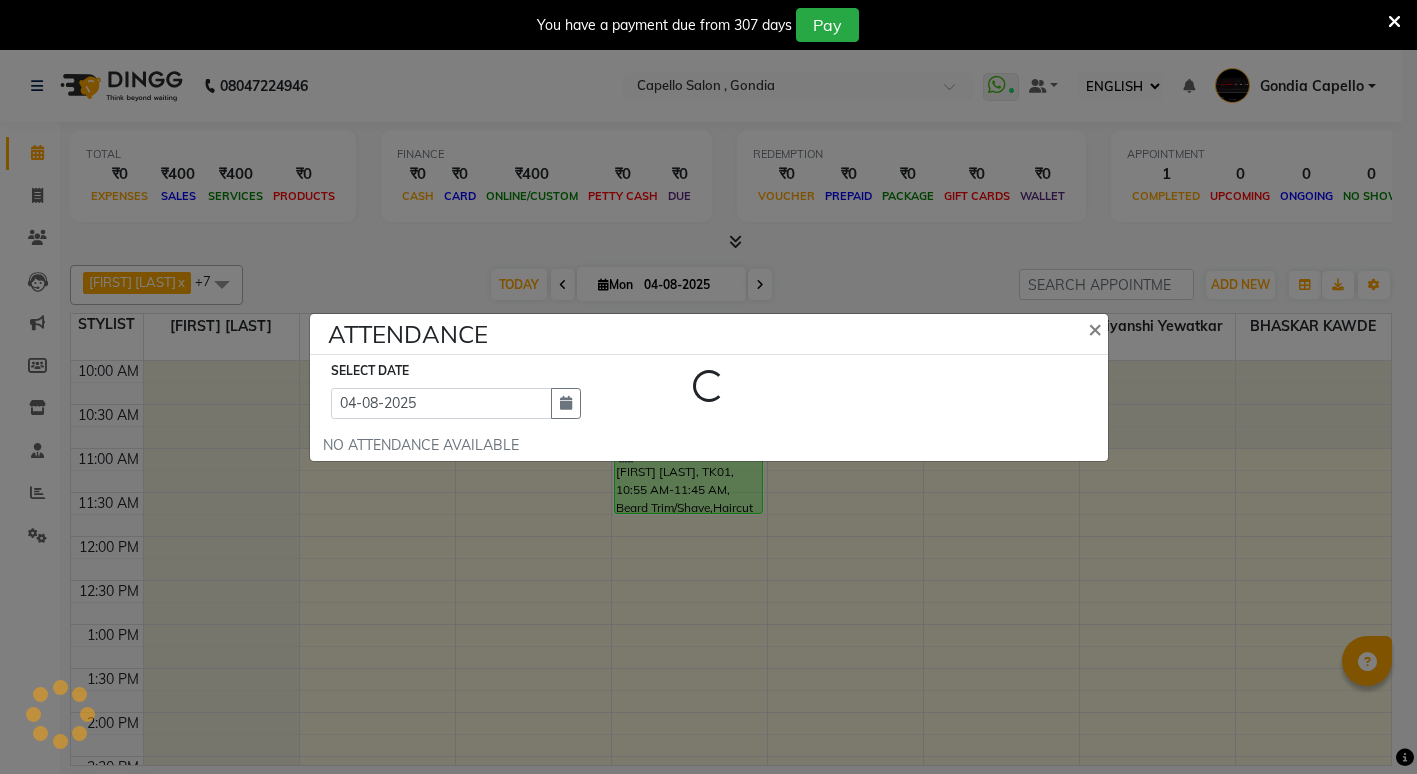 select on "ec" 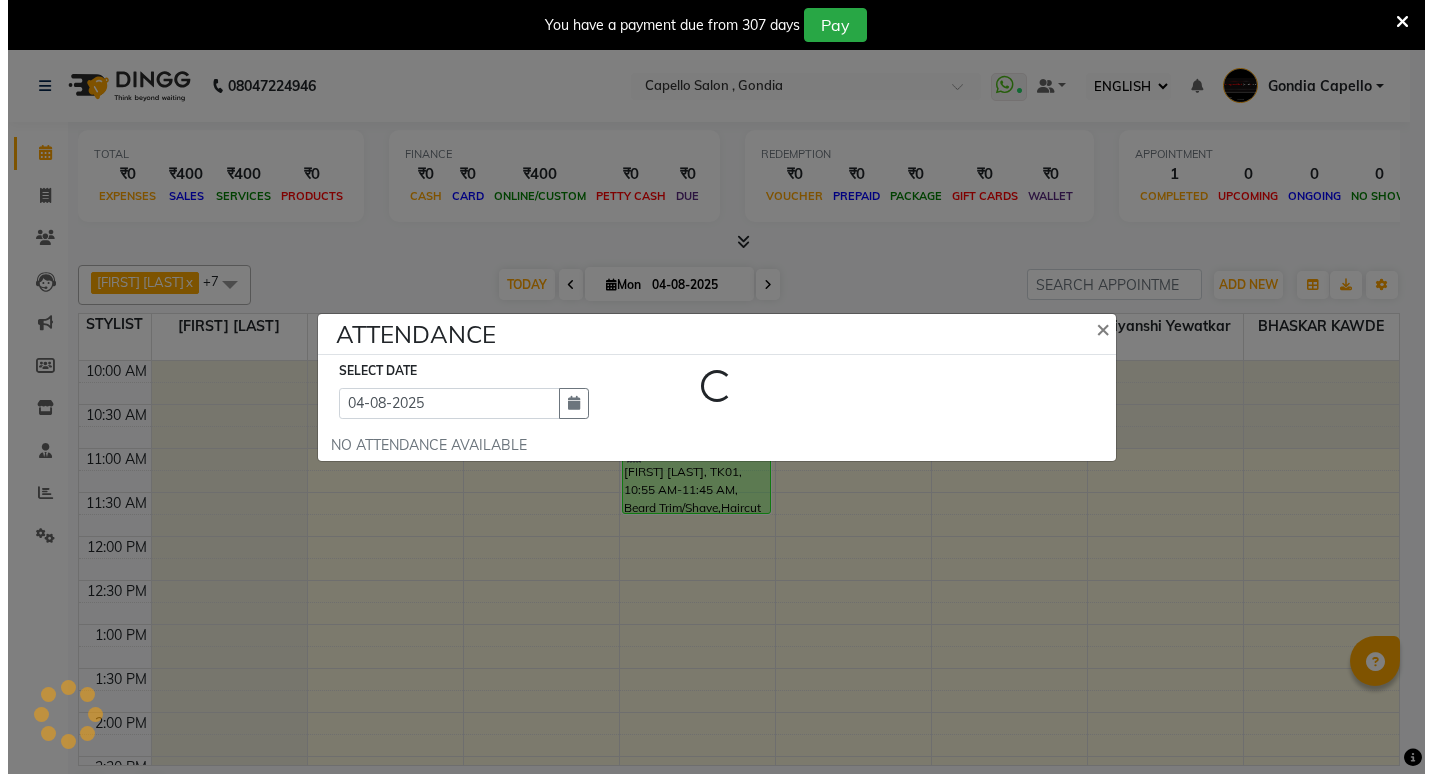 scroll, scrollTop: 0, scrollLeft: 0, axis: both 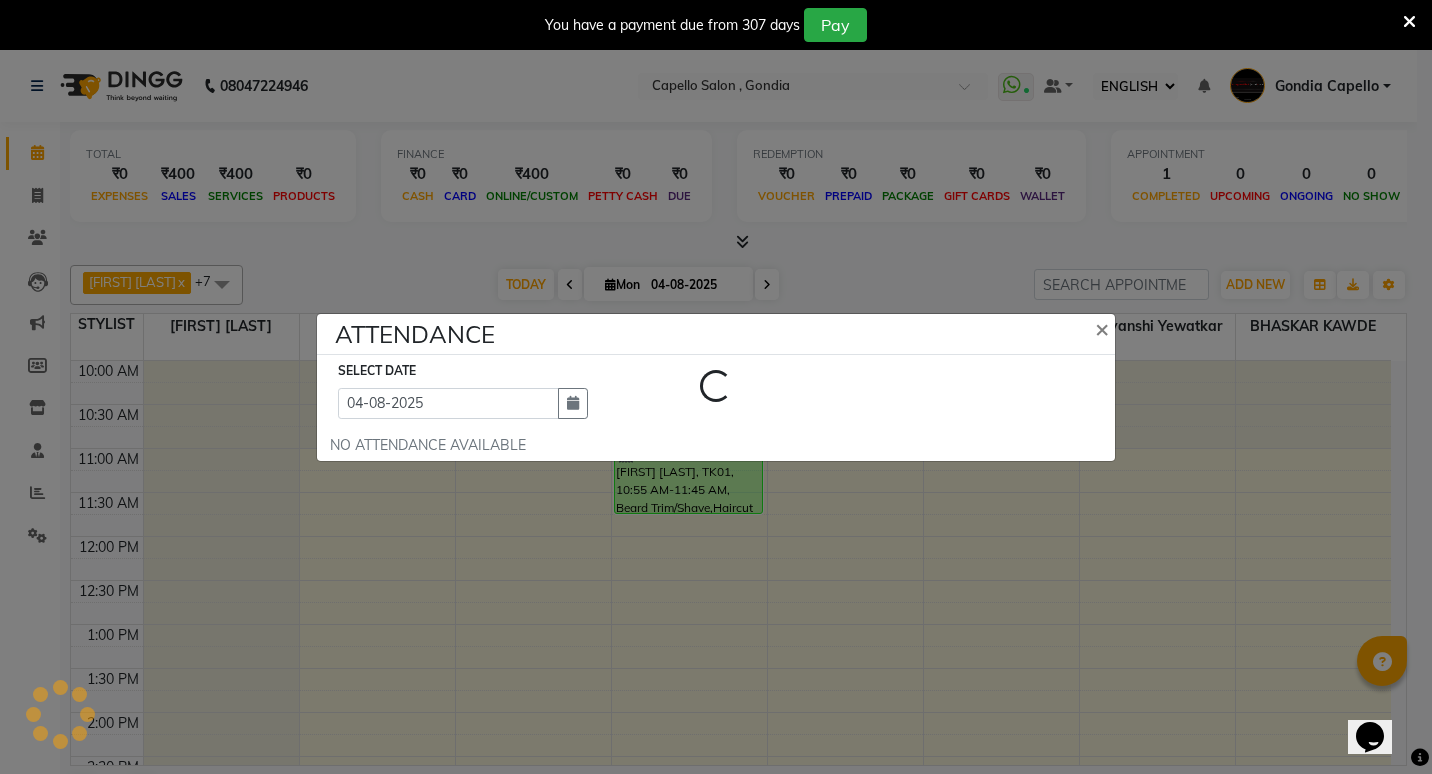 select on "A" 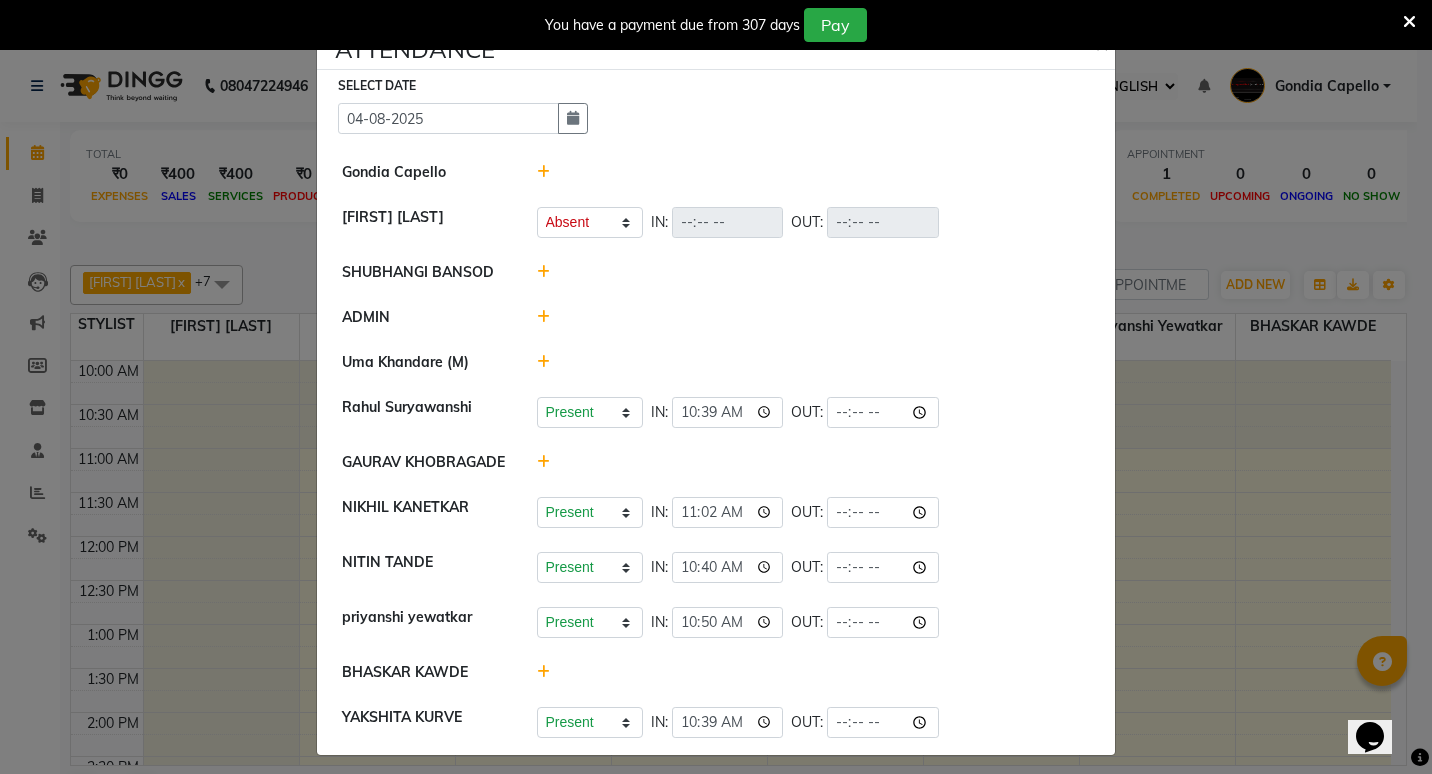 scroll, scrollTop: 0, scrollLeft: 0, axis: both 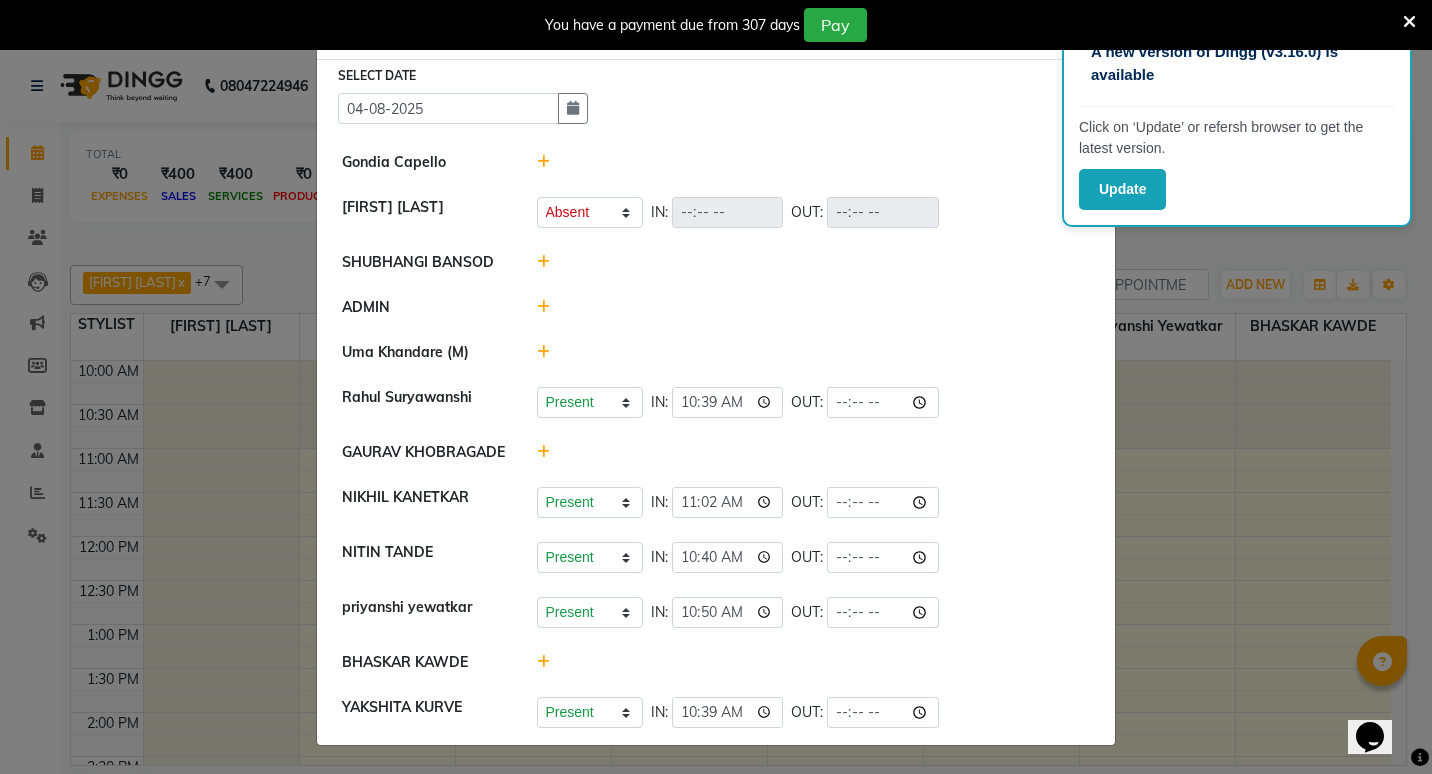 click at bounding box center [1409, 22] 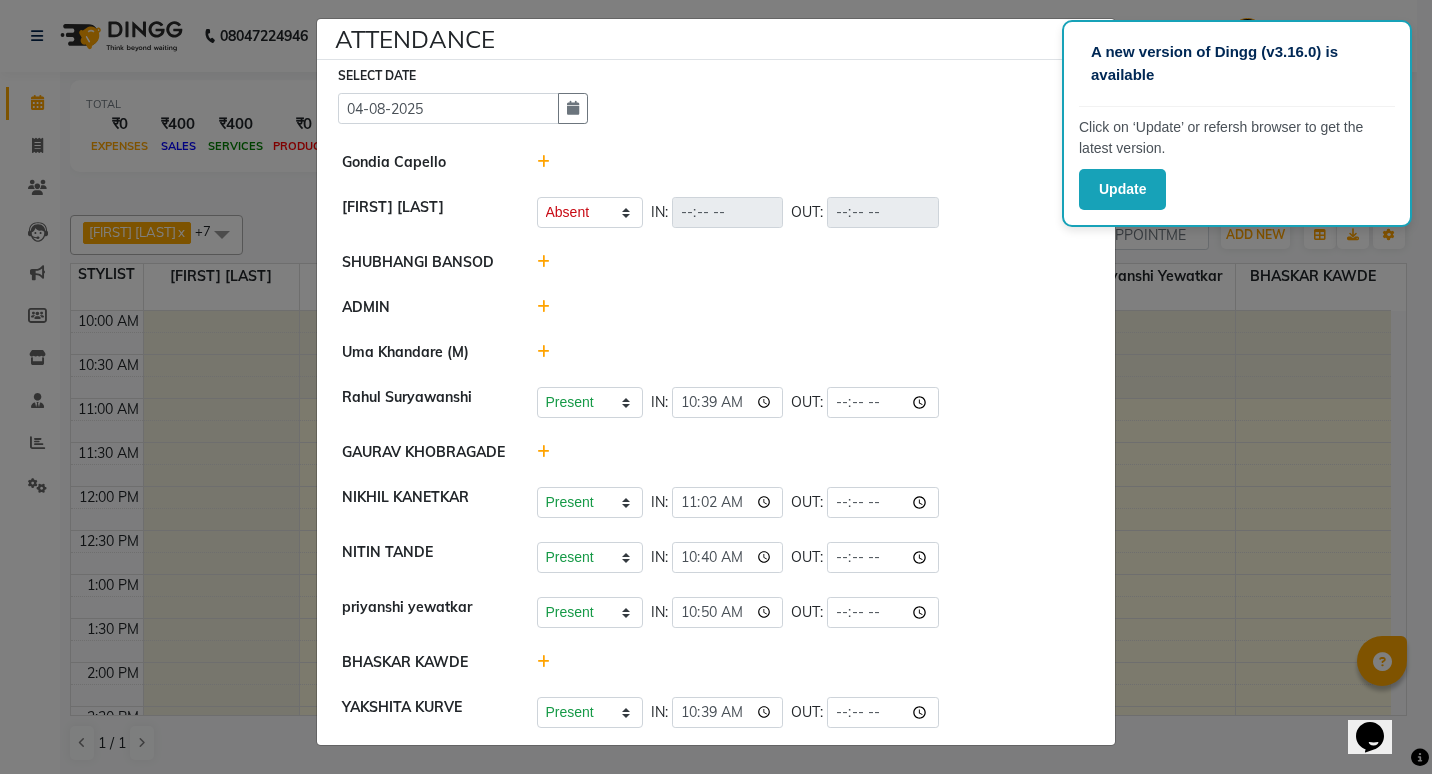 click on "×" 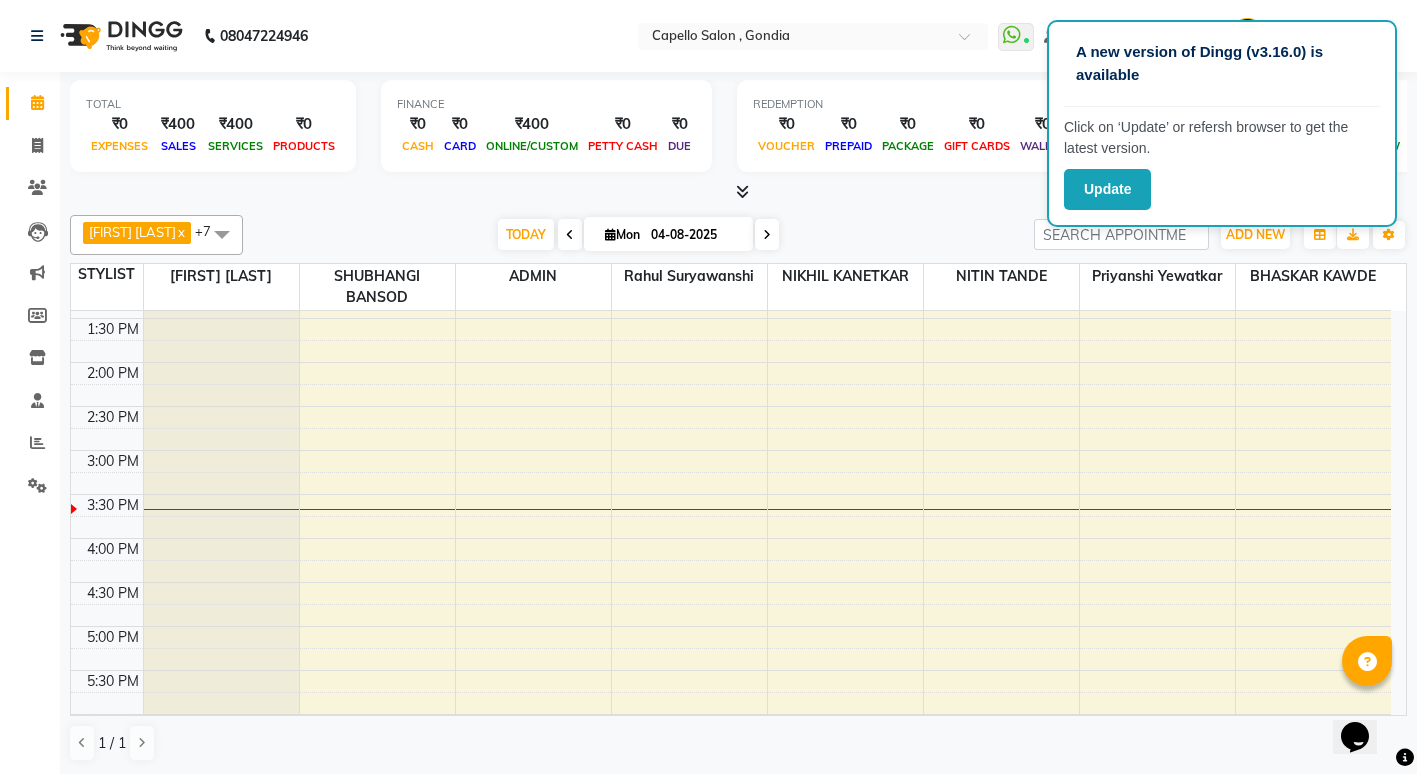 scroll, scrollTop: 0, scrollLeft: 0, axis: both 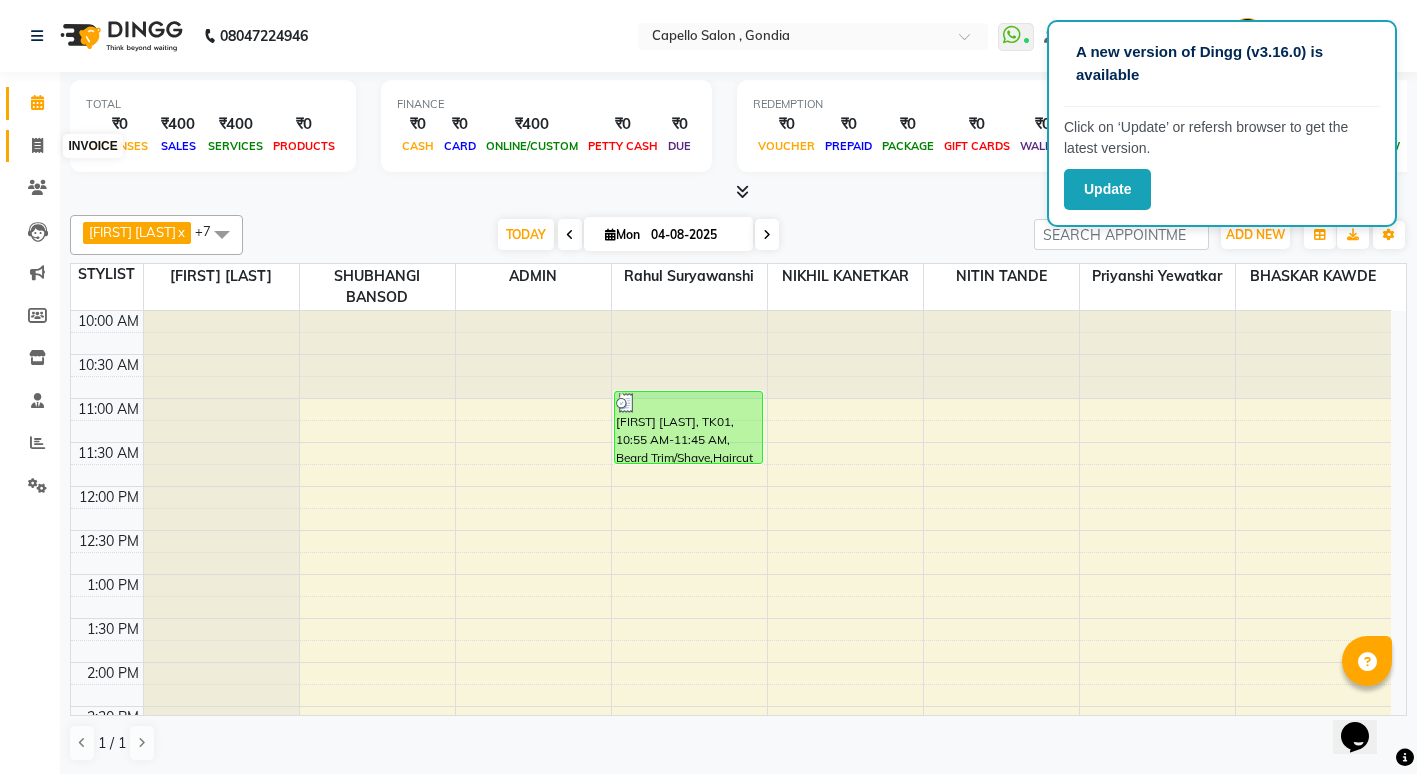 click 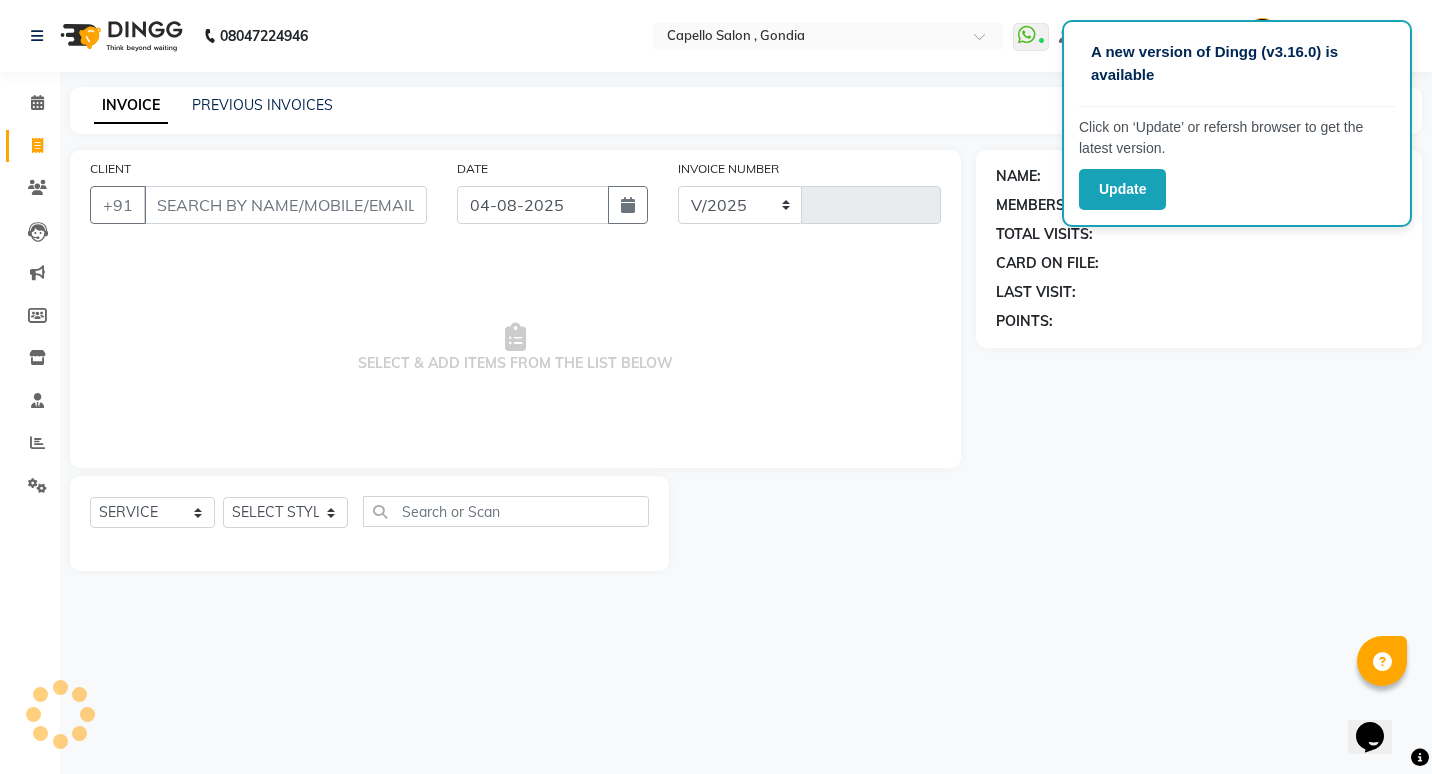 select on "853" 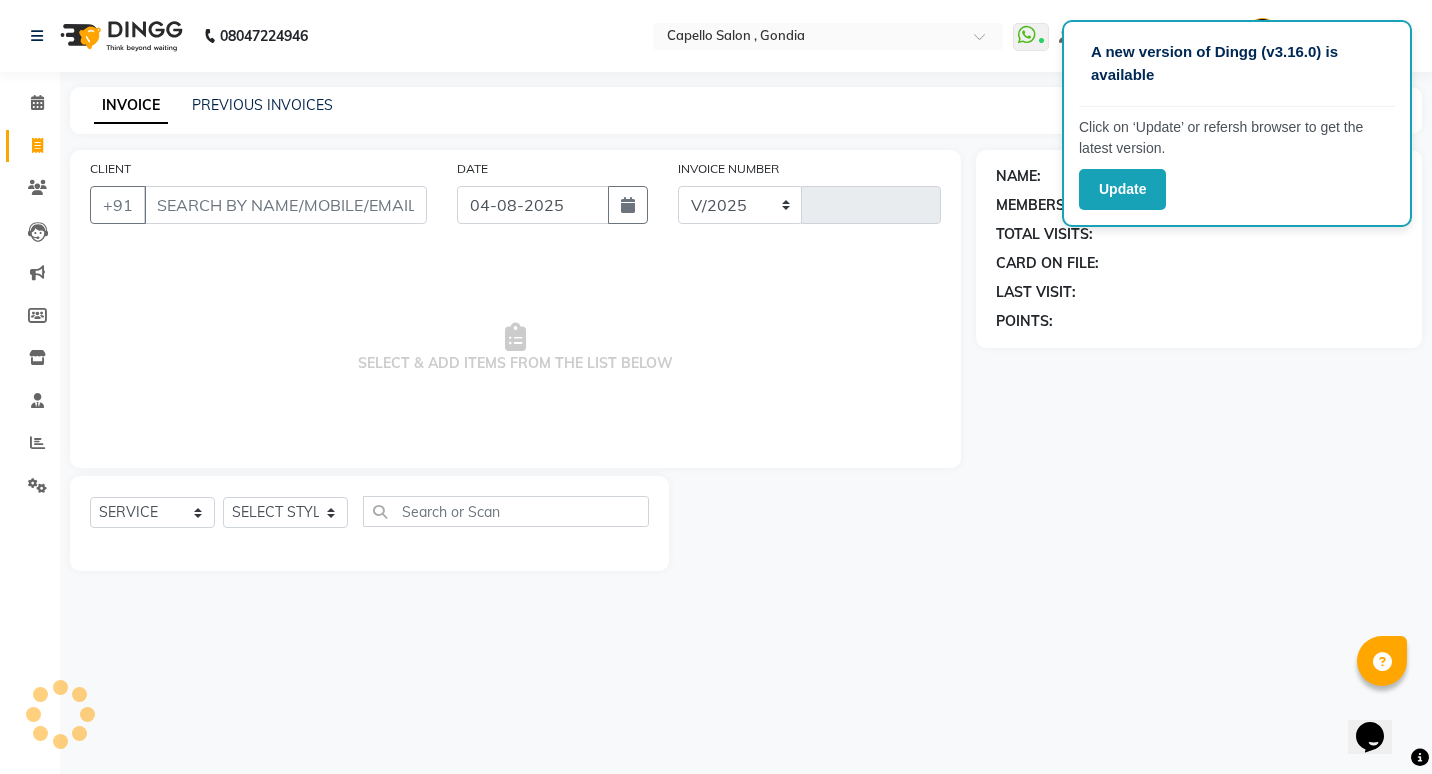 type on "1762" 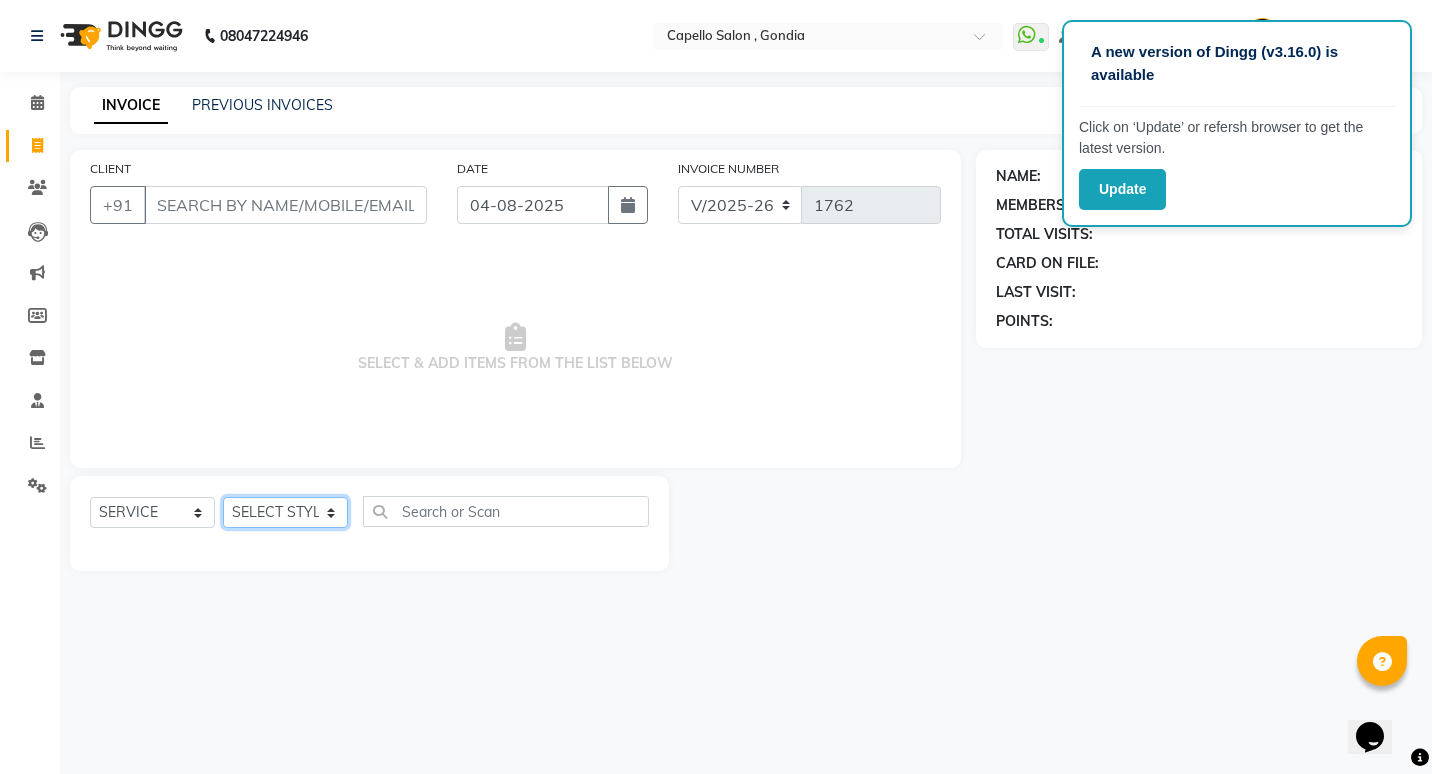 click on "SELECT STYLIST ADMIN [NAME] [NAME] [NAME] Gondia Capello [NAME]  [NAME] [NAME] [NAME] [NAME] [NAME] [NAME] (M) [NAME]" 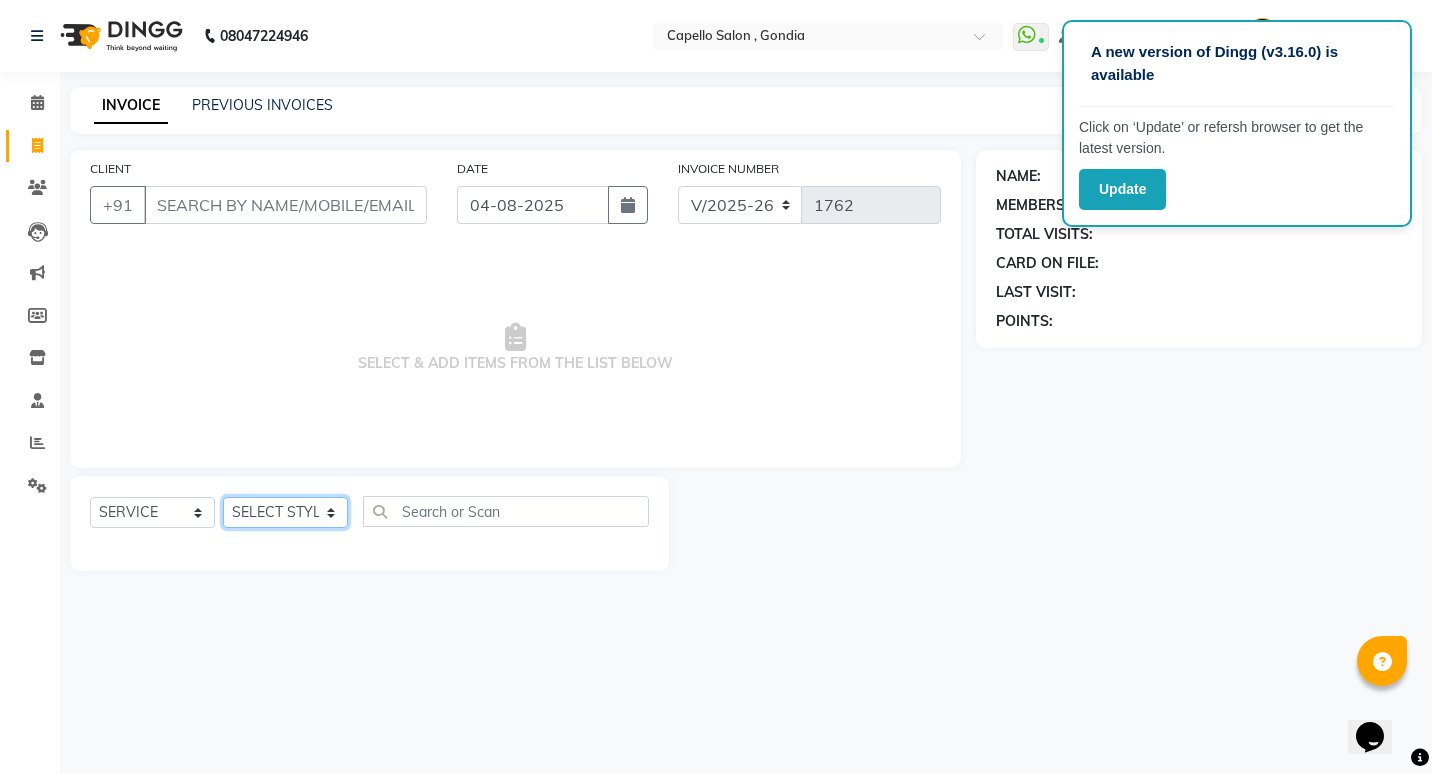 select on "14667" 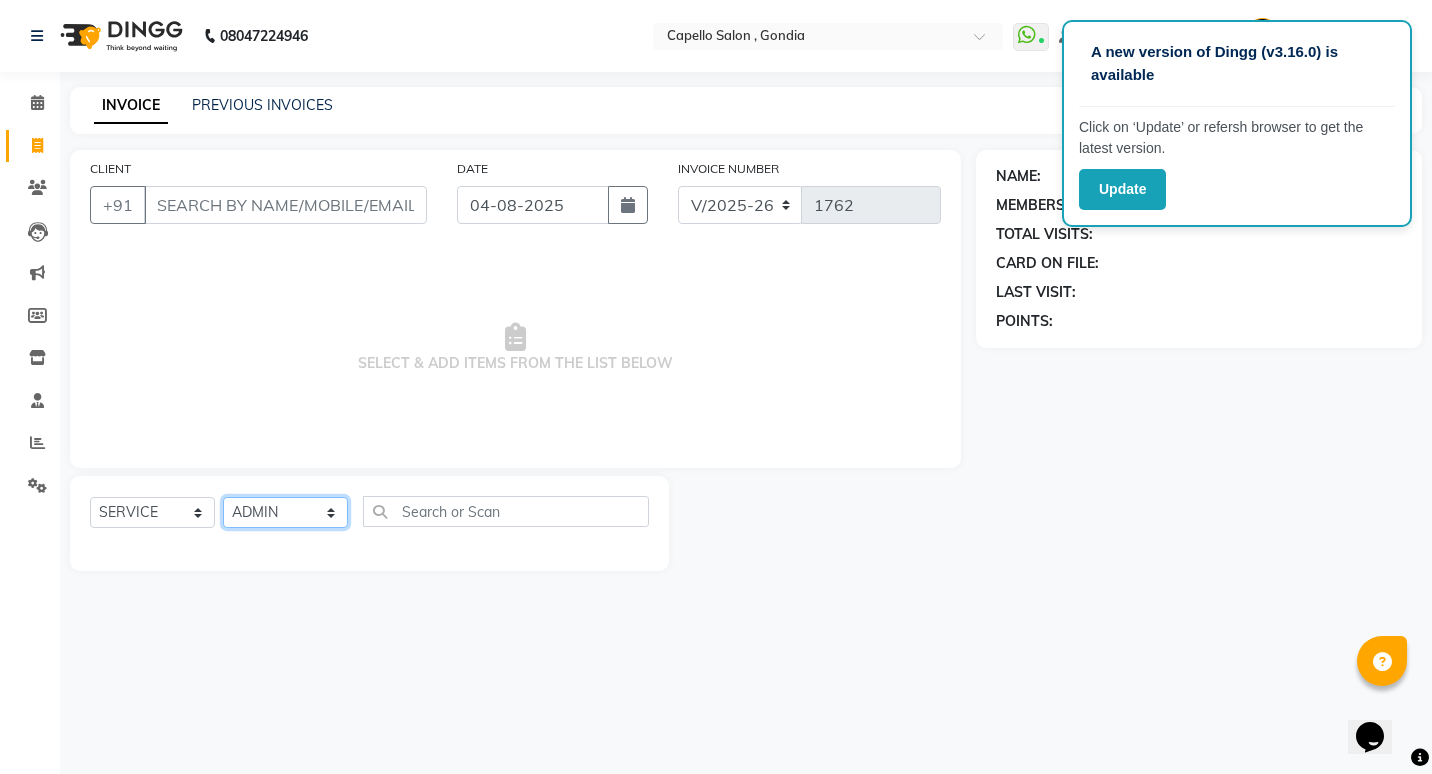 click on "SELECT STYLIST ADMIN [NAME] [NAME] [NAME] Gondia Capello [NAME]  [NAME] [NAME] [NAME] [NAME] [NAME] [NAME] (M) [NAME]" 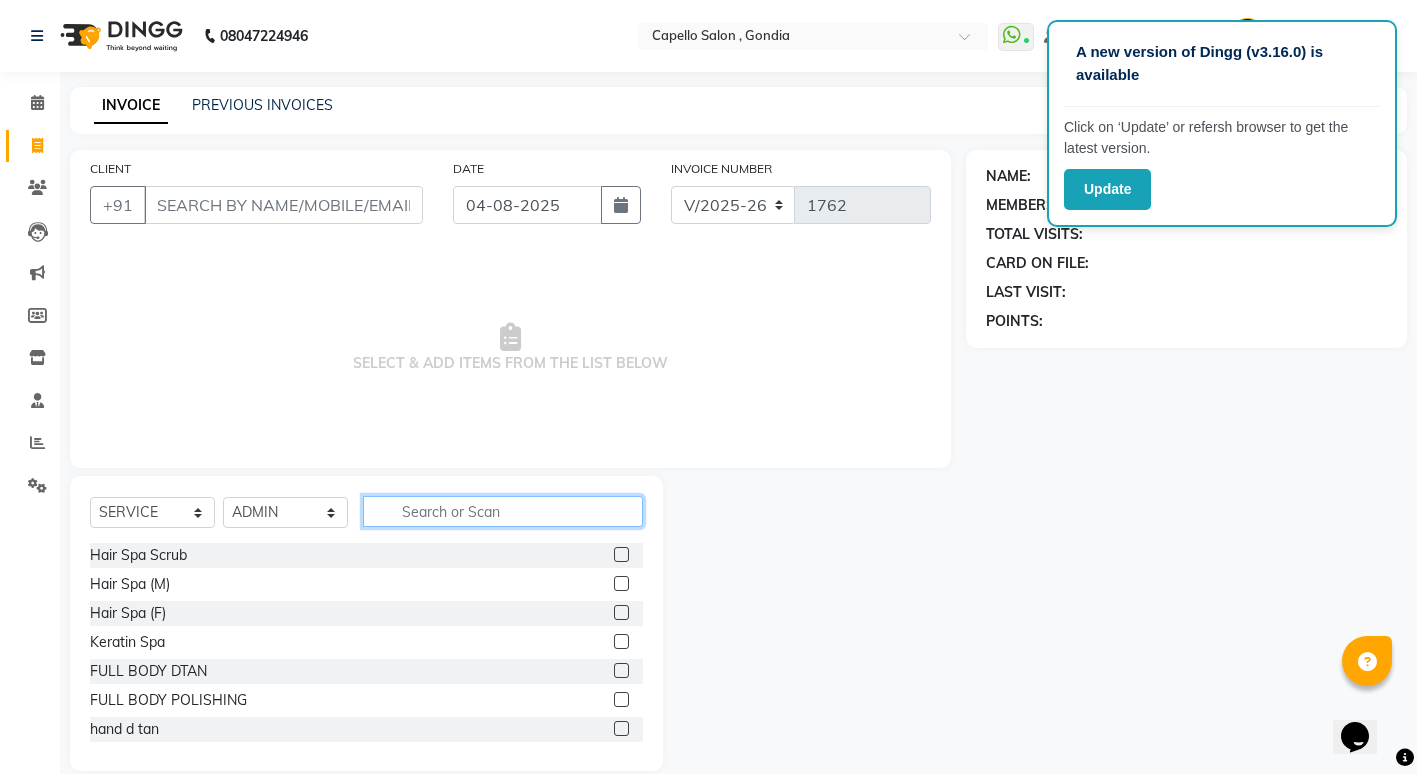 click 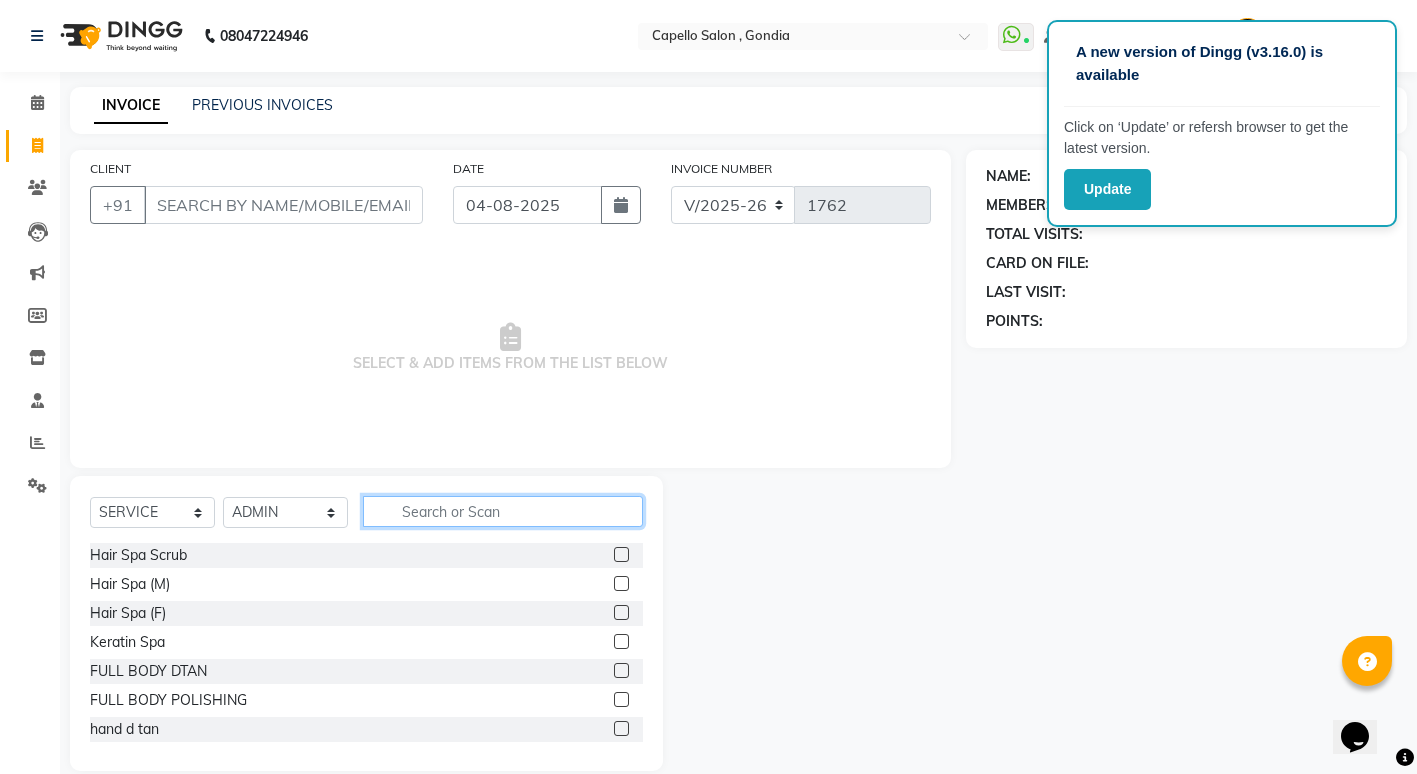 type on "s" 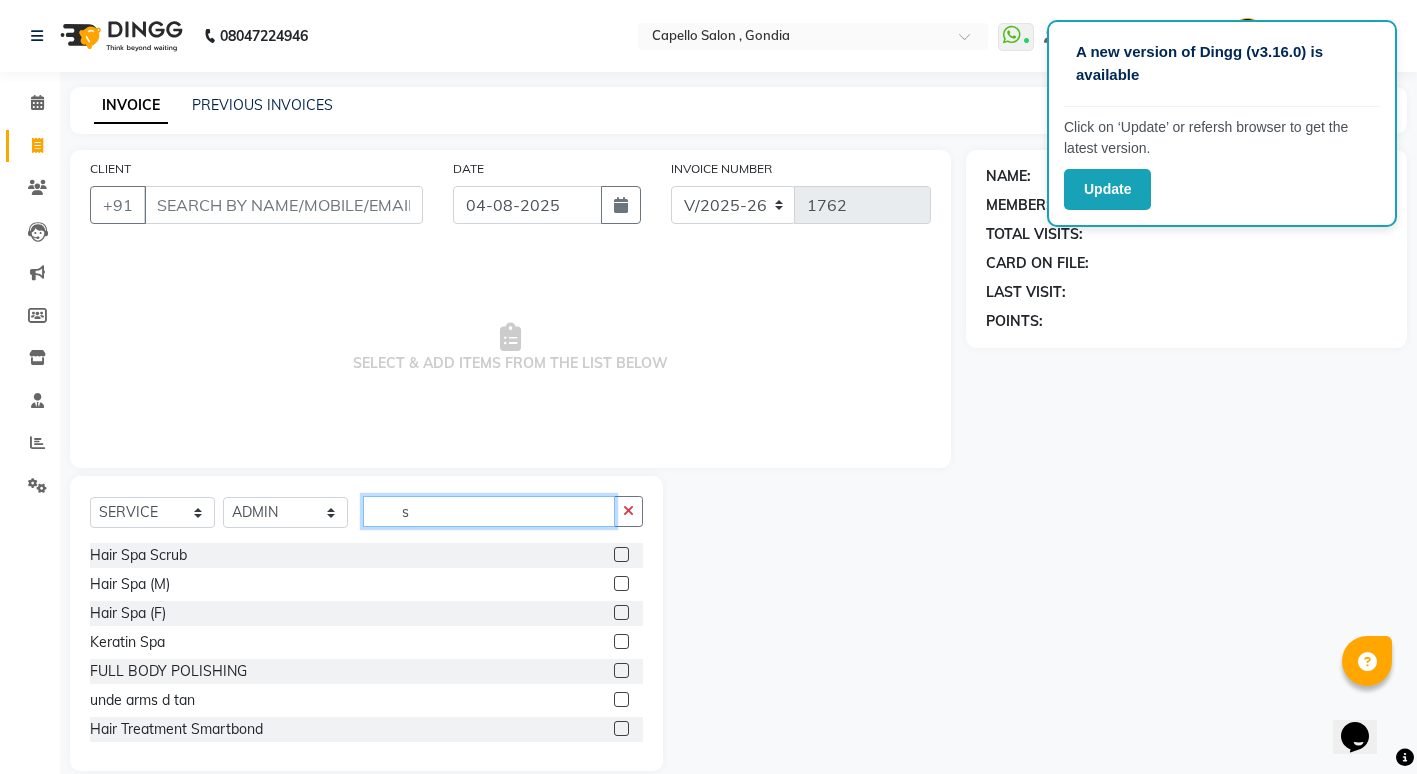 type 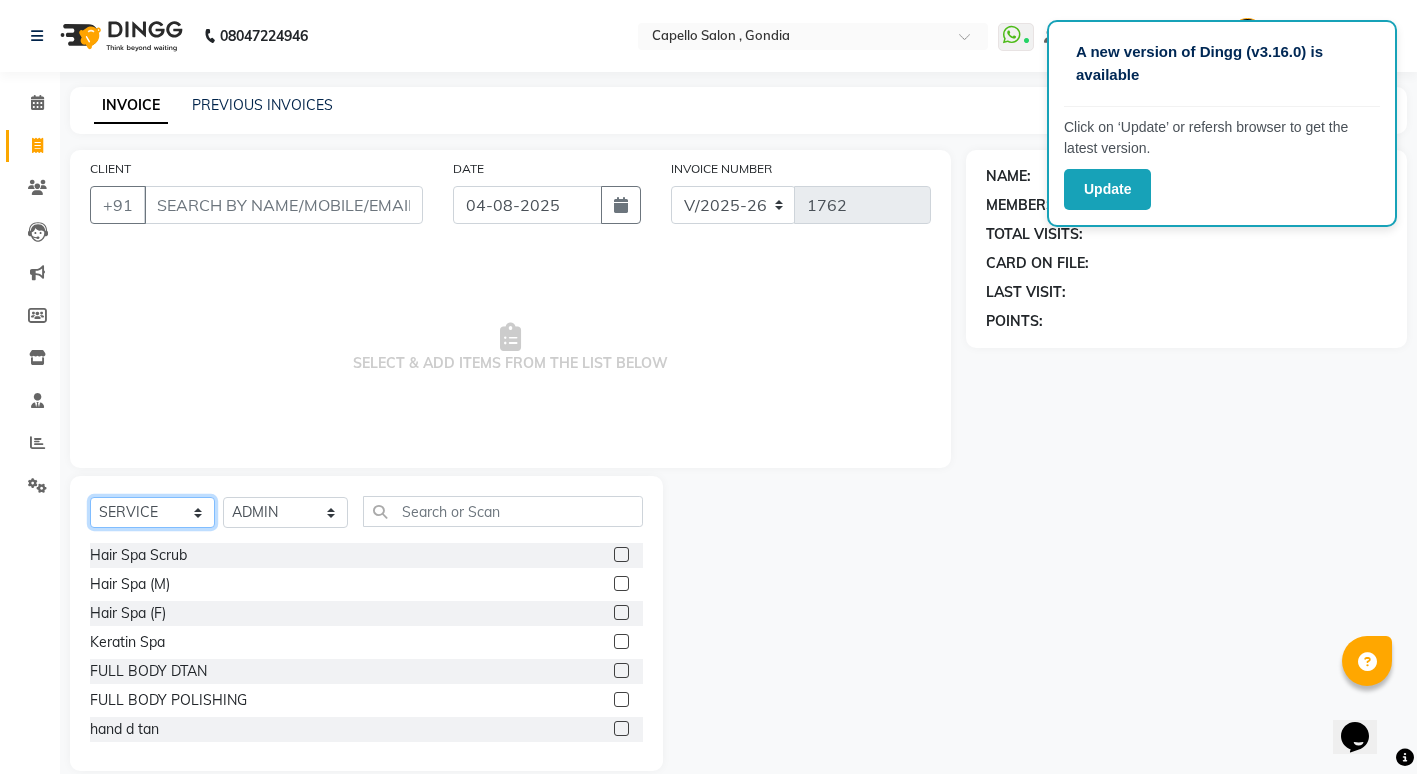 click on "SELECT  SERVICE  PRODUCT  MEMBERSHIP  PACKAGE VOUCHER PREPAID GIFT CARD" 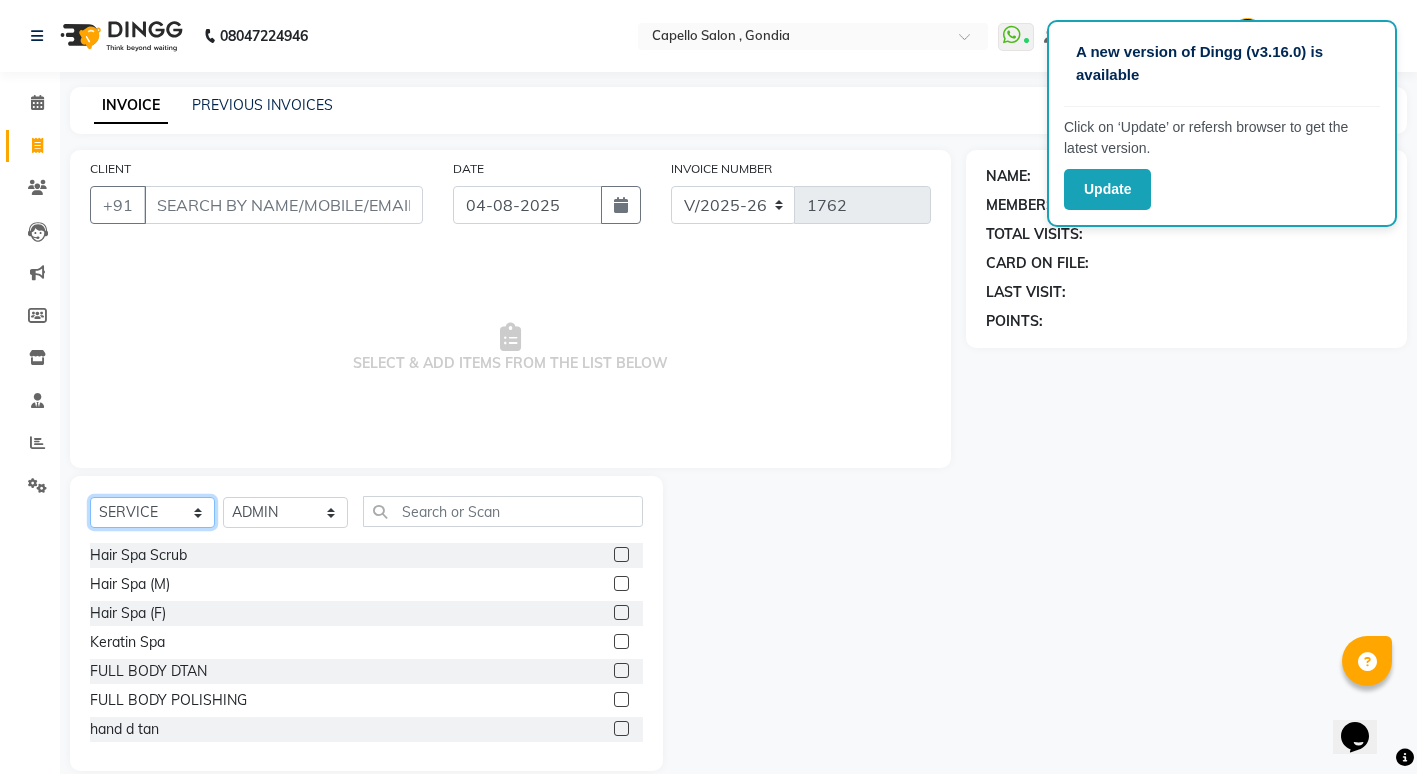 select on "product" 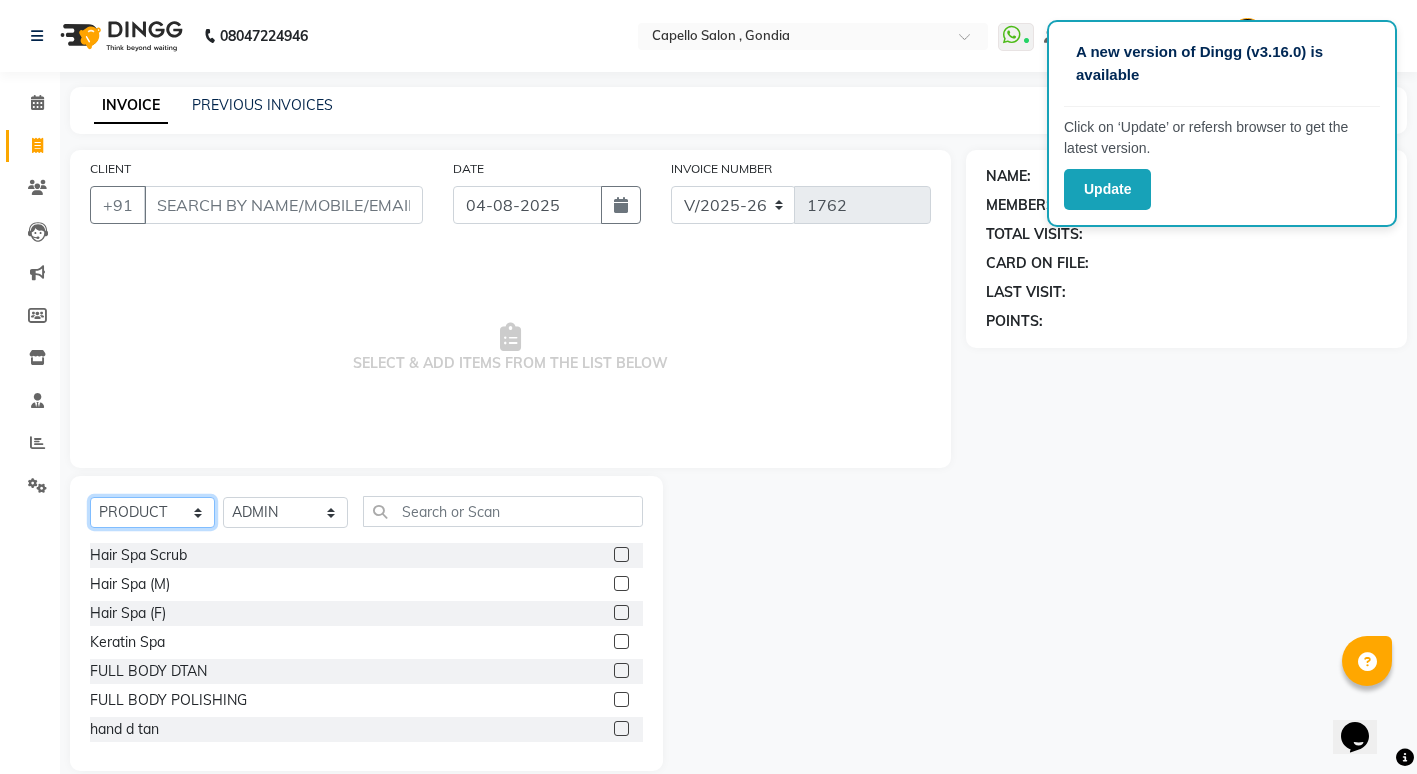 click on "SELECT  SERVICE  PRODUCT  MEMBERSHIP  PACKAGE VOUCHER PREPAID GIFT CARD" 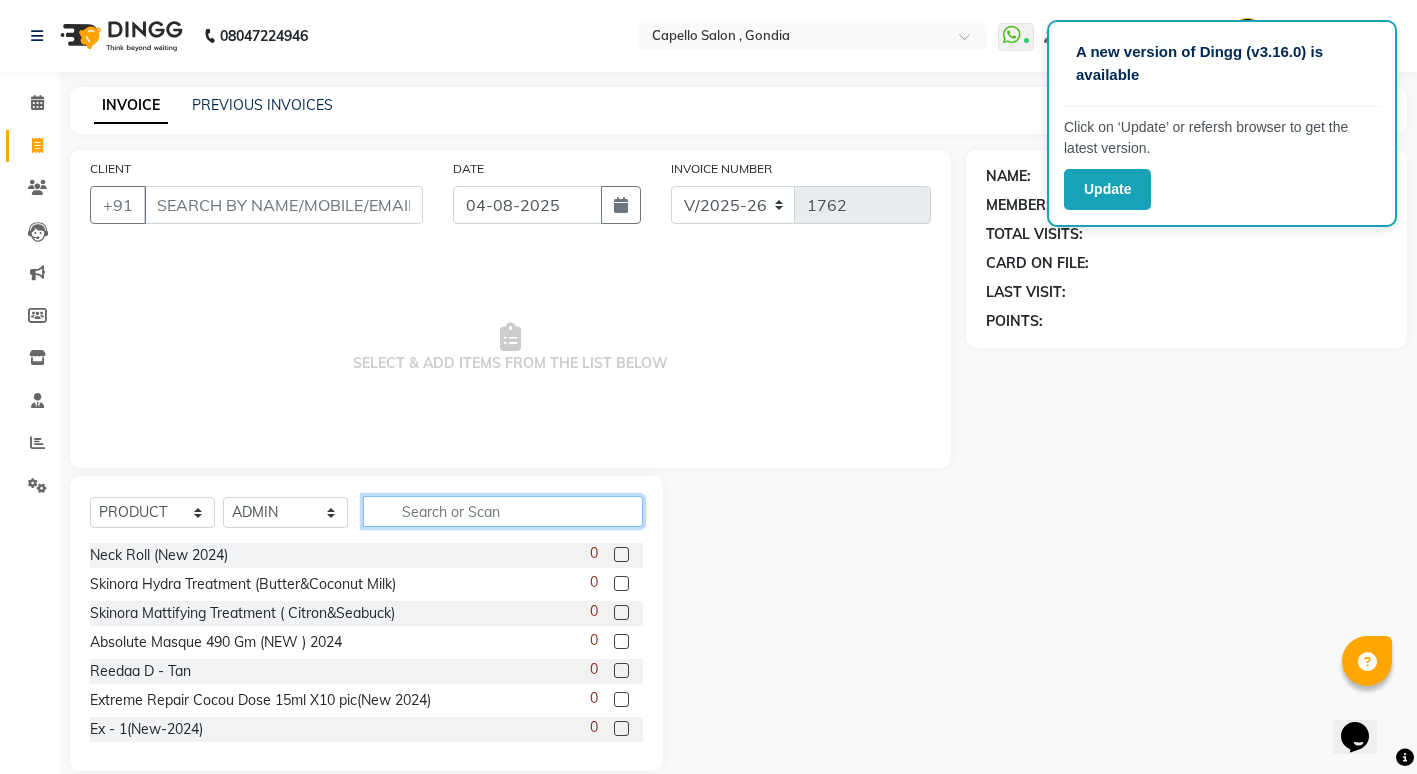 click 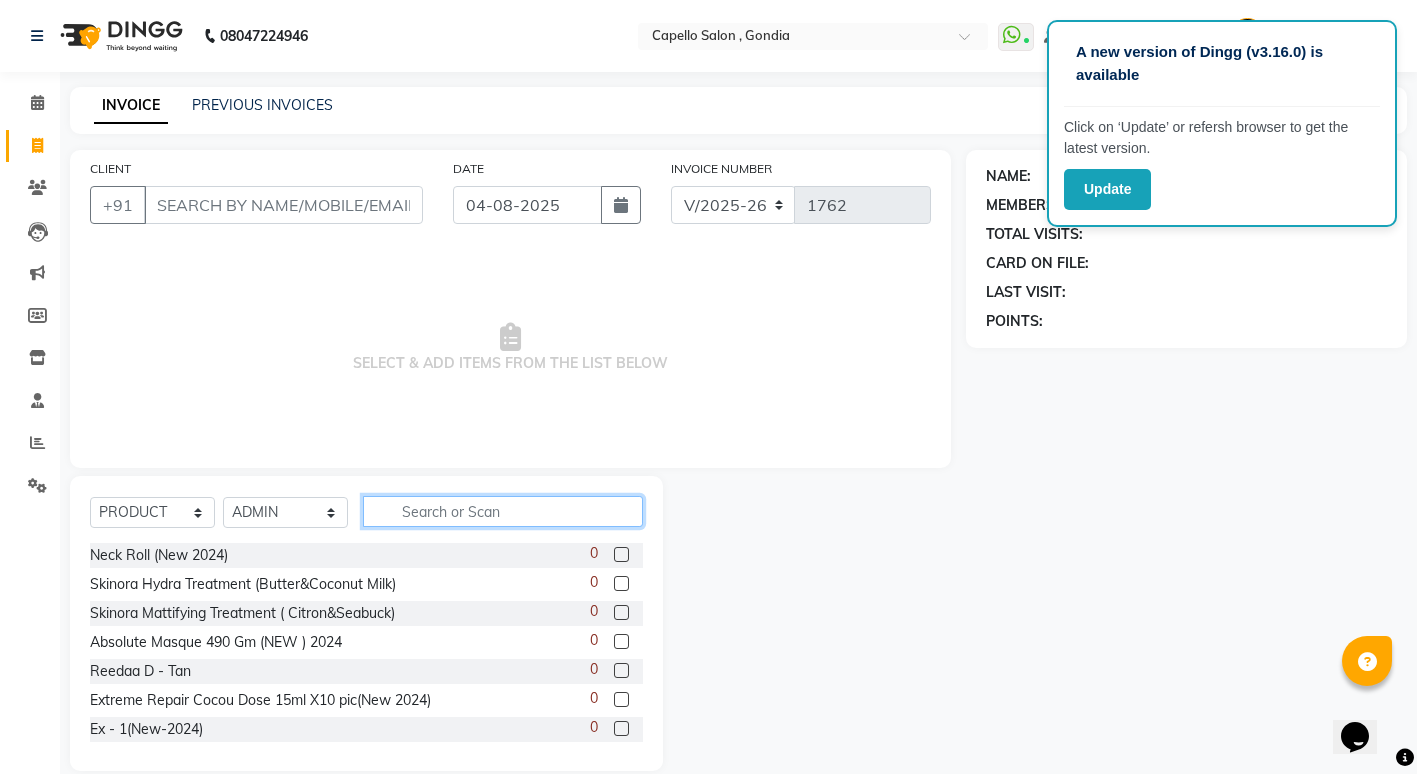click 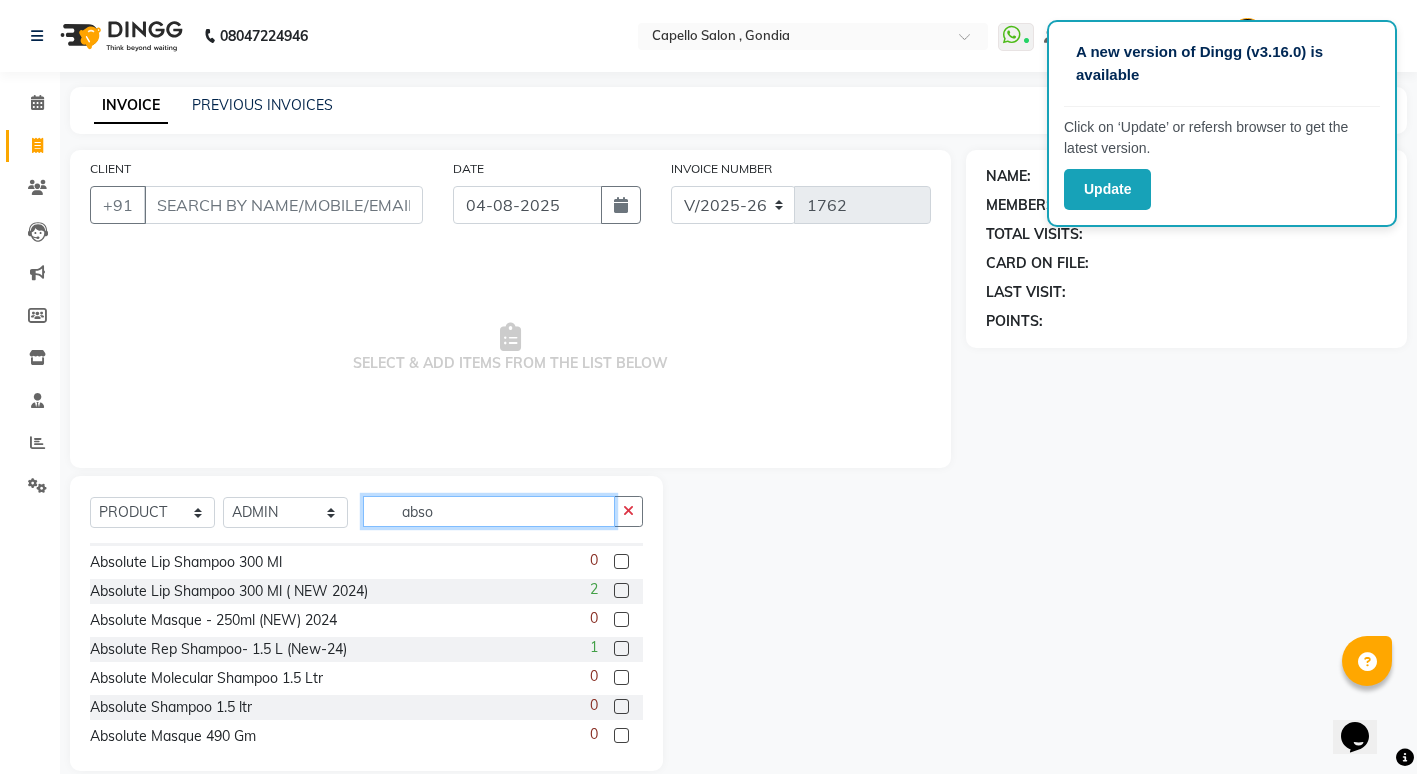 scroll, scrollTop: 148, scrollLeft: 0, axis: vertical 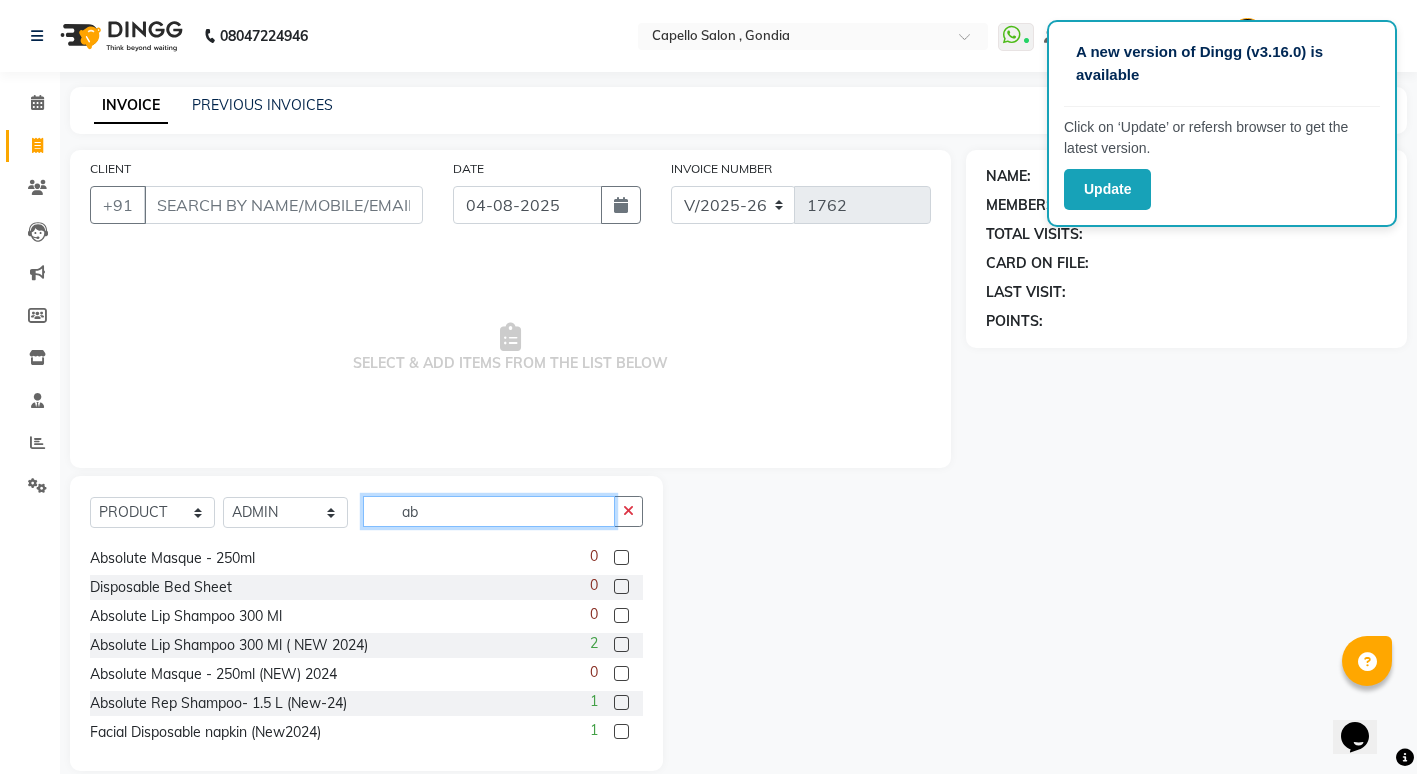 type on "ab" 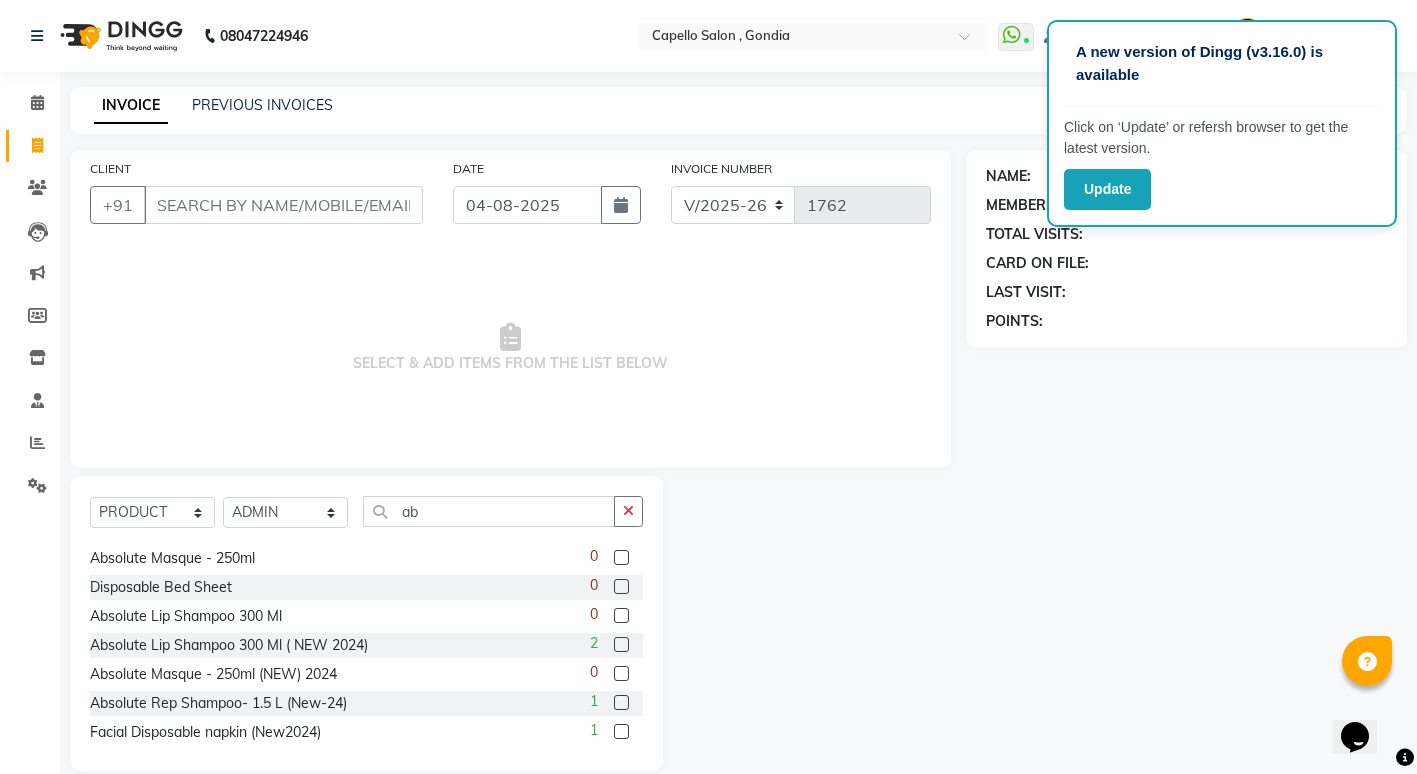 click 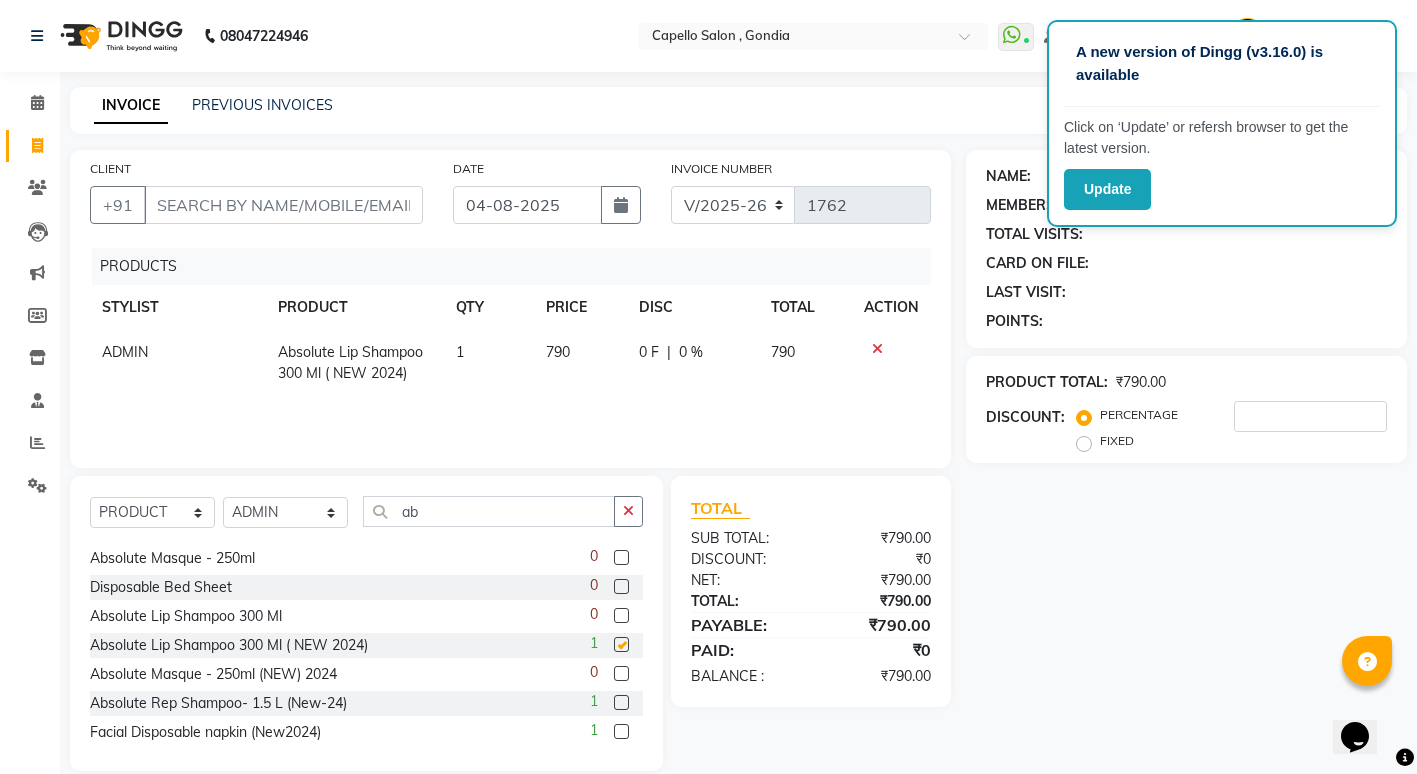 checkbox on "false" 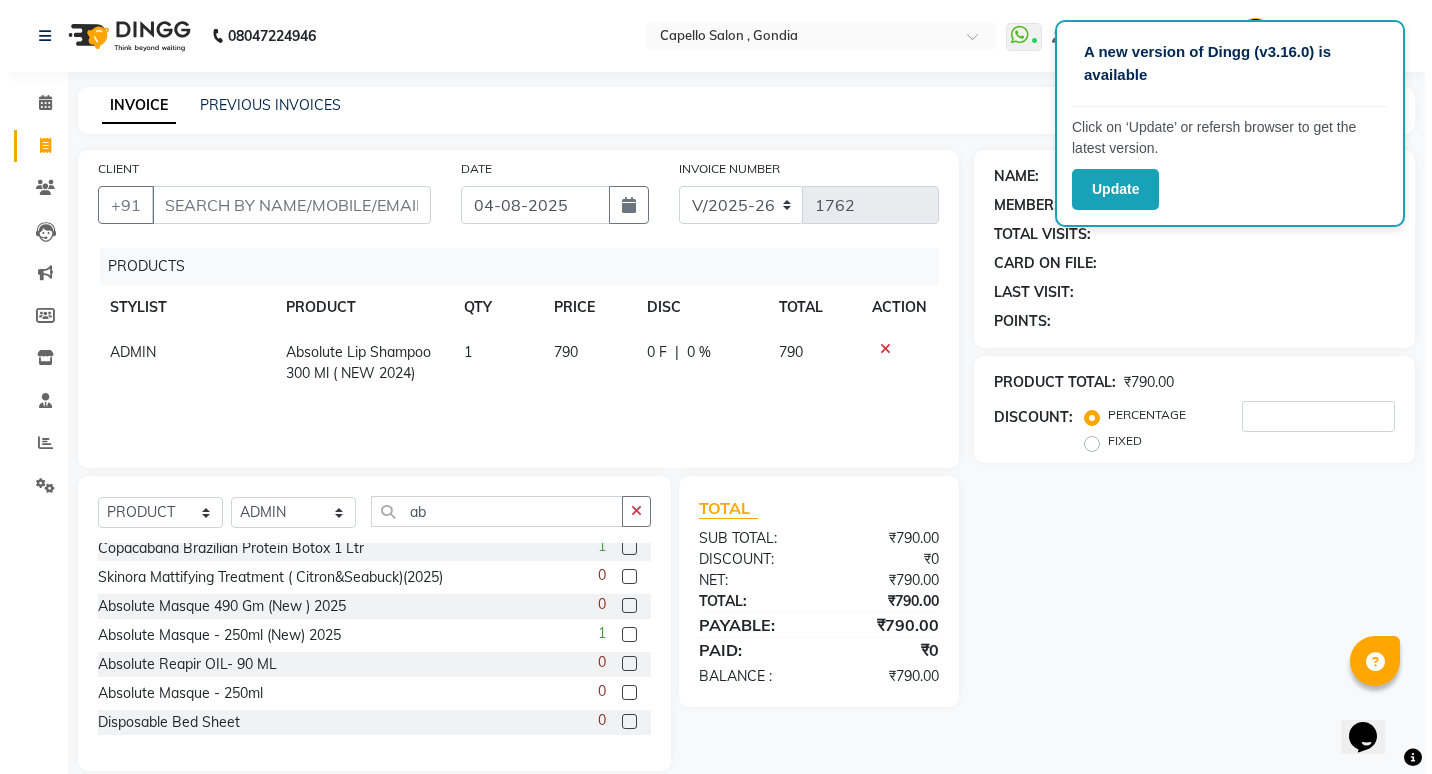 scroll, scrollTop: 100, scrollLeft: 0, axis: vertical 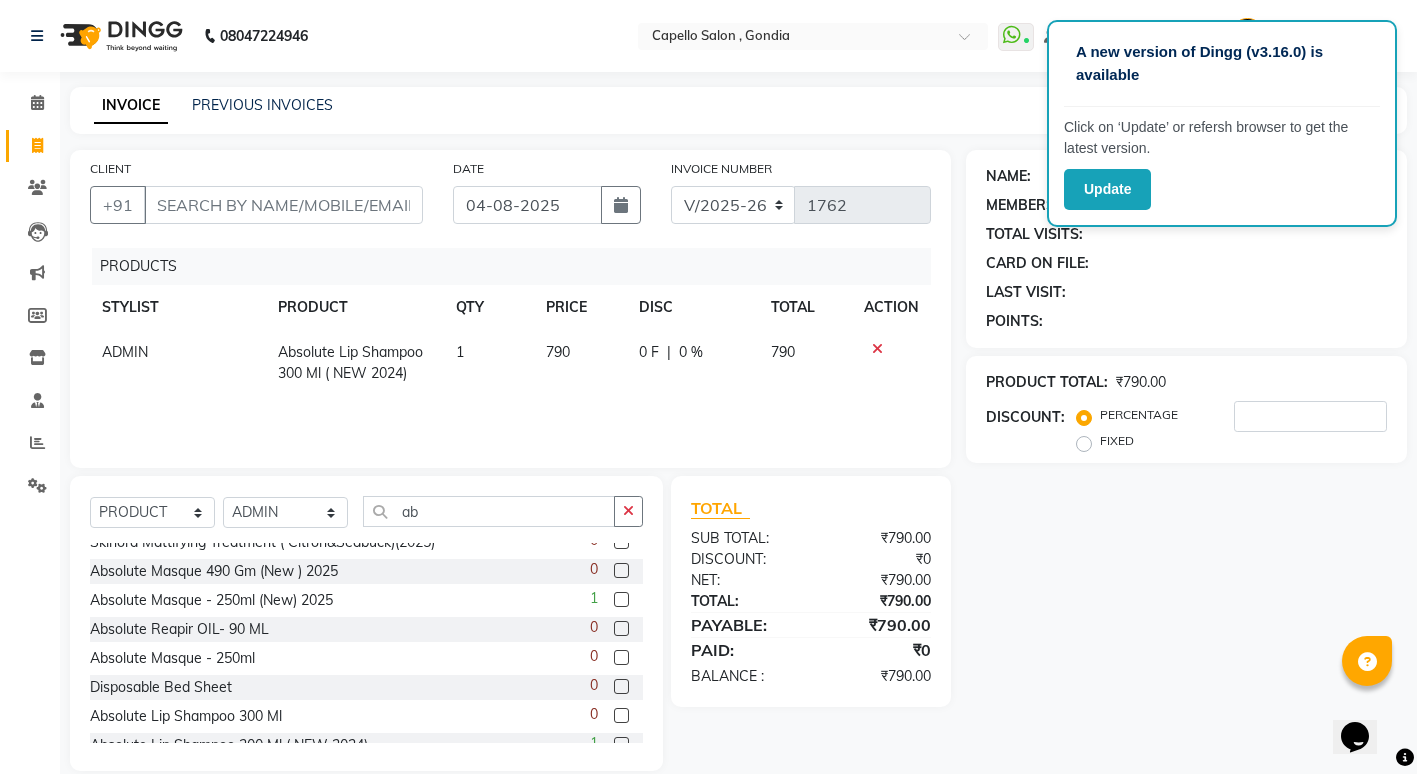click 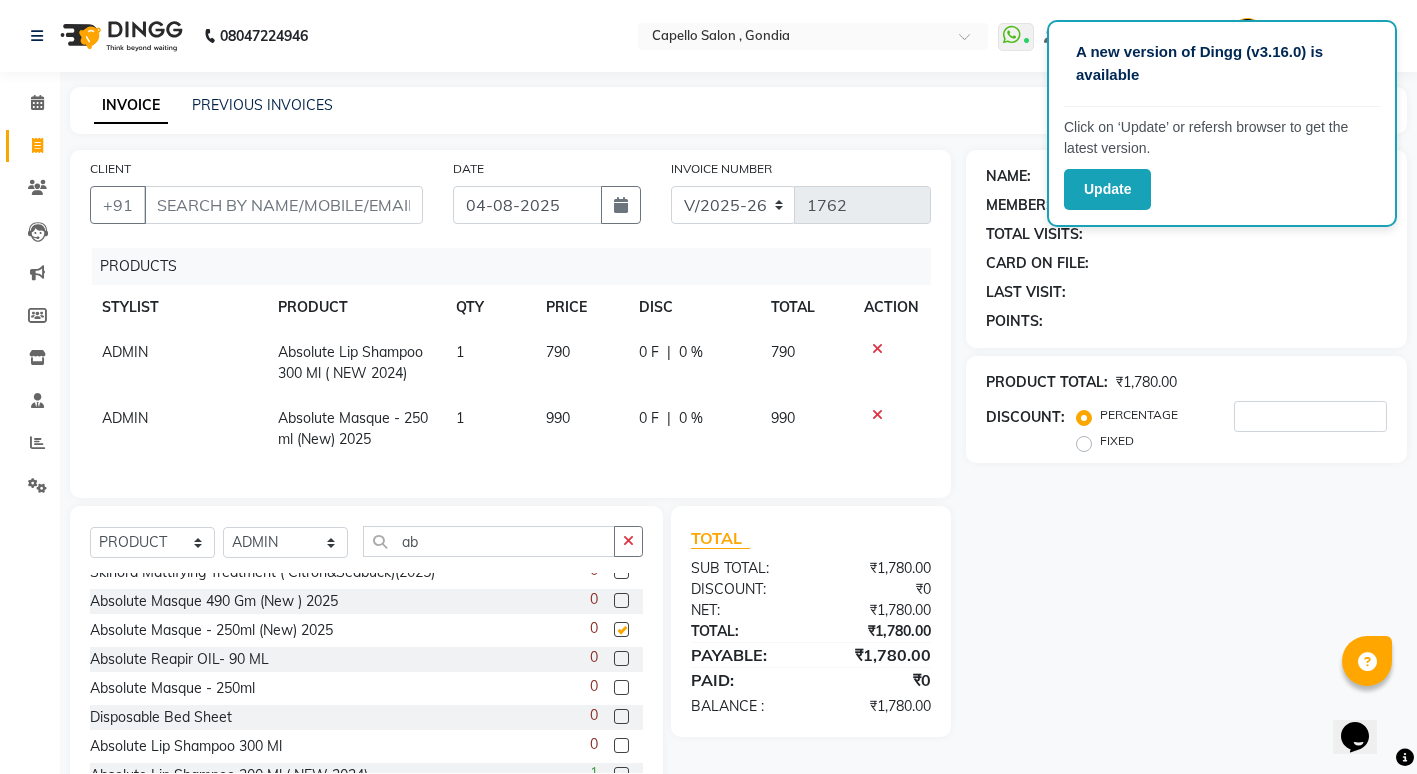 checkbox on "false" 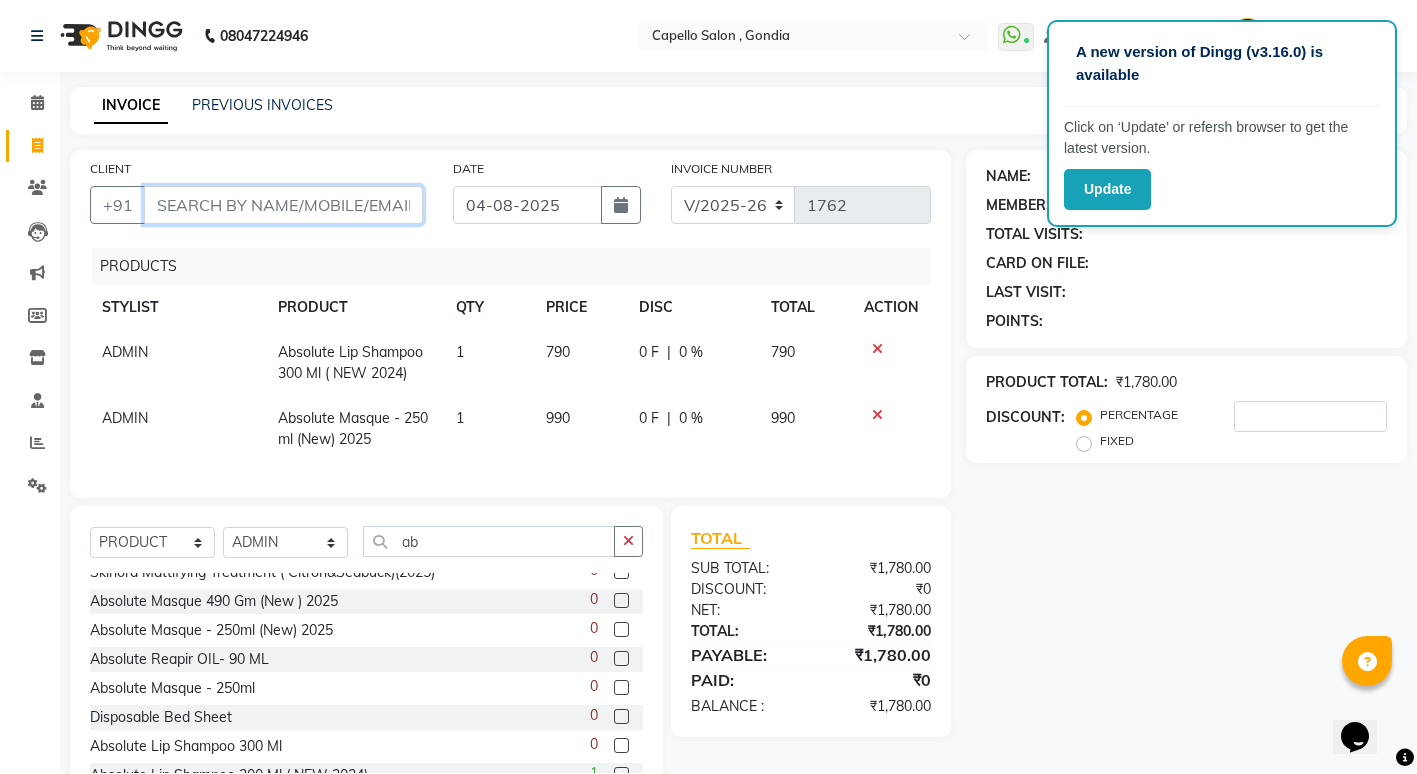 click on "CLIENT" at bounding box center (283, 205) 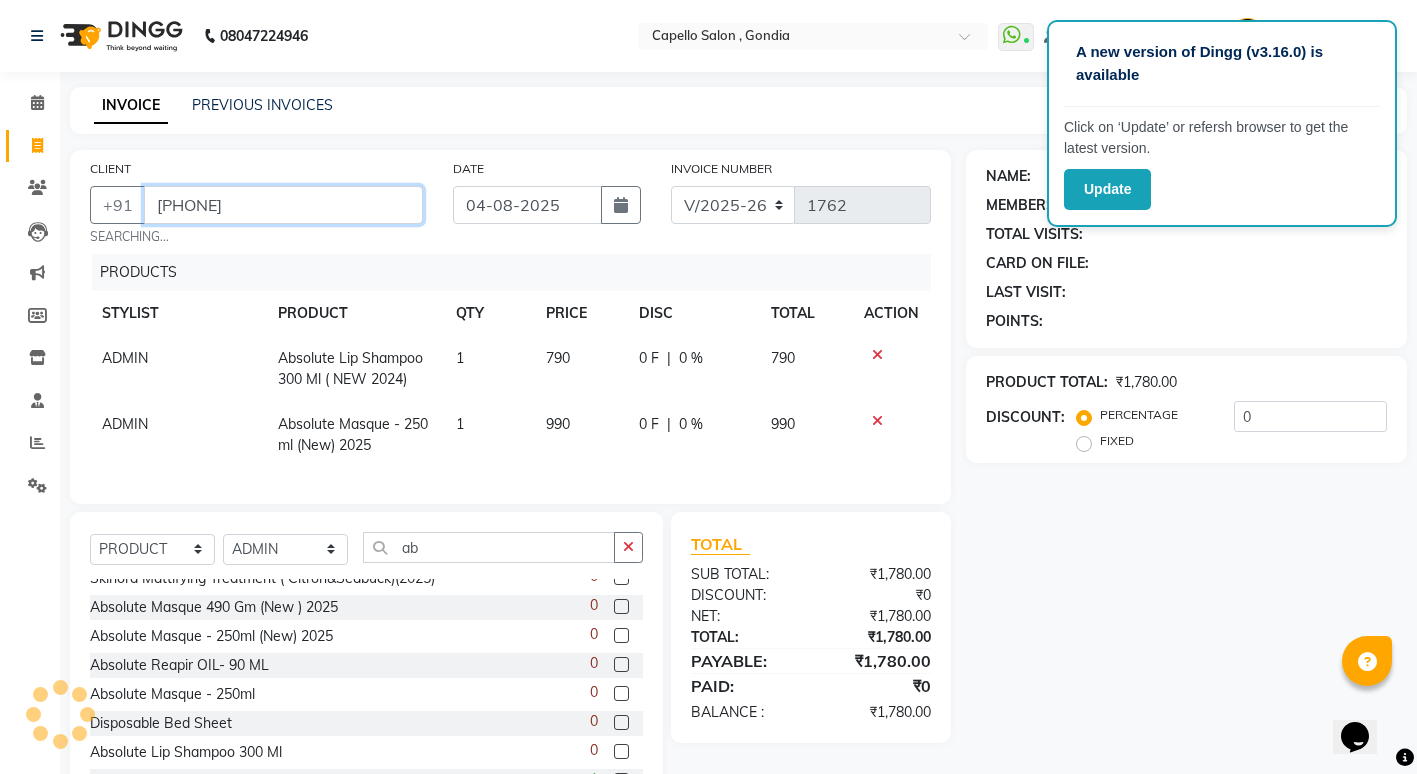 type on "[PHONE]" 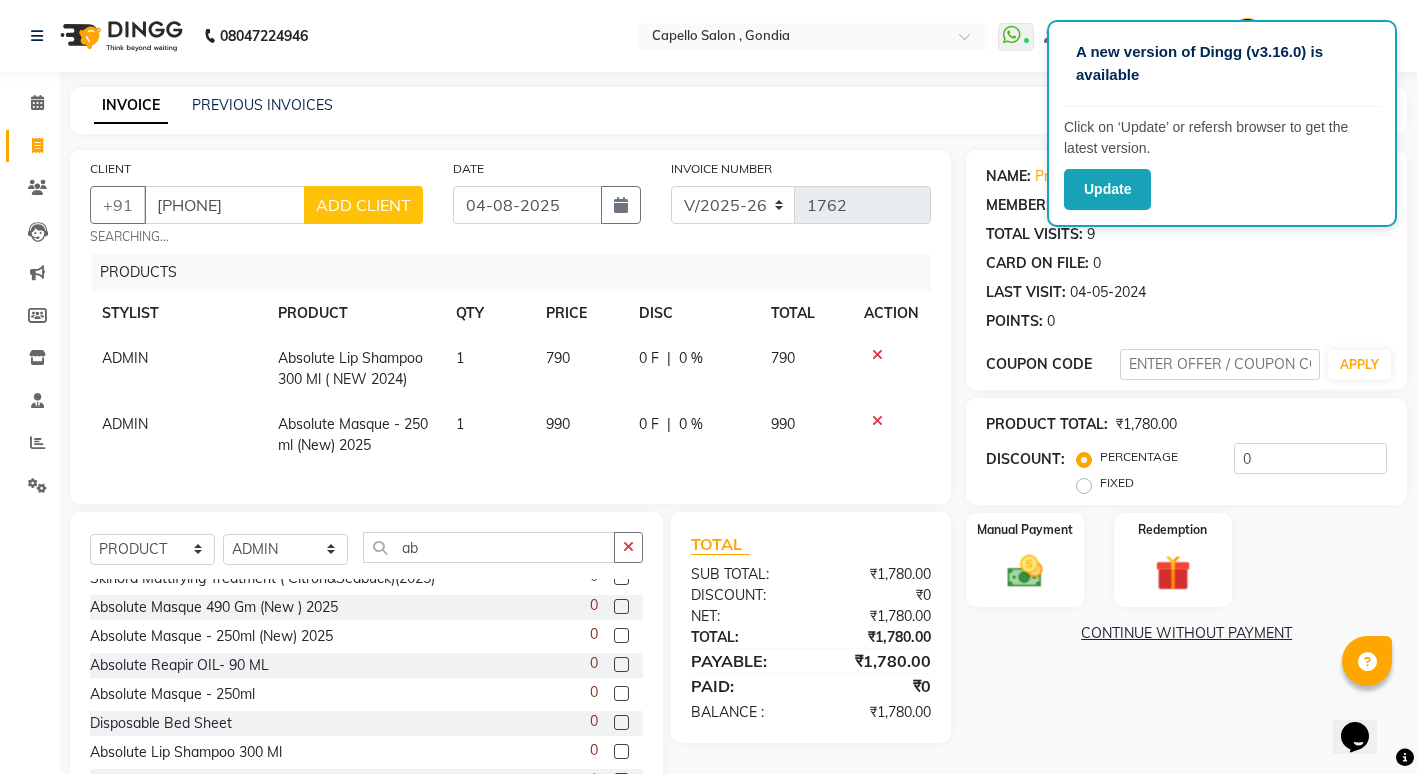 click on "ADD CLIENT" 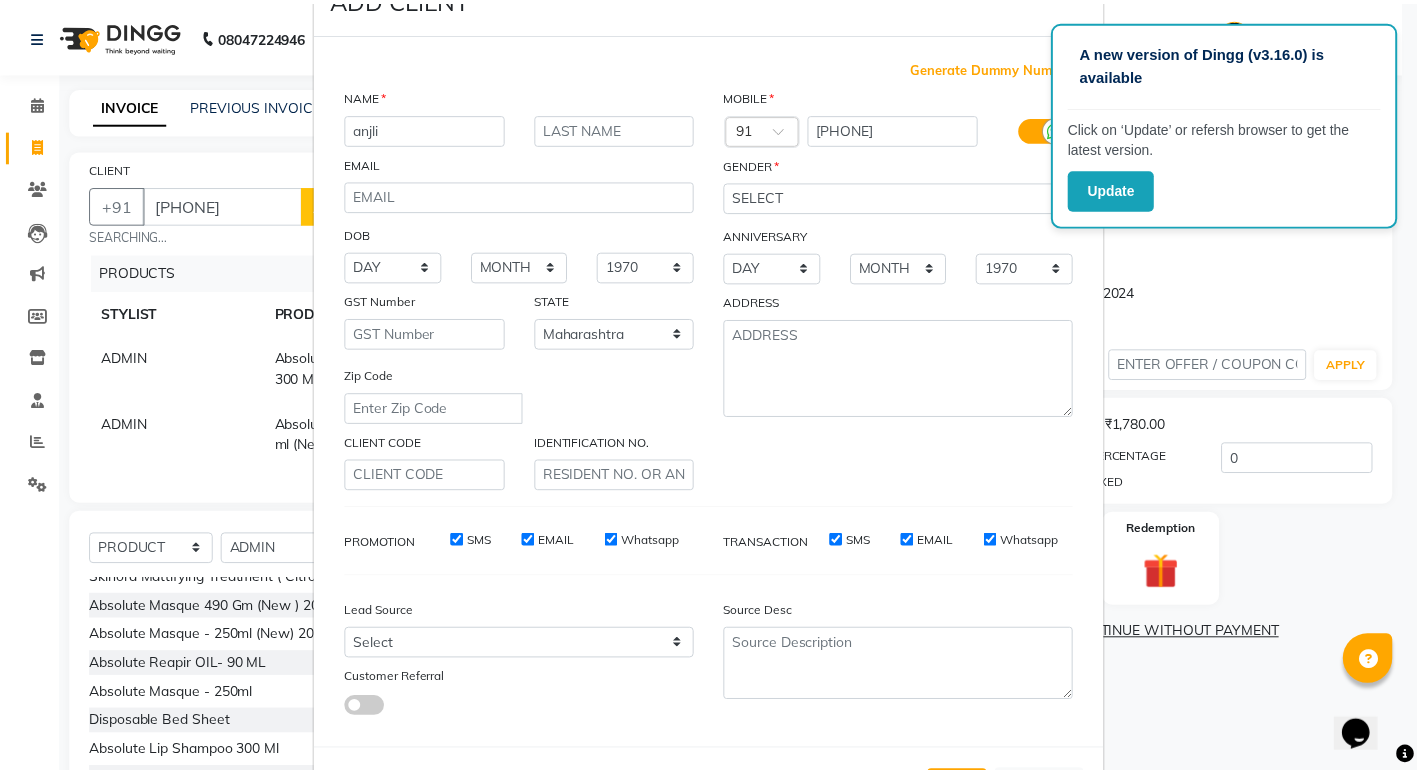 scroll, scrollTop: 149, scrollLeft: 0, axis: vertical 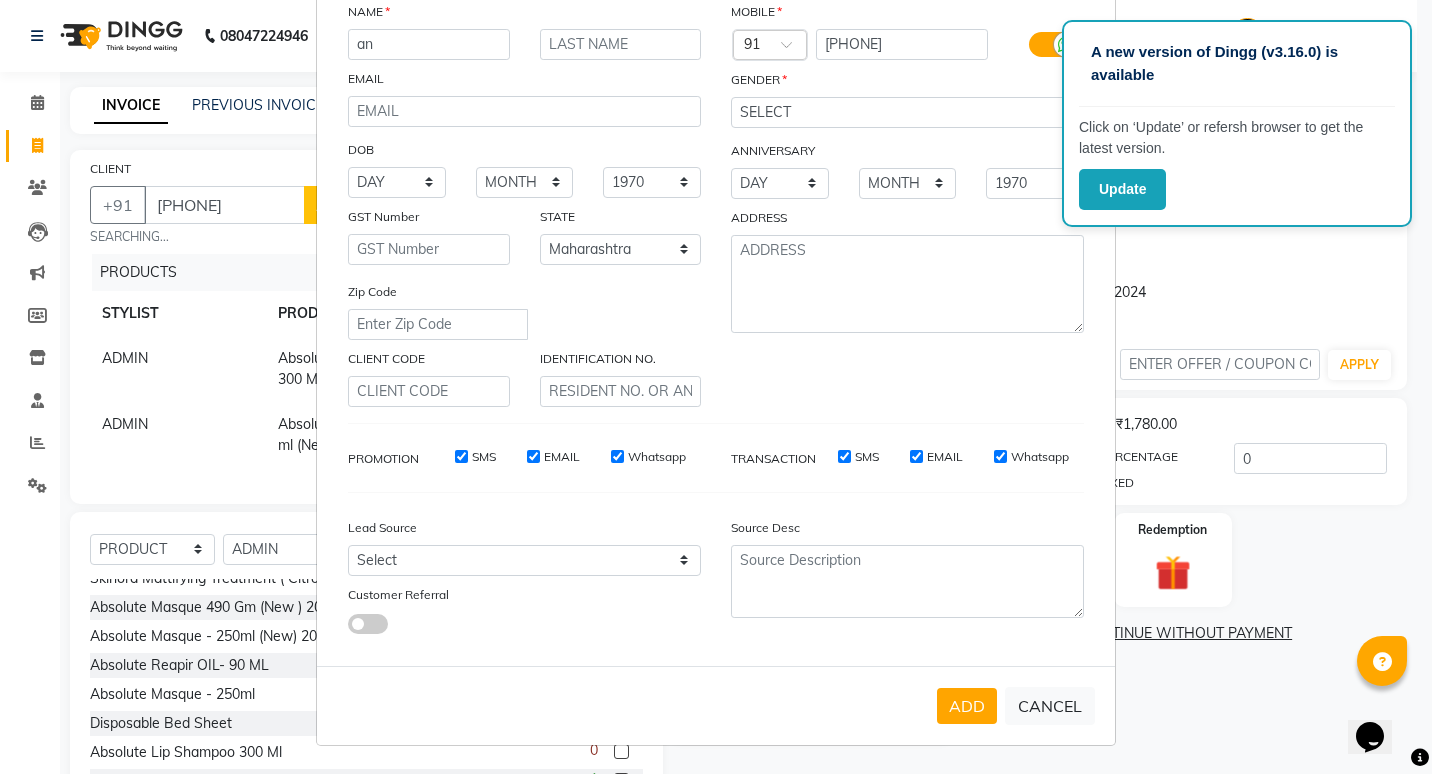 type on "a" 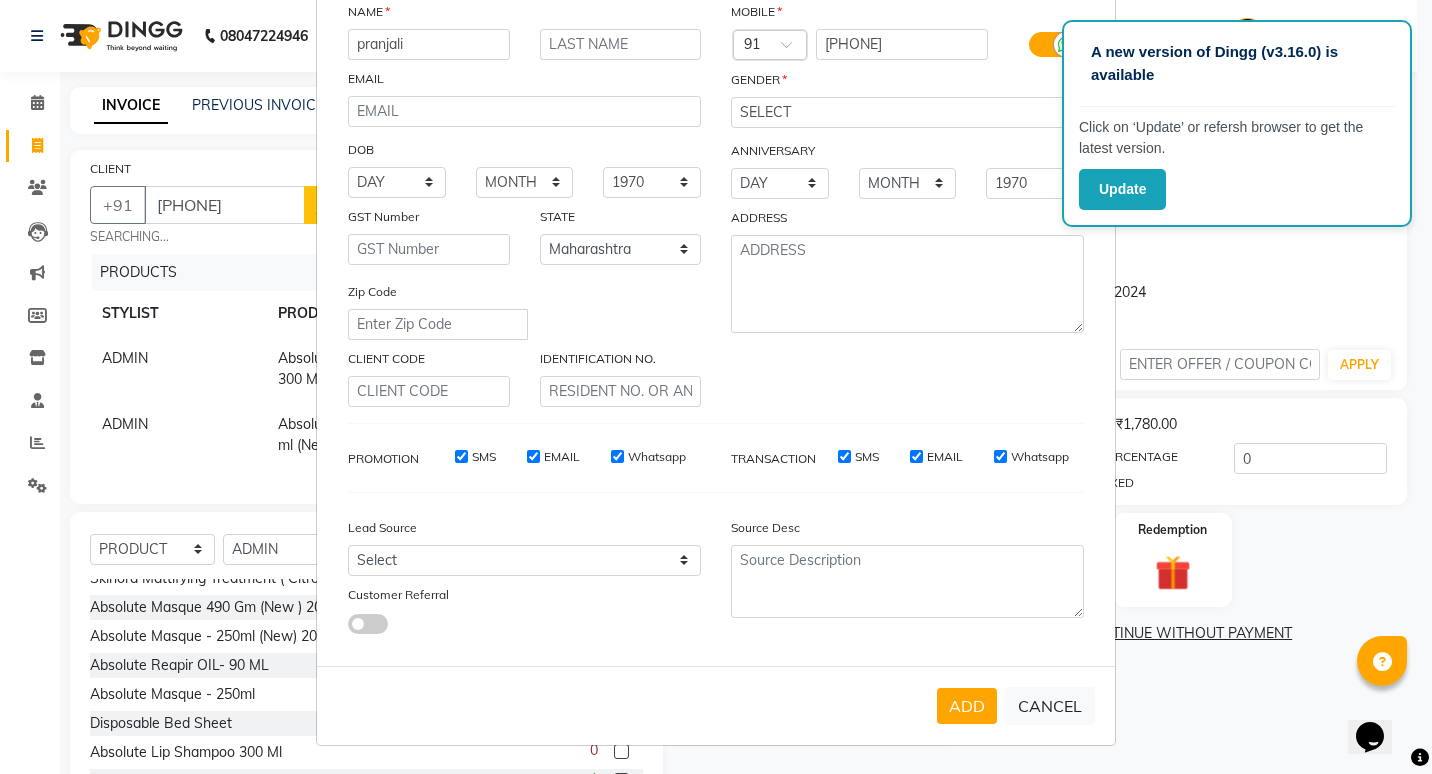 type on "pranjali" 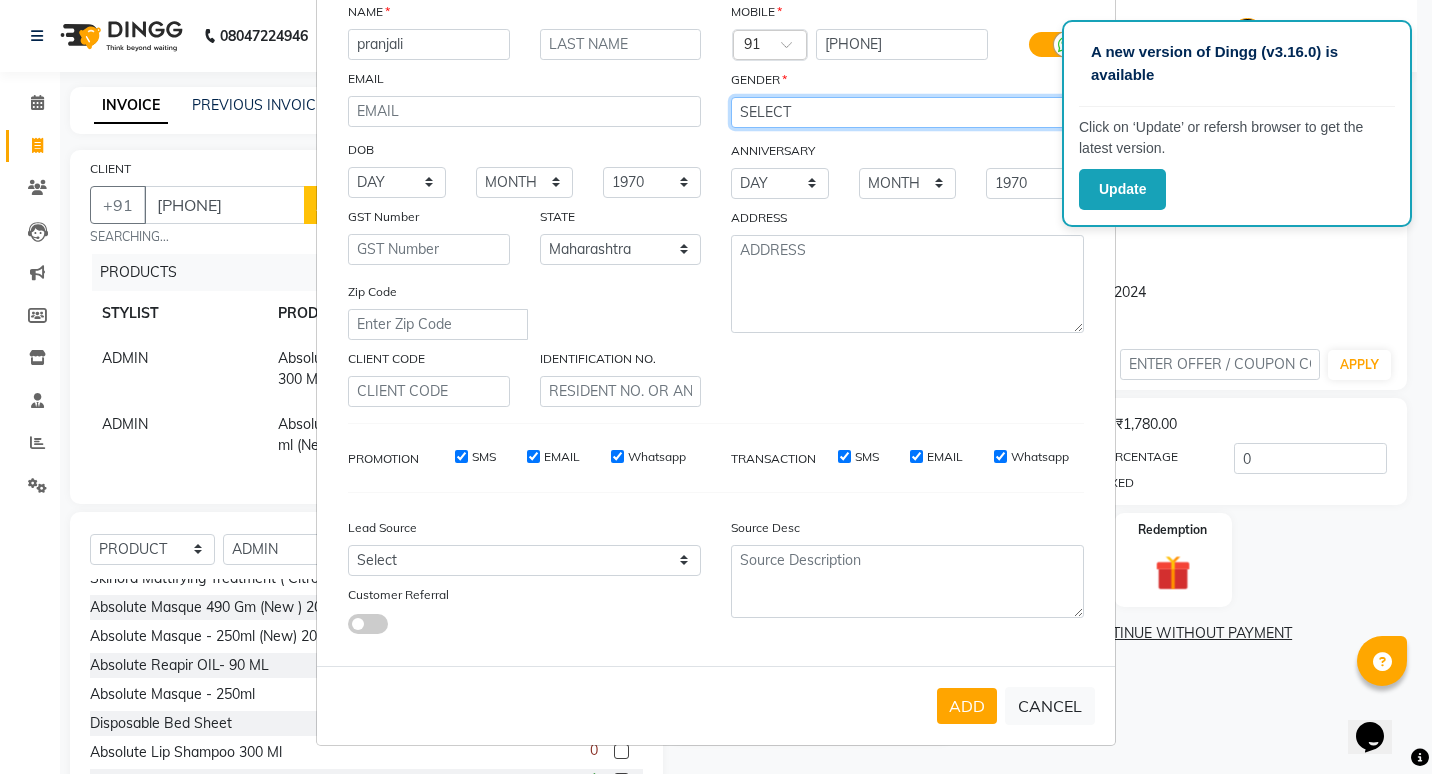 click on "SELECT MALE FEMALE OTHER PREFER NOT TO SAY" at bounding box center [907, 112] 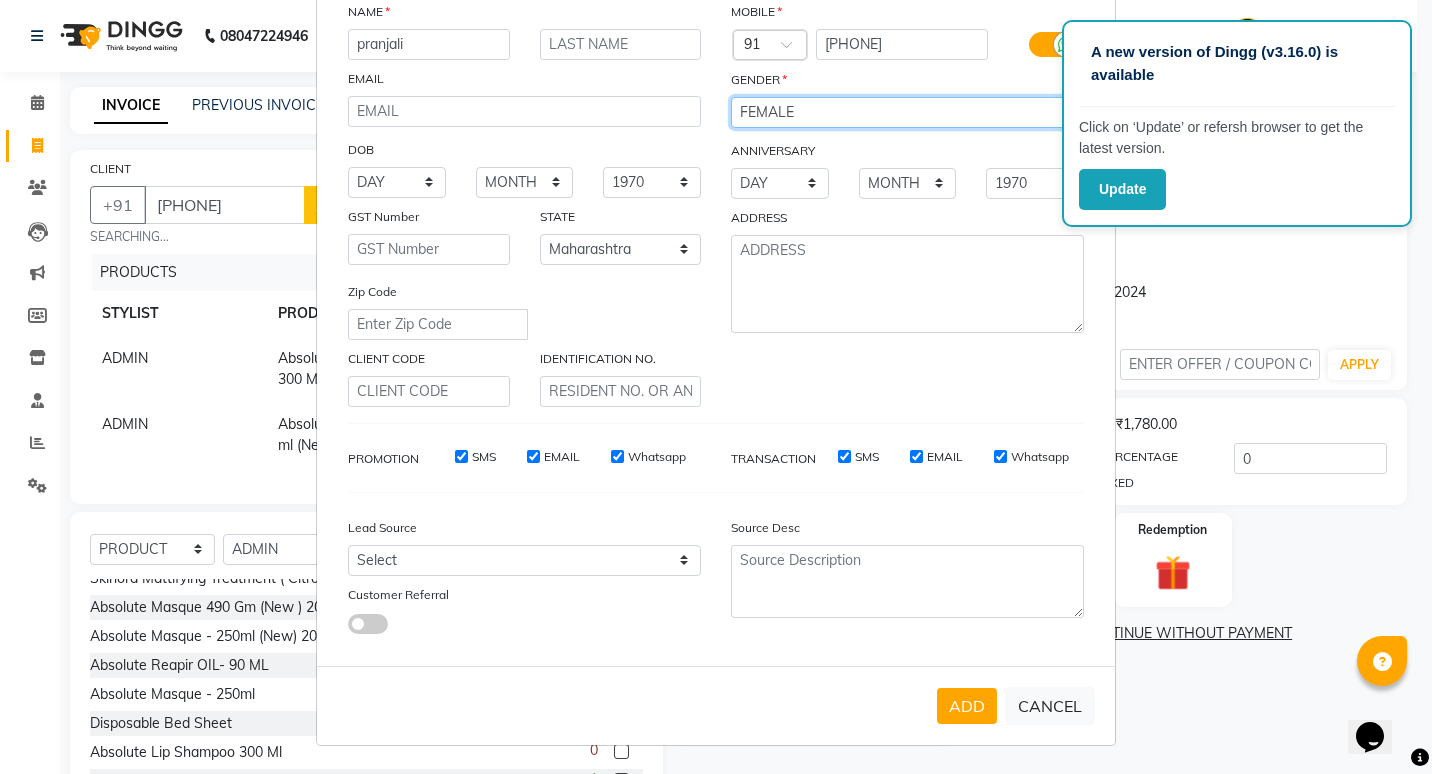click on "SELECT MALE FEMALE OTHER PREFER NOT TO SAY" at bounding box center [907, 112] 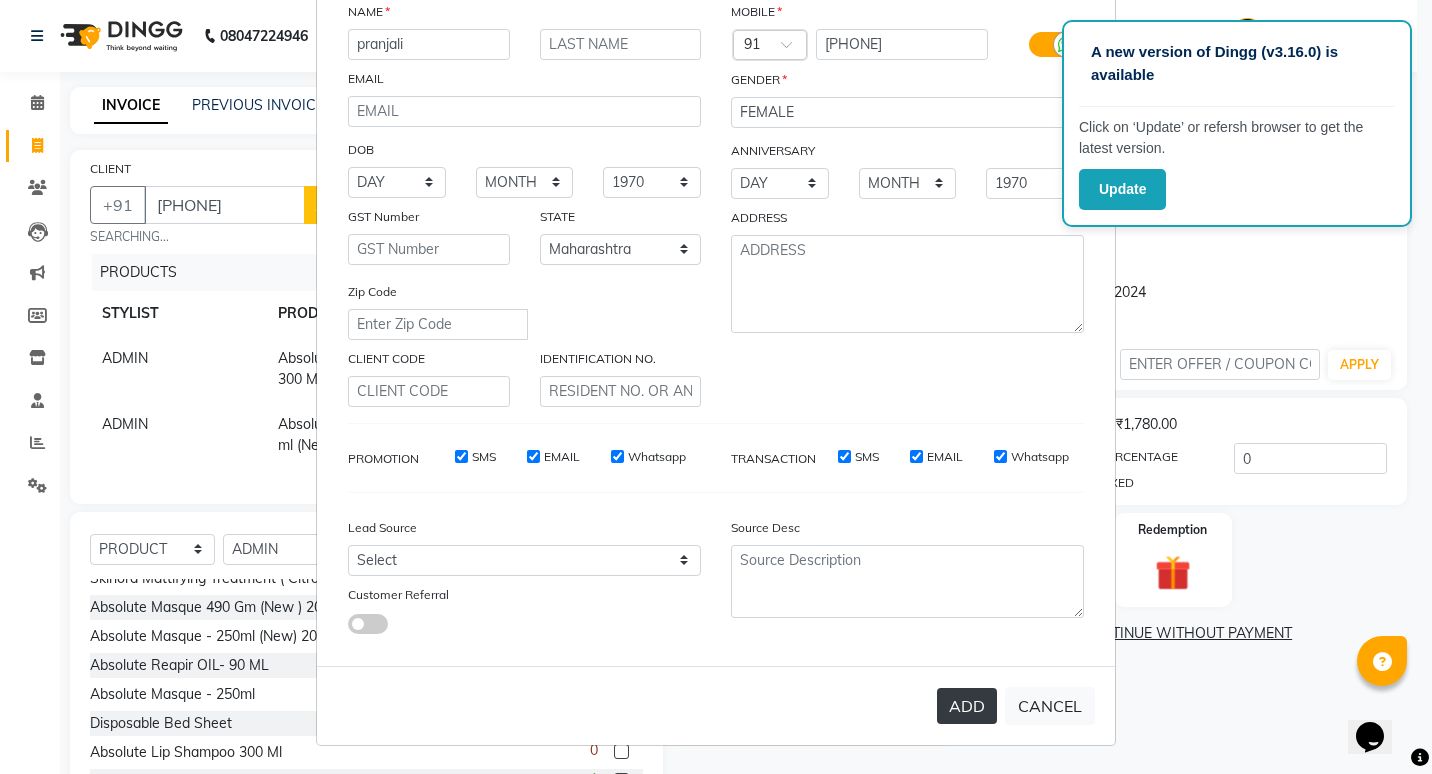 click on "ADD" at bounding box center [967, 706] 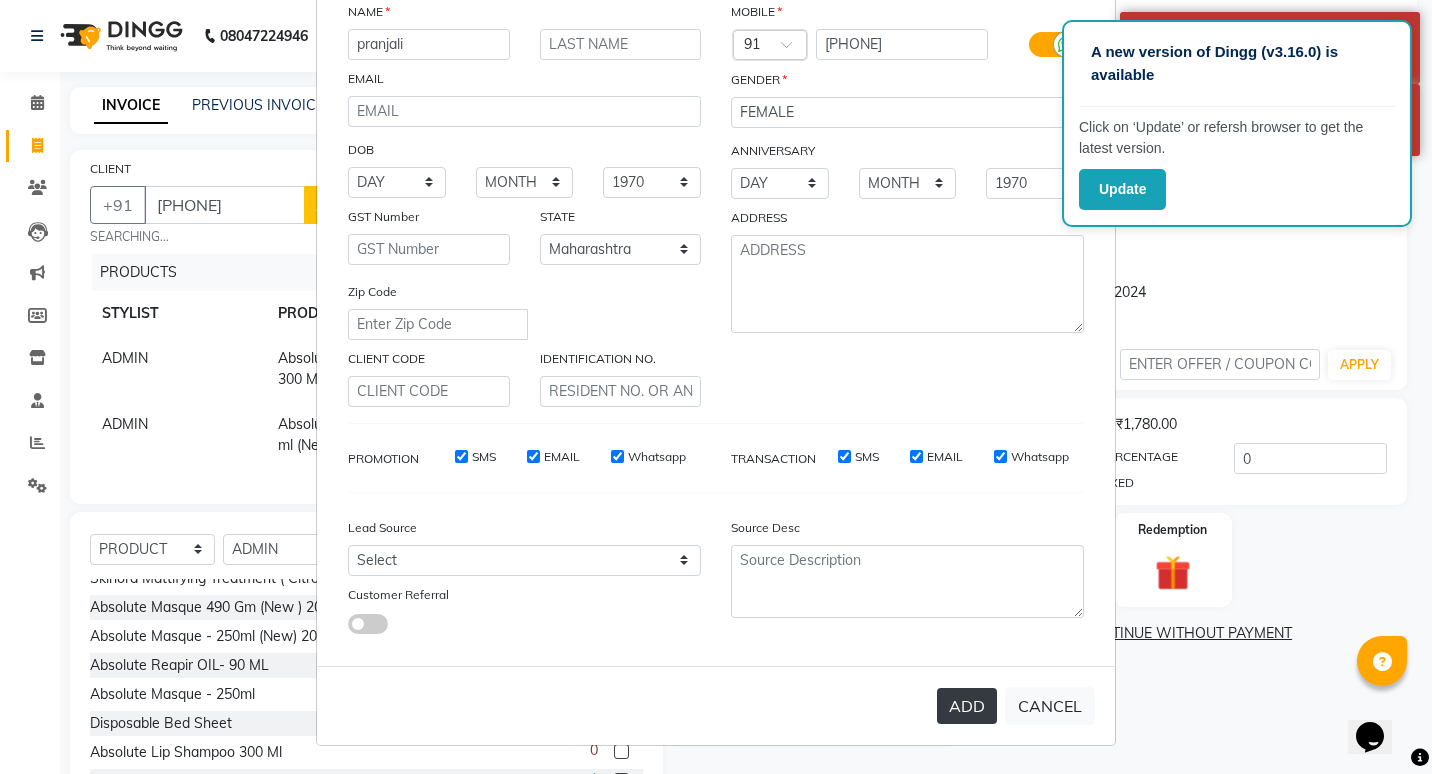 click on "ADD" at bounding box center (967, 706) 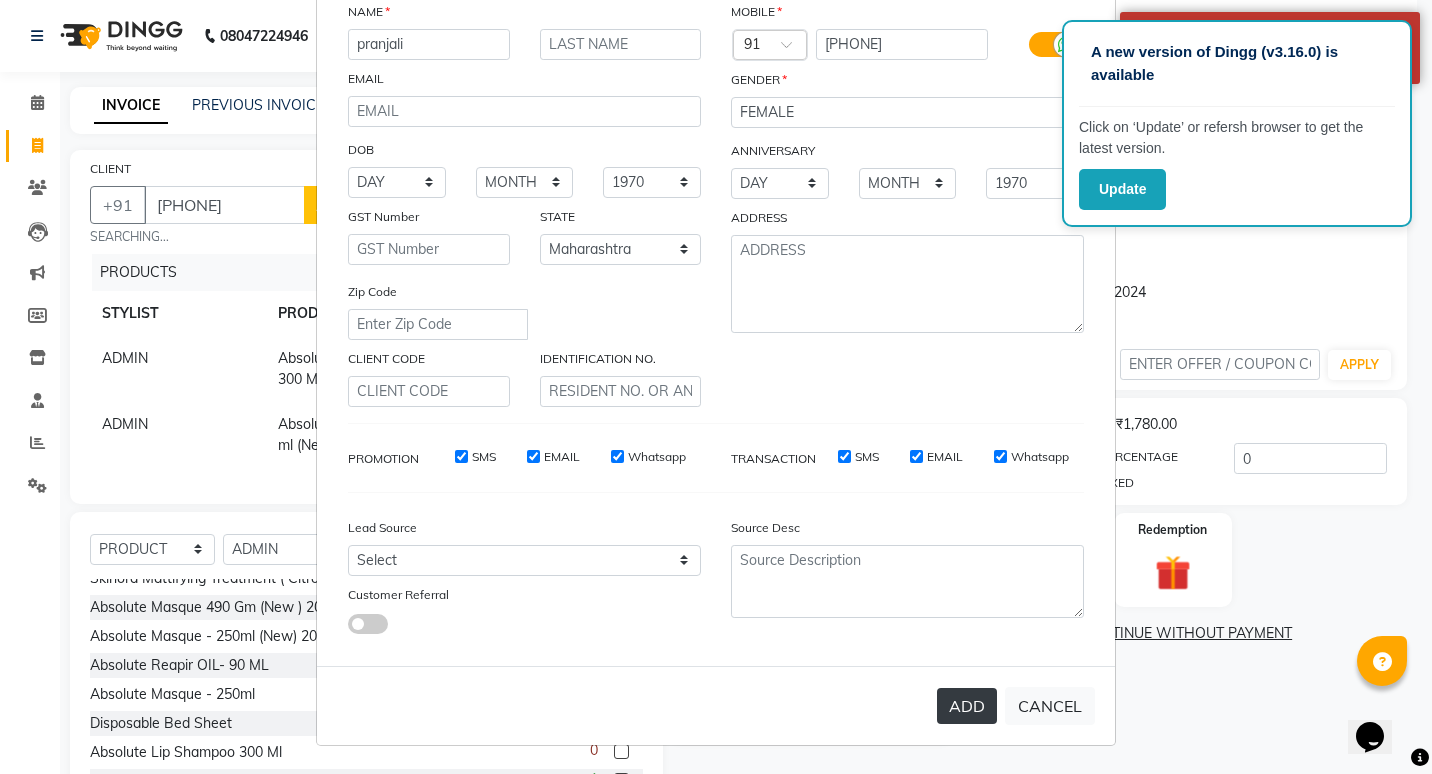 click on "ADD" at bounding box center (967, 706) 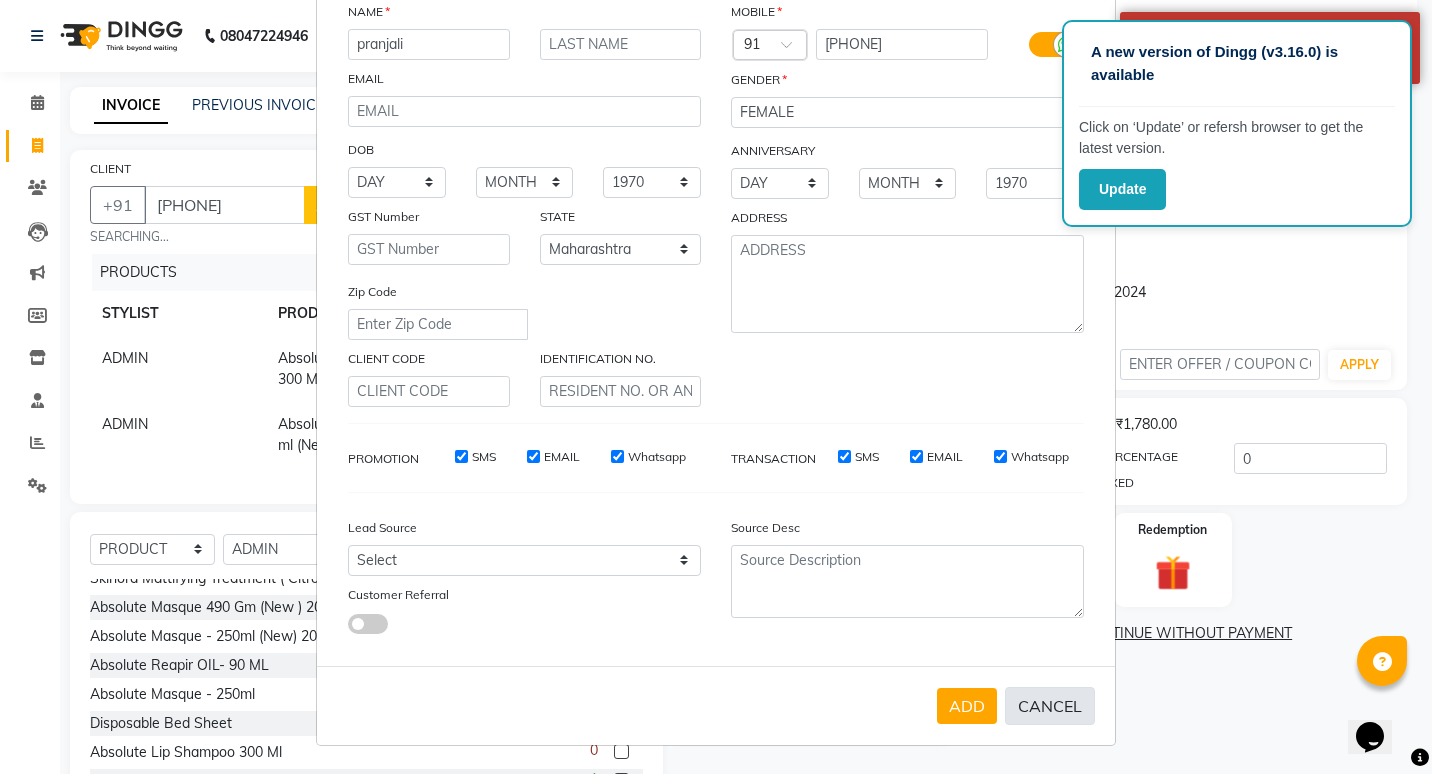 click on "CANCEL" at bounding box center (1050, 706) 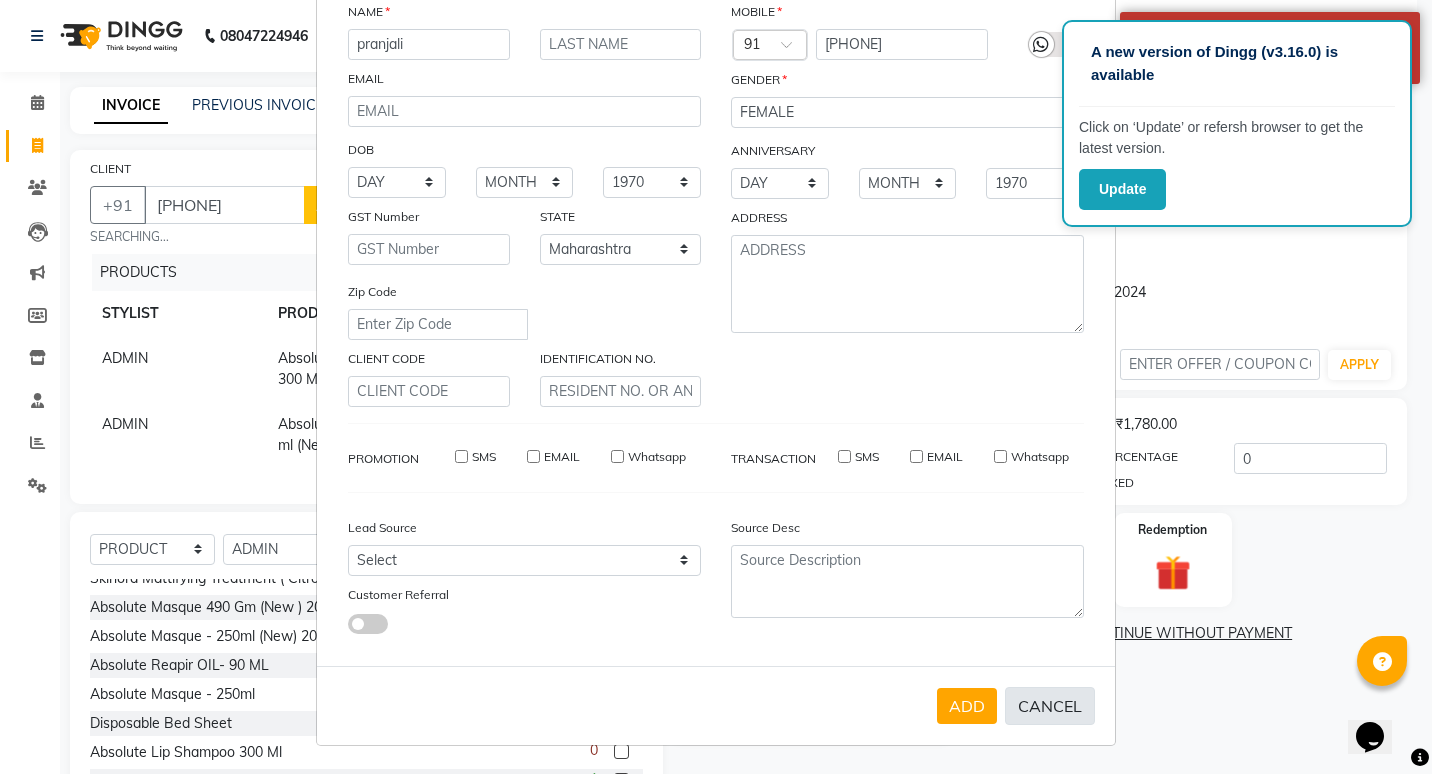 type 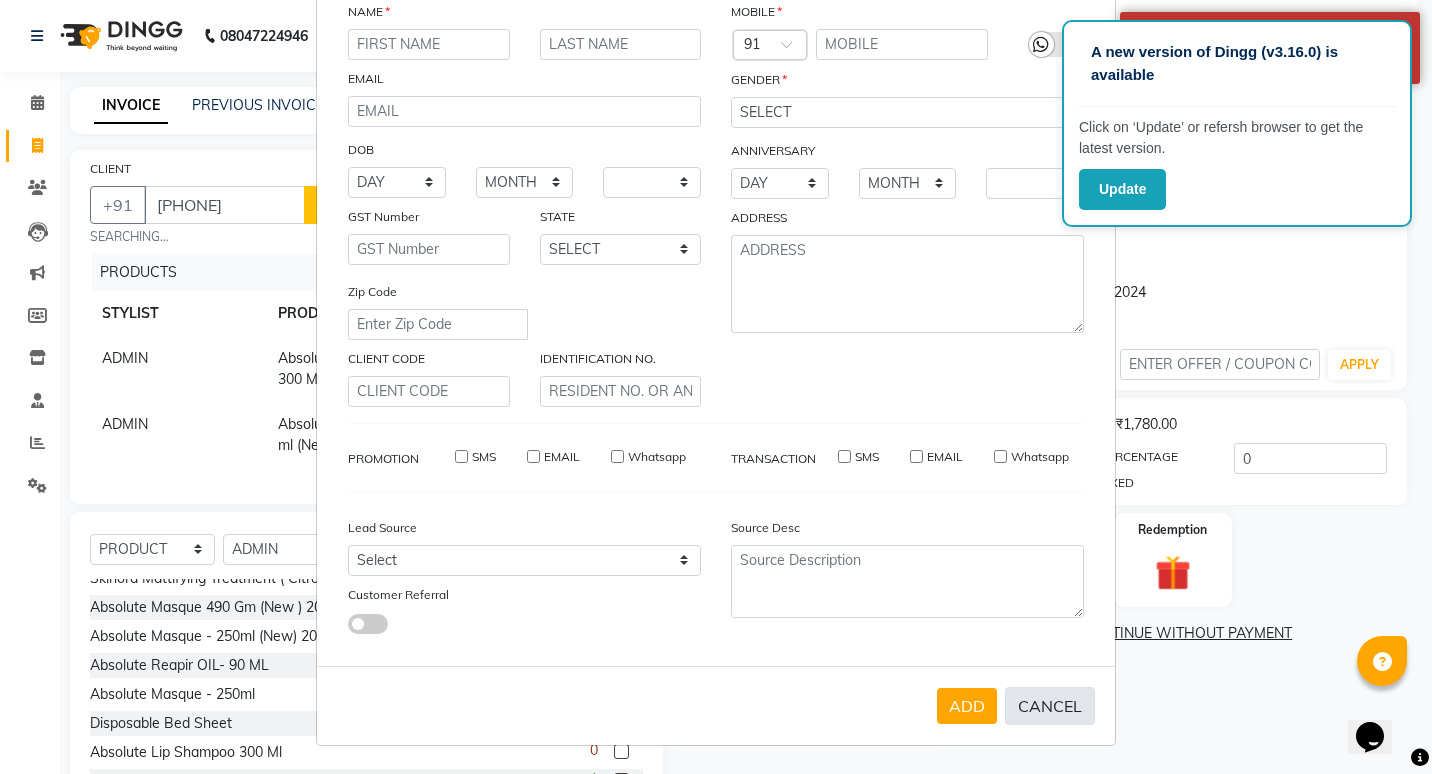 checkbox on "false" 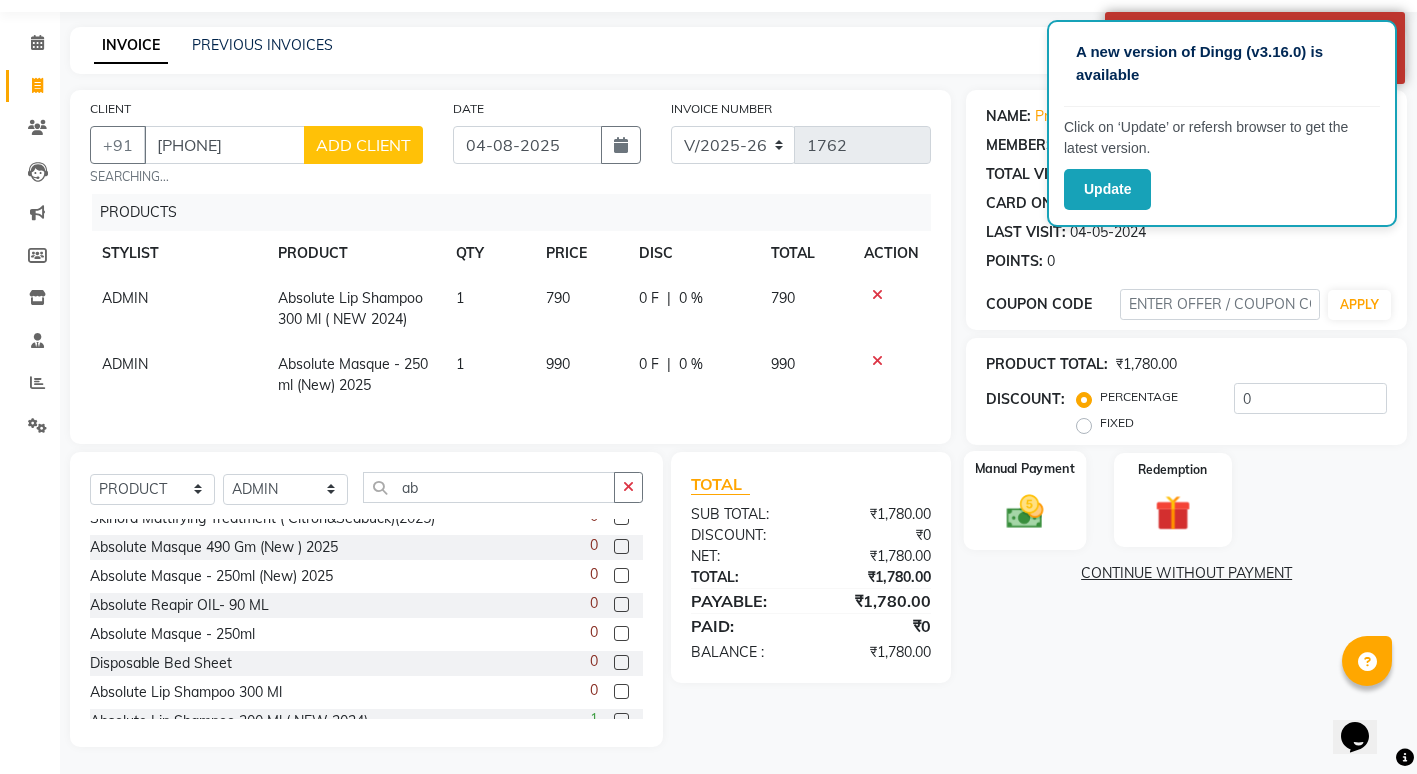 scroll, scrollTop: 78, scrollLeft: 0, axis: vertical 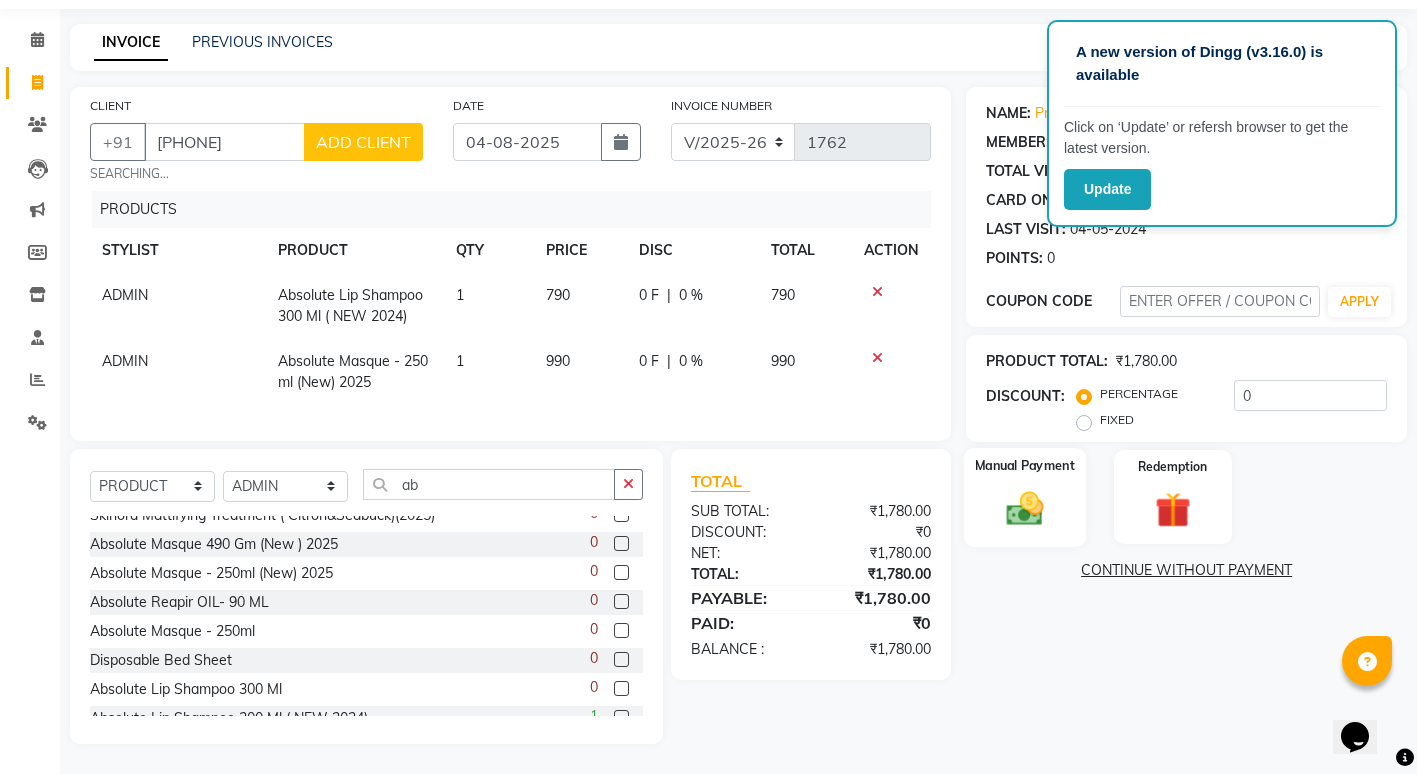 drag, startPoint x: 1022, startPoint y: 489, endPoint x: 1018, endPoint y: 476, distance: 13.601471 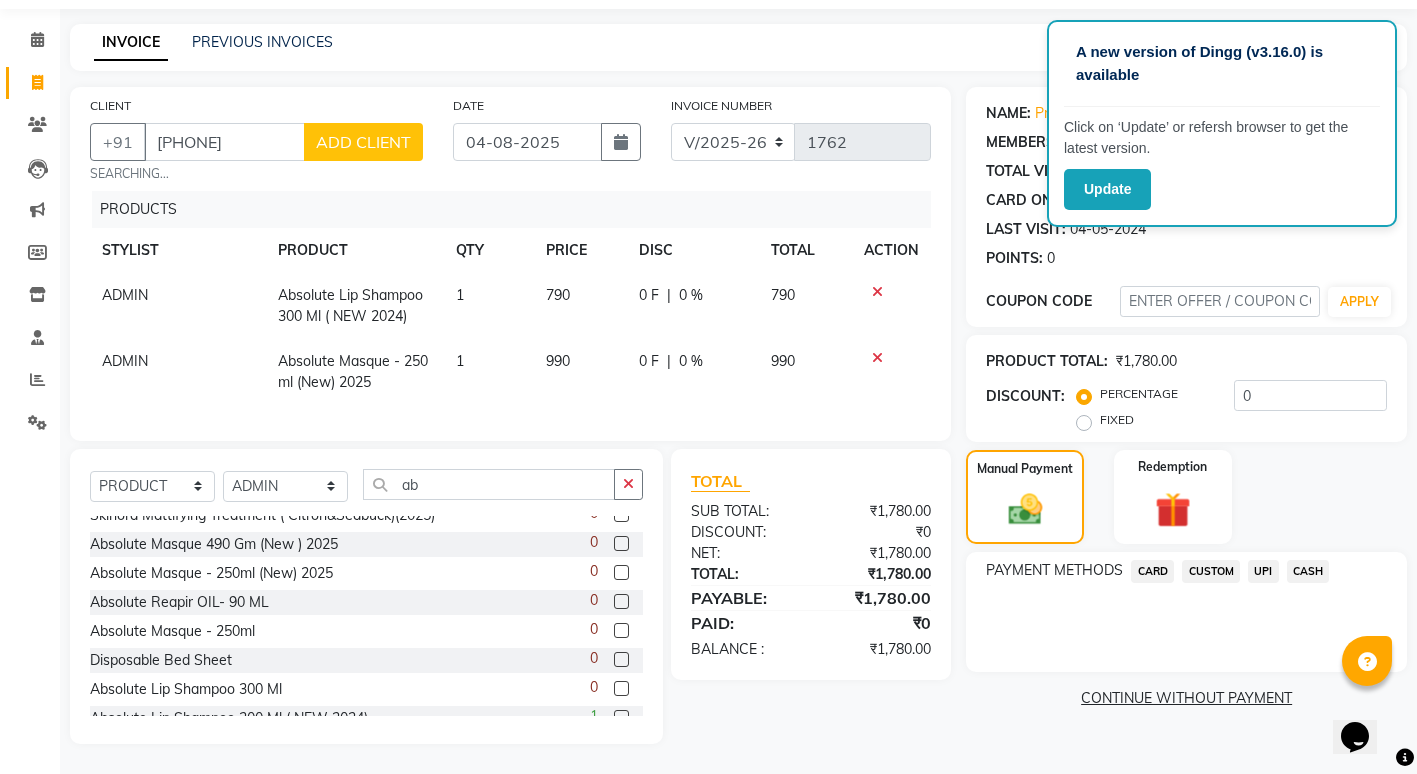 click on "UPI" 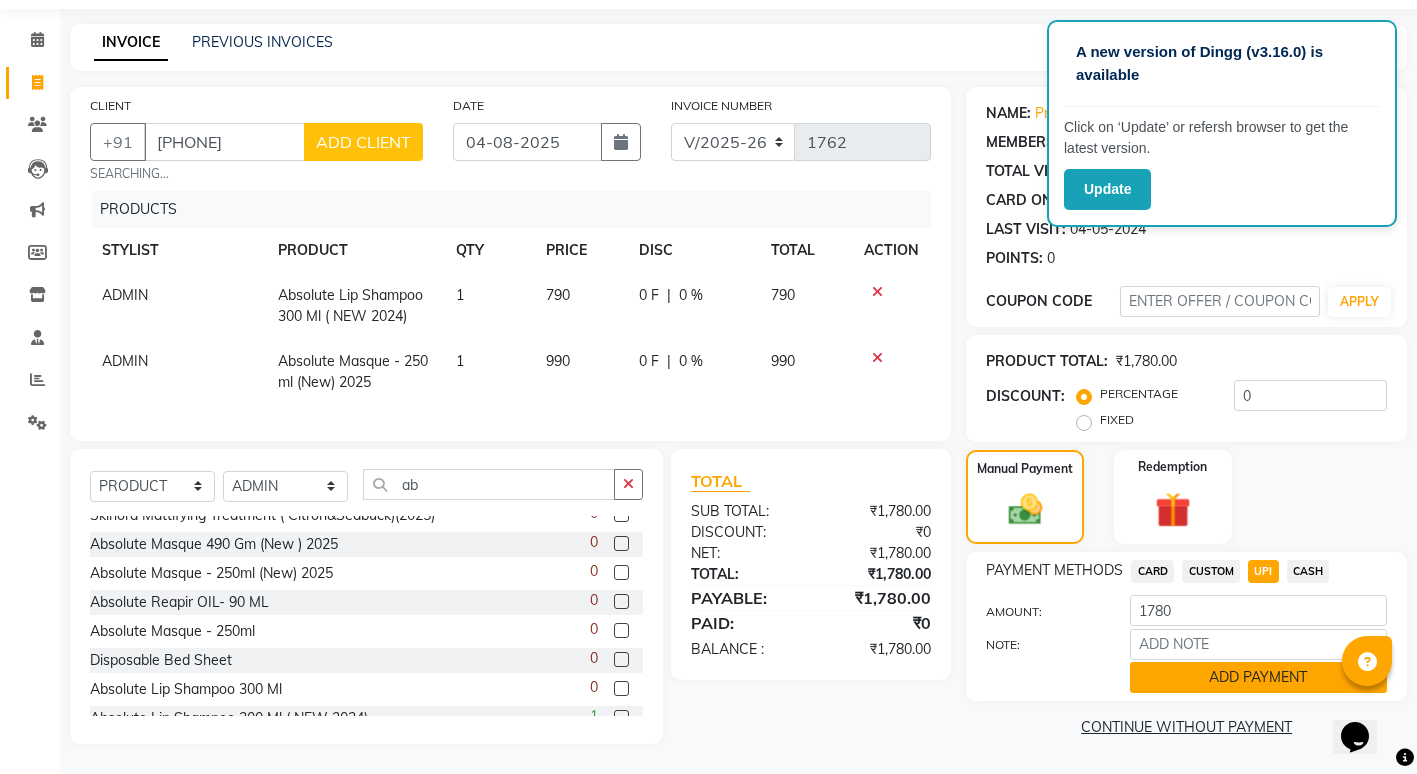 click on "ADD PAYMENT" 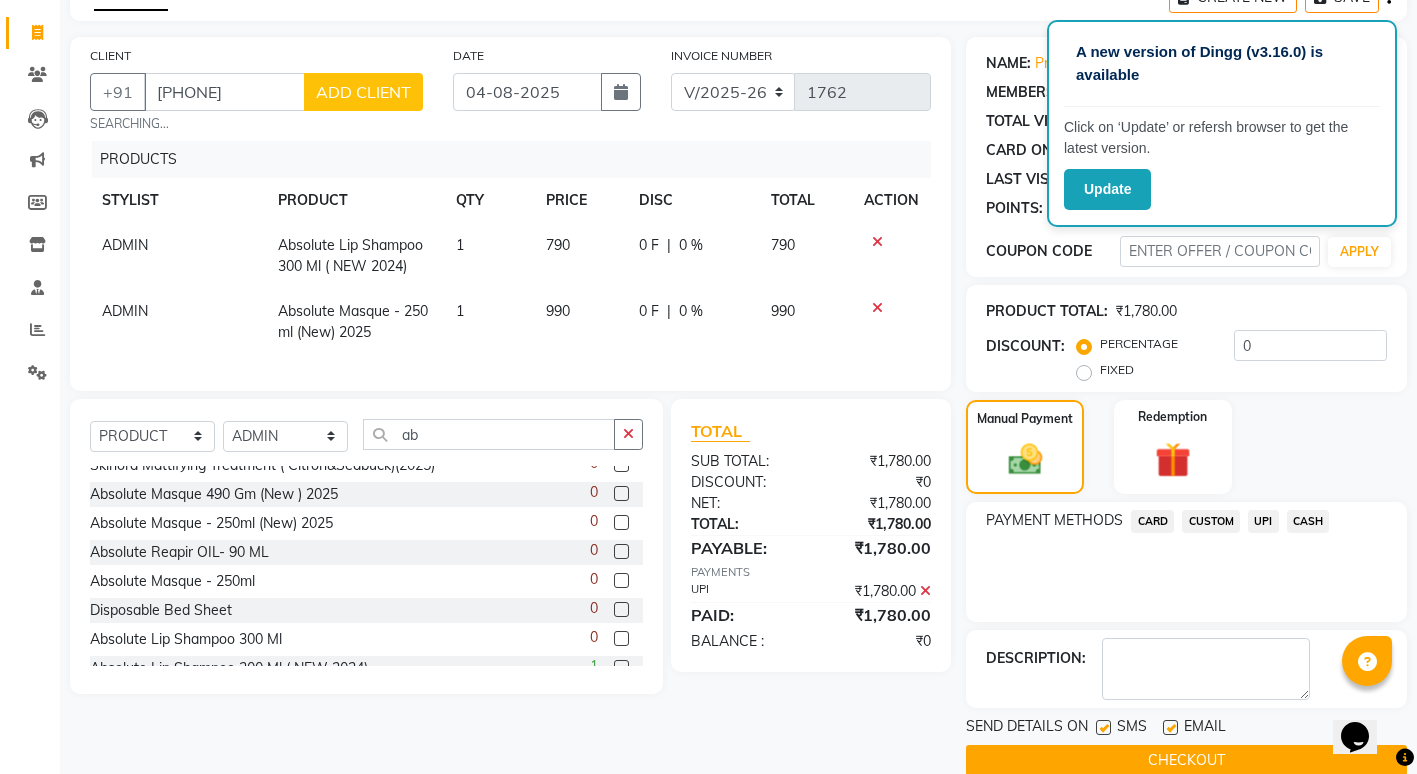 scroll, scrollTop: 145, scrollLeft: 0, axis: vertical 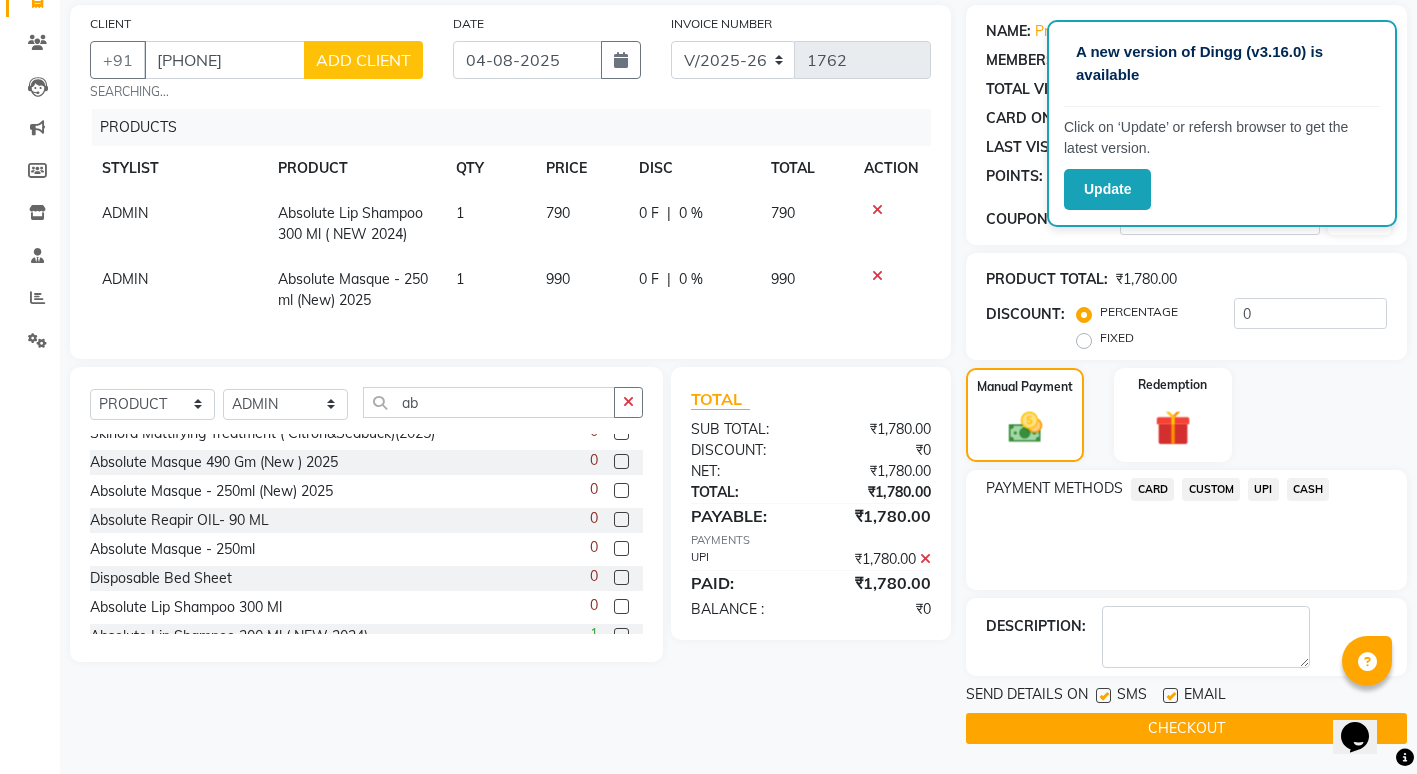 click on "CHECKOUT" 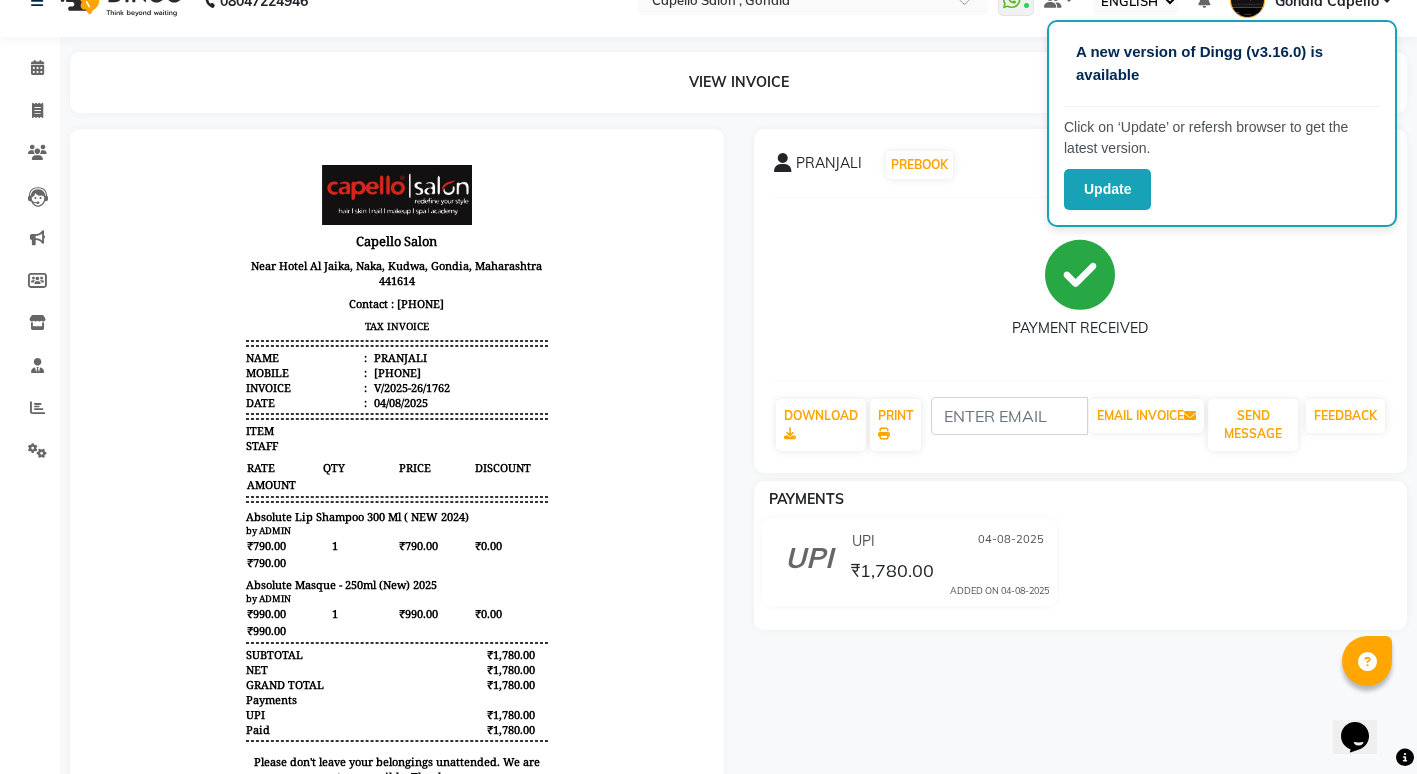 scroll, scrollTop: 0, scrollLeft: 0, axis: both 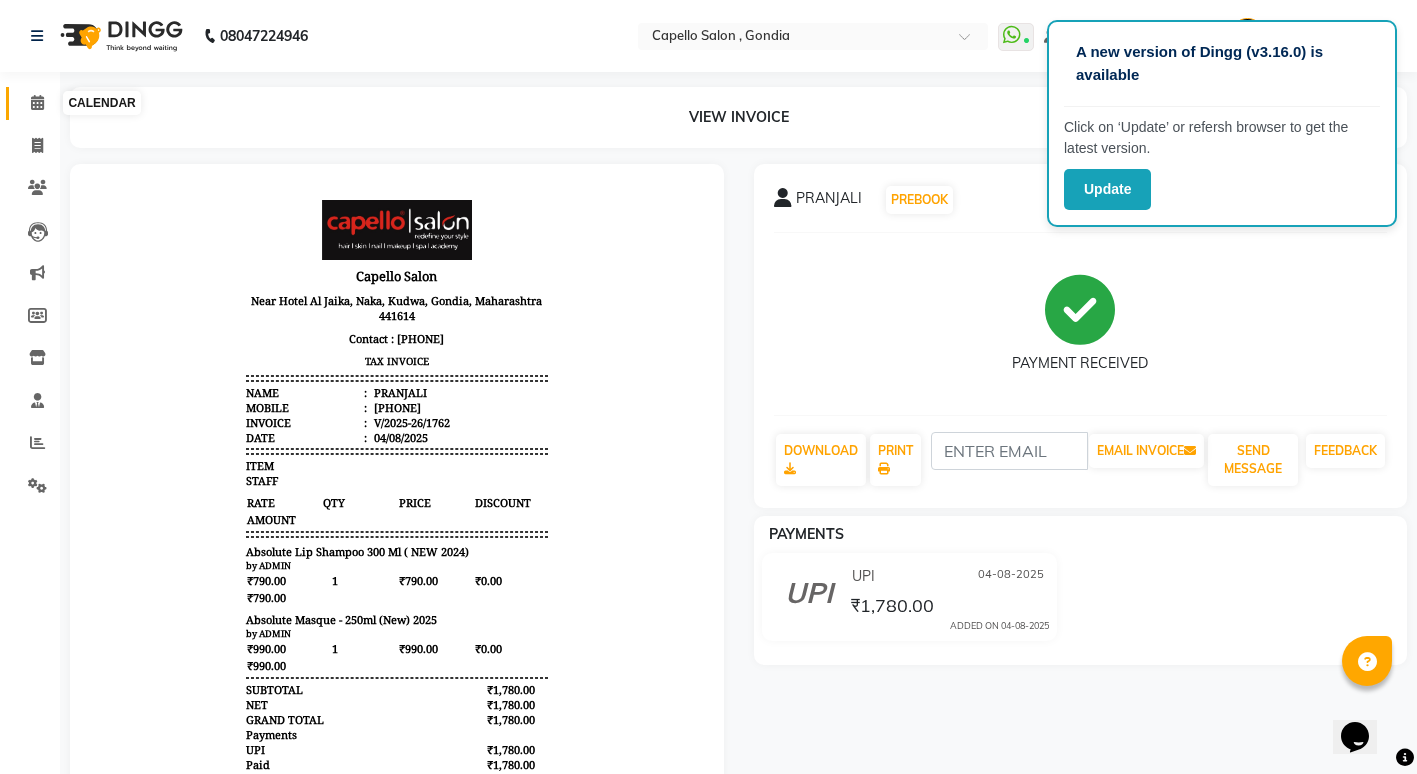click 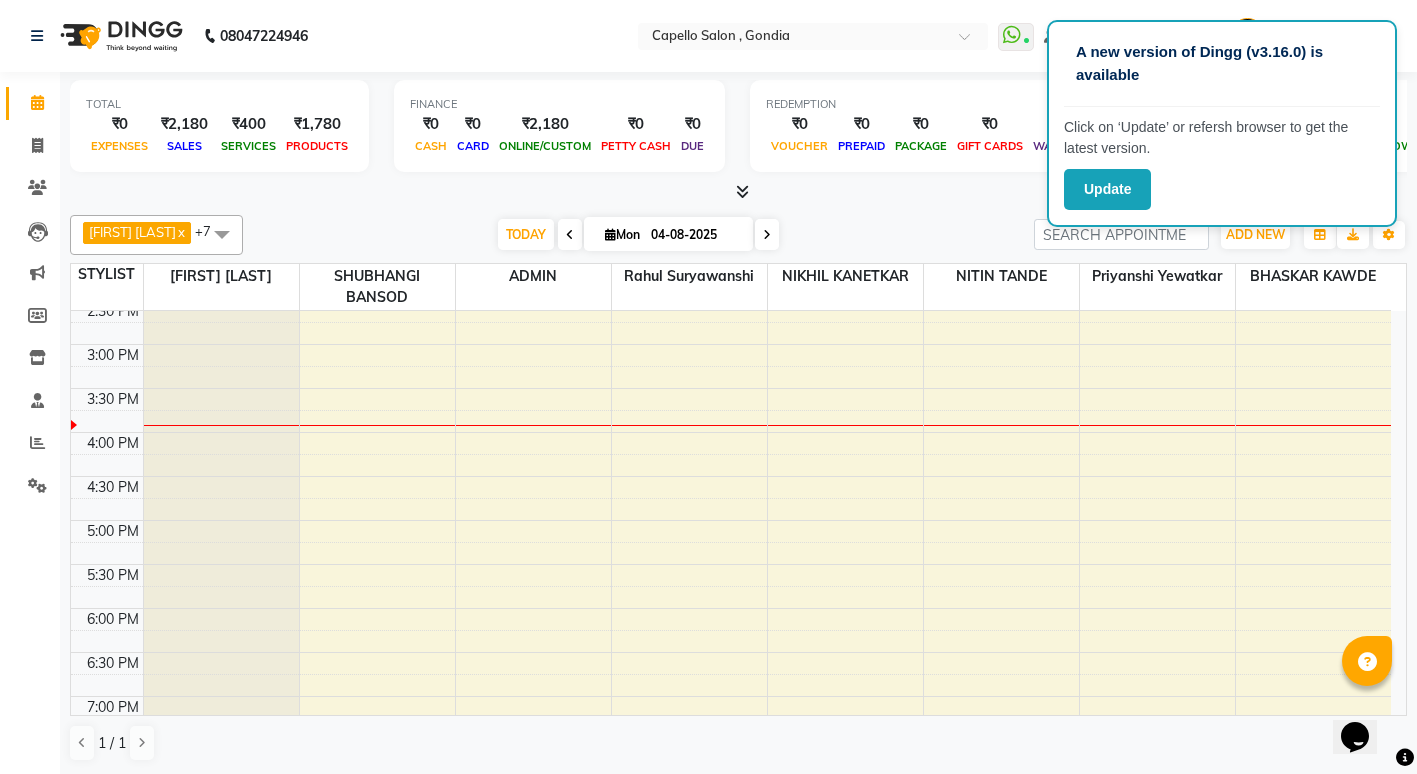 scroll, scrollTop: 651, scrollLeft: 0, axis: vertical 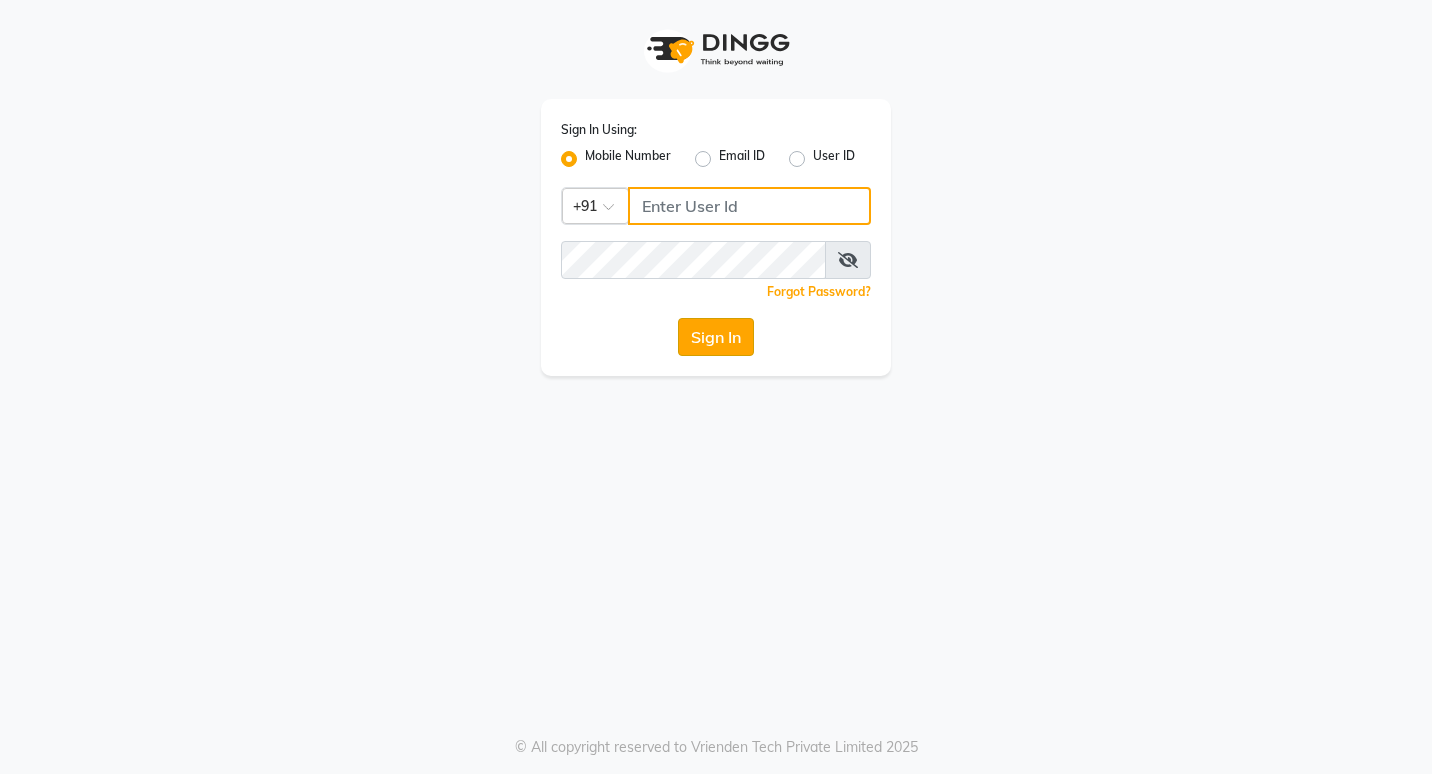 type on "7378698777" 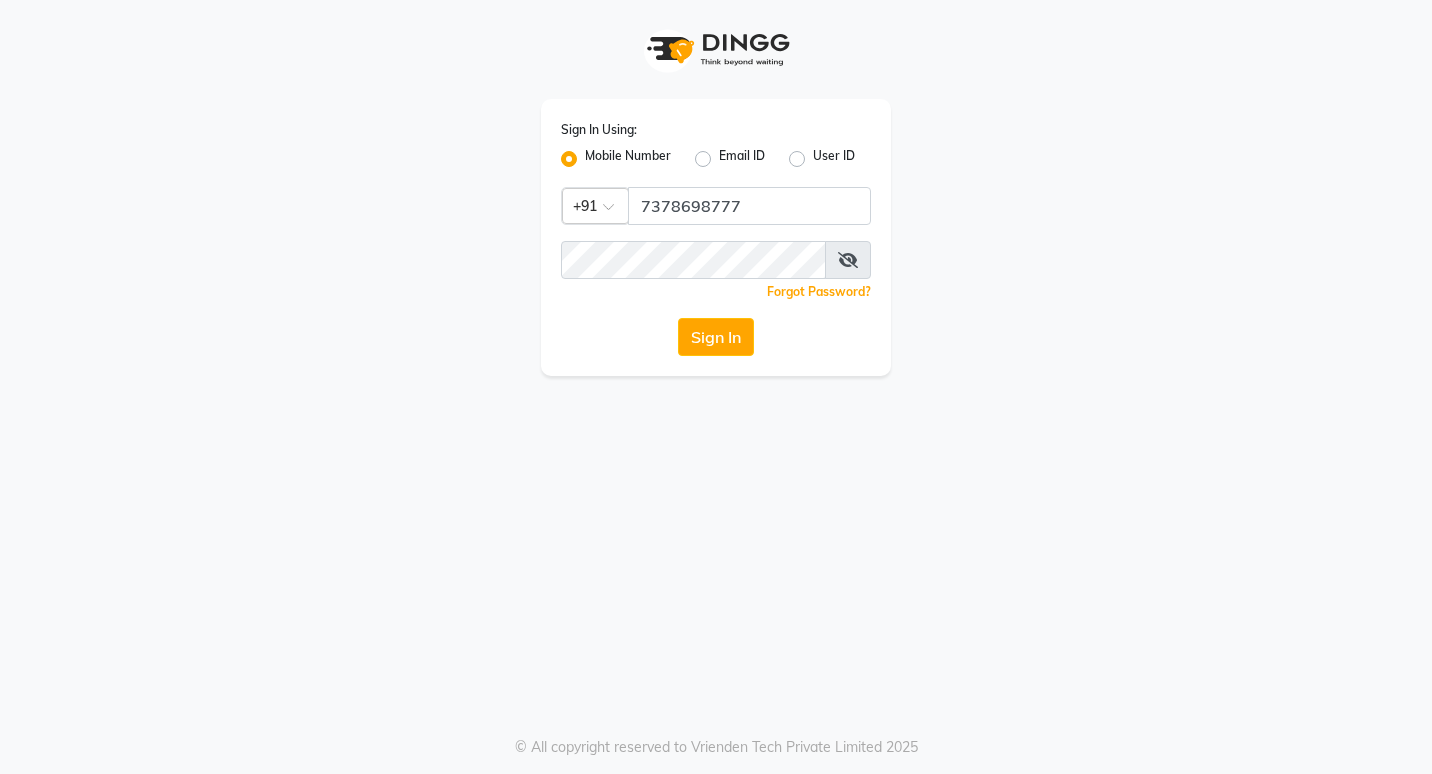 click on "Sign In" 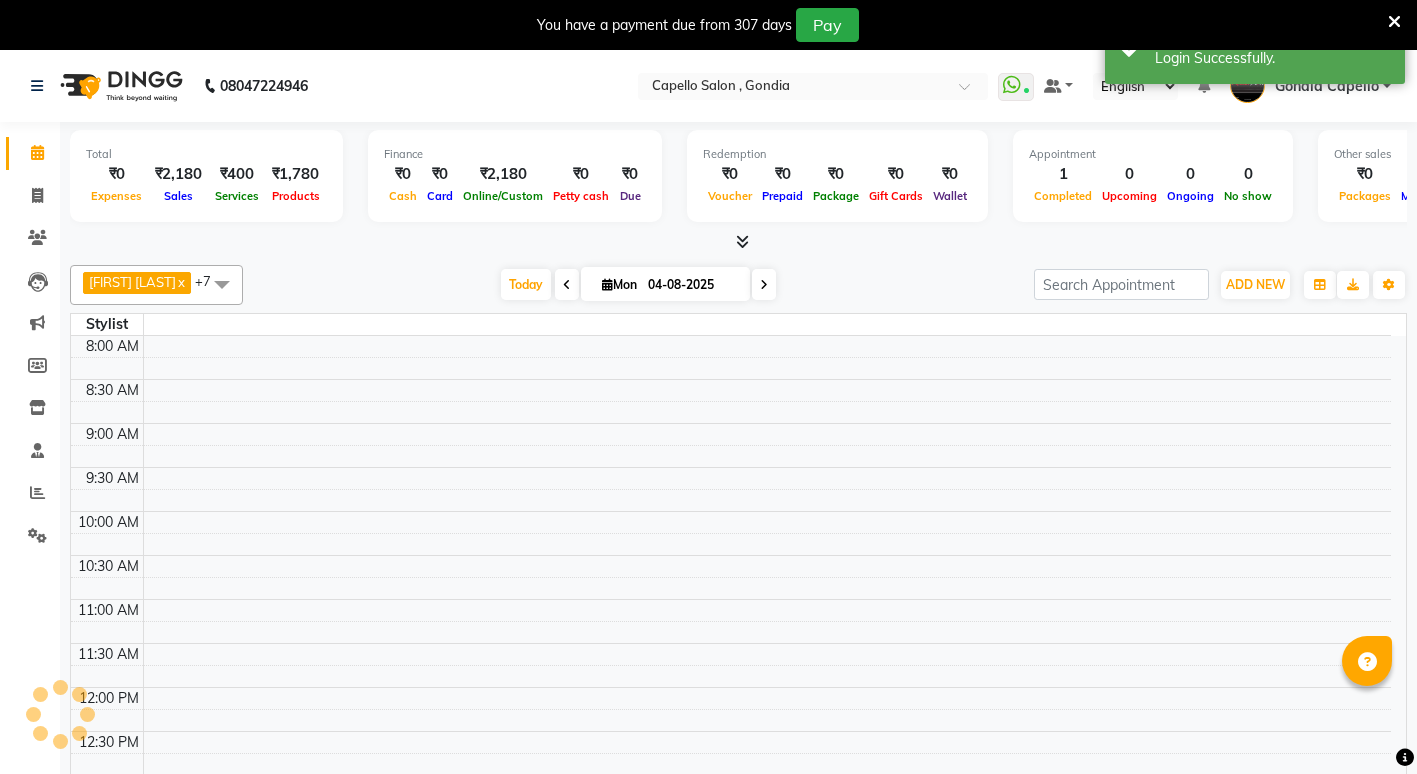 select on "en" 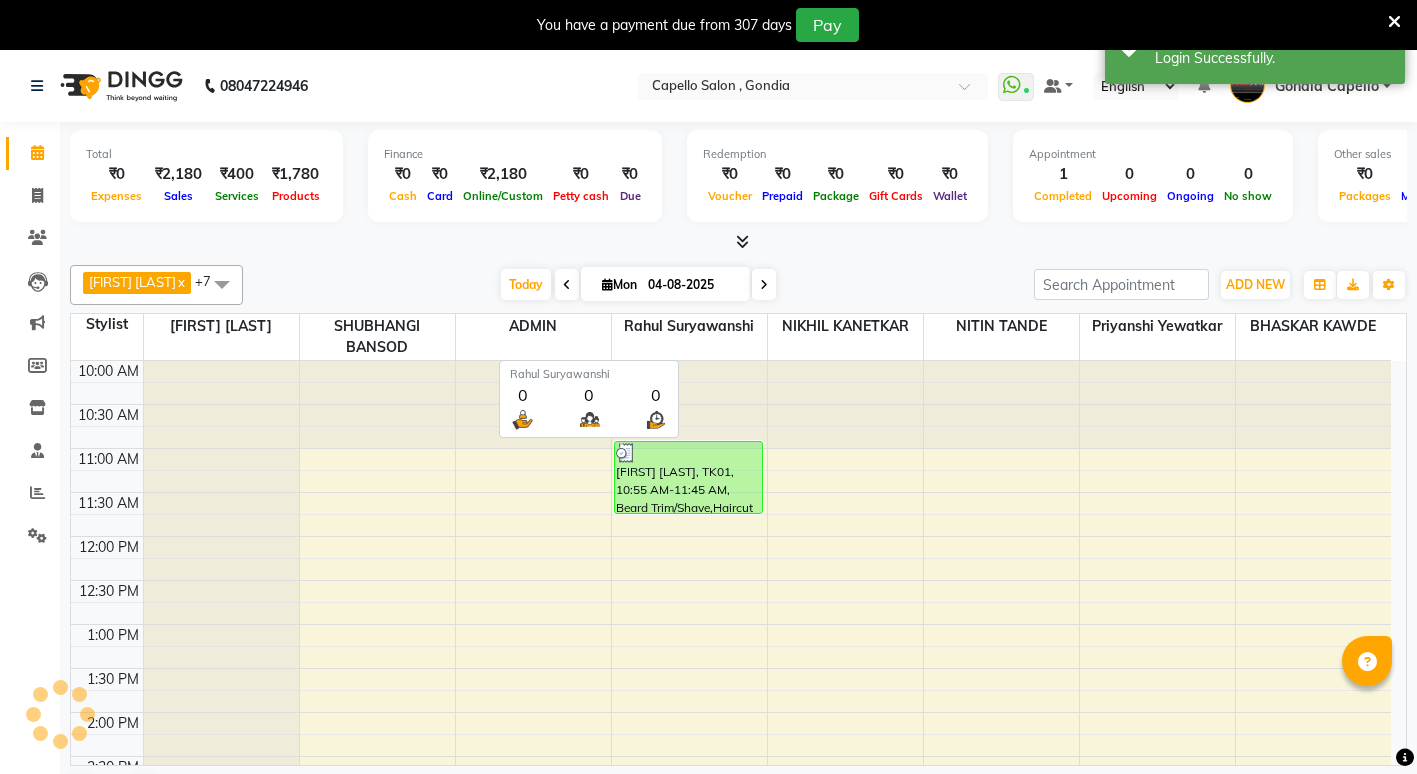 scroll, scrollTop: 0, scrollLeft: 0, axis: both 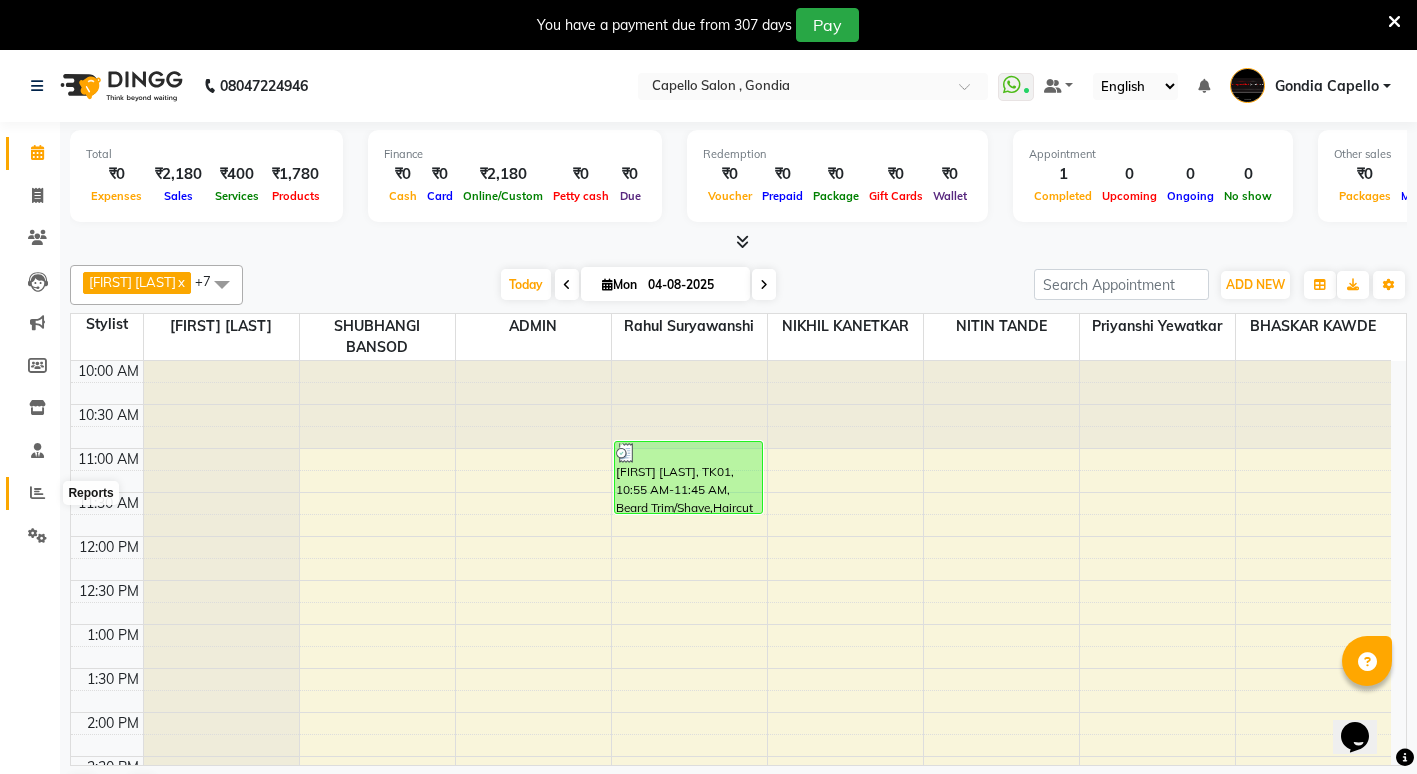 click 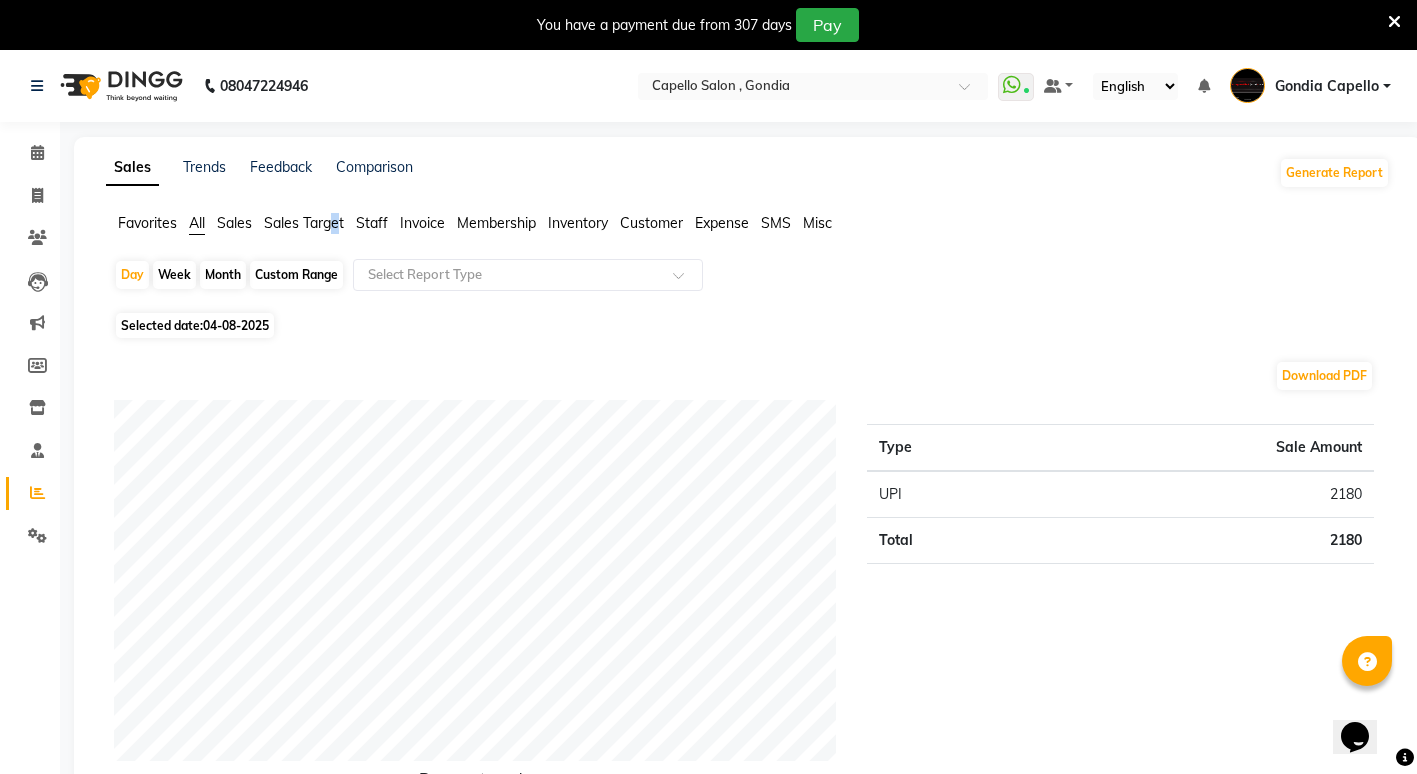 click on "Sales Target" 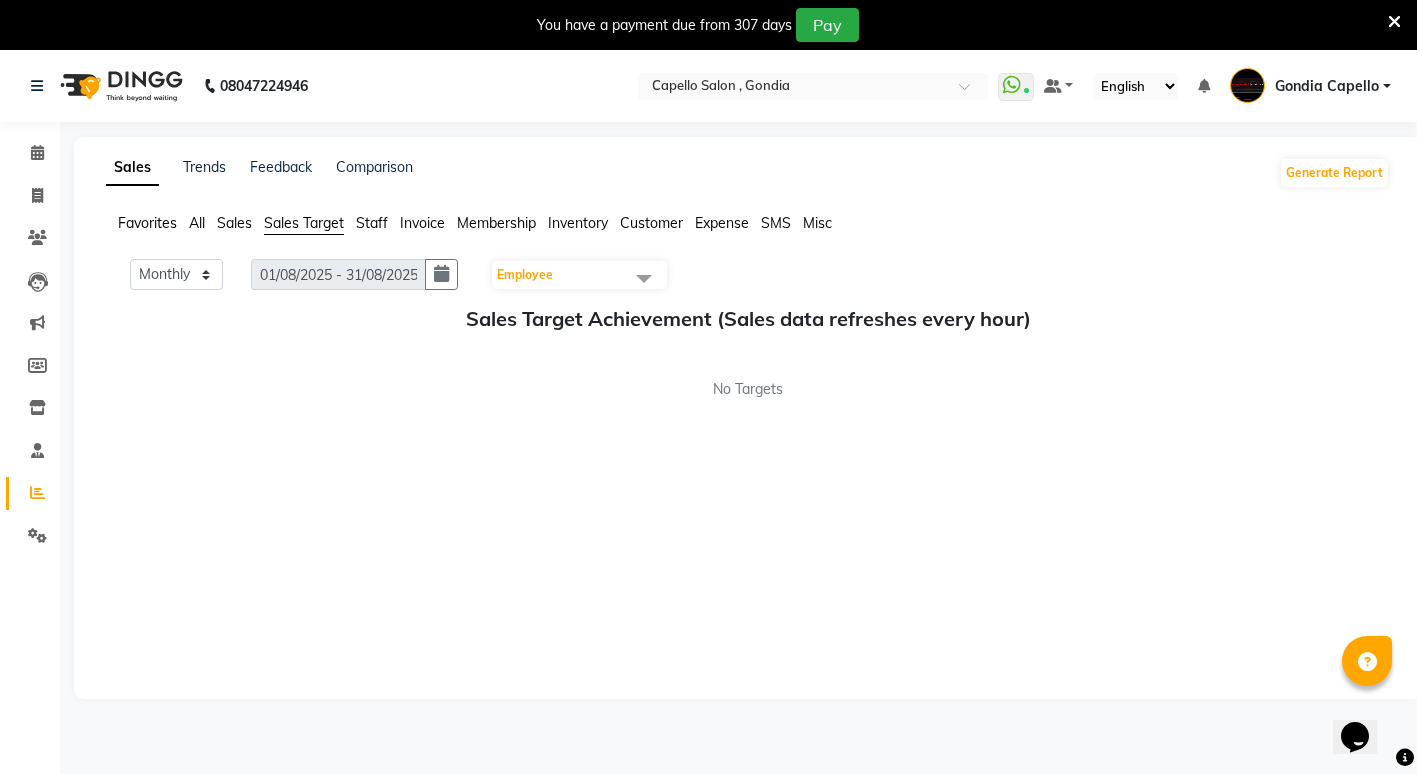 drag, startPoint x: 337, startPoint y: 226, endPoint x: 364, endPoint y: 224, distance: 27.073973 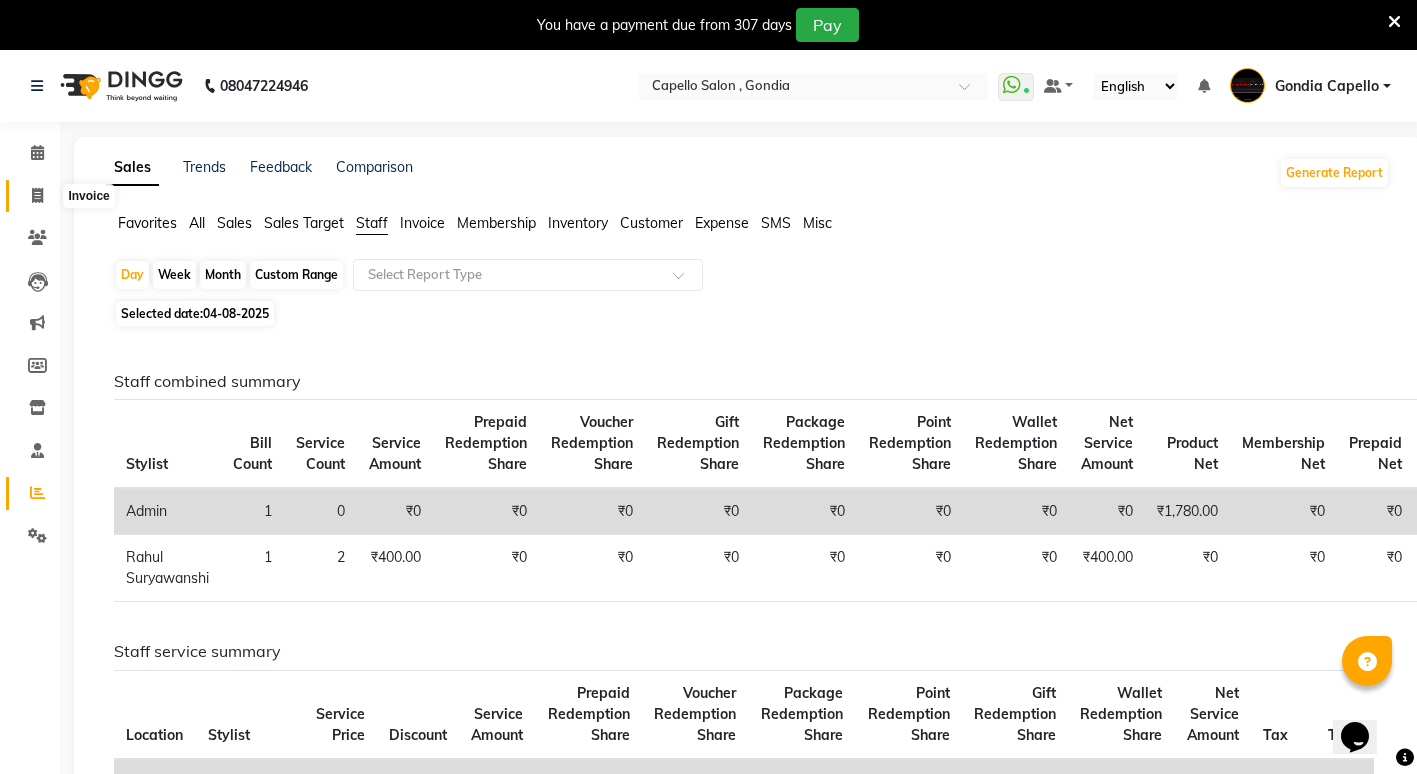click 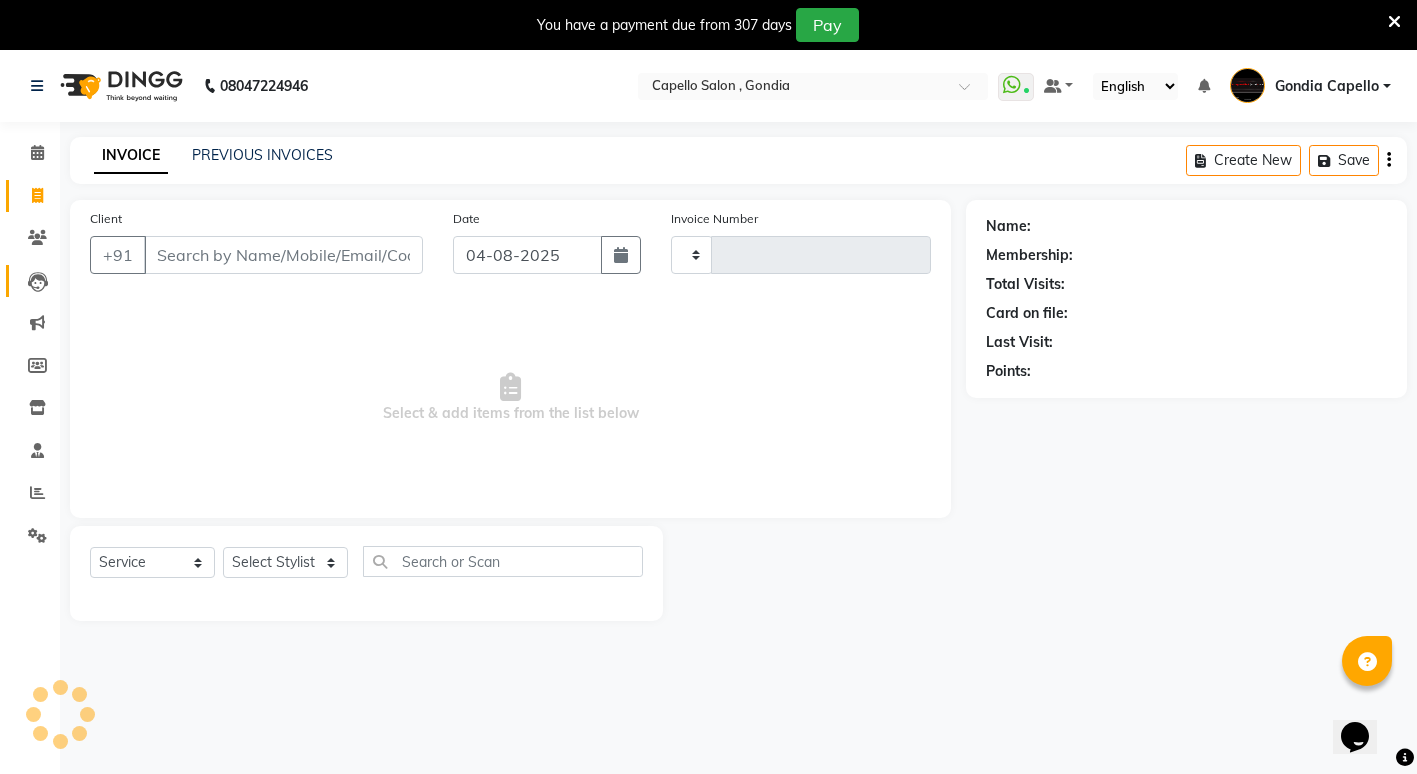 scroll, scrollTop: 50, scrollLeft: 0, axis: vertical 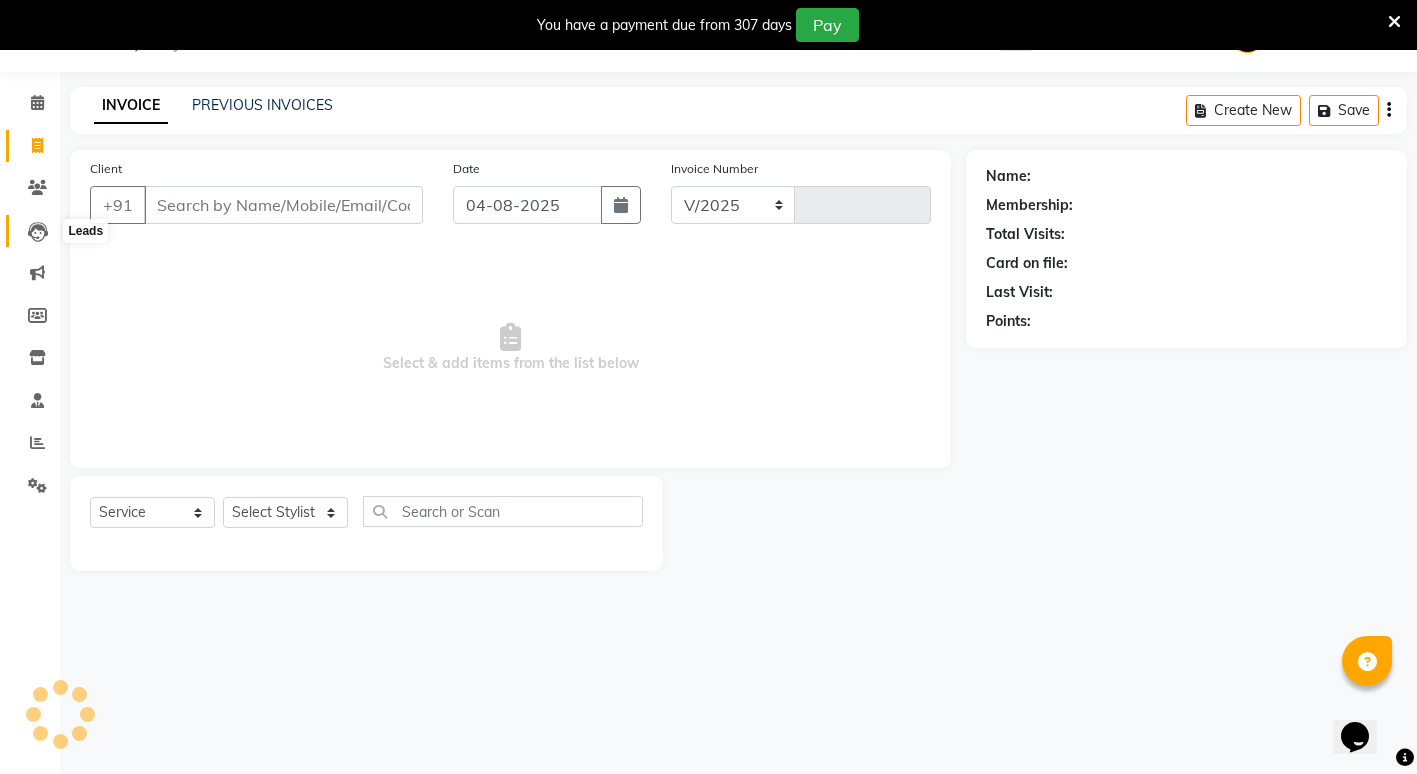select on "853" 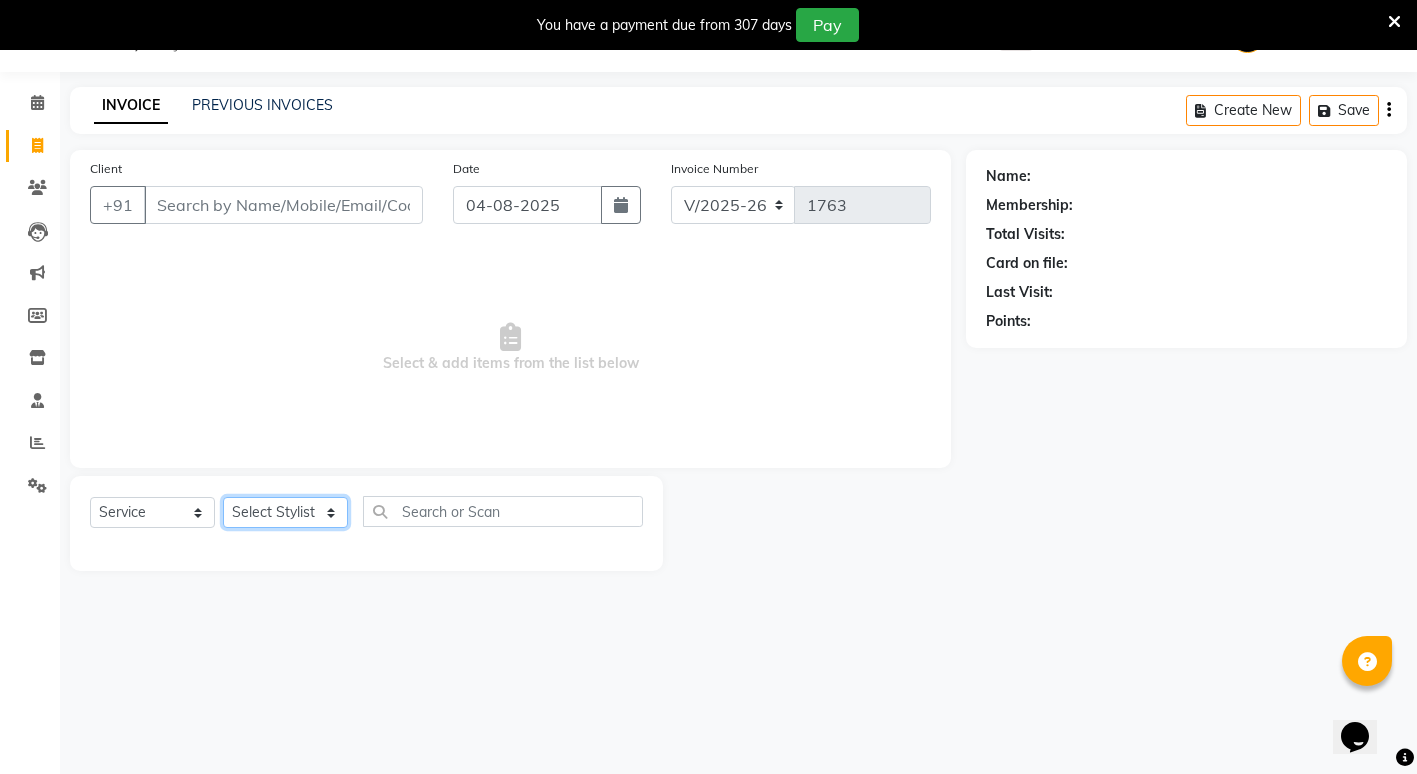 click on "Select Stylist ADMIN ANIKET BAGDE BHASKAR KAWDE GAURAV KHOBRAGADE Gondia Capello NIKHIL KANETKAR  NITIN TANDE priyanshi yewatkar Rahul Suryawanshi SHUBHANGI BANSOD Uma Khandare (M) YAKSHITA KURVE" 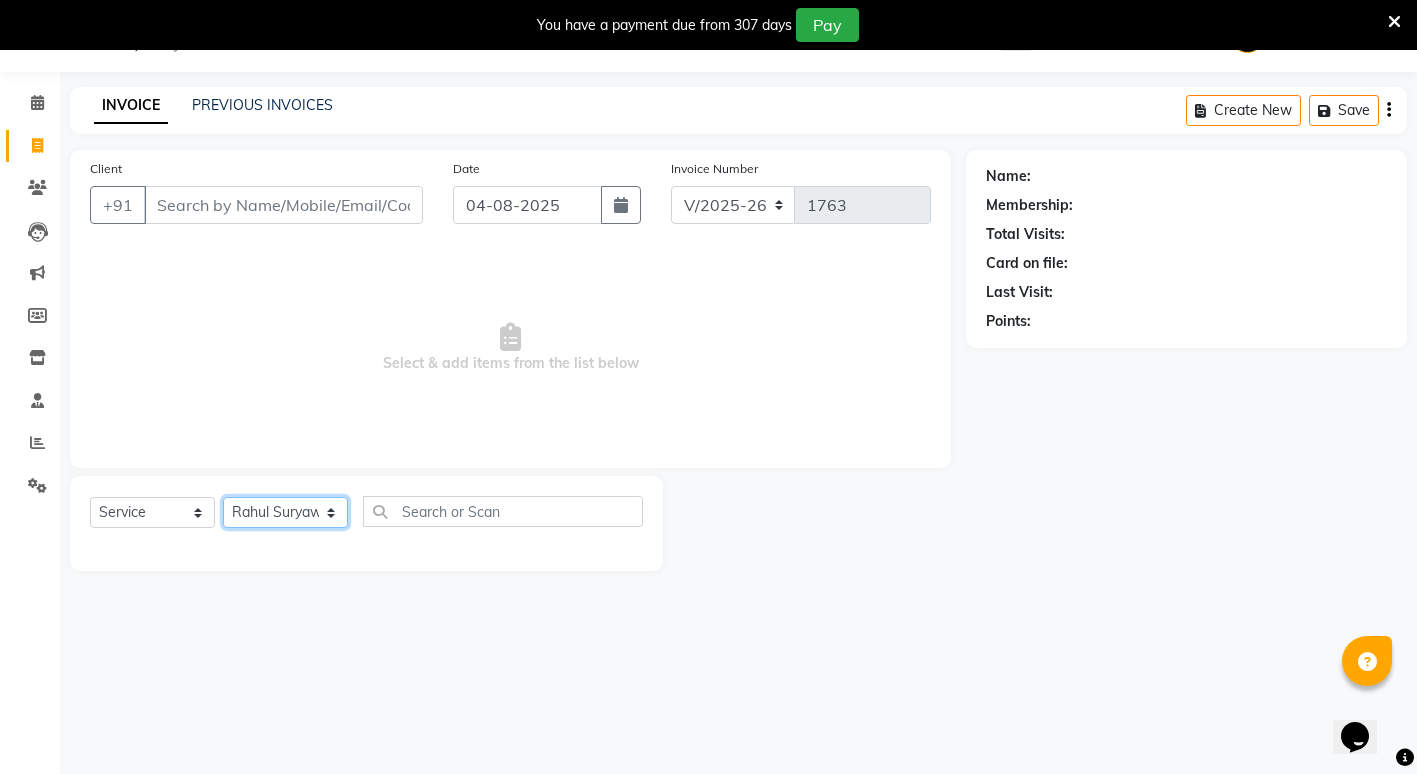 click on "Select Stylist ADMIN ANIKET BAGDE BHASKAR KAWDE GAURAV KHOBRAGADE Gondia Capello NIKHIL KANETKAR  NITIN TANDE priyanshi yewatkar Rahul Suryawanshi SHUBHANGI BANSOD Uma Khandare (M) YAKSHITA KURVE" 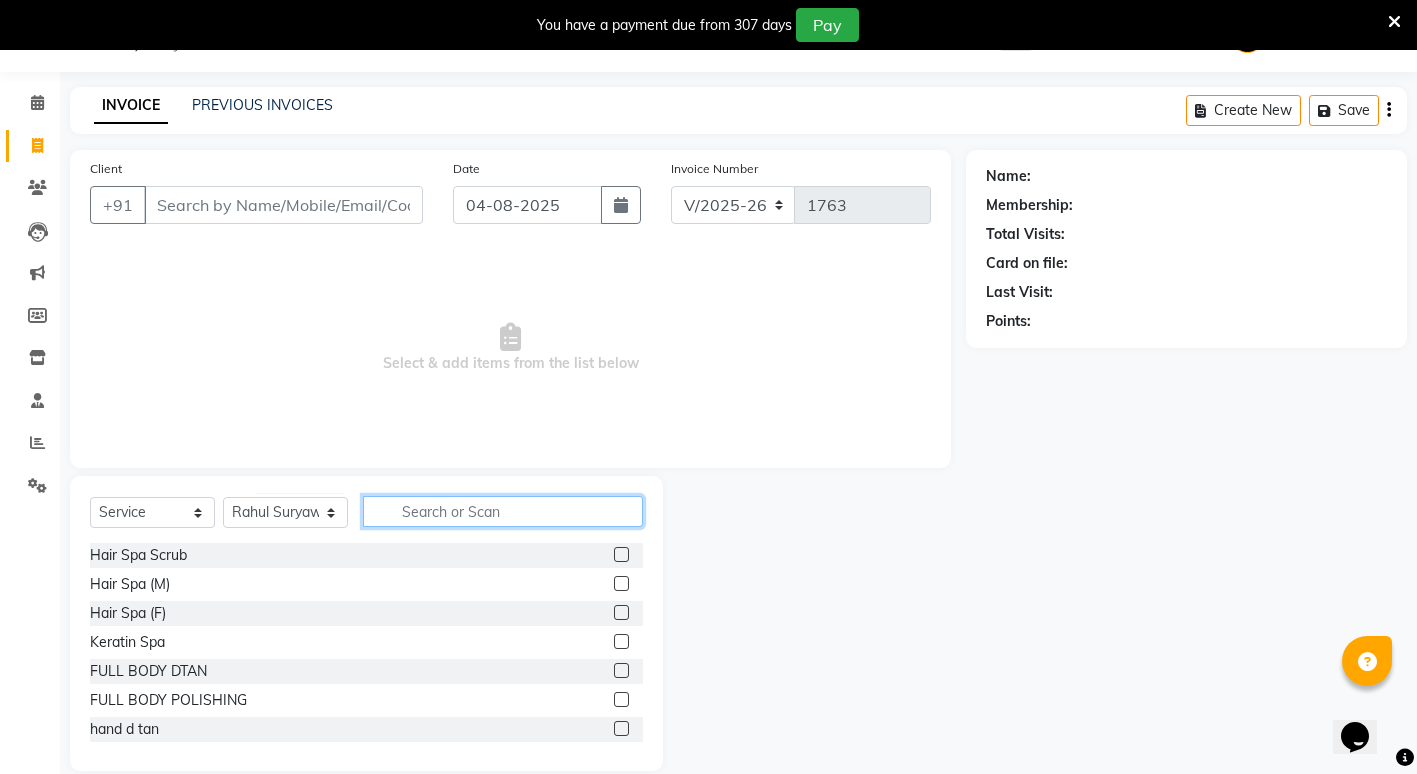 click 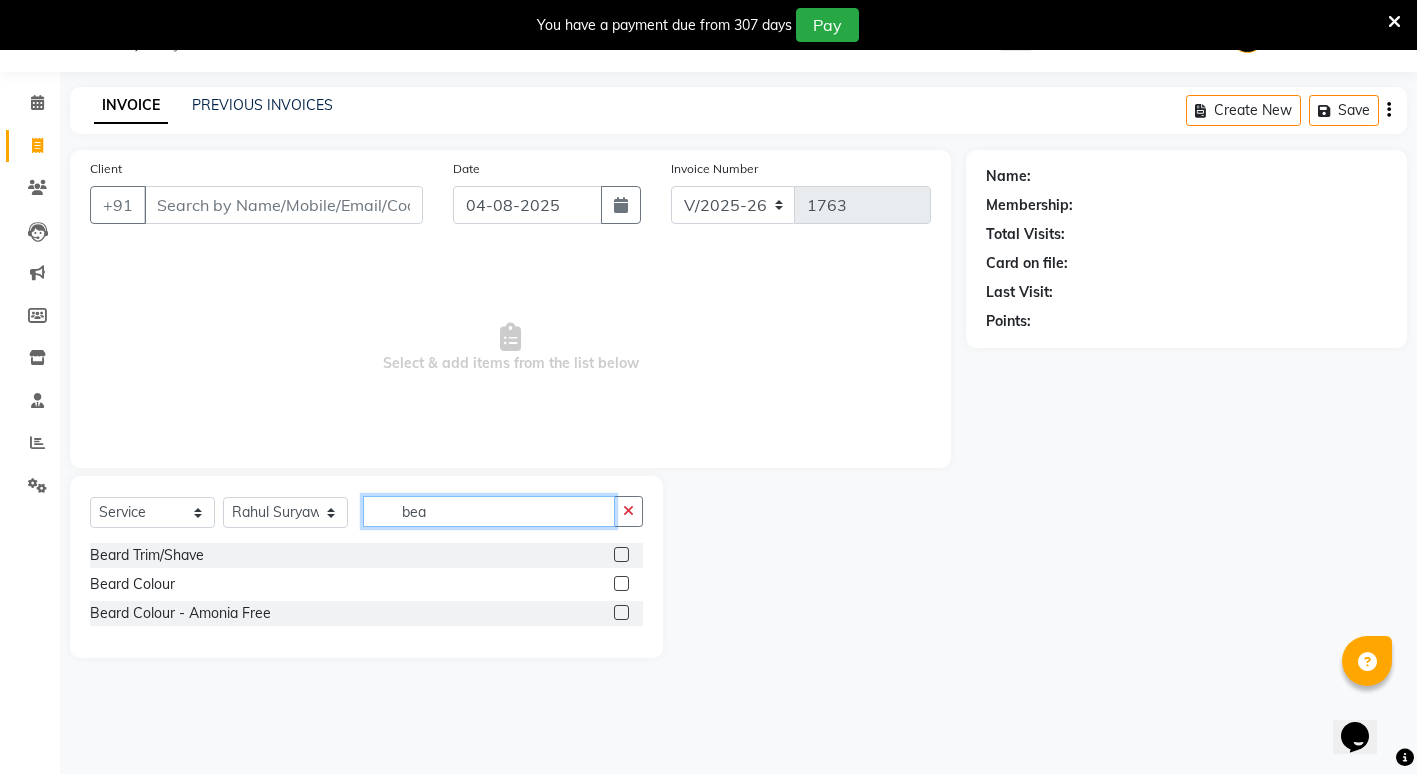 type on "bea" 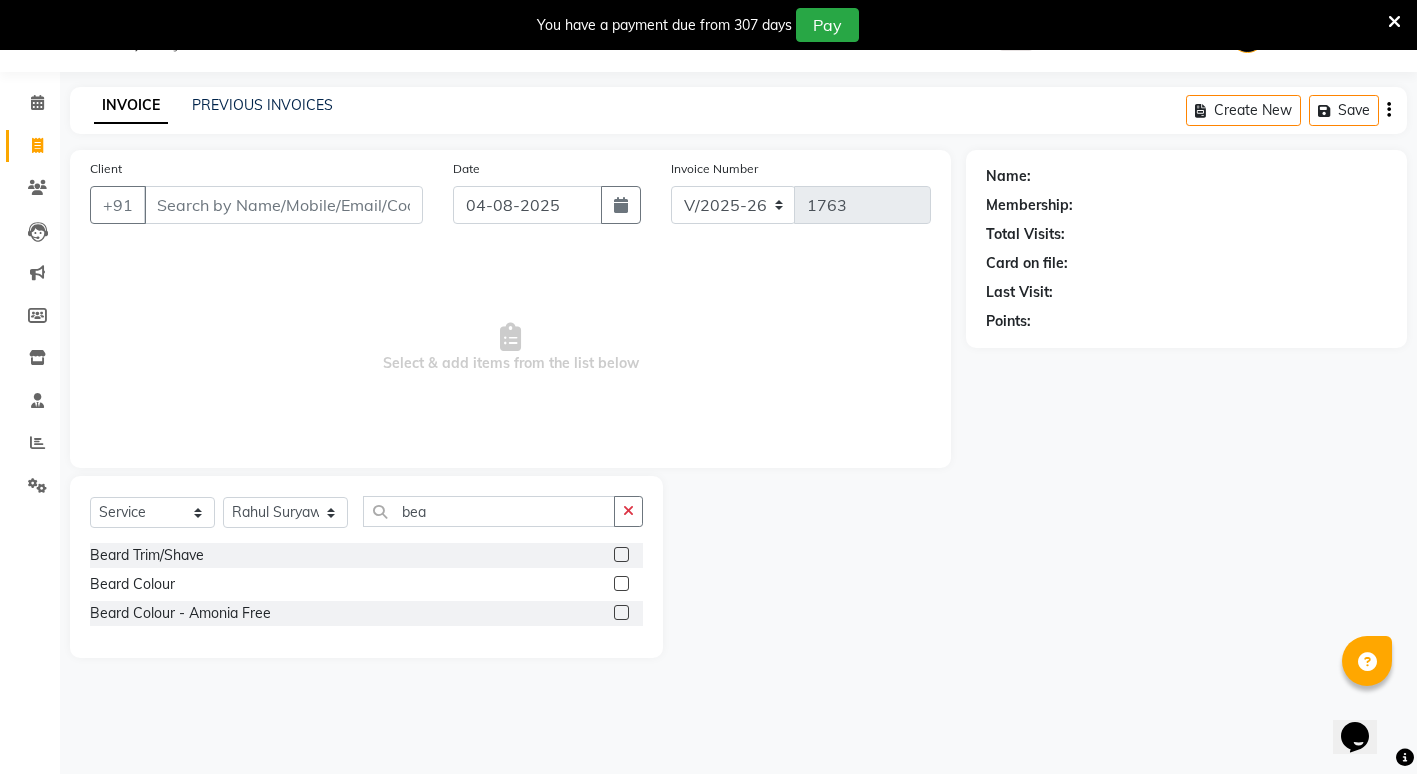 click 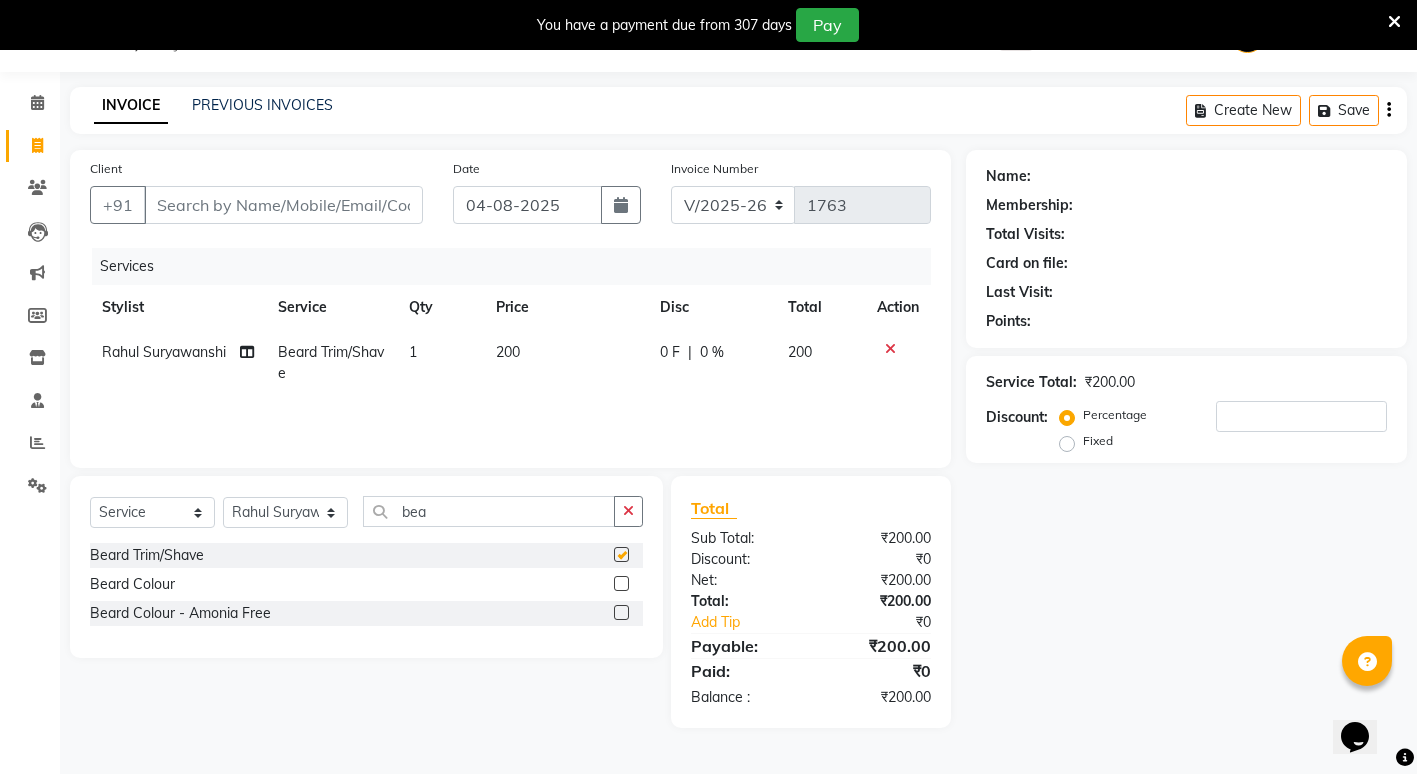 checkbox on "false" 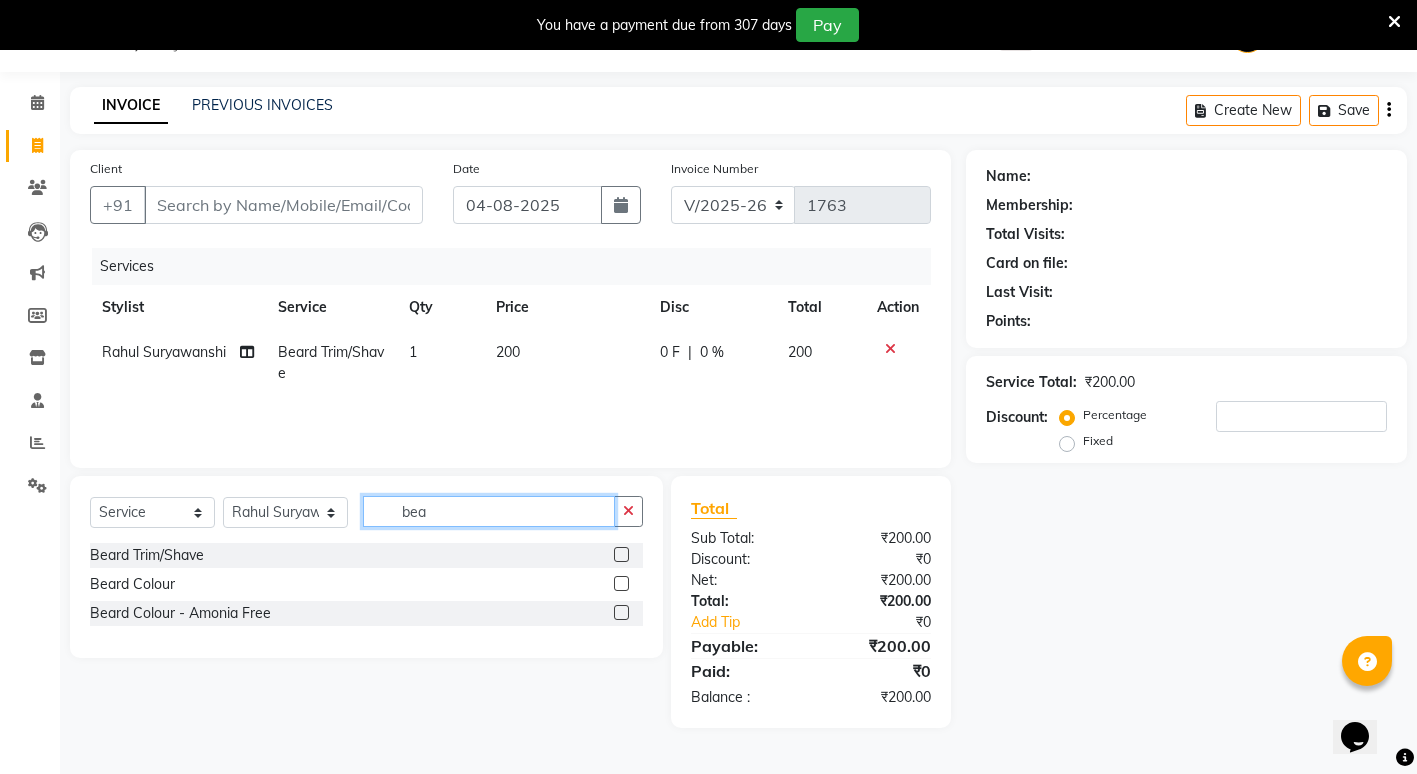 click on "bea" 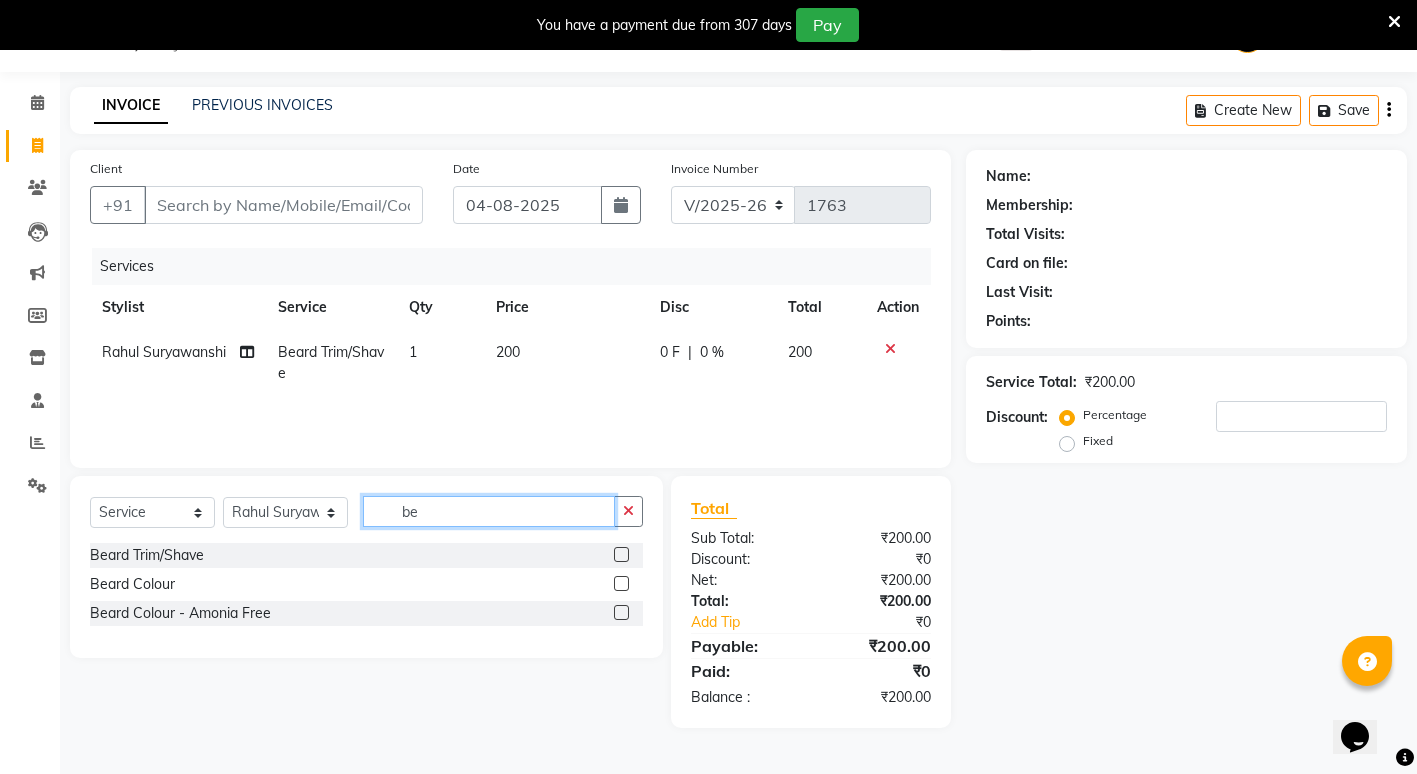 type on "b" 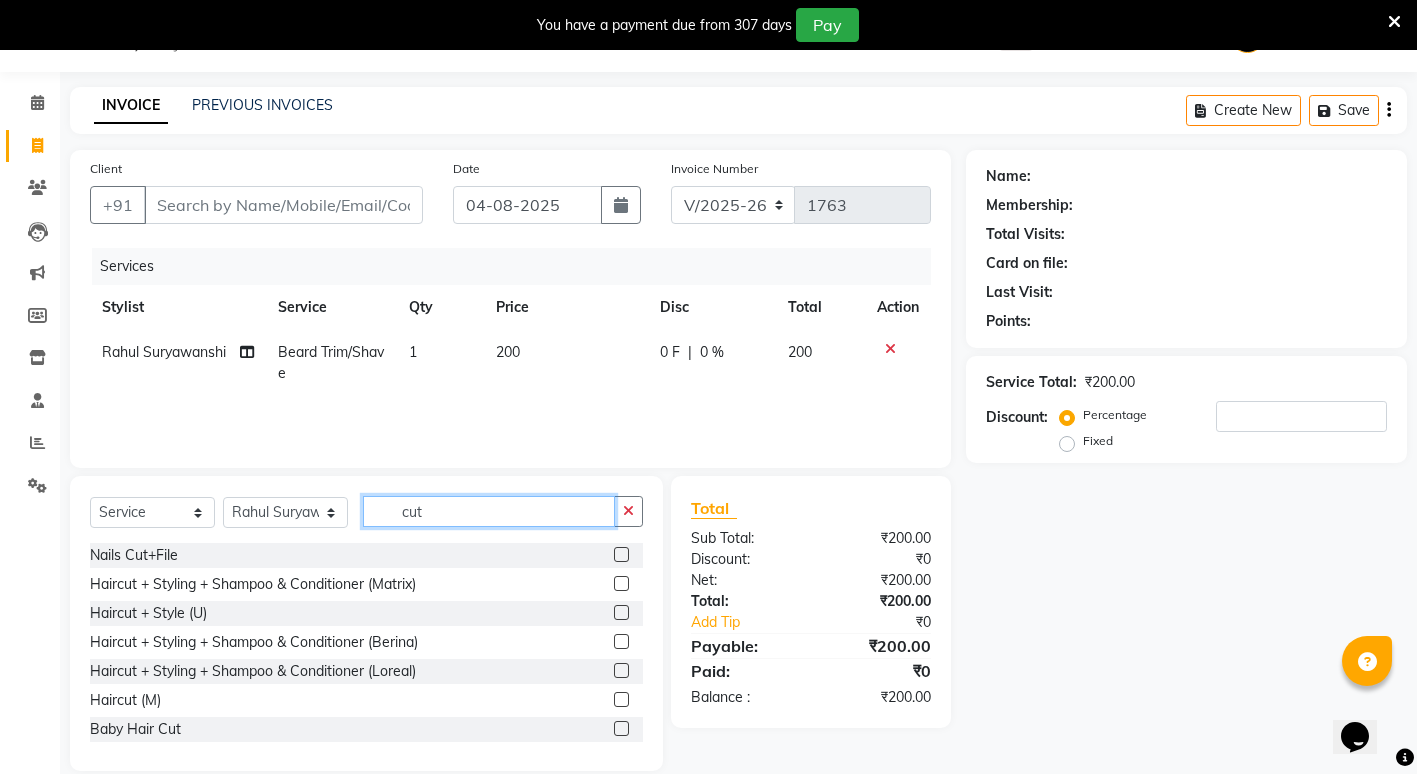 type on "cut" 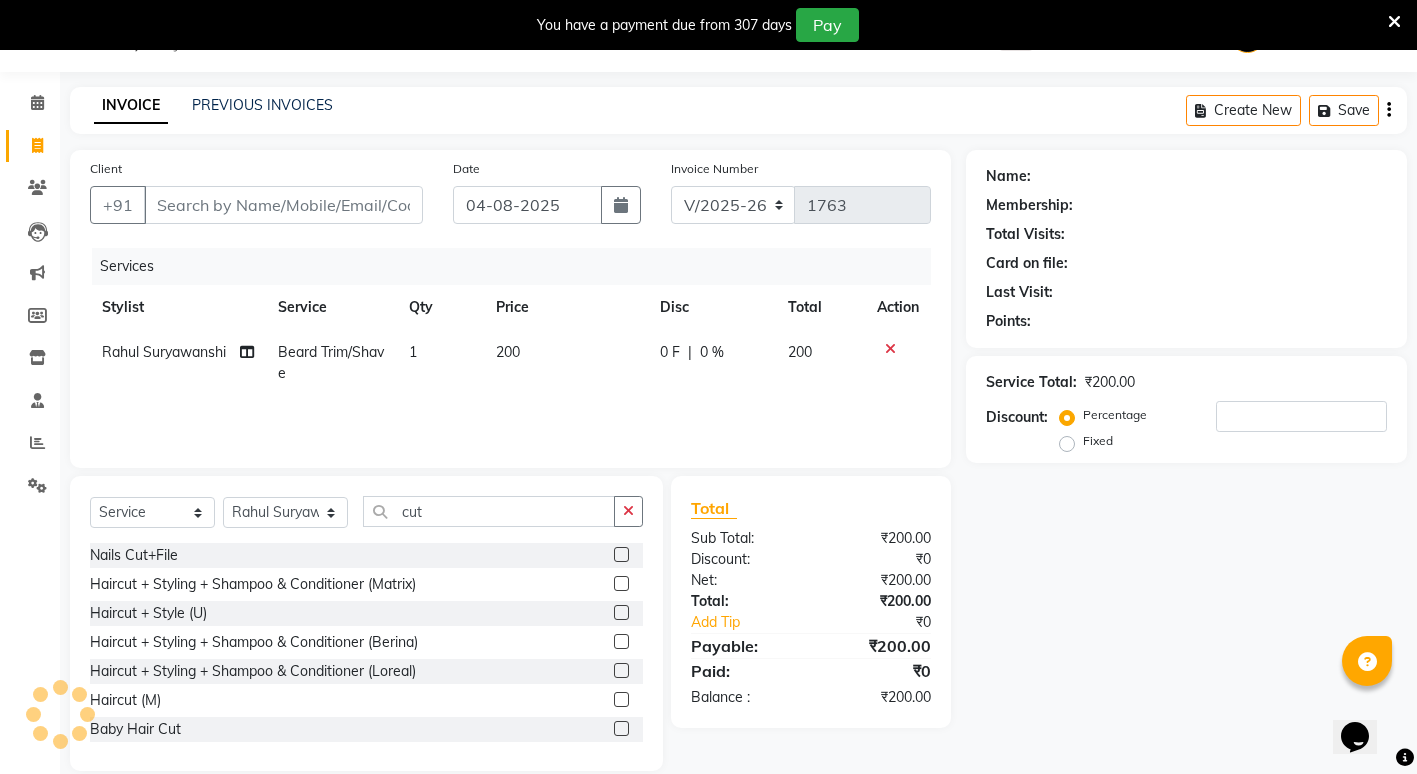 click 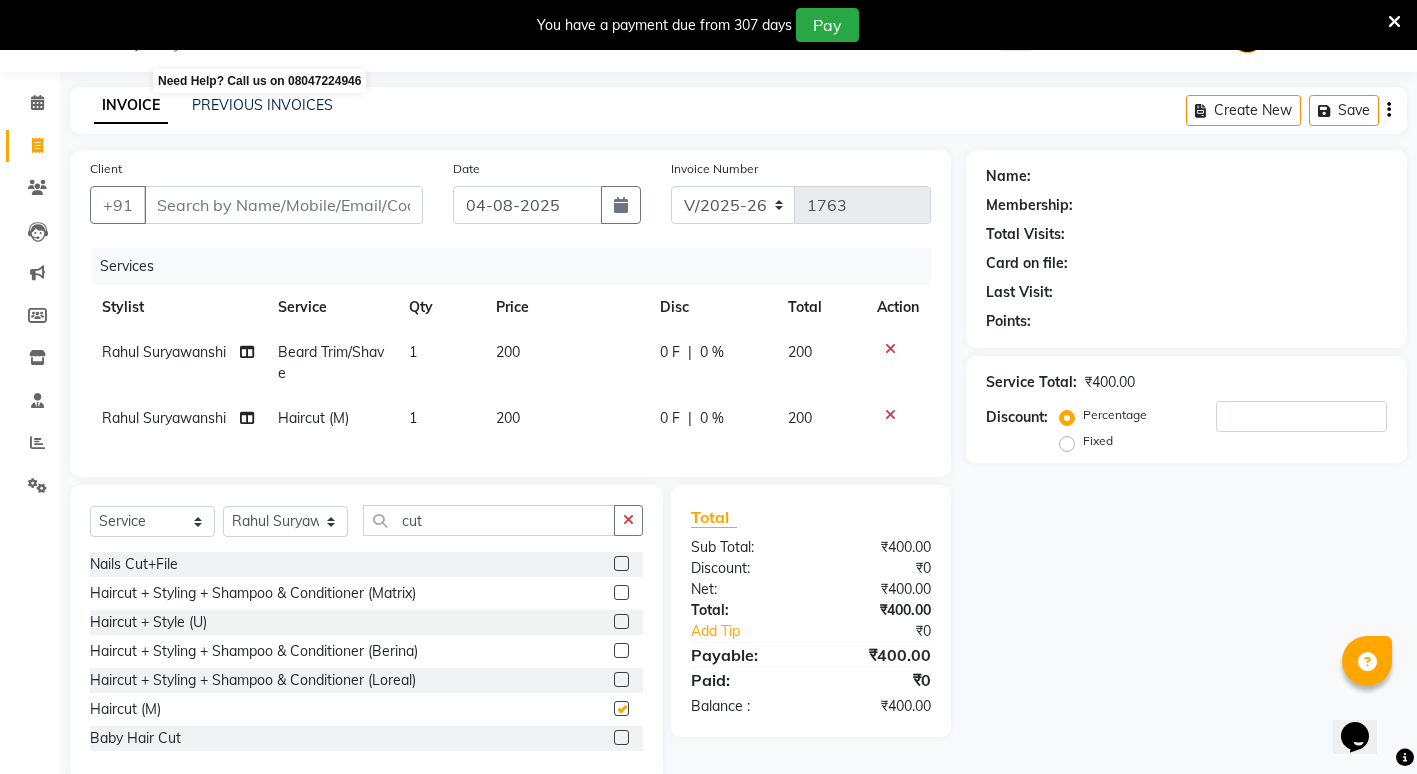 checkbox on "false" 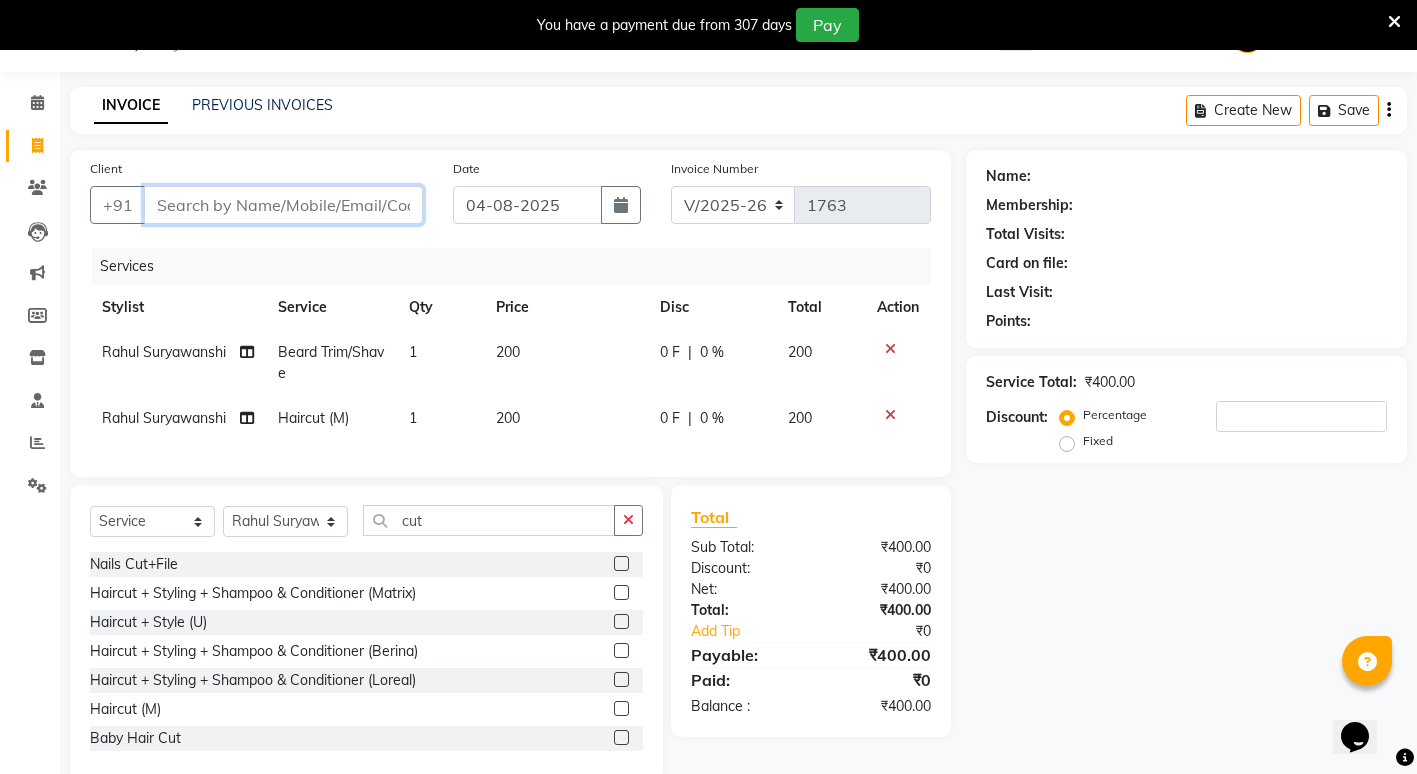 click on "Client" at bounding box center [283, 205] 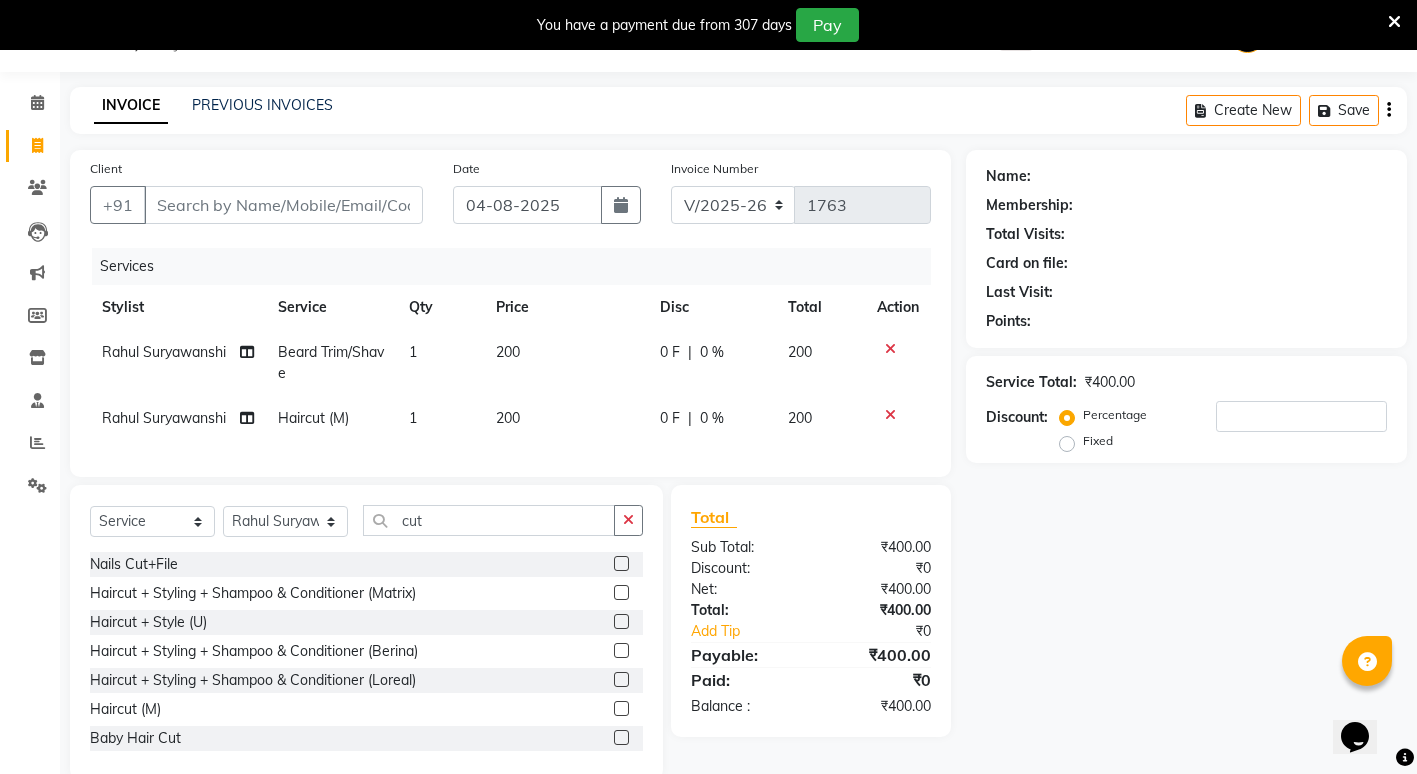 click 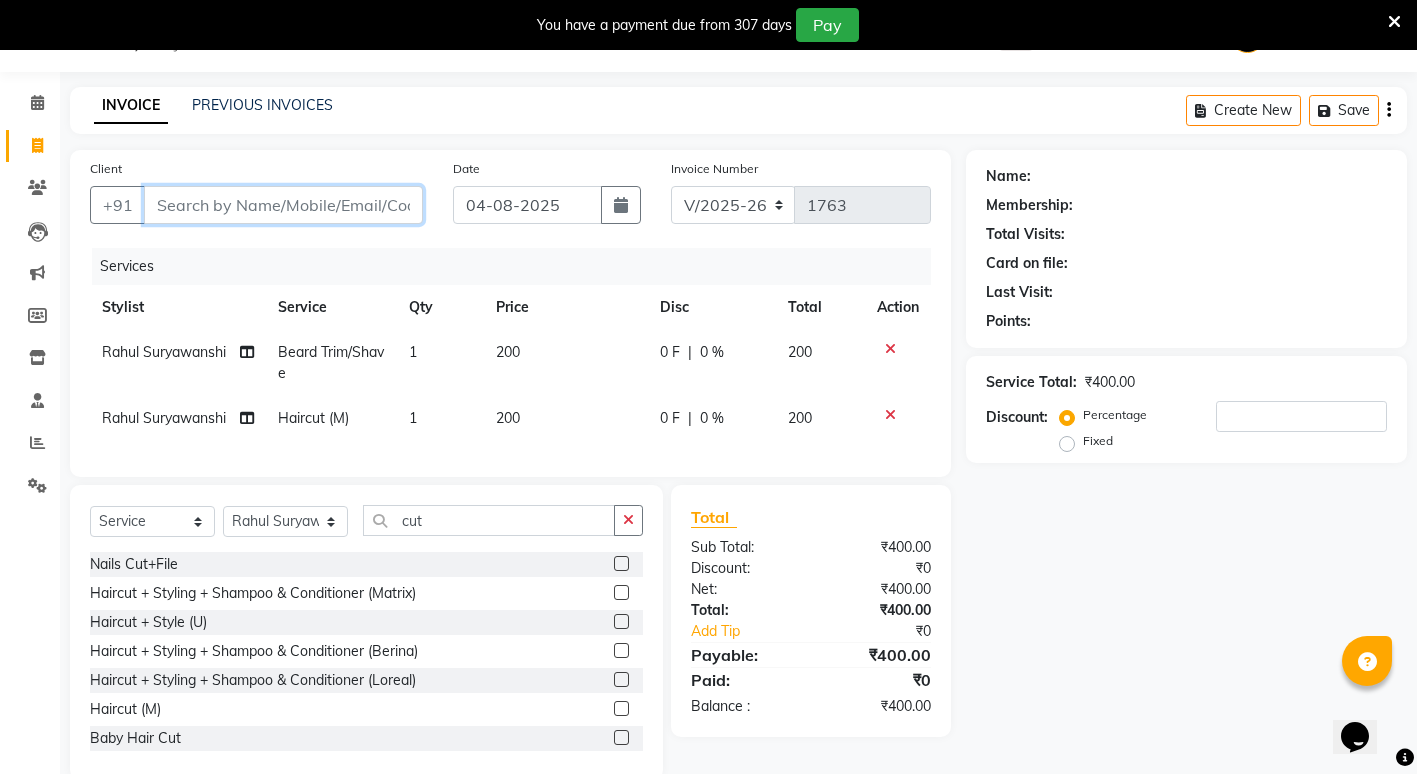 click on "Client" at bounding box center (283, 205) 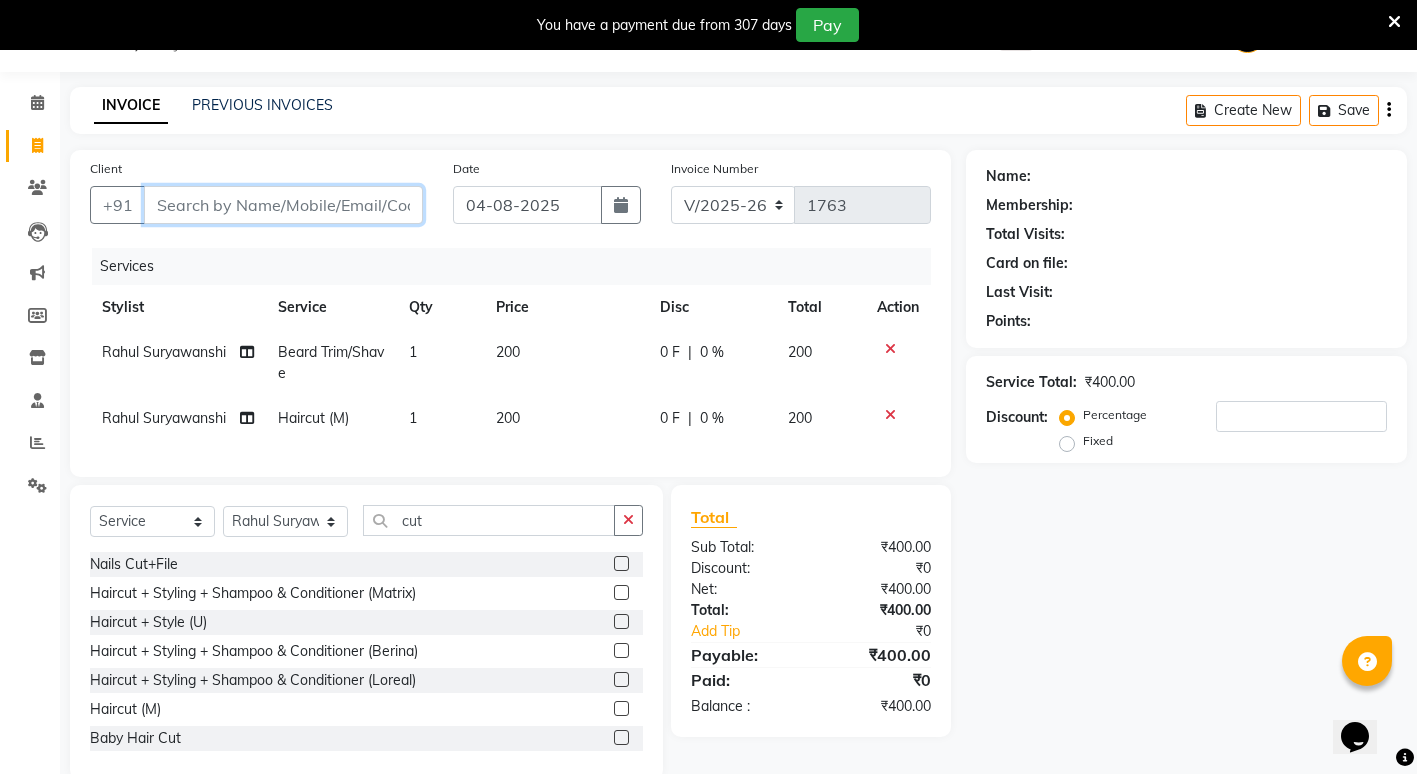 type on "8" 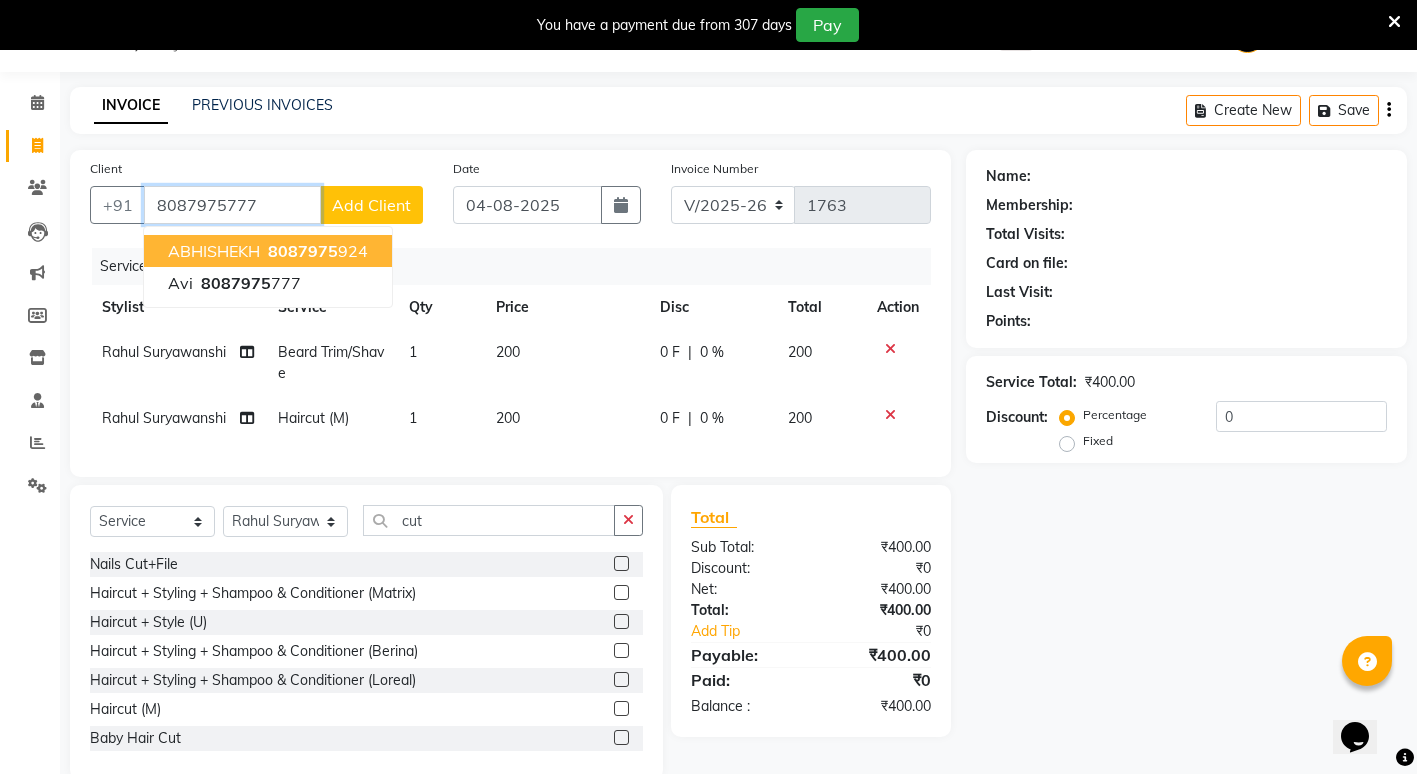 type on "8087975777" 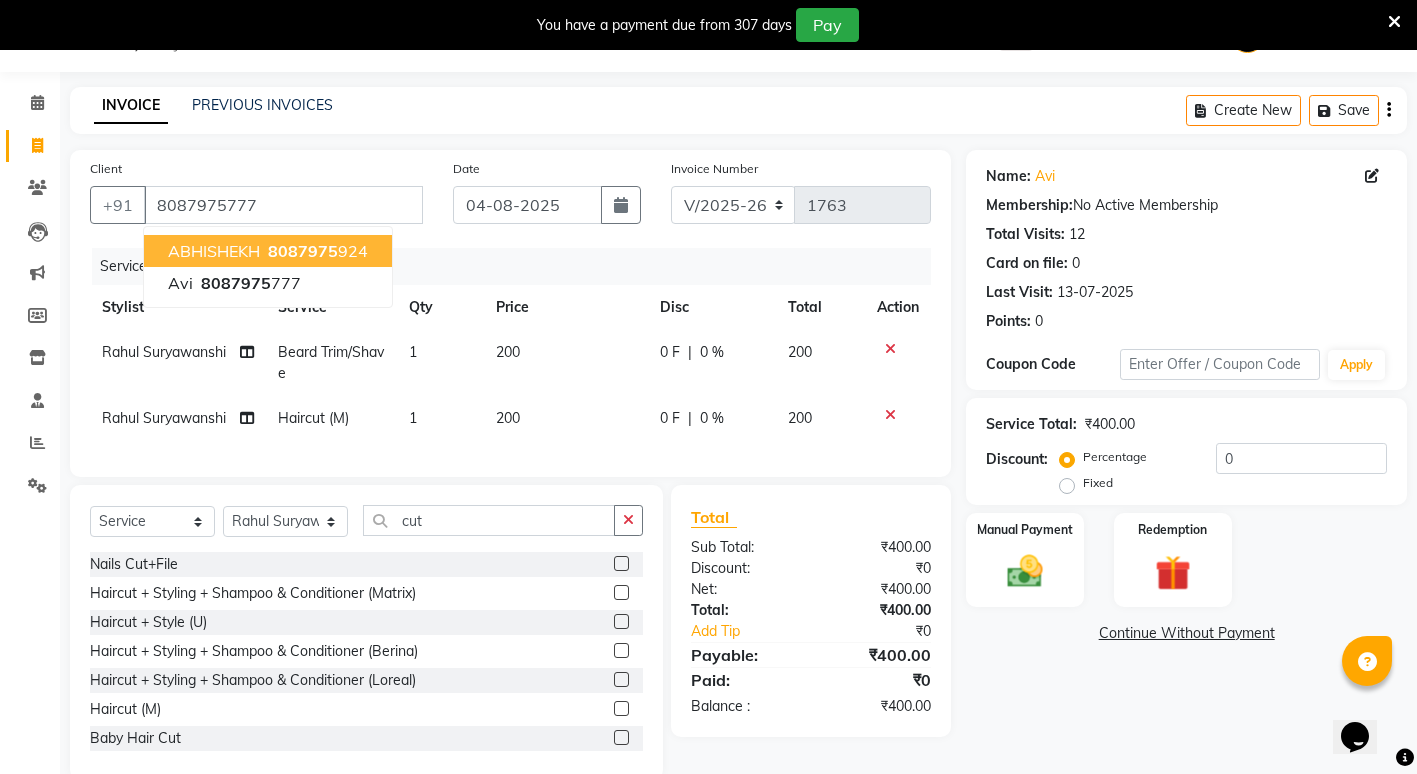 click on "Name: Avi  Membership:  No Active Membership  Total Visits:  12 Card on file:  0 Last Visit:   13-07-2025 Points:   0  Coupon Code Apply Service Total:  ₹400.00  Discount:  Percentage   Fixed  0 Manual Payment Redemption  Continue Without Payment" 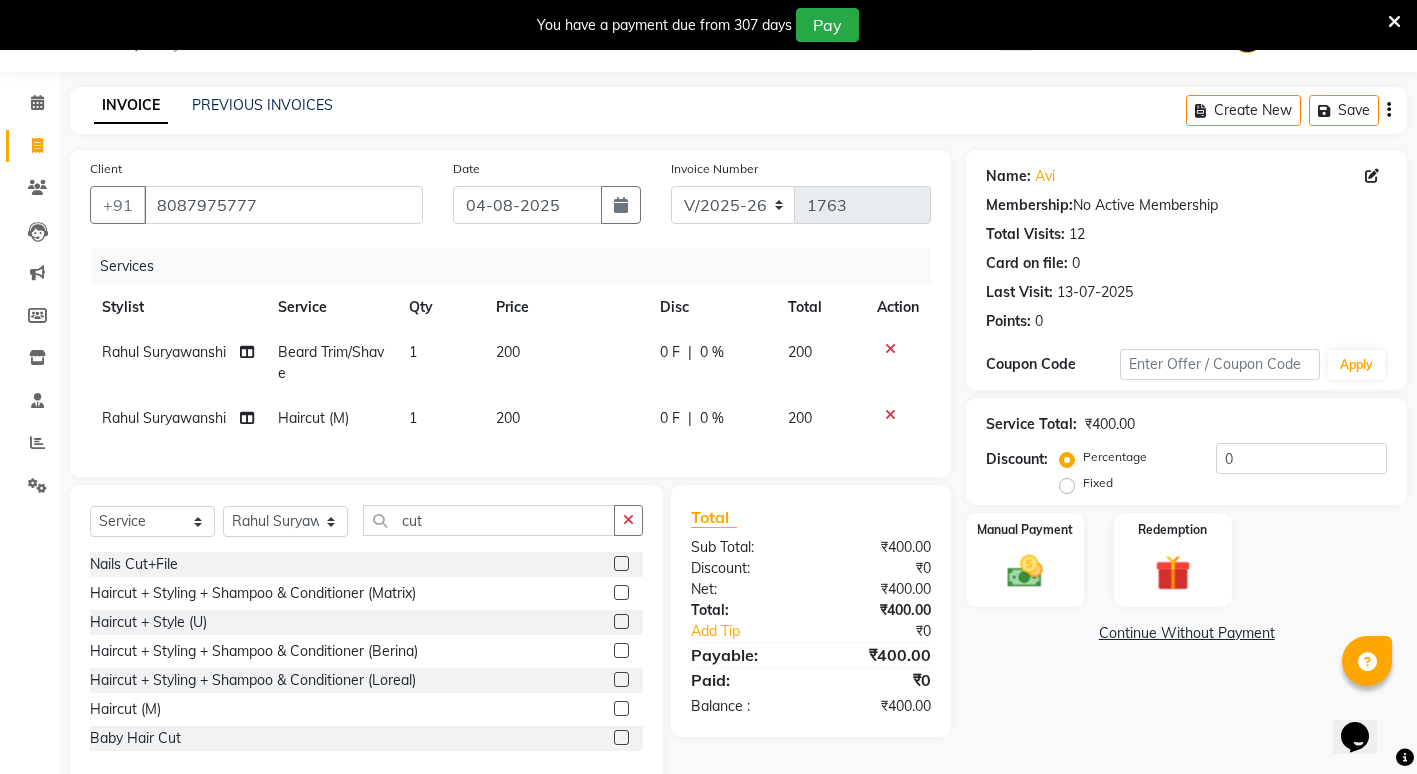 click 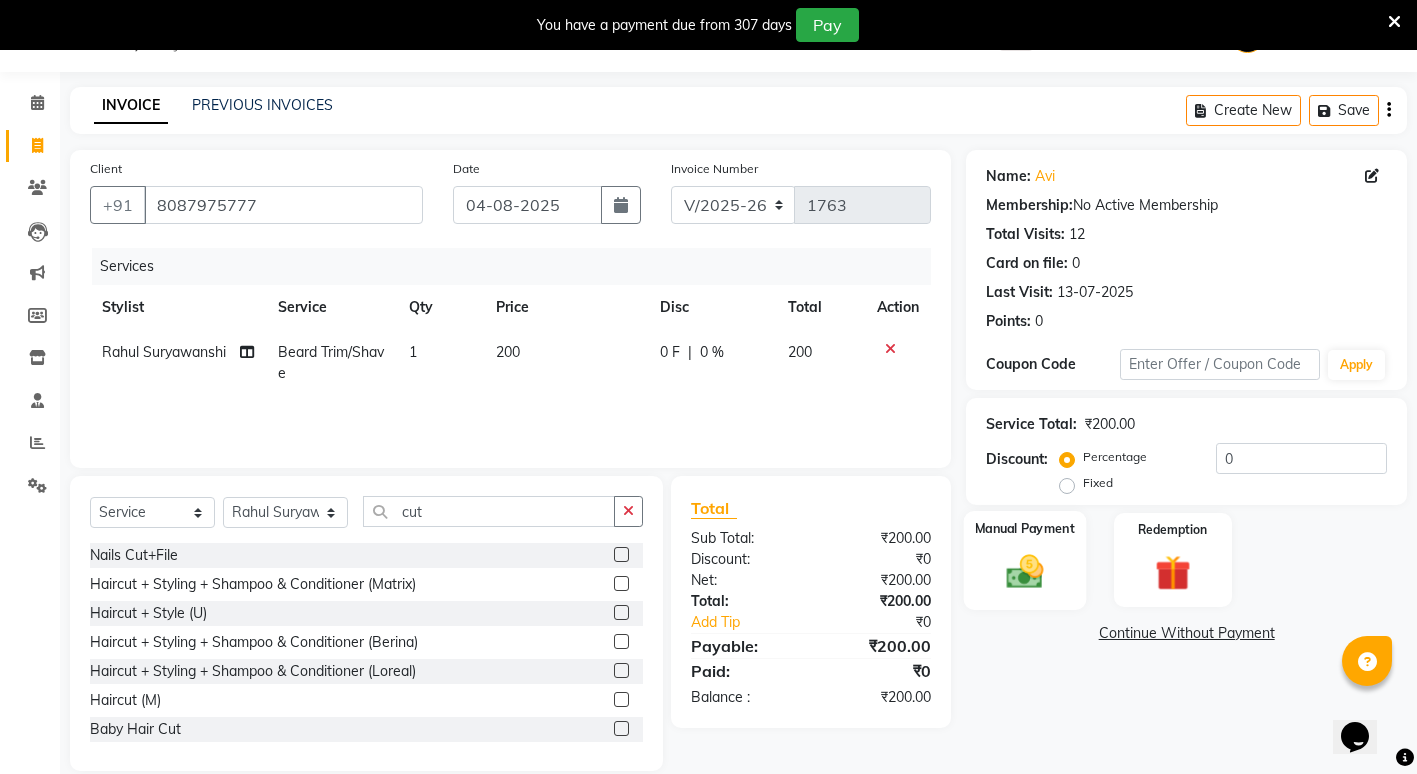 click 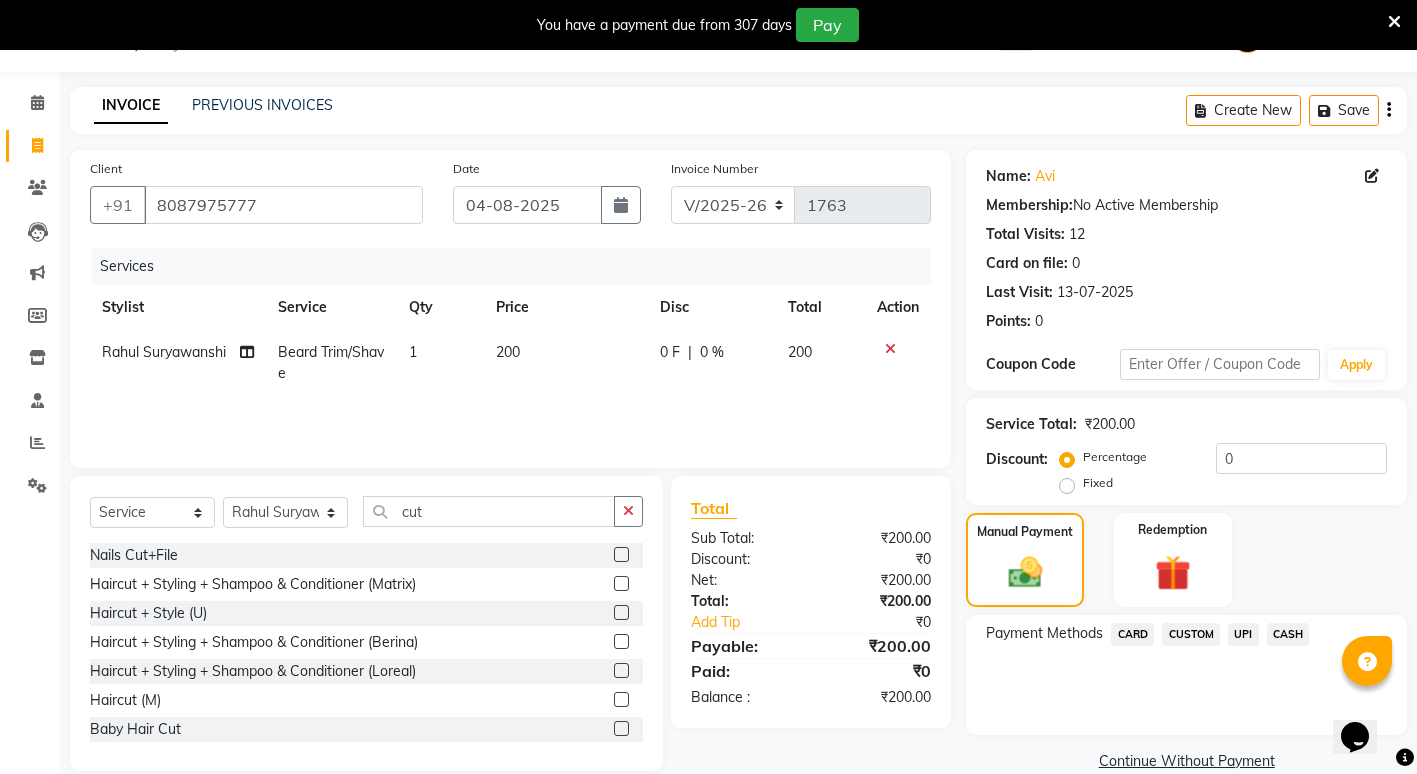 click on "CASH" 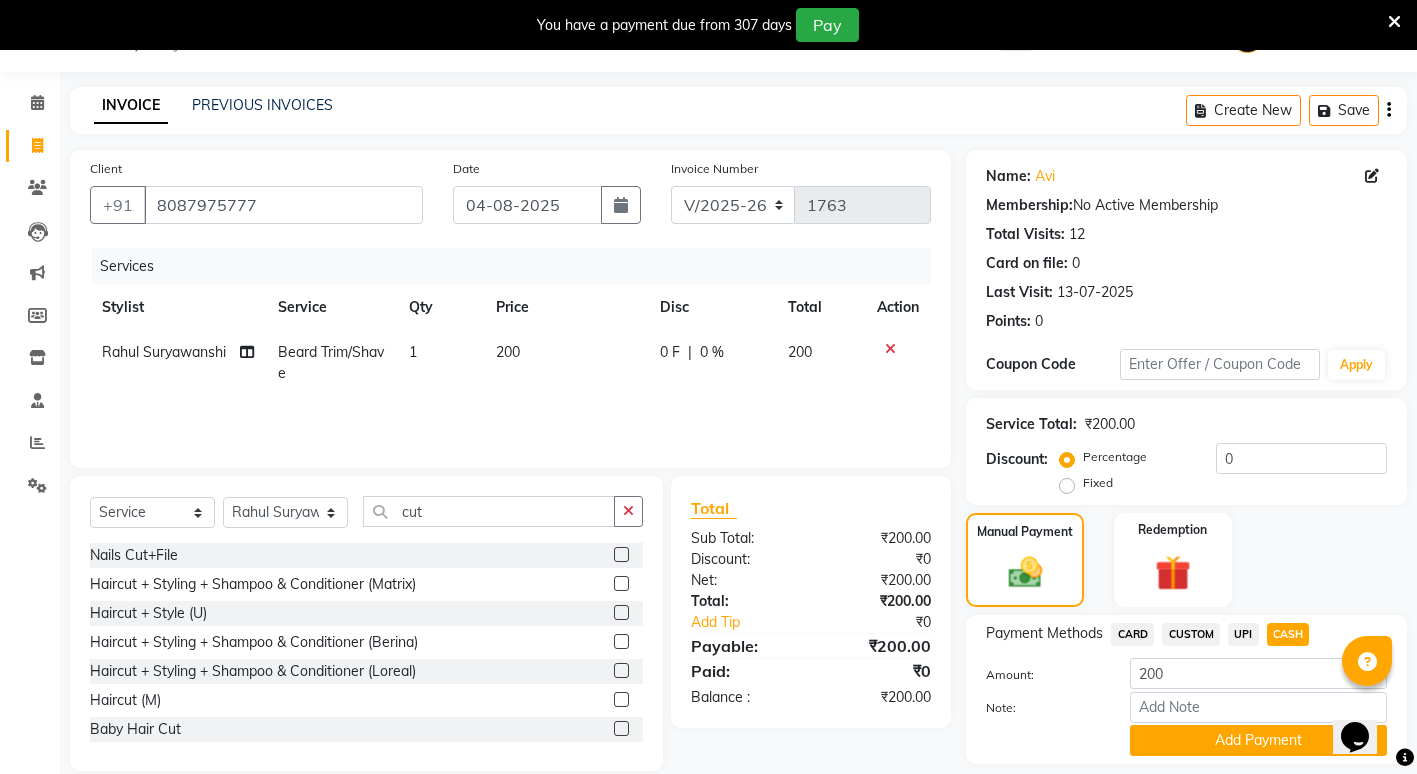 scroll, scrollTop: 111, scrollLeft: 0, axis: vertical 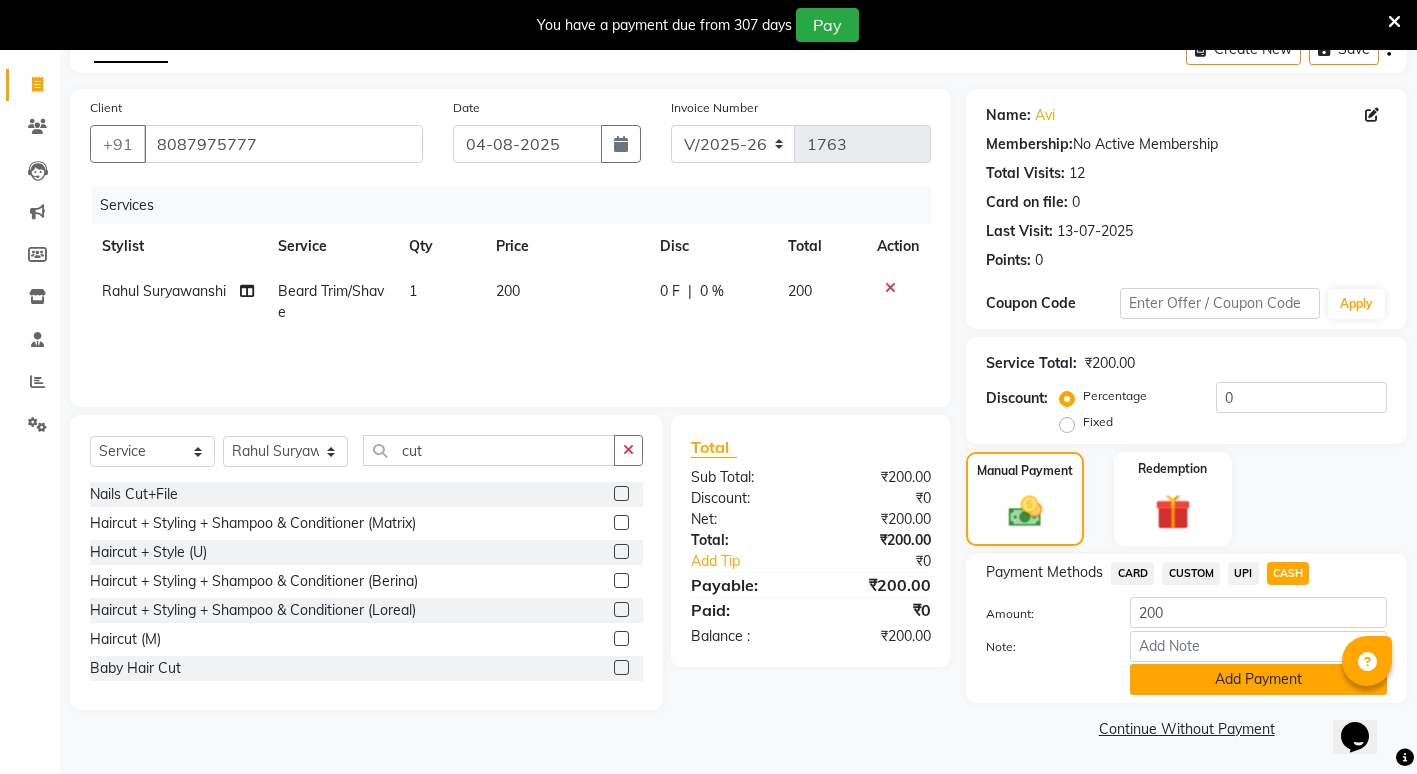 click on "Add Payment" 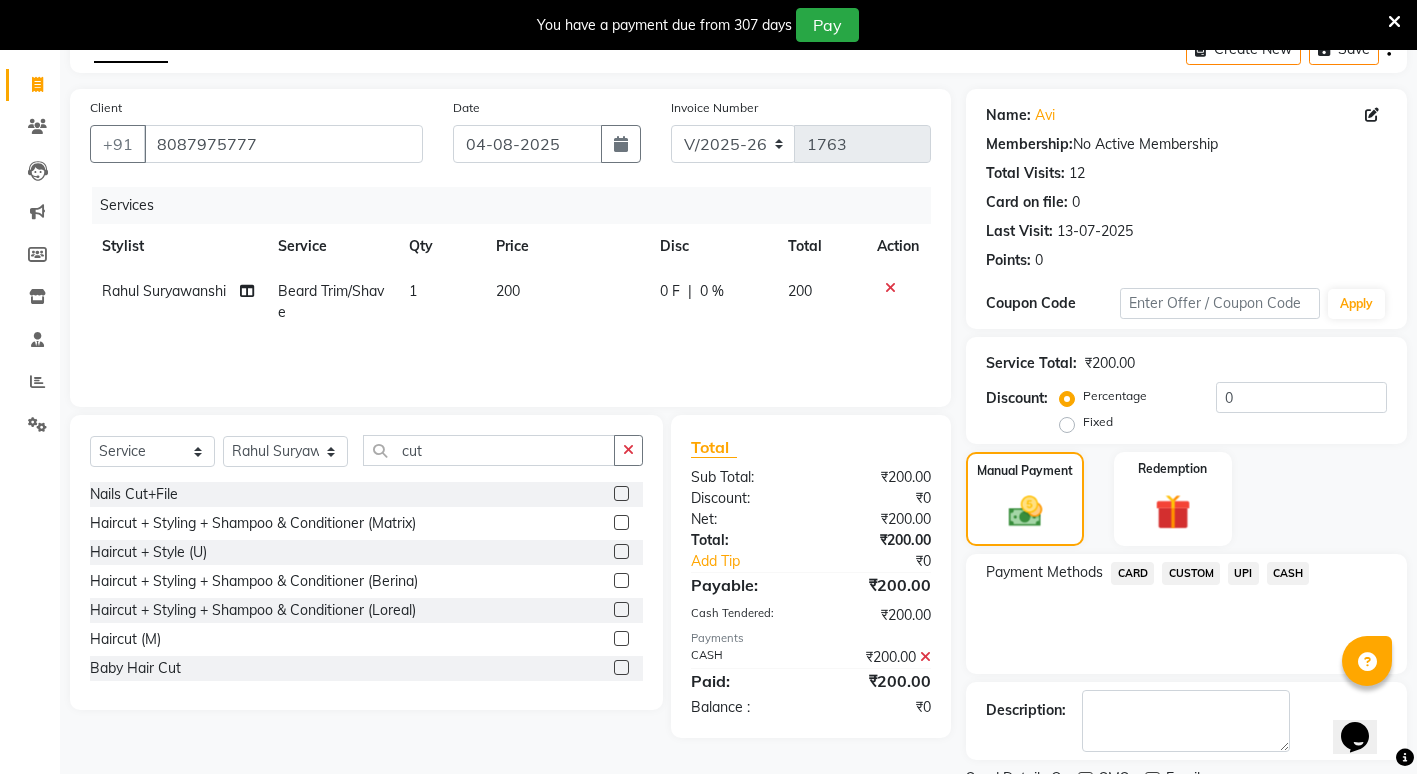 scroll, scrollTop: 195, scrollLeft: 0, axis: vertical 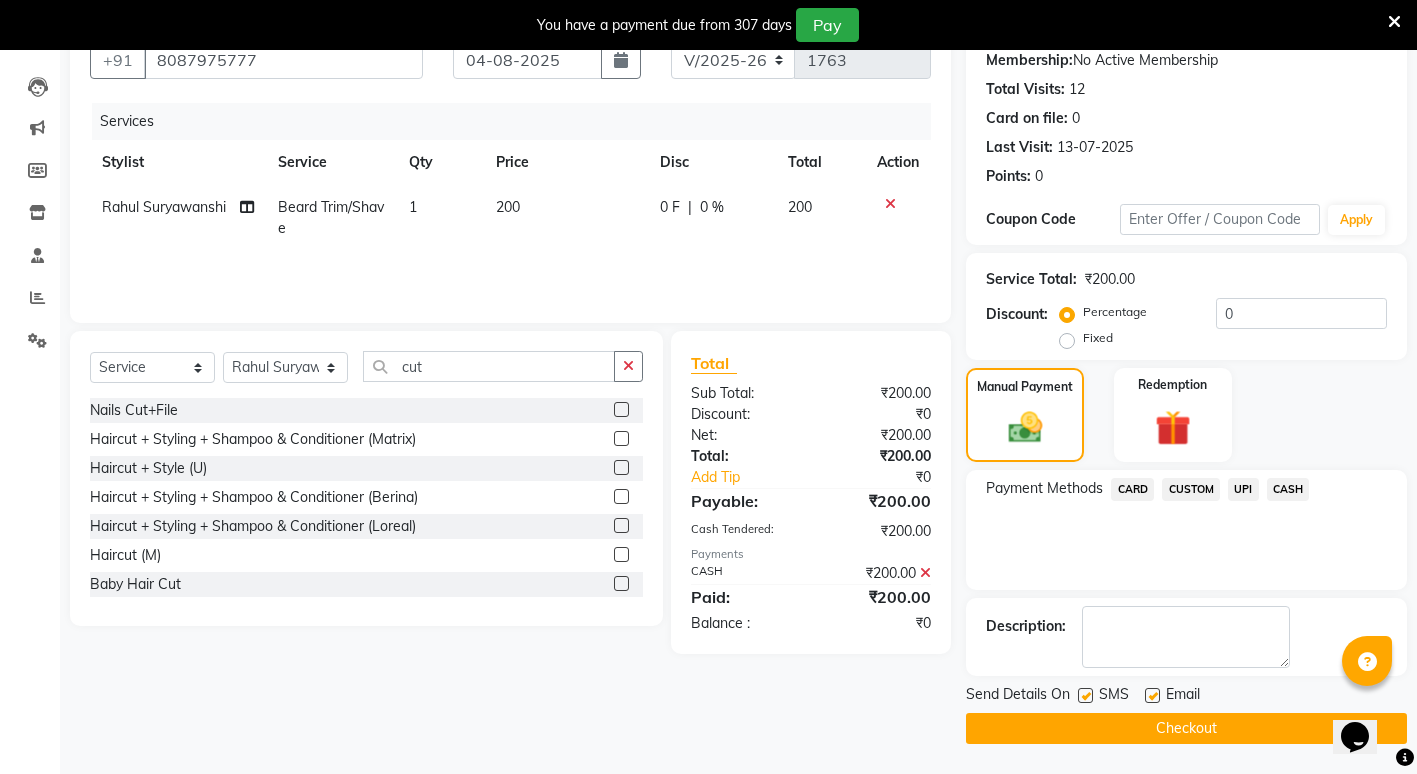 click on "Checkout" 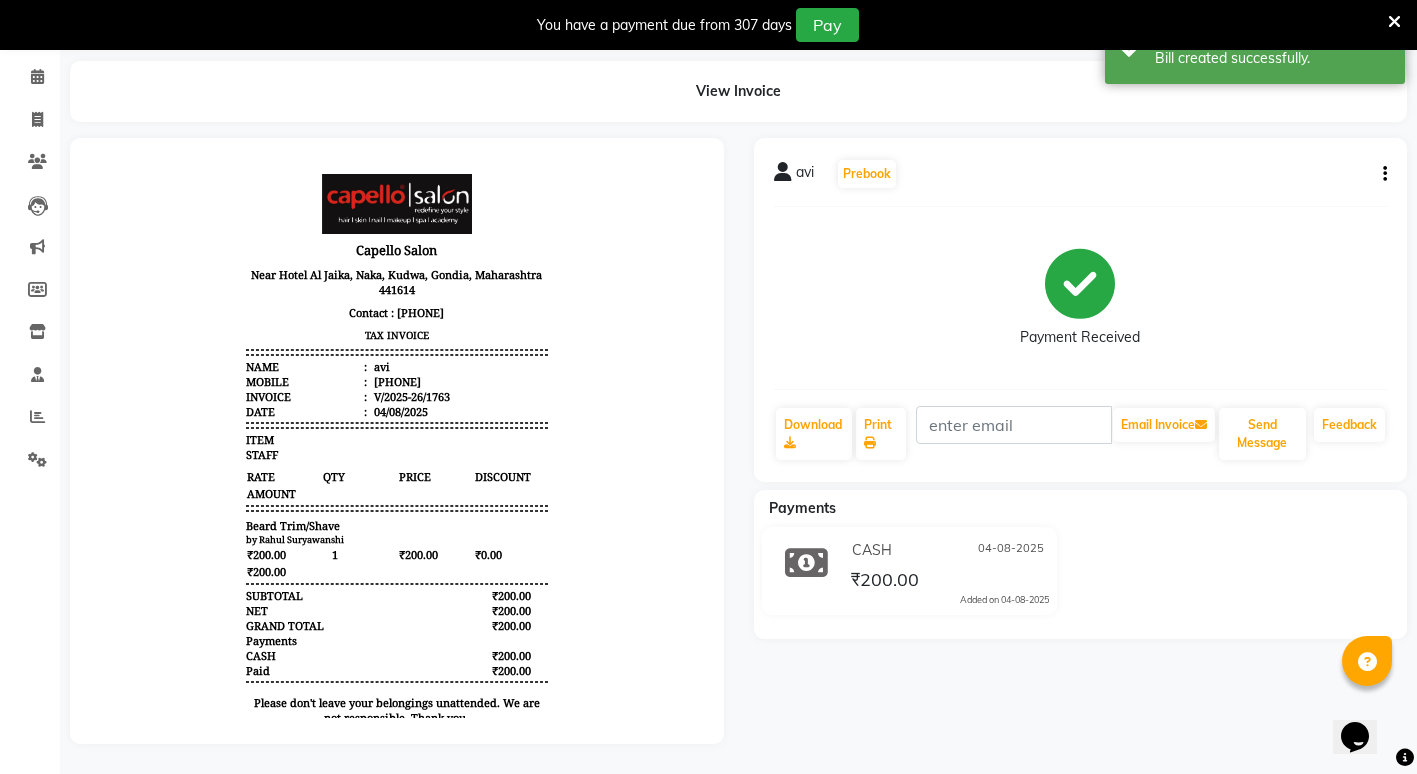 scroll, scrollTop: 0, scrollLeft: 0, axis: both 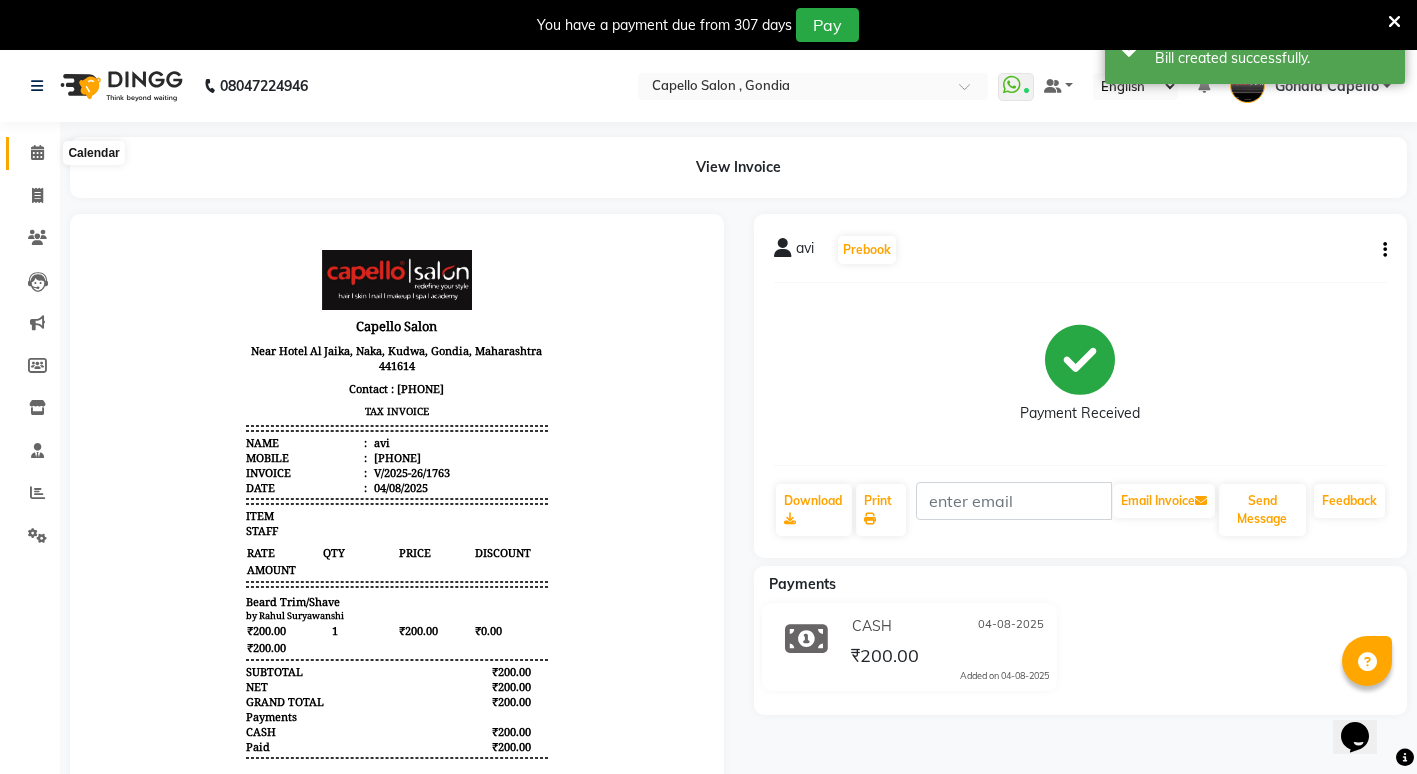 click 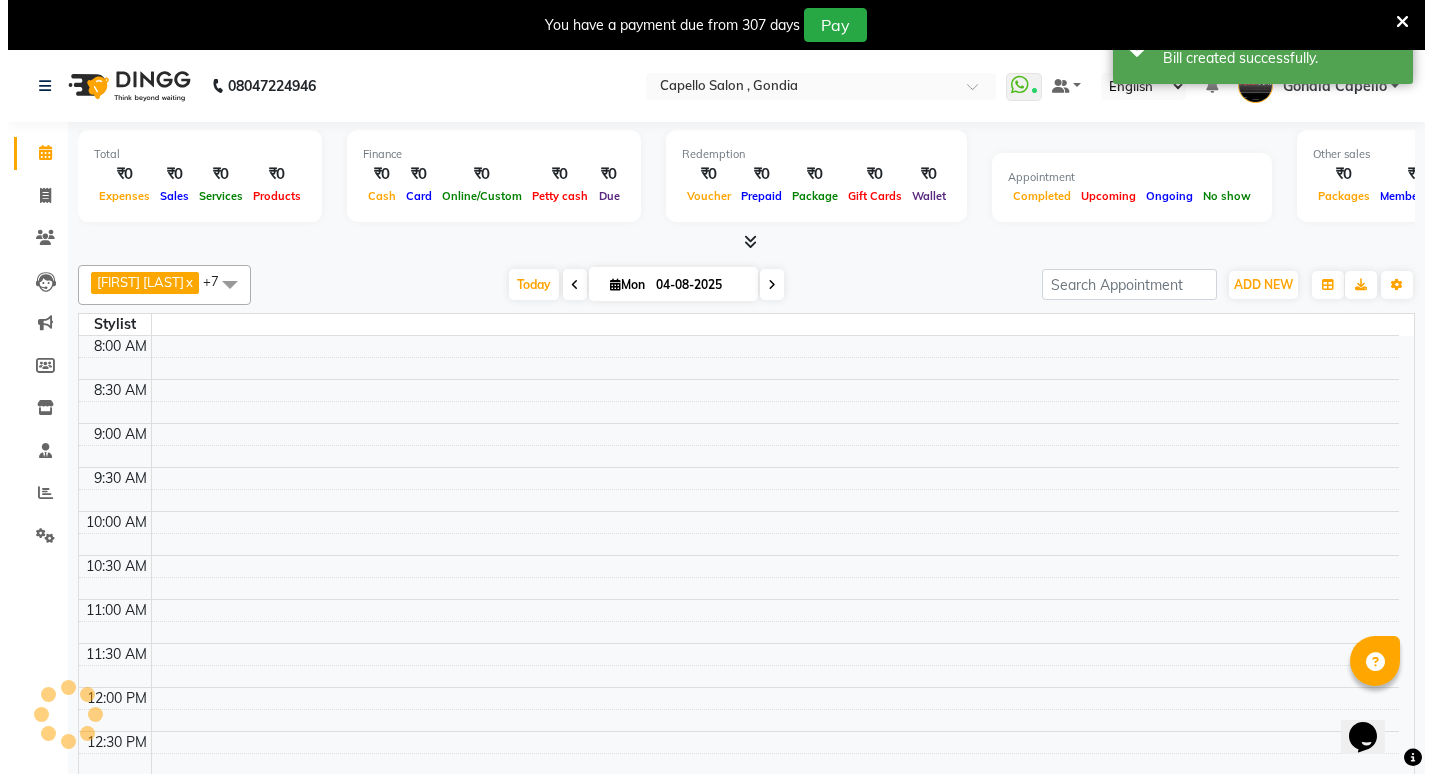 scroll, scrollTop: 0, scrollLeft: 0, axis: both 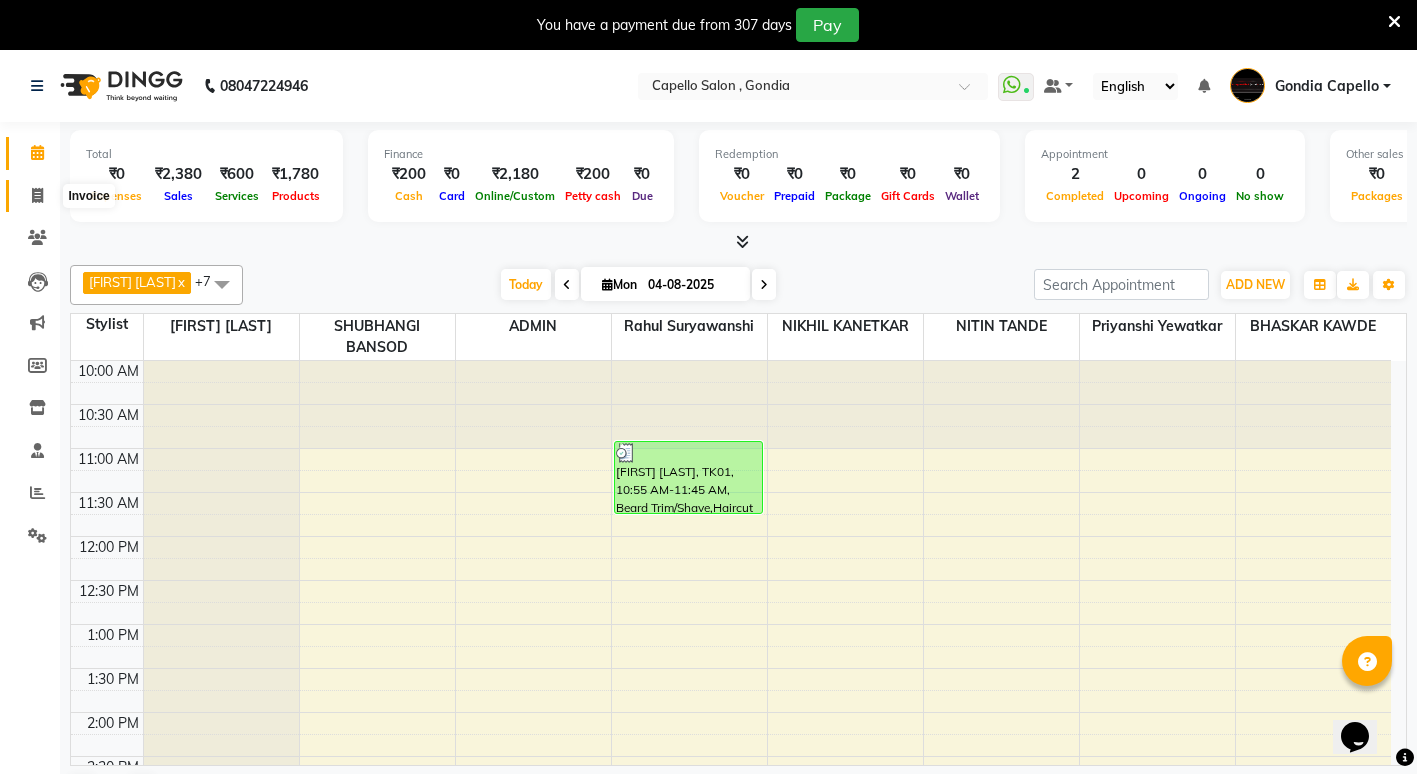 click 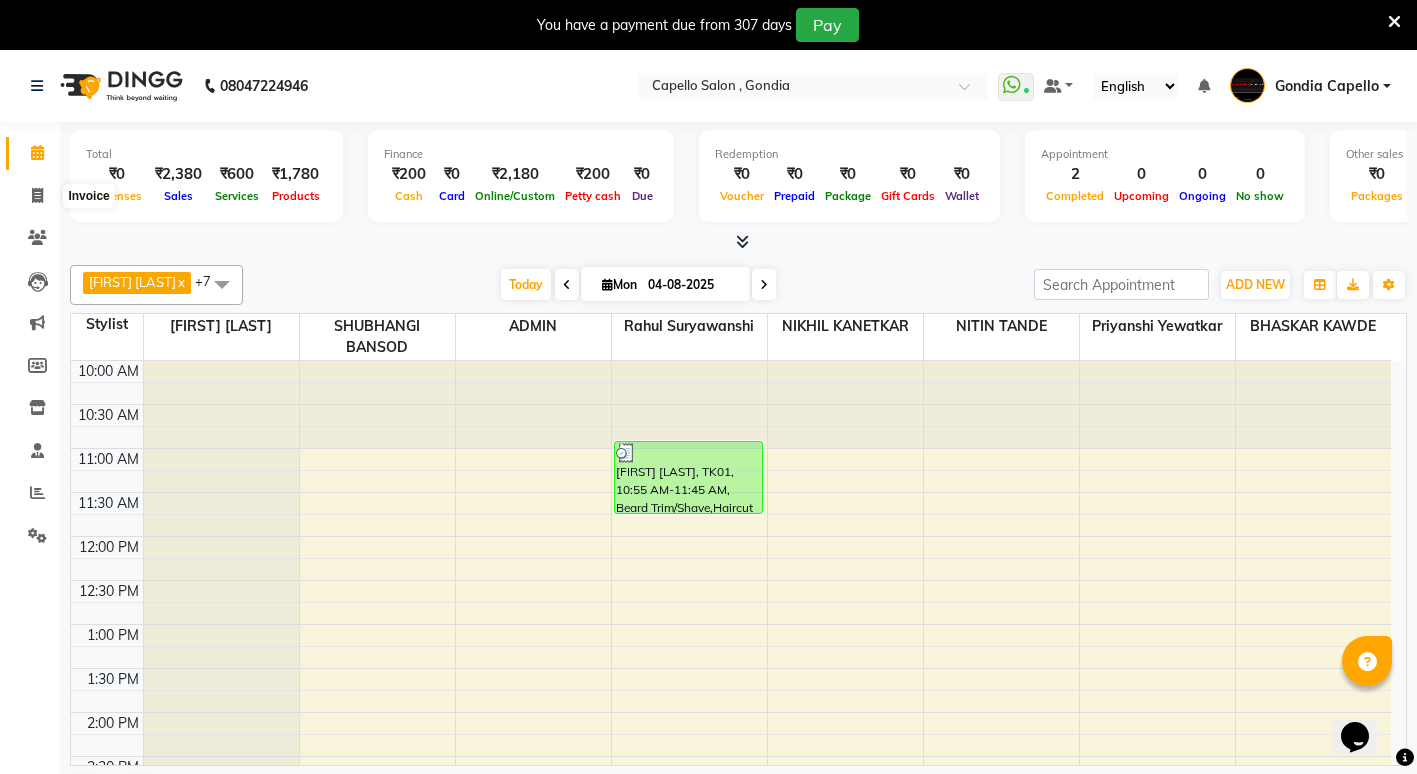 select on "853" 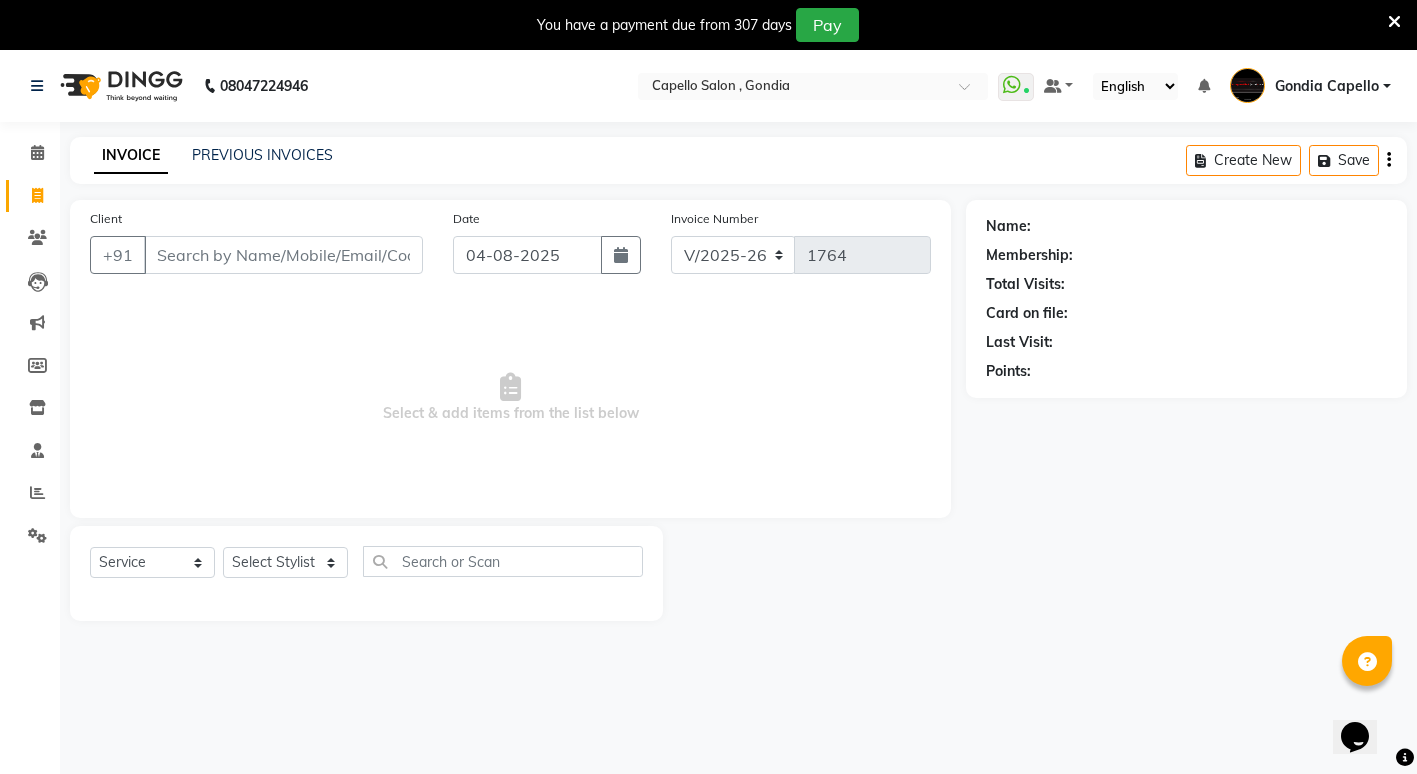 click on "Client" at bounding box center (283, 255) 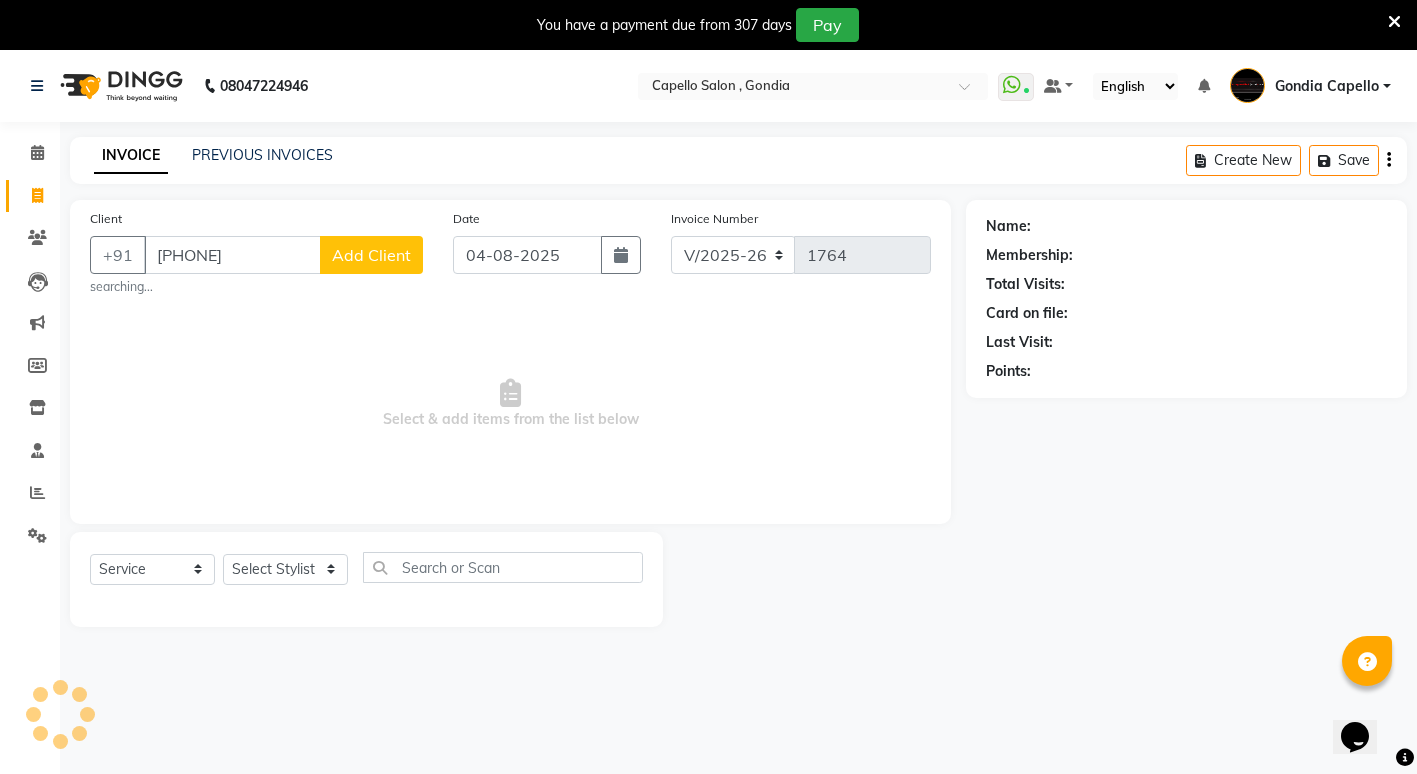 type on "9607669900" 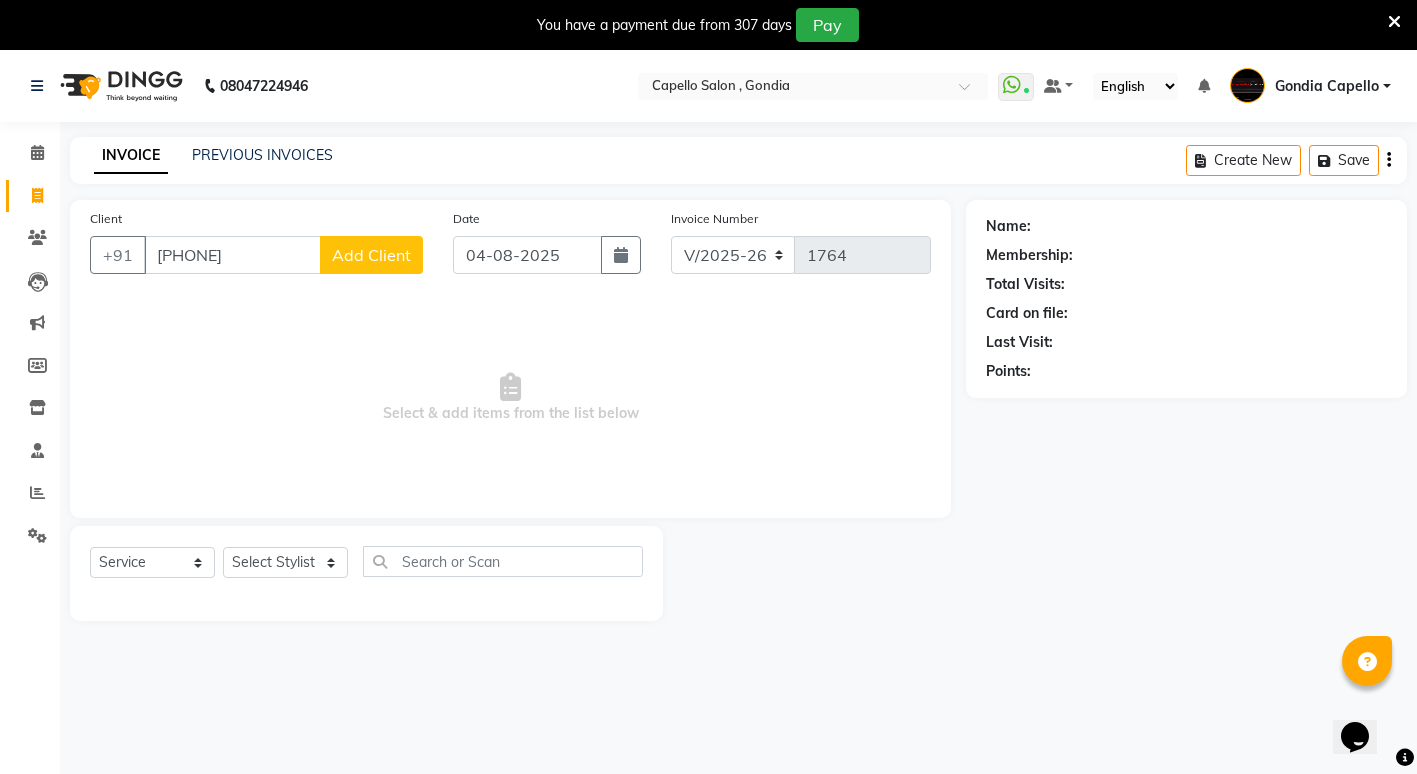 click on "Add Client" 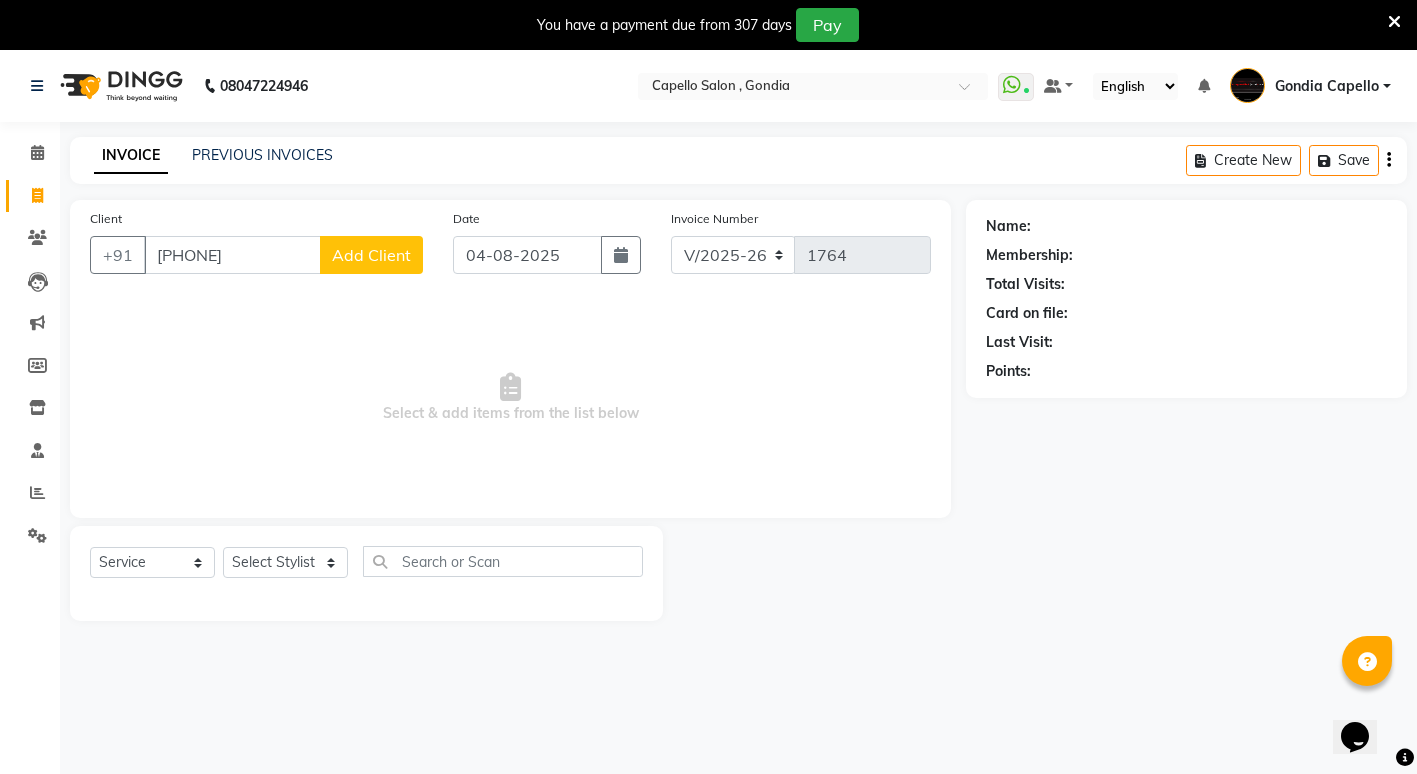 select on "22" 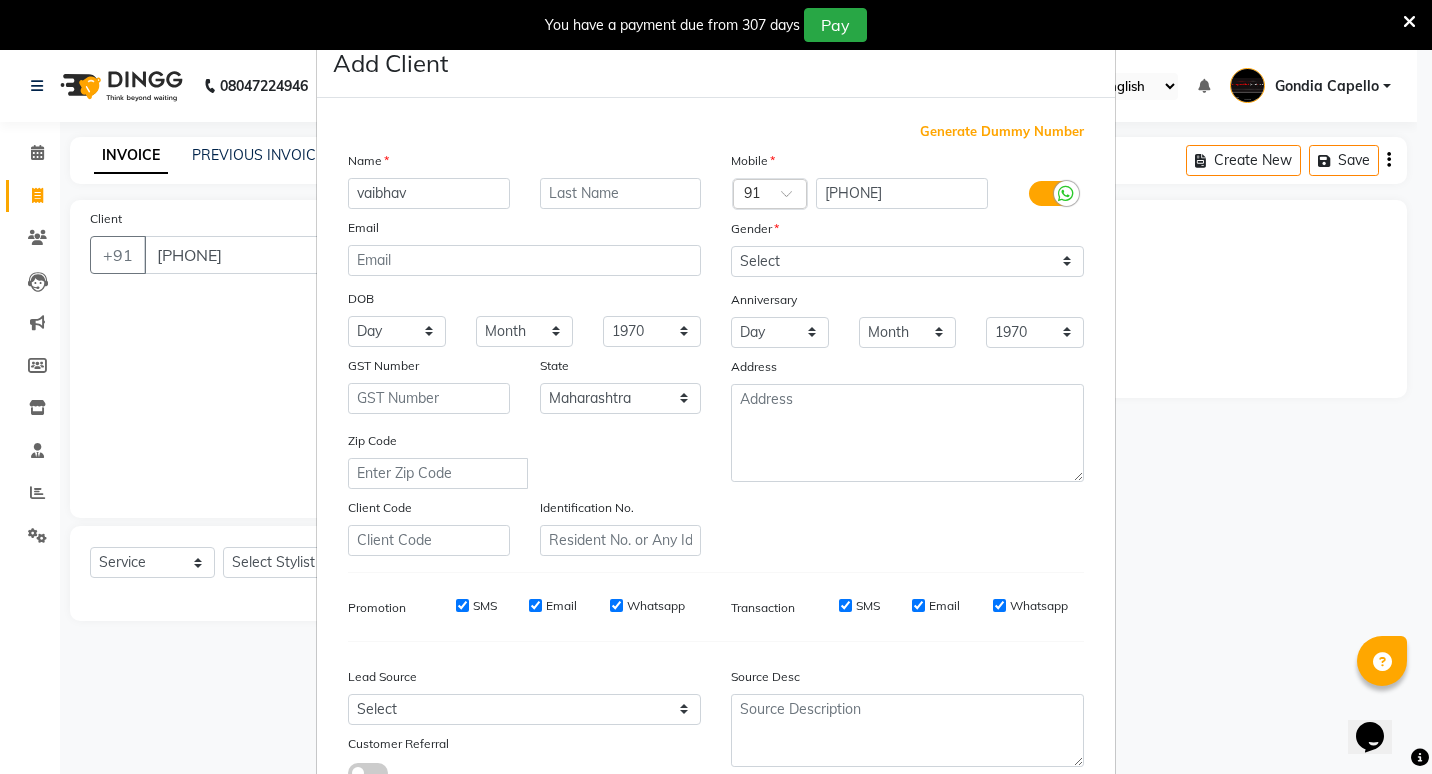 type on "vaibhav" 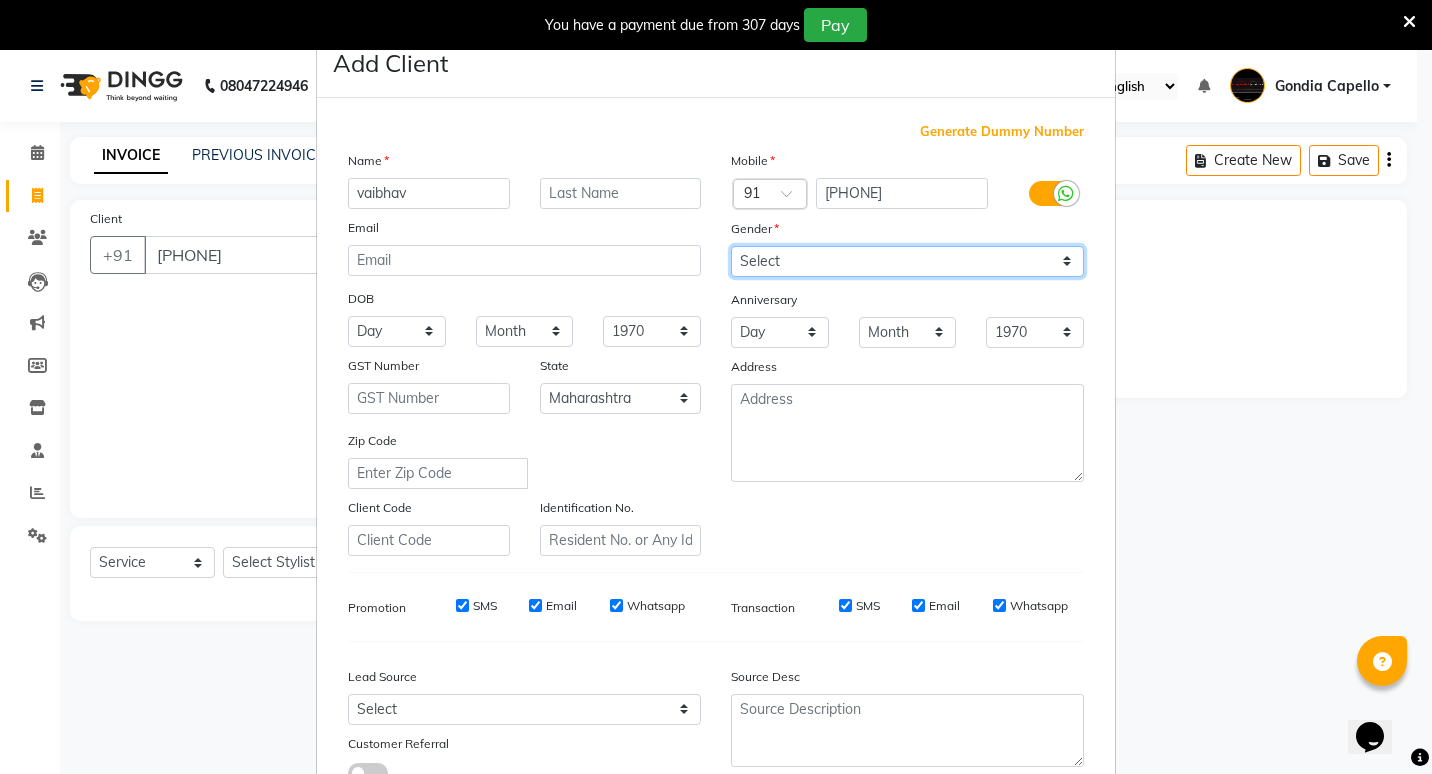 click on "Select Male Female Other Prefer Not To Say" at bounding box center [907, 261] 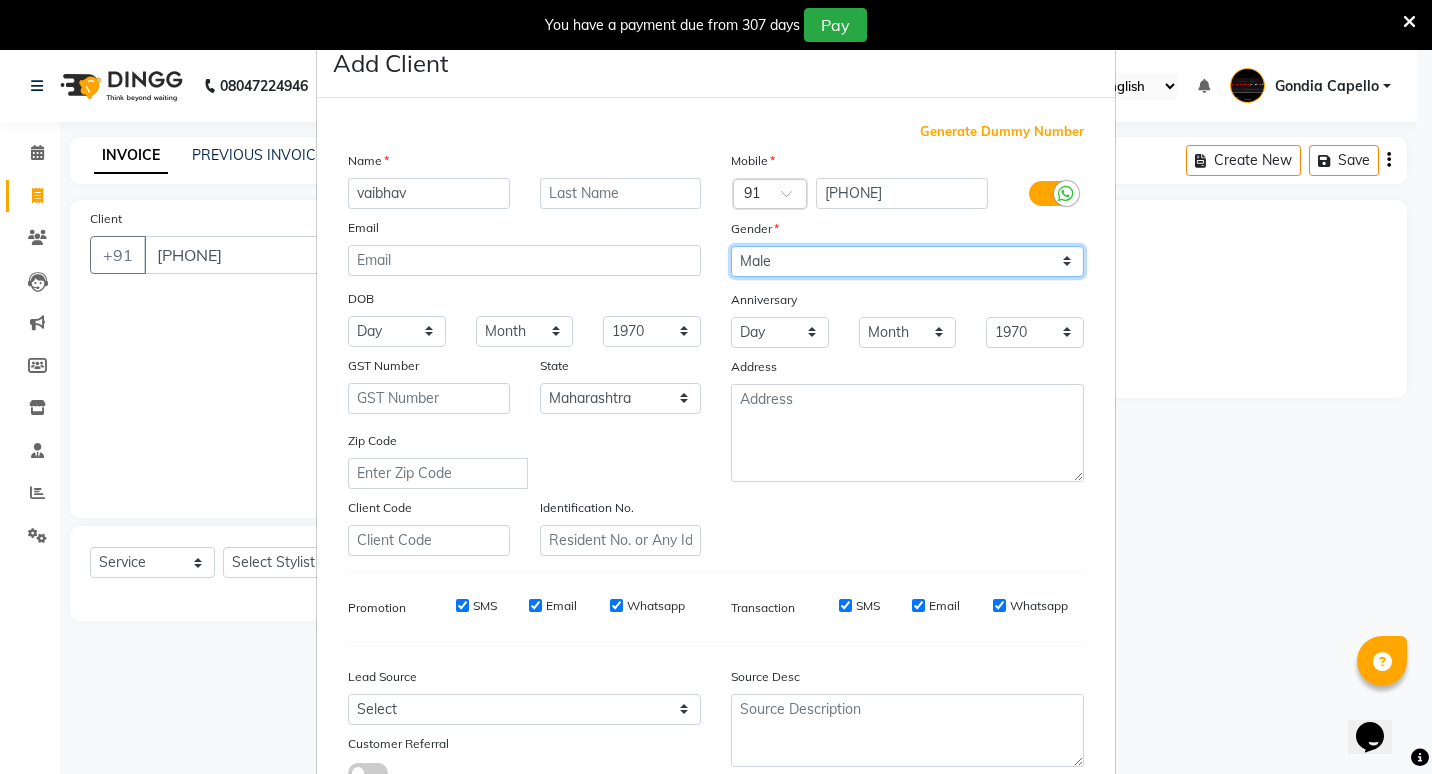 click on "Select Male Female Other Prefer Not To Say" at bounding box center [907, 261] 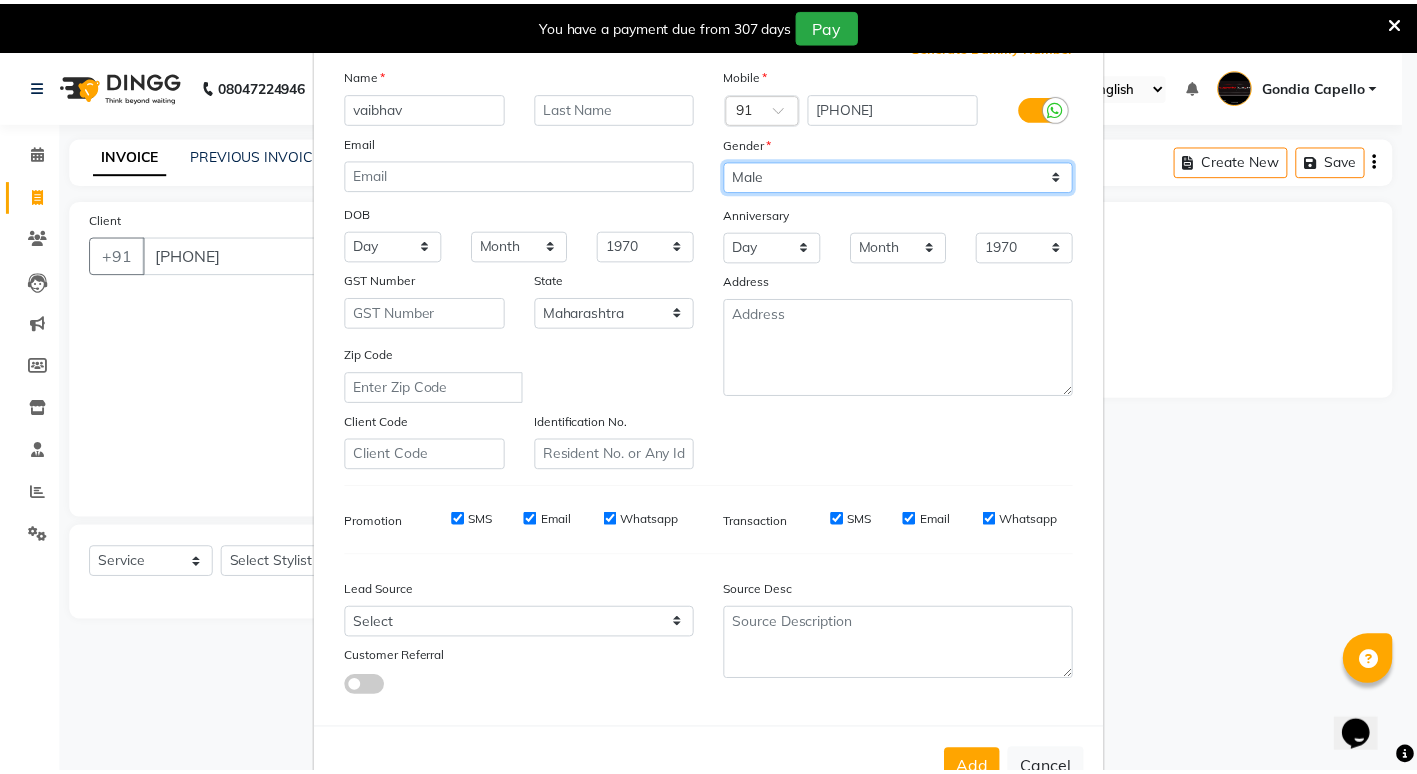 scroll, scrollTop: 149, scrollLeft: 0, axis: vertical 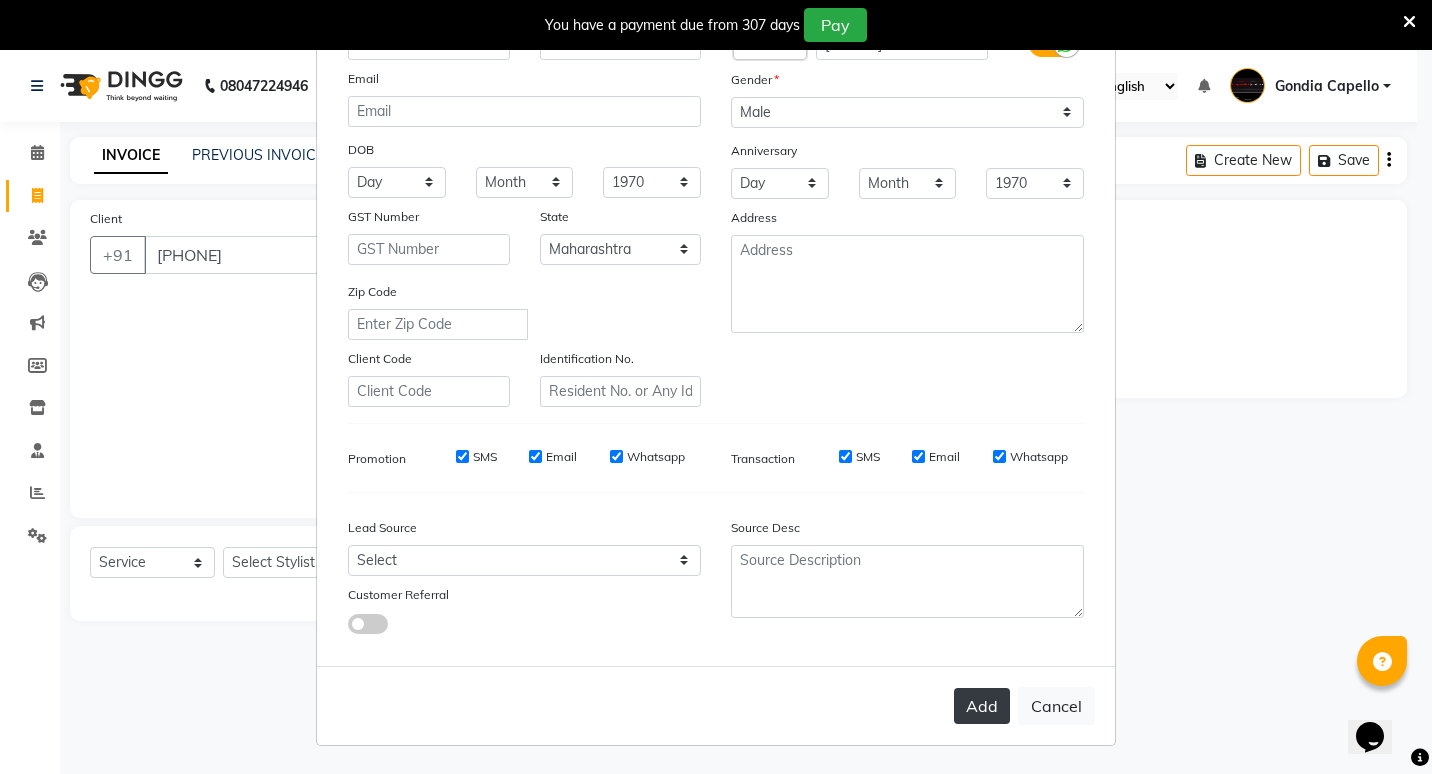 click on "Add" at bounding box center [982, 706] 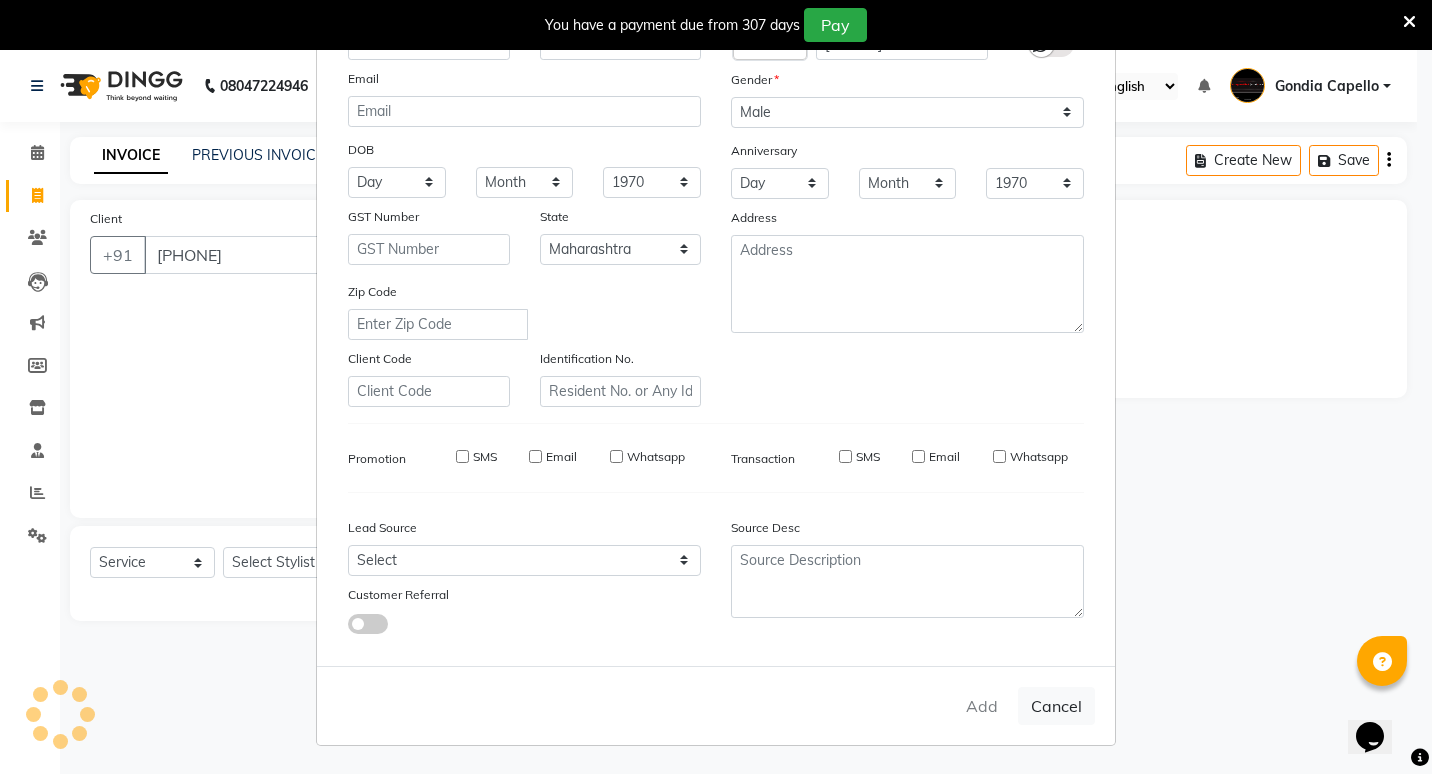 type 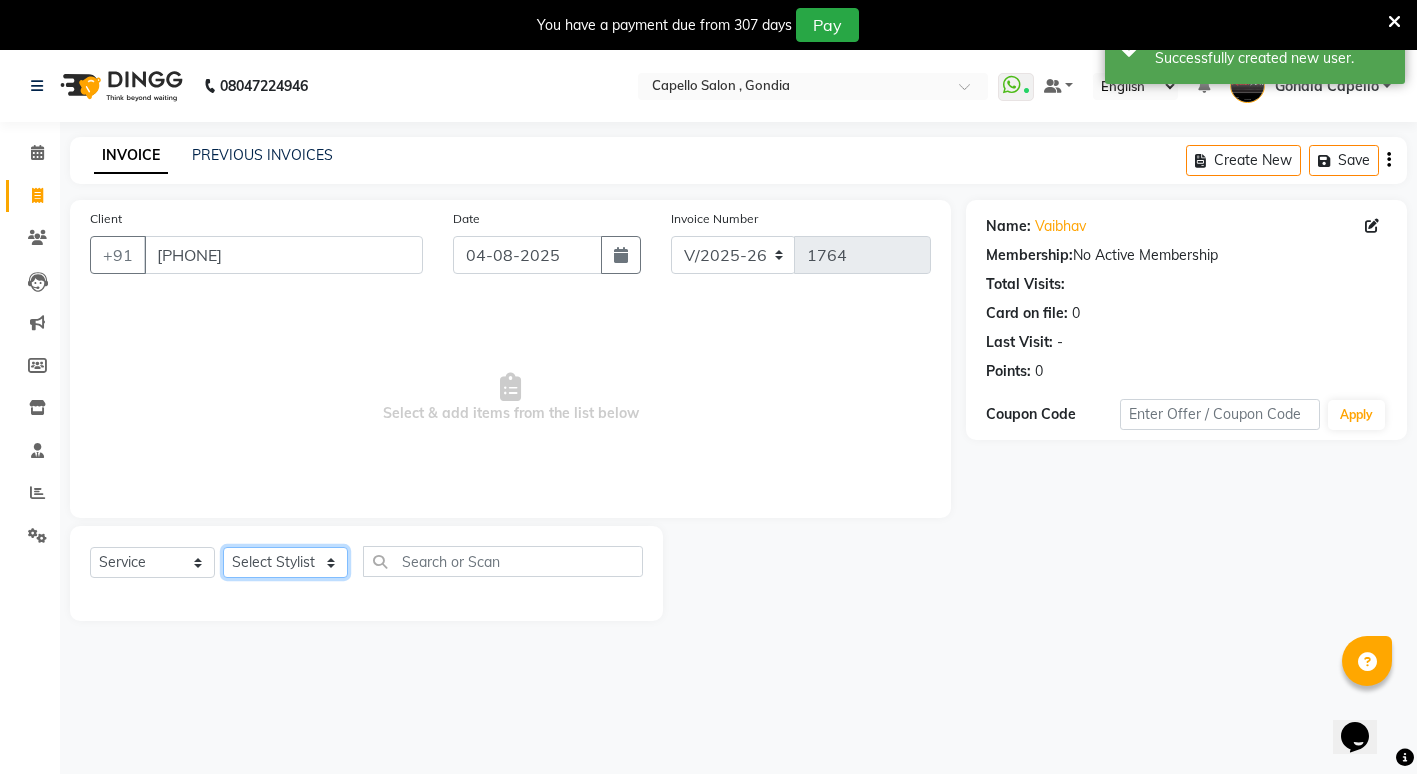 click on "Select Stylist ADMIN ANIKET BAGDE BHASKAR KAWDE GAURAV KHOBRAGADE Gondia Capello NIKHIL KANETKAR  NITIN TANDE priyanshi yewatkar Rahul Suryawanshi SHUBHANGI BANSOD Uma Khandare (M) YAKSHITA KURVE" 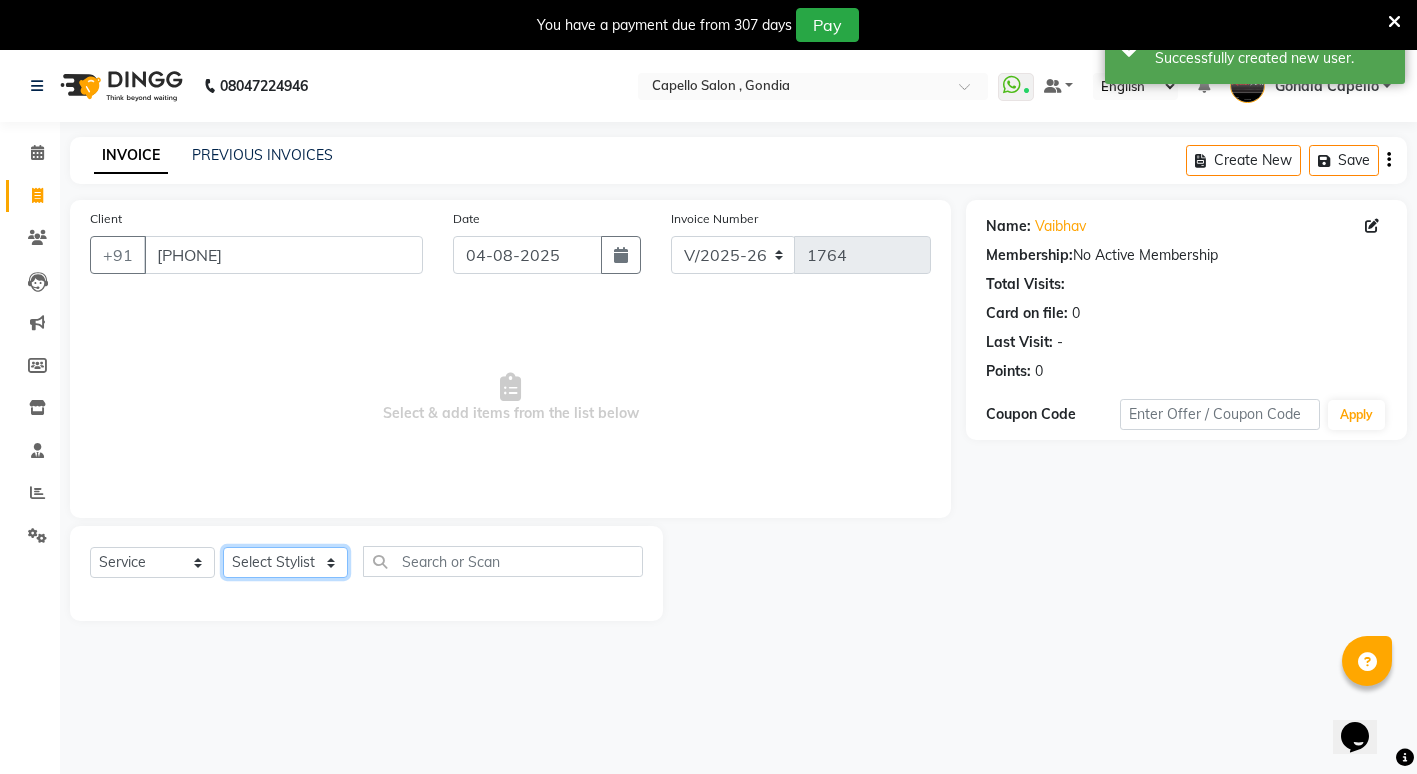 select on "58211" 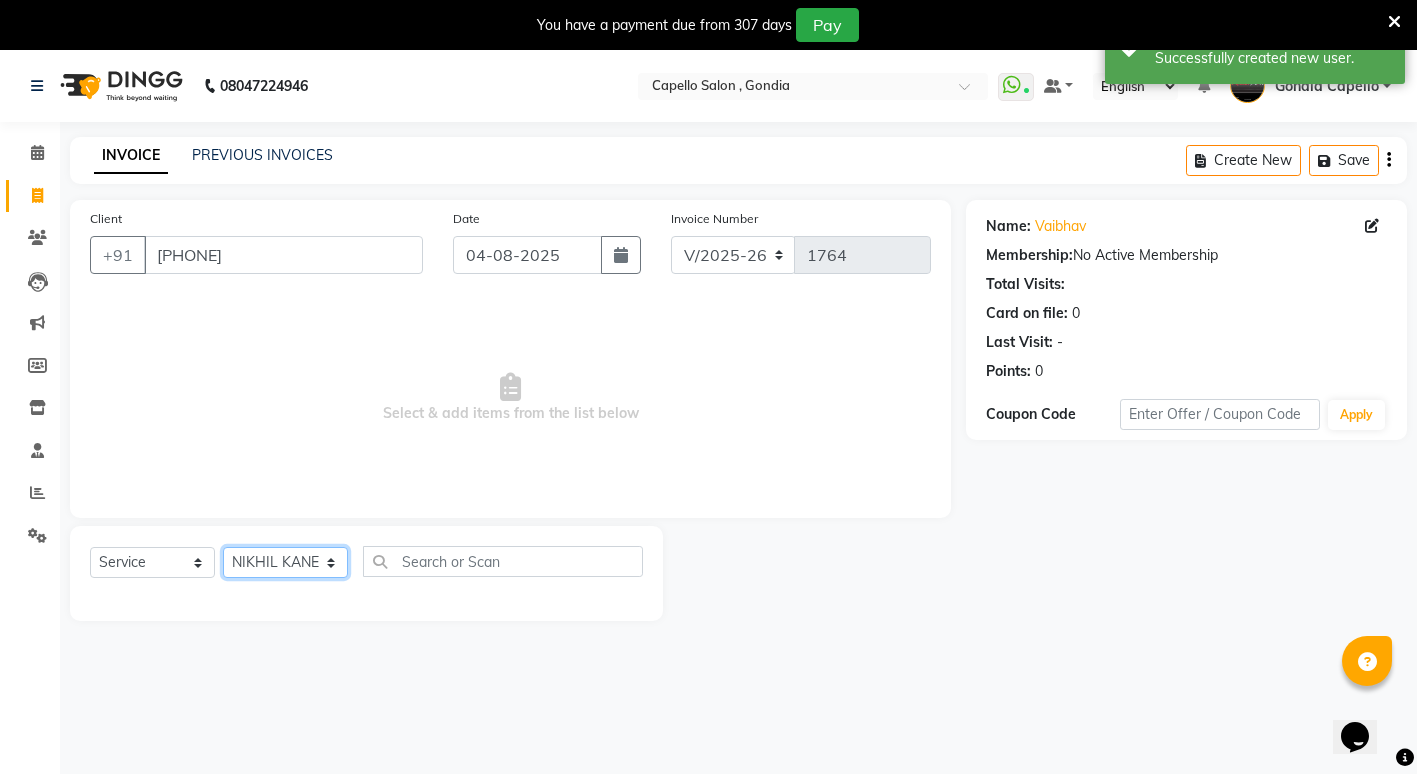 click on "Select Stylist ADMIN ANIKET BAGDE BHASKAR KAWDE GAURAV KHOBRAGADE Gondia Capello NIKHIL KANETKAR  NITIN TANDE priyanshi yewatkar Rahul Suryawanshi SHUBHANGI BANSOD Uma Khandare (M) YAKSHITA KURVE" 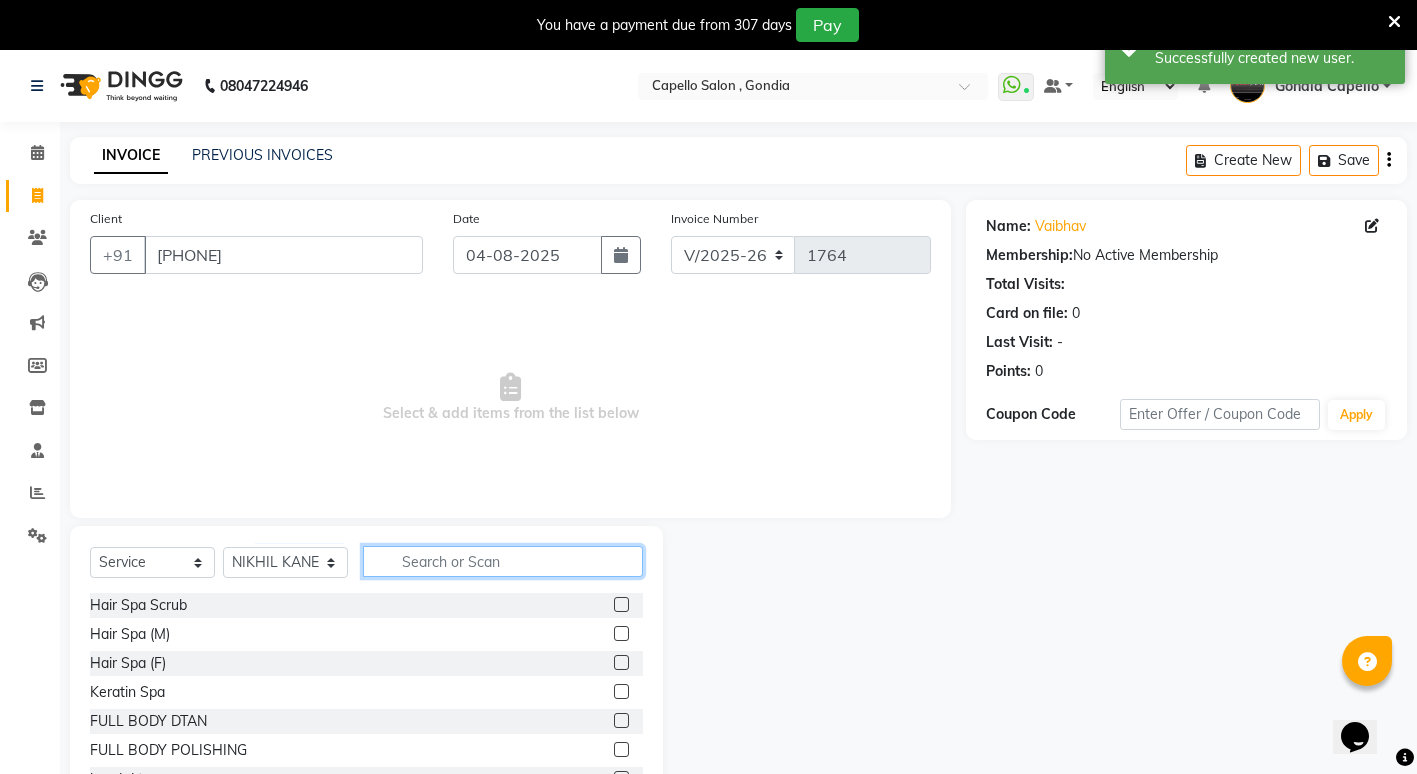 click 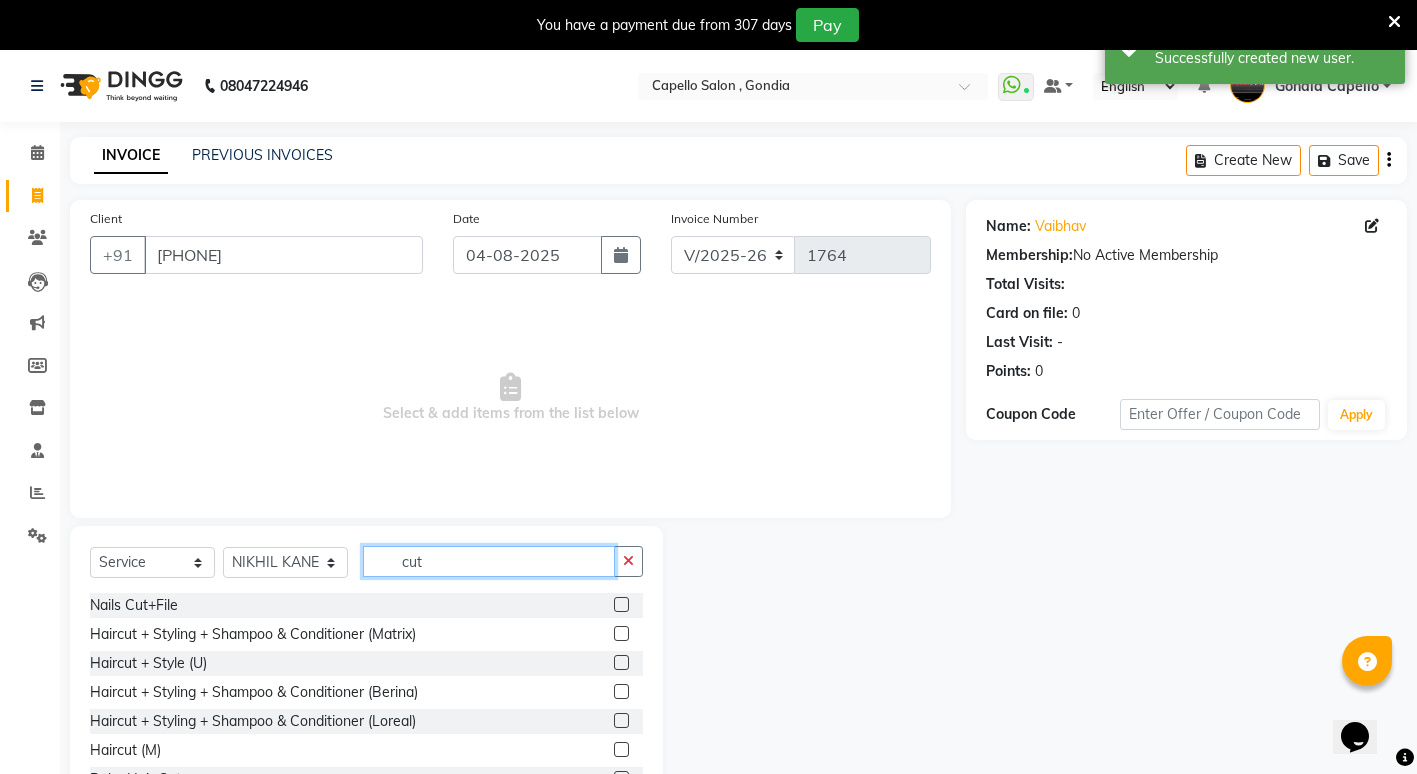 type on "cut" 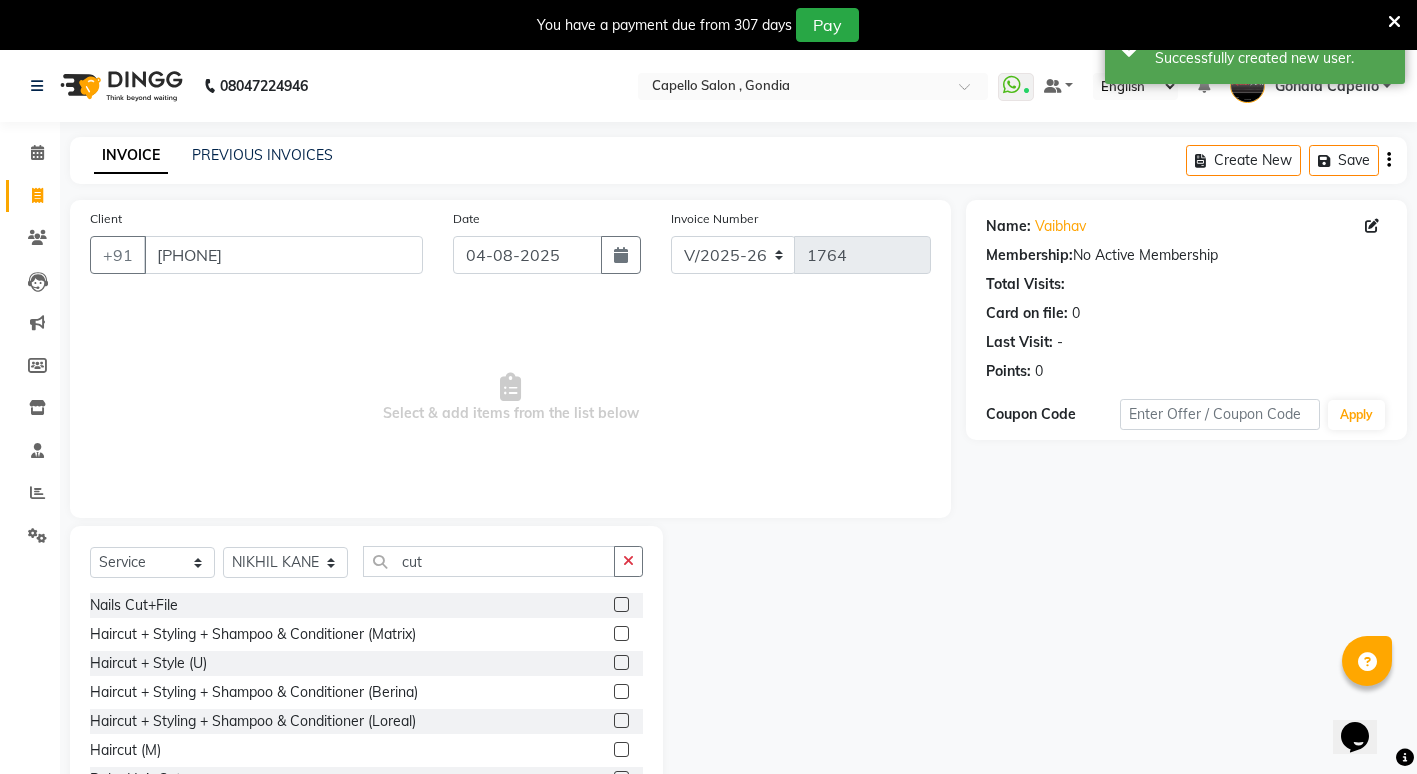 click 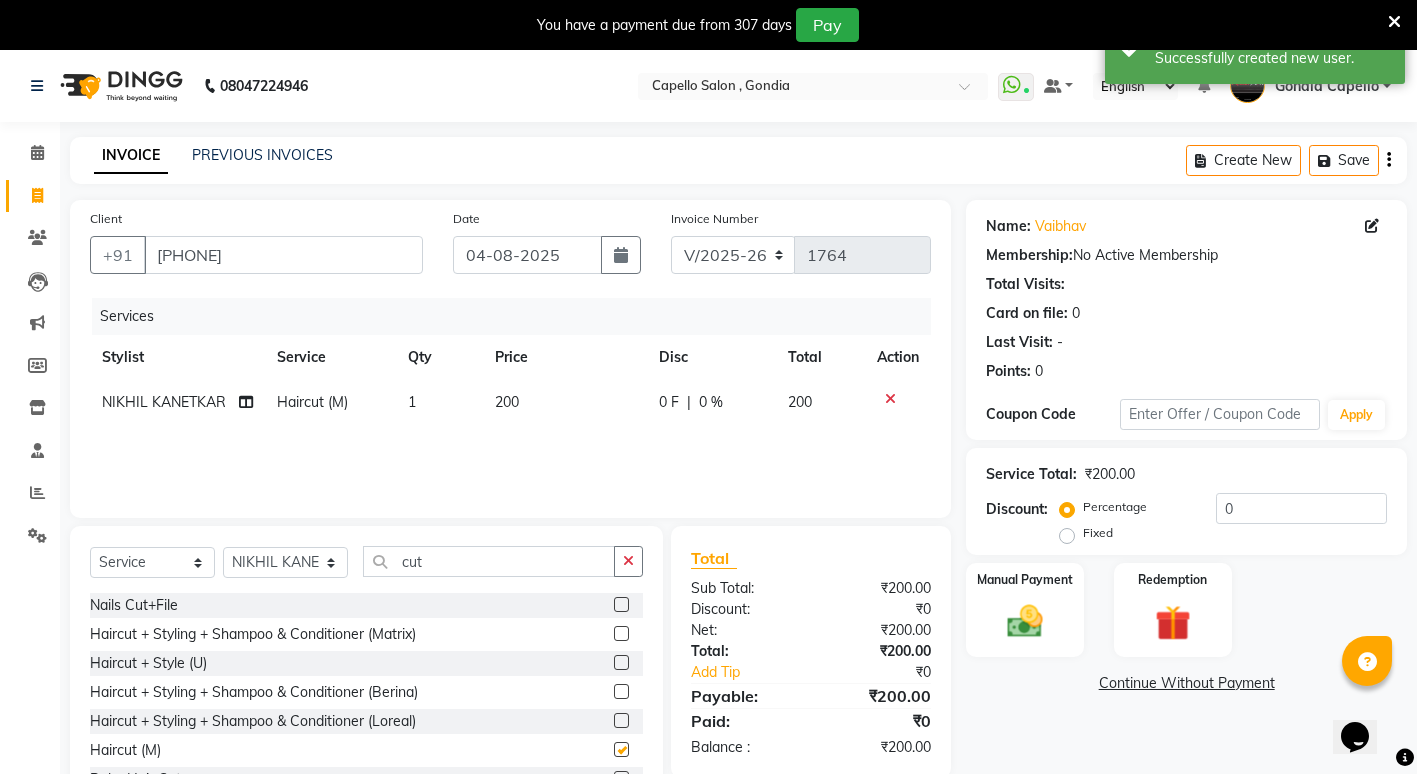 checkbox on "false" 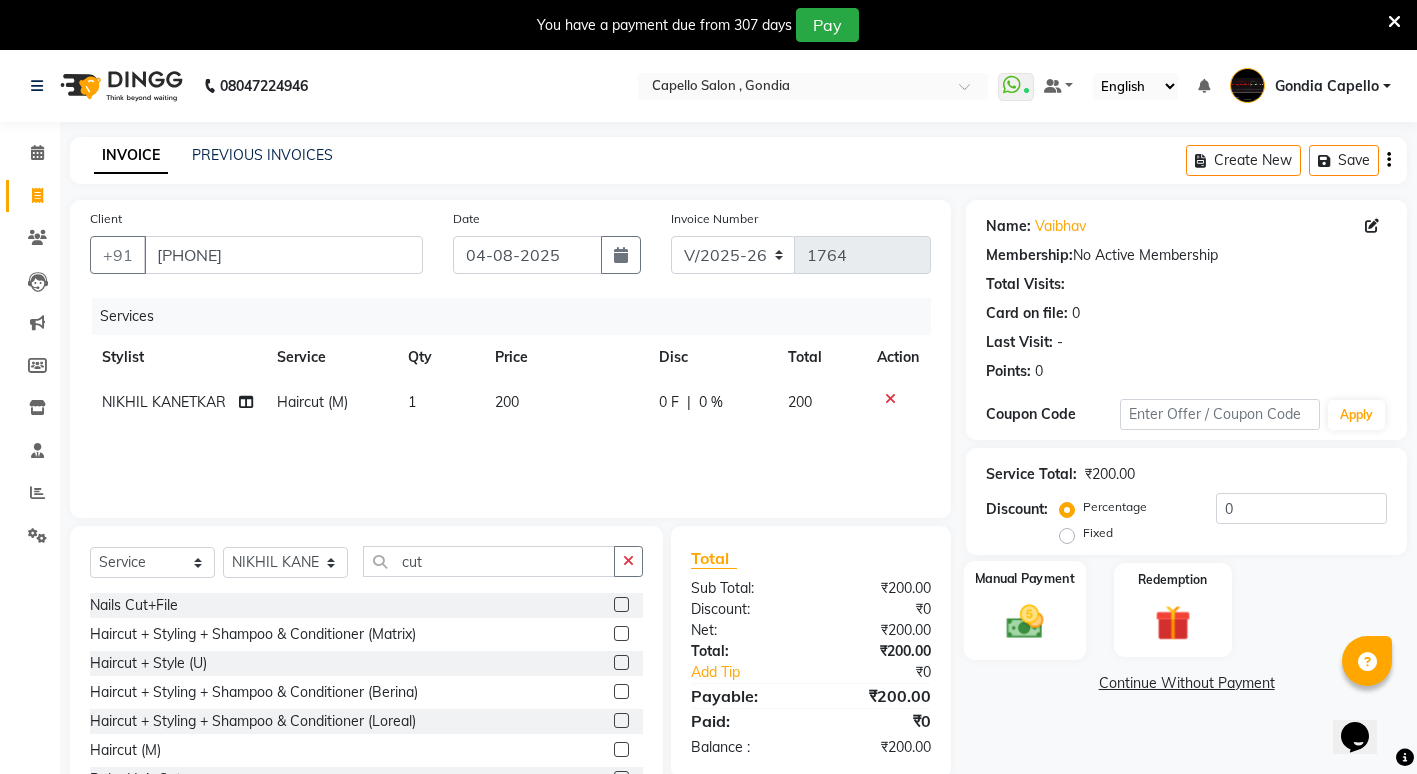 click 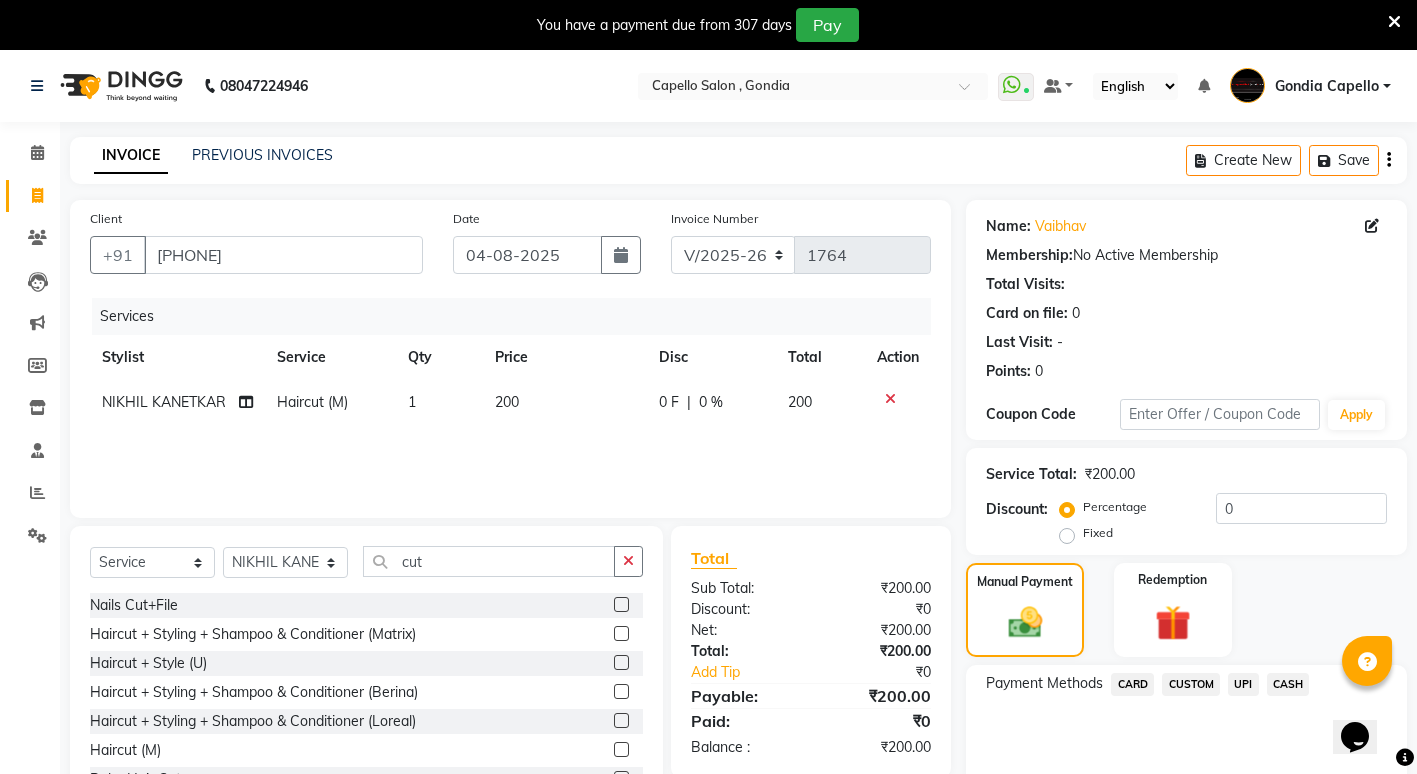 click on "CASH" 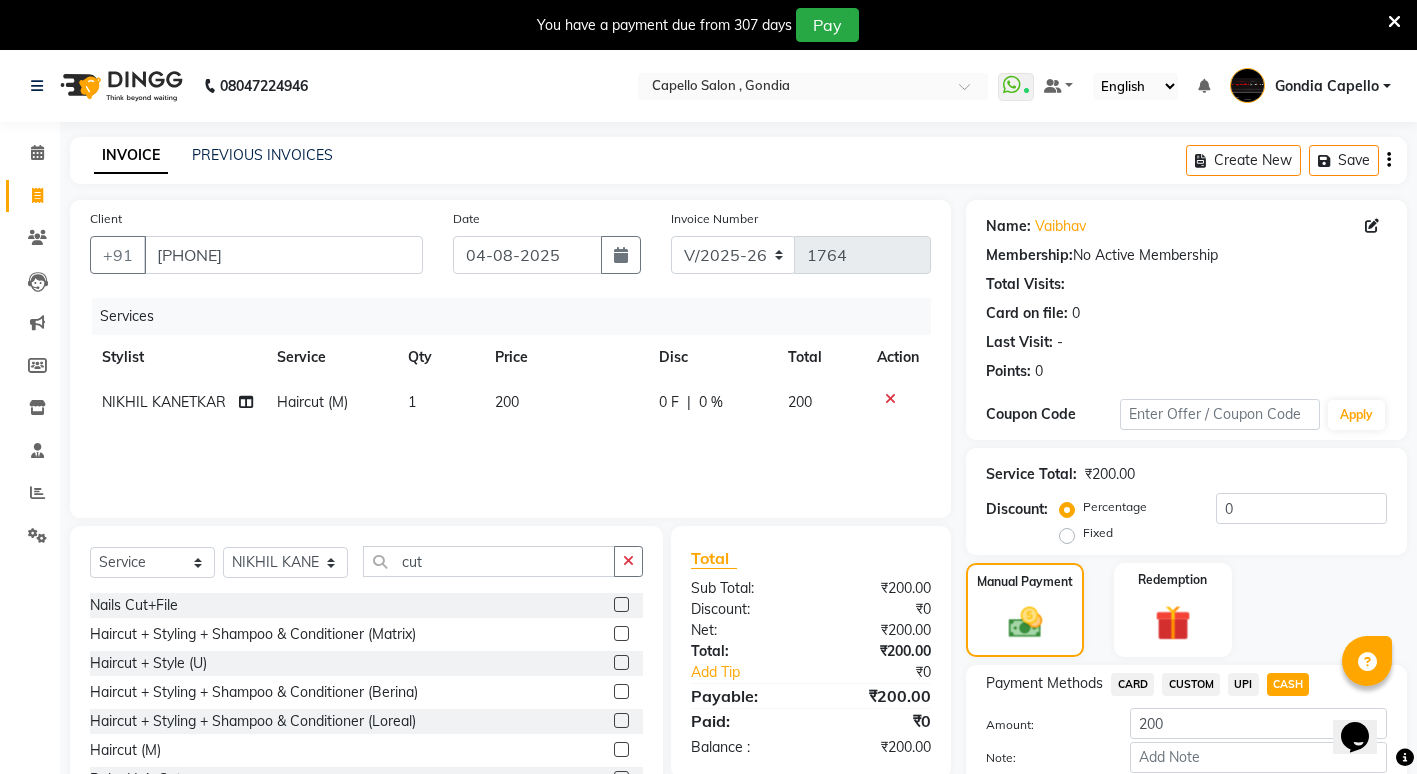 scroll, scrollTop: 111, scrollLeft: 0, axis: vertical 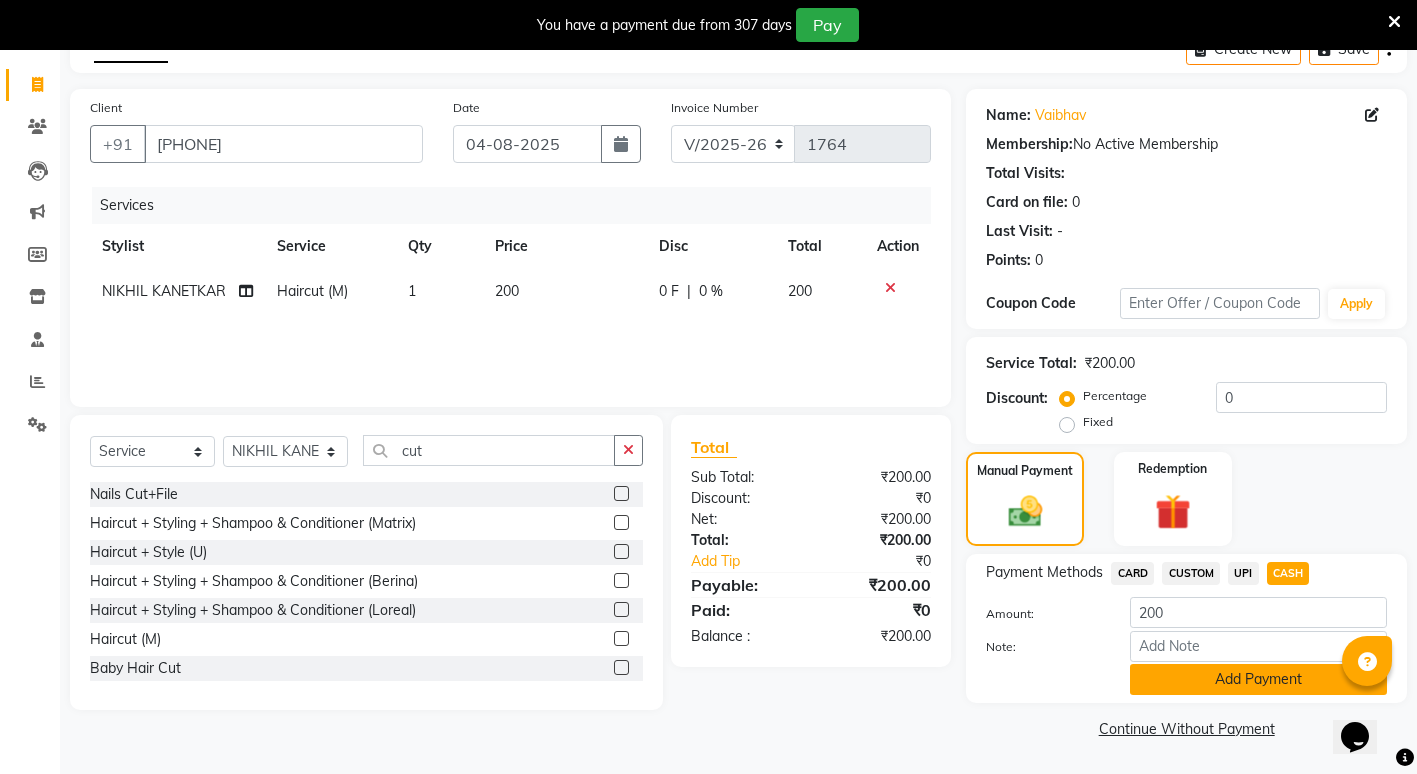 click on "Add Payment" 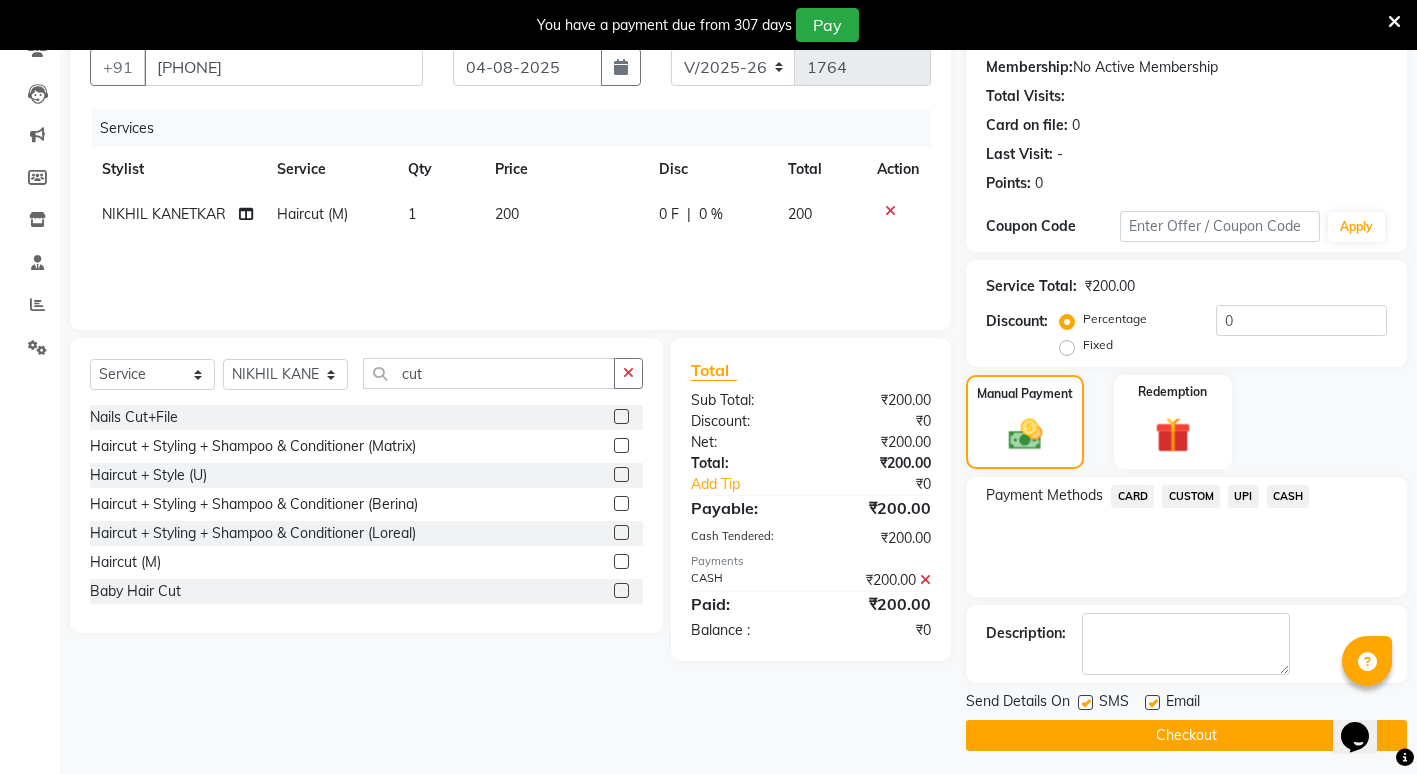 scroll, scrollTop: 195, scrollLeft: 0, axis: vertical 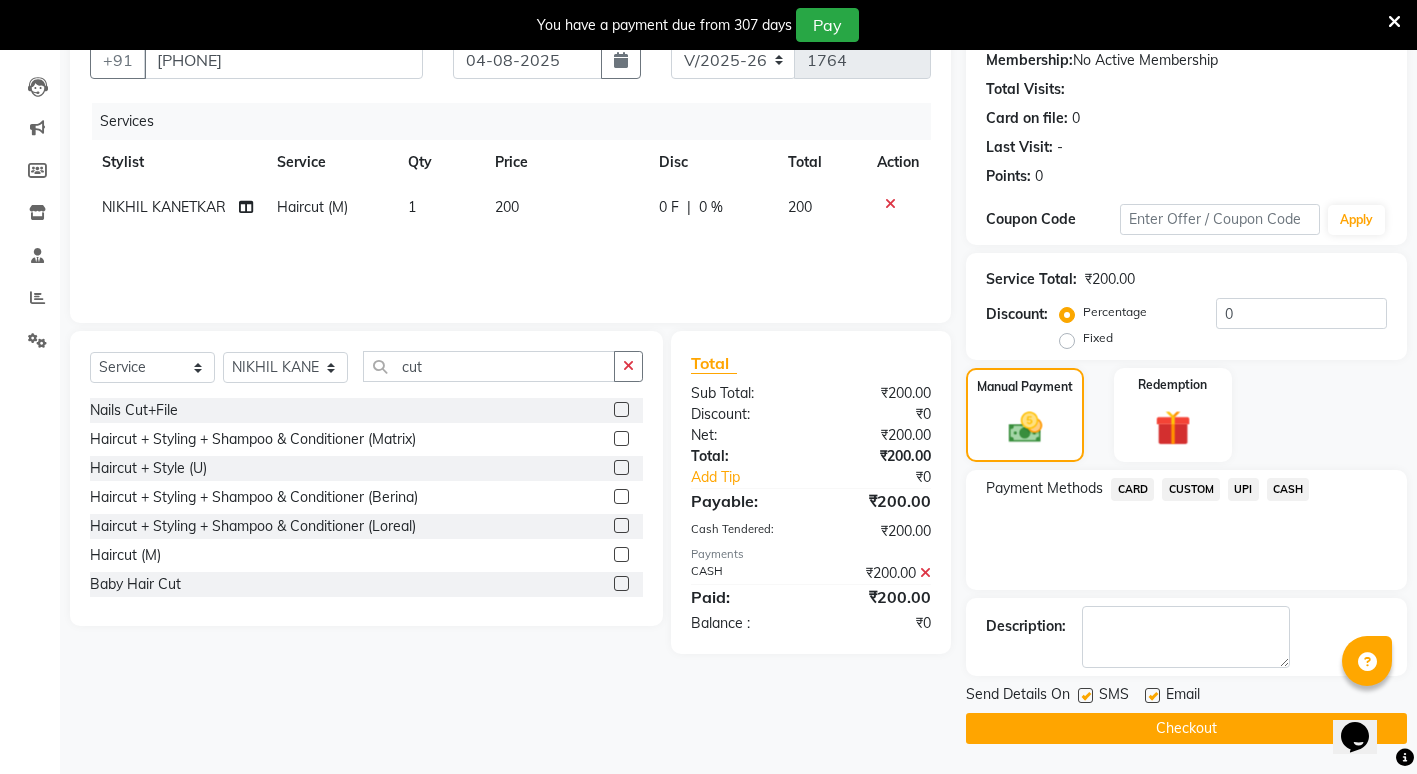 click on "Checkout" 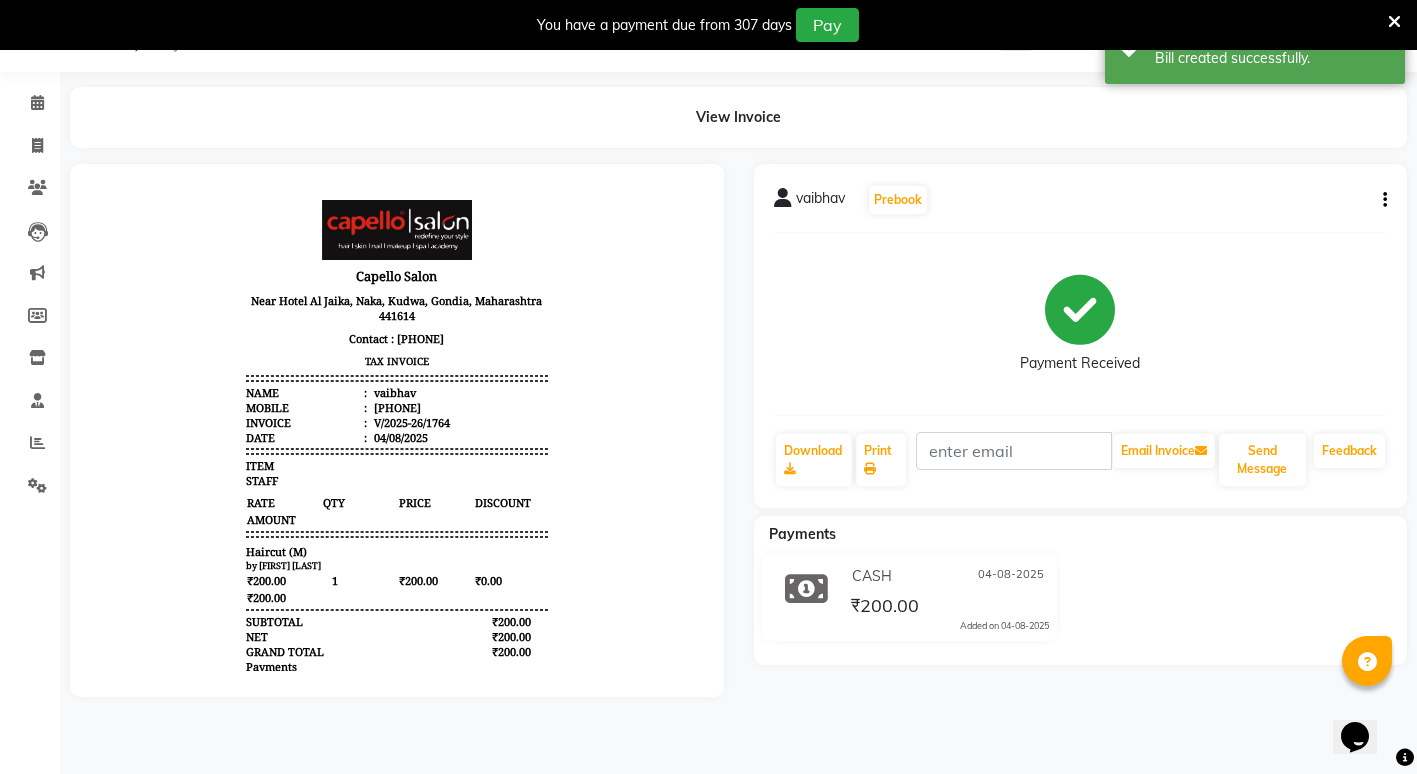scroll, scrollTop: 0, scrollLeft: 0, axis: both 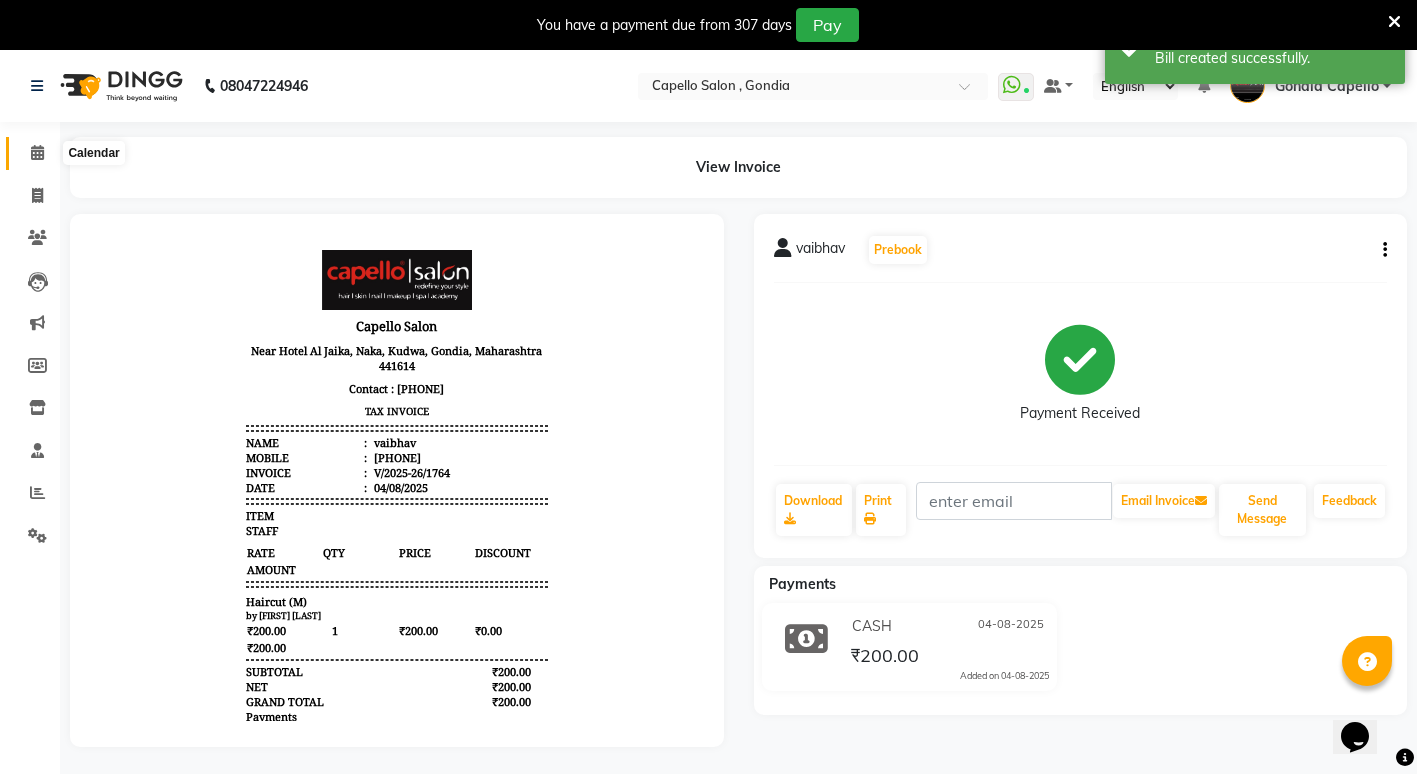 drag, startPoint x: 37, startPoint y: 152, endPoint x: 11, endPoint y: 150, distance: 26.076809 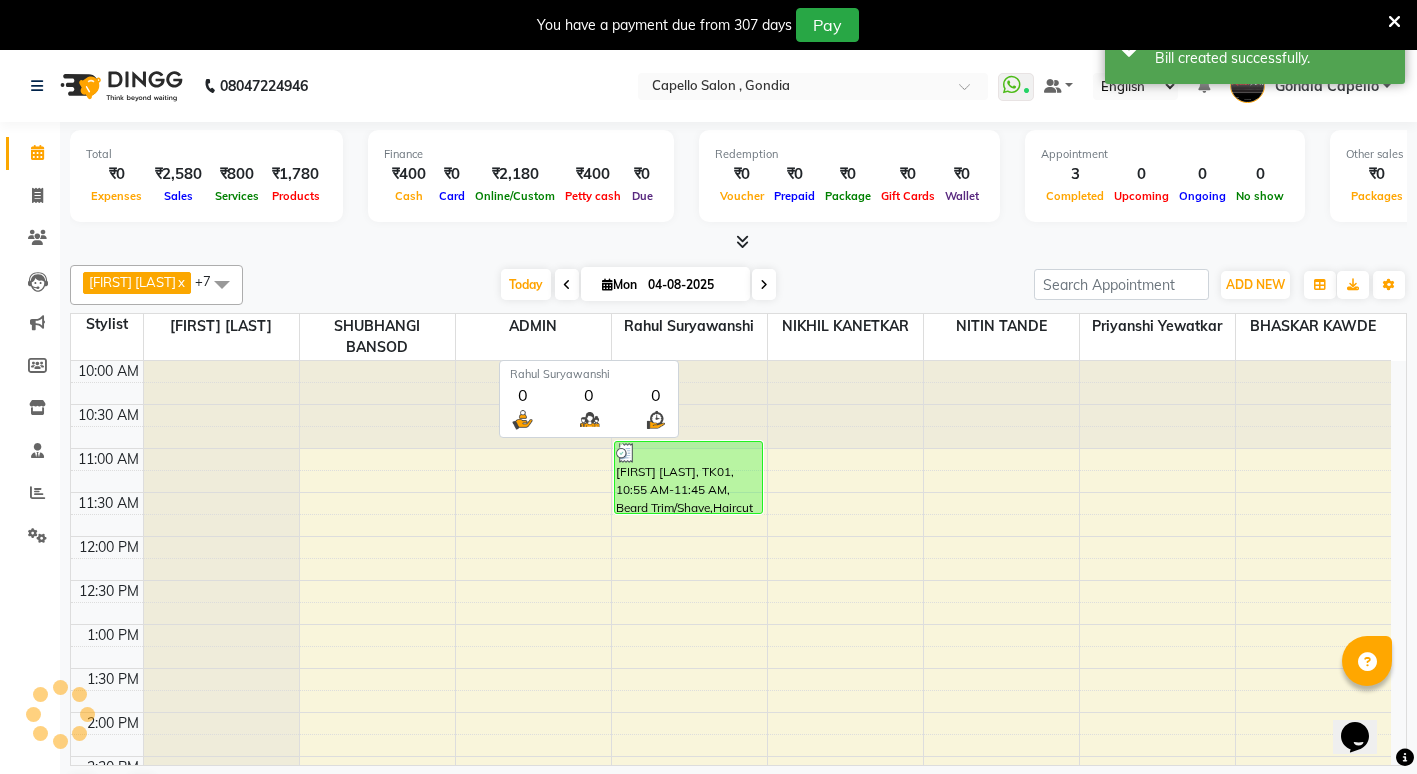 scroll, scrollTop: 0, scrollLeft: 0, axis: both 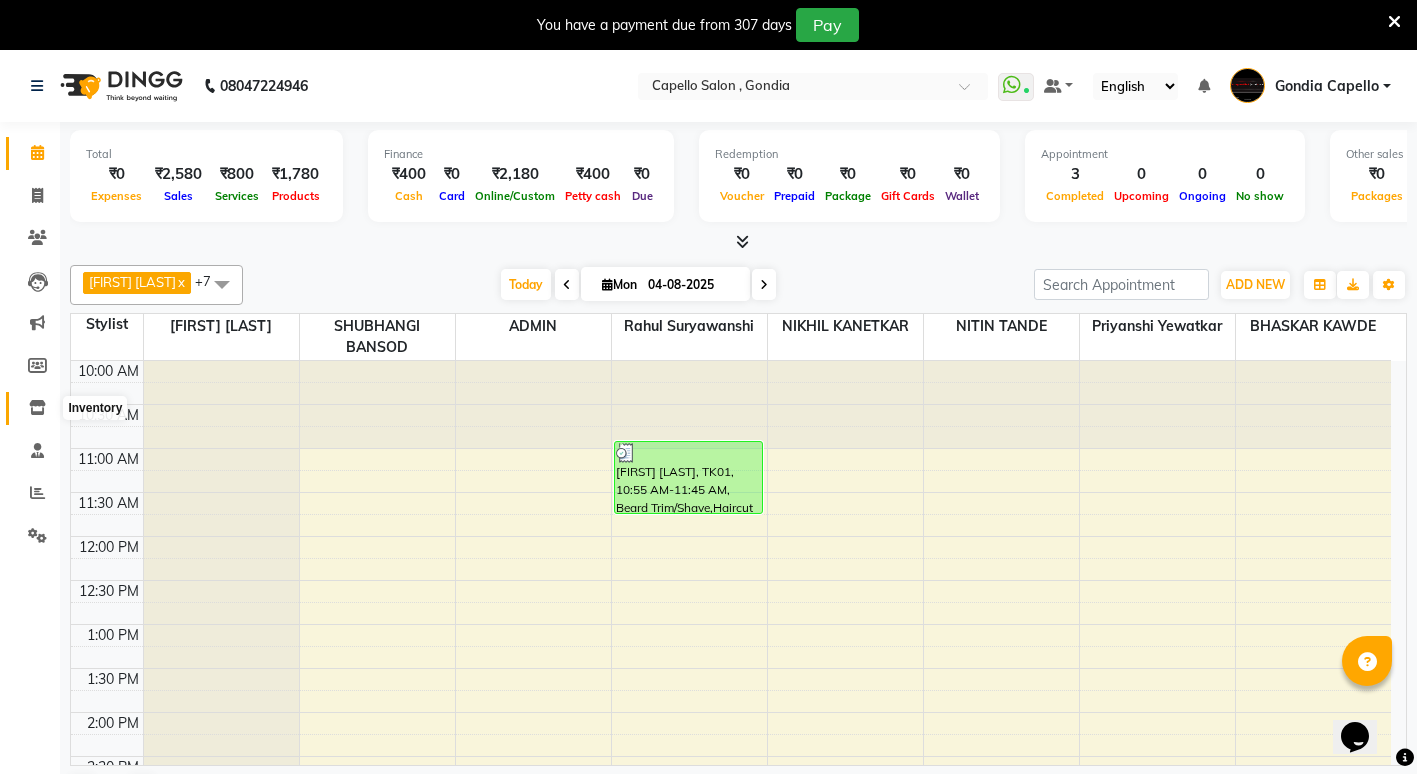 click 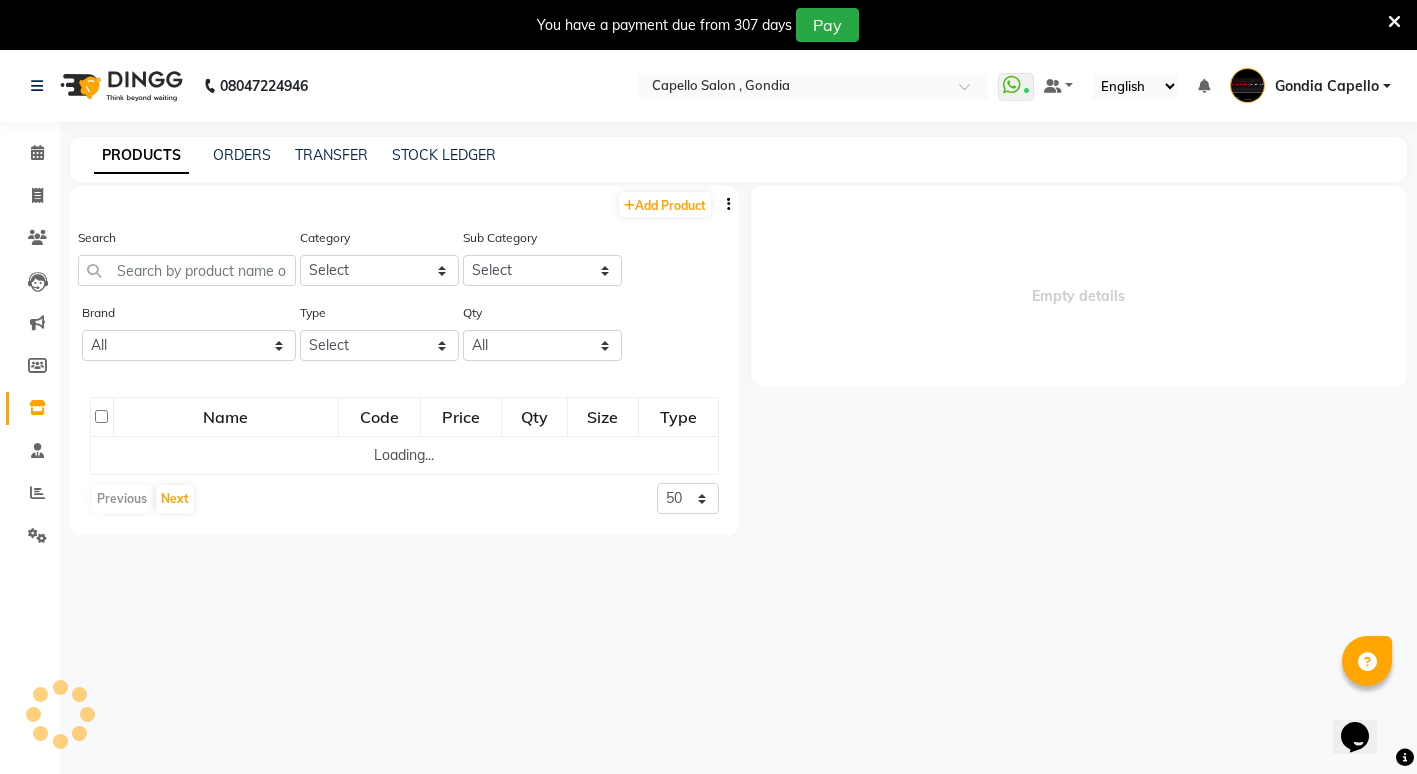select 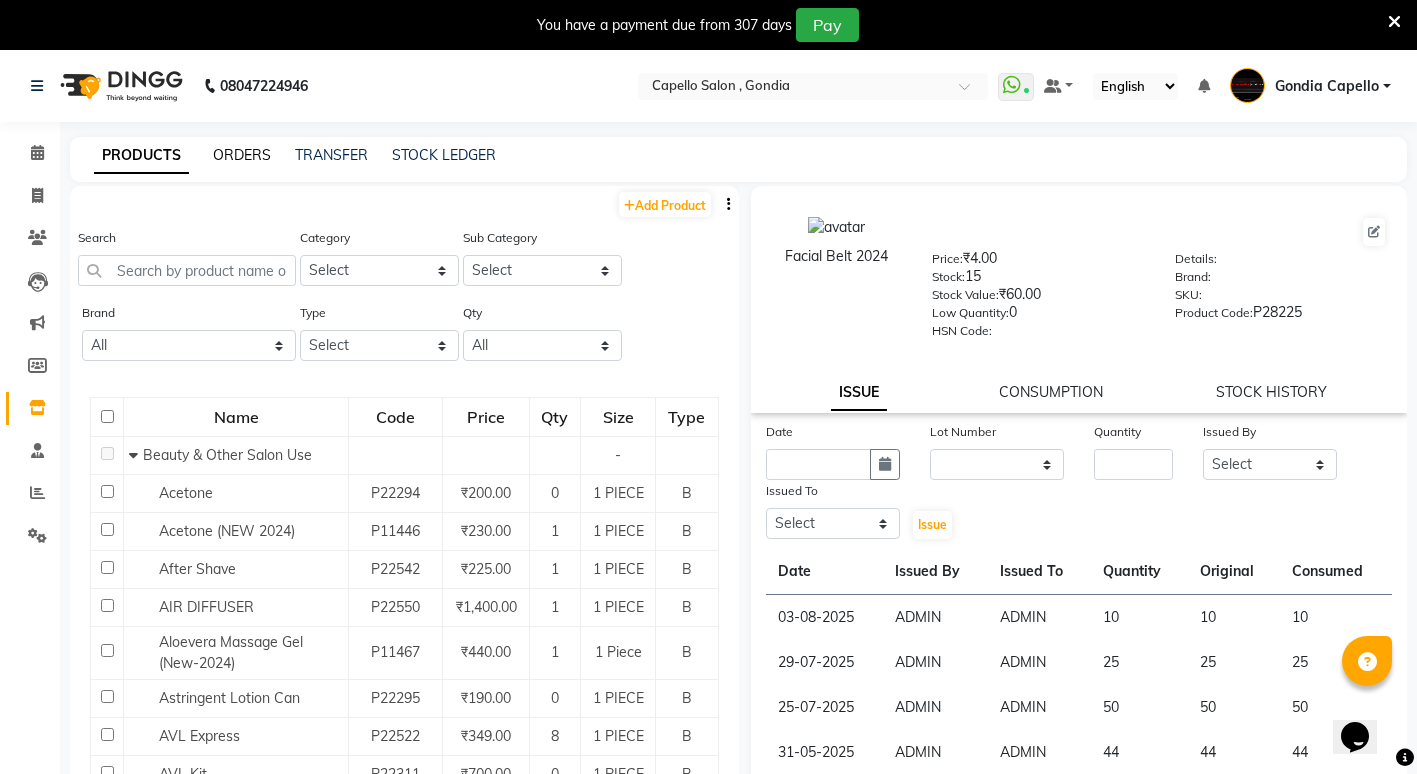 click on "ORDERS" 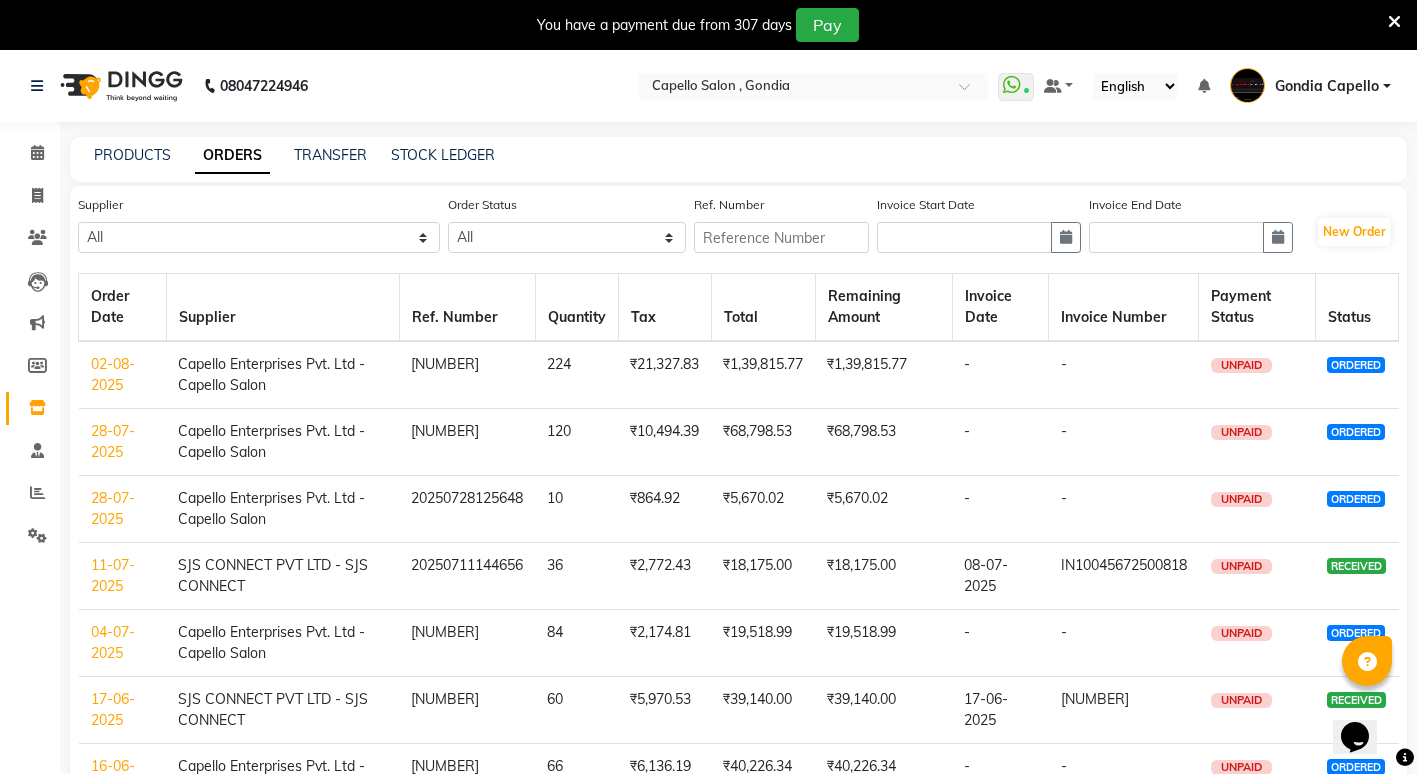 click on "02-08-2025" 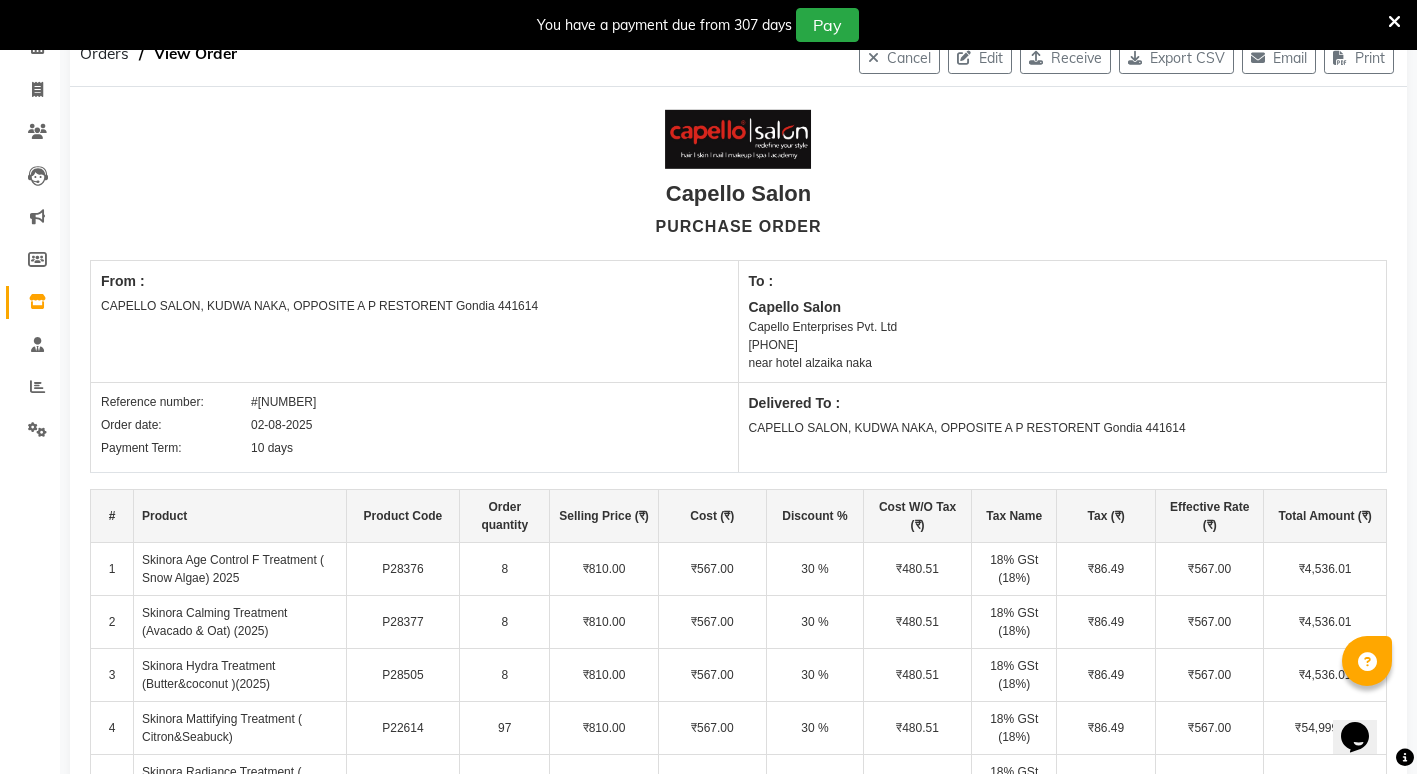 scroll, scrollTop: 0, scrollLeft: 0, axis: both 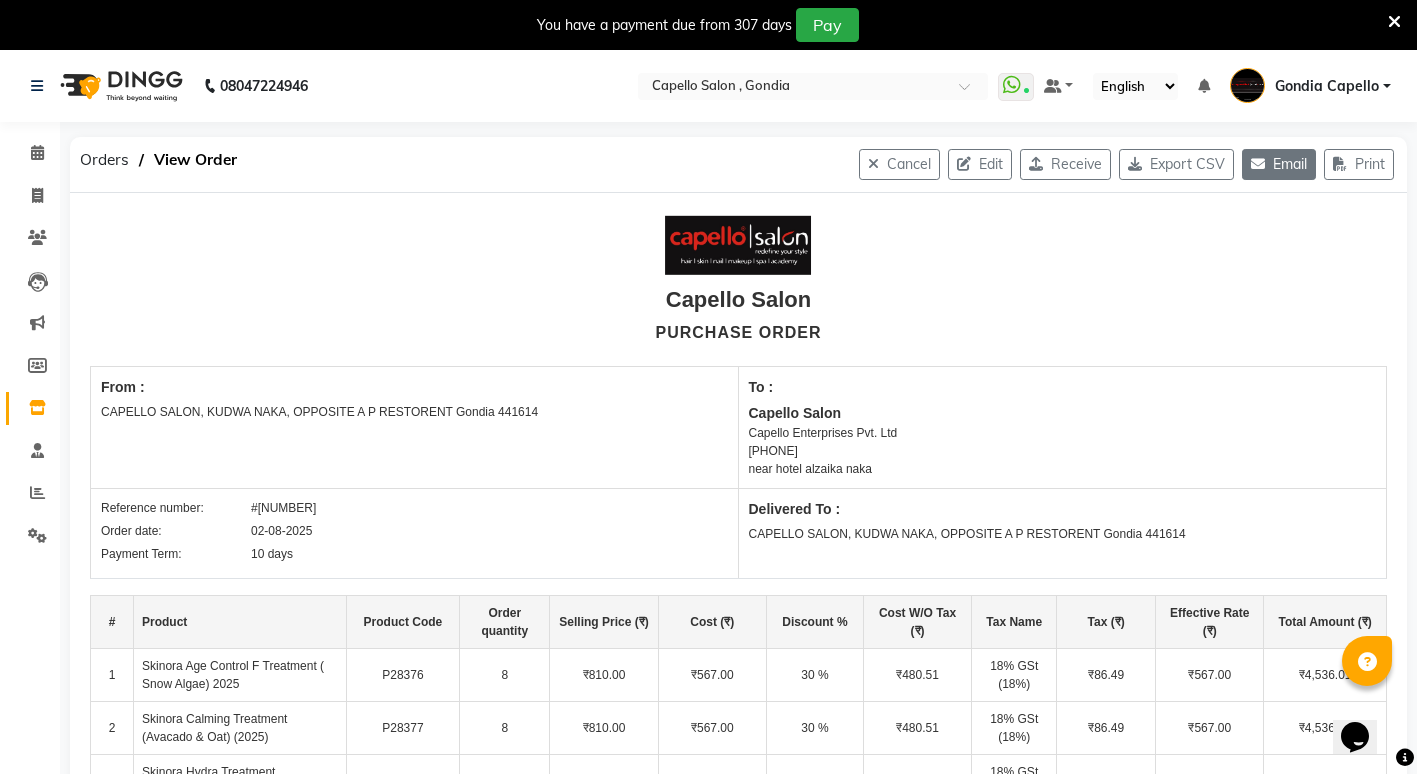 click 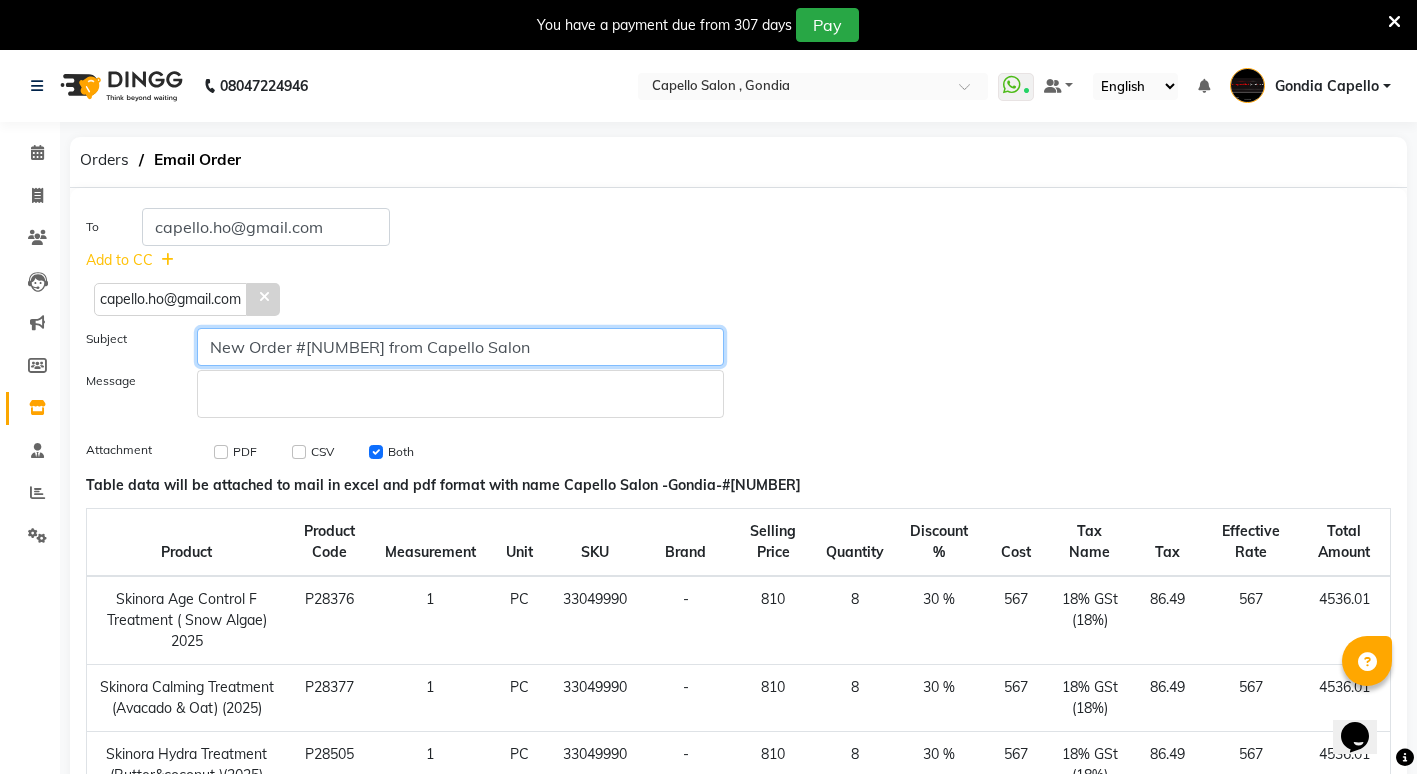 click on "New Order #20250802200758 from Capello Salon" 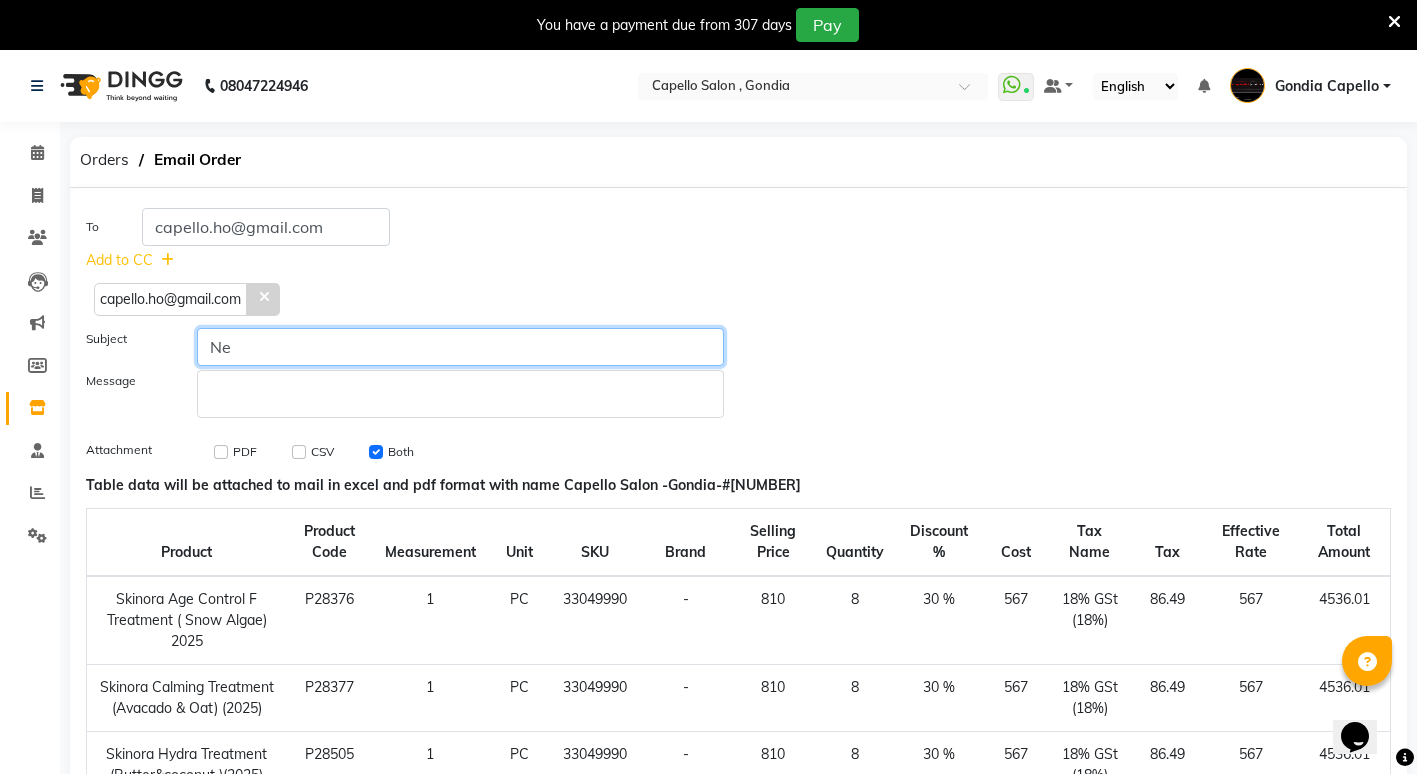type on "N" 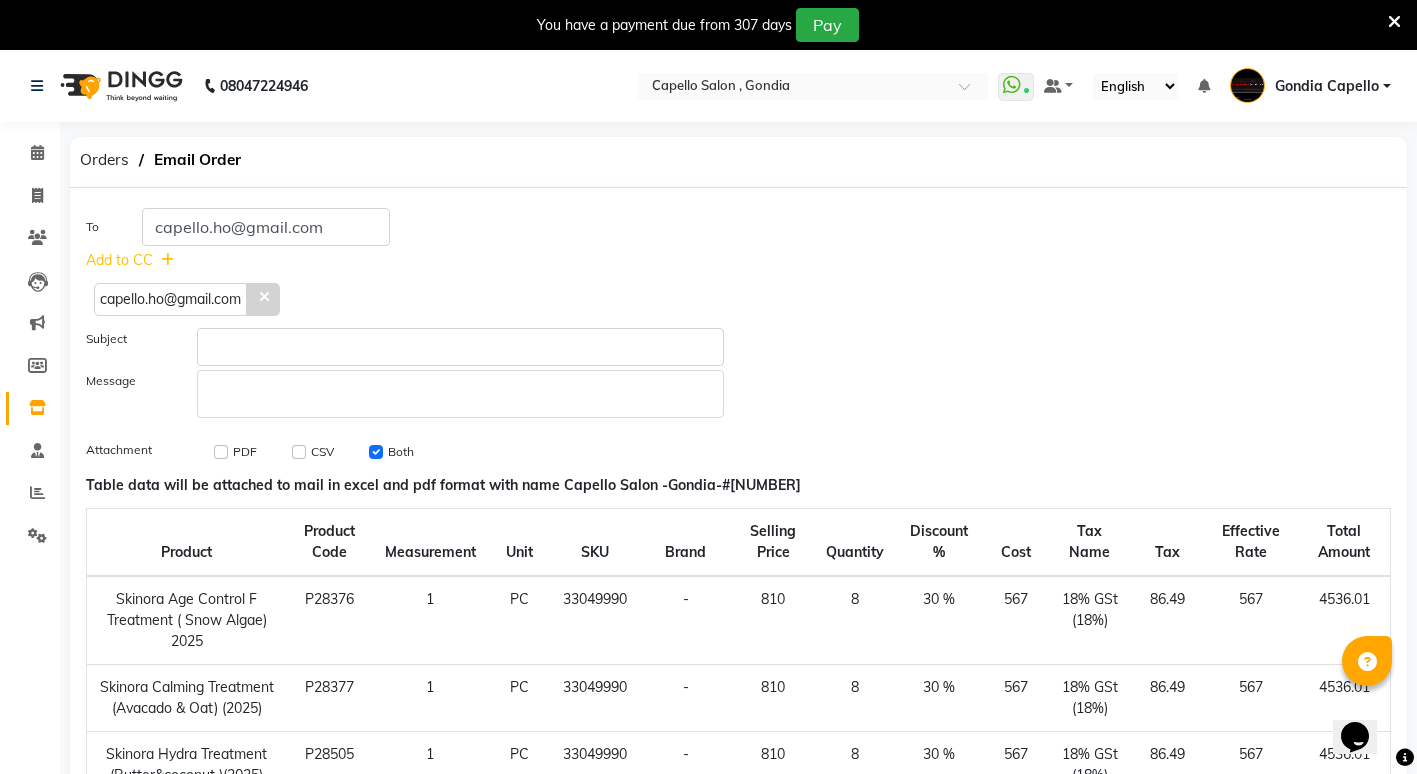 click 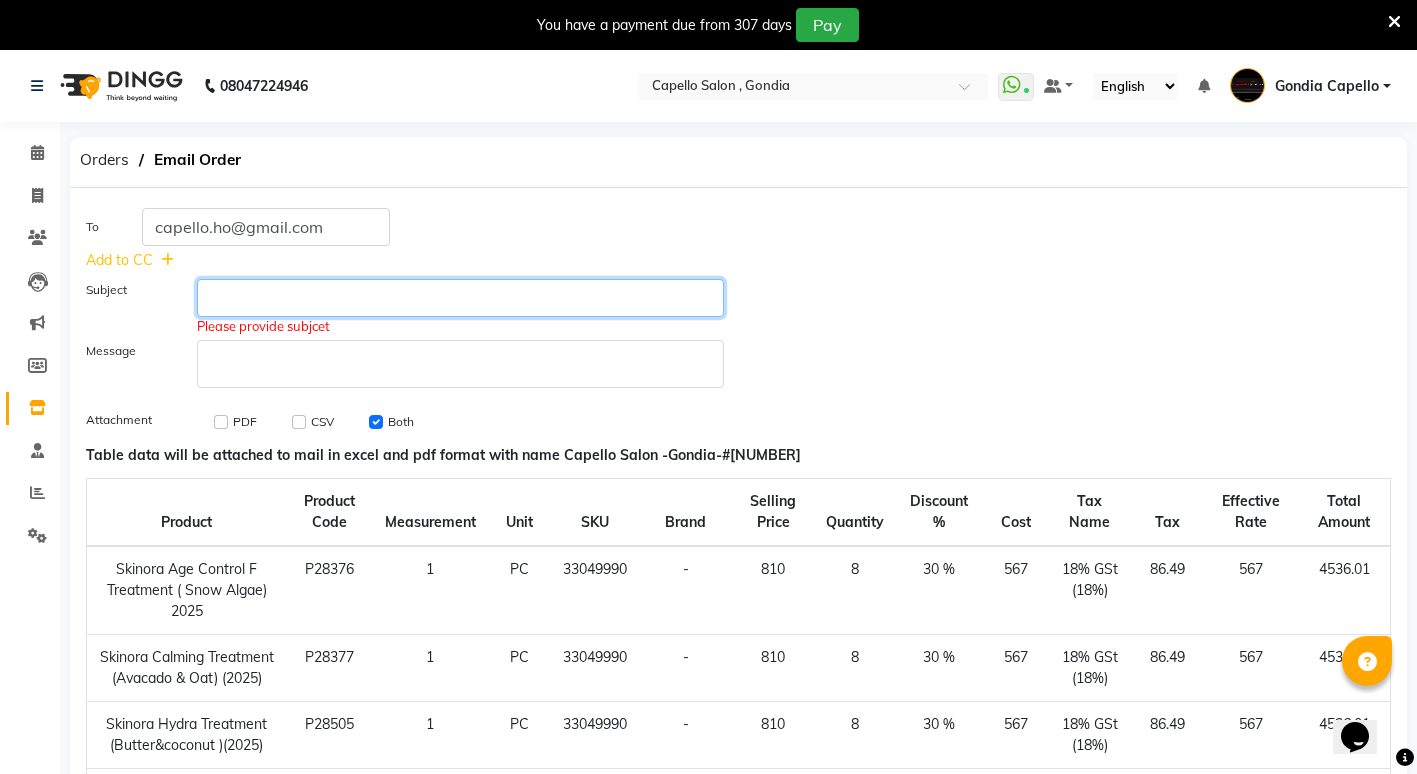 click 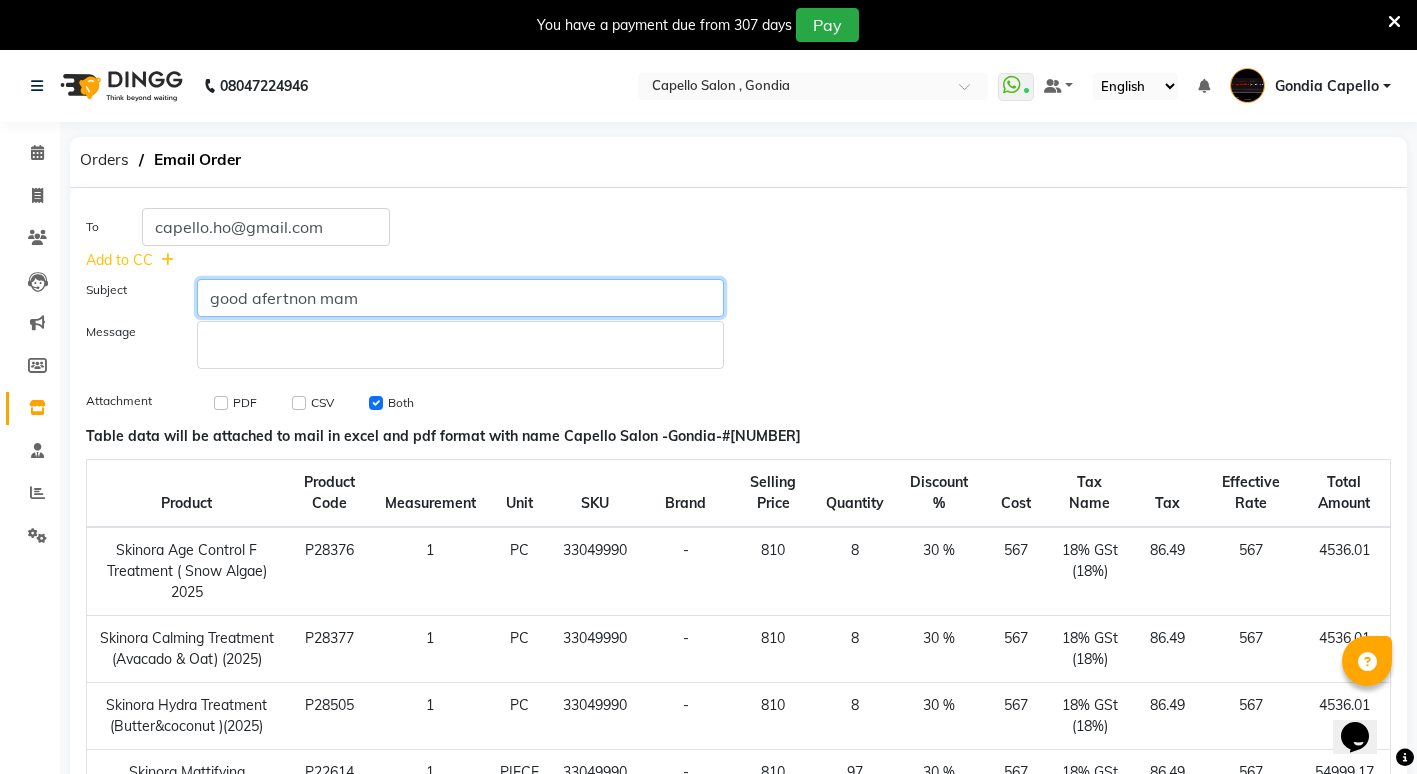 type on "good afertnon mam" 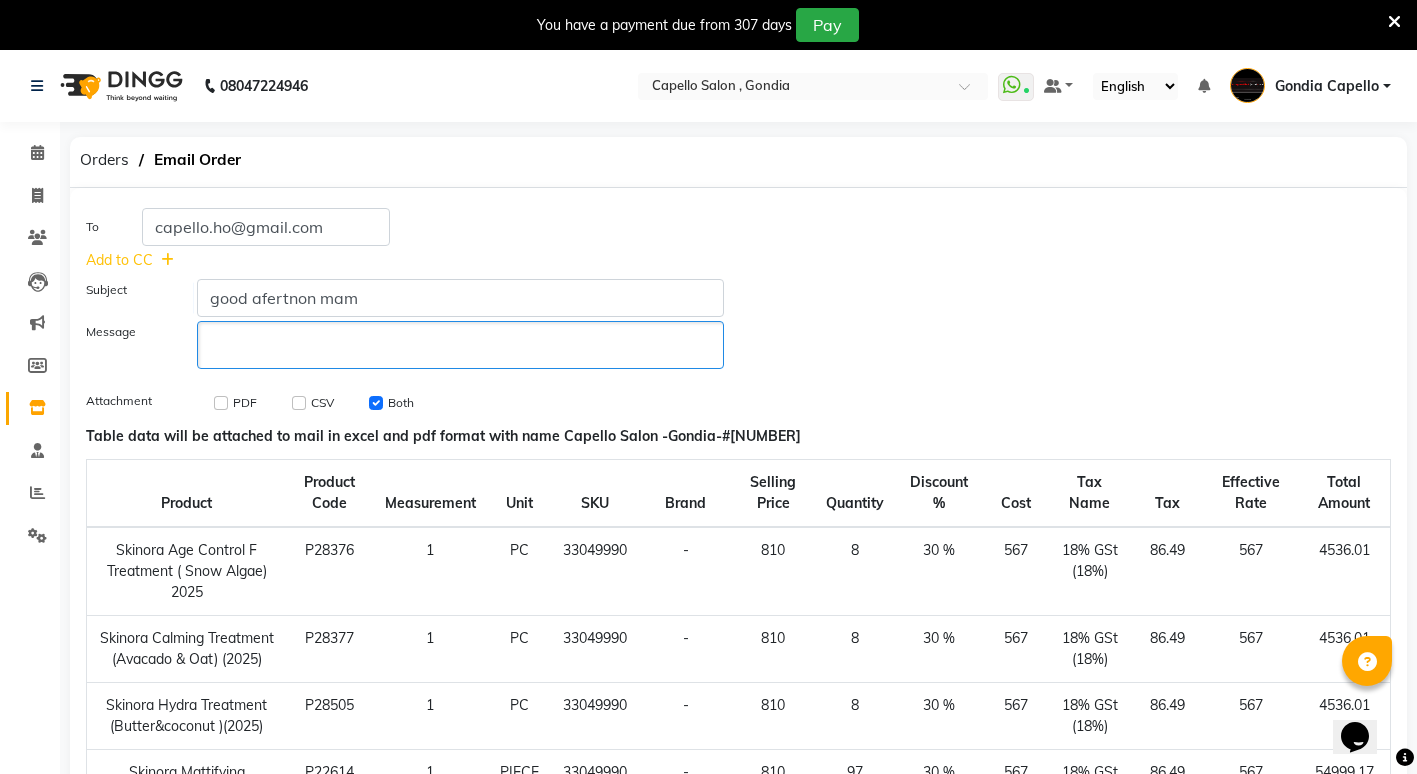 click 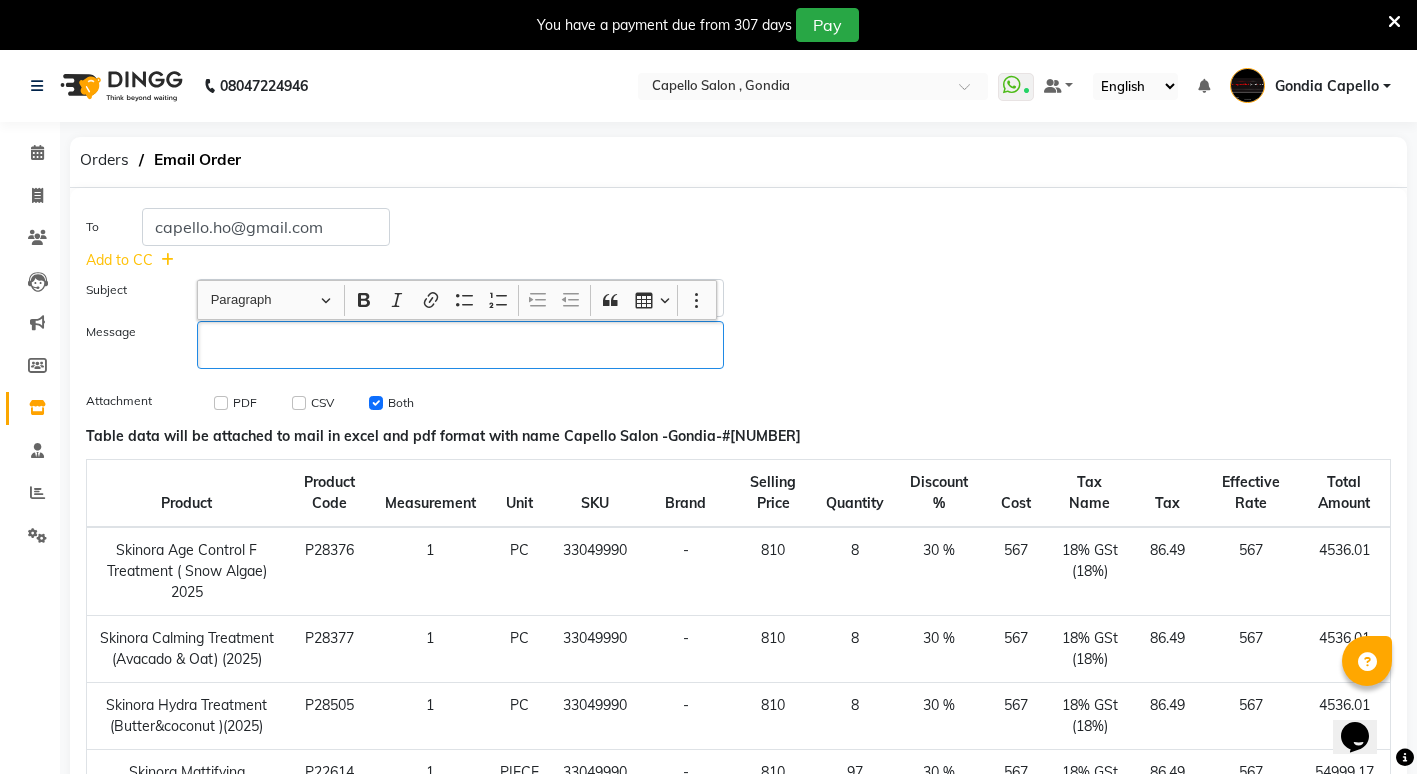 type 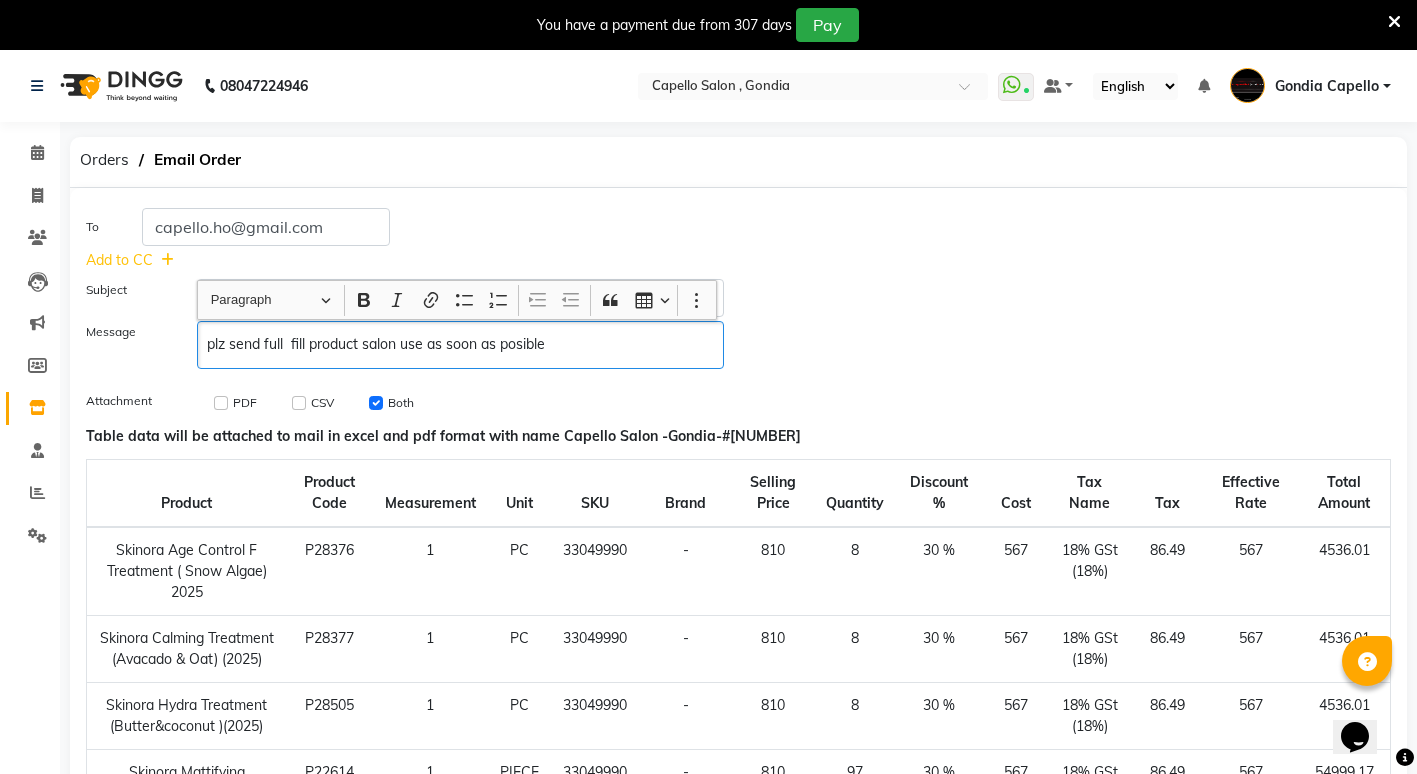 click on "Subject  good afertnon mam" 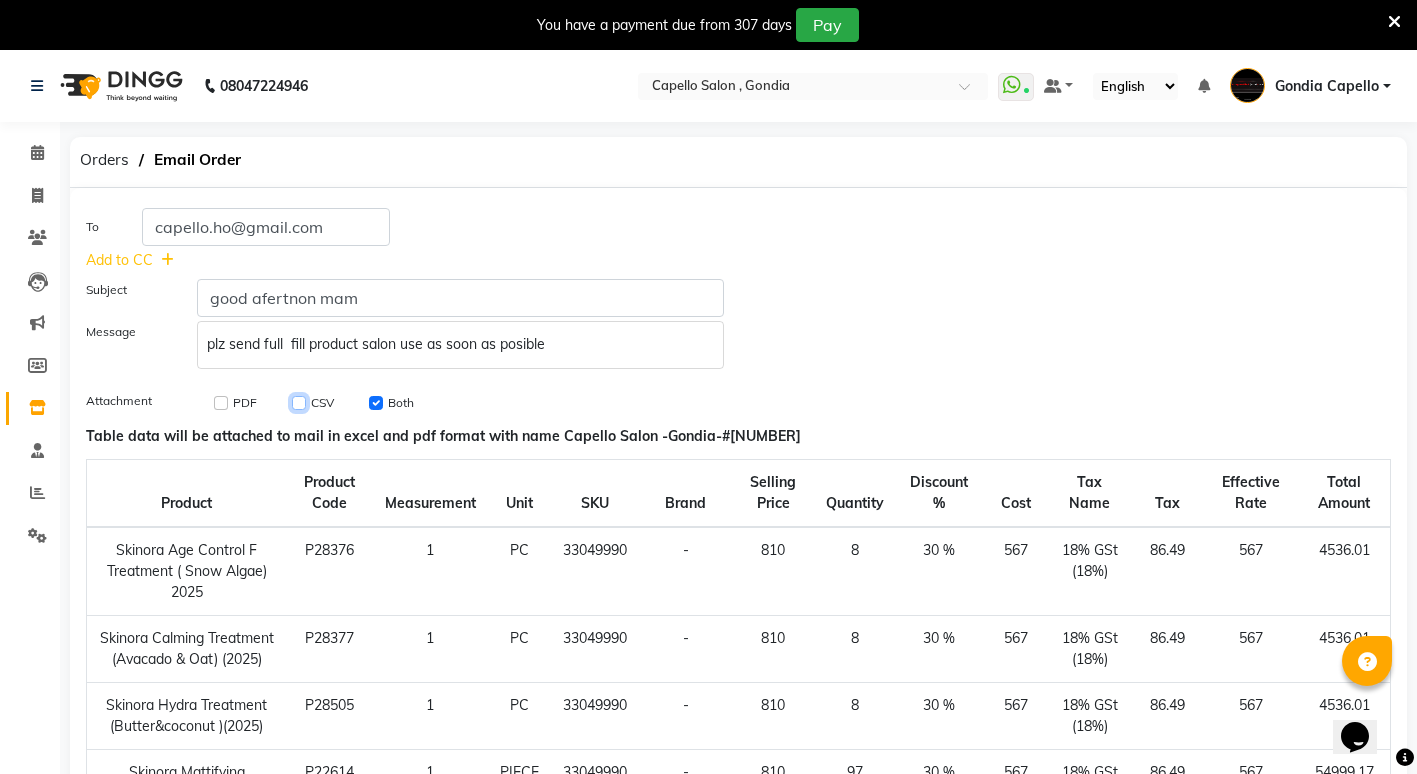 click 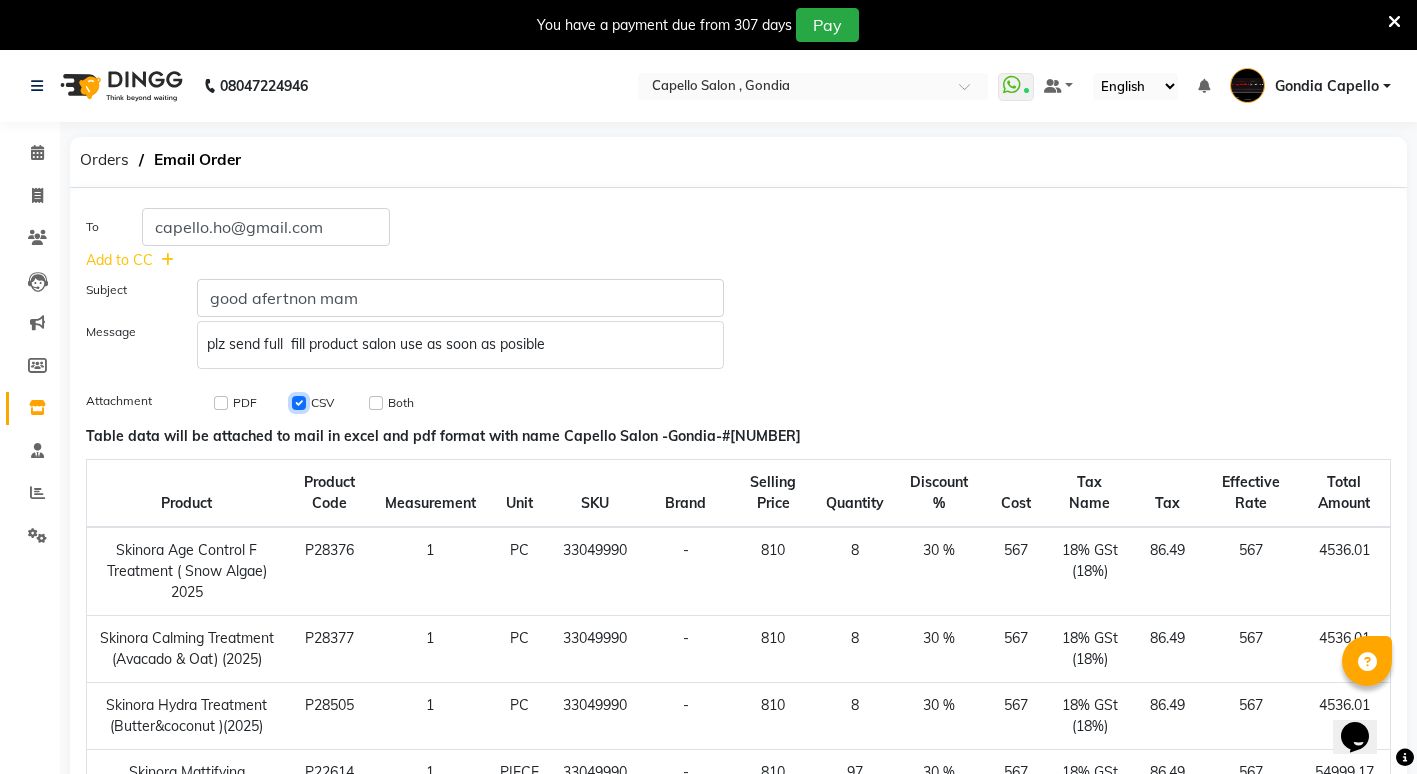 checkbox on "false" 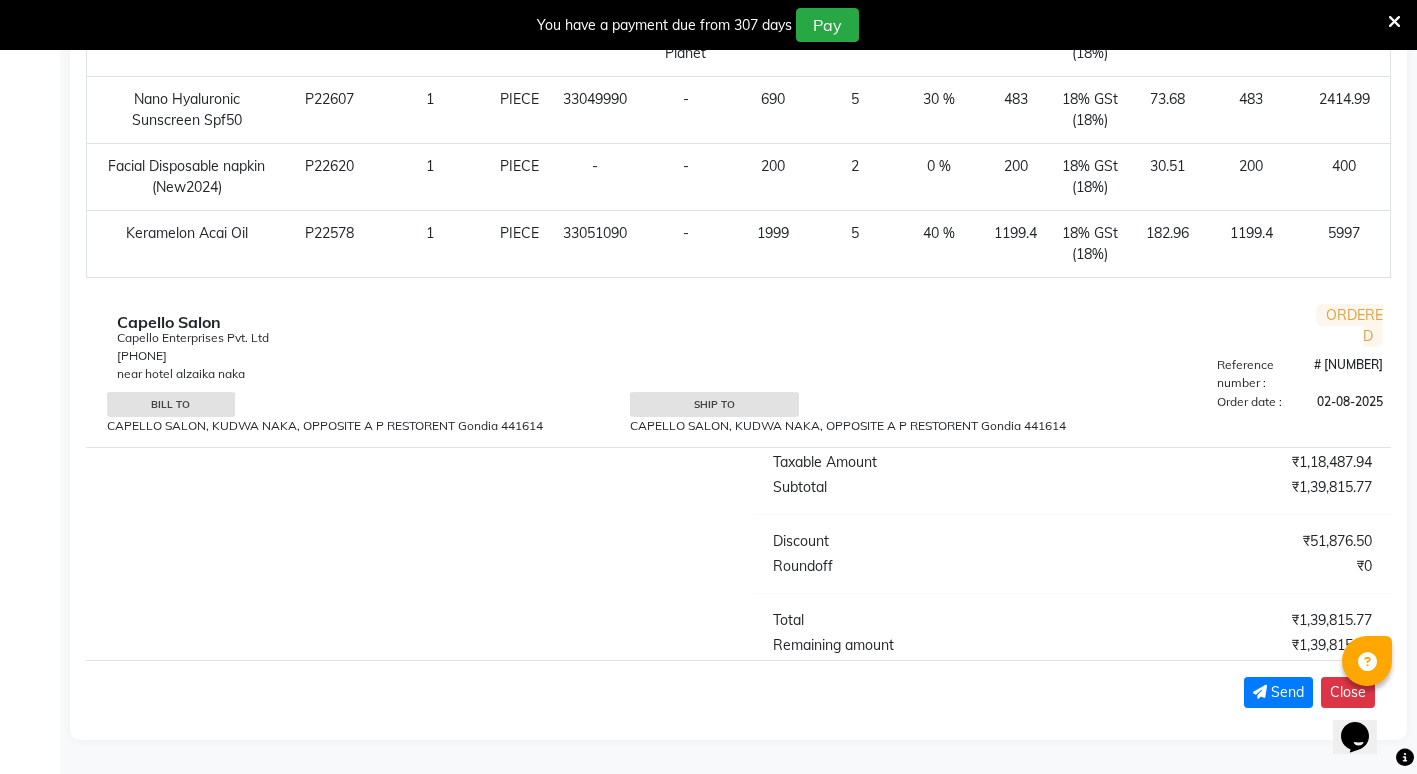 scroll, scrollTop: 2957, scrollLeft: 0, axis: vertical 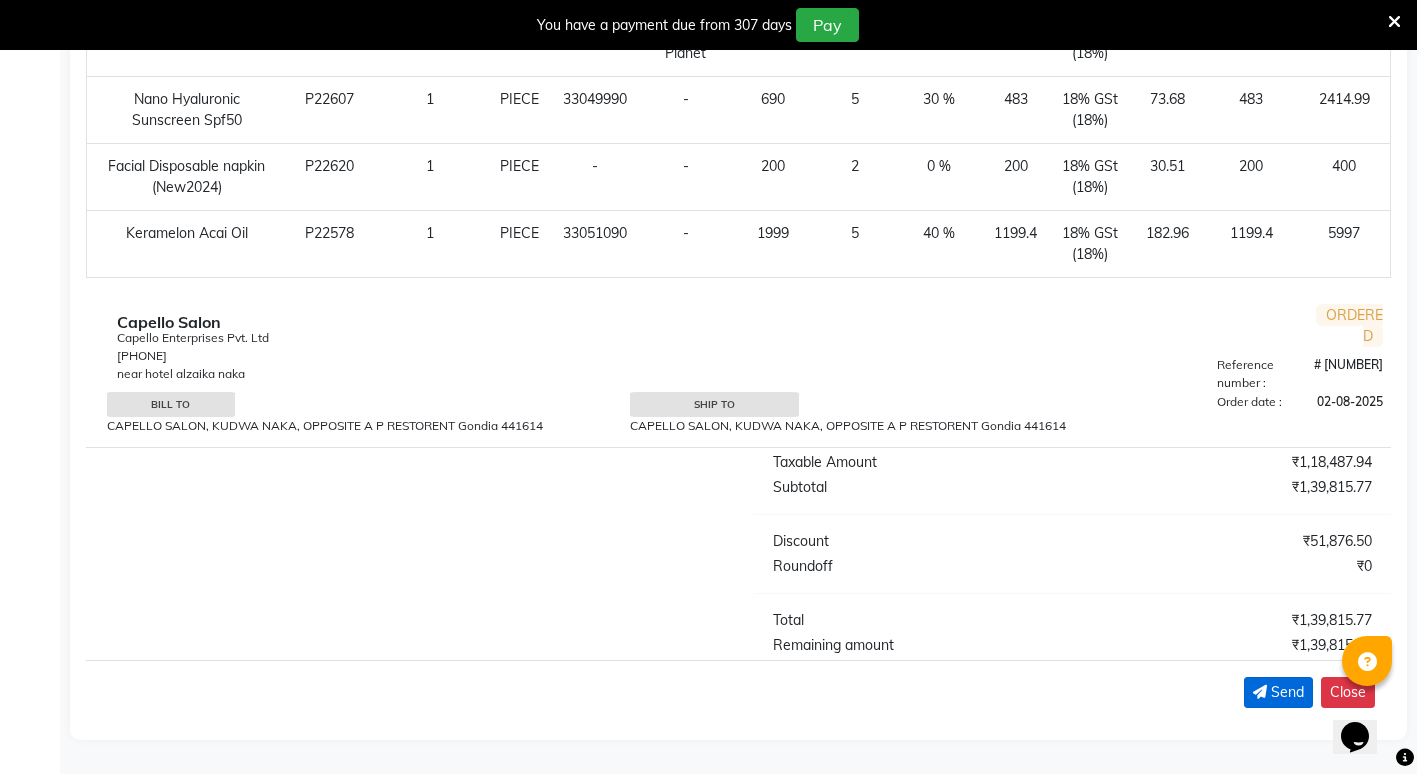 click on "Send" 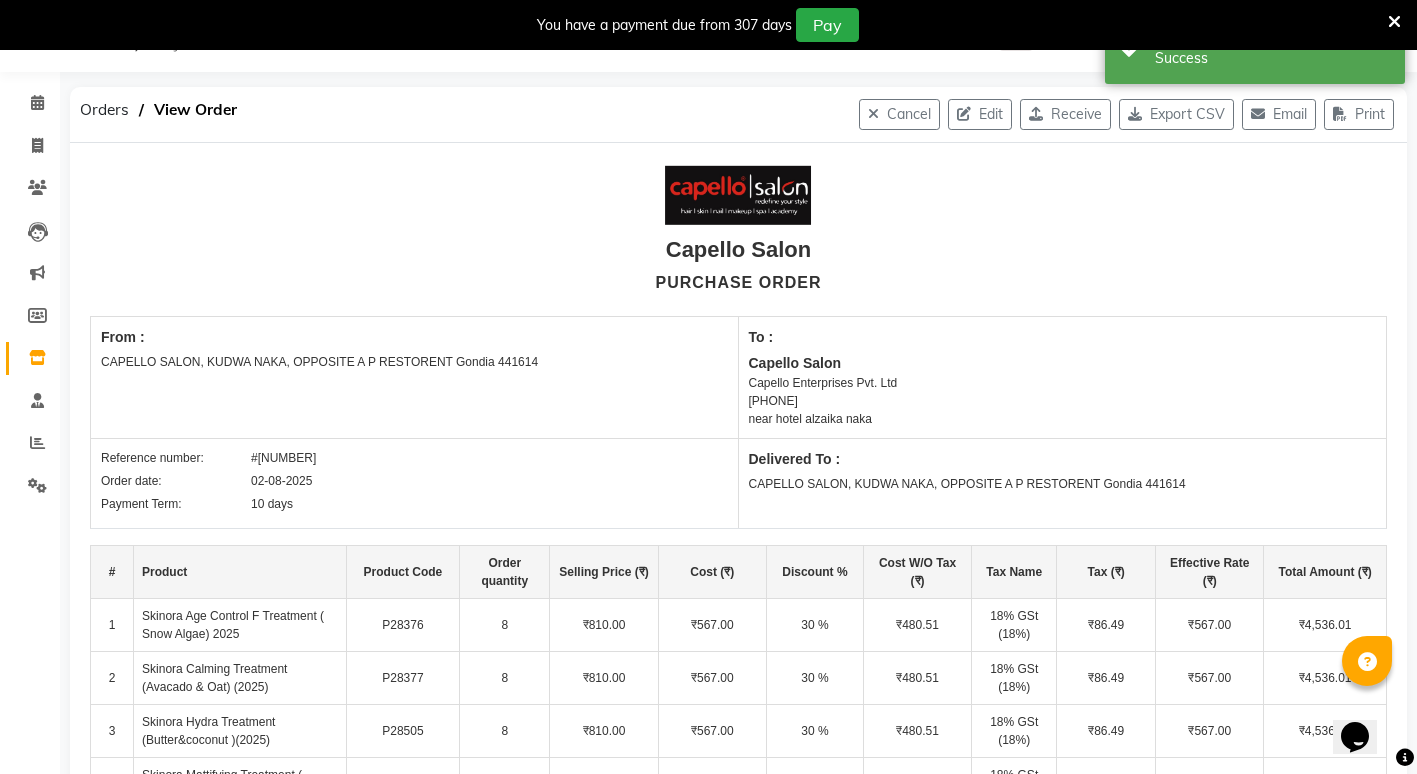 scroll, scrollTop: 1962, scrollLeft: 0, axis: vertical 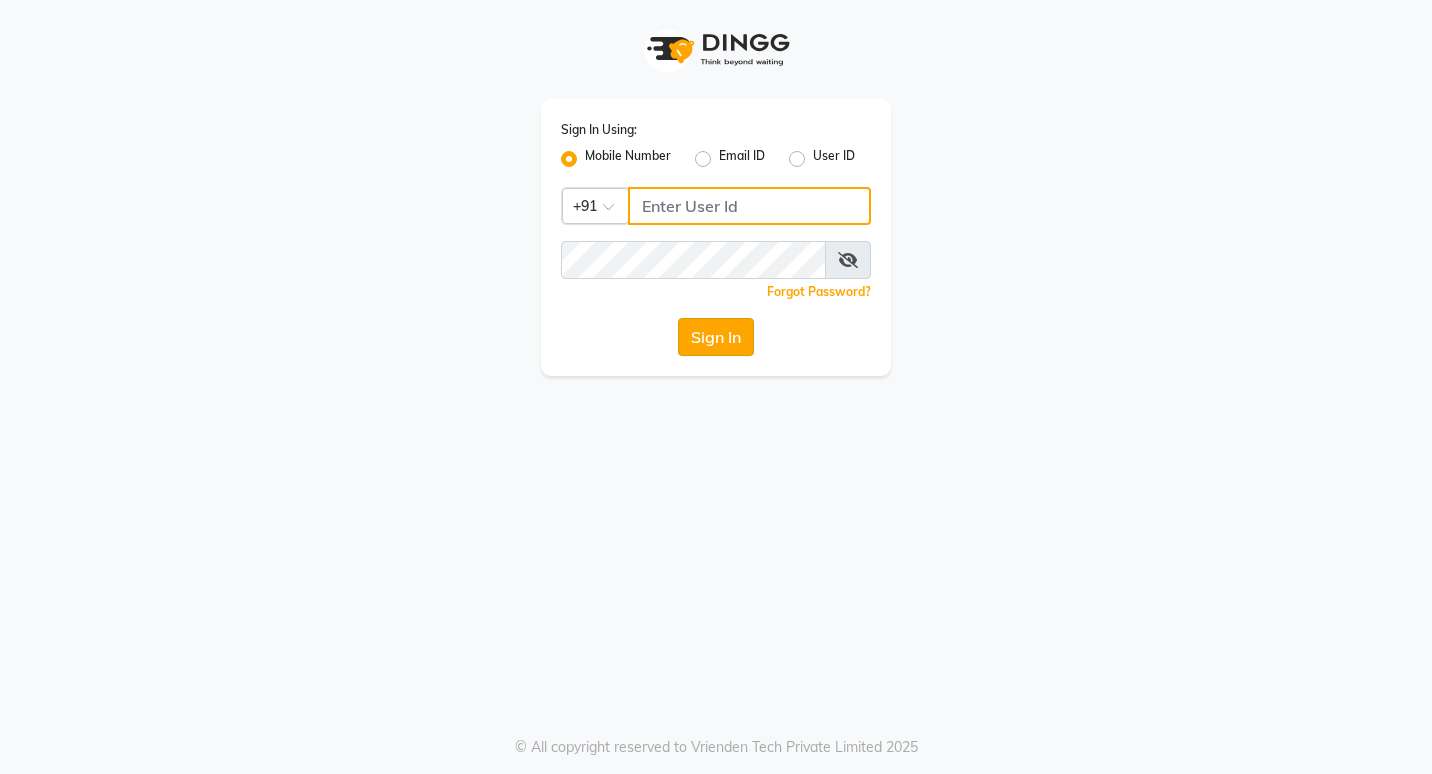 type on "7378698777" 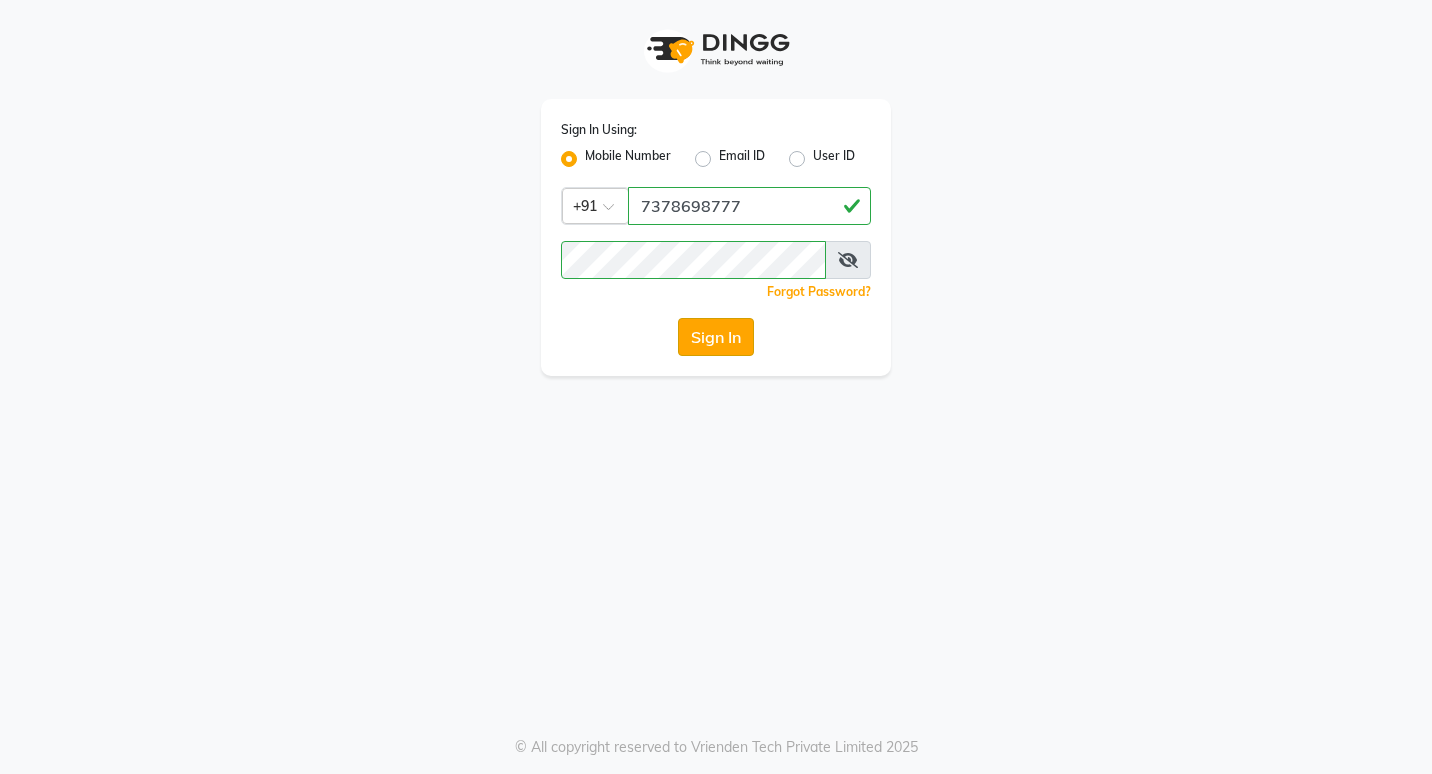 click on "Sign In" 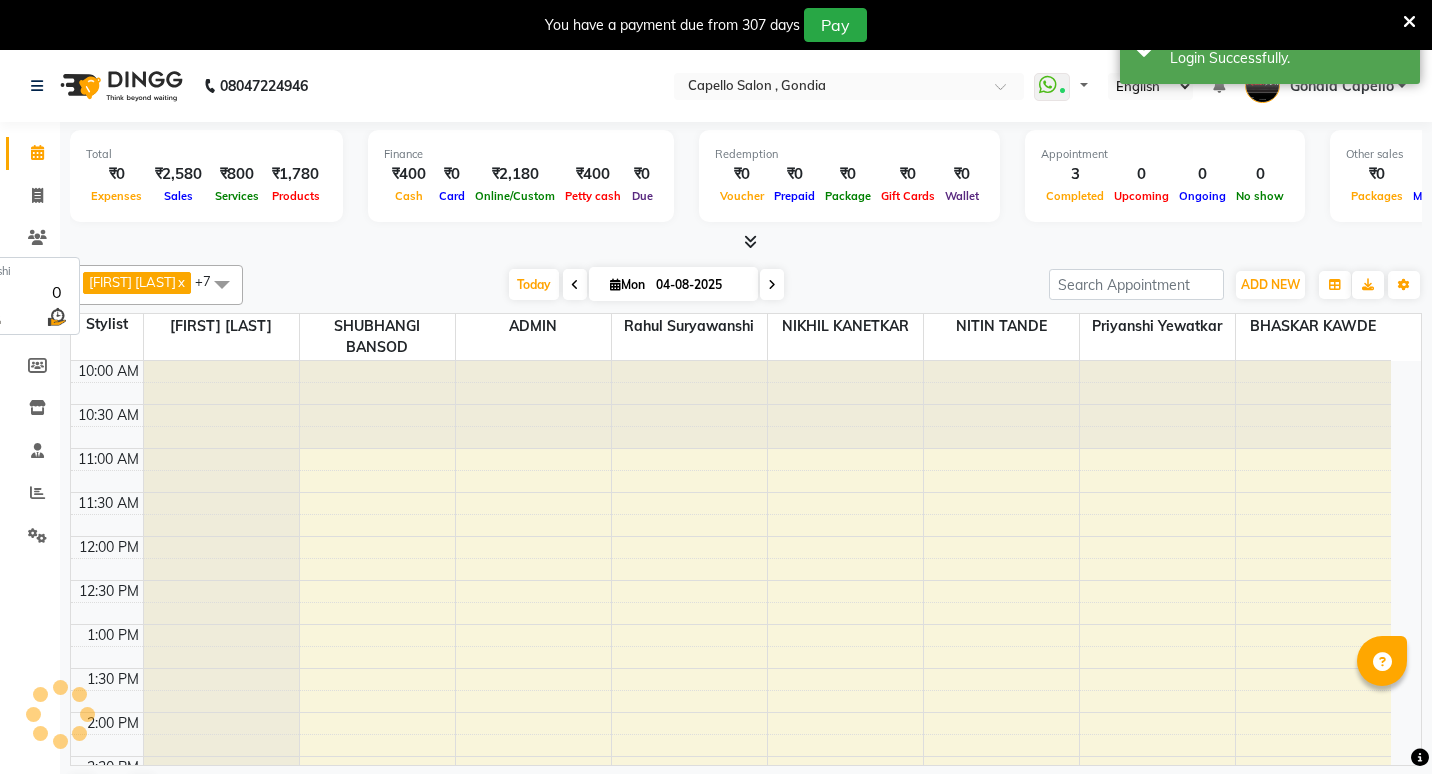 select on "en" 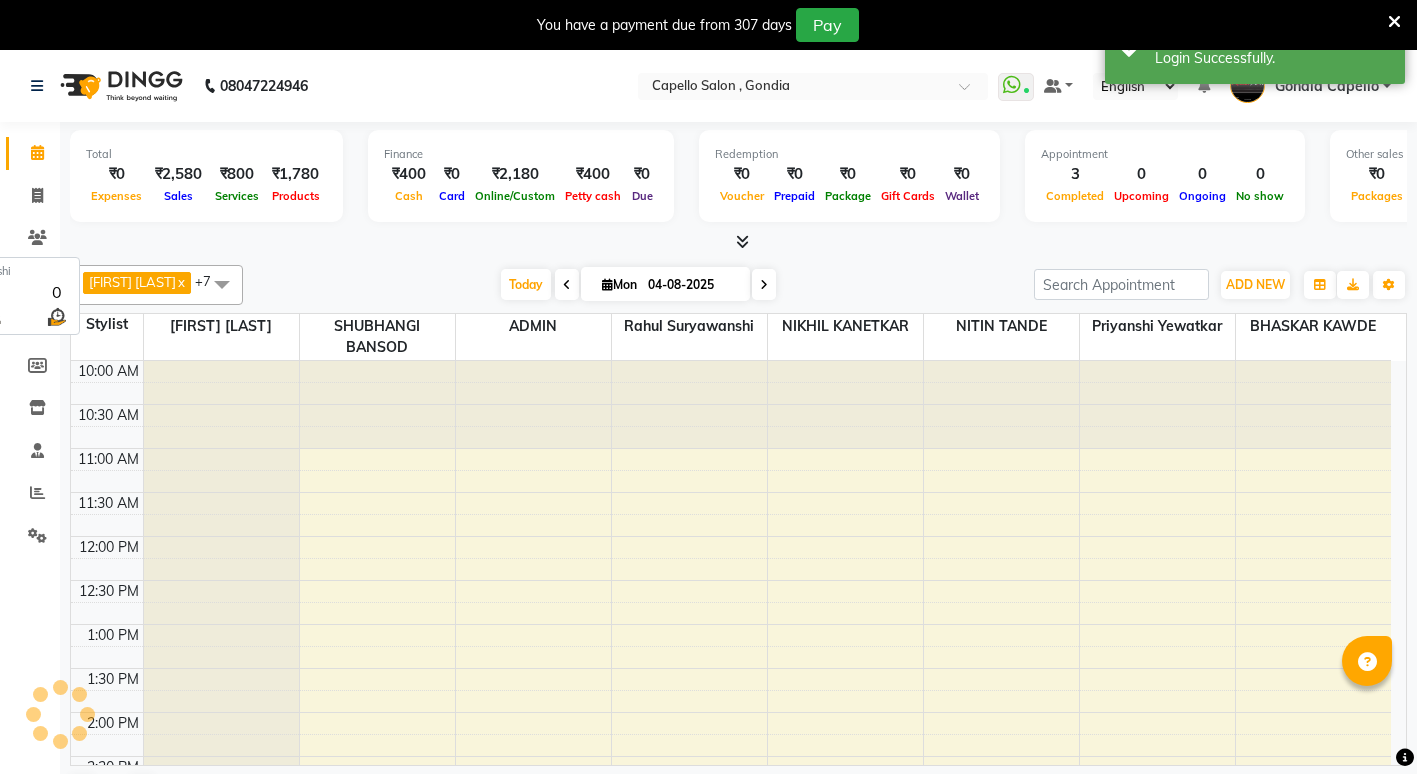 scroll, scrollTop: 0, scrollLeft: 0, axis: both 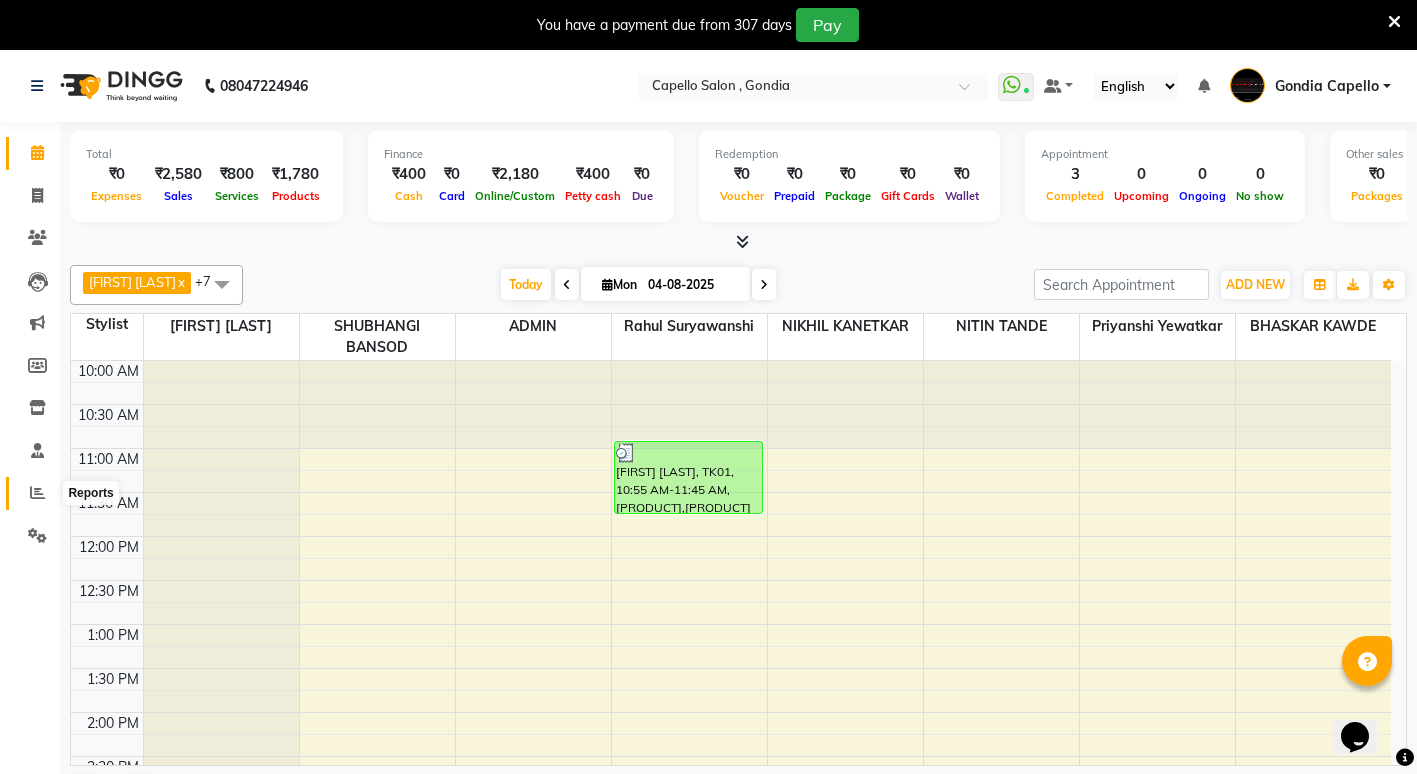 click 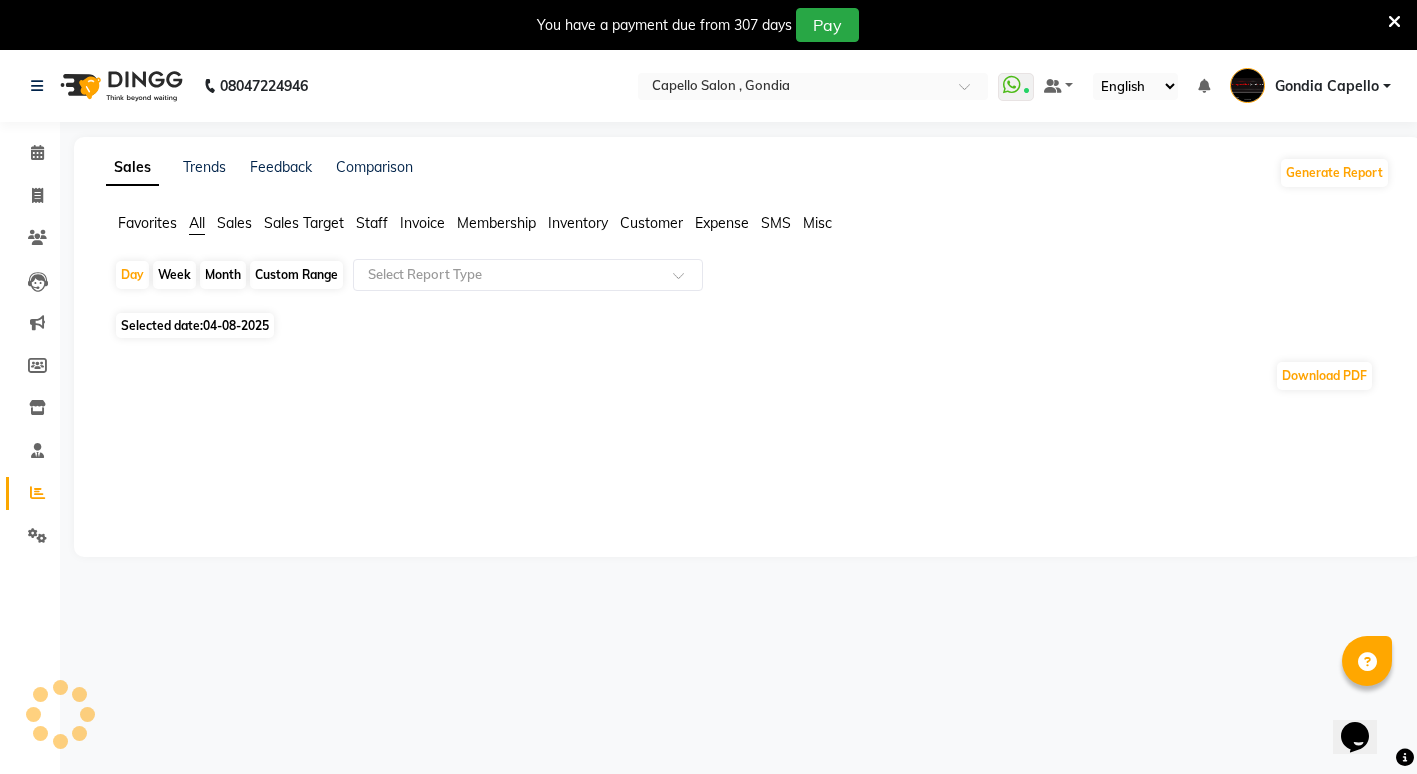 click on "Staff" 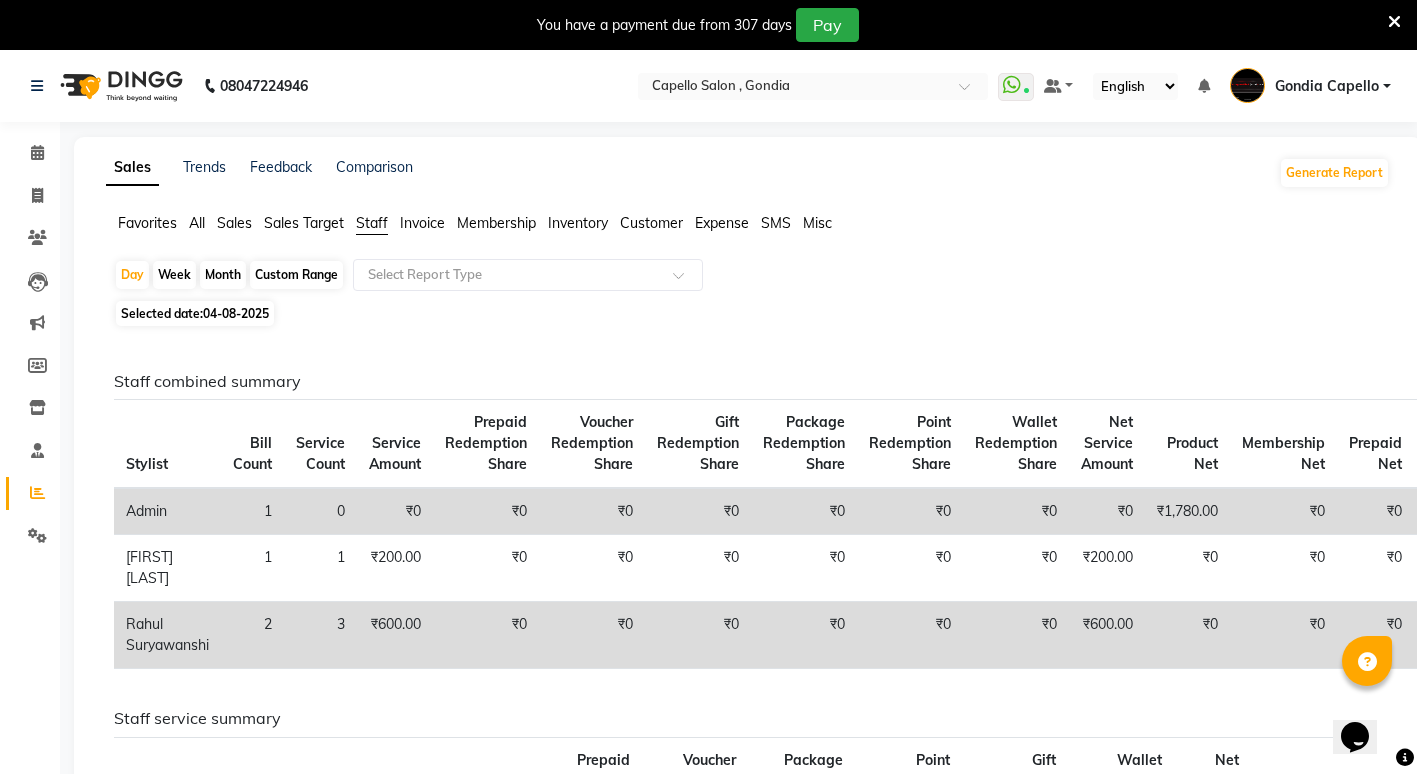 click on "04-08-2025" 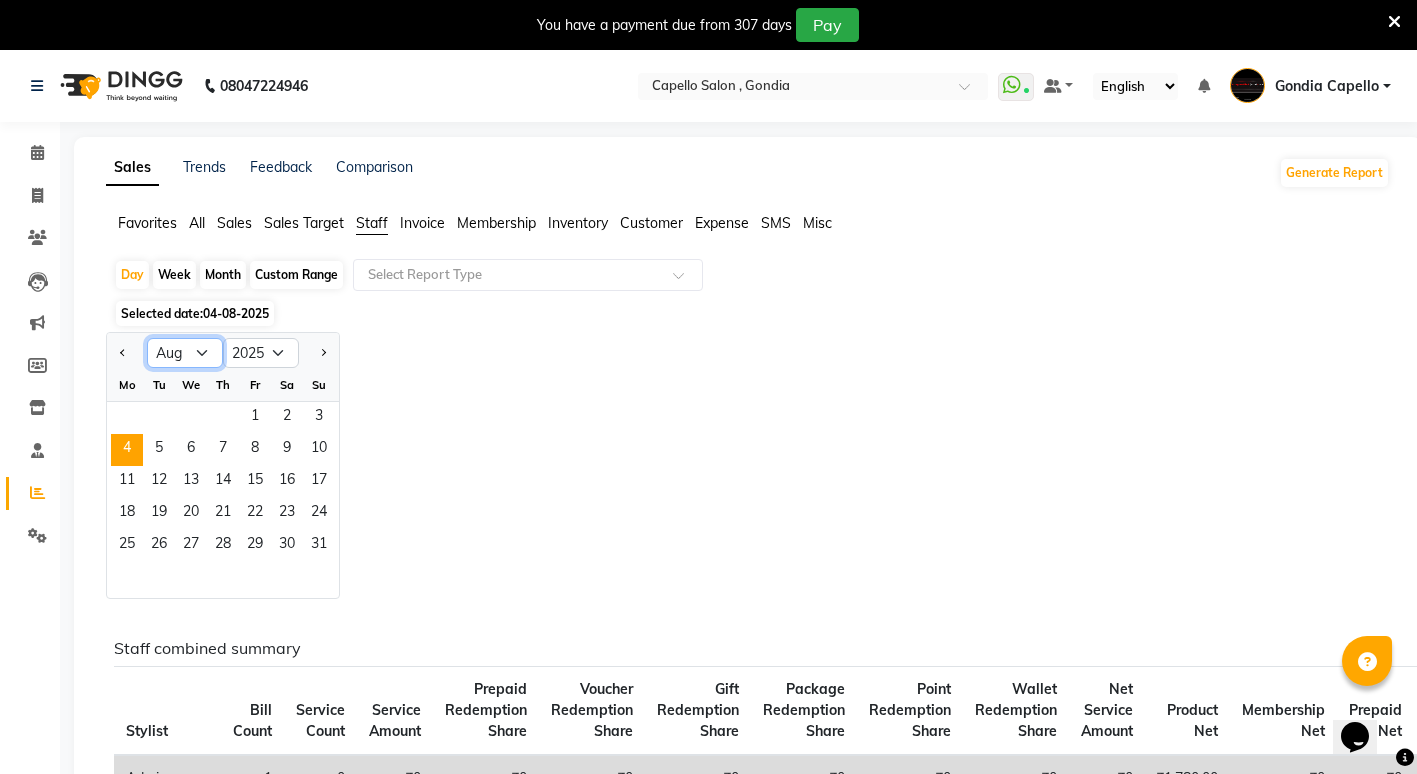 click on "Jan Feb Mar Apr May Jun Jul Aug Sep Oct Nov Dec" 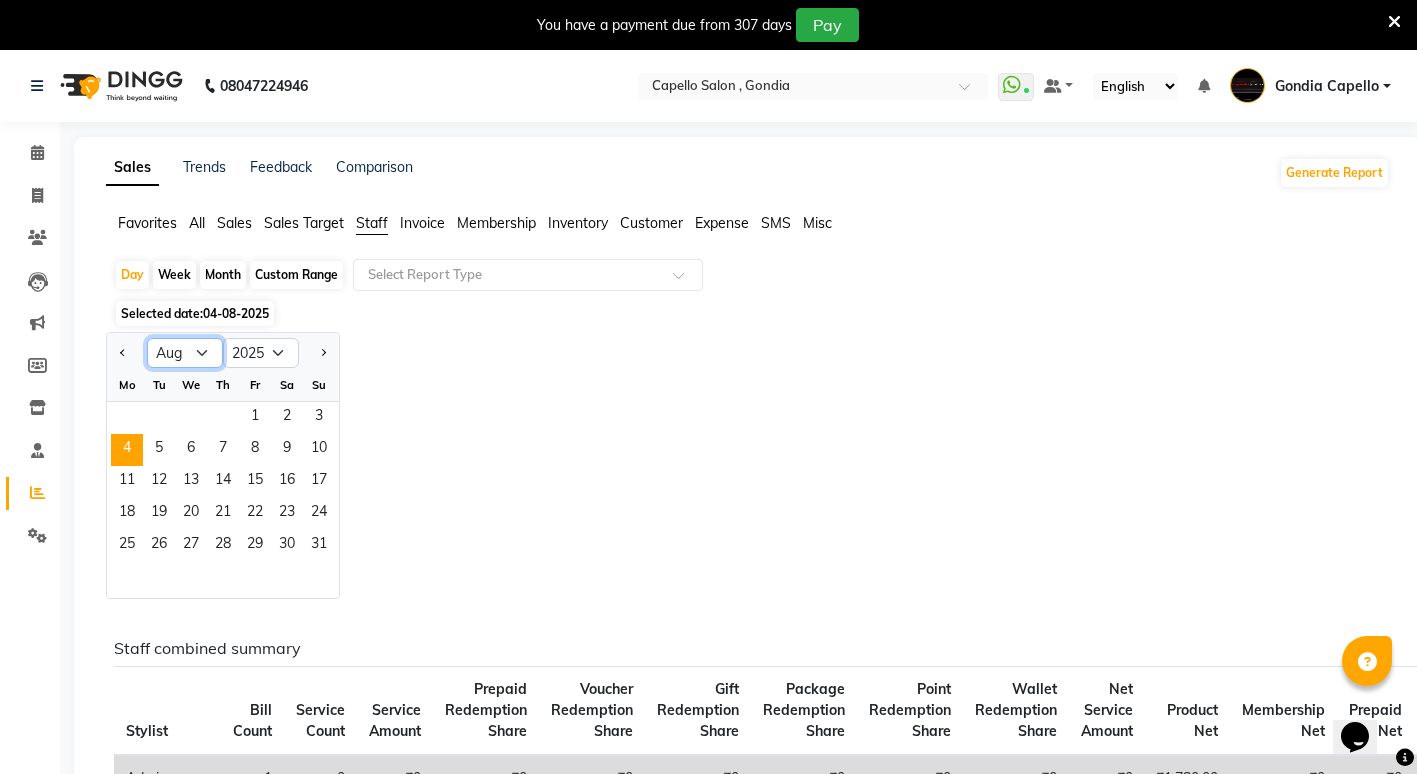 select on "7" 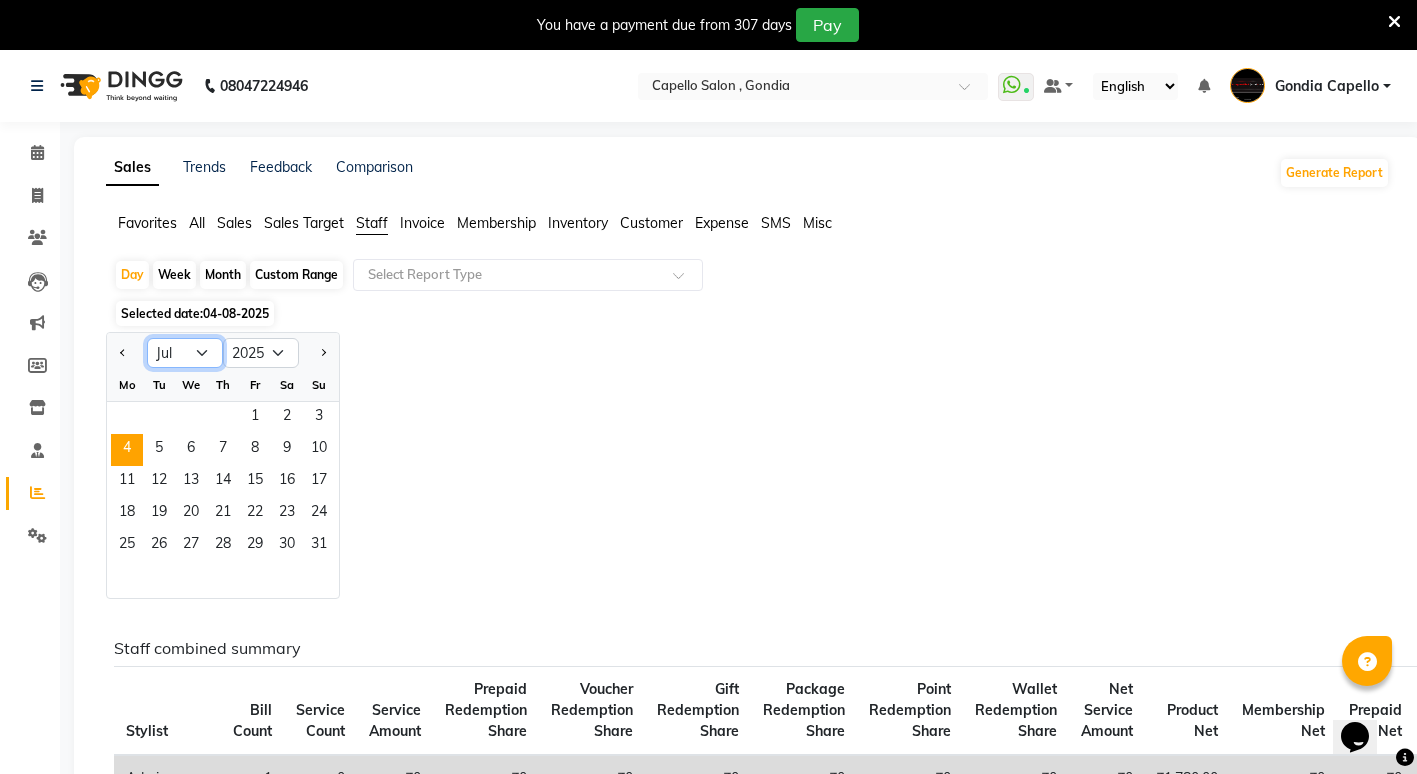 click on "Jan Feb Mar Apr May Jun Jul Aug Sep Oct Nov Dec" 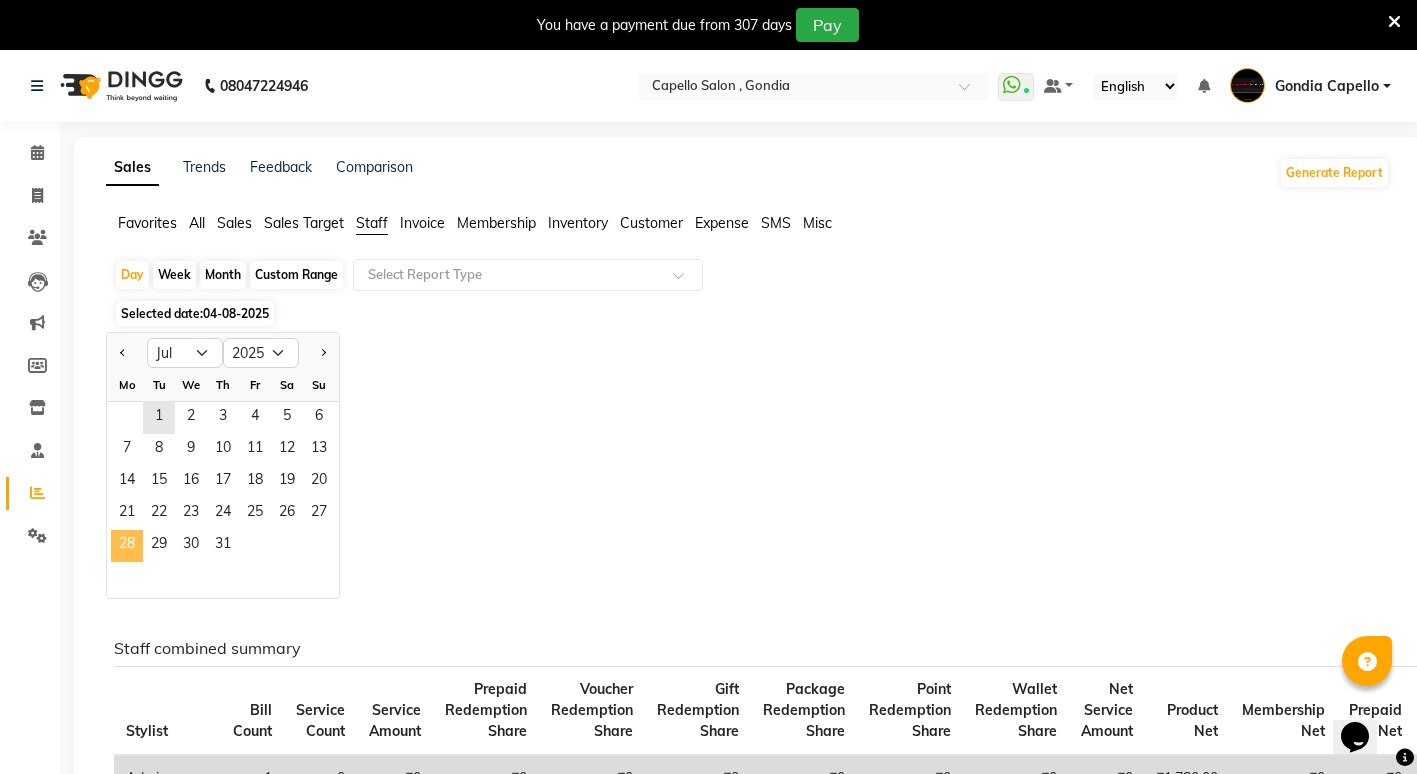click on "28" 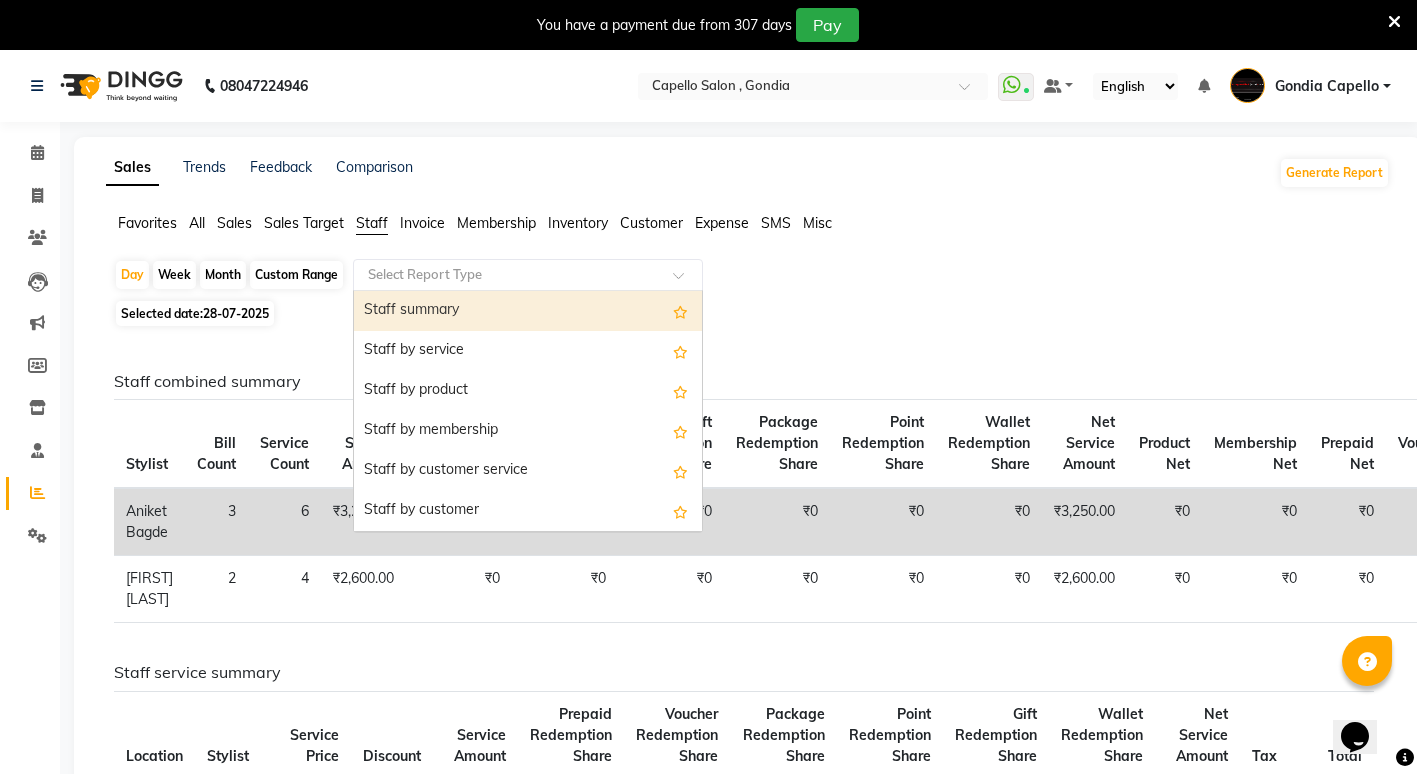 click 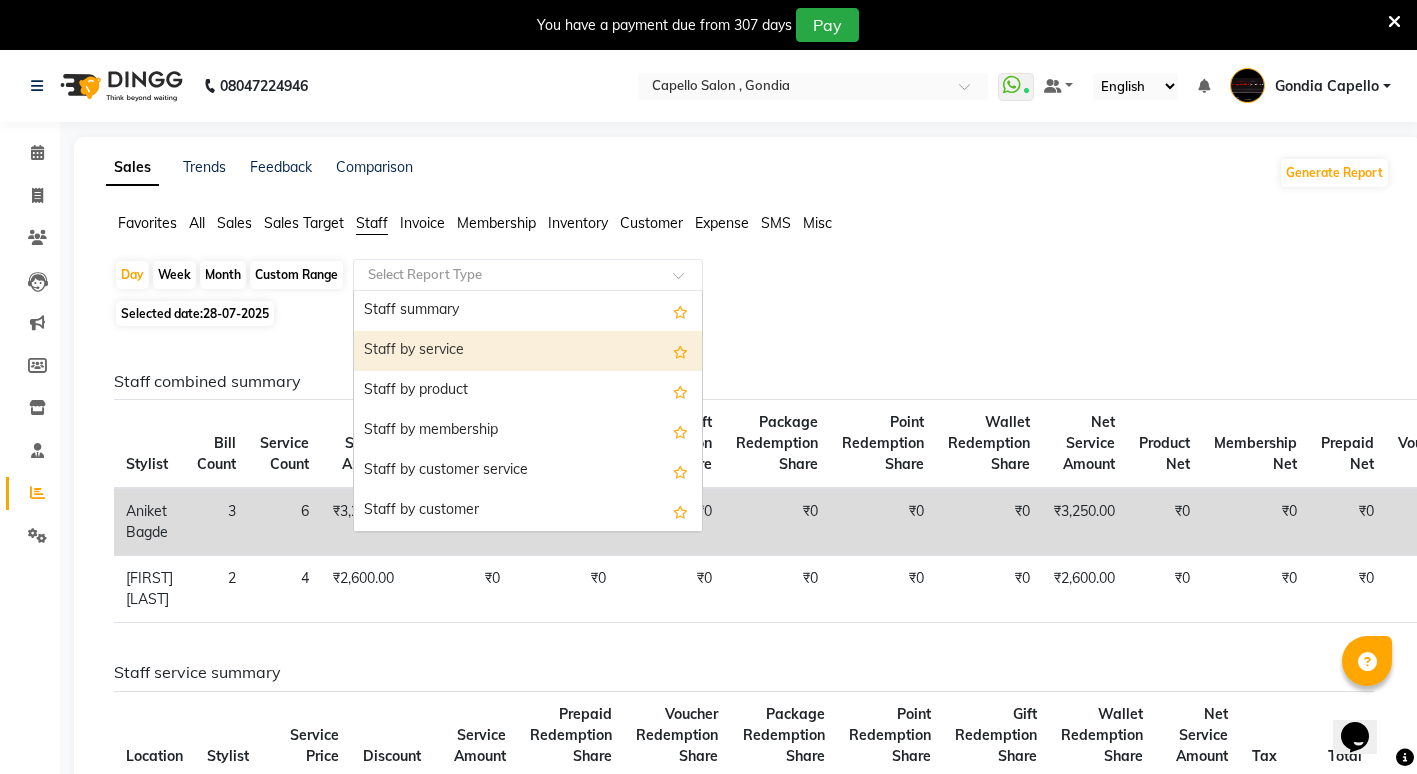 click on "Staff by service" at bounding box center (528, 351) 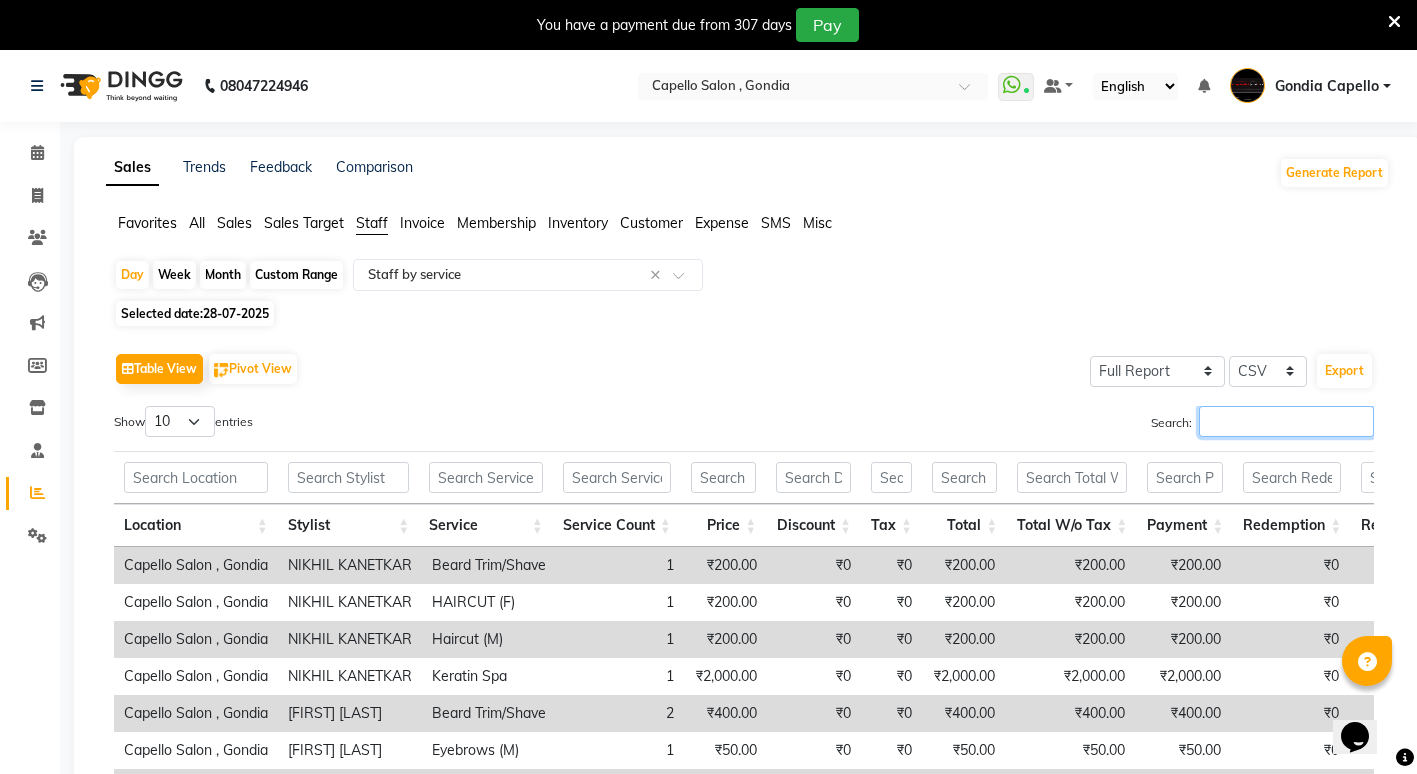 click on "Search:" at bounding box center [1286, 421] 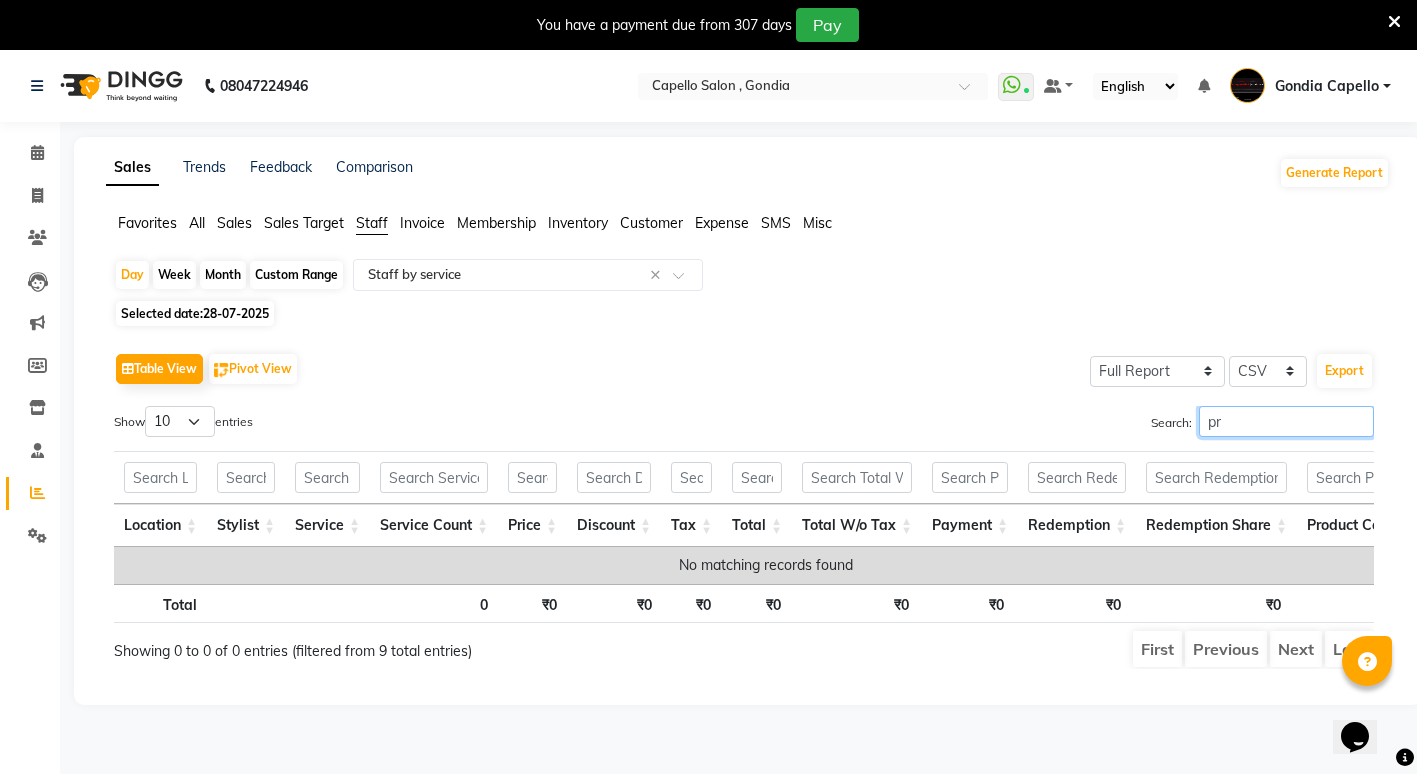 type on "p" 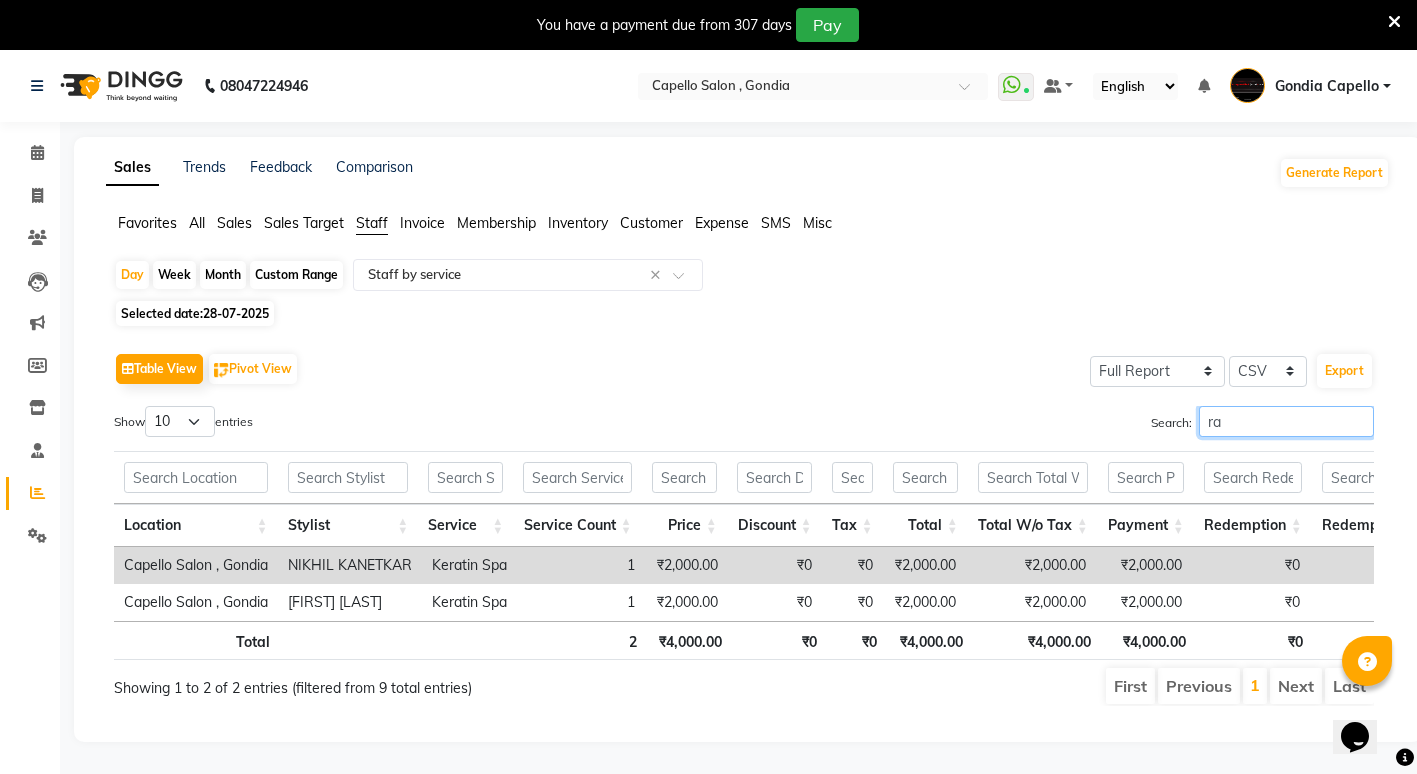 type on "r" 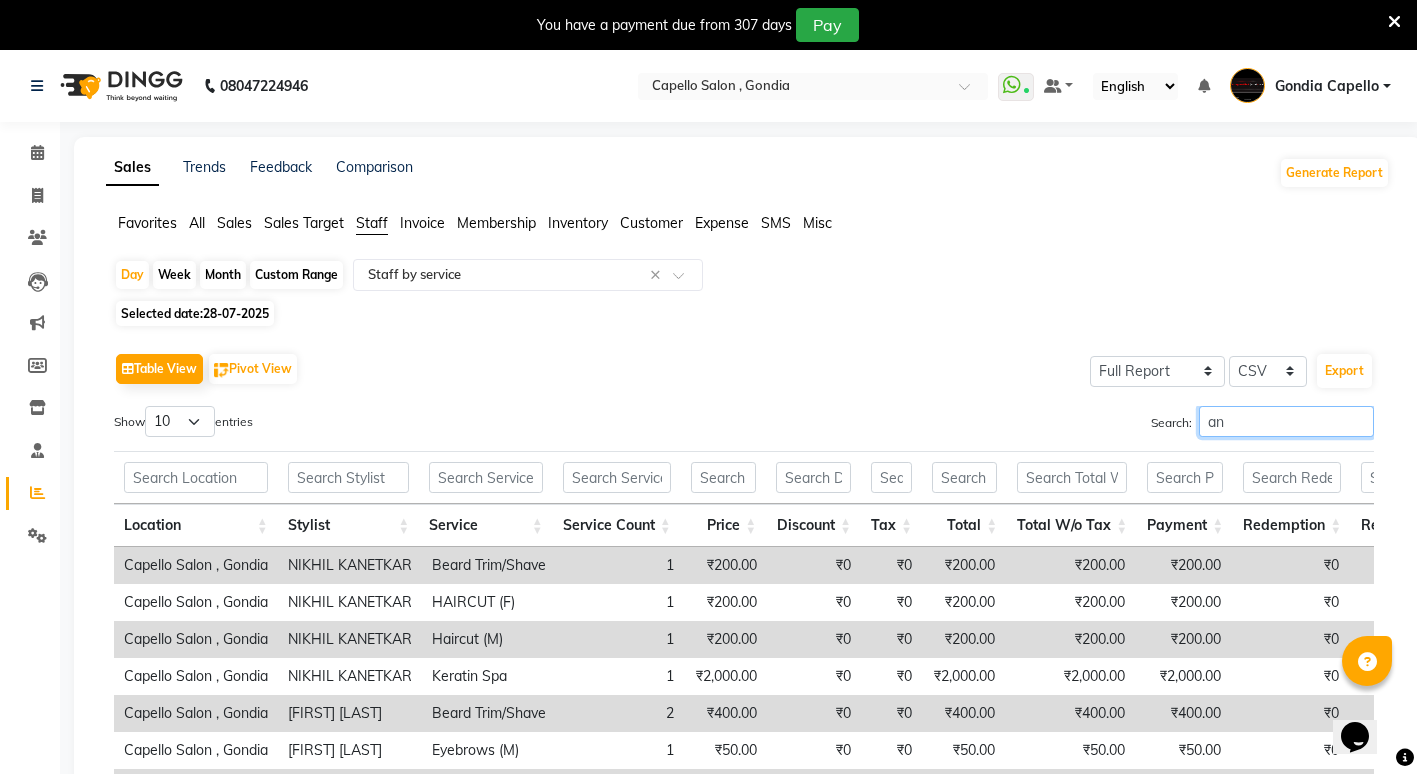type on "a" 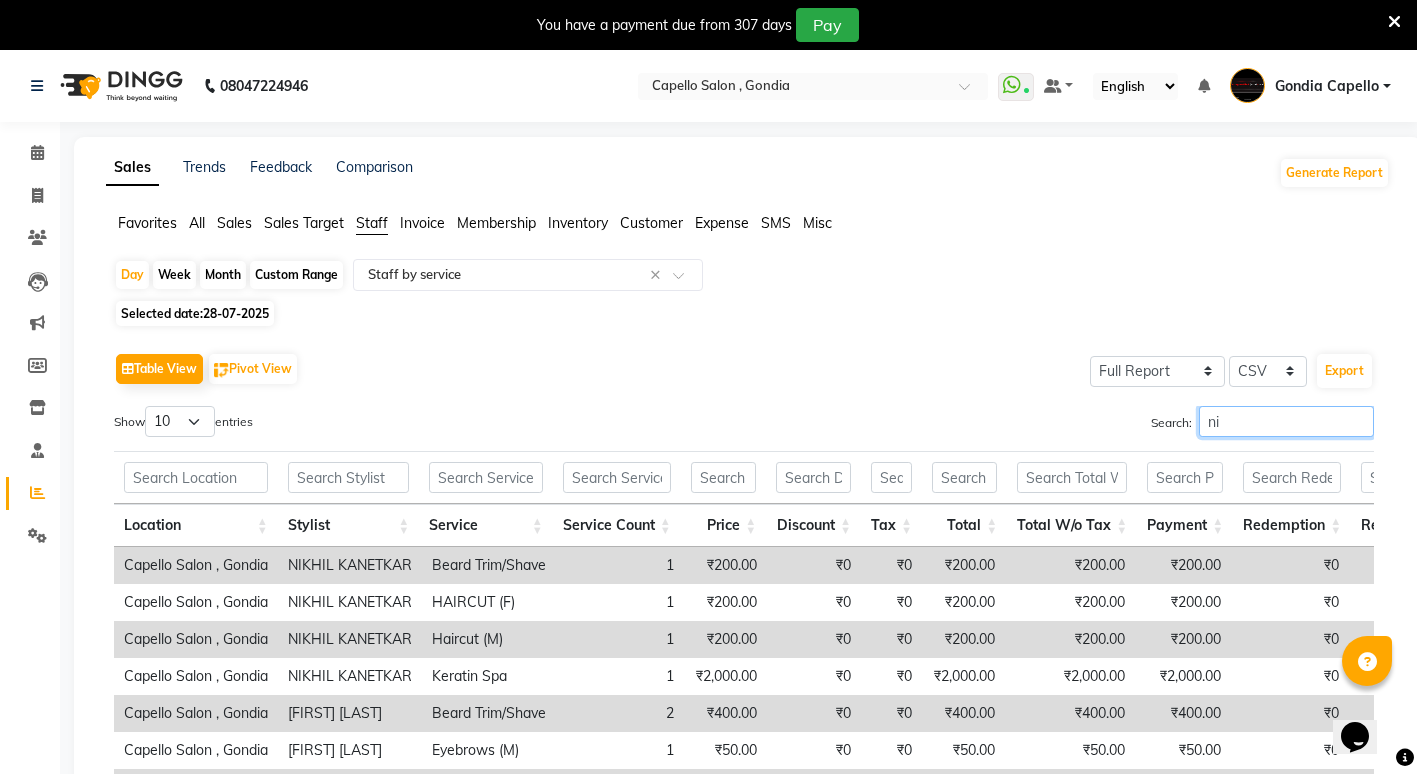 type on "n" 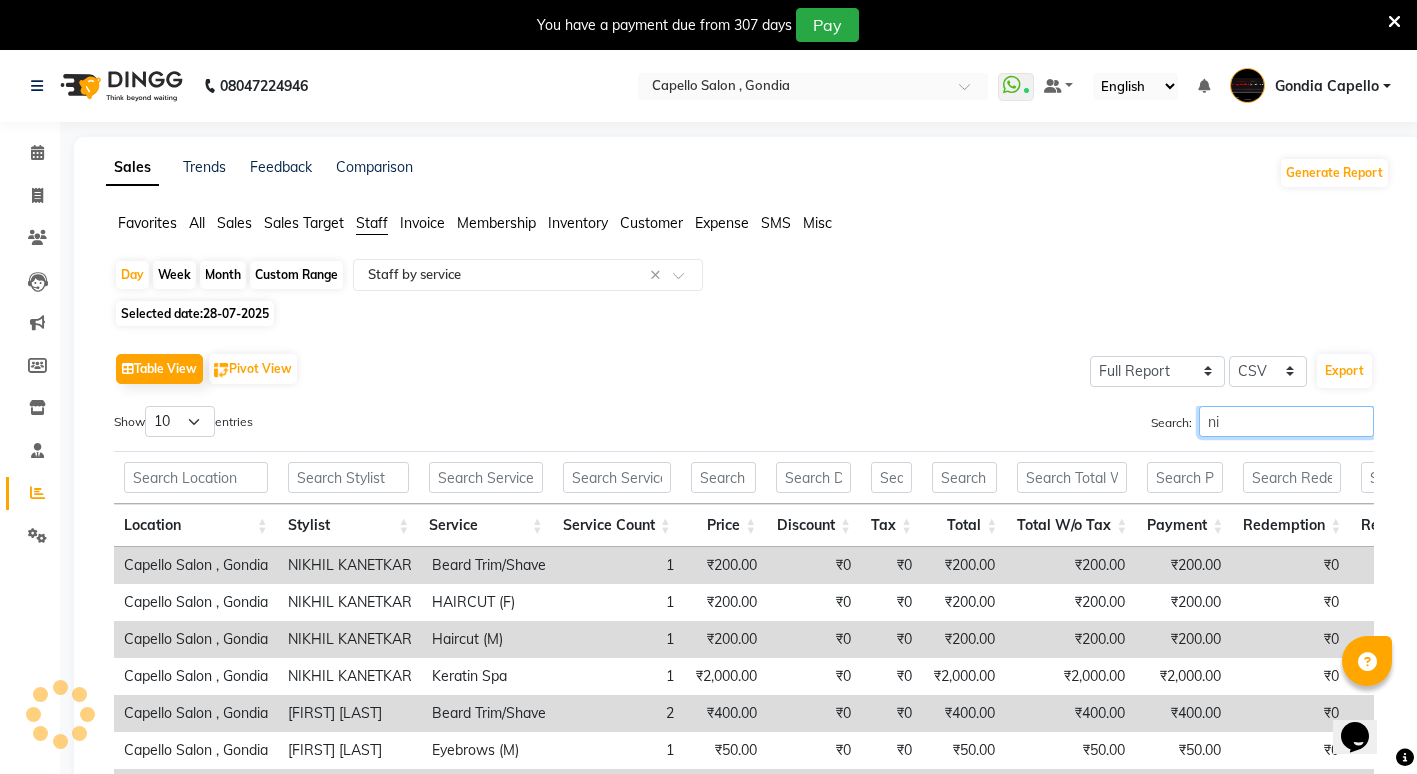 type on "n" 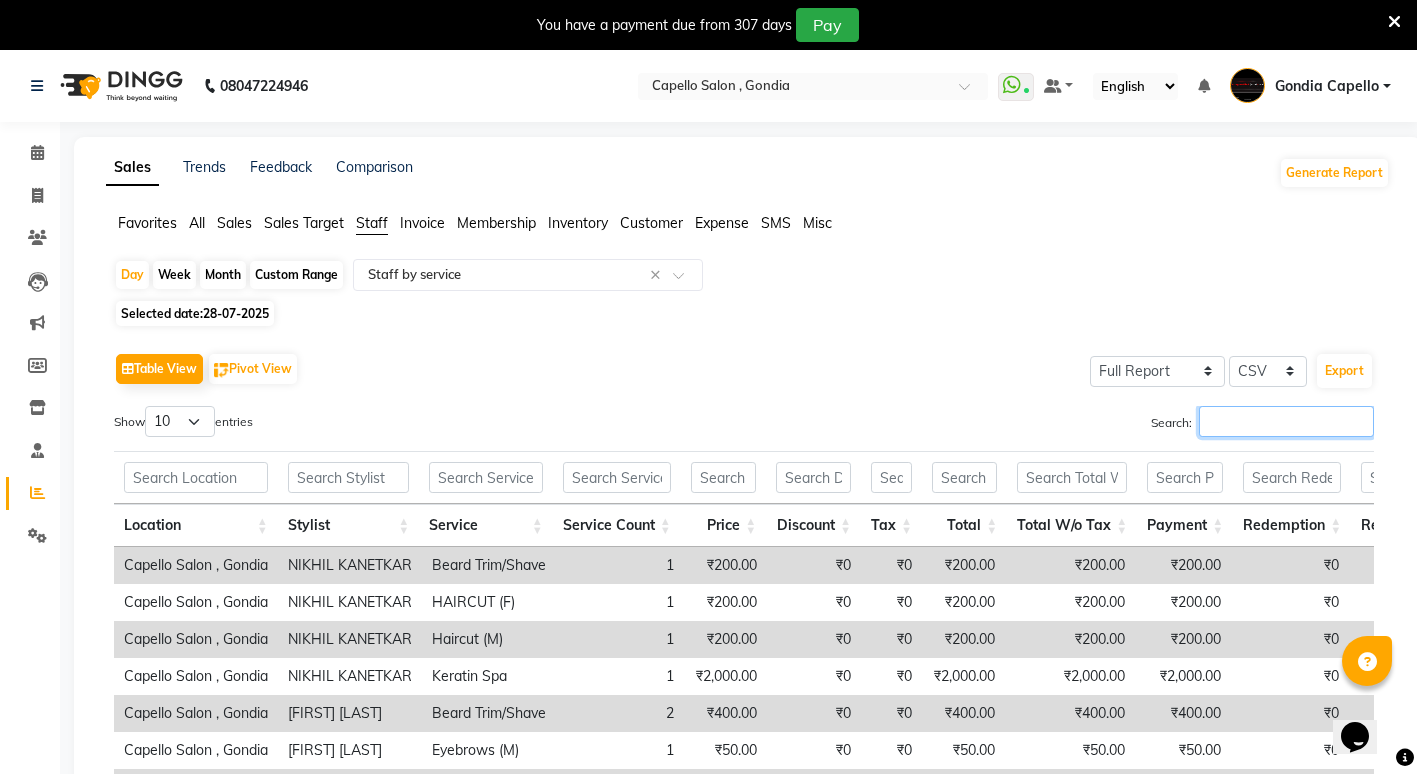 type 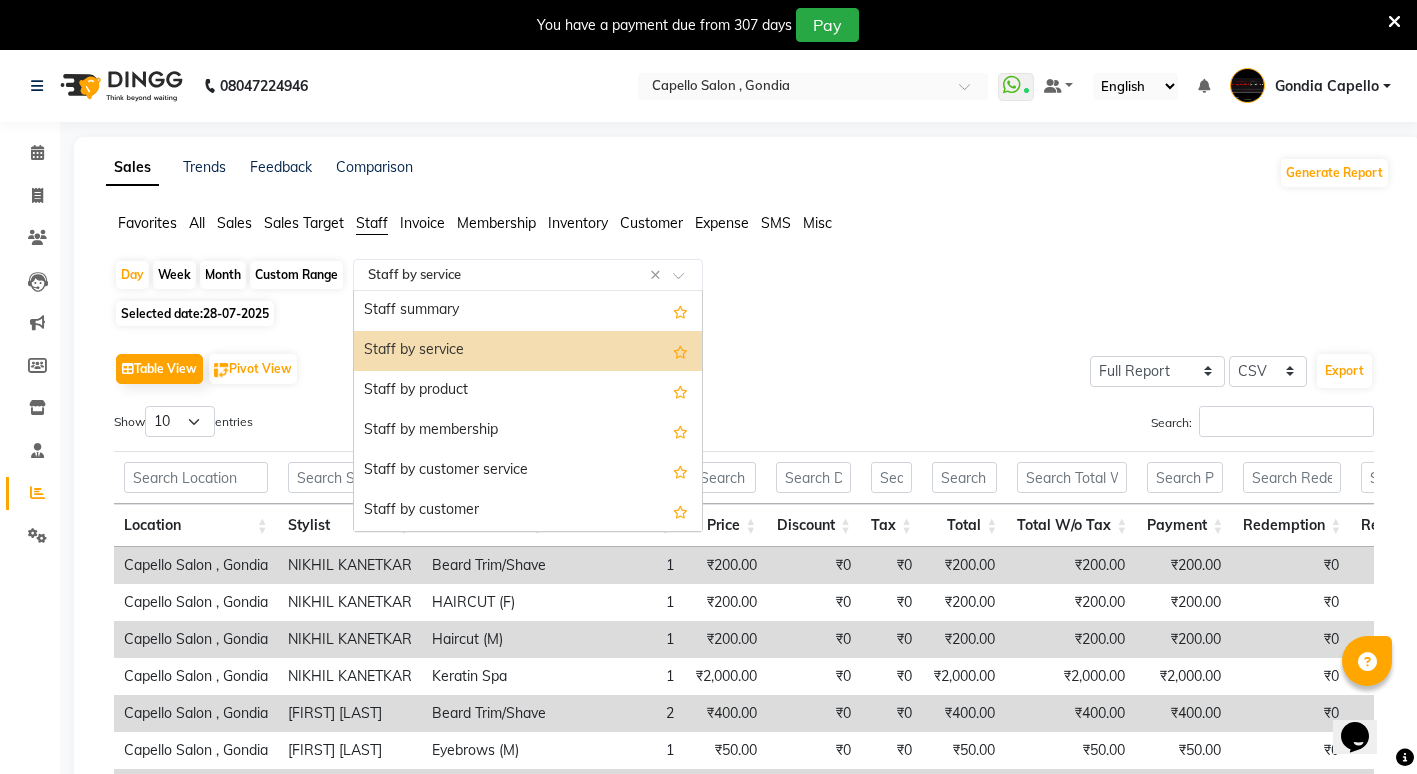 click on "Select Report Type × Staff by service ×" 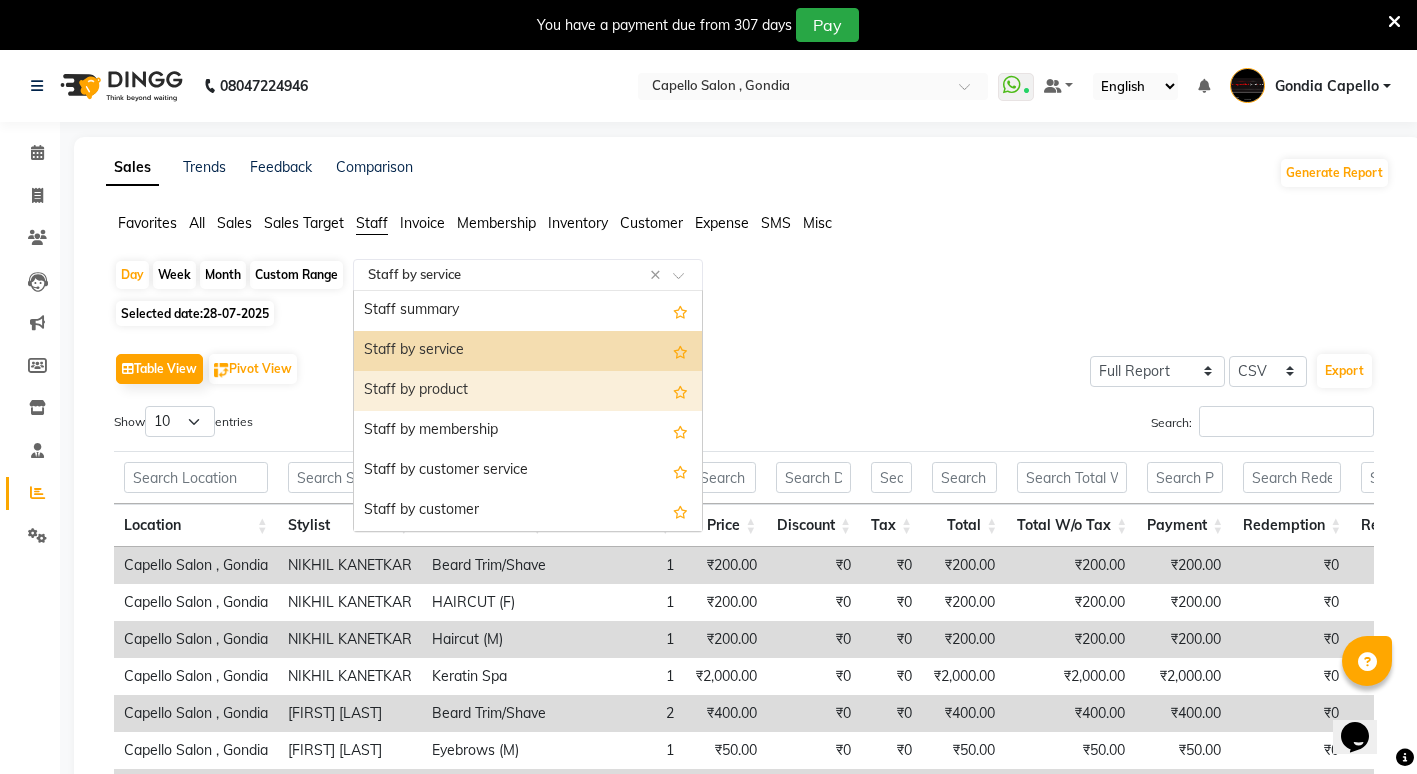 click on "Staff by product" at bounding box center (528, 391) 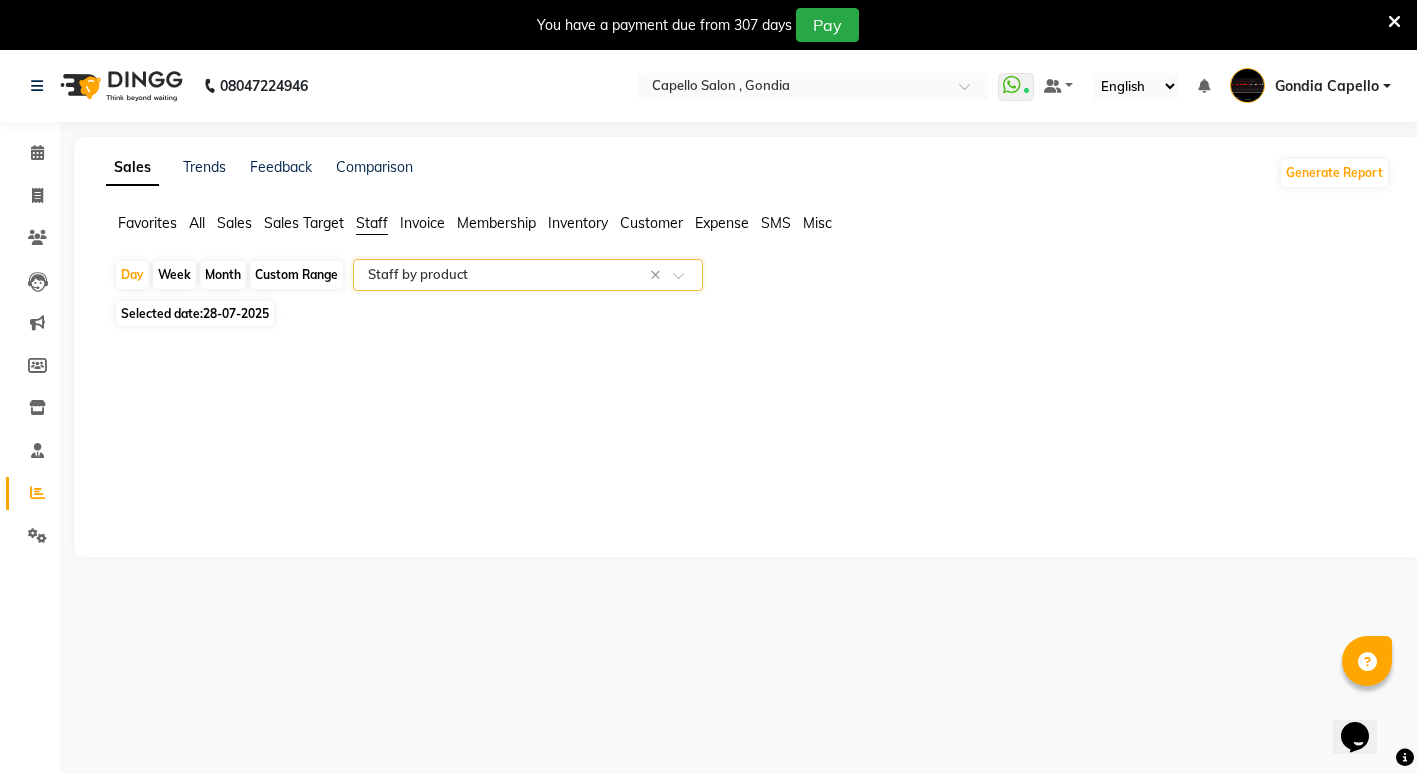 click 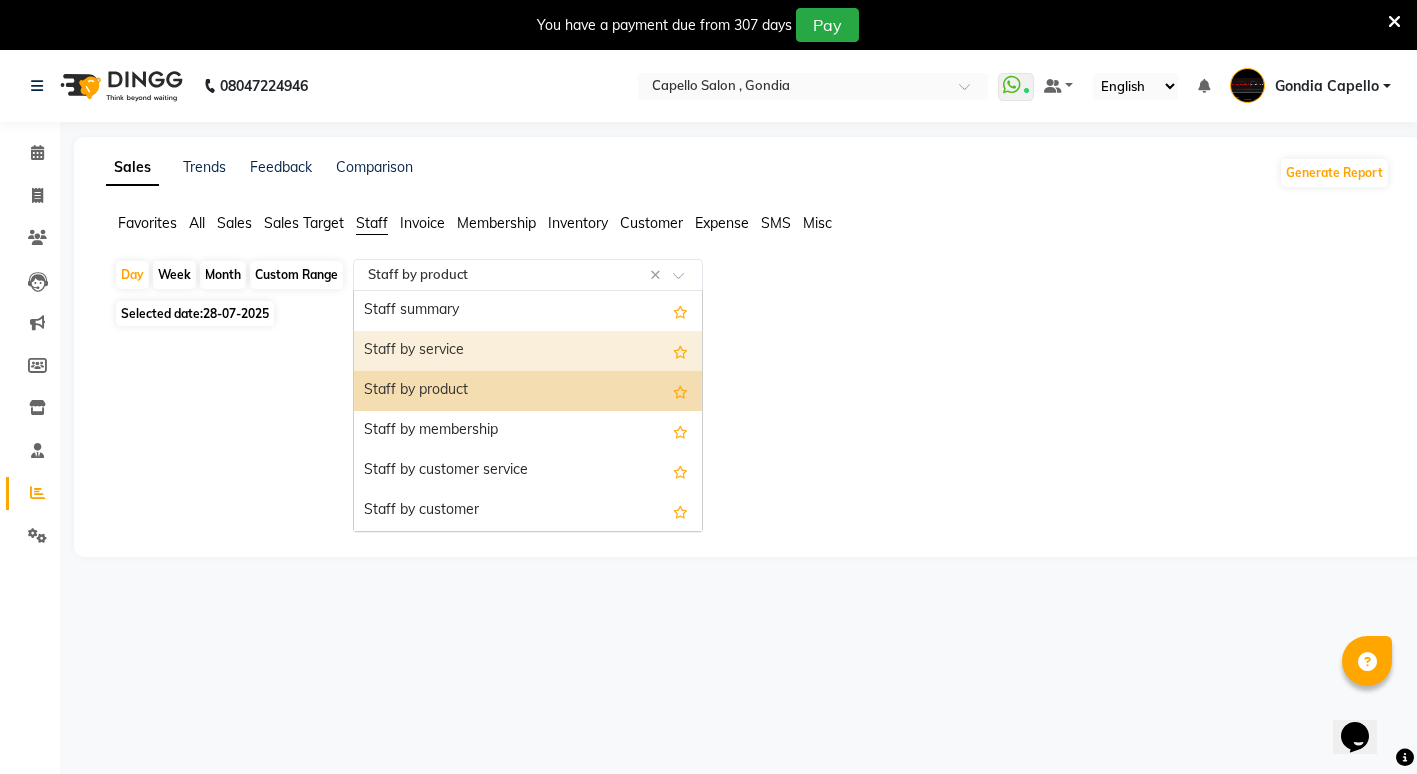 click on "Staff by service" at bounding box center (528, 351) 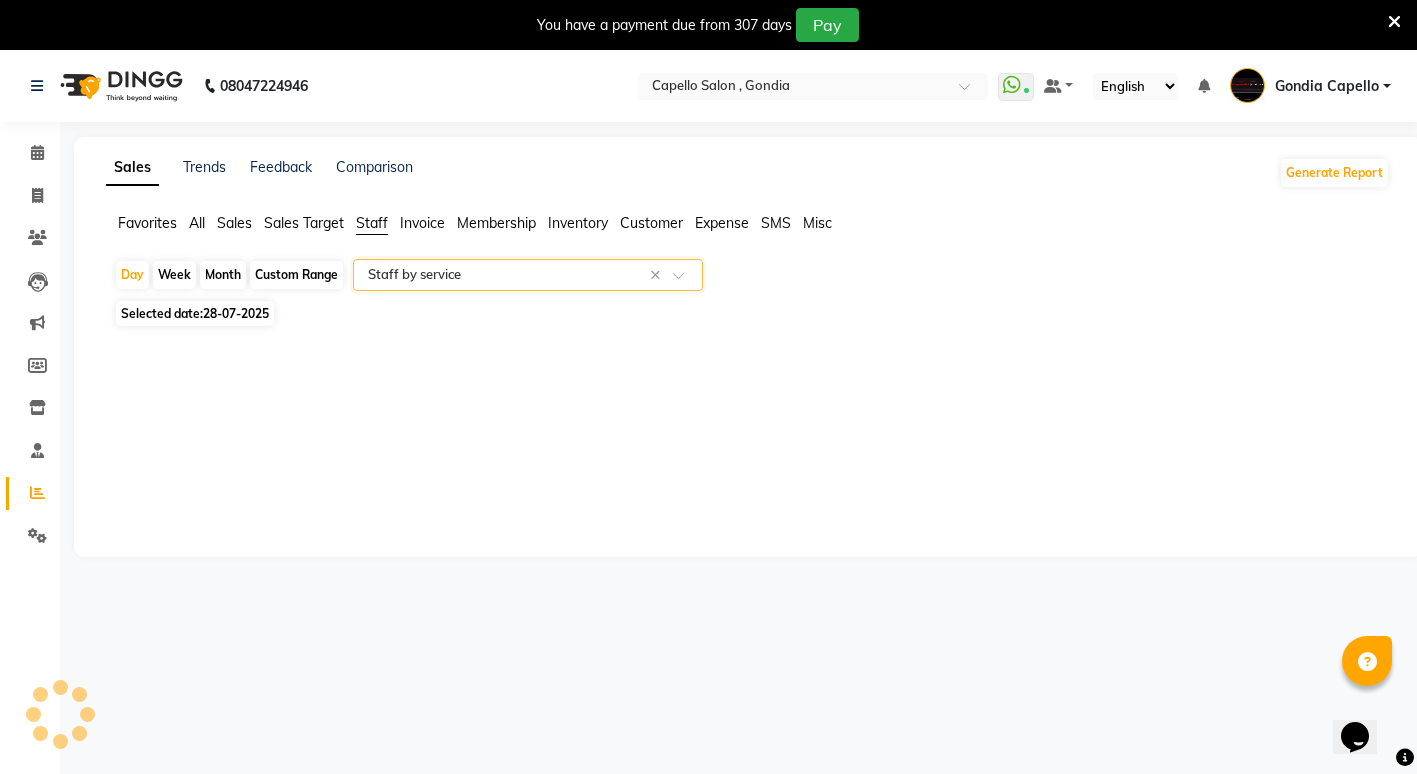 select on "full_report" 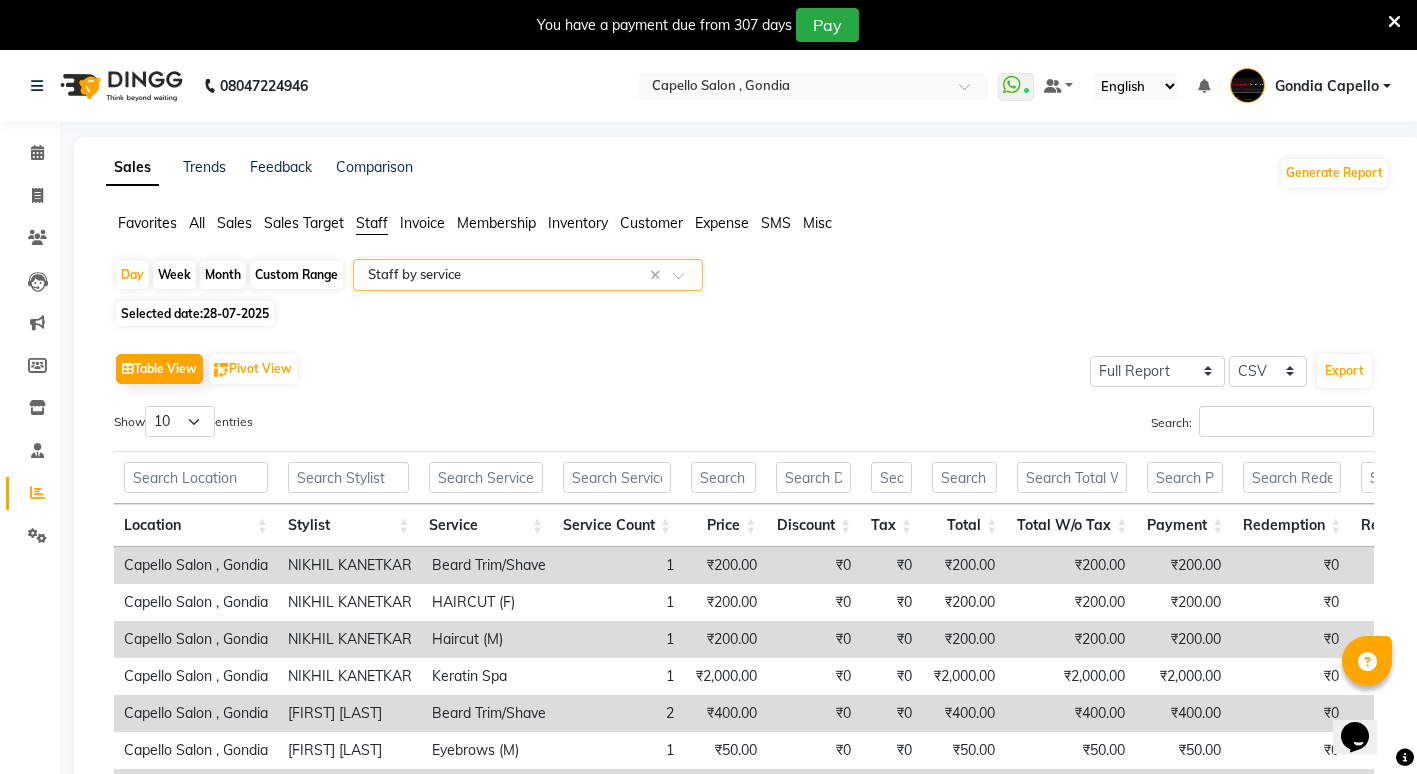click on "28-07-2025" 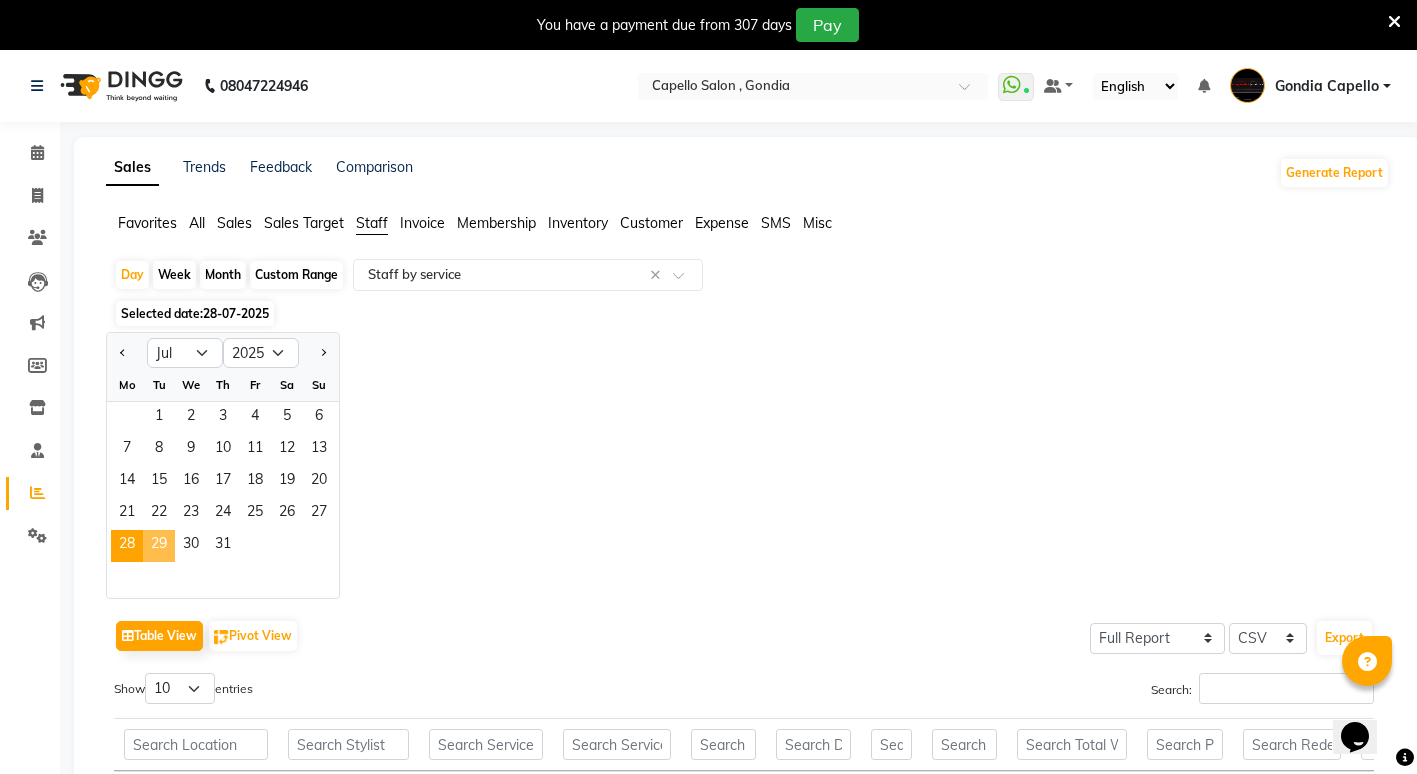 click on "29" 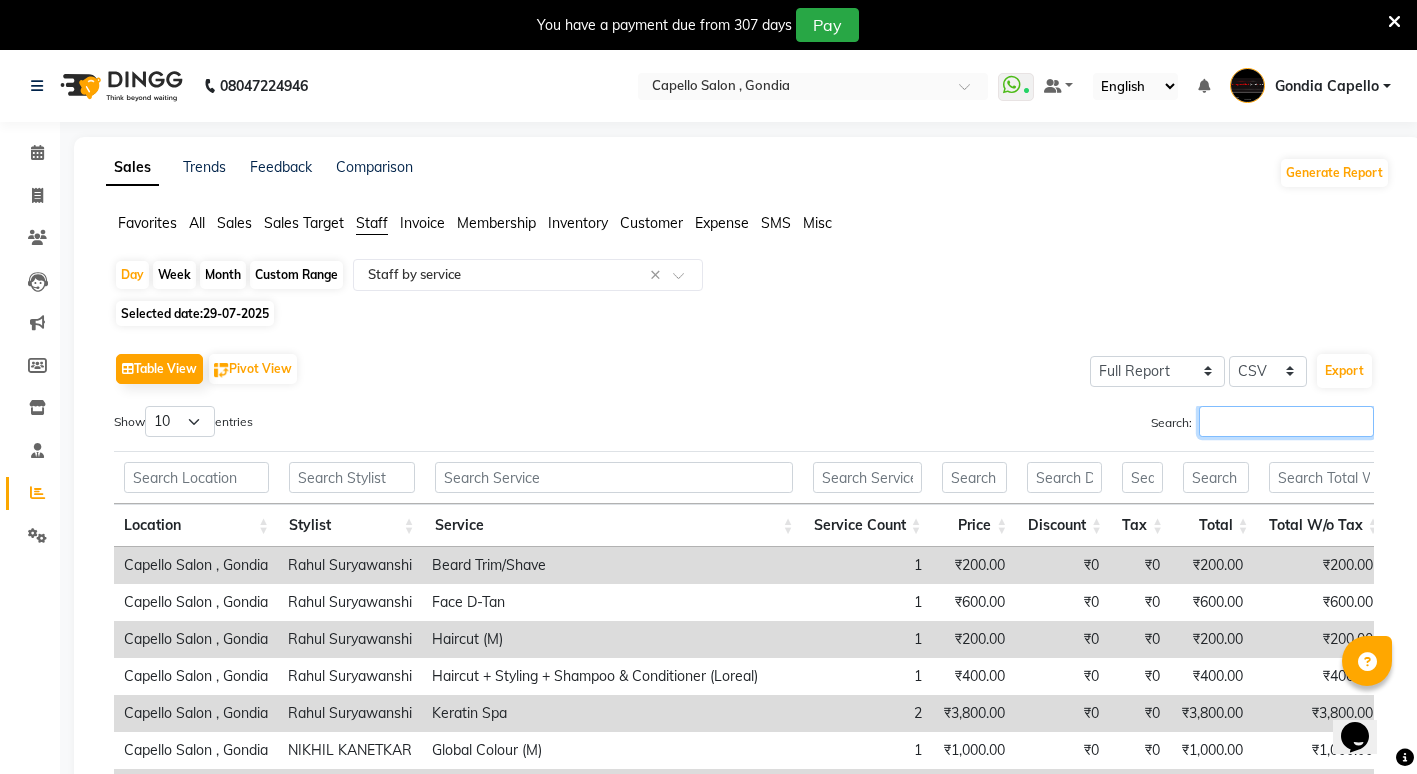 click on "Search:" at bounding box center [1286, 421] 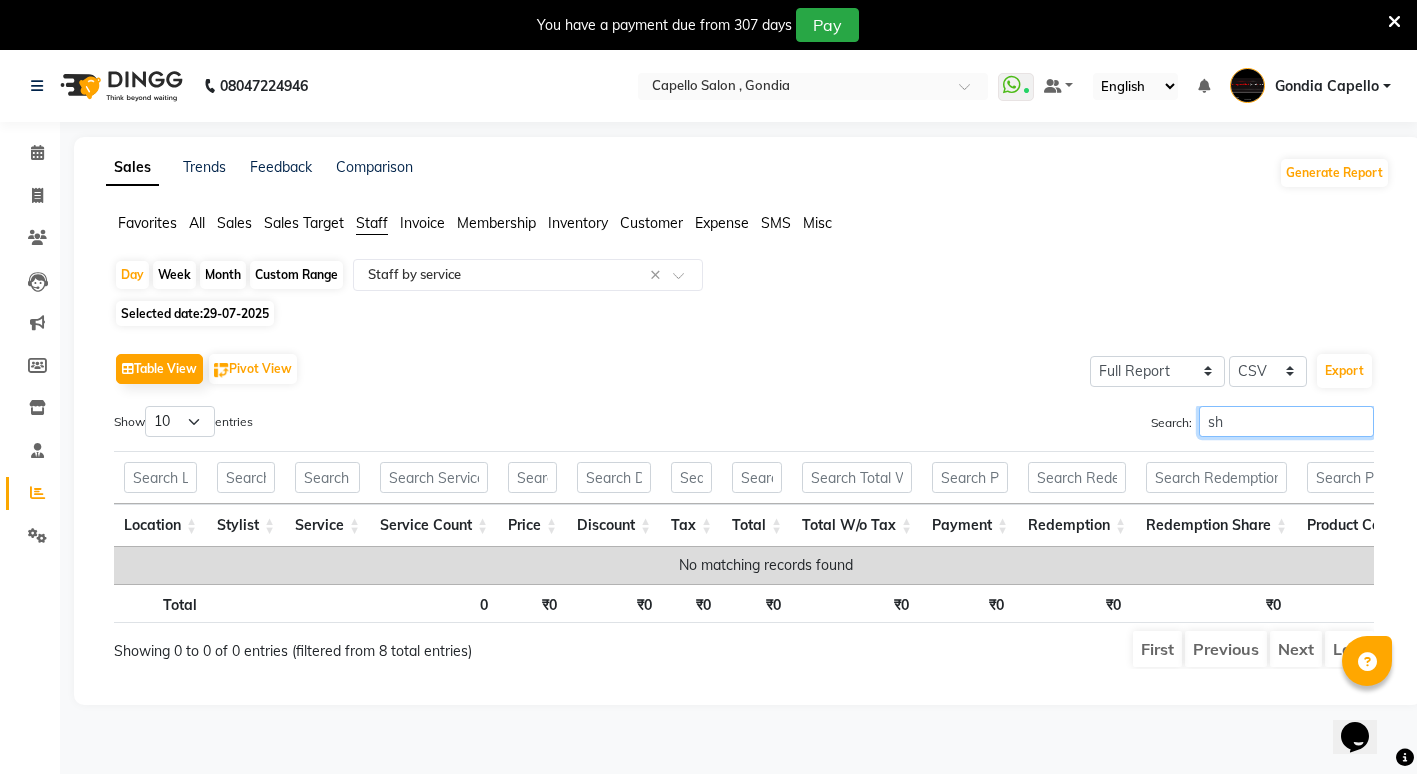 type on "s" 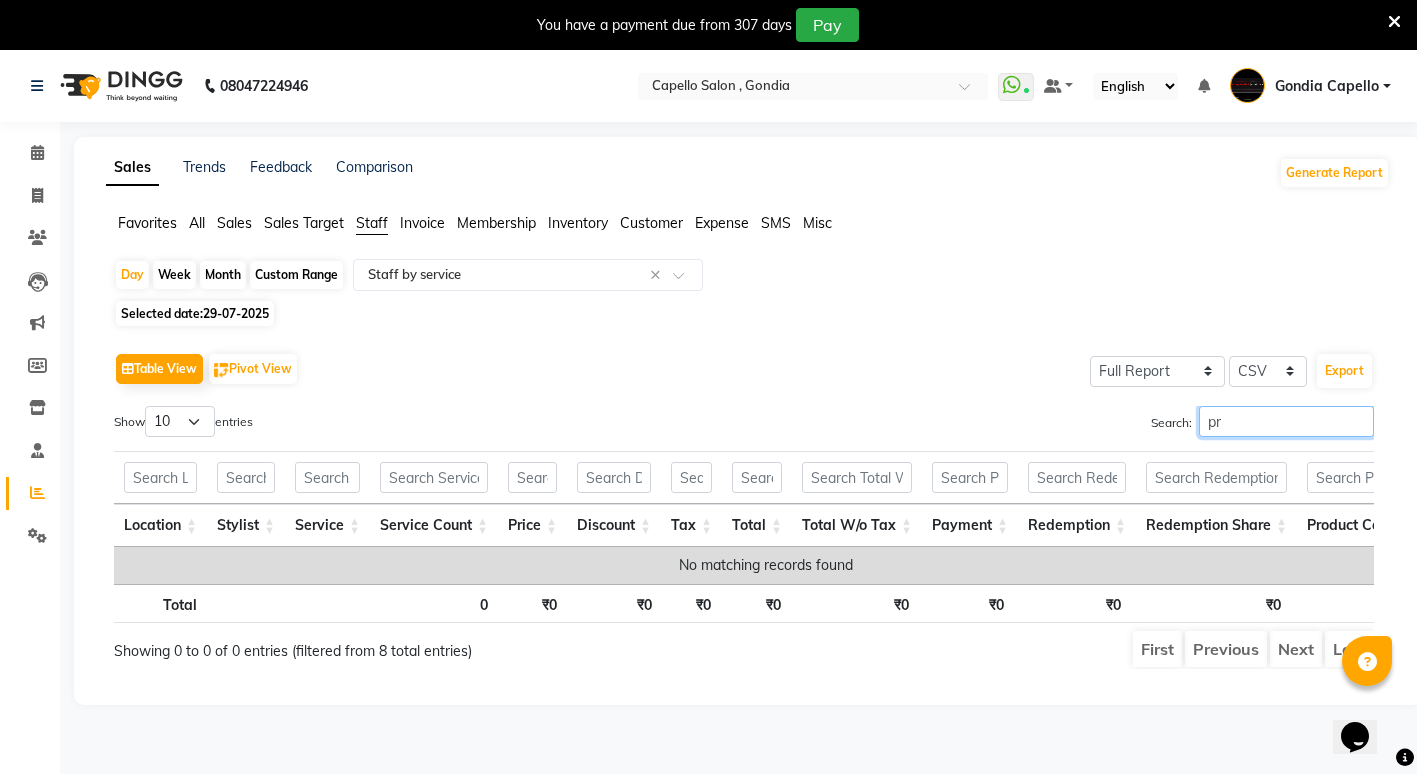 type on "p" 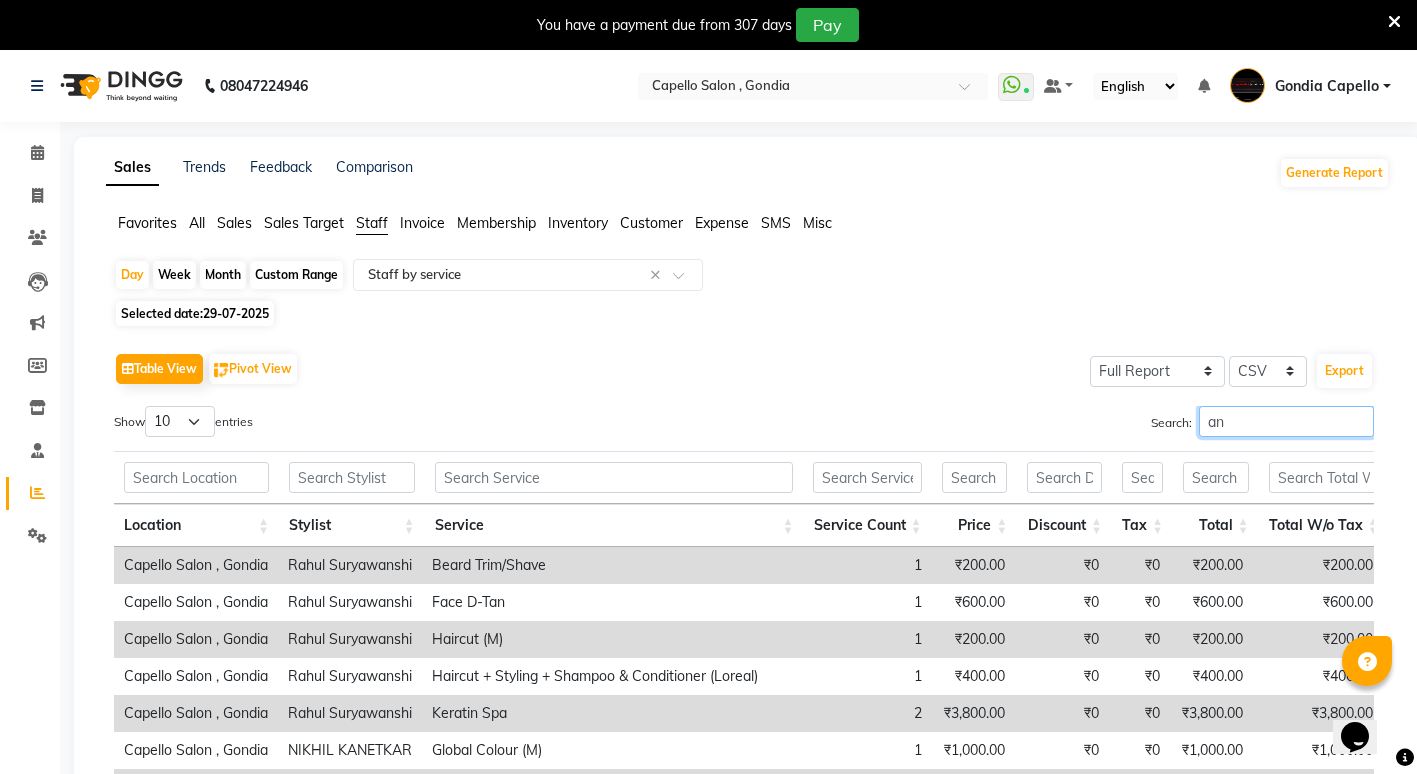 type on "a" 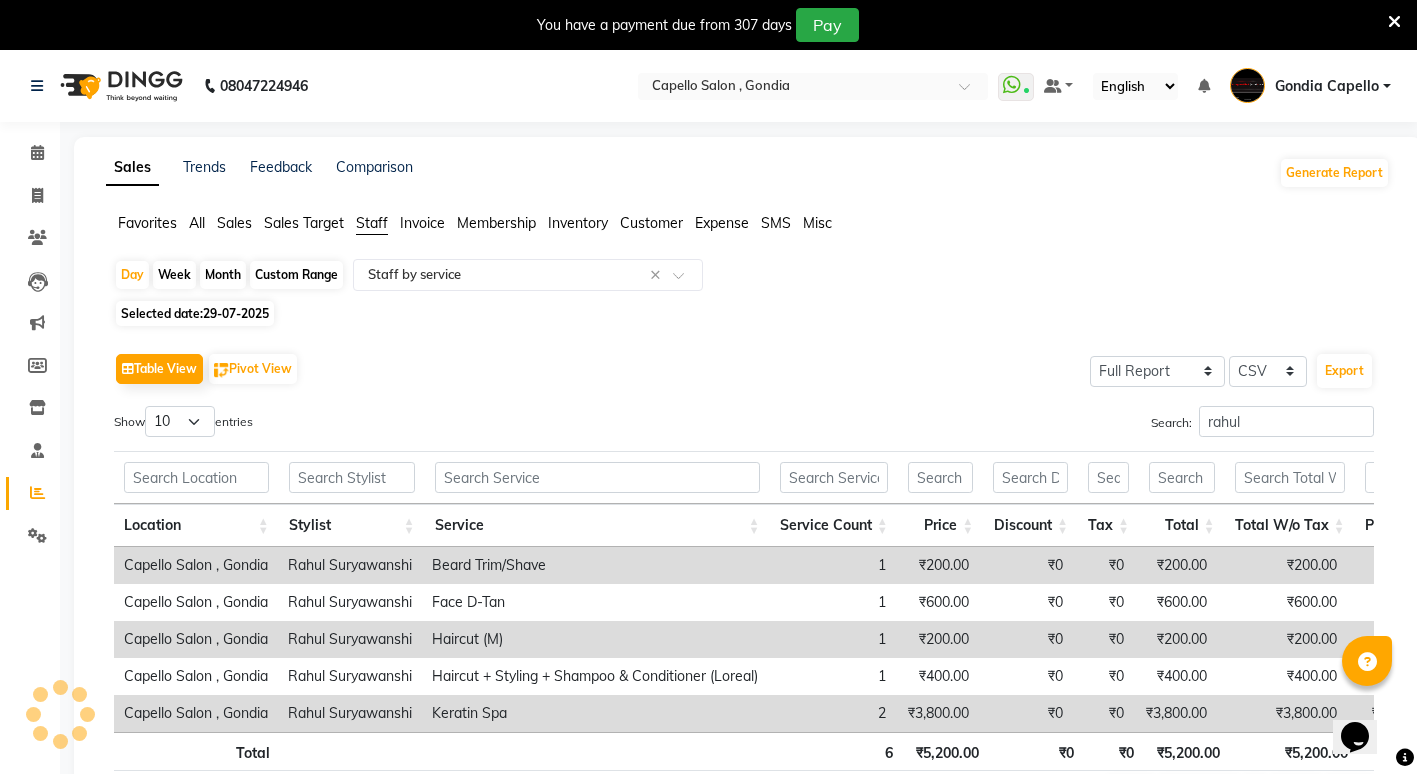 click on "₹3,800.00" at bounding box center [937, 713] 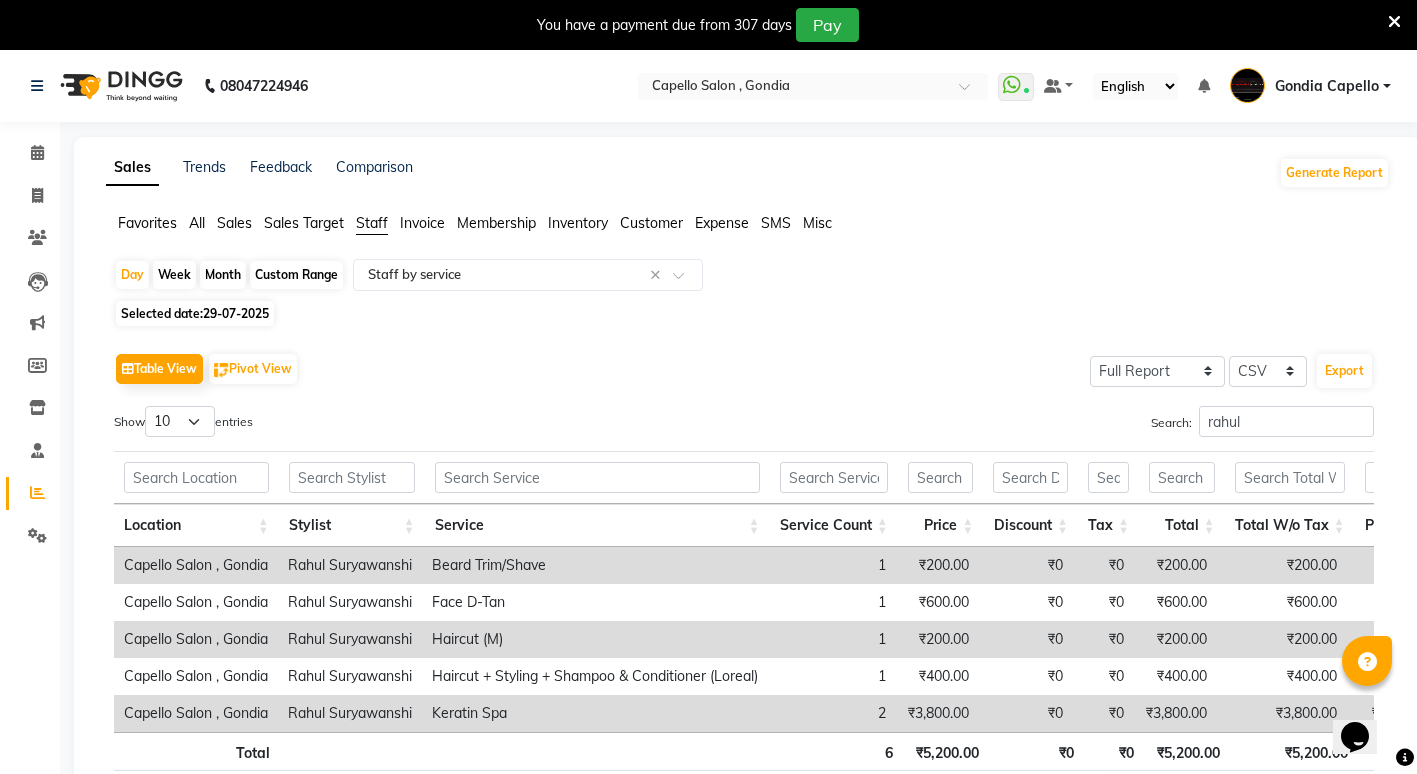 click on "₹3,800.00" at bounding box center [937, 713] 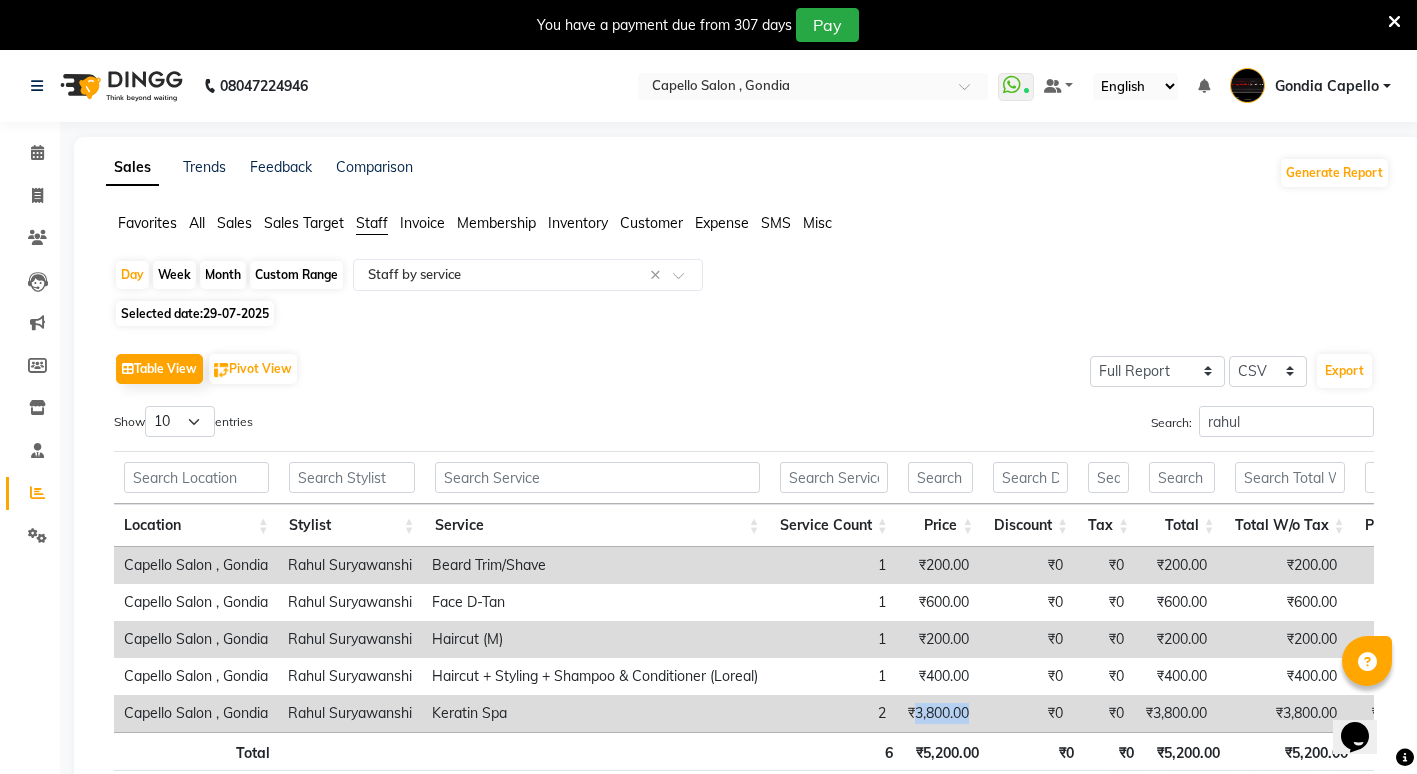 drag, startPoint x: 933, startPoint y: 723, endPoint x: 912, endPoint y: 724, distance: 21.023796 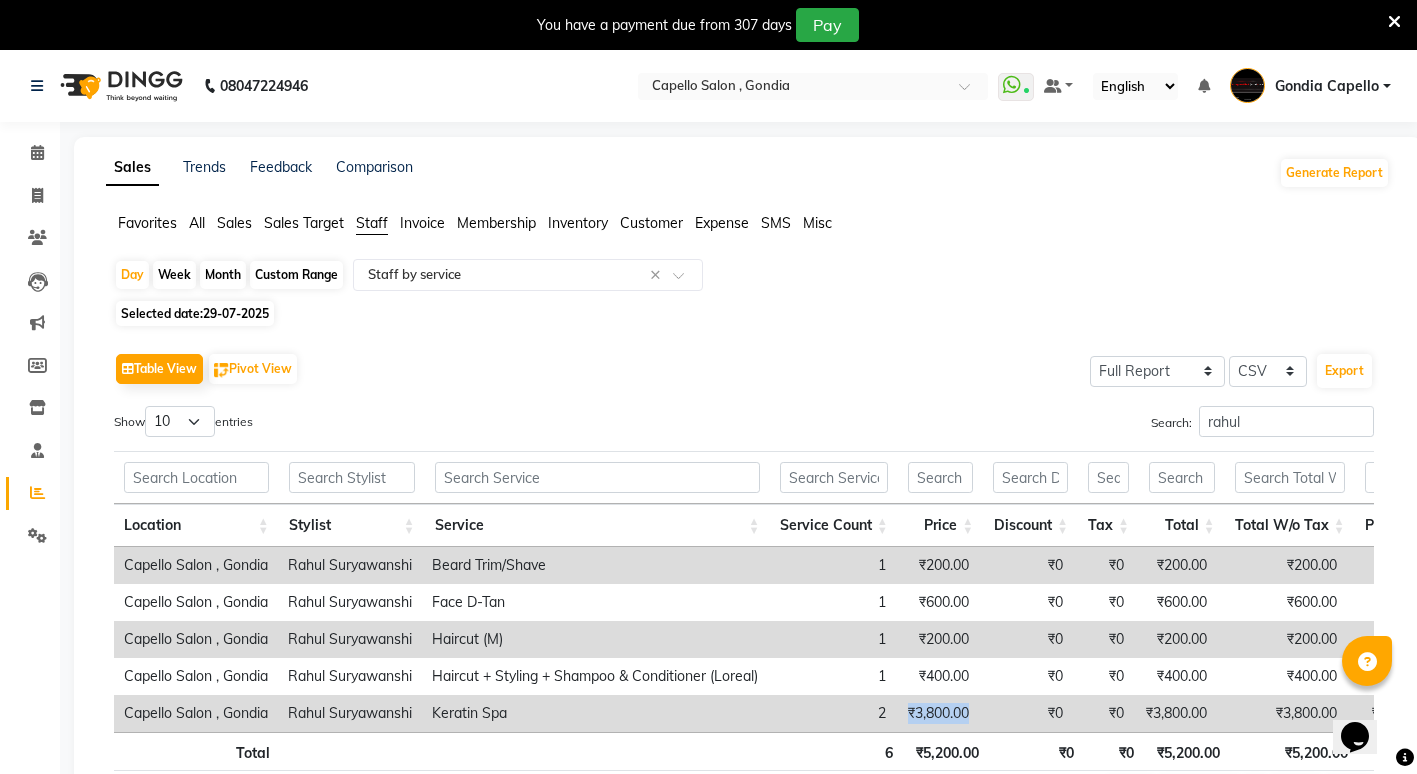 drag, startPoint x: 912, startPoint y: 724, endPoint x: 892, endPoint y: 720, distance: 20.396078 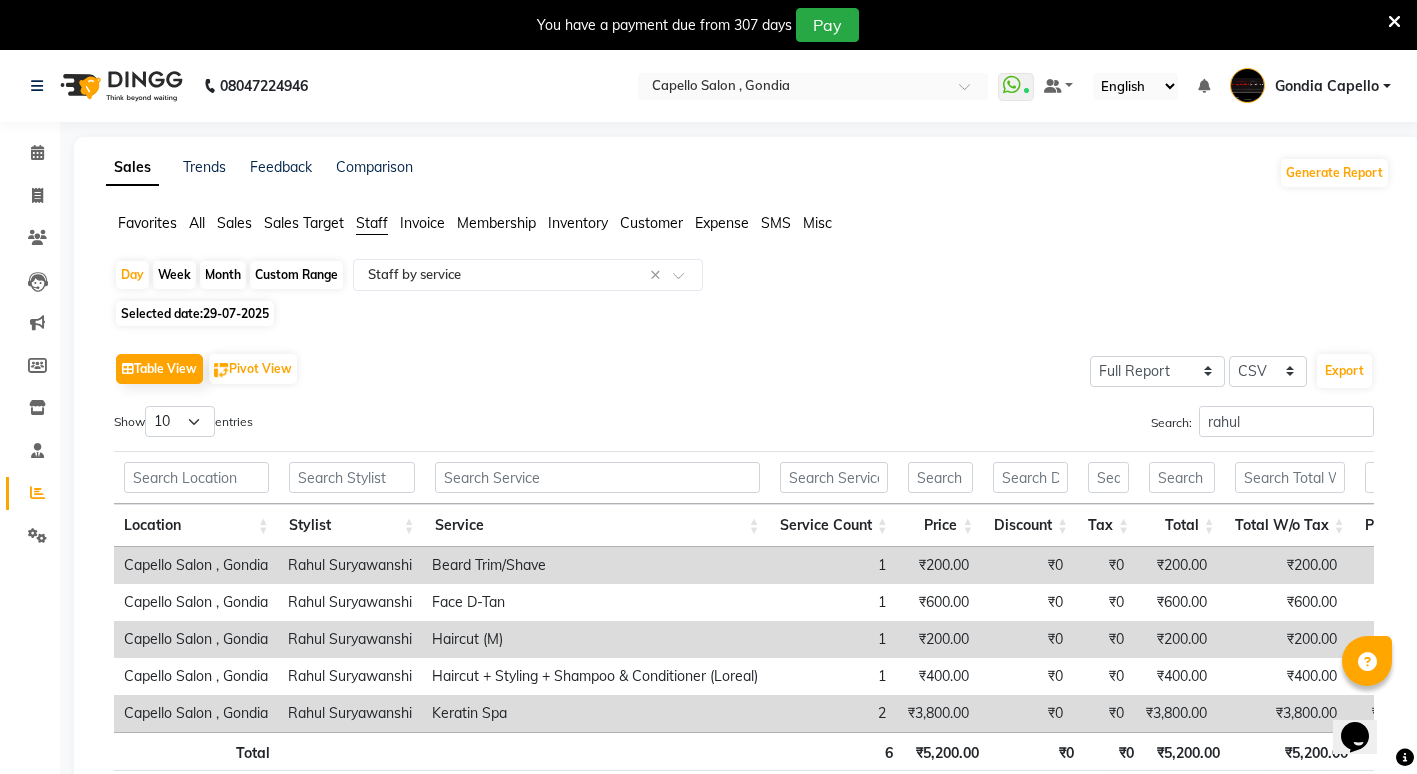 click on "2" at bounding box center [832, 713] 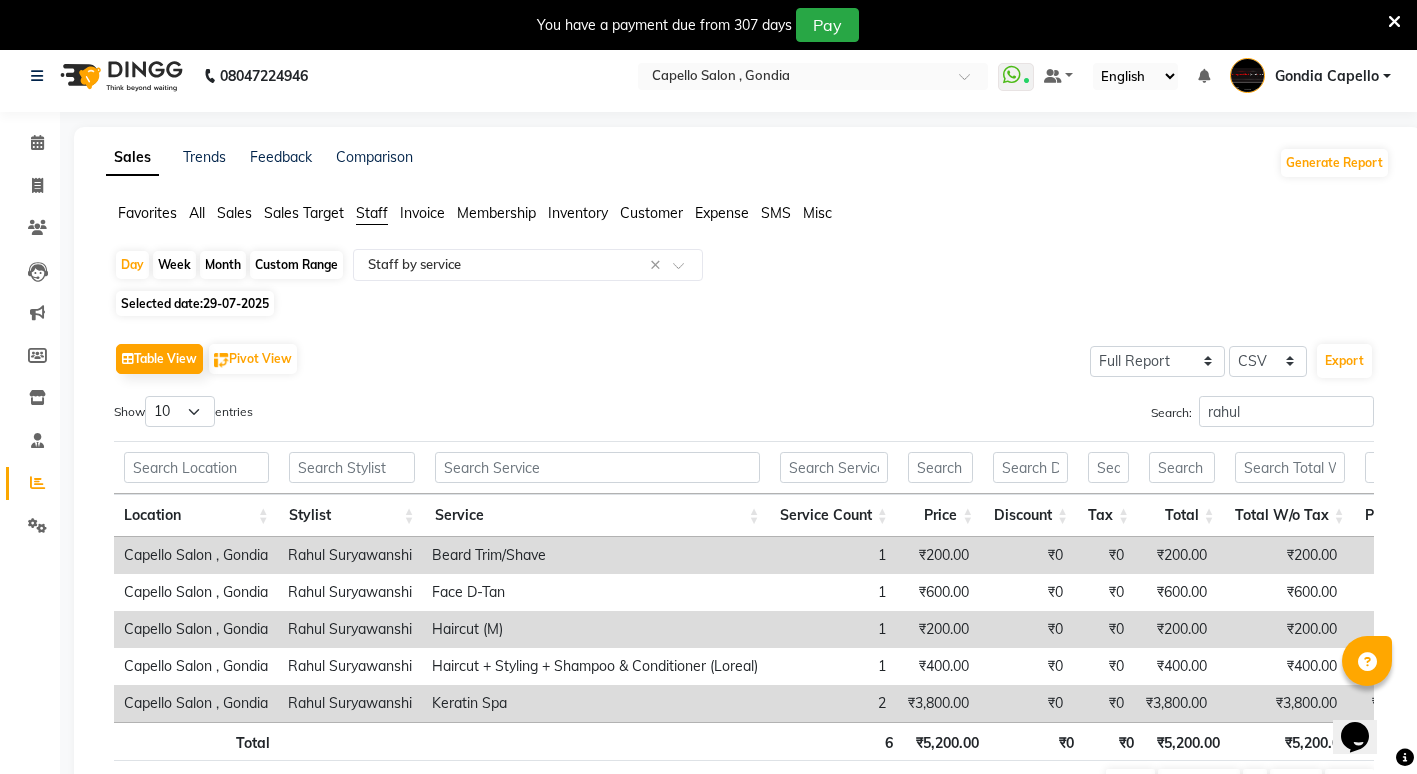 scroll, scrollTop: 0, scrollLeft: 0, axis: both 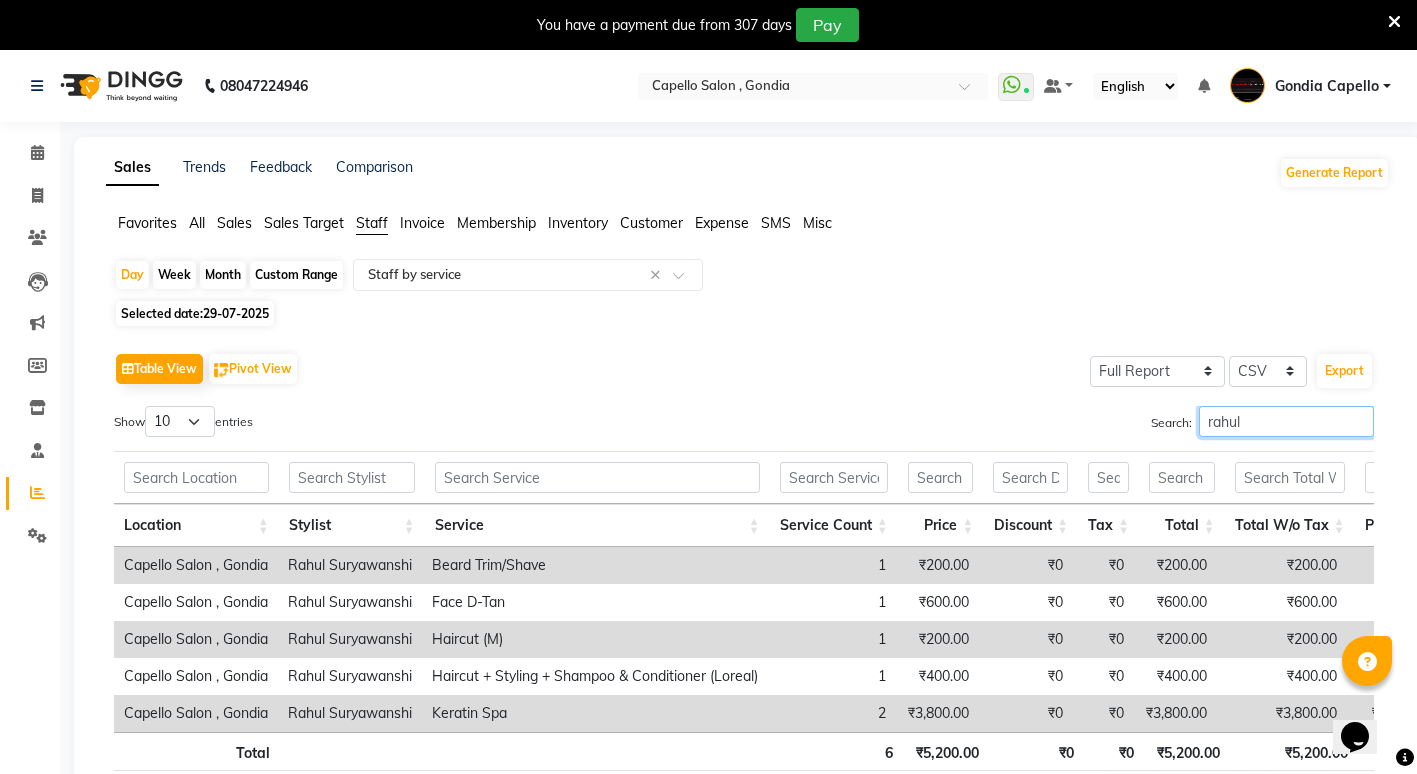 click on "rahul" at bounding box center [1286, 421] 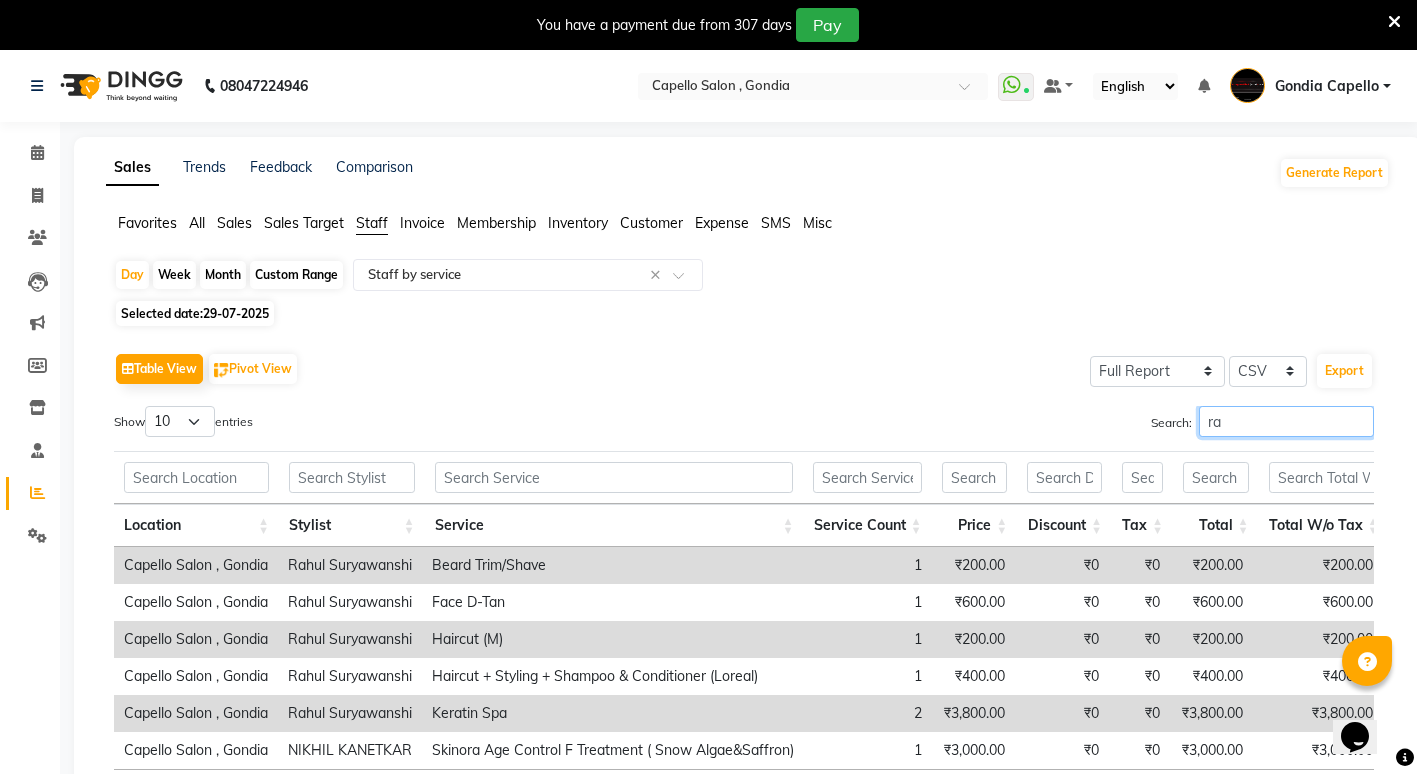 type on "r" 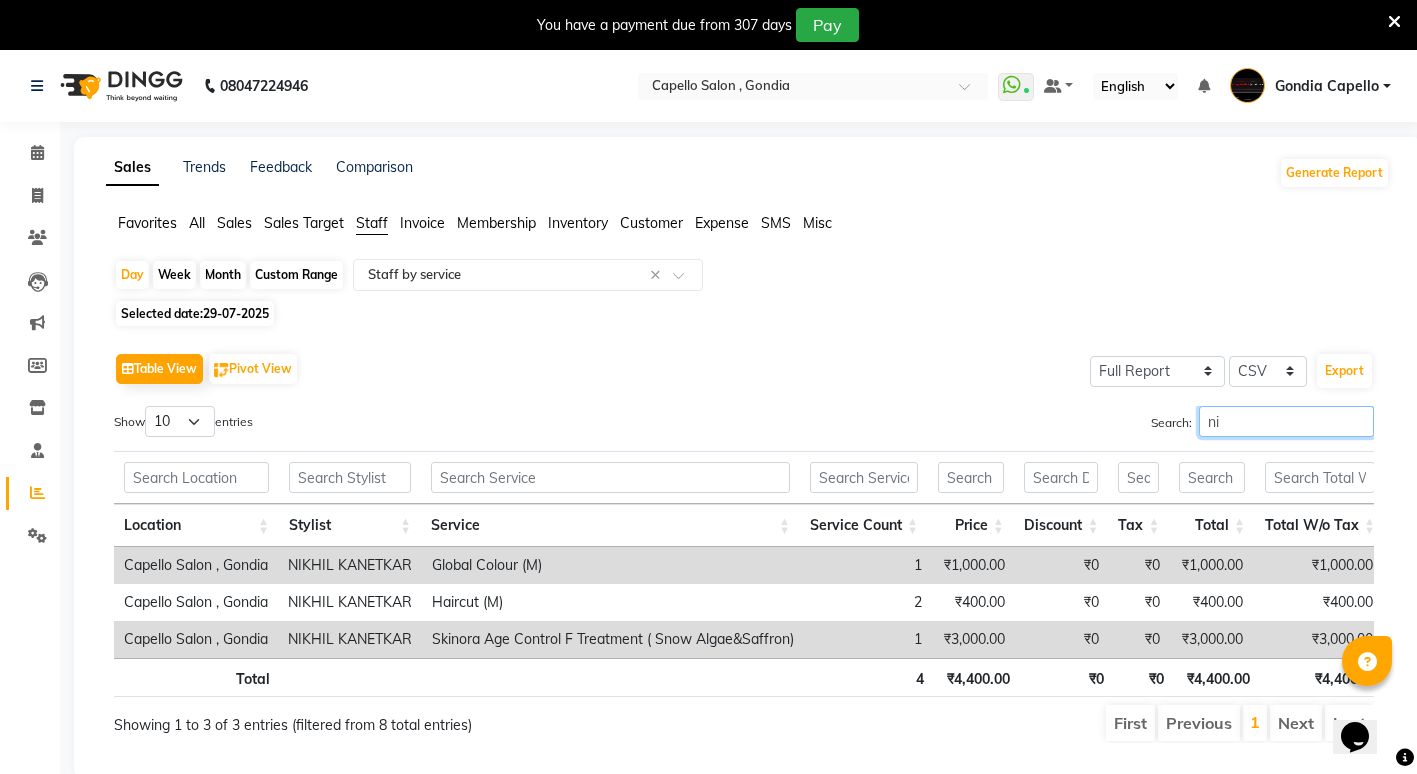 type on "n" 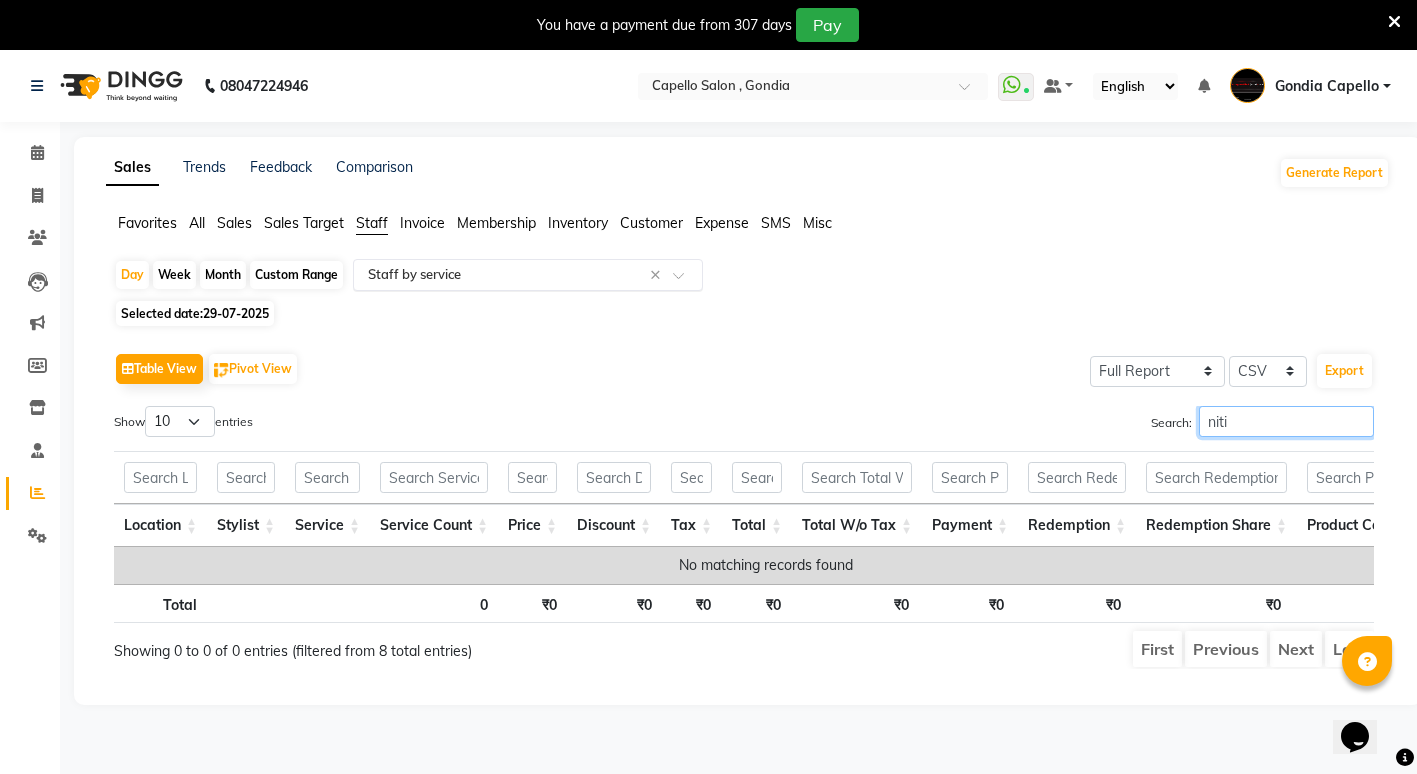 type on "niti" 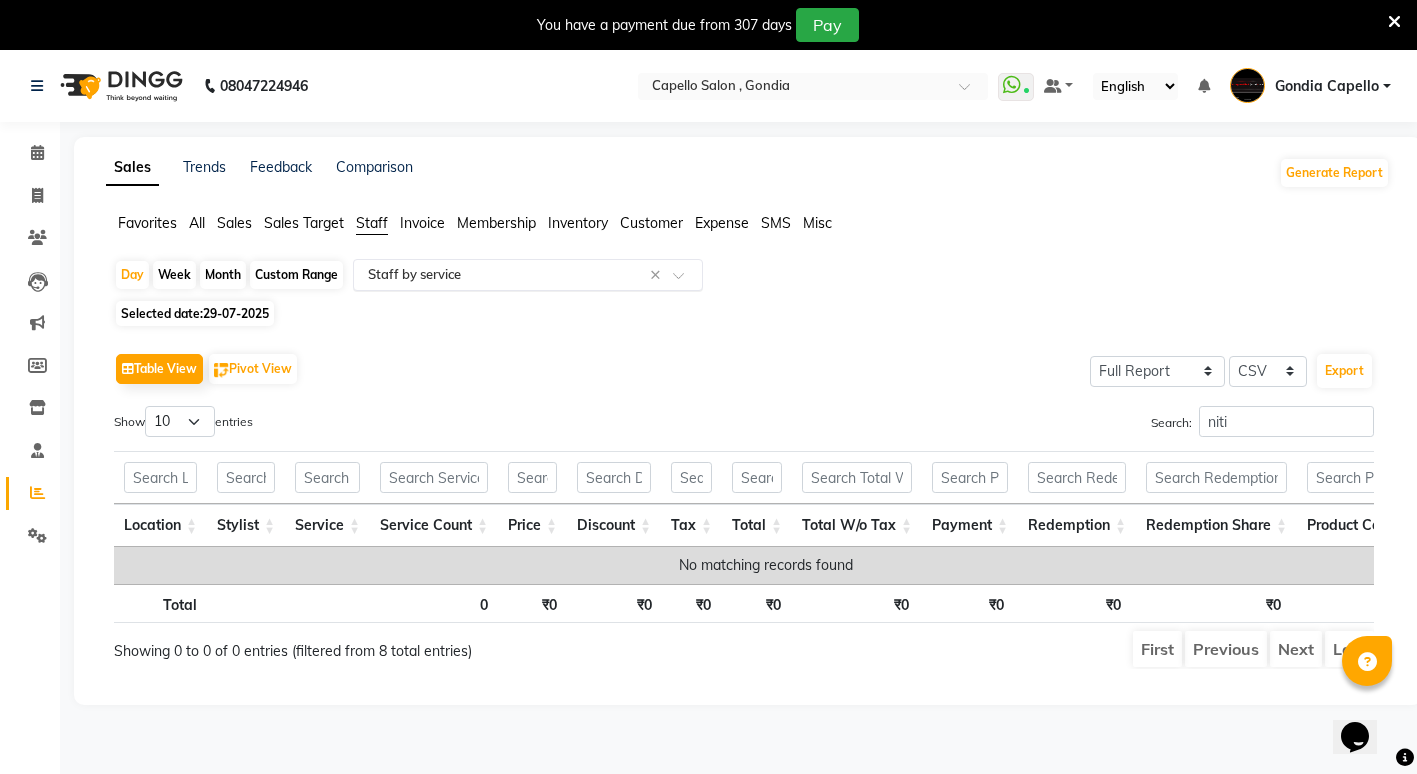 click 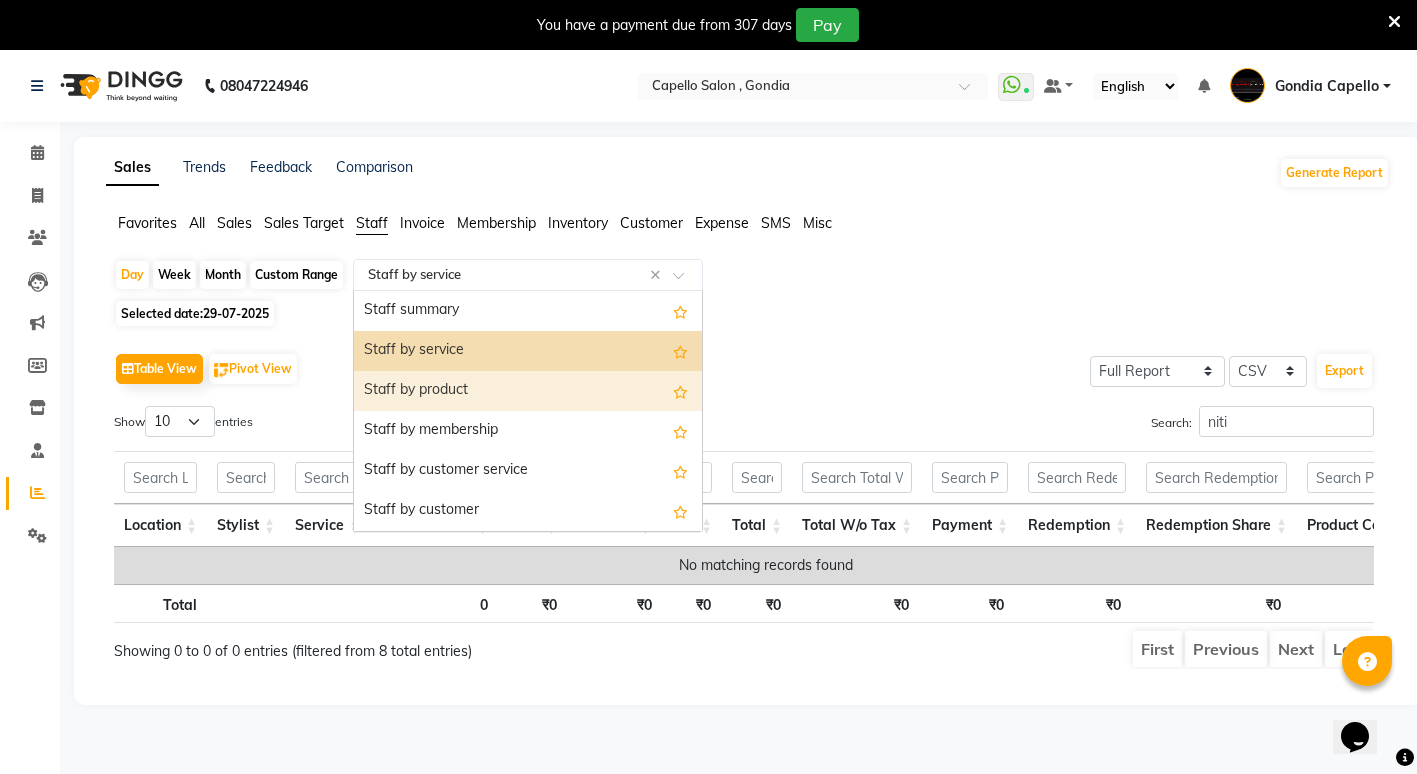 click on "Staff by product" at bounding box center [528, 391] 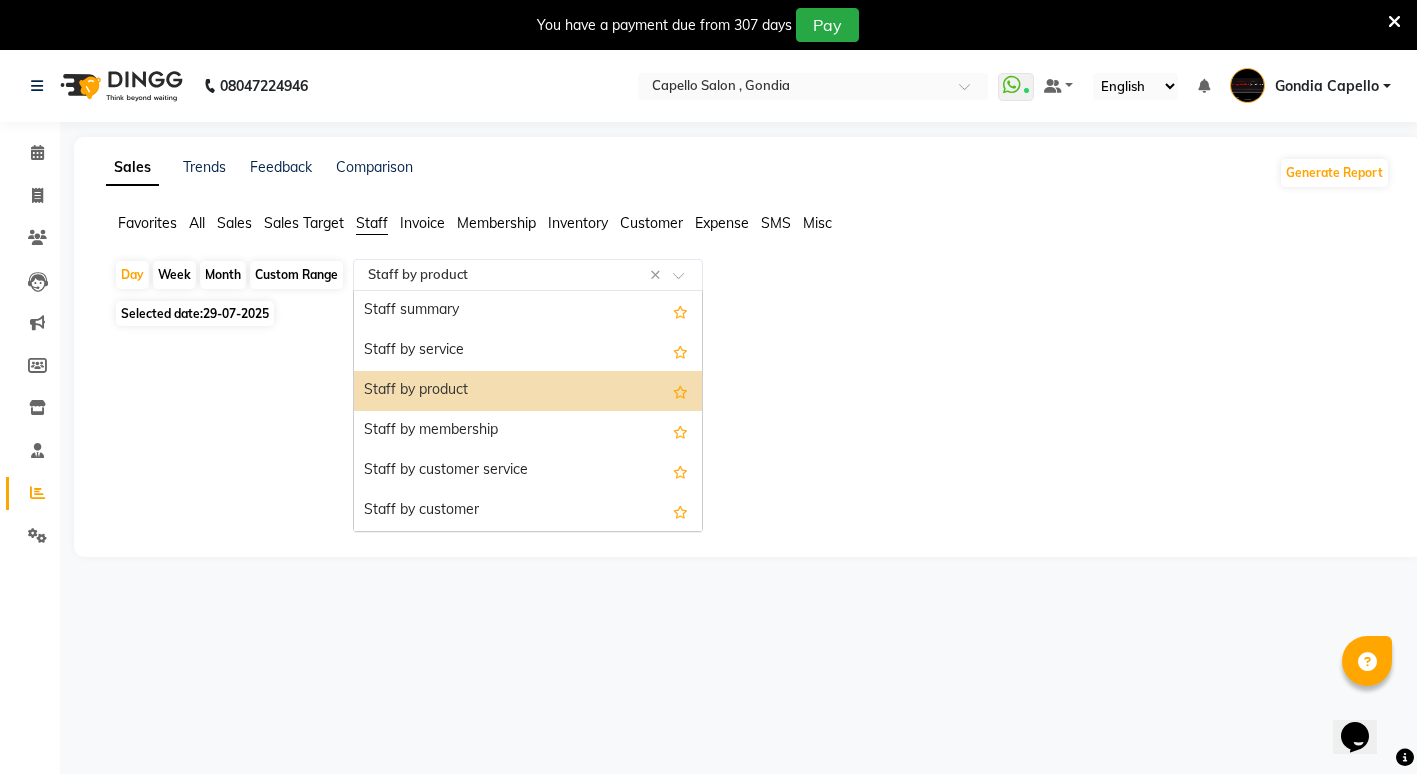 click 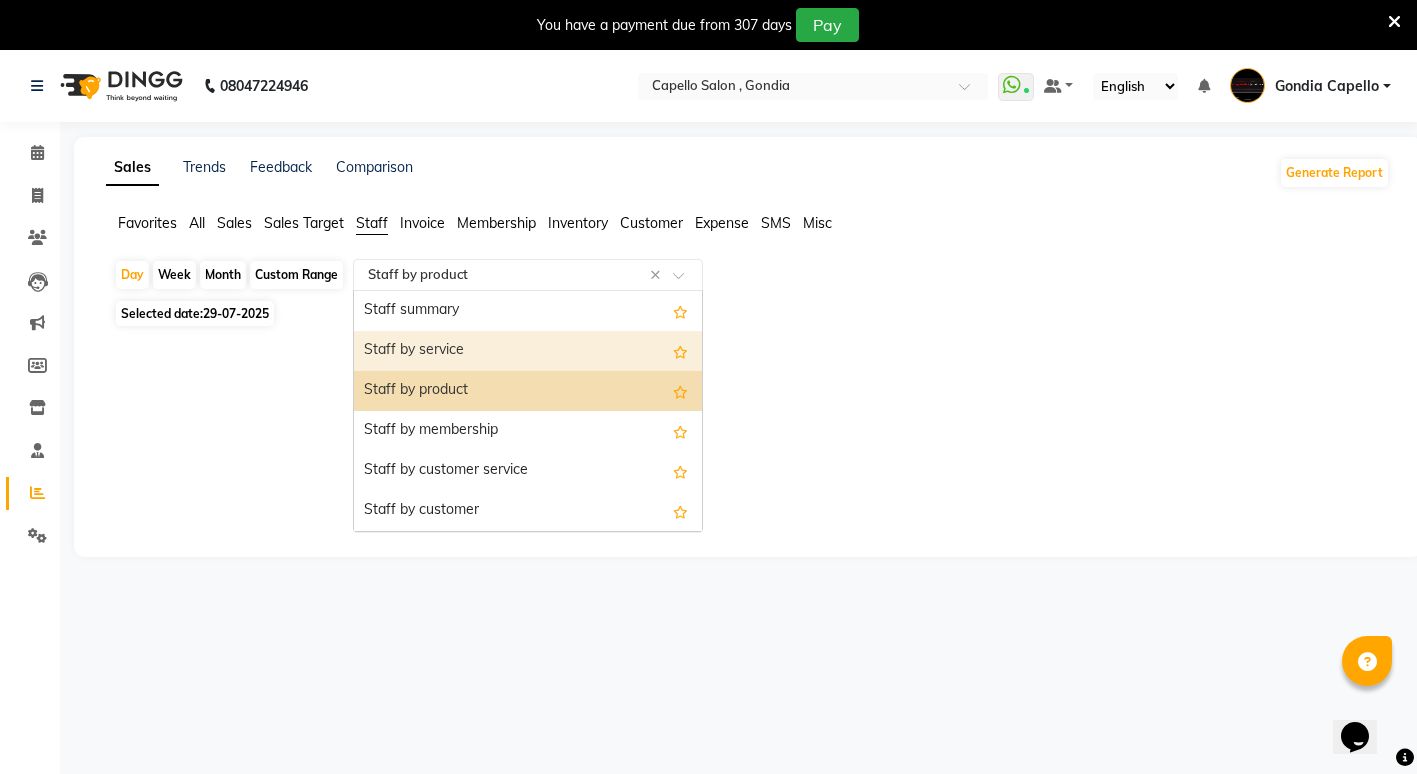 click on "Staff by service" at bounding box center (528, 351) 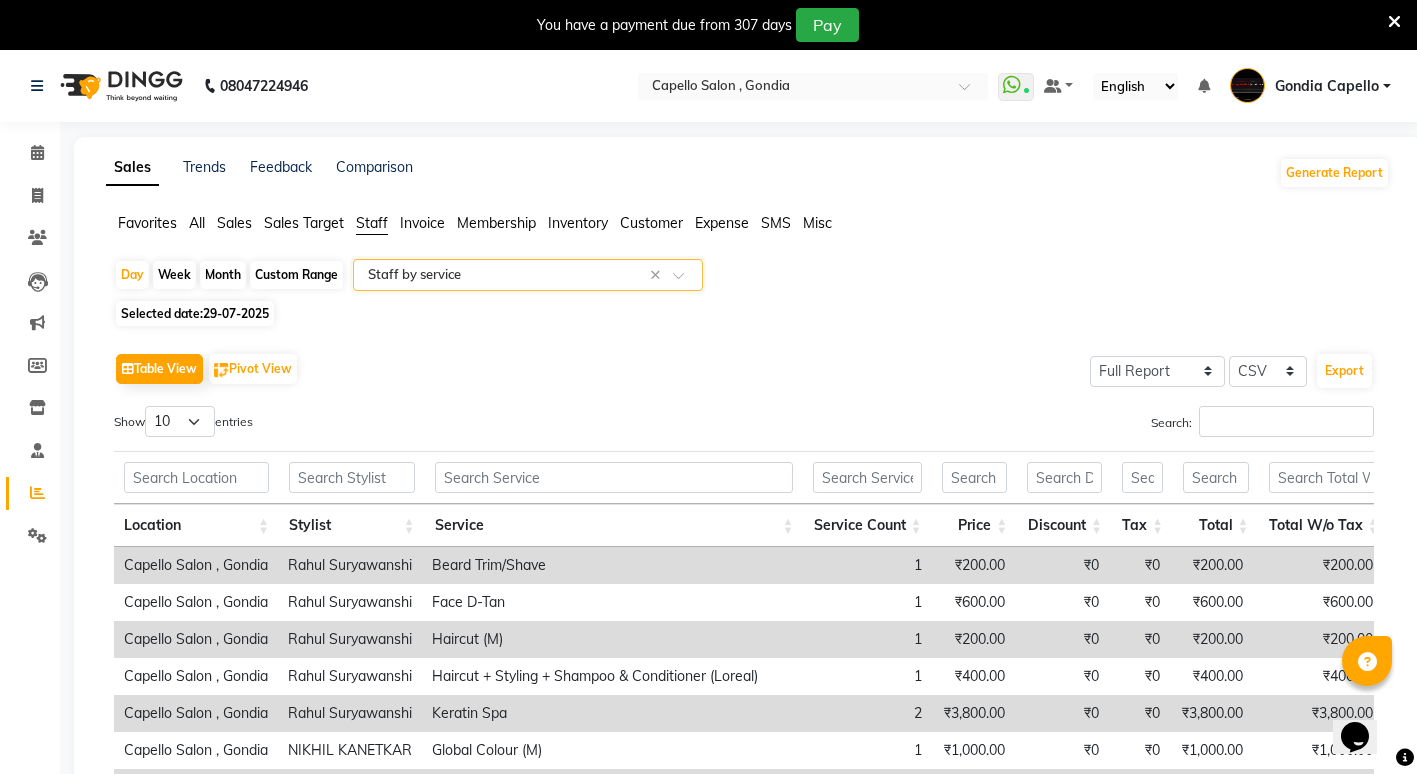 click on "29-07-2025" 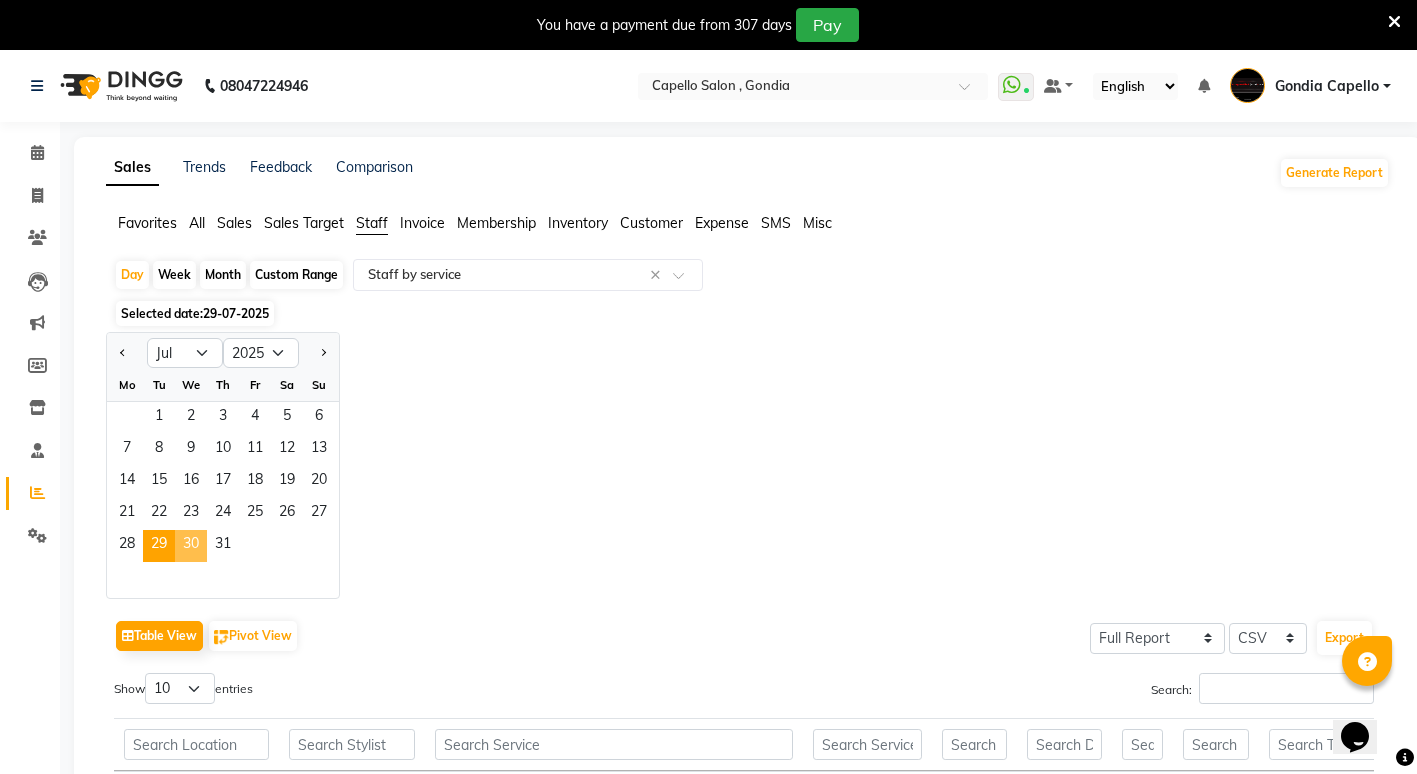 click on "30" 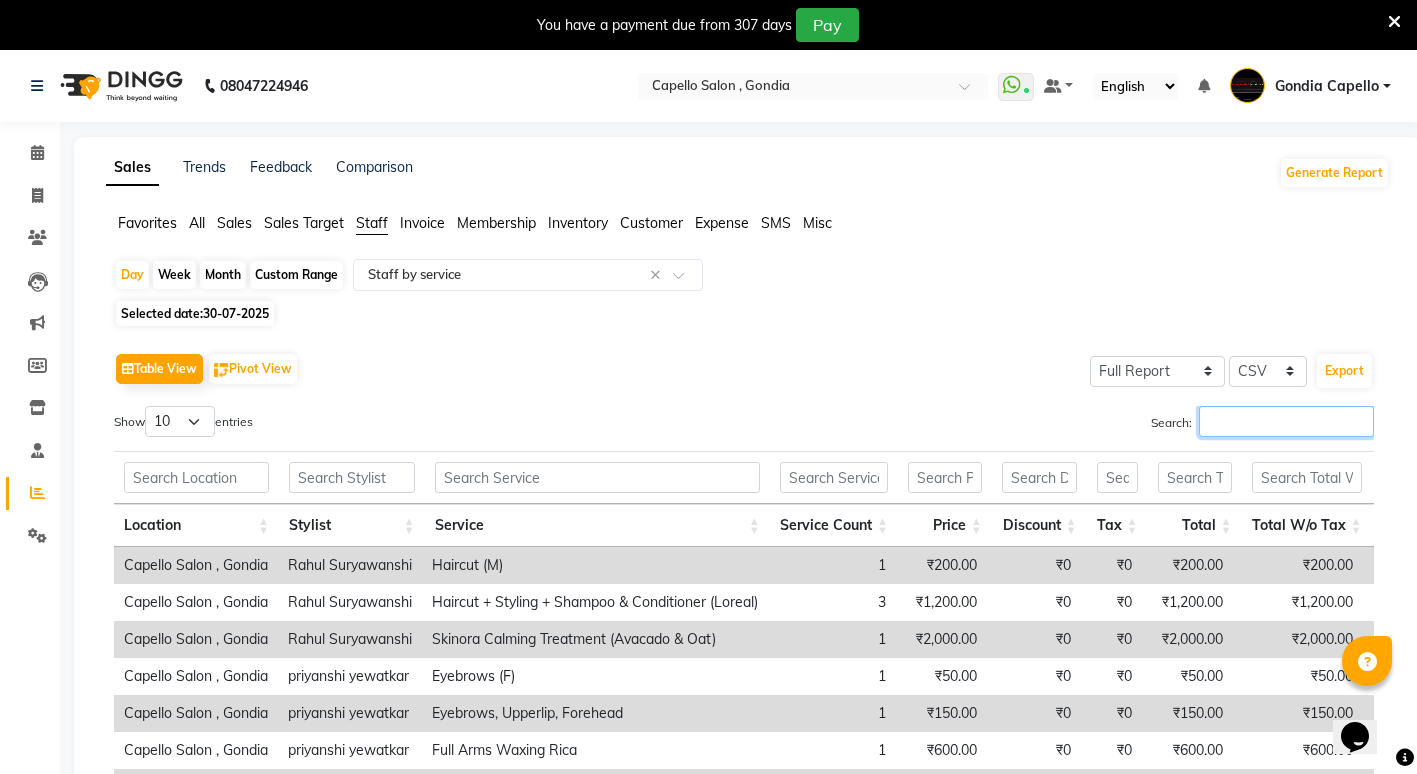 click on "Search:" at bounding box center (1286, 421) 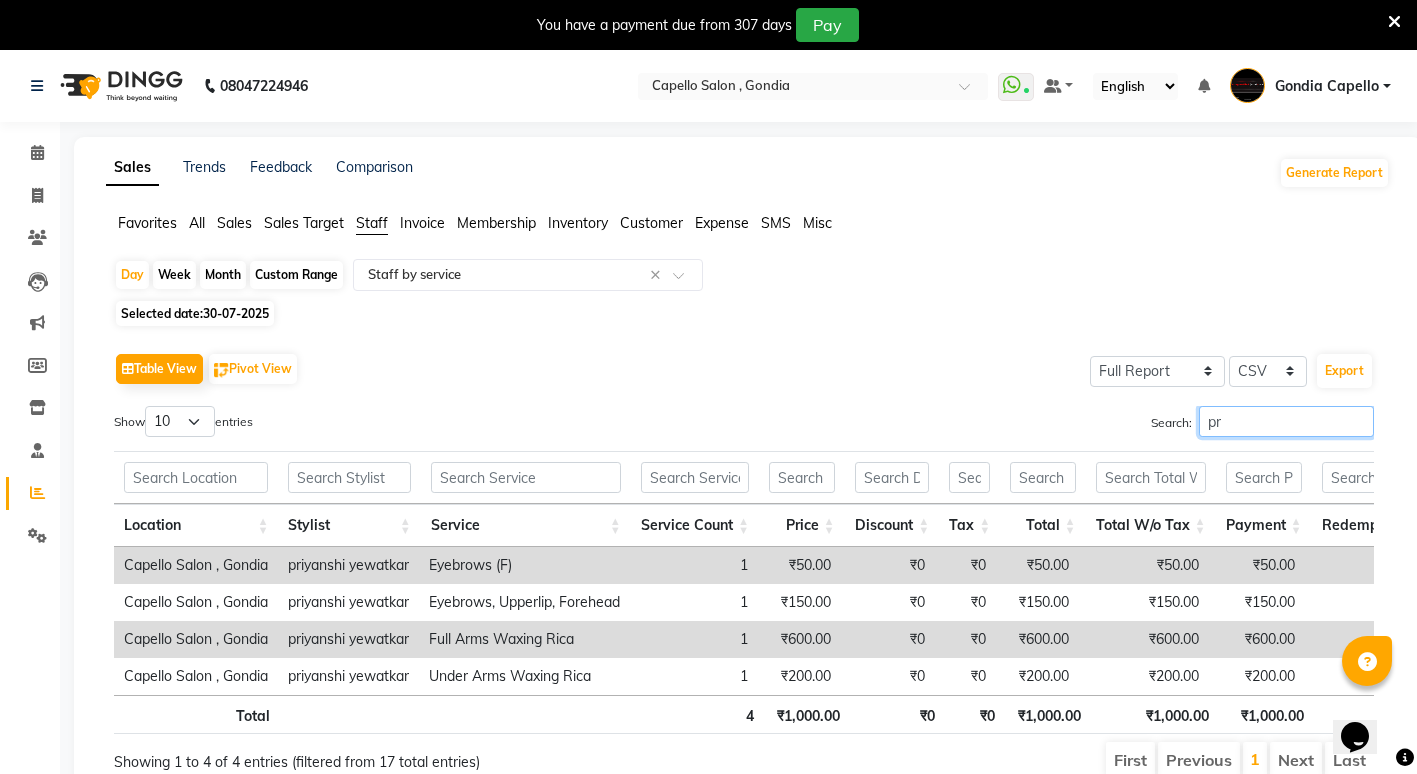 type on "p" 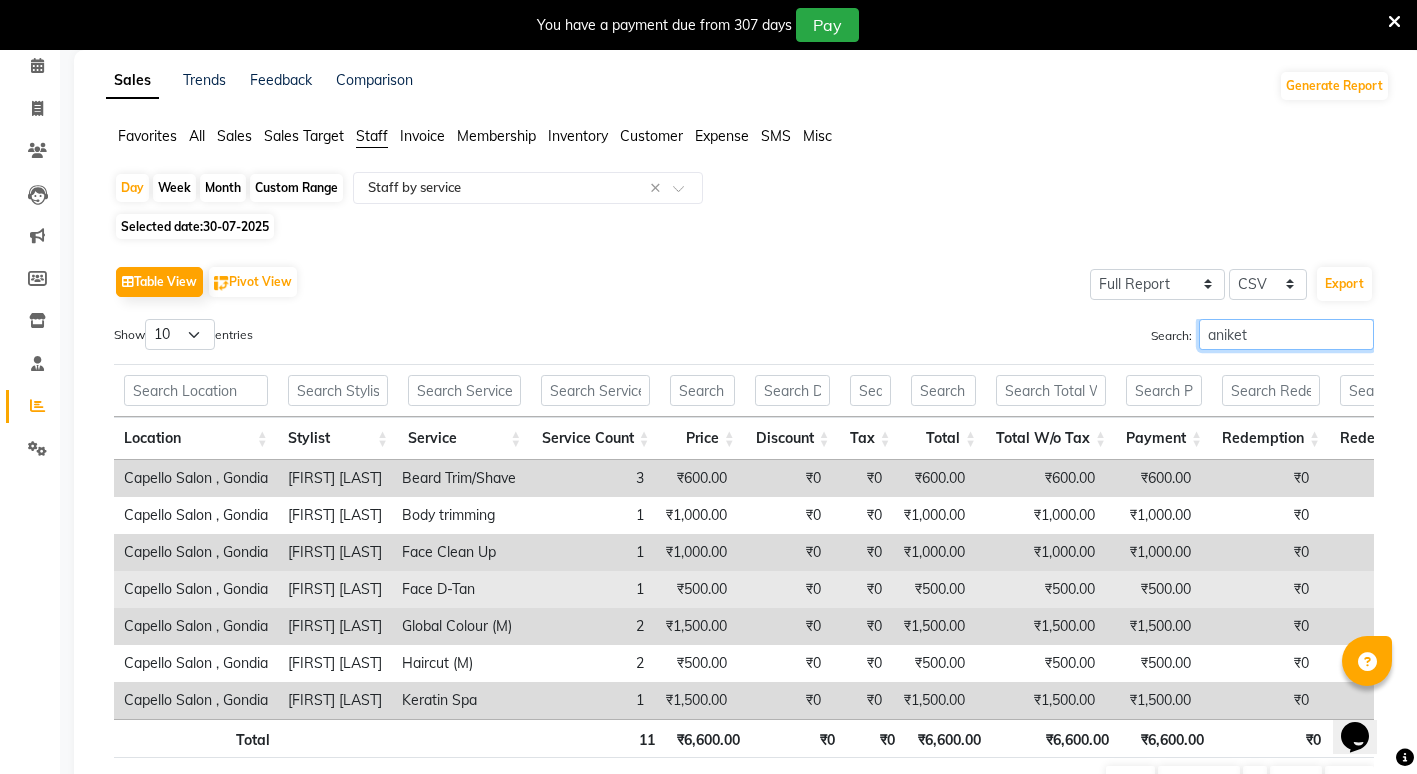 scroll, scrollTop: 200, scrollLeft: 0, axis: vertical 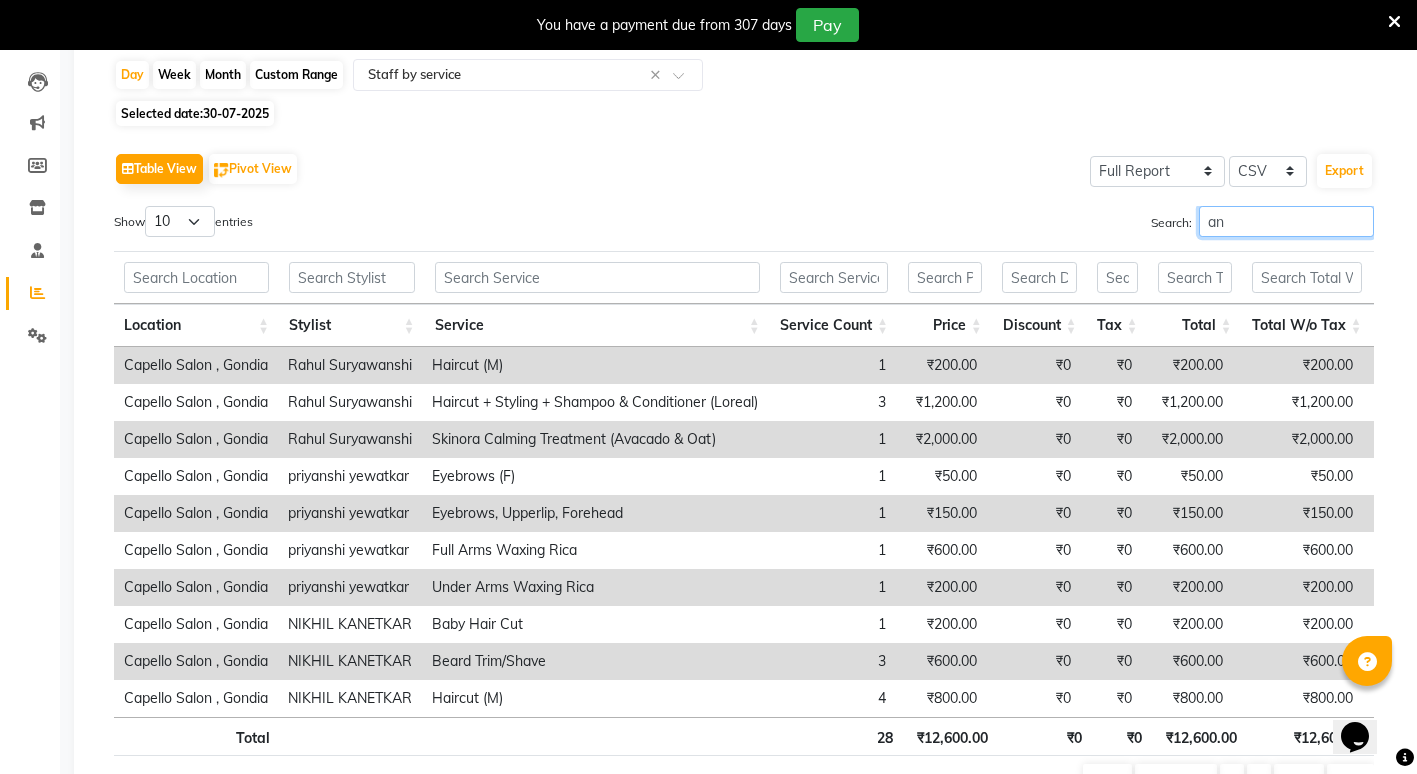 type on "a" 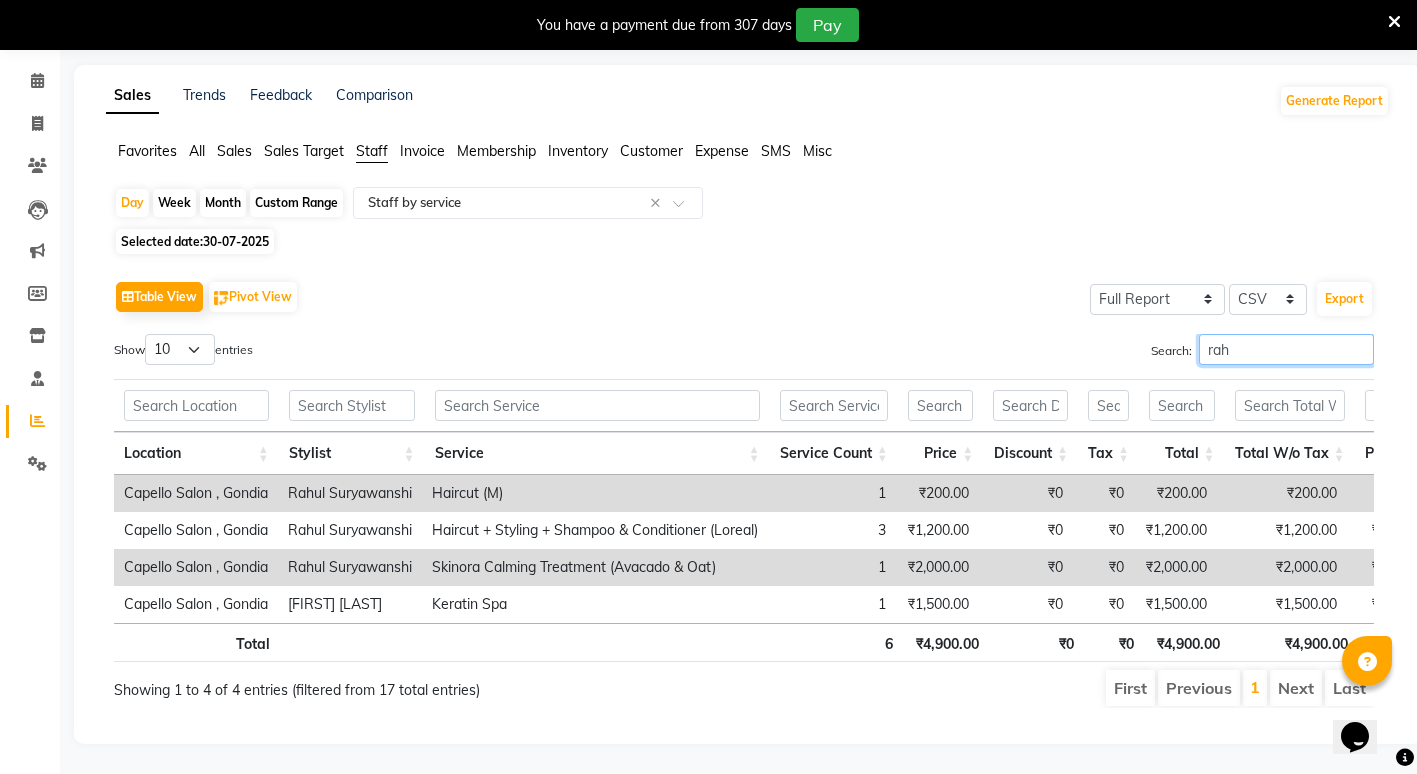 scroll, scrollTop: 65, scrollLeft: 0, axis: vertical 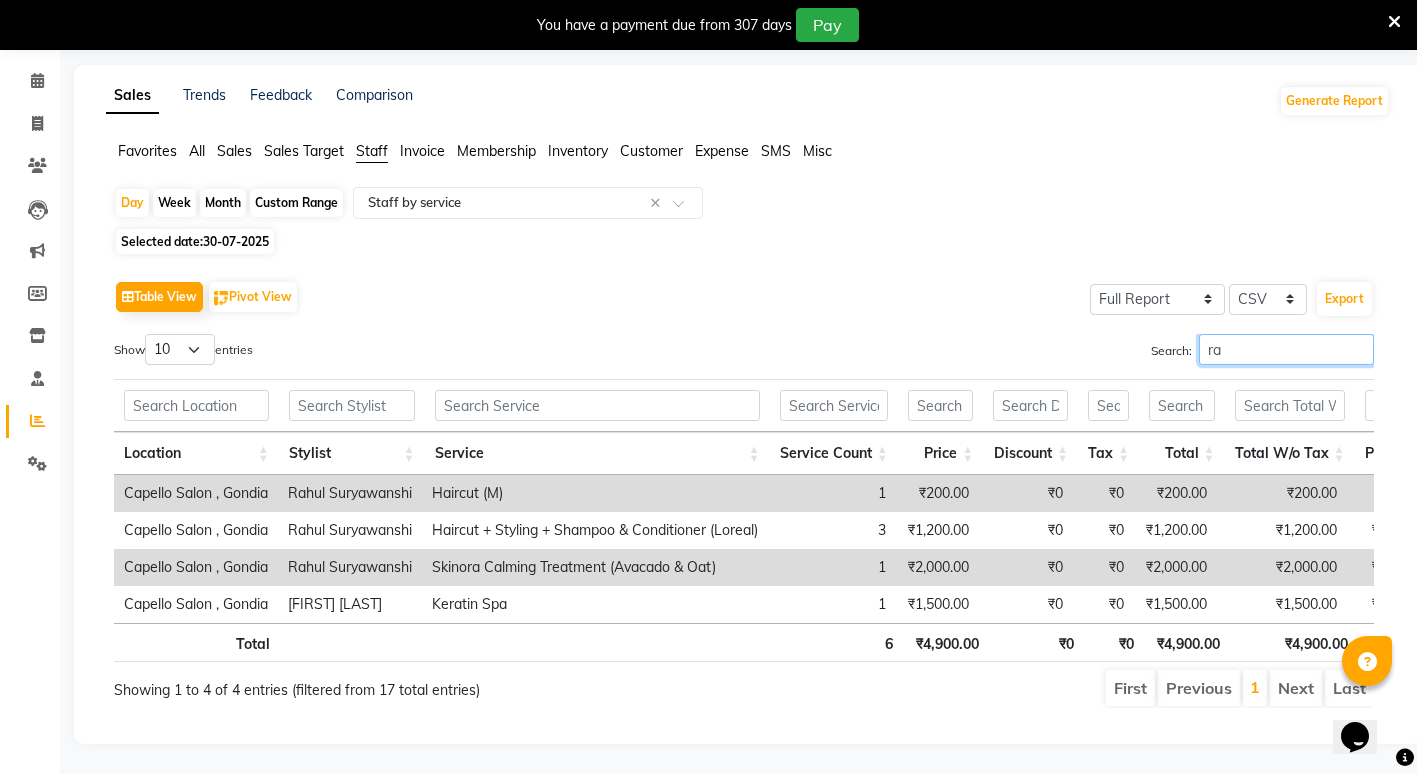 type on "r" 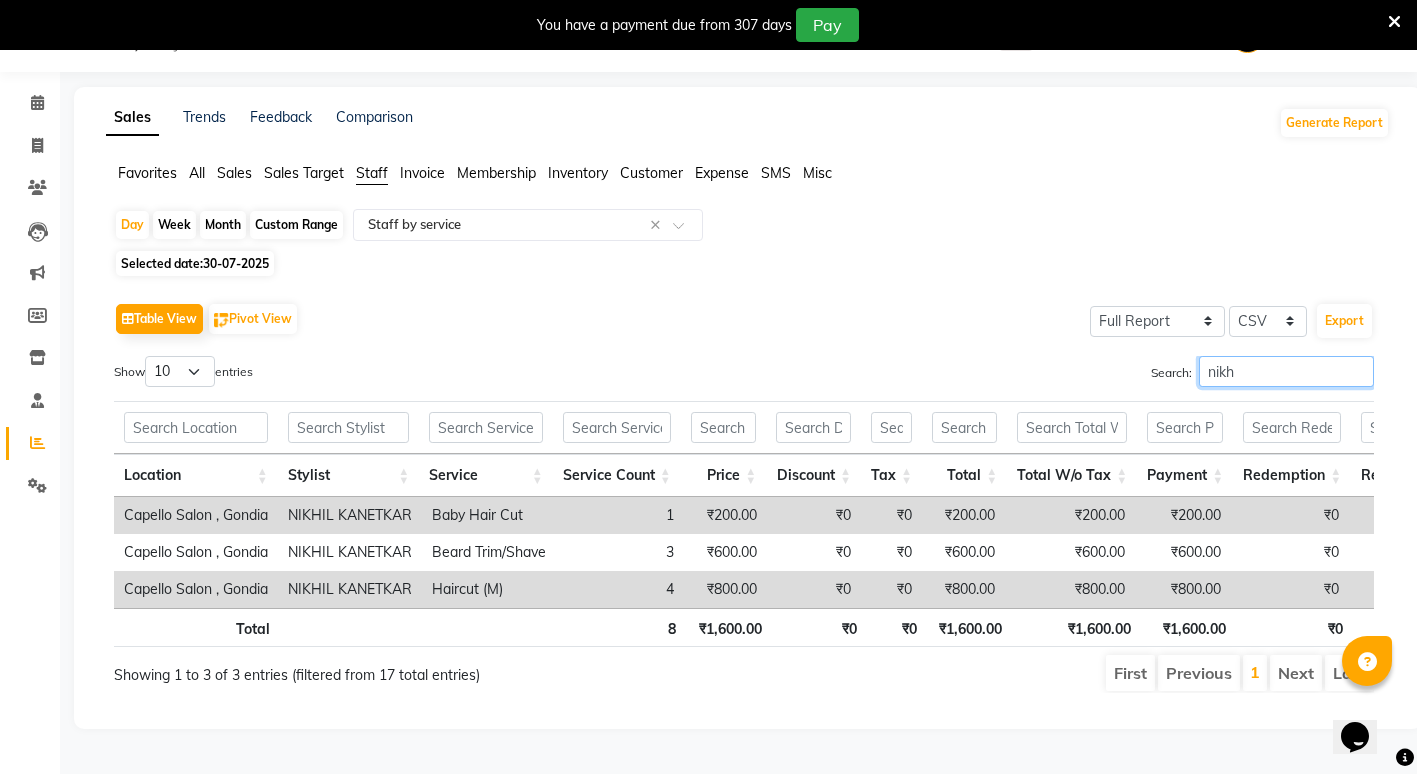 scroll, scrollTop: 65, scrollLeft: 0, axis: vertical 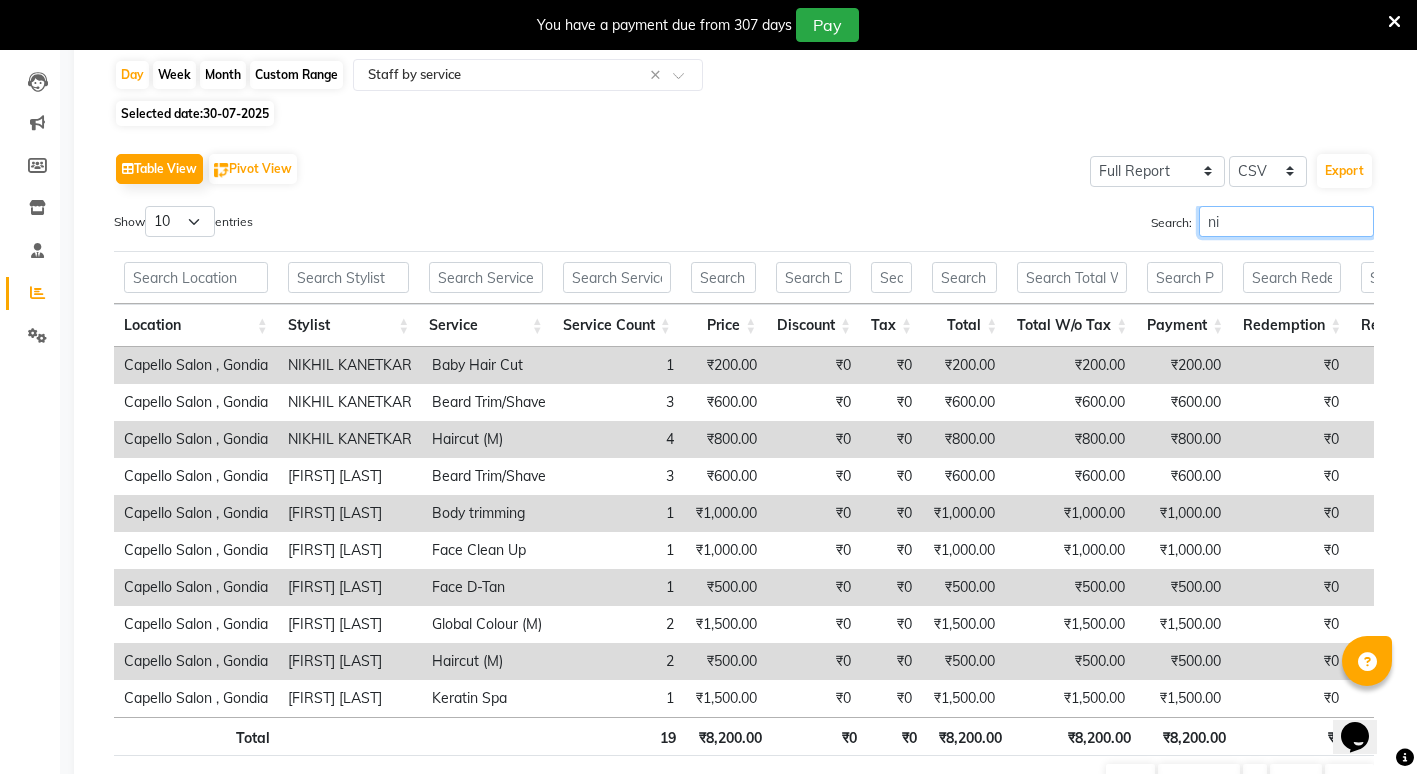 type on "n" 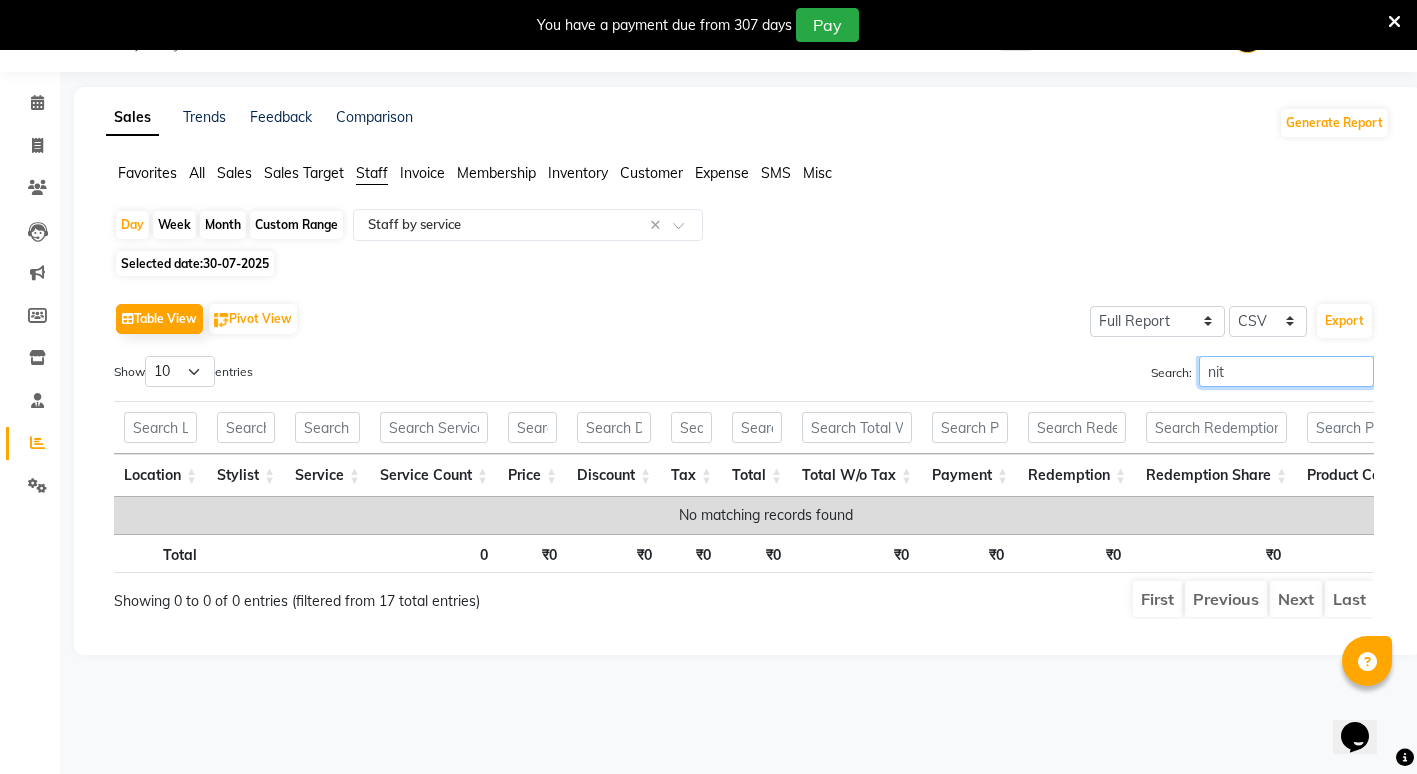 scroll, scrollTop: 50, scrollLeft: 0, axis: vertical 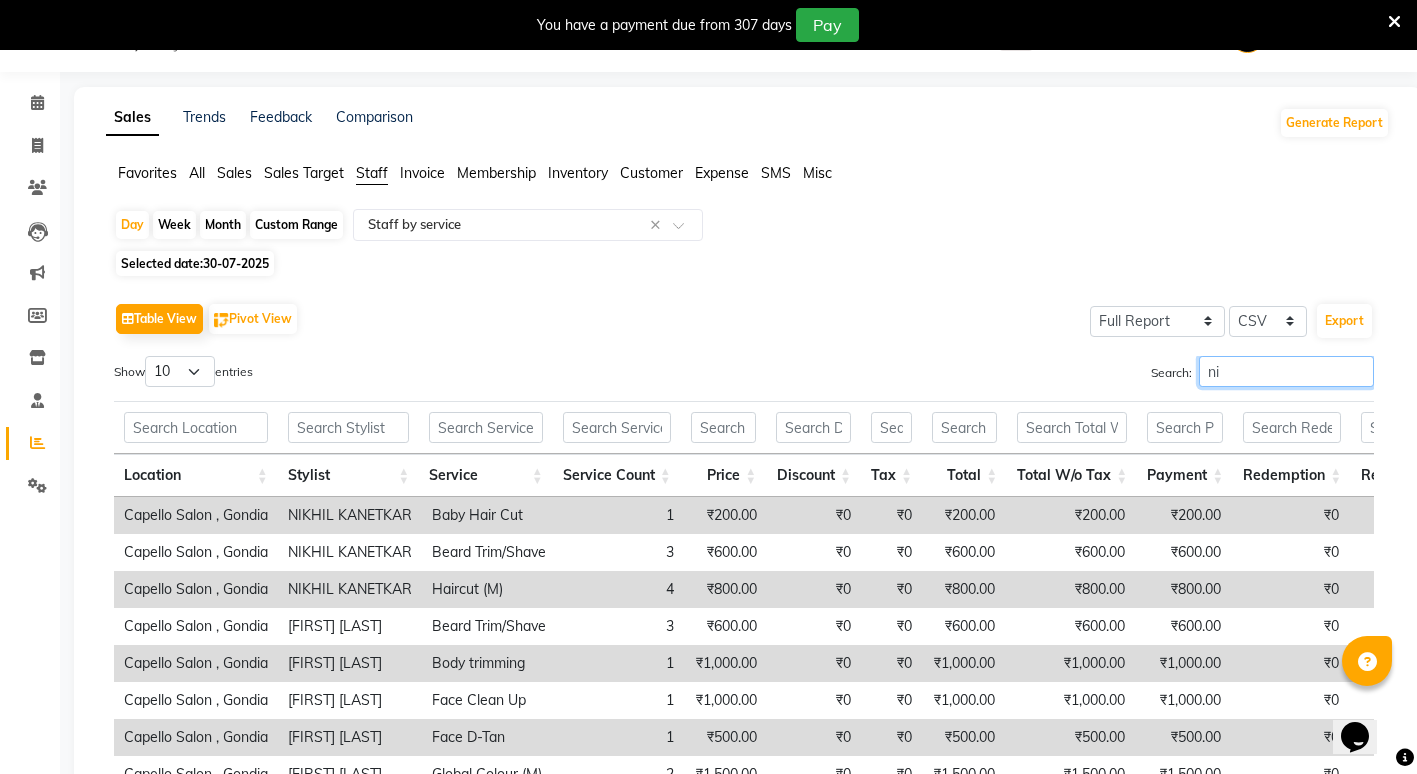 type on "n" 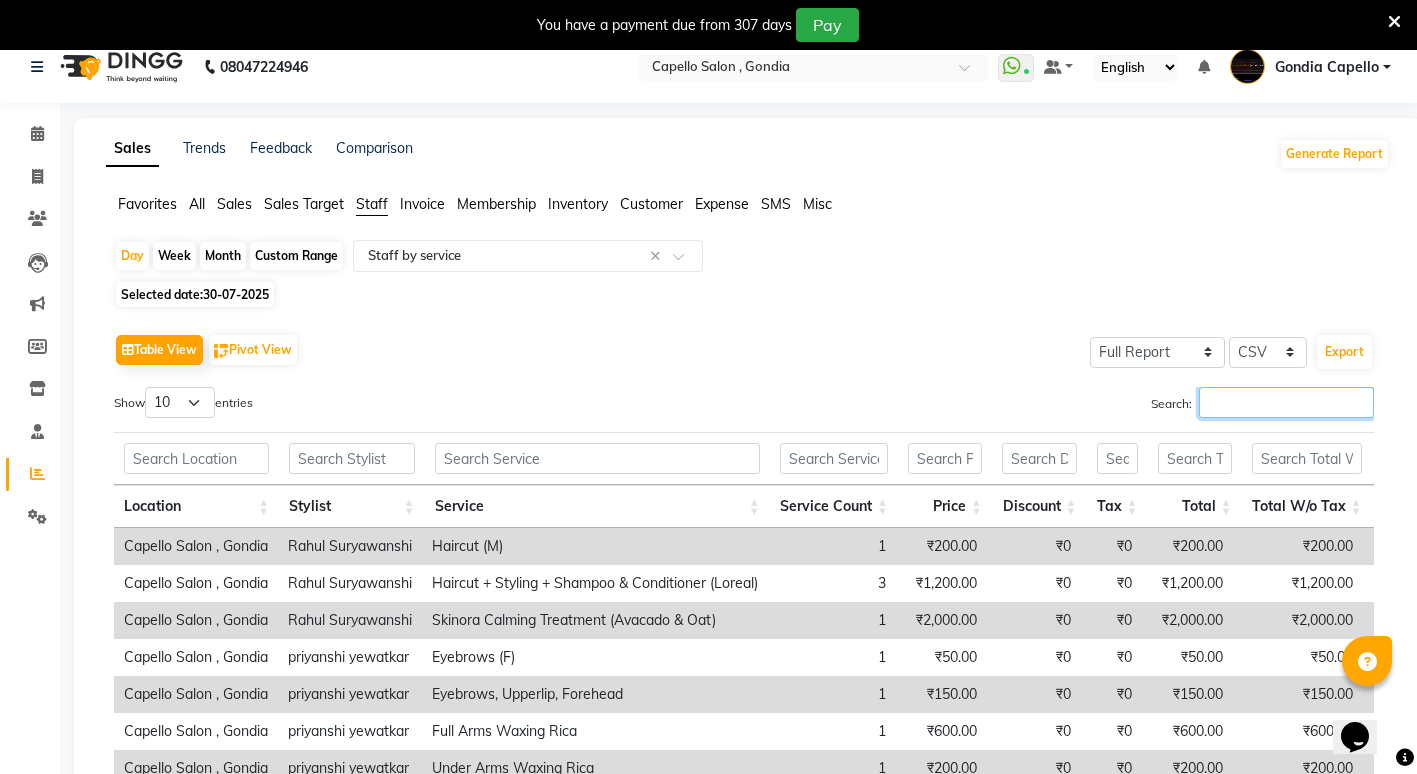 scroll, scrollTop: 0, scrollLeft: 0, axis: both 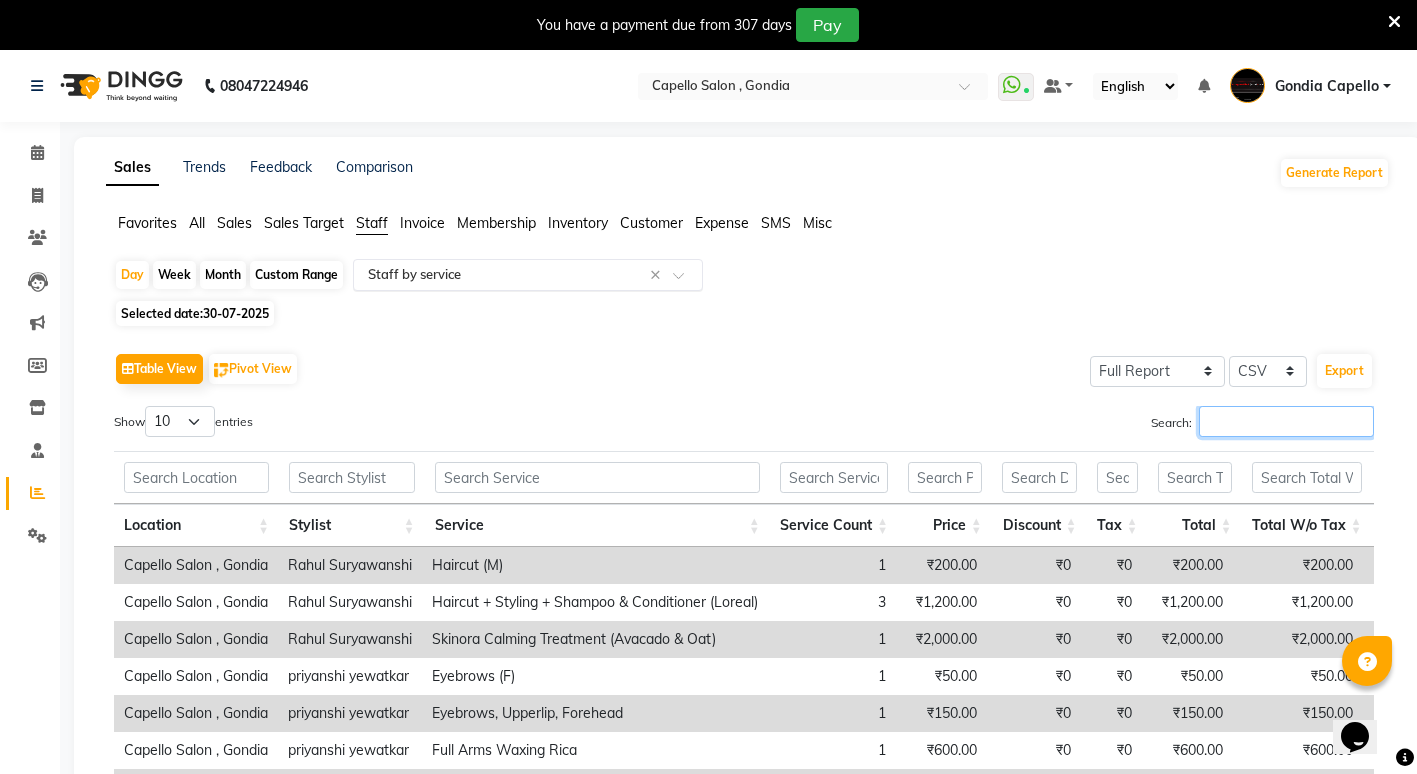 type 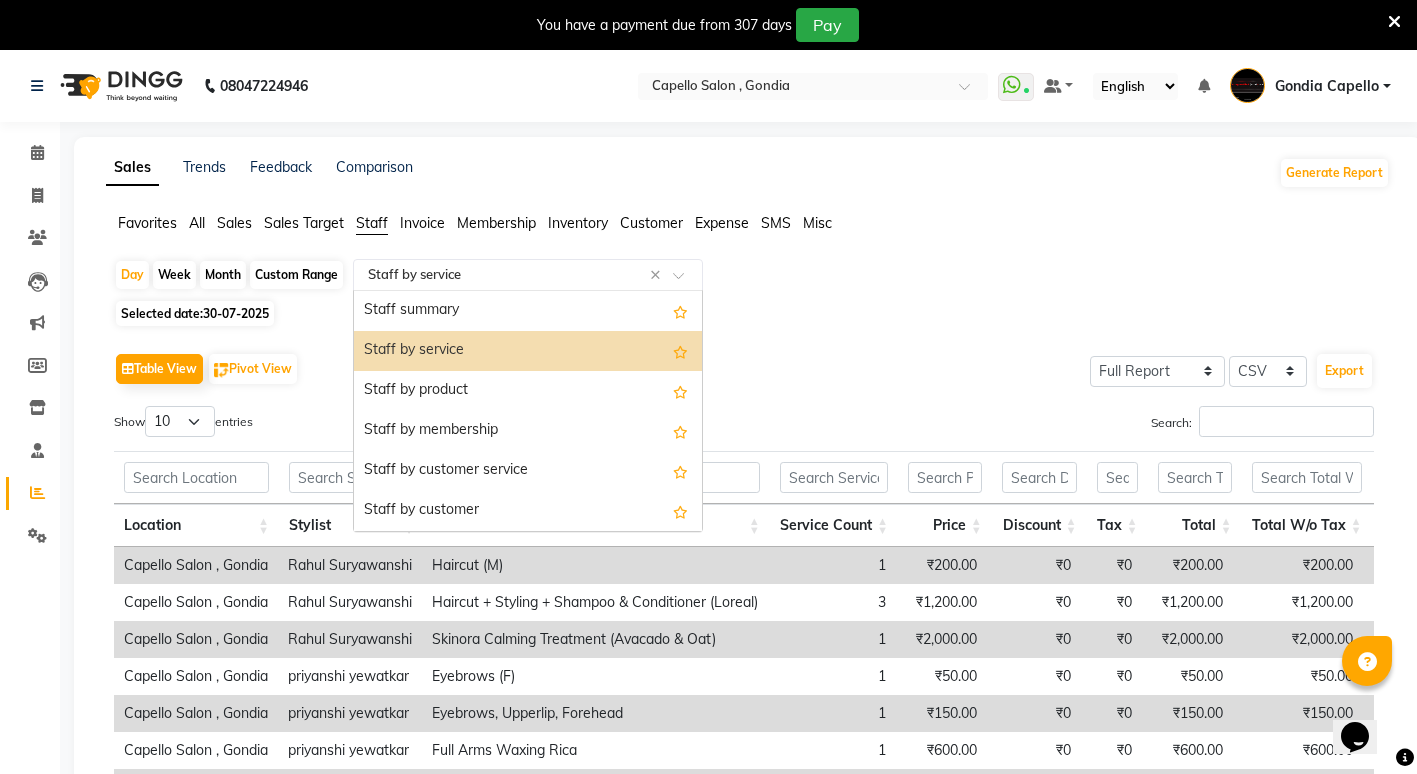 click 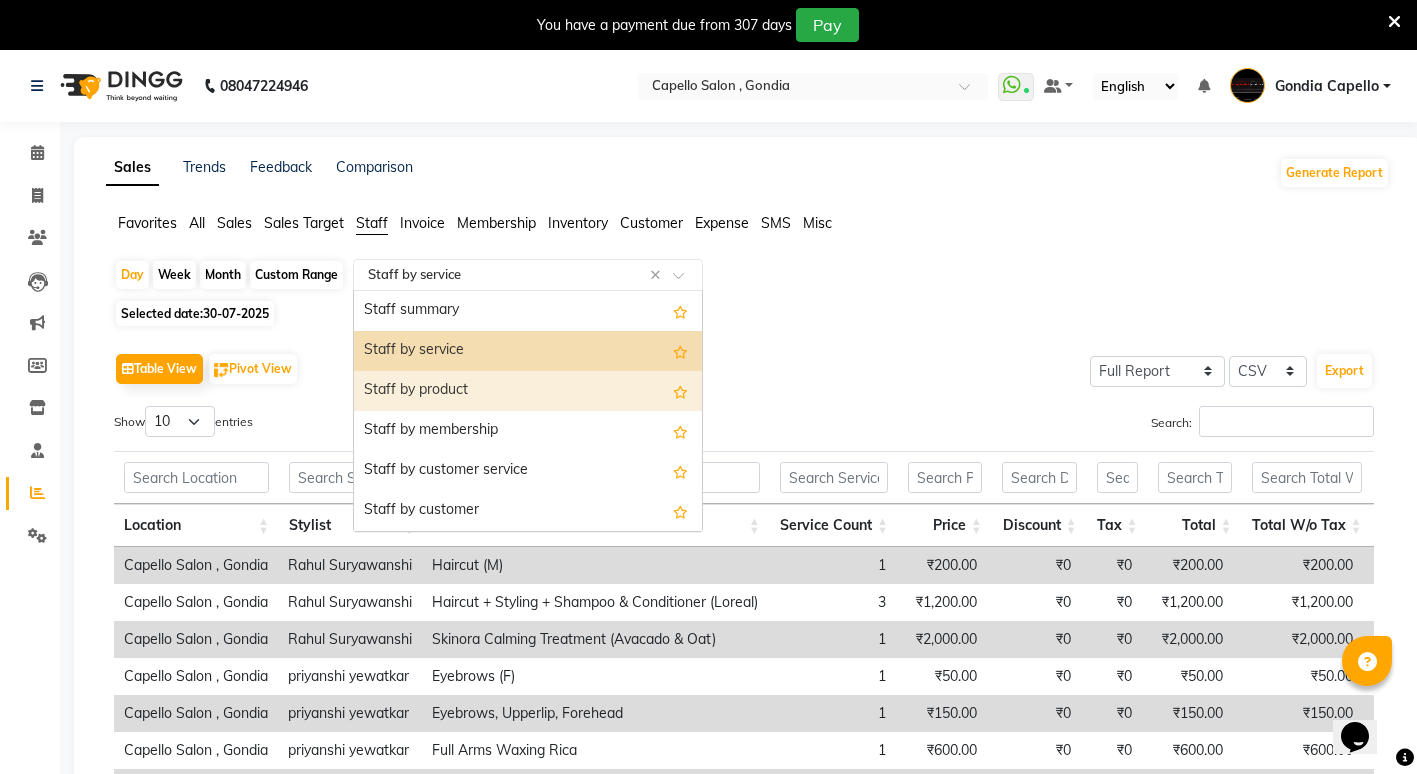 click on "Staff by product" at bounding box center [528, 391] 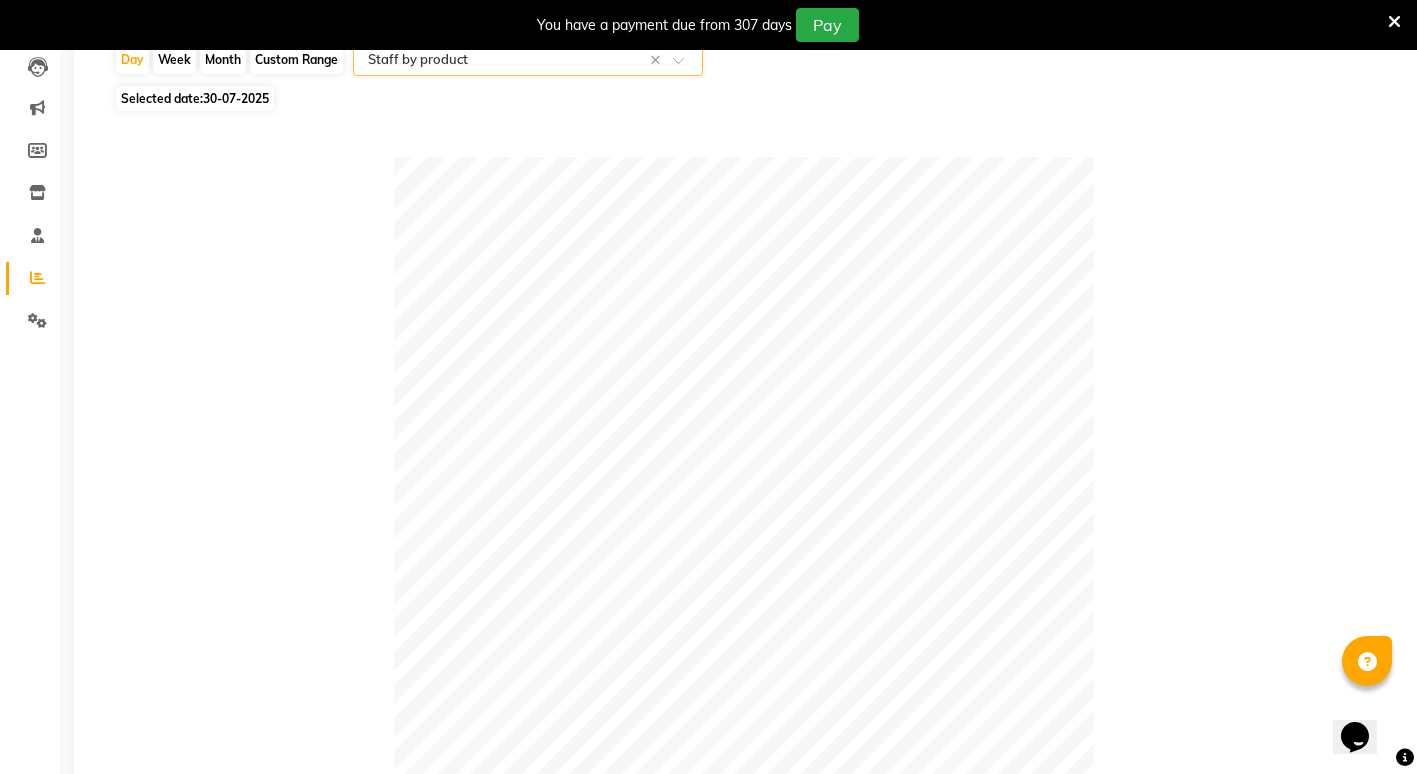 scroll, scrollTop: 0, scrollLeft: 0, axis: both 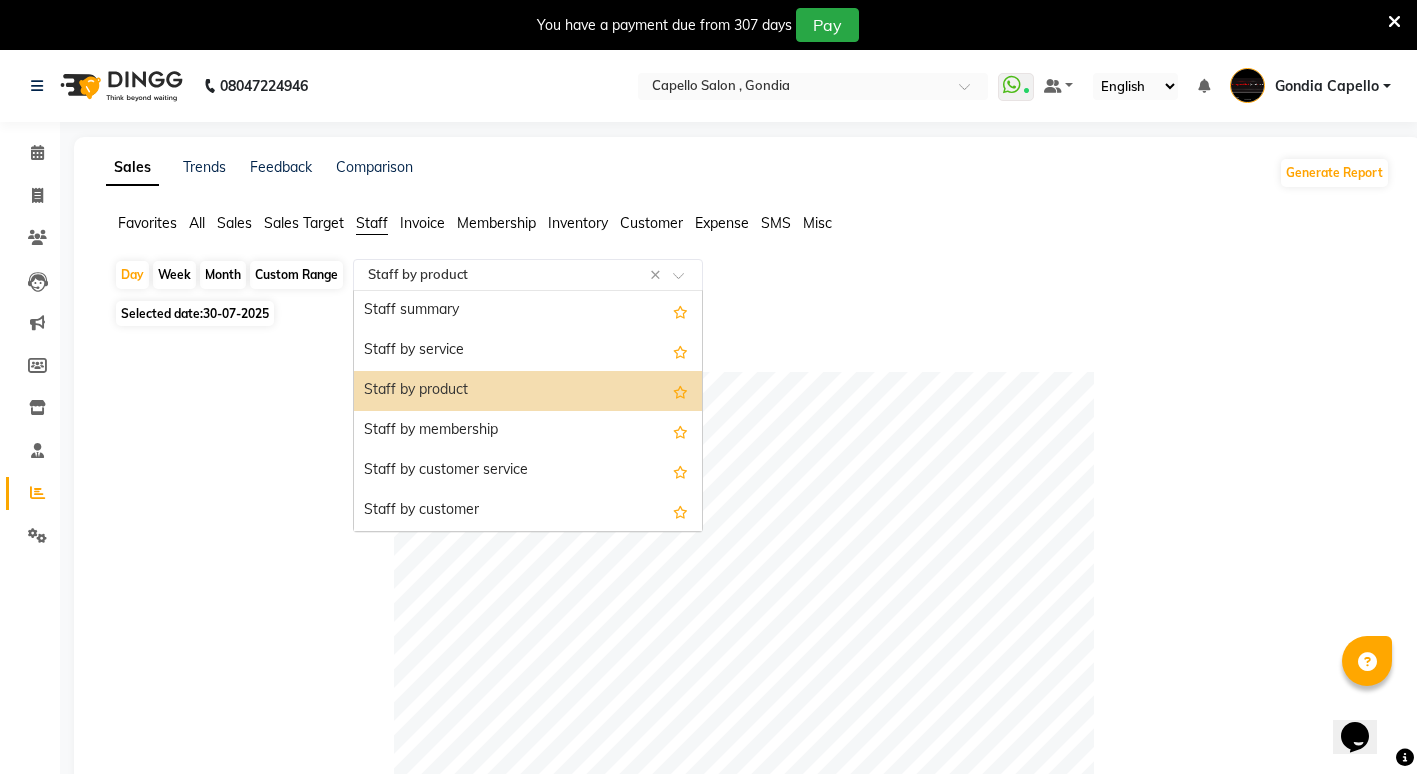 click on "Select Report Type × Staff by product ×" 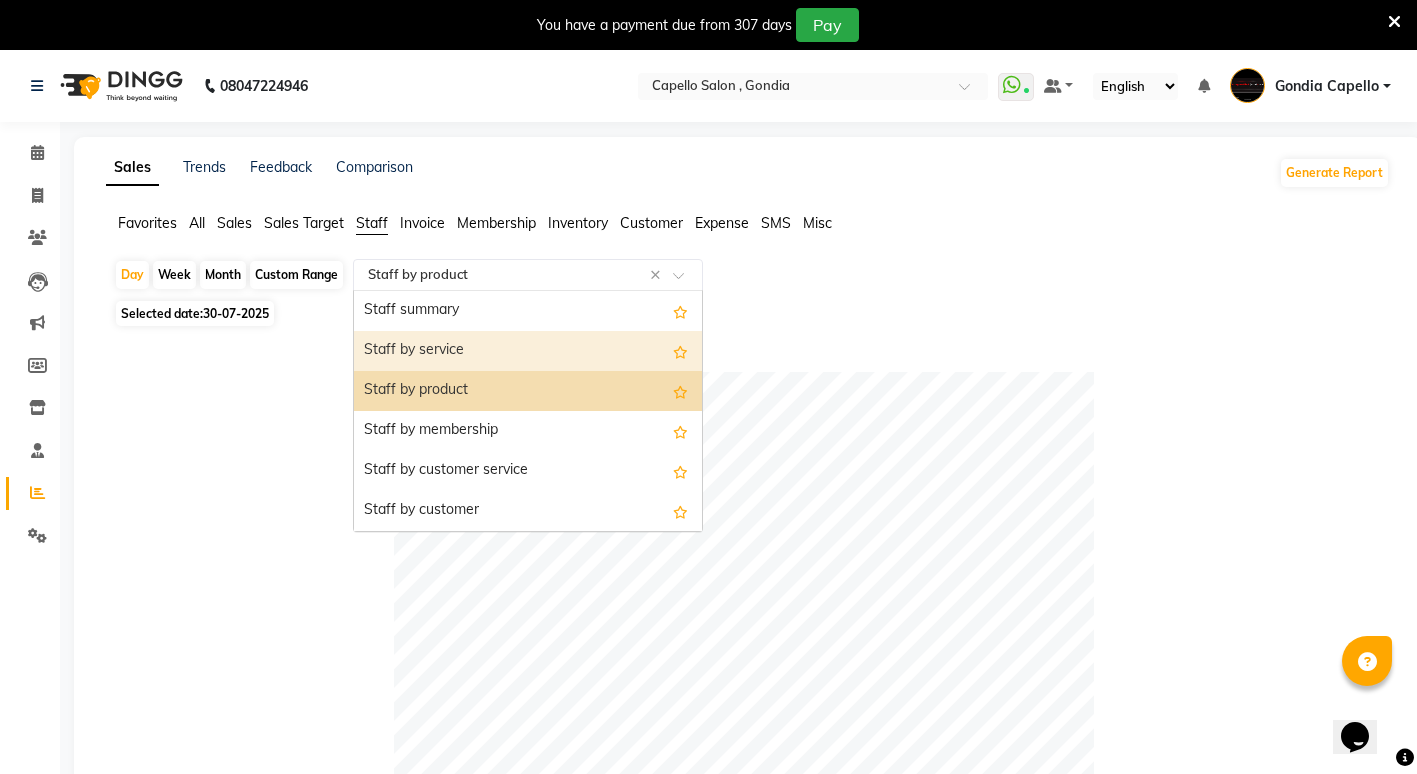 click on "Staff by service" at bounding box center (528, 351) 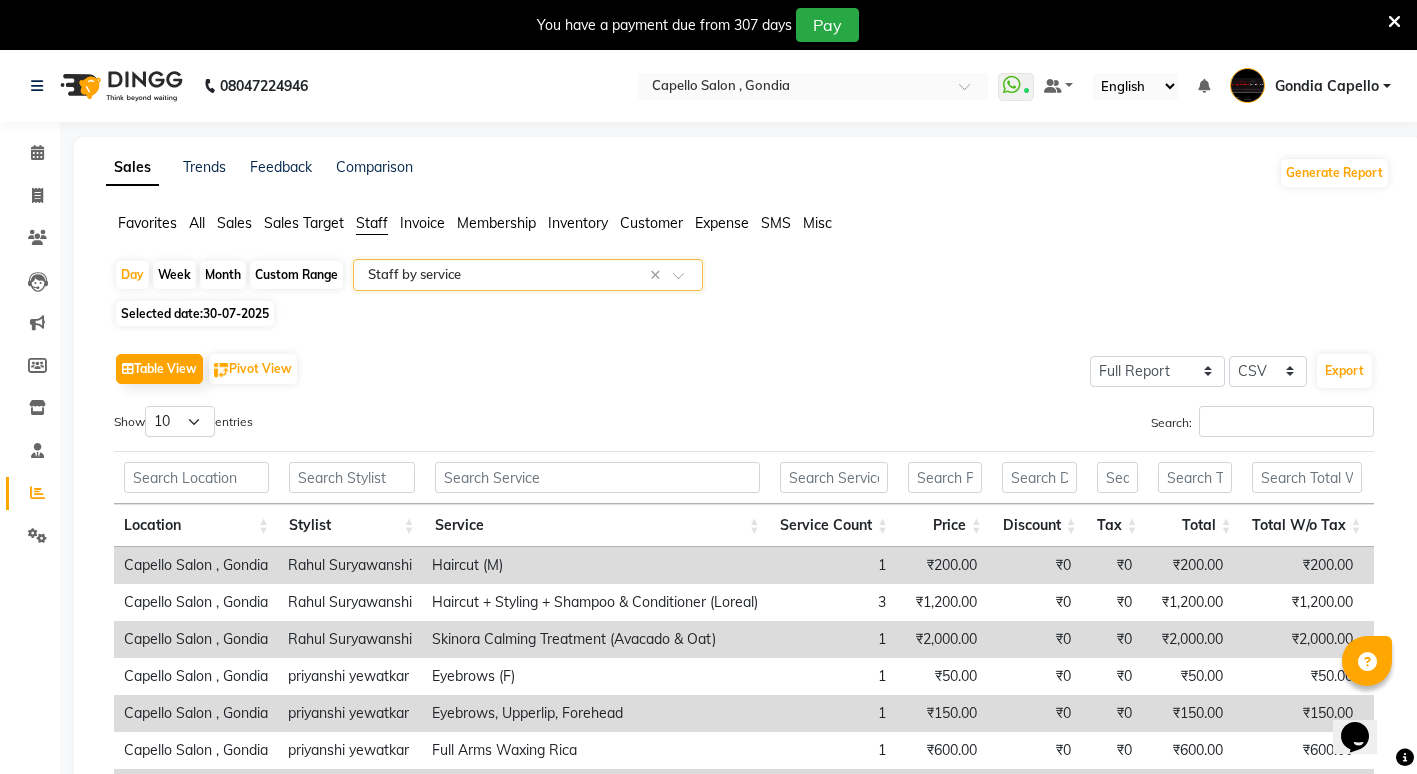 click on "30-07-2025" 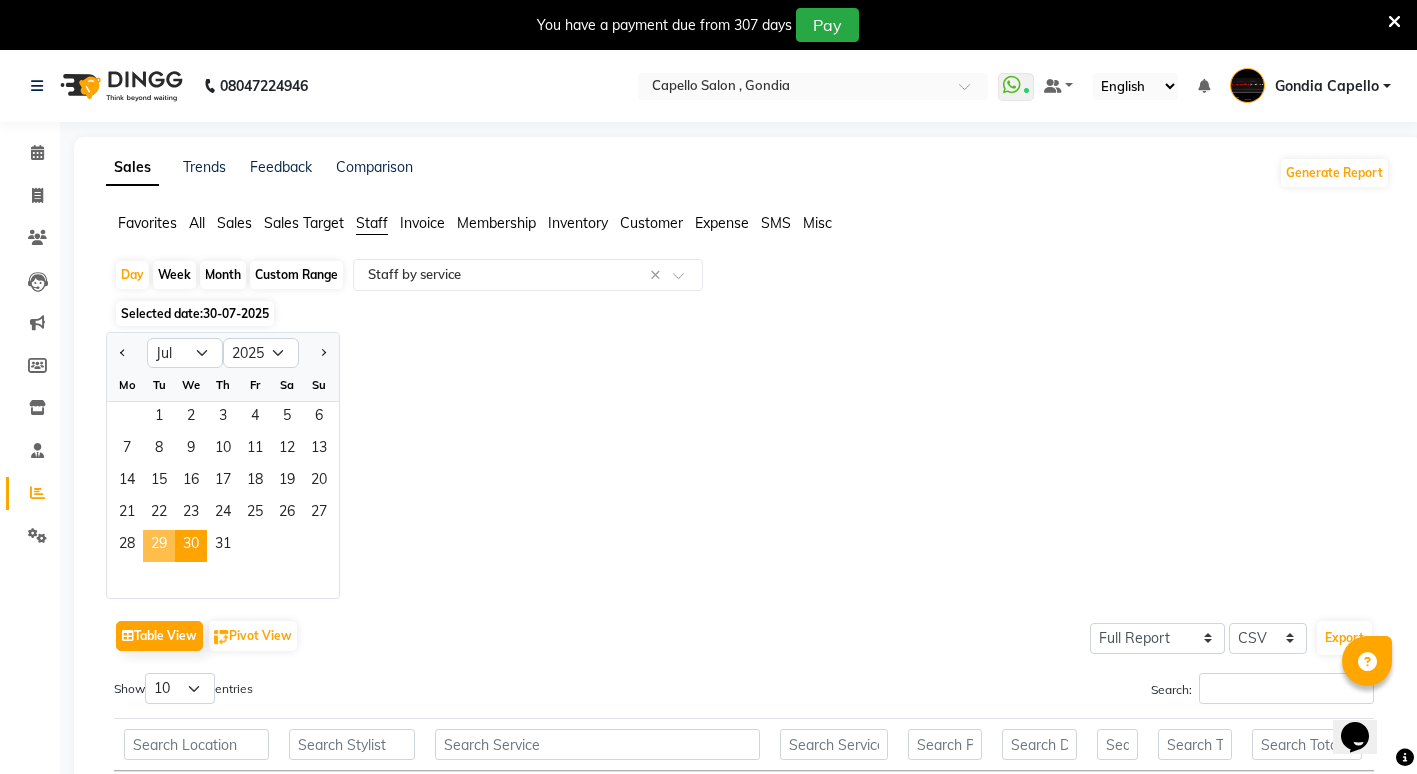 click on "29" 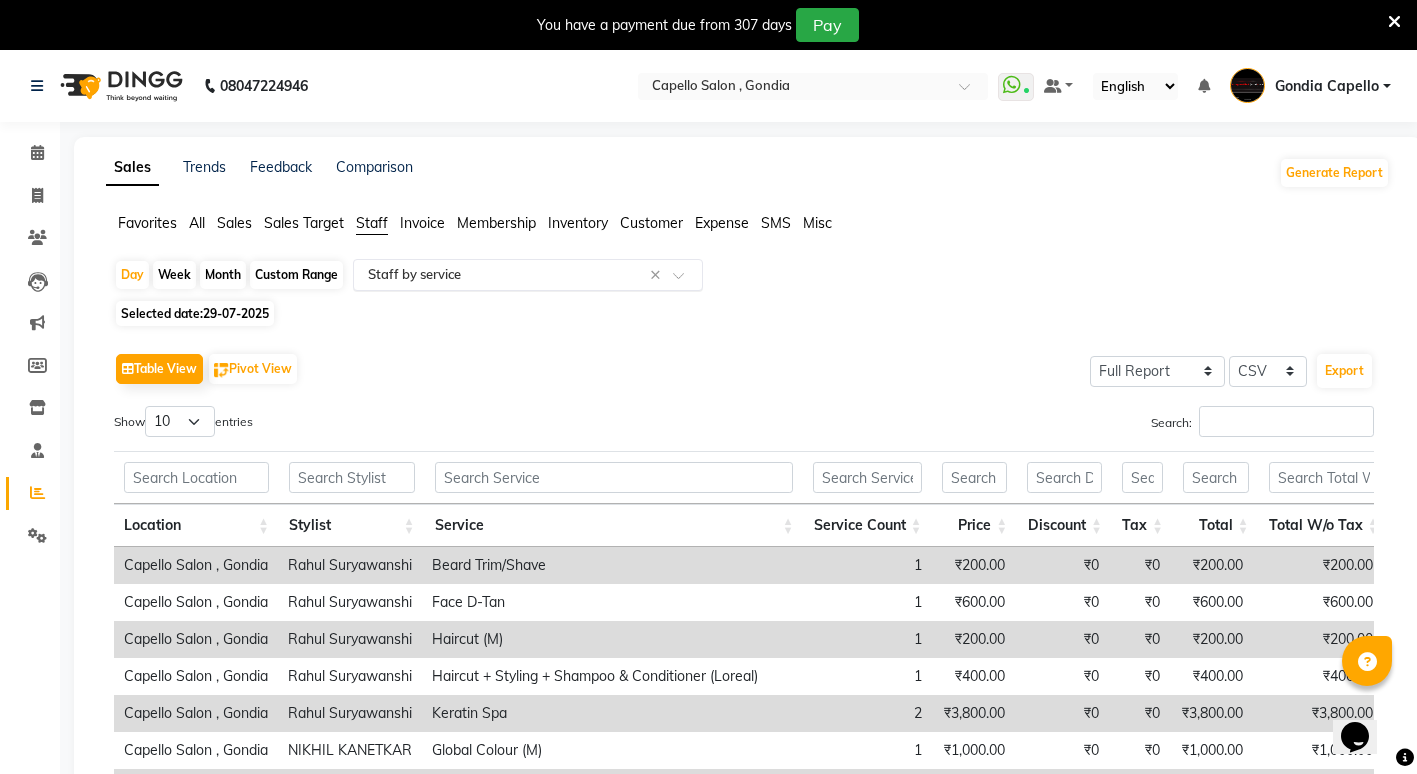 click 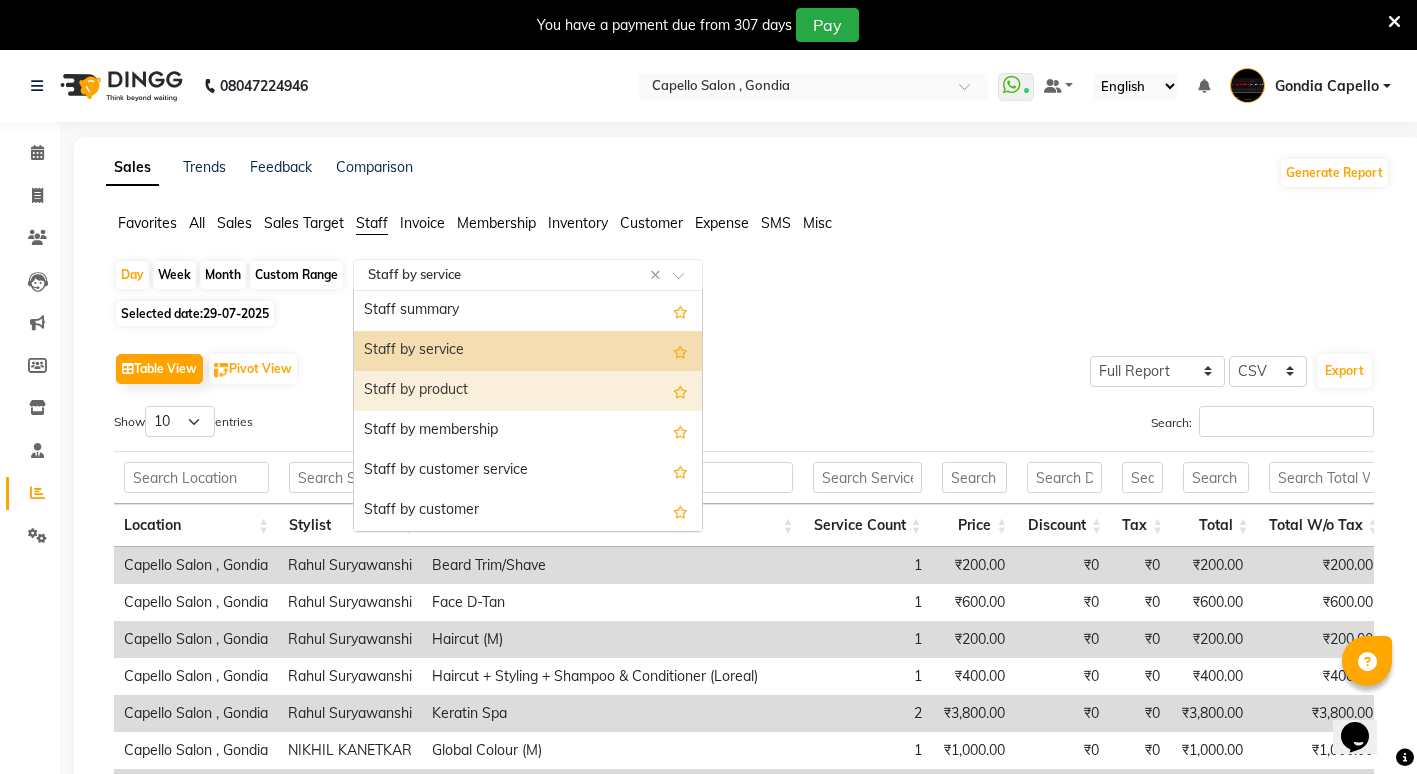 click on "Staff by product" at bounding box center [528, 391] 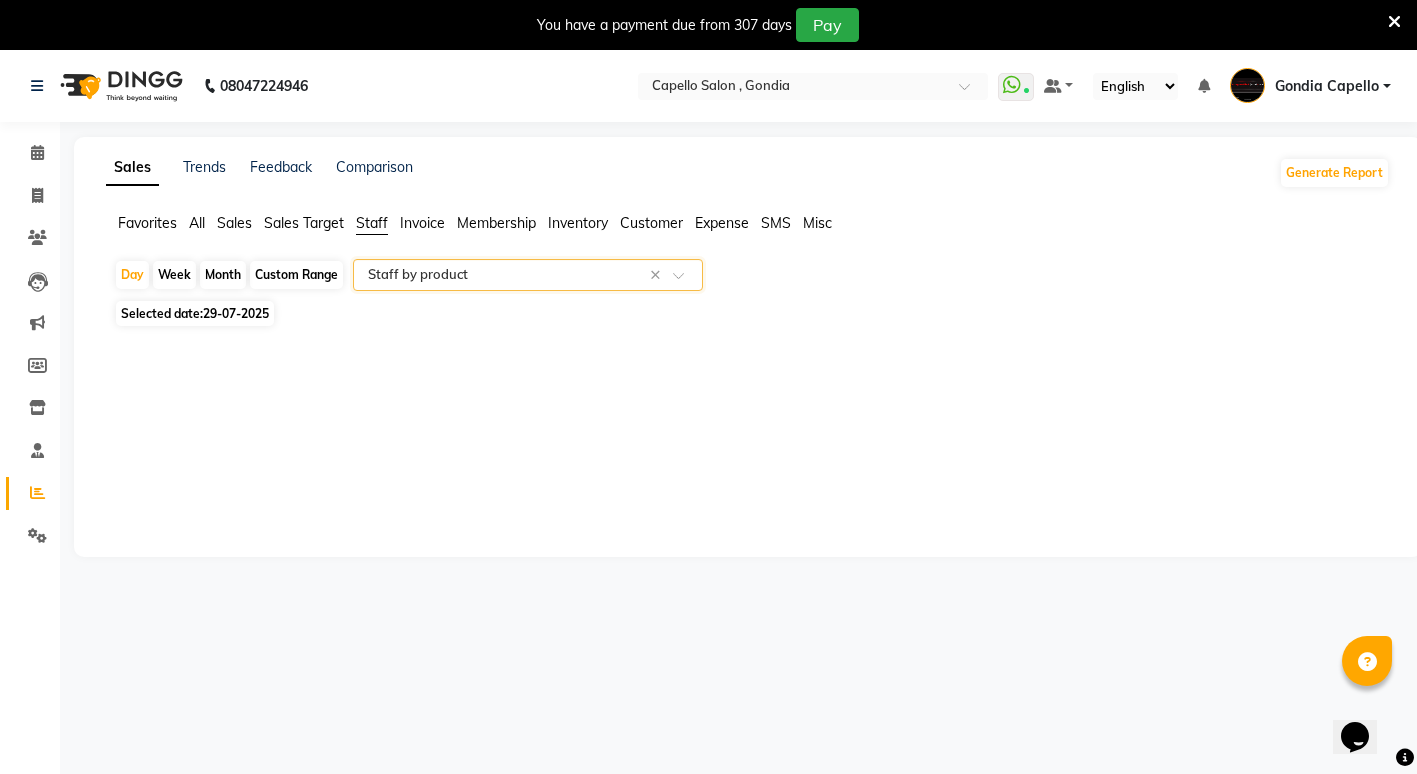 click on "29-07-2025" 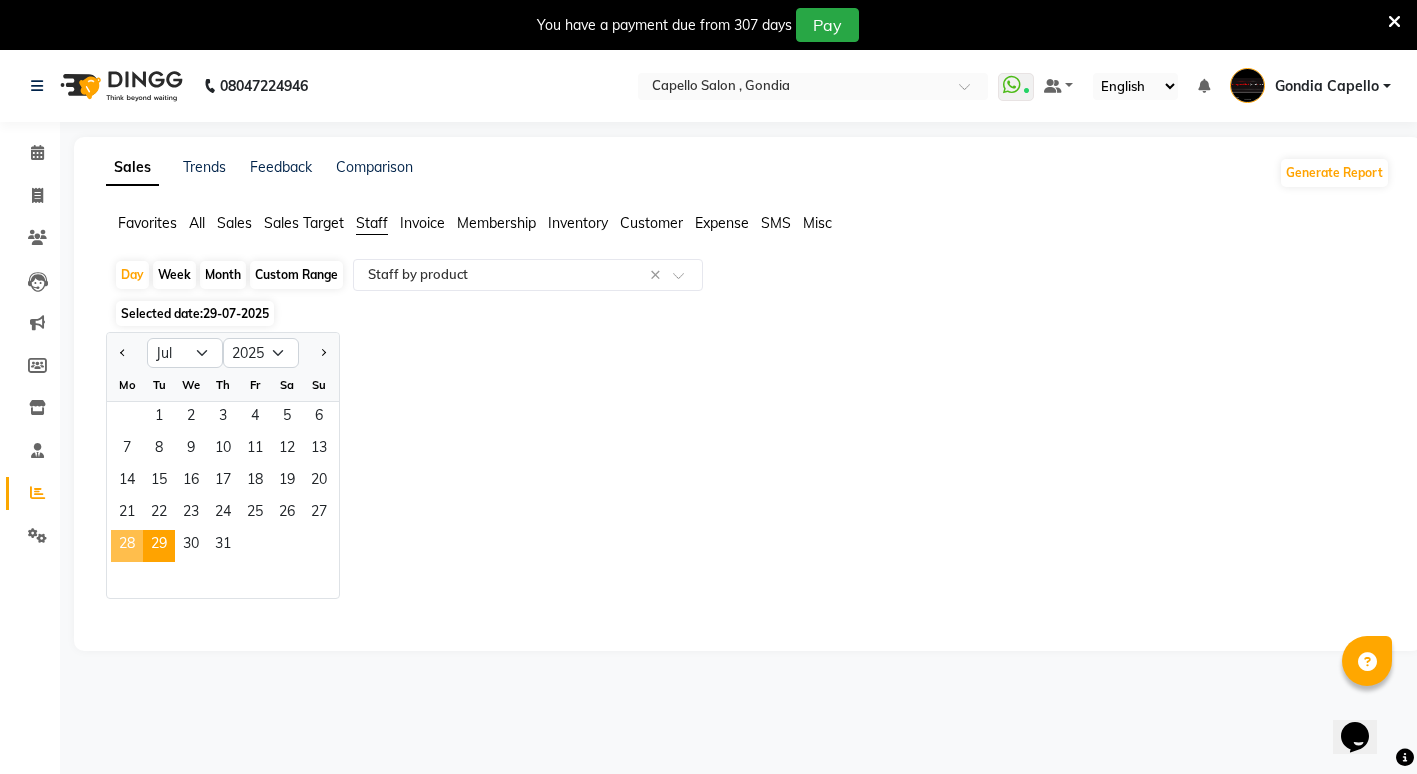 click on "28" 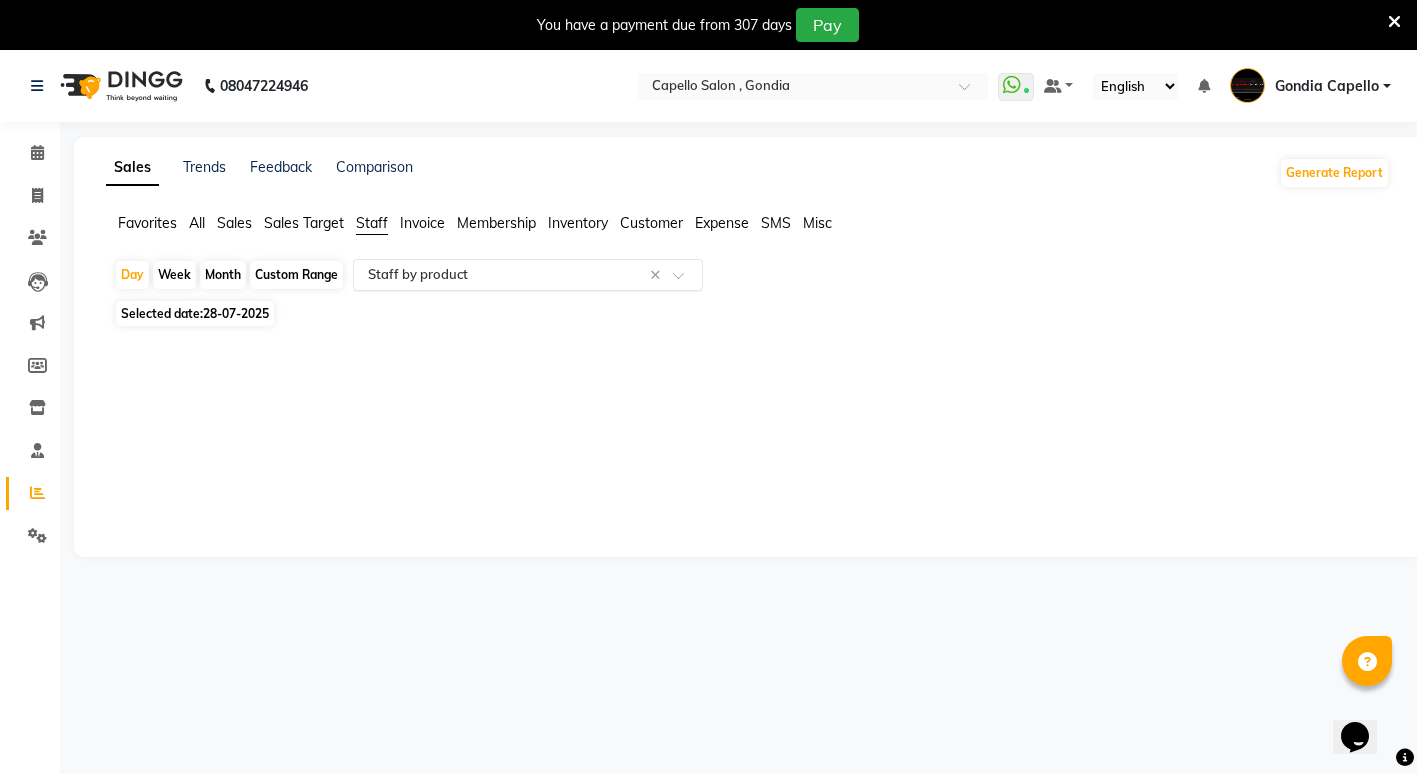 click 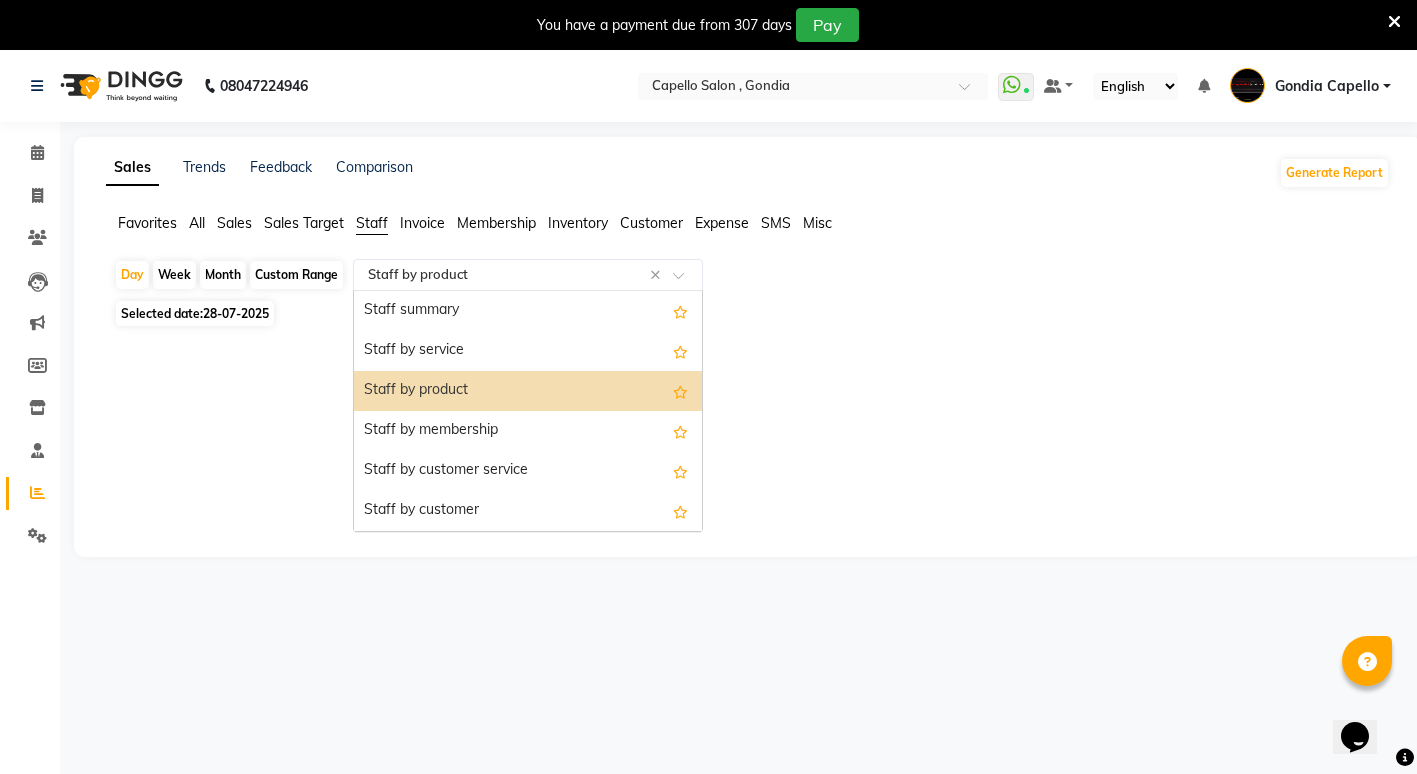 click on "Staff by product" at bounding box center (528, 391) 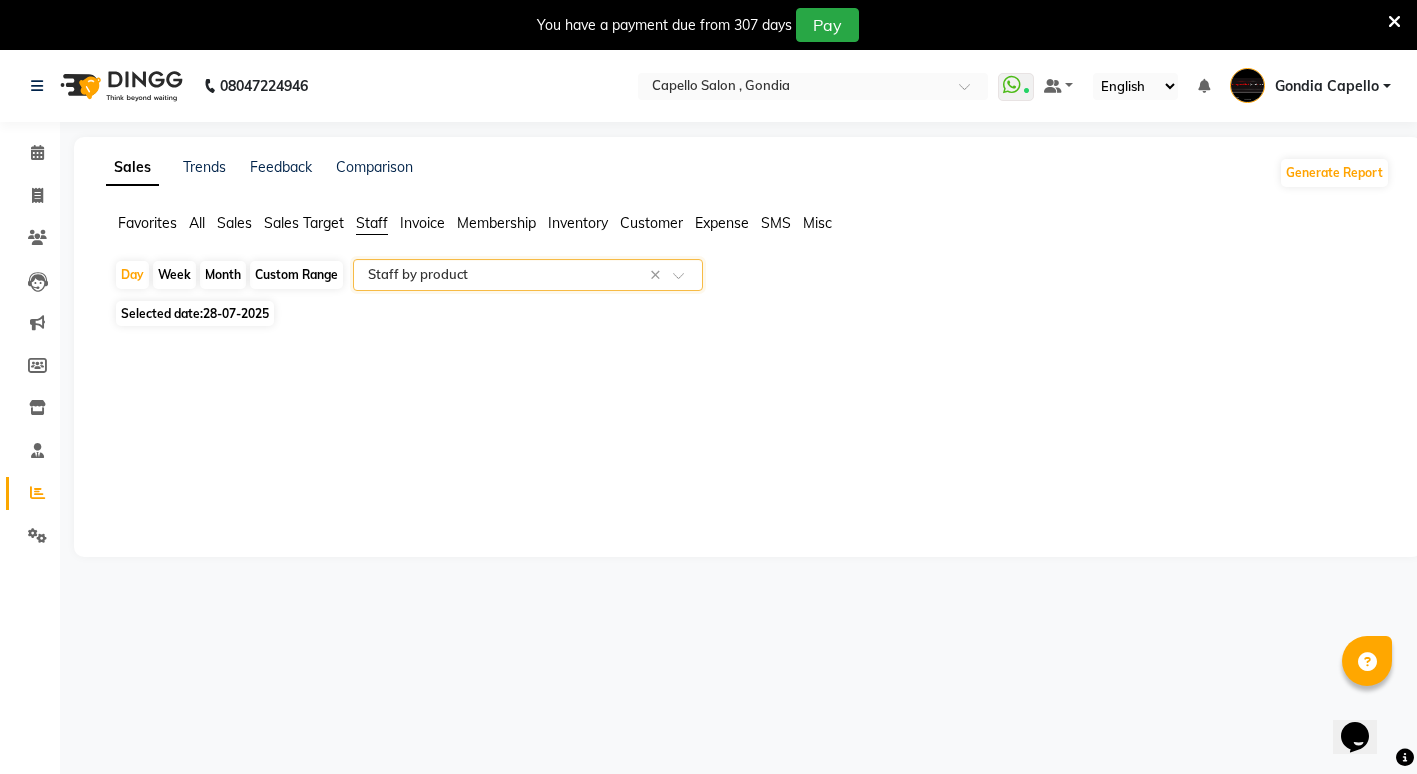 click 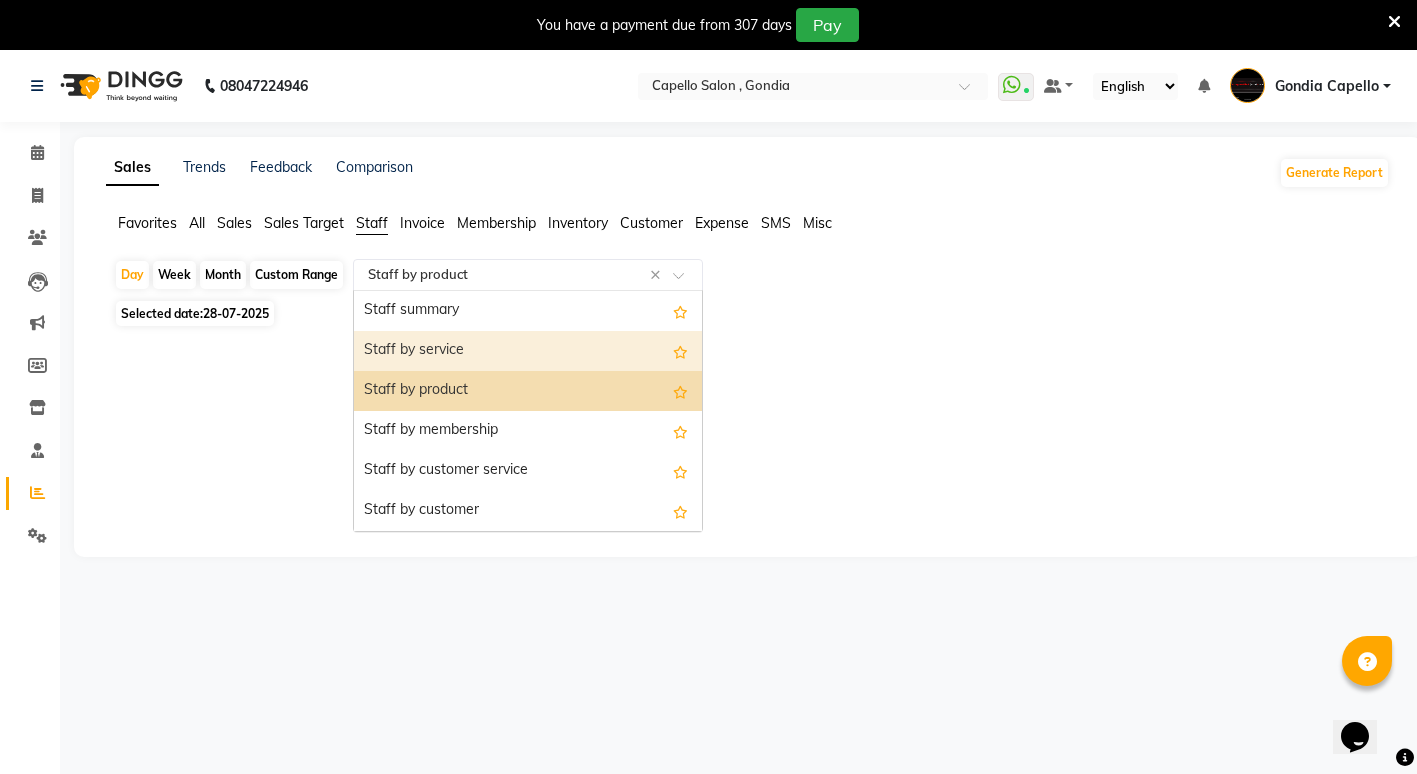 click on "Staff by service" at bounding box center (528, 351) 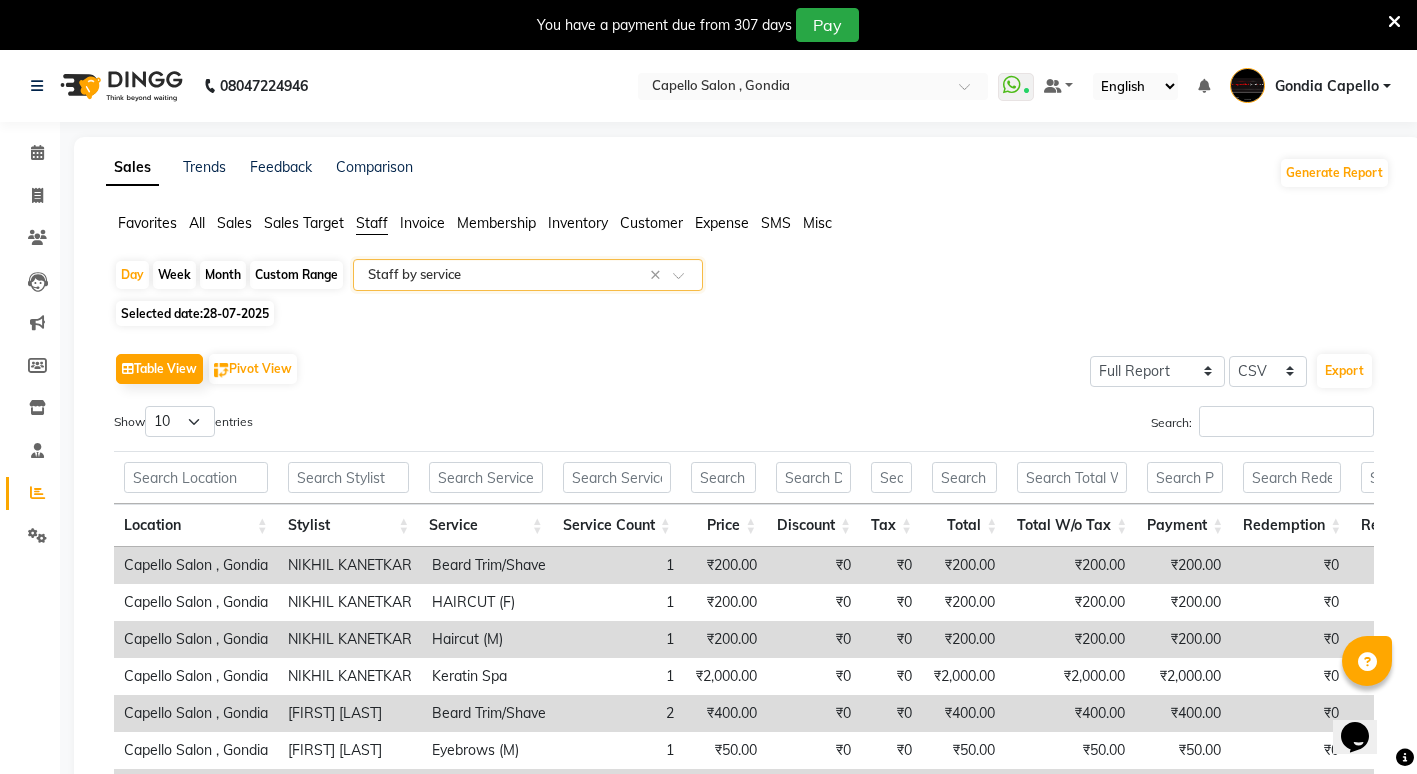 click on "28-07-2025" 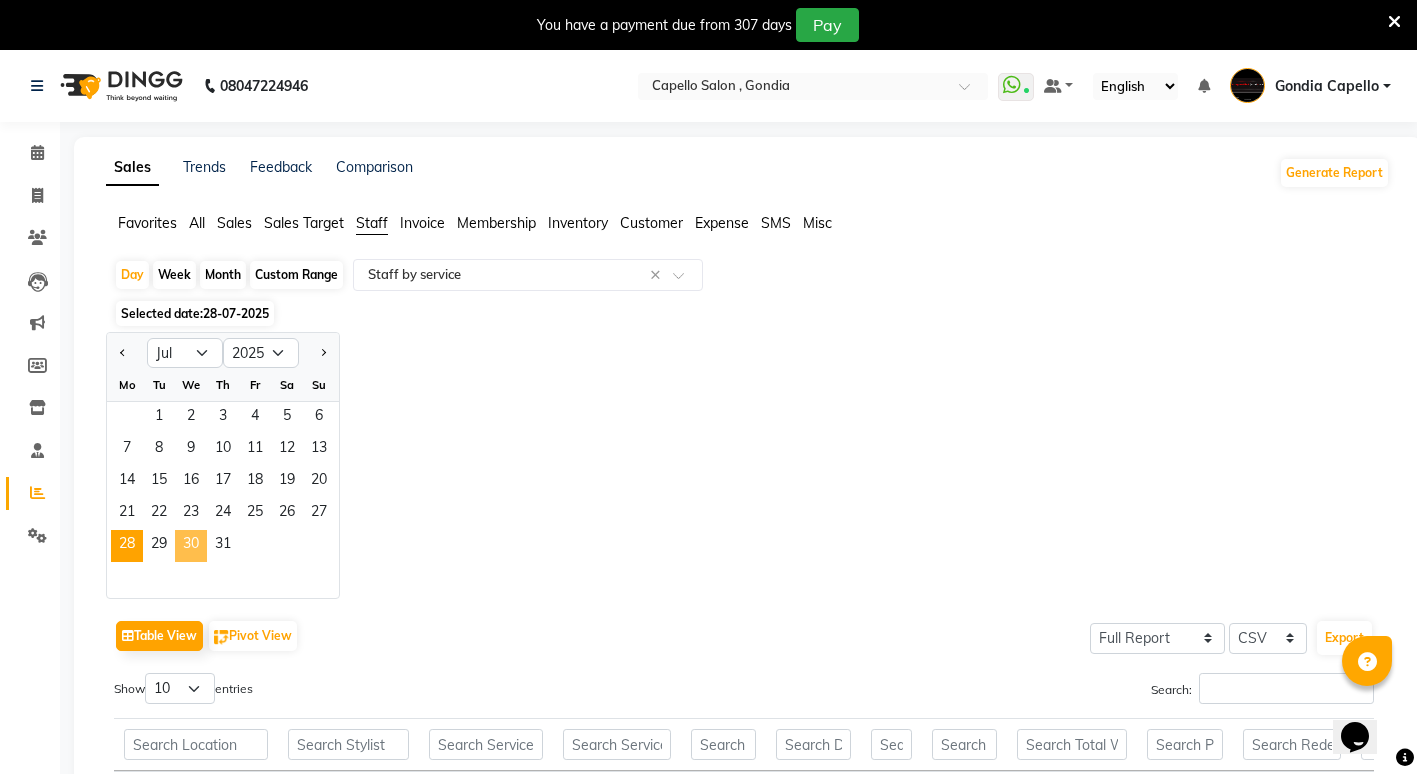 click on "30" 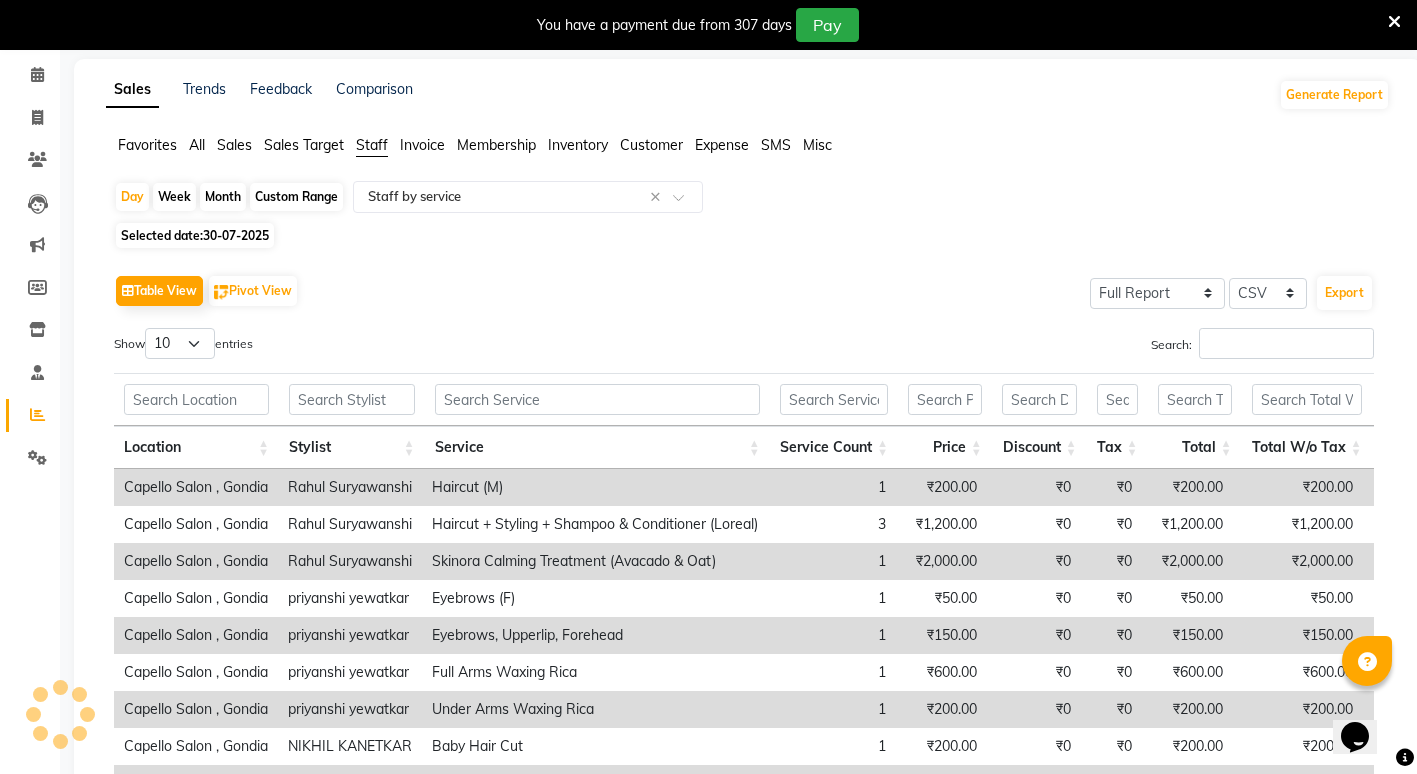 scroll, scrollTop: 100, scrollLeft: 0, axis: vertical 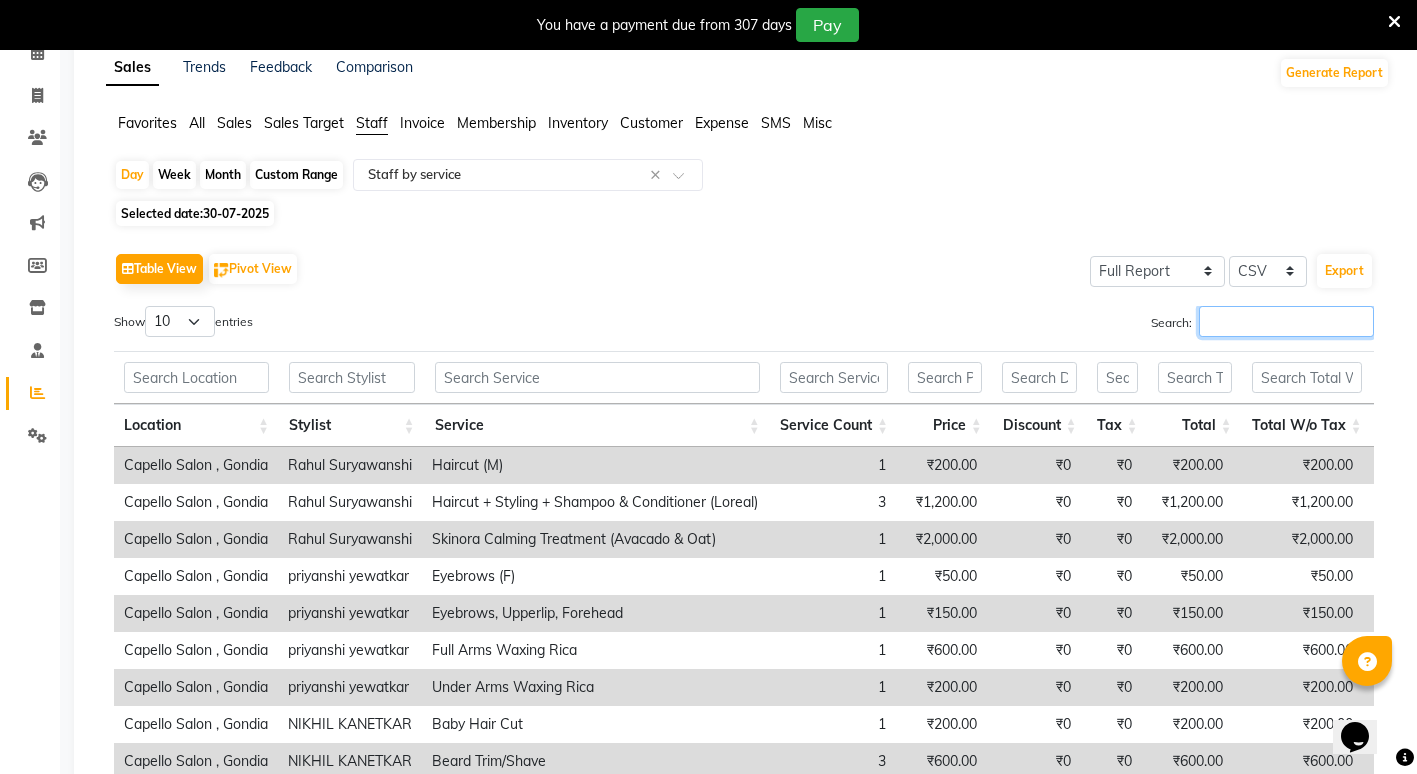 click on "Search:" at bounding box center (1286, 321) 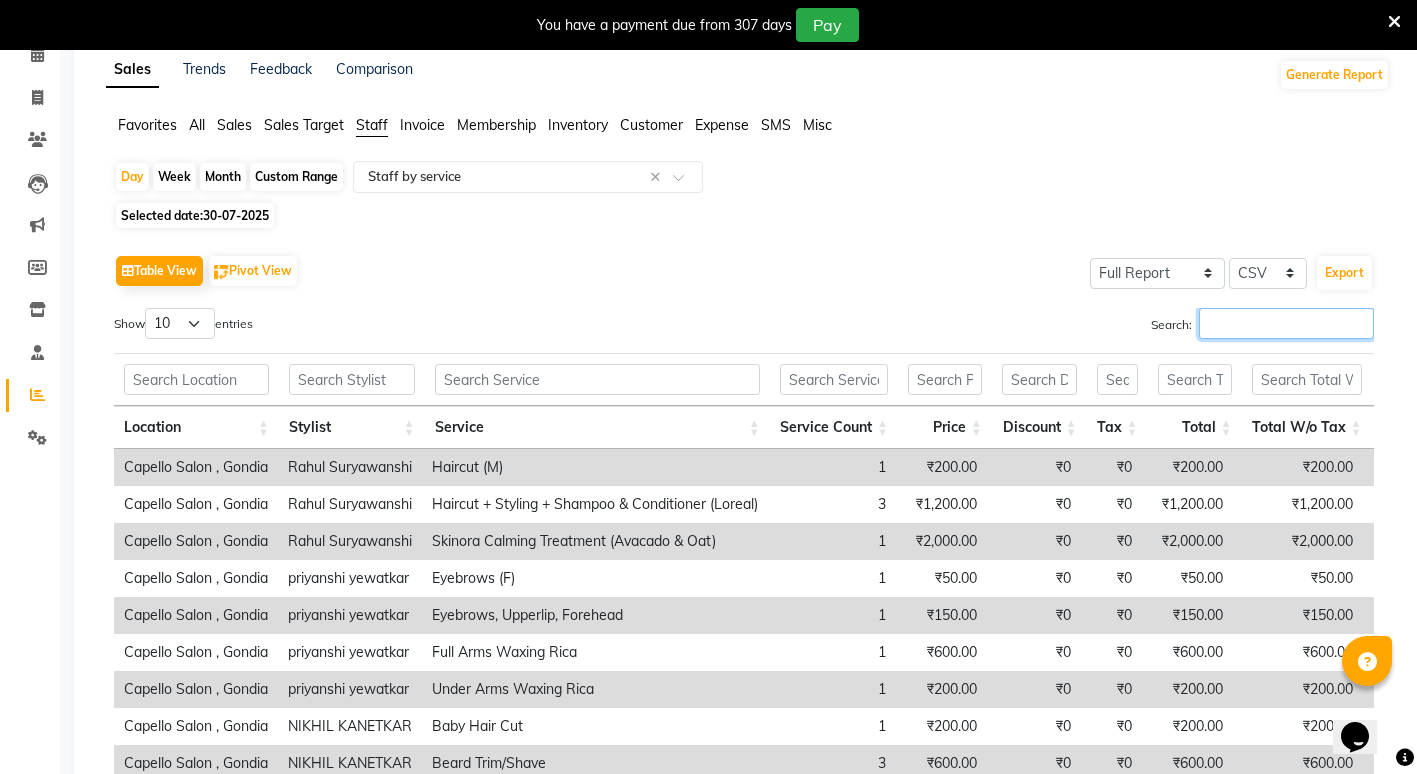 scroll, scrollTop: 0, scrollLeft: 0, axis: both 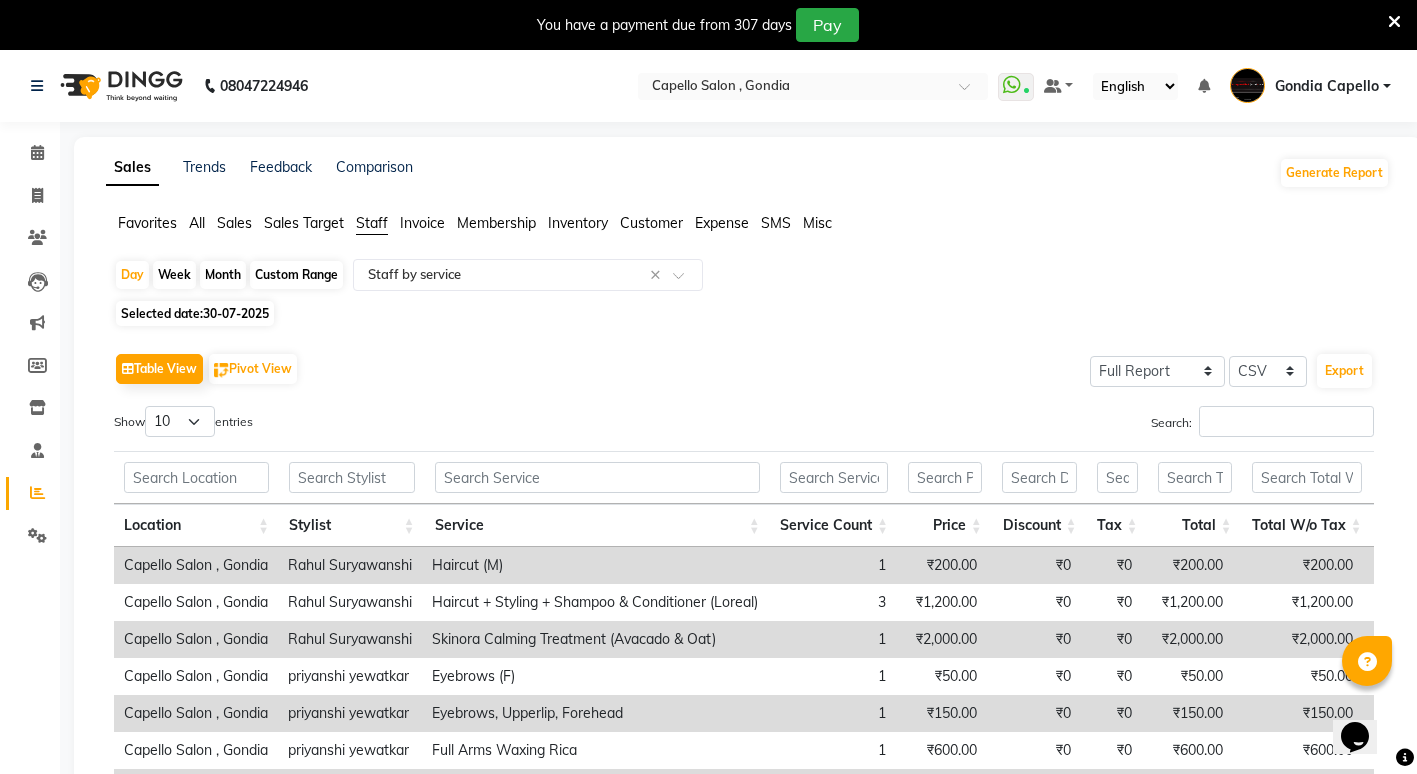 click on "30-07-2025" 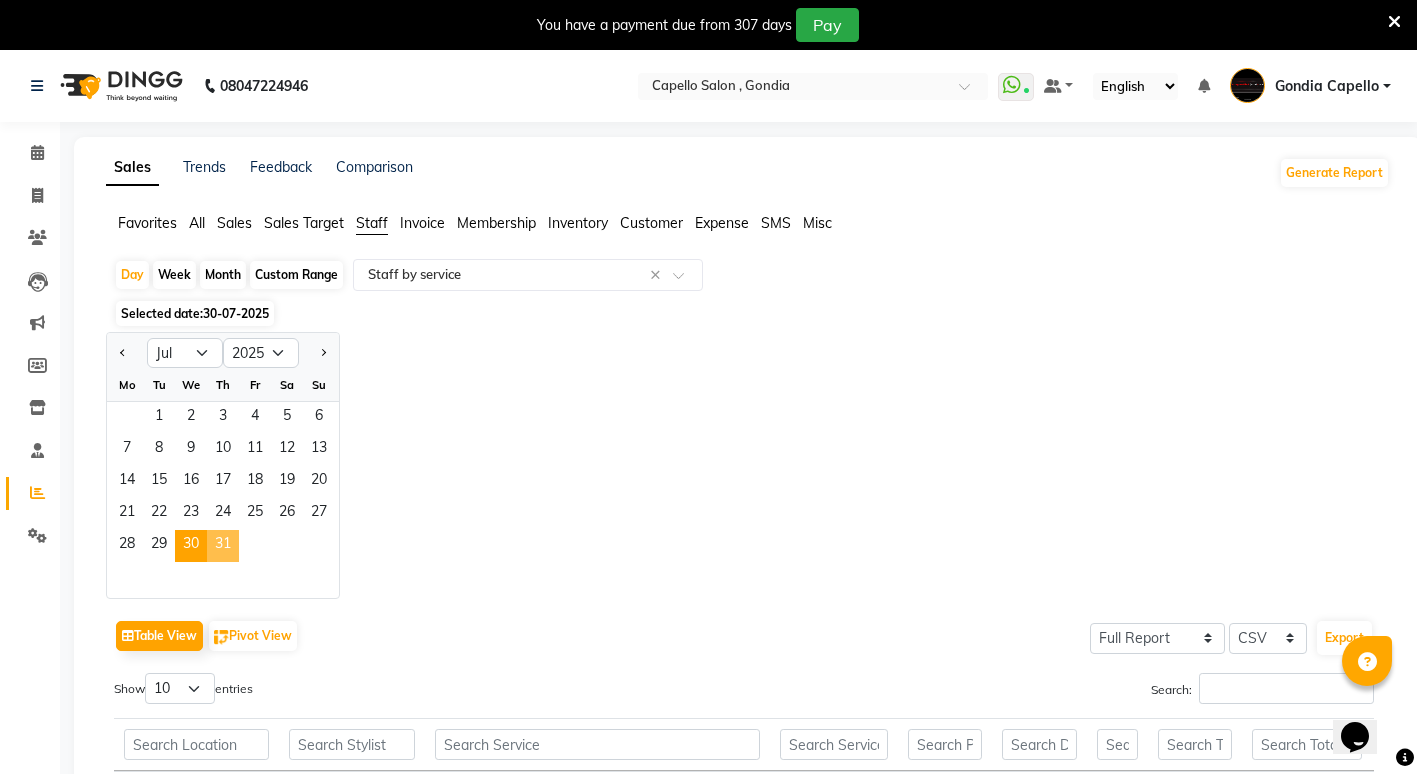 click on "31" 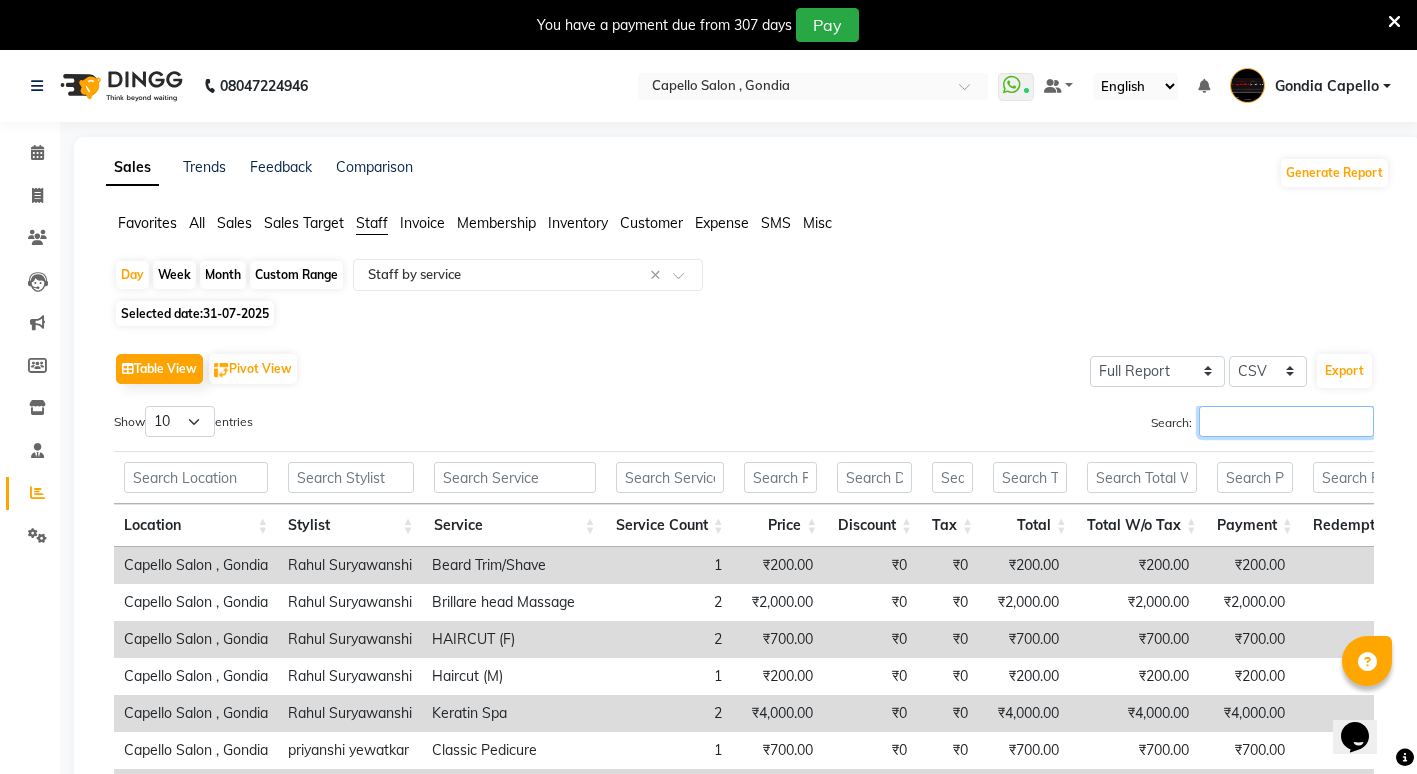 click on "Search:" at bounding box center [1286, 421] 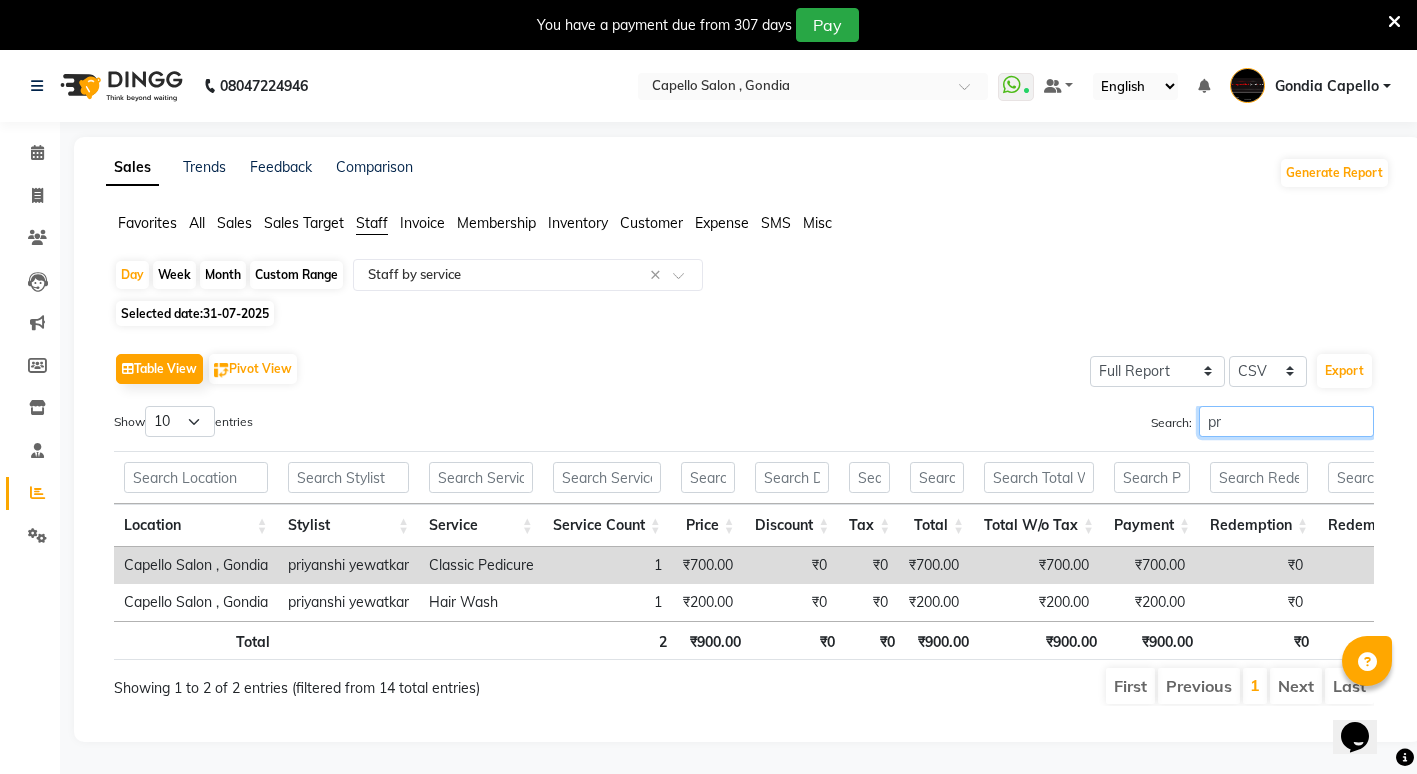 type on "p" 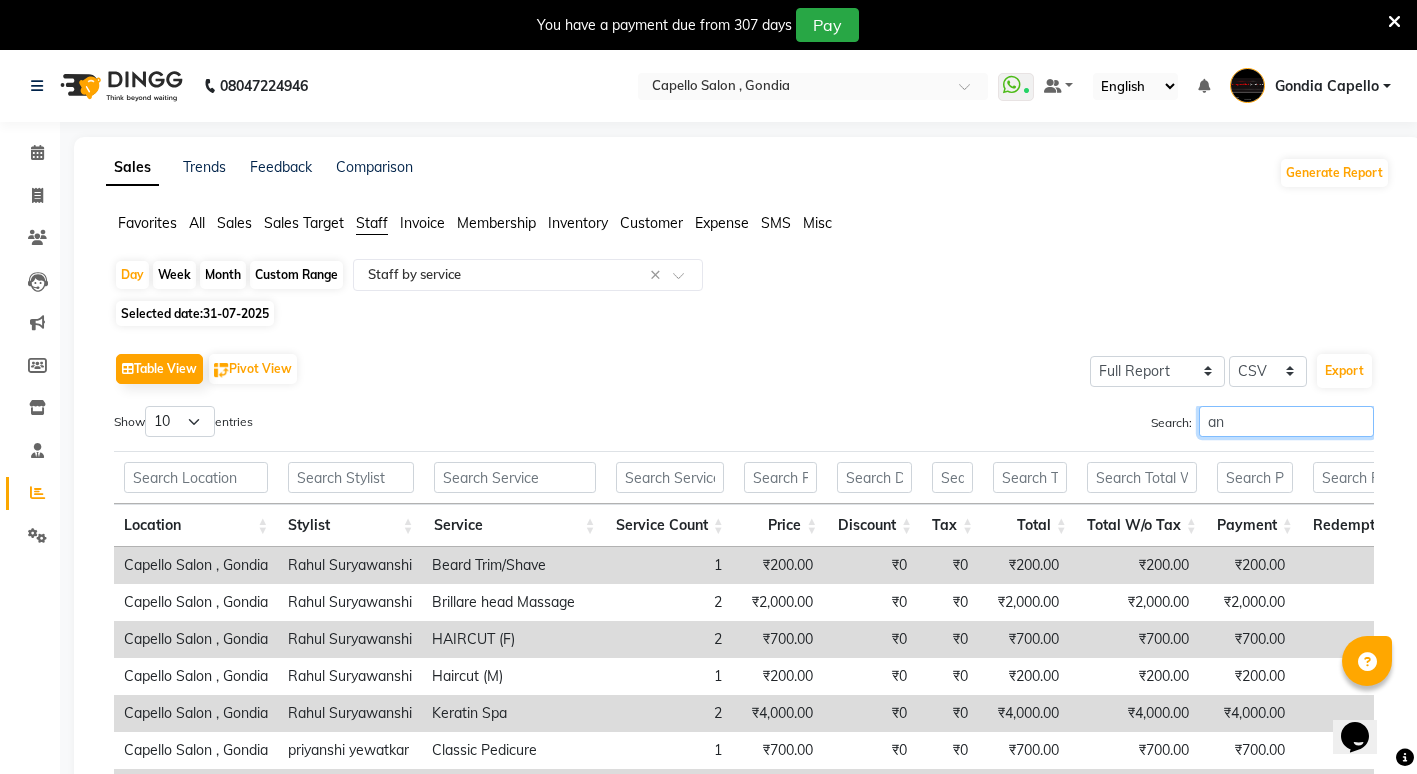 type on "a" 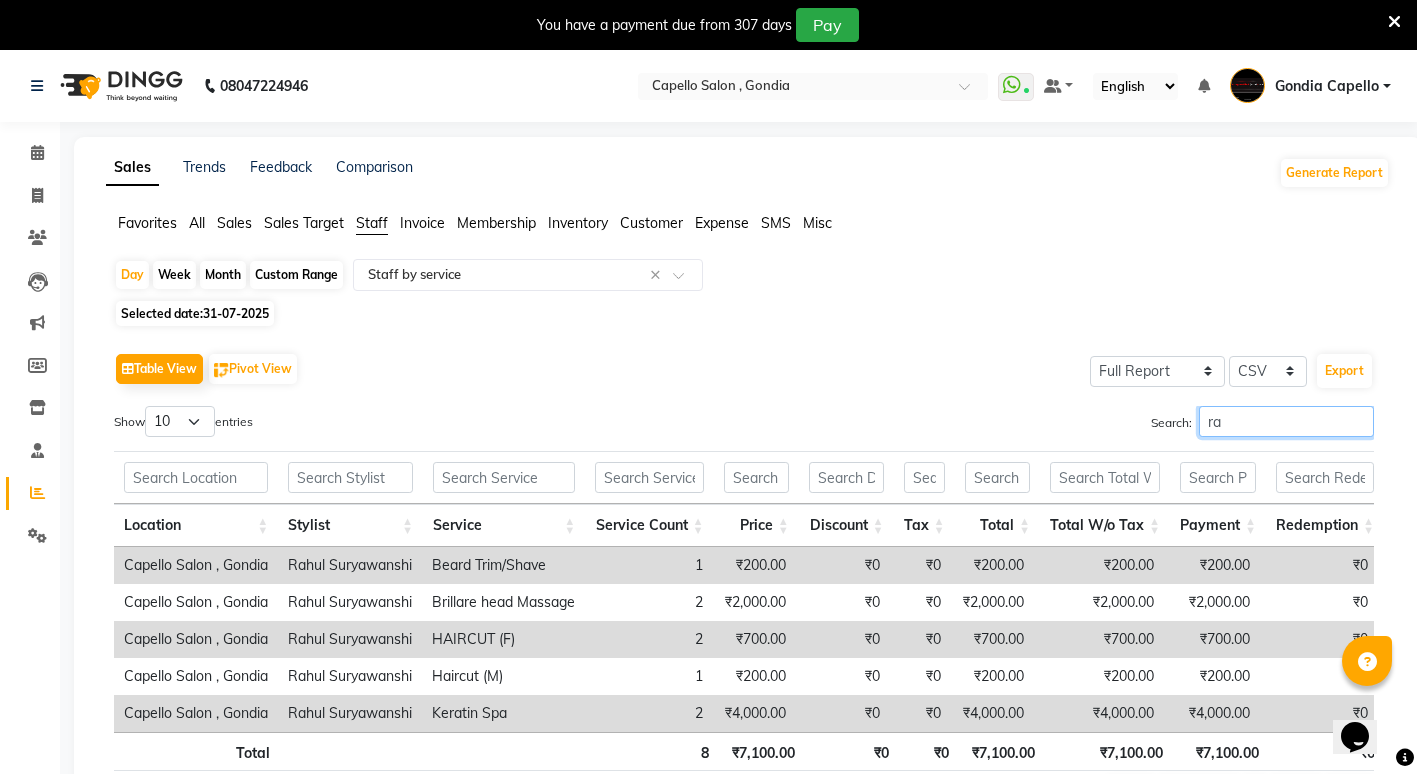 type on "r" 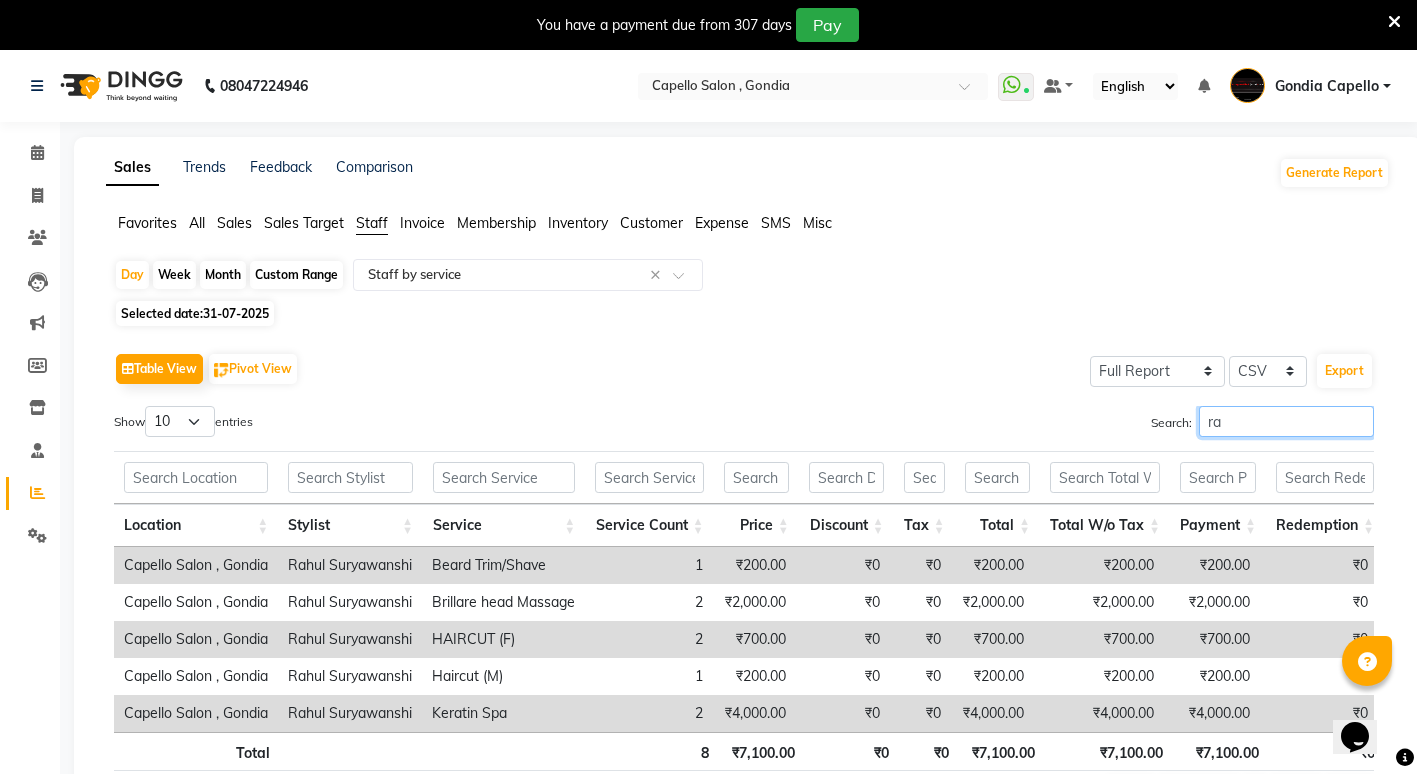 type on "r" 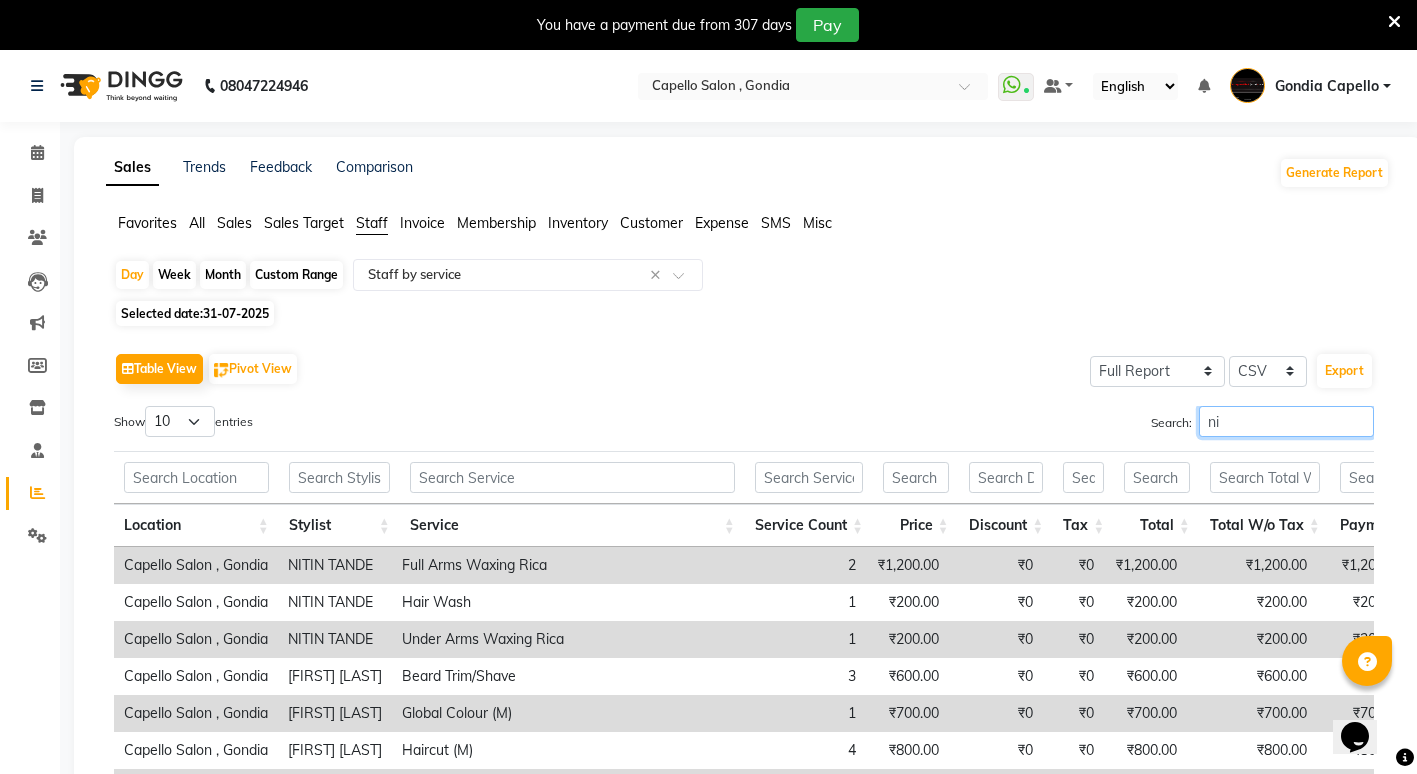 type on "n" 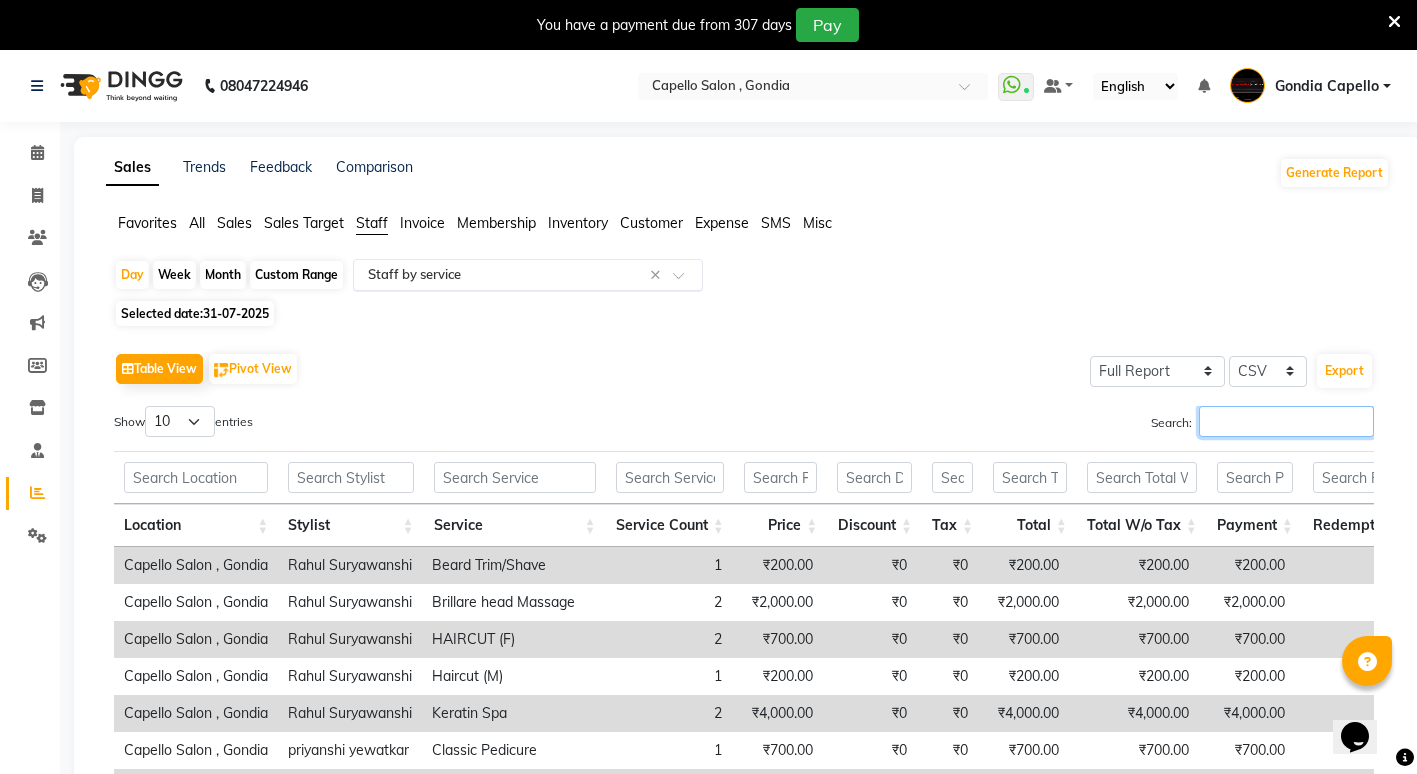 type 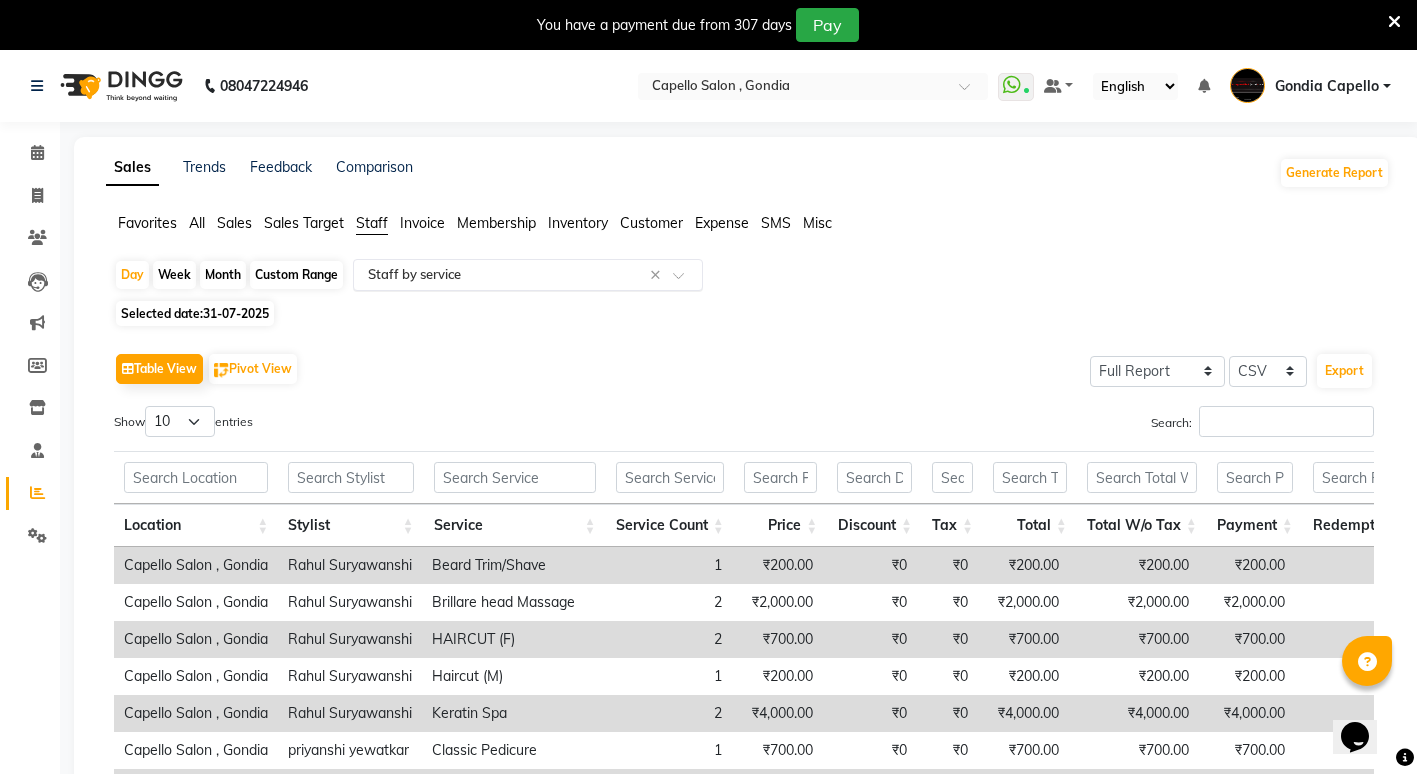click on "Select Report Type × Staff by service ×" 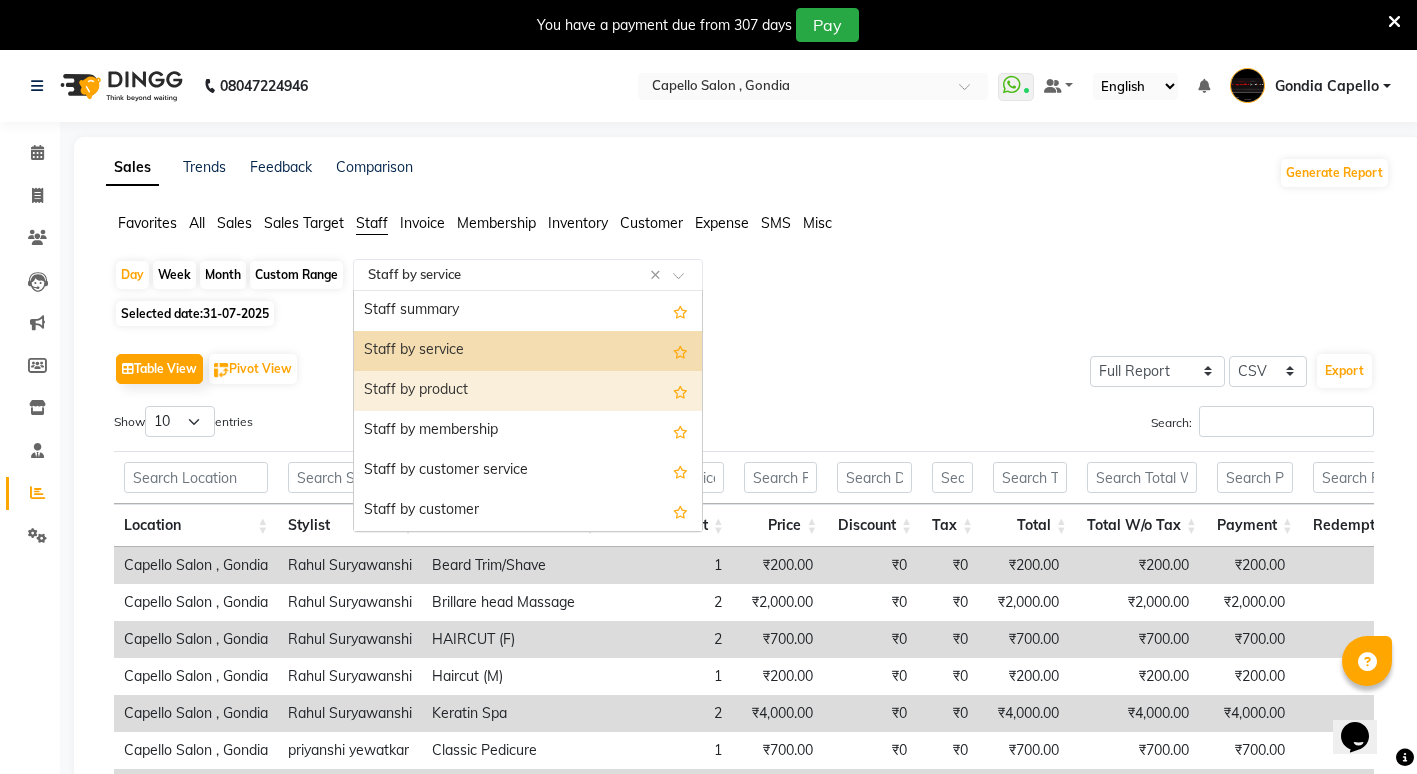 click on "Staff by product" at bounding box center [528, 391] 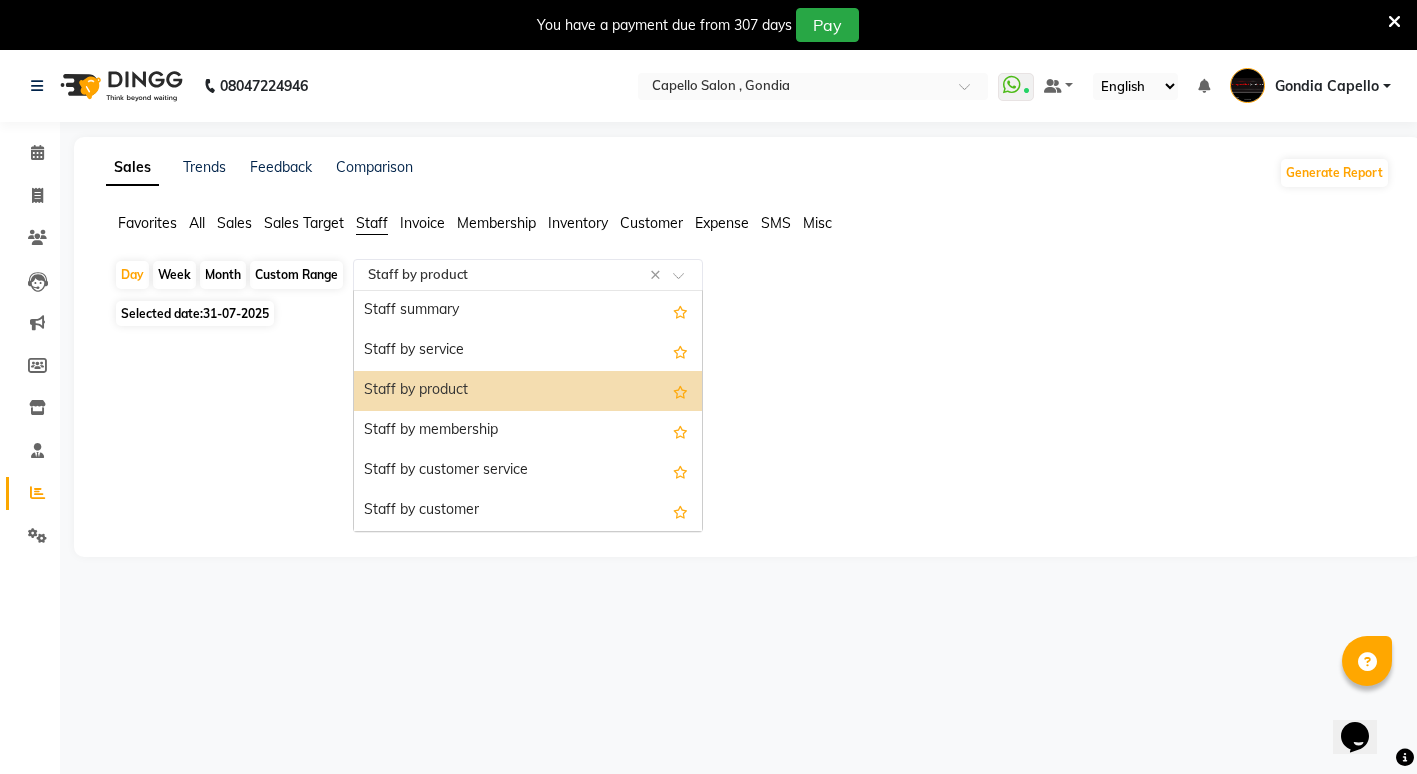 click 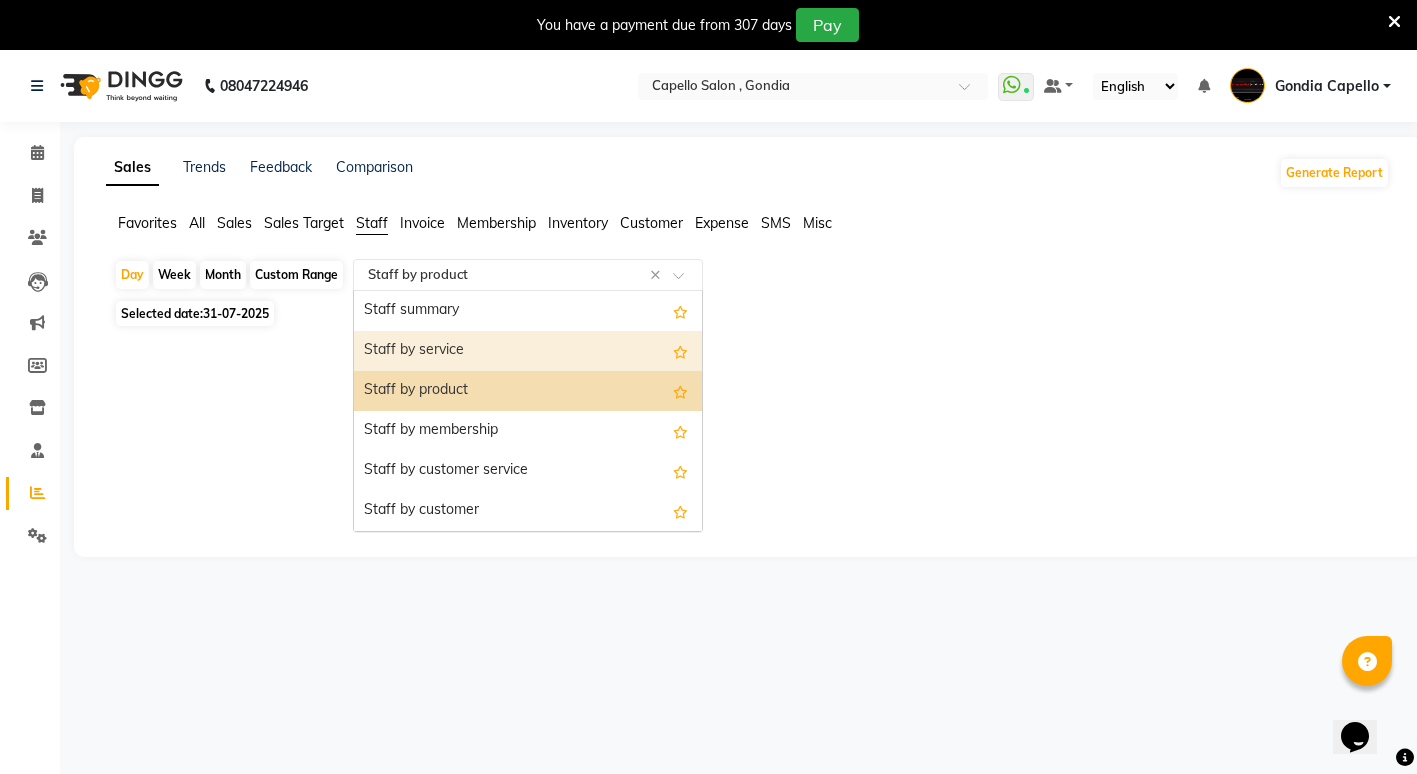 click on "Staff by service" at bounding box center [528, 351] 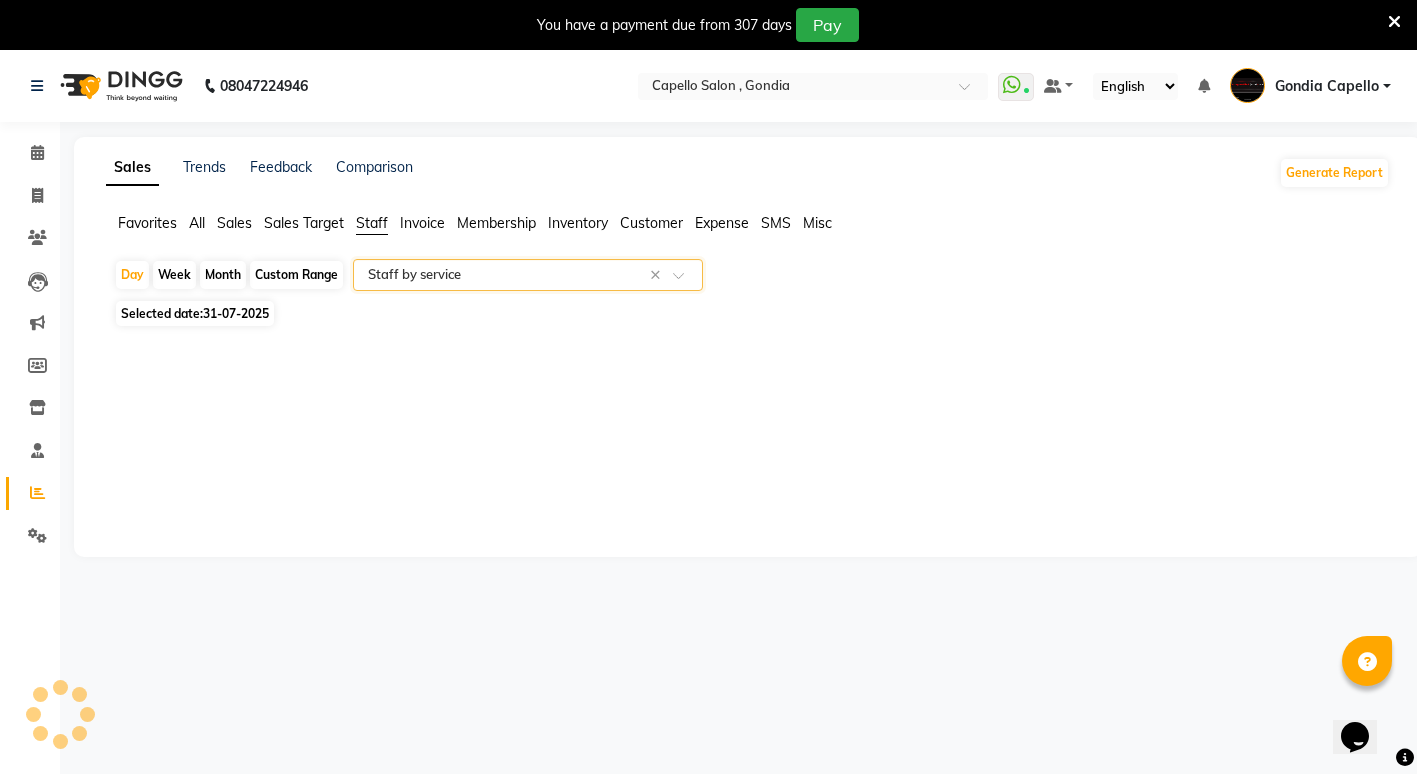 select on "full_report" 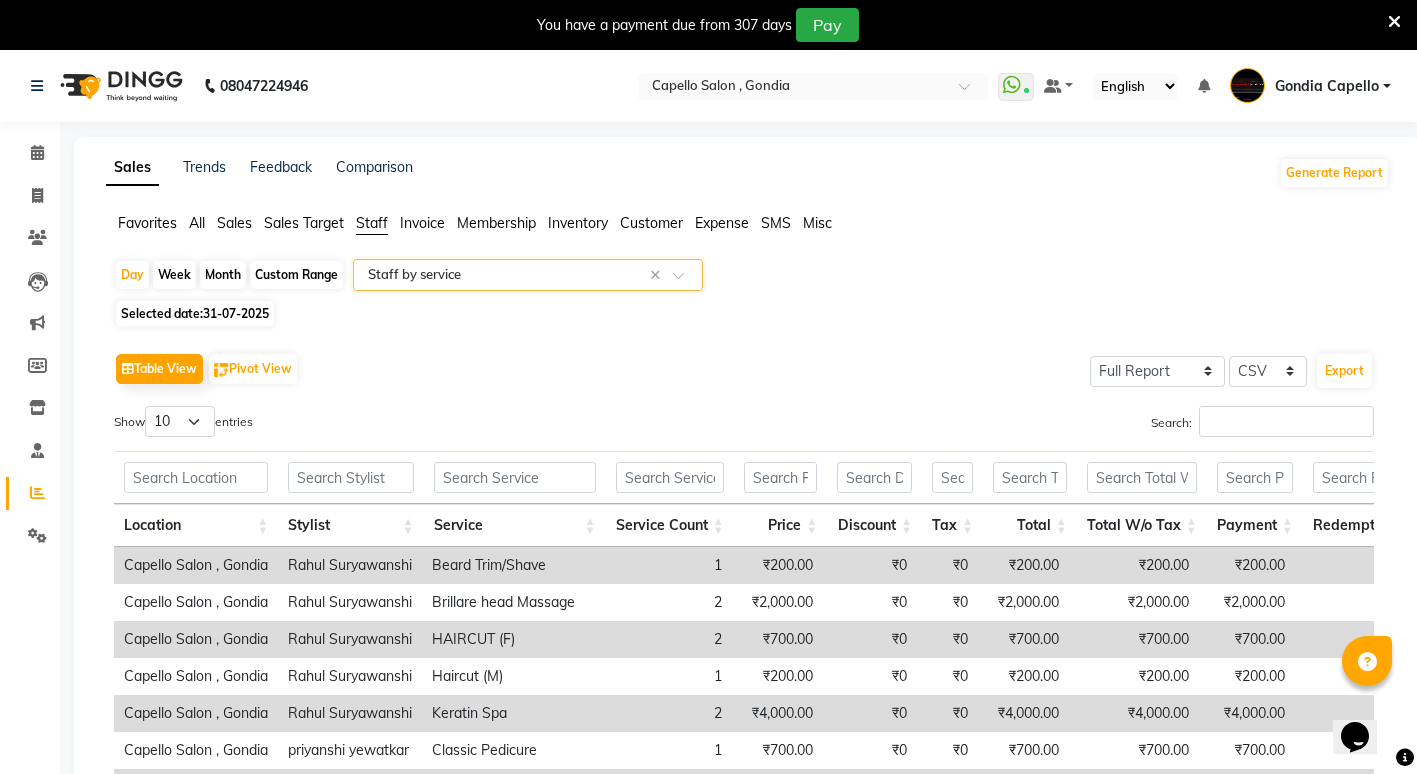 click on "31-07-2025" 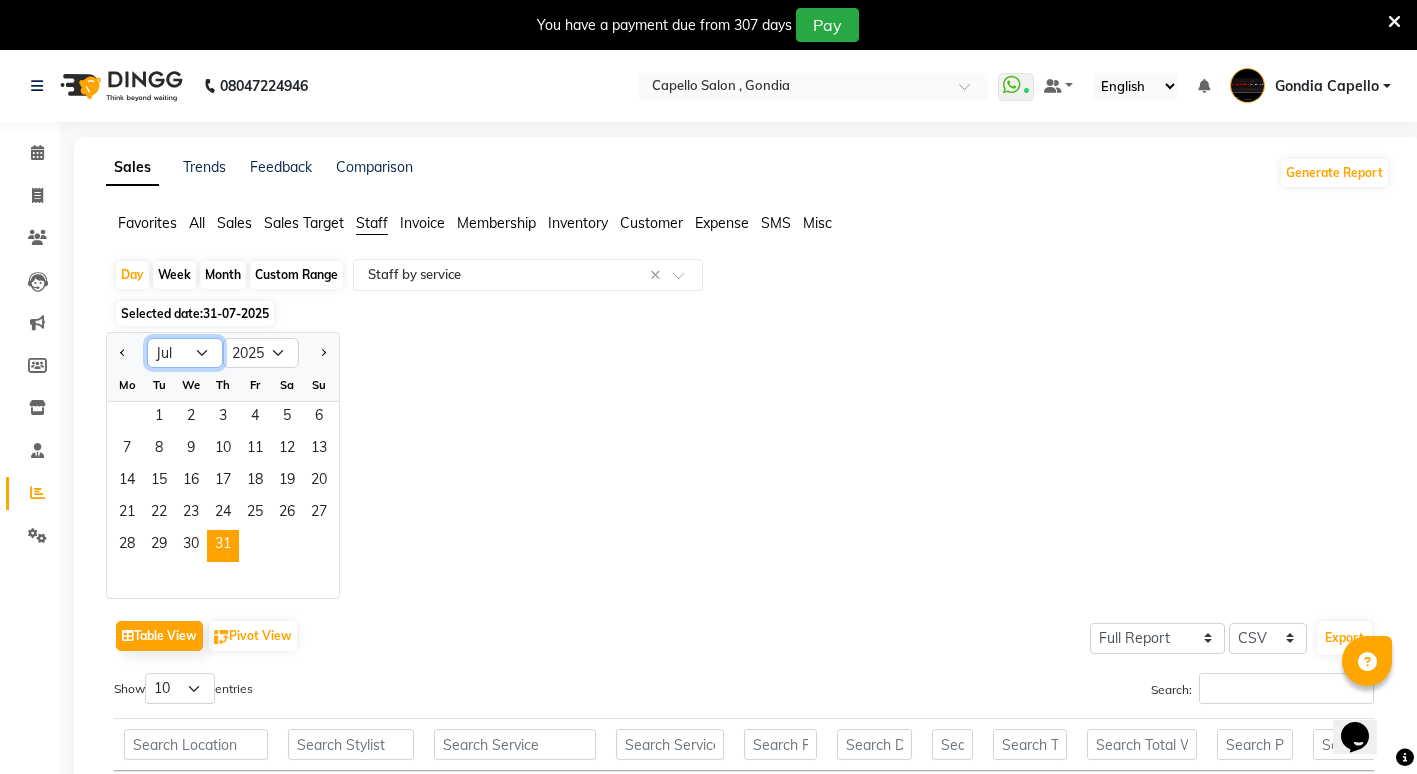 click on "Jan Feb Mar Apr May Jun Jul Aug Sep Oct Nov Dec" 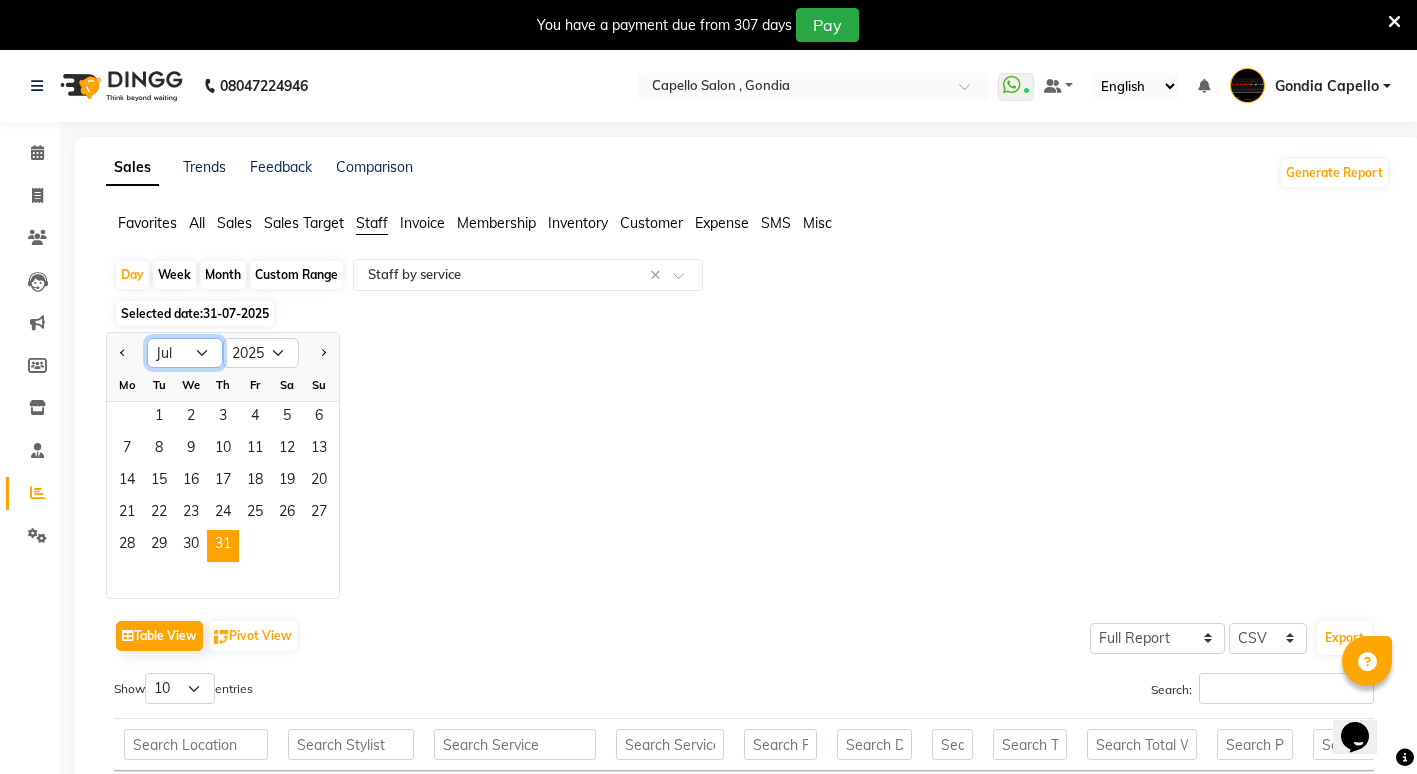 select on "8" 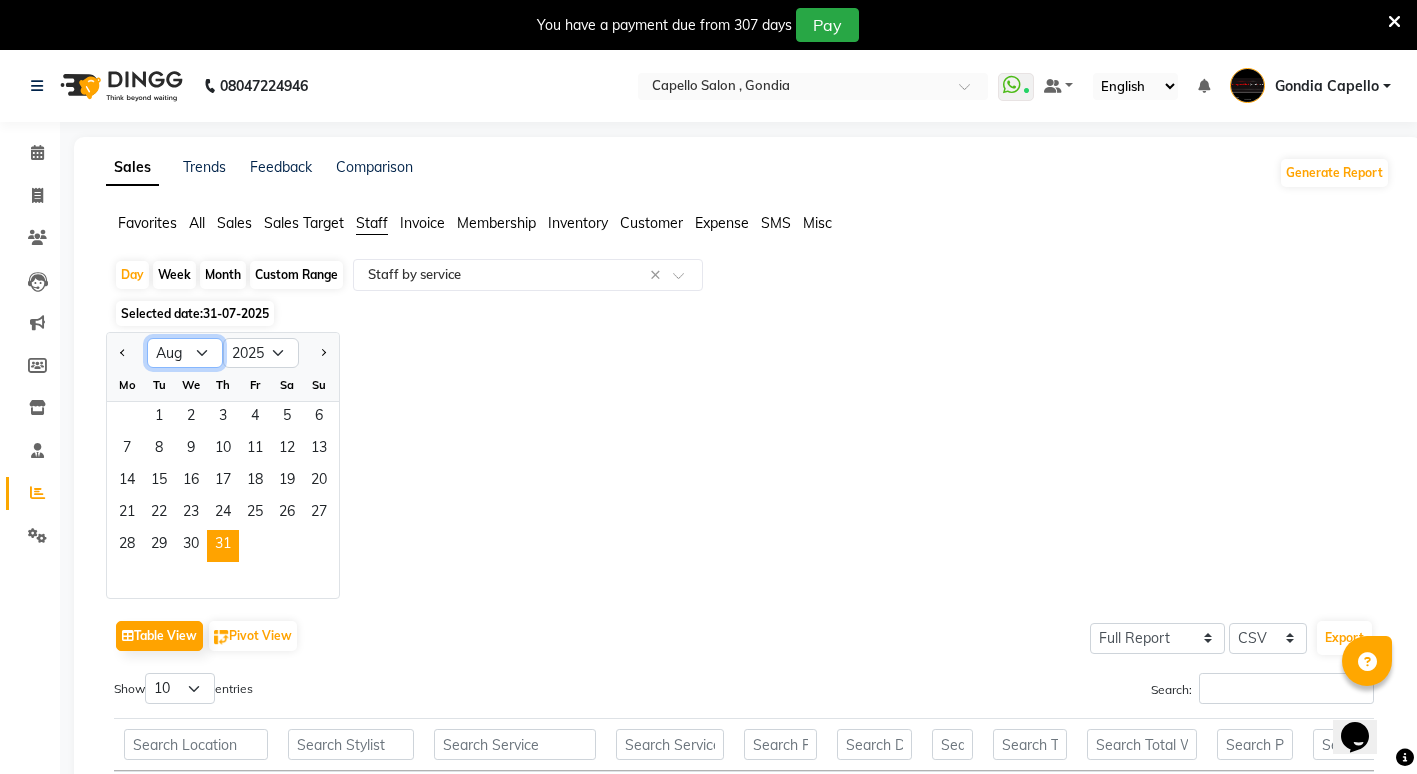 click on "Jan Feb Mar Apr May Jun Jul Aug Sep Oct Nov Dec" 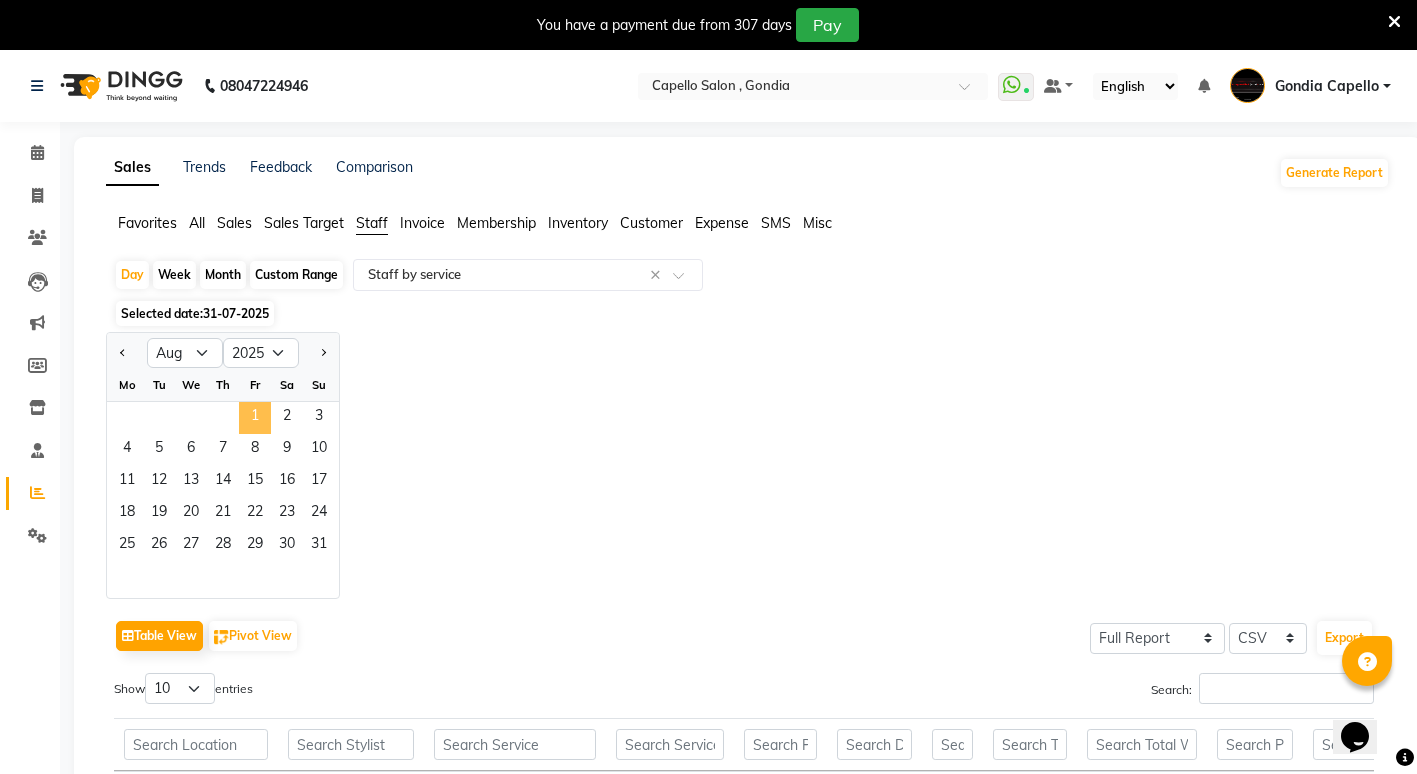 click on "1" 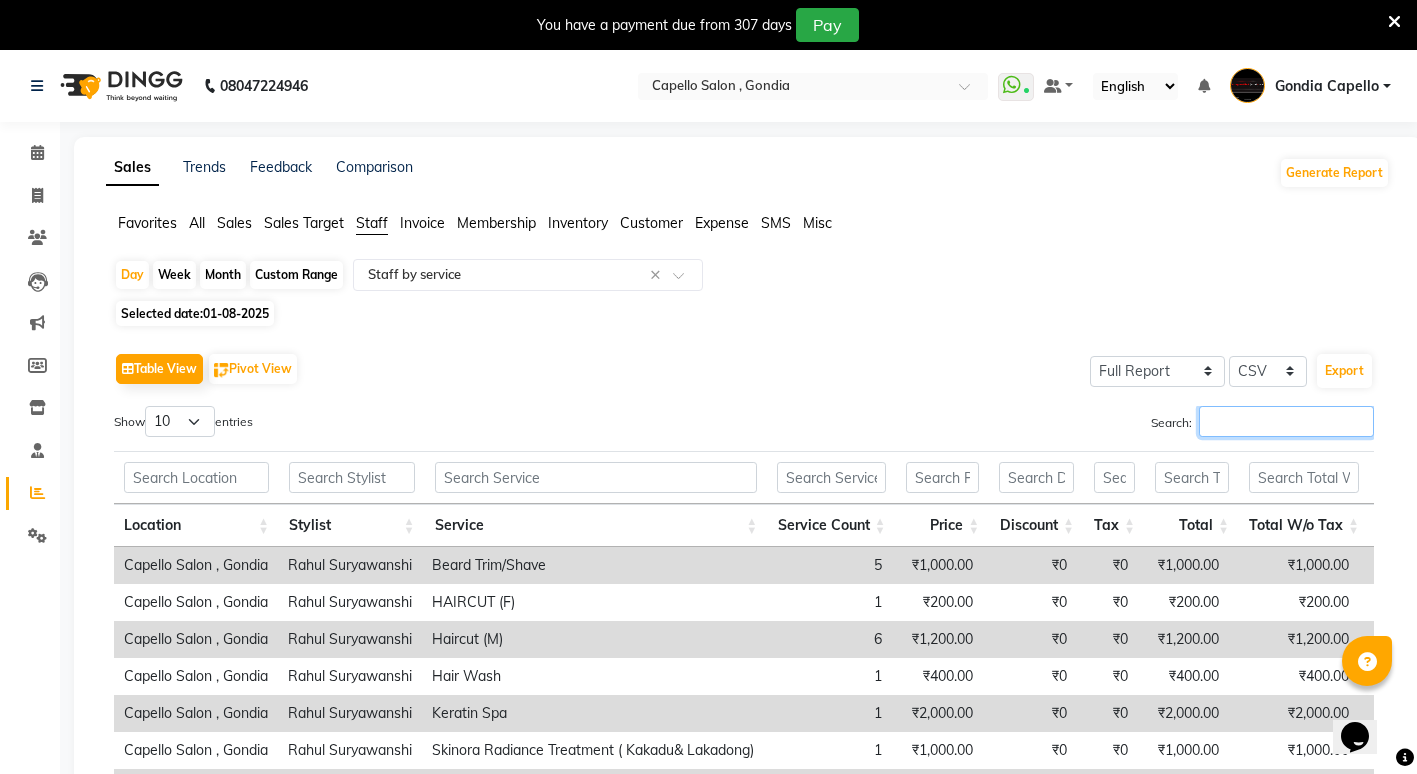click on "Search:" at bounding box center [1286, 421] 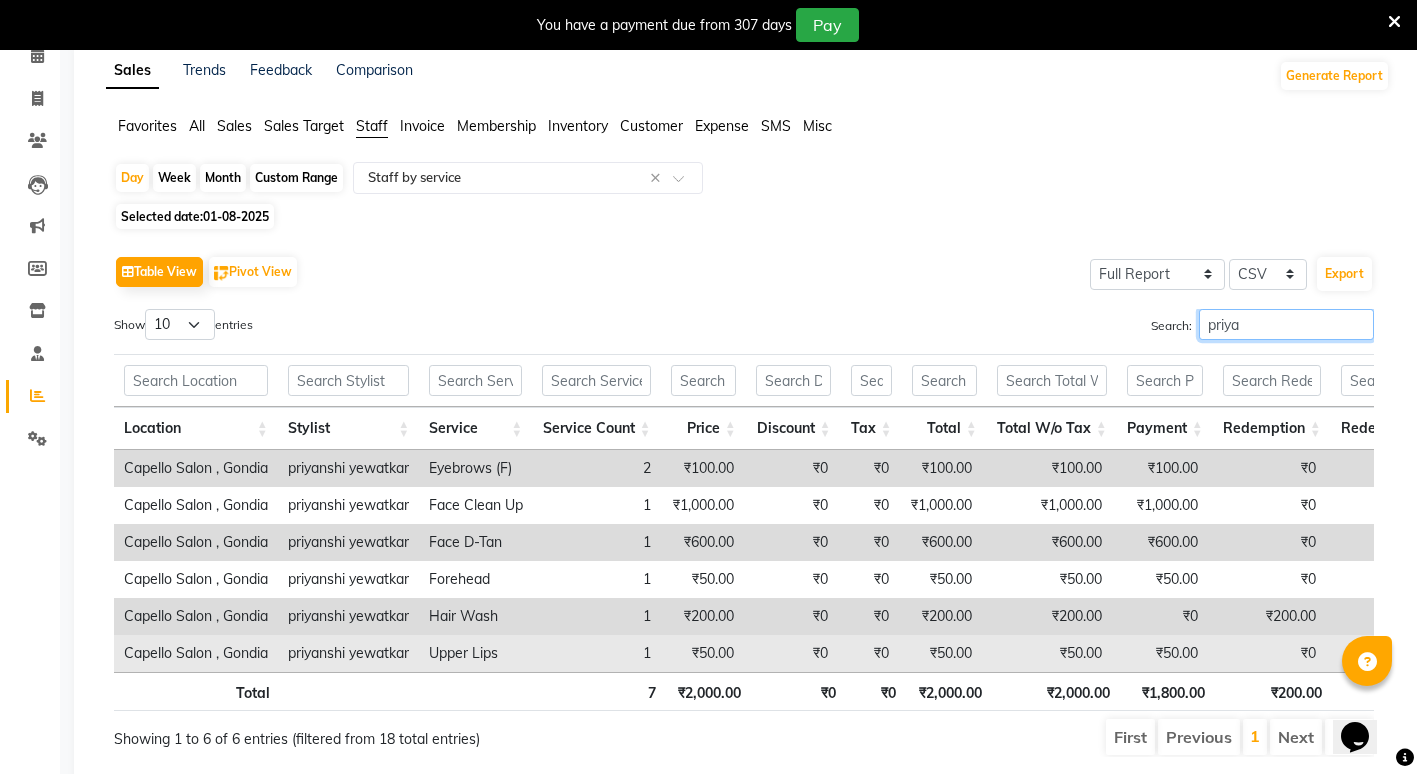 scroll, scrollTop: 100, scrollLeft: 0, axis: vertical 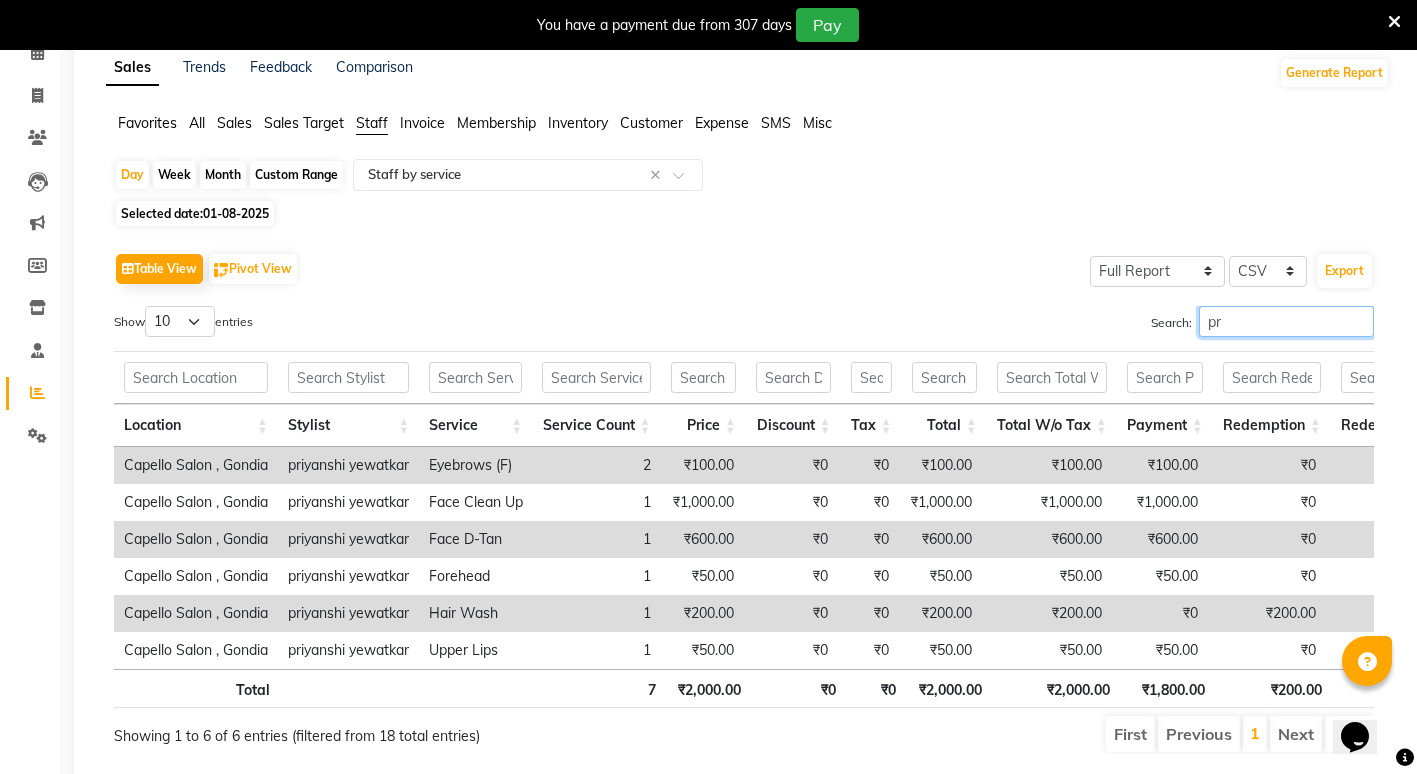 type on "p" 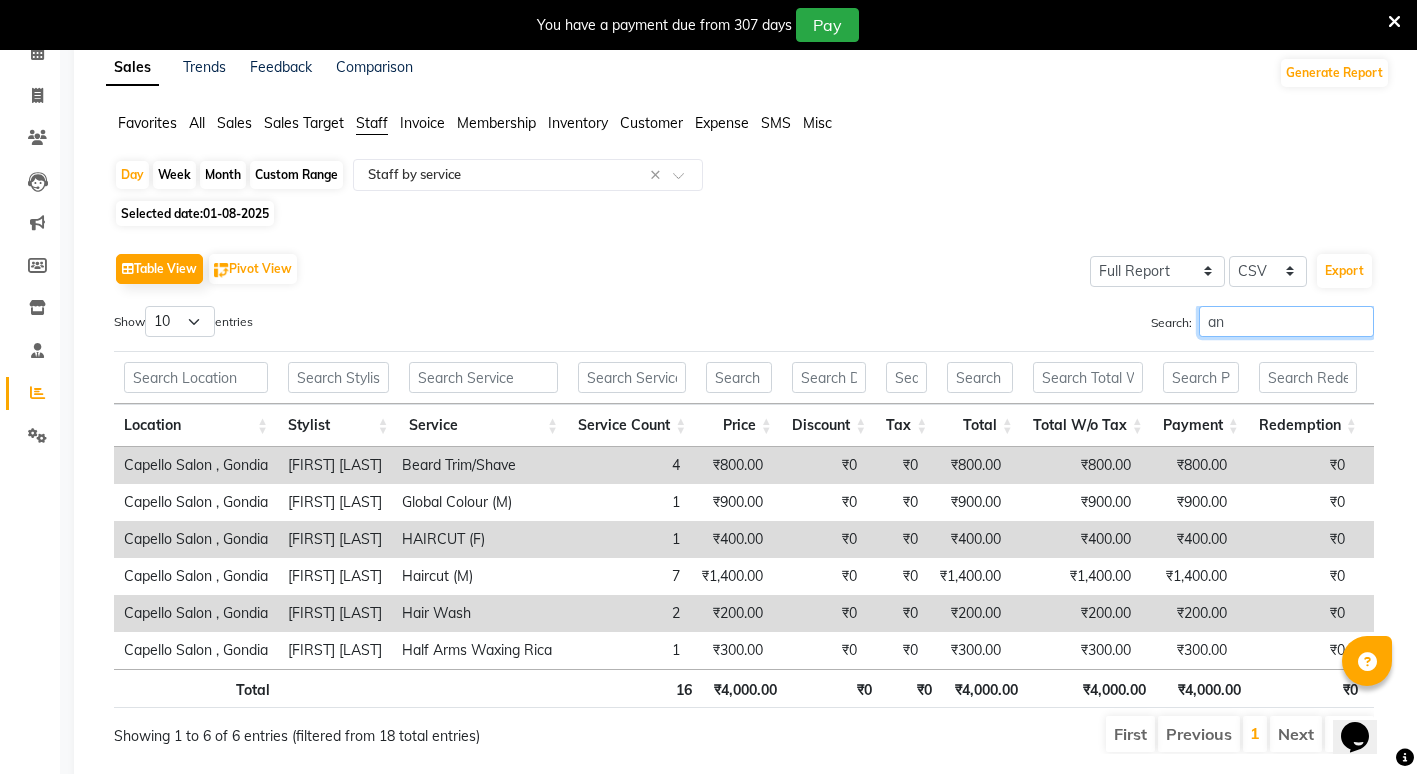 type on "a" 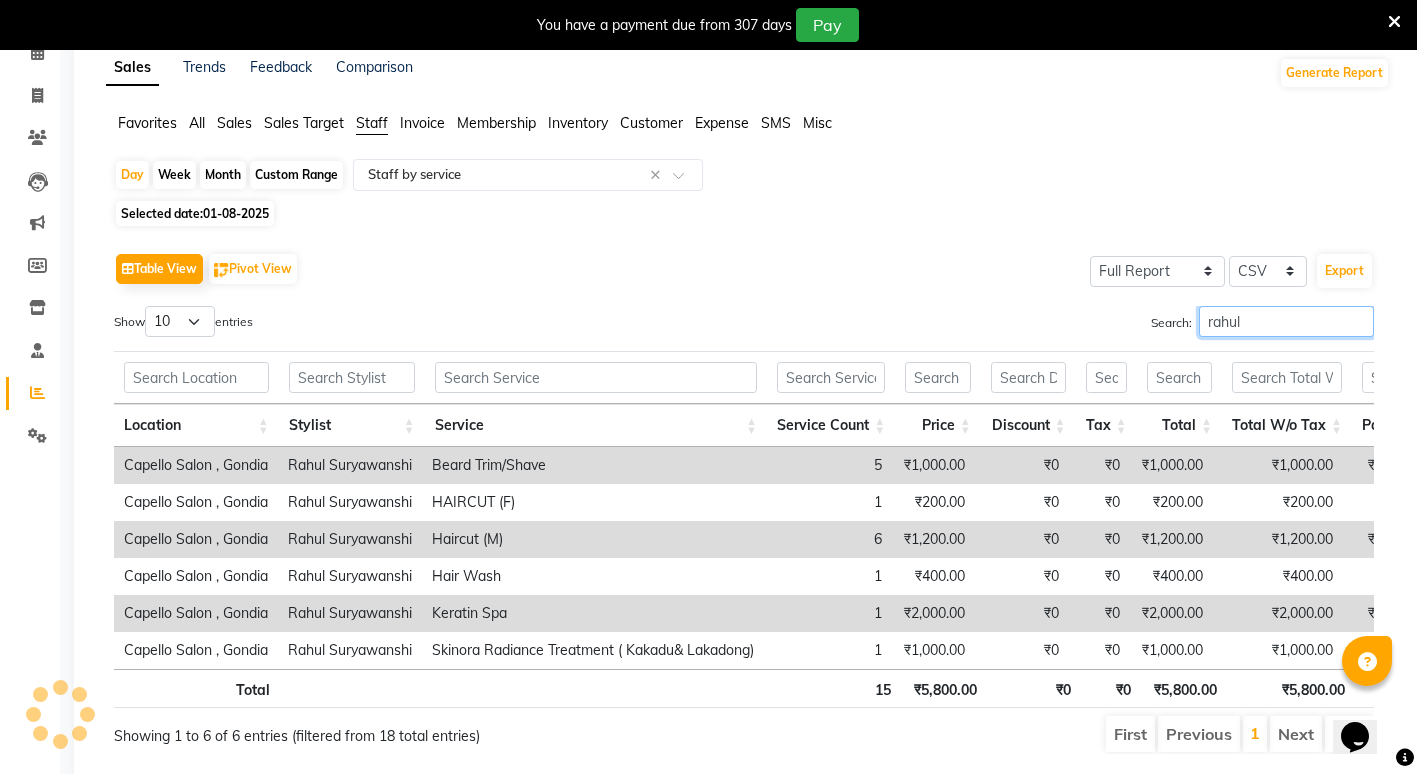 scroll, scrollTop: 0, scrollLeft: 0, axis: both 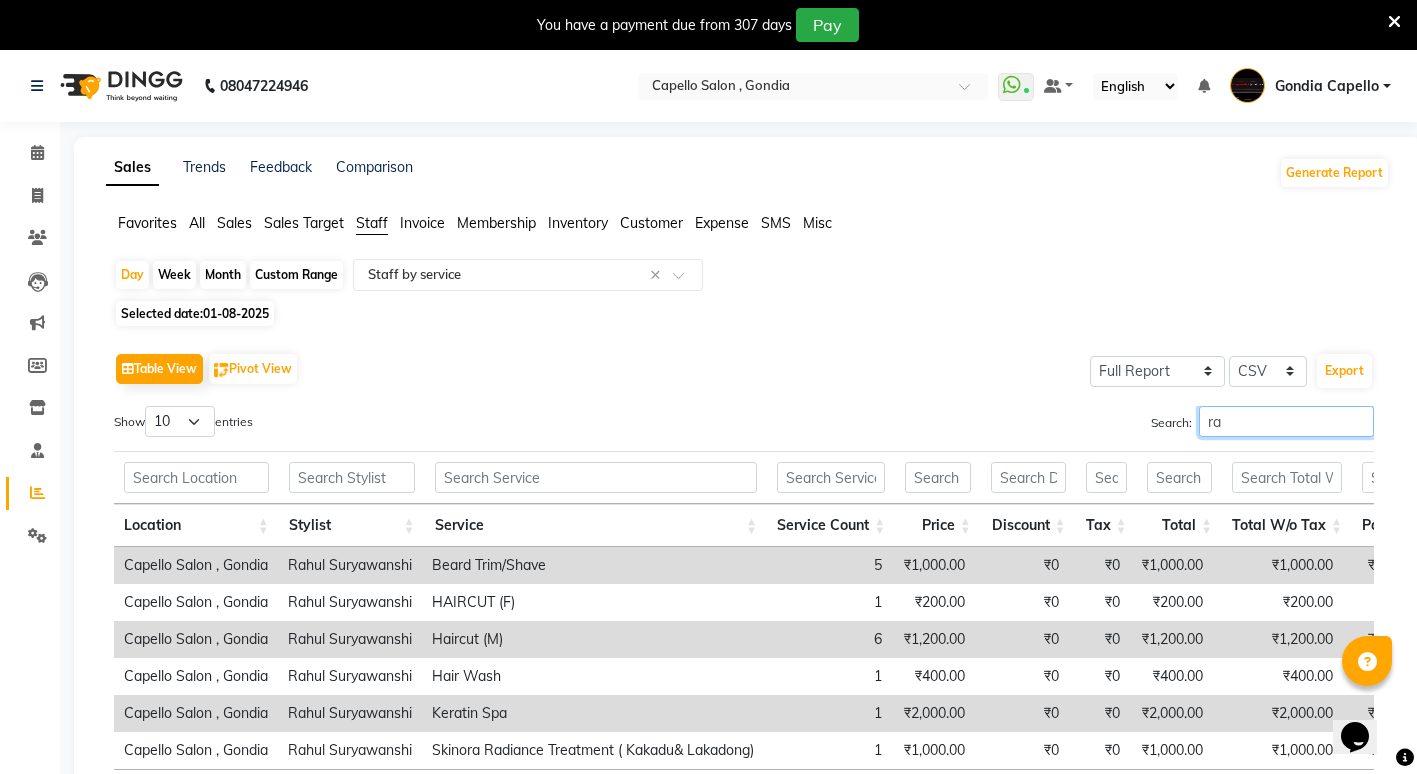 type on "r" 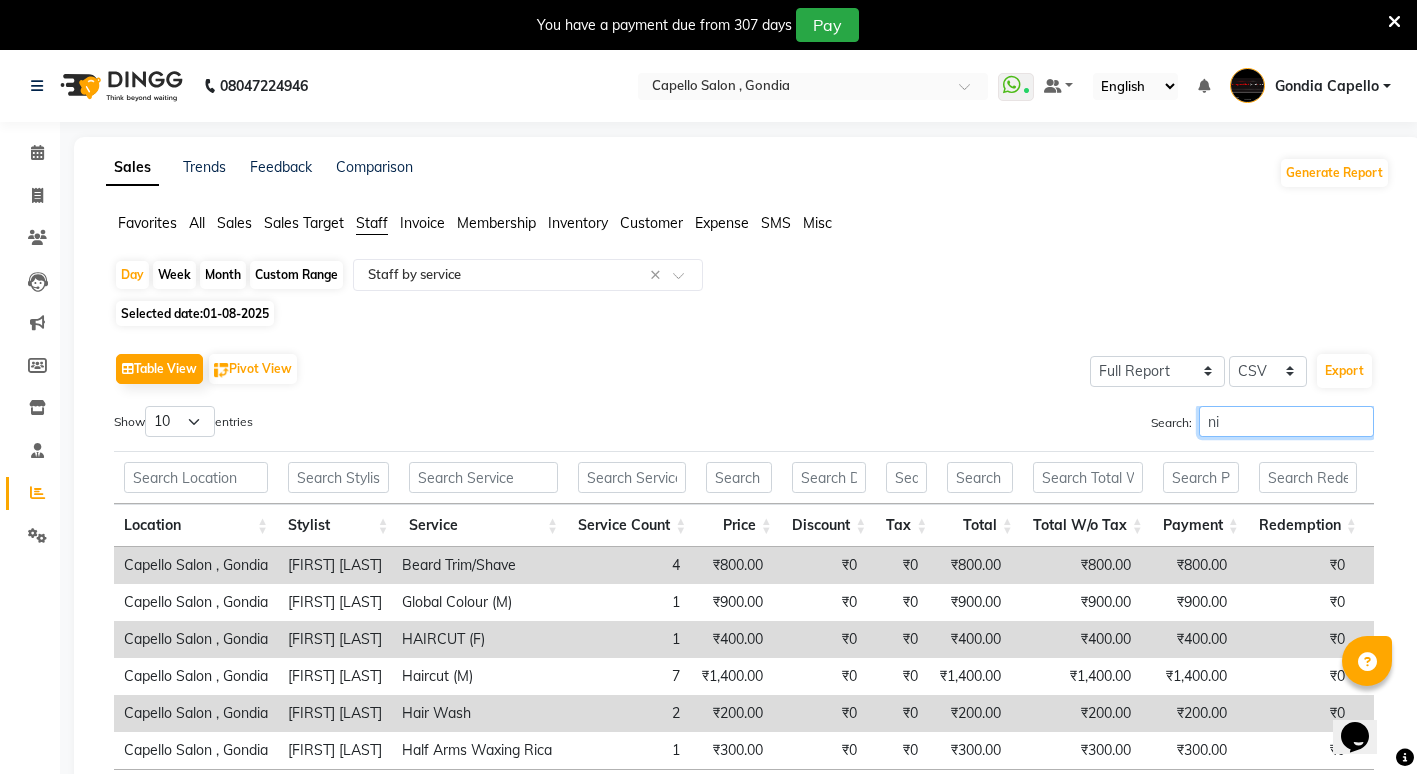 type on "n" 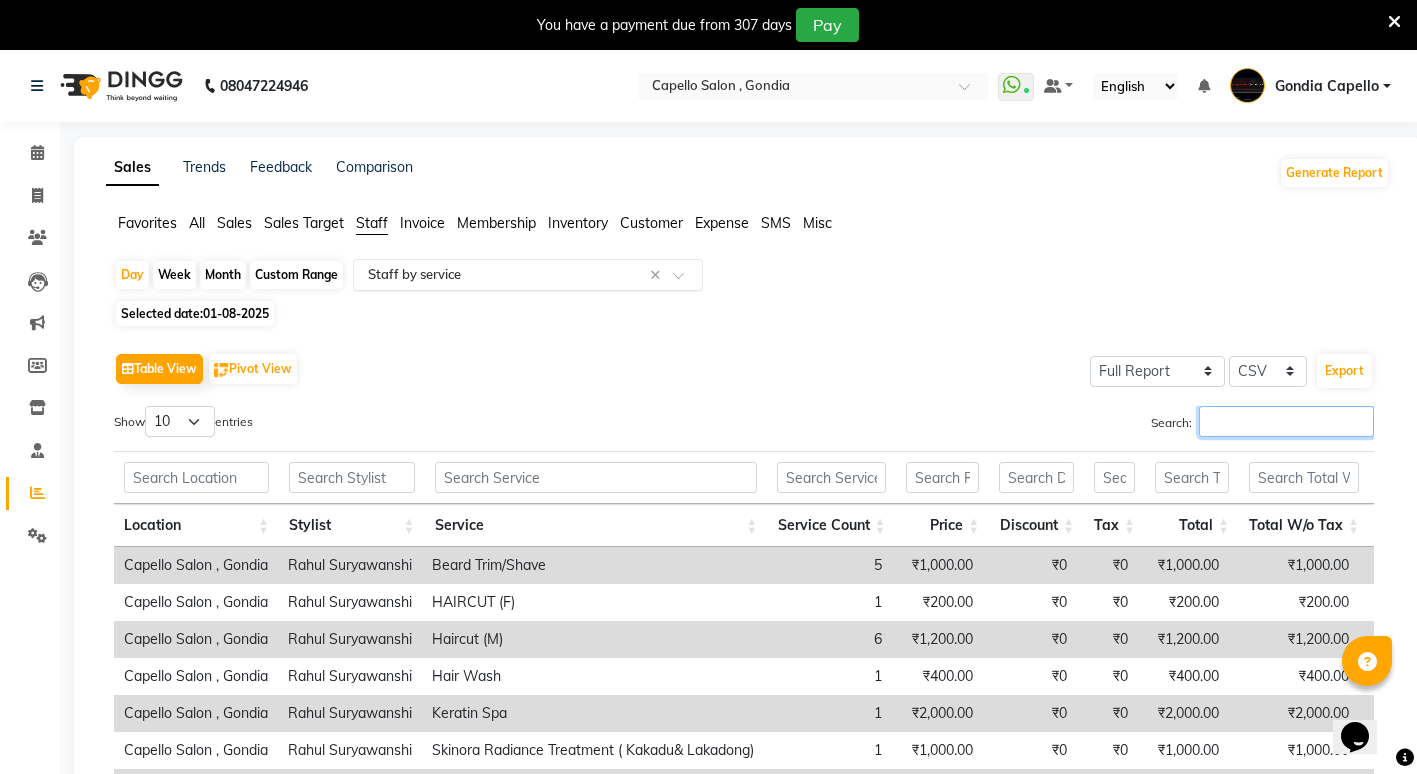 type 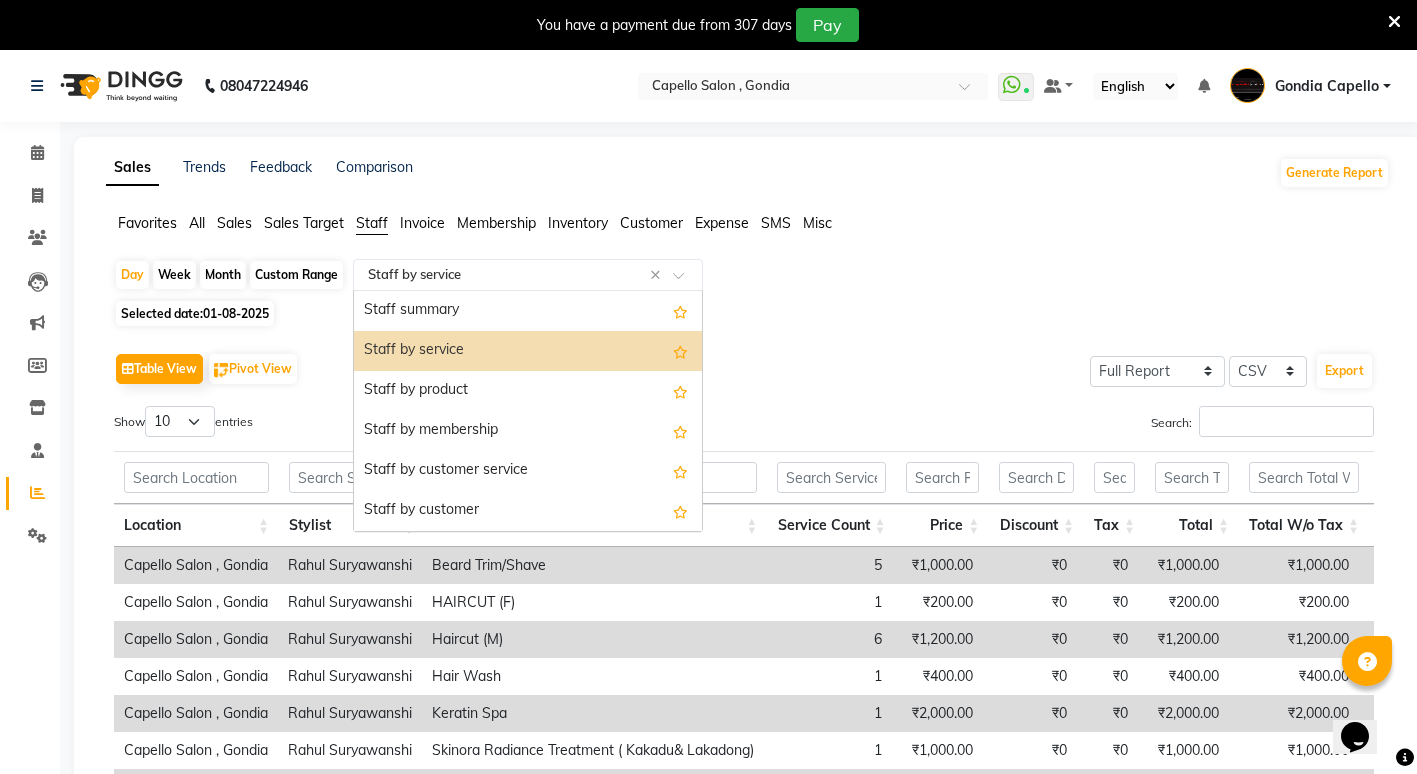 click 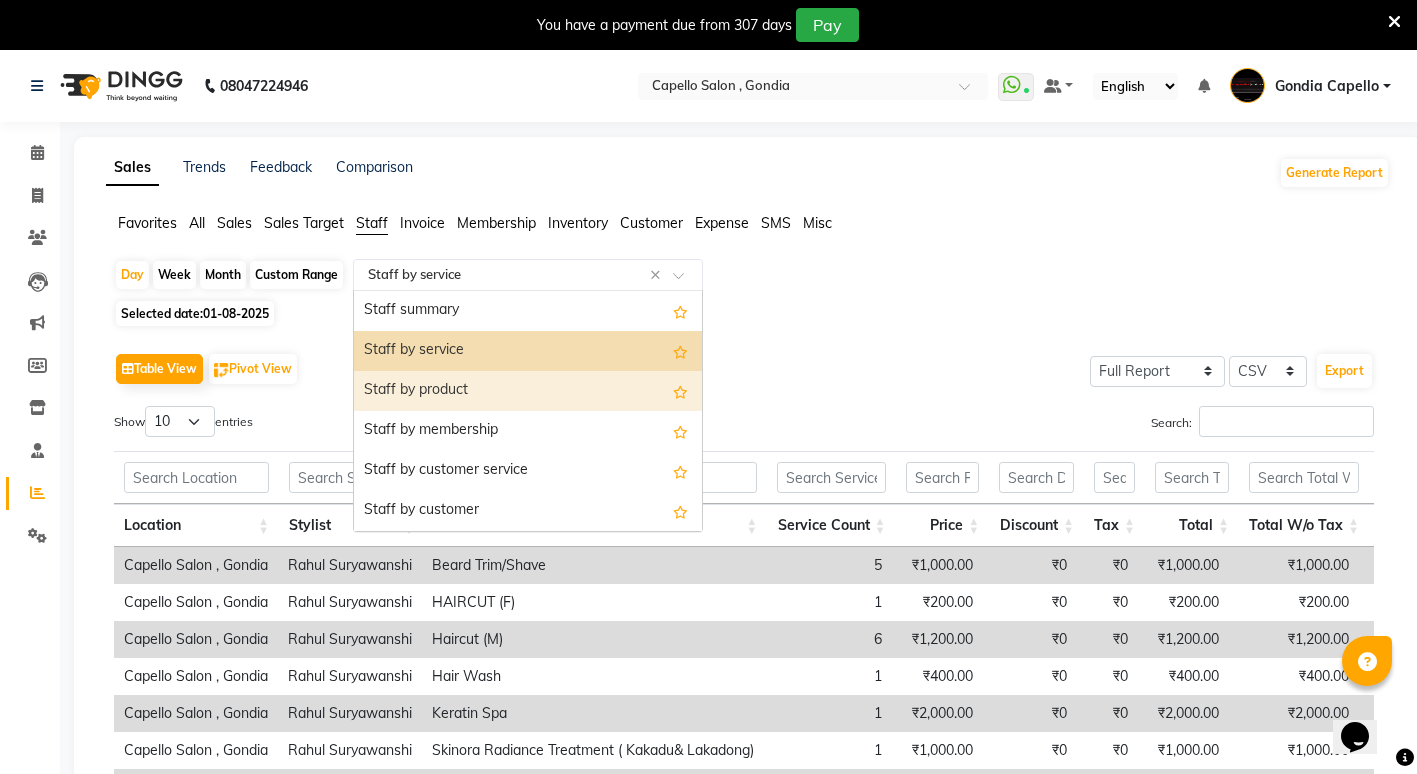 click on "Staff by product" at bounding box center (528, 391) 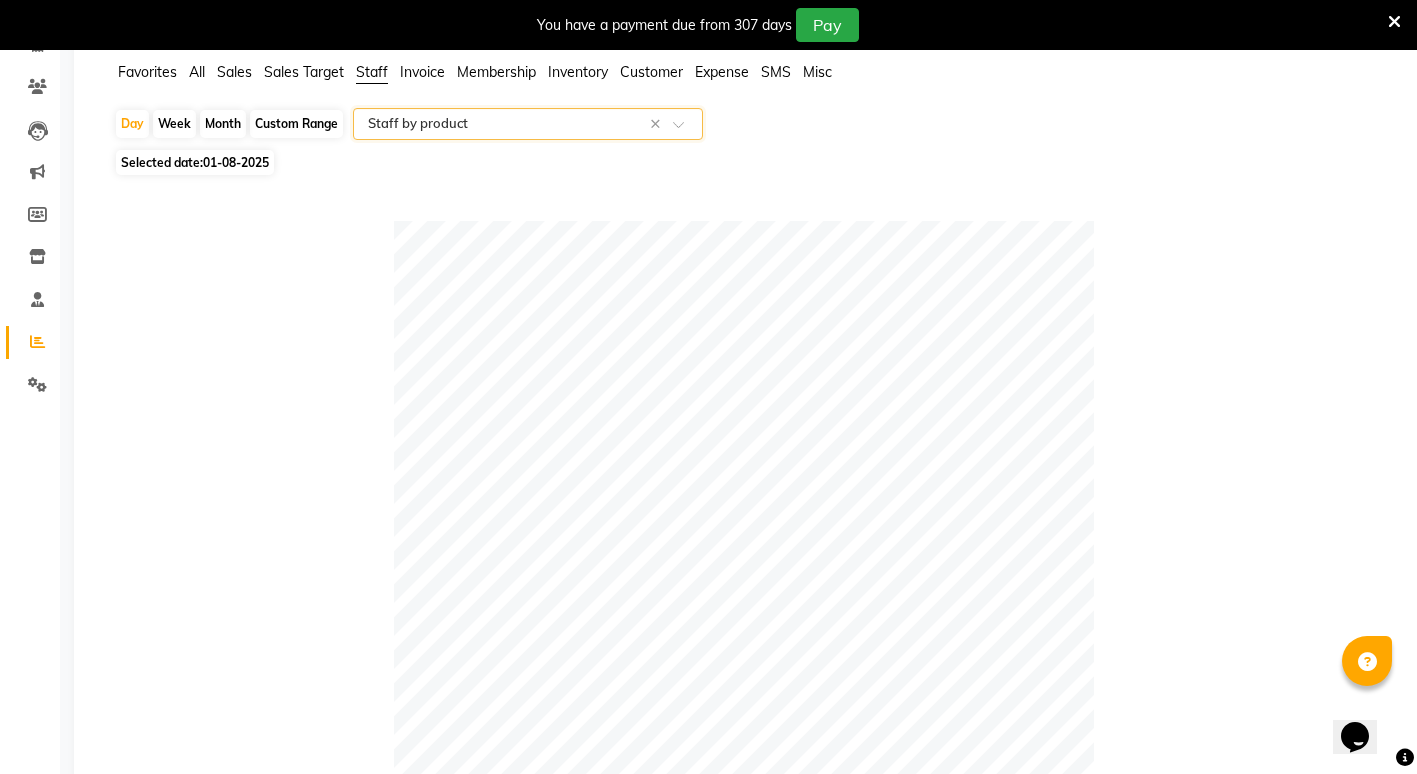 scroll, scrollTop: 0, scrollLeft: 0, axis: both 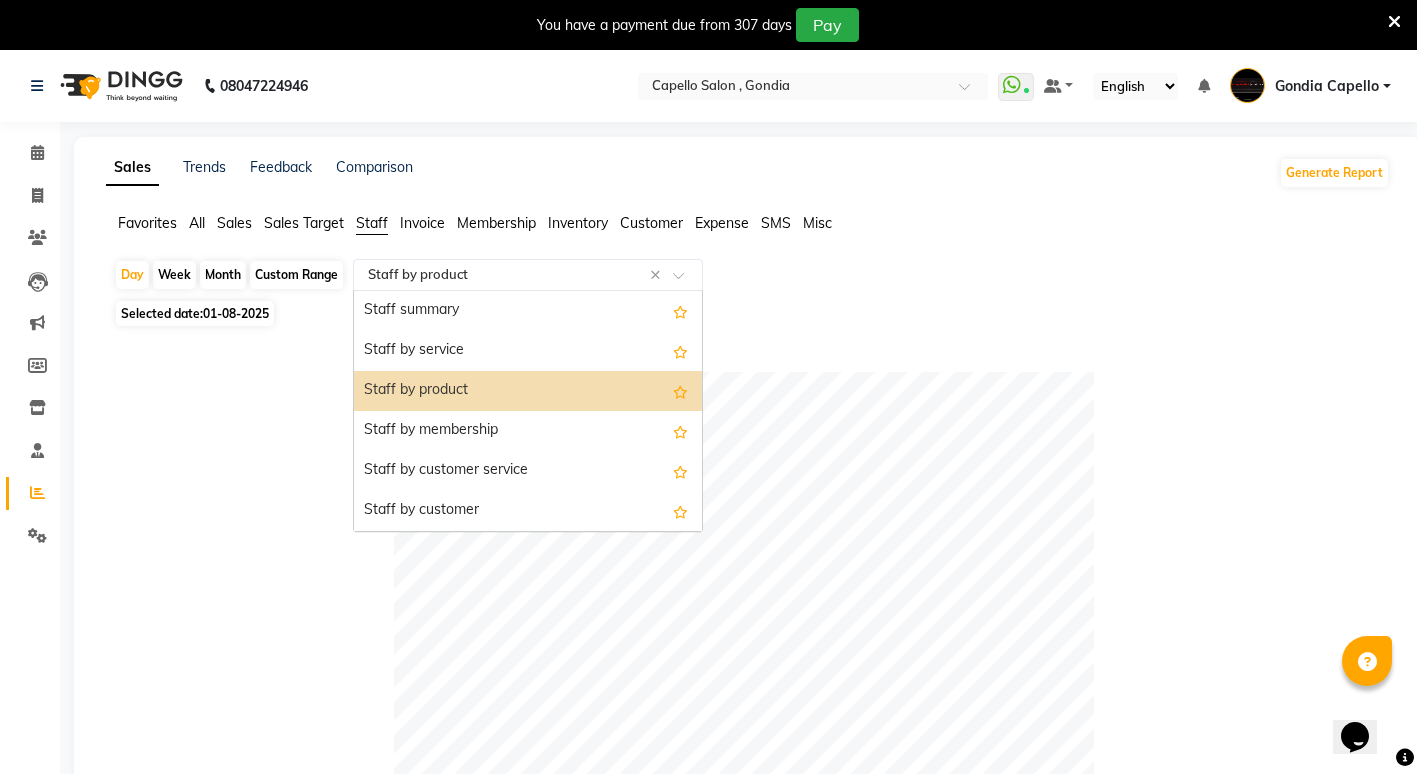 click 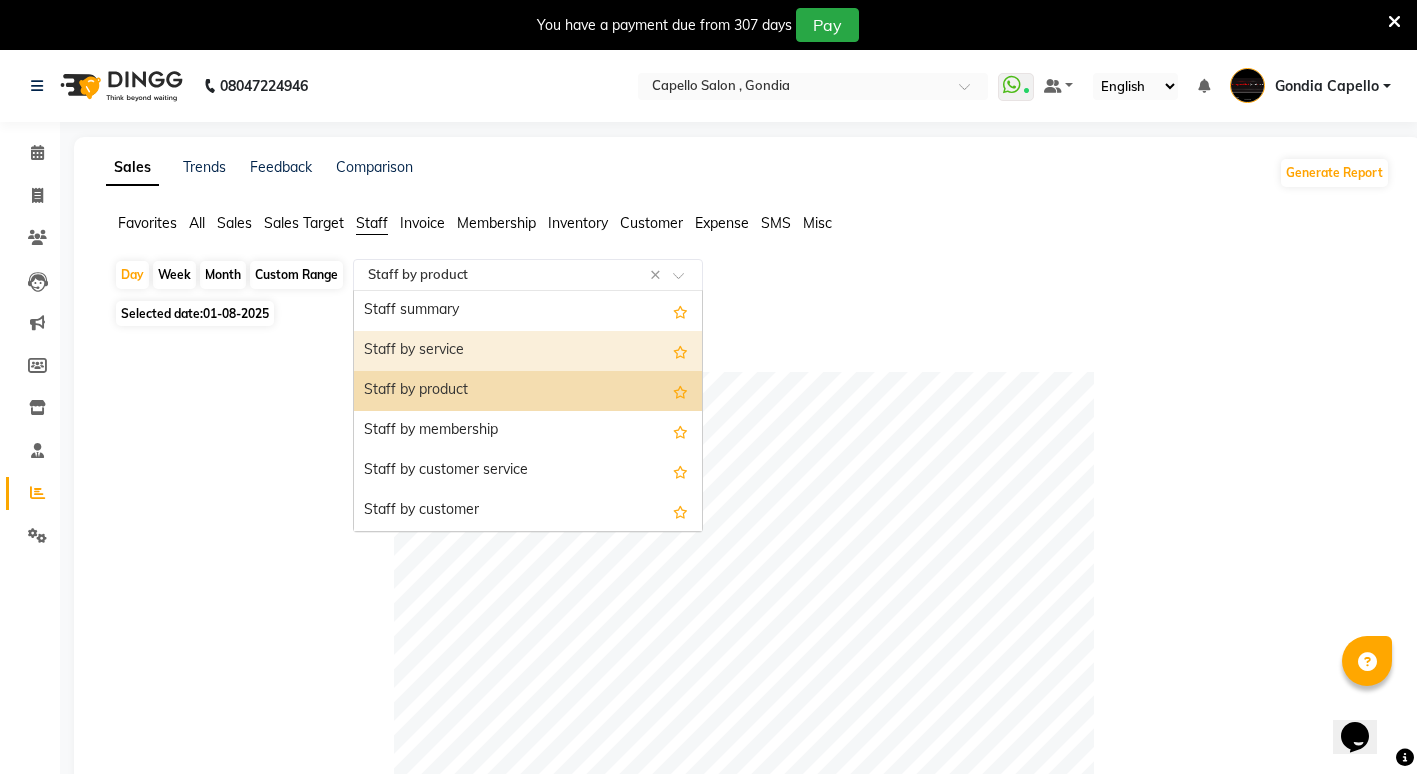 click on "Staff by service" at bounding box center [528, 351] 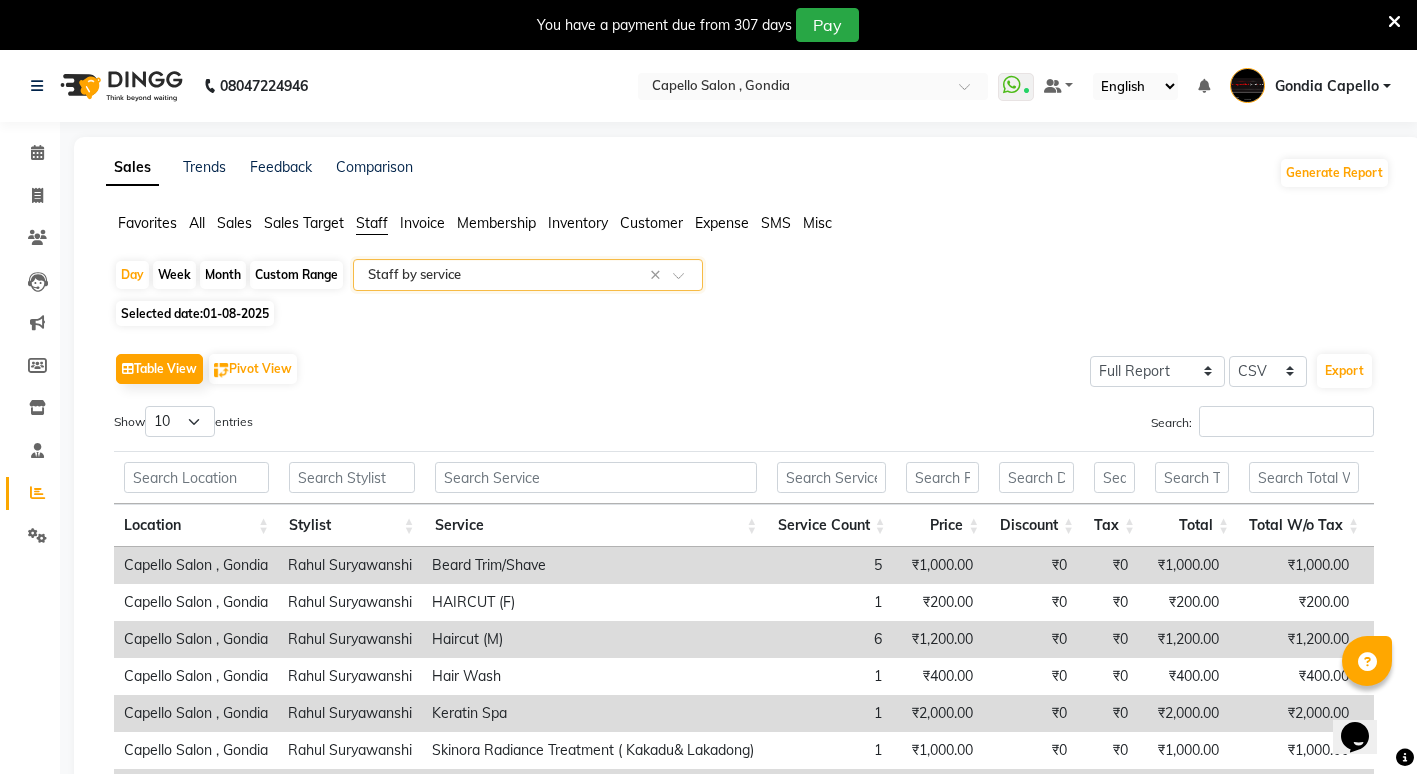 click on "01-08-2025" 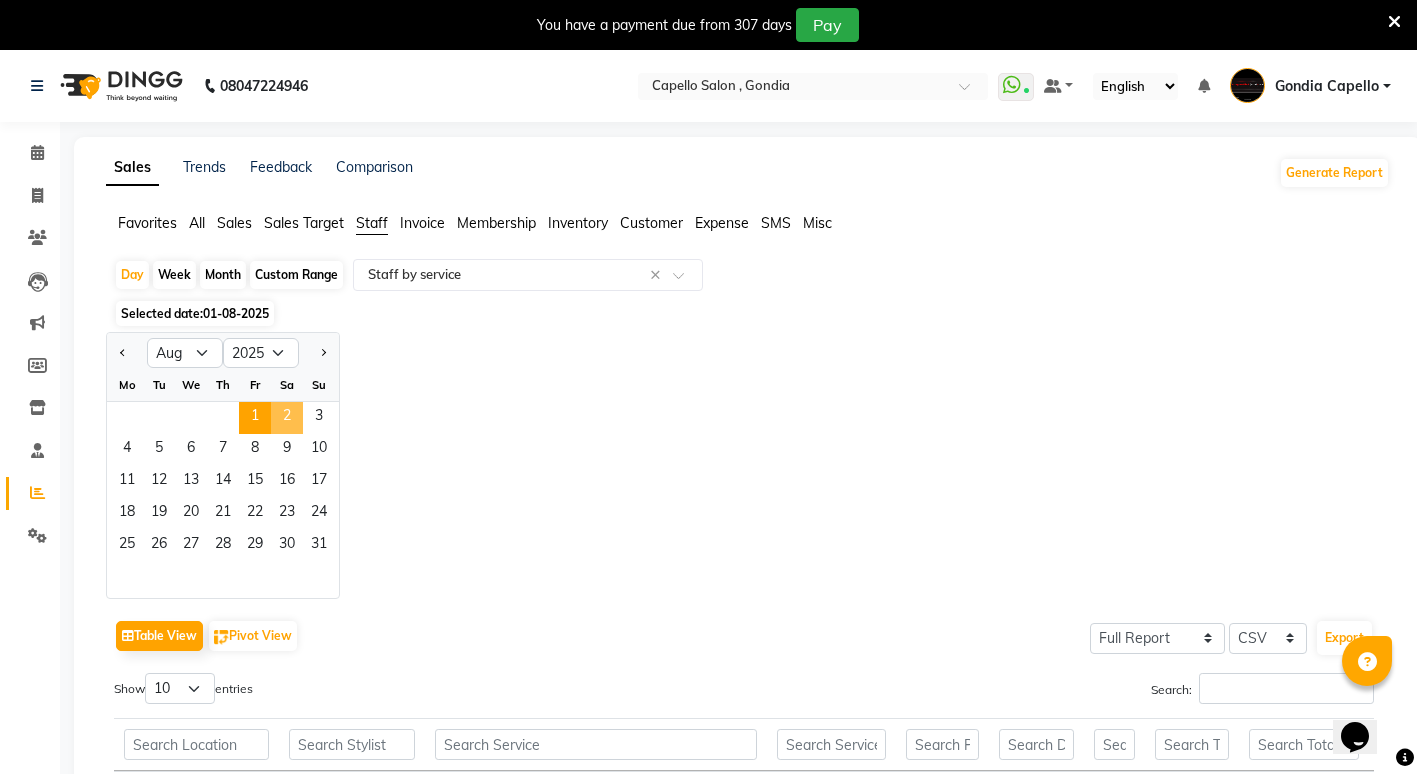 click on "2" 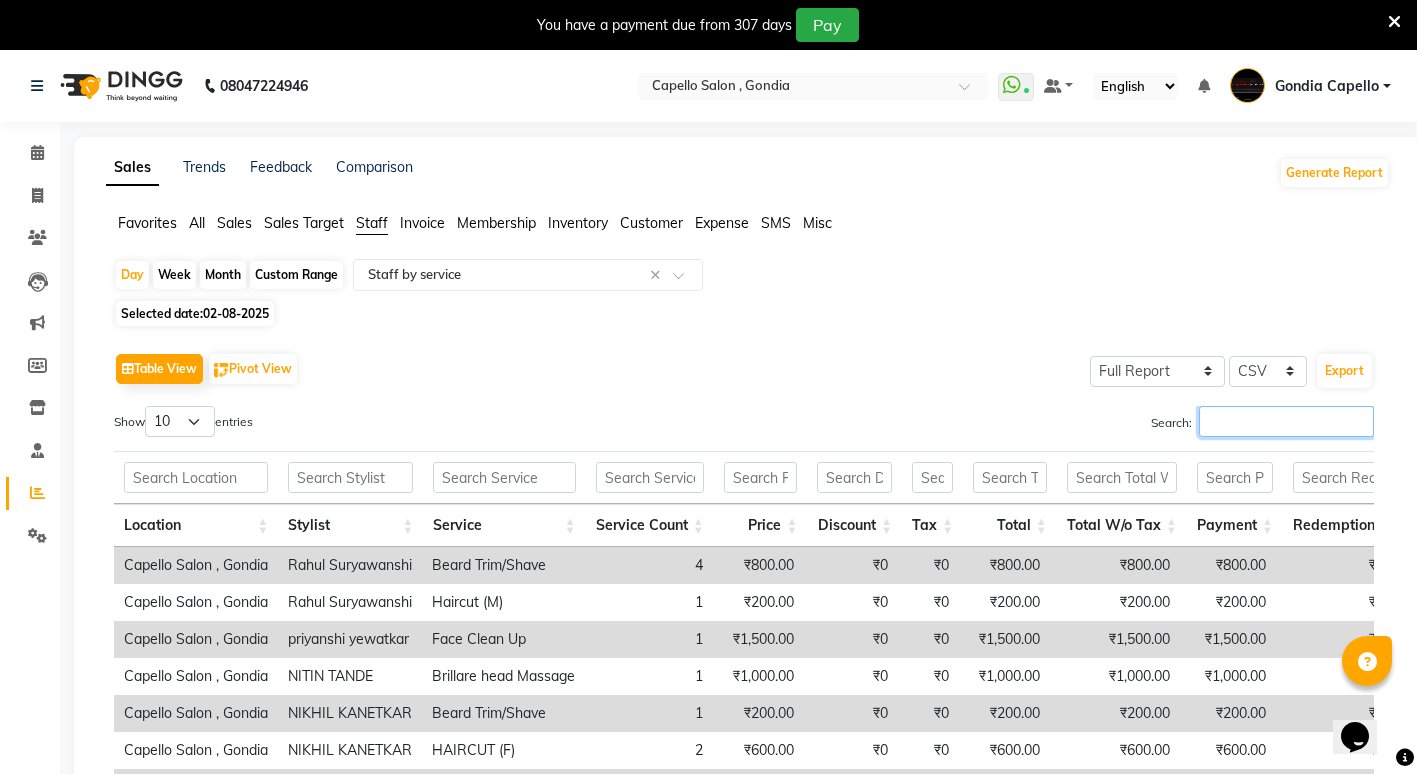 click on "Search:" at bounding box center [1286, 421] 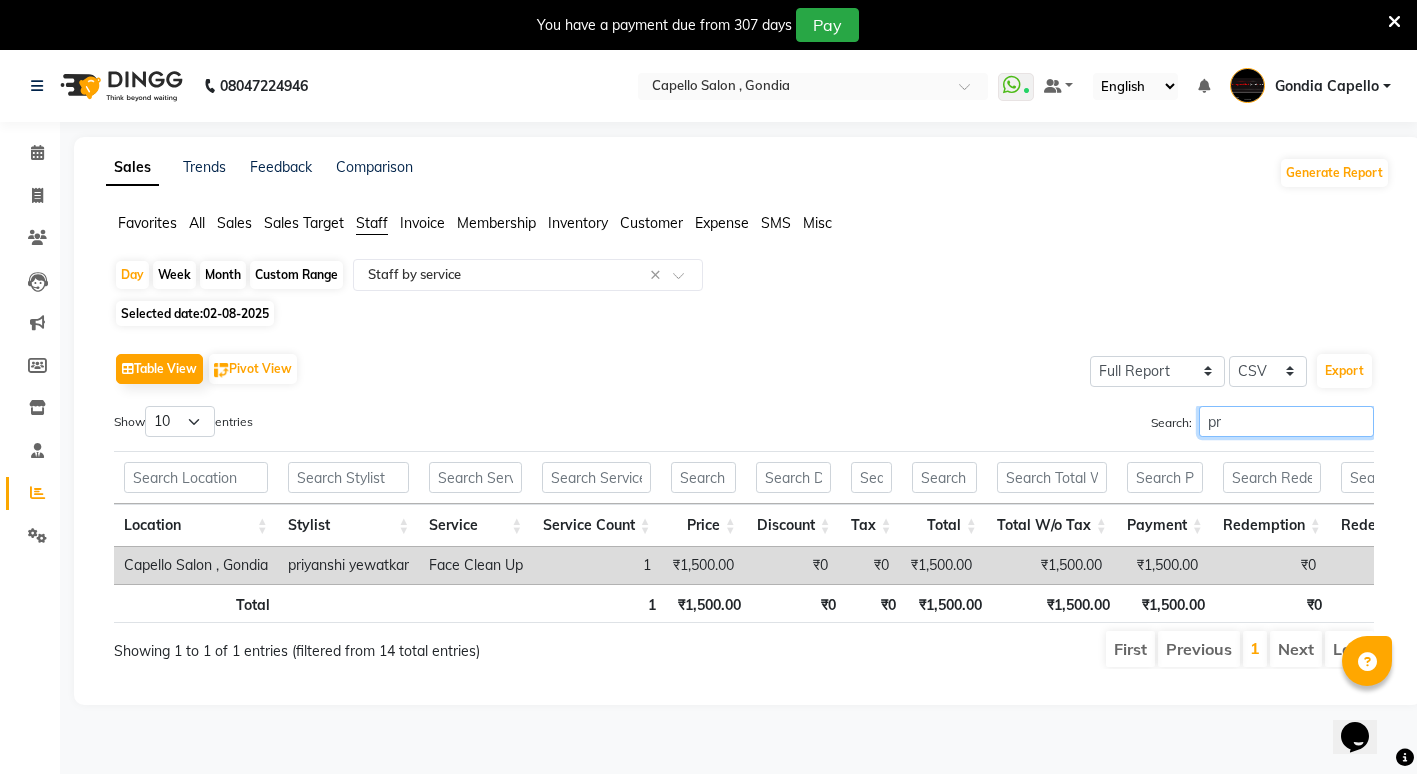 type on "p" 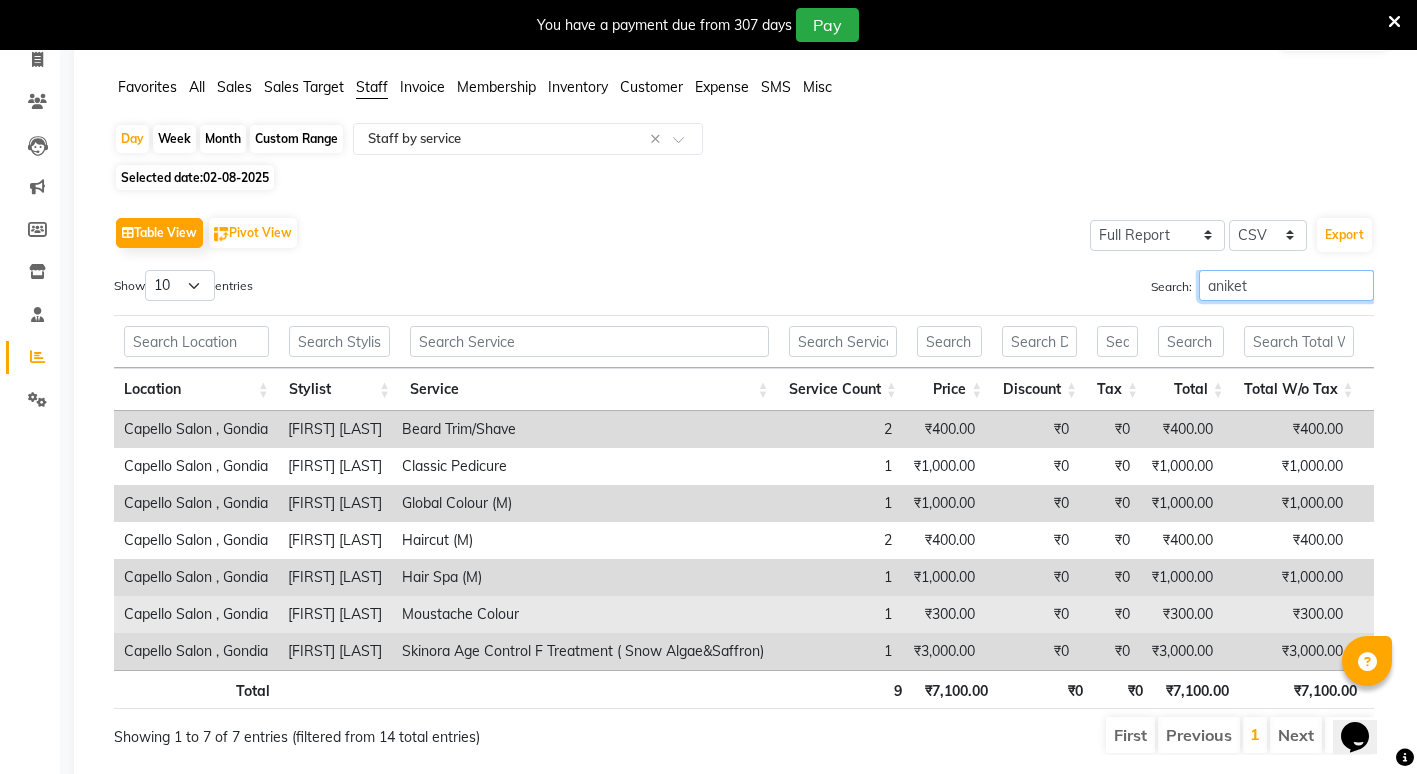 scroll, scrollTop: 200, scrollLeft: 0, axis: vertical 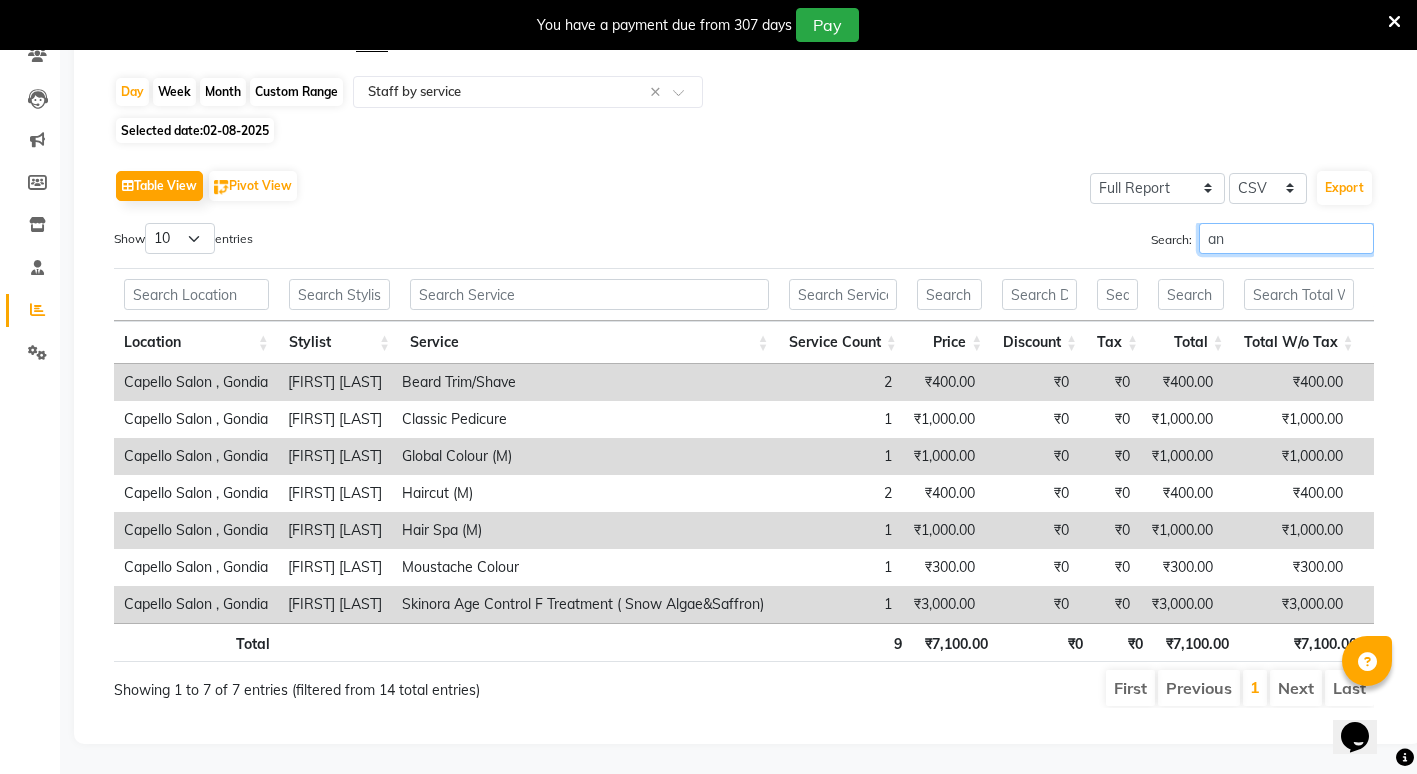 type on "a" 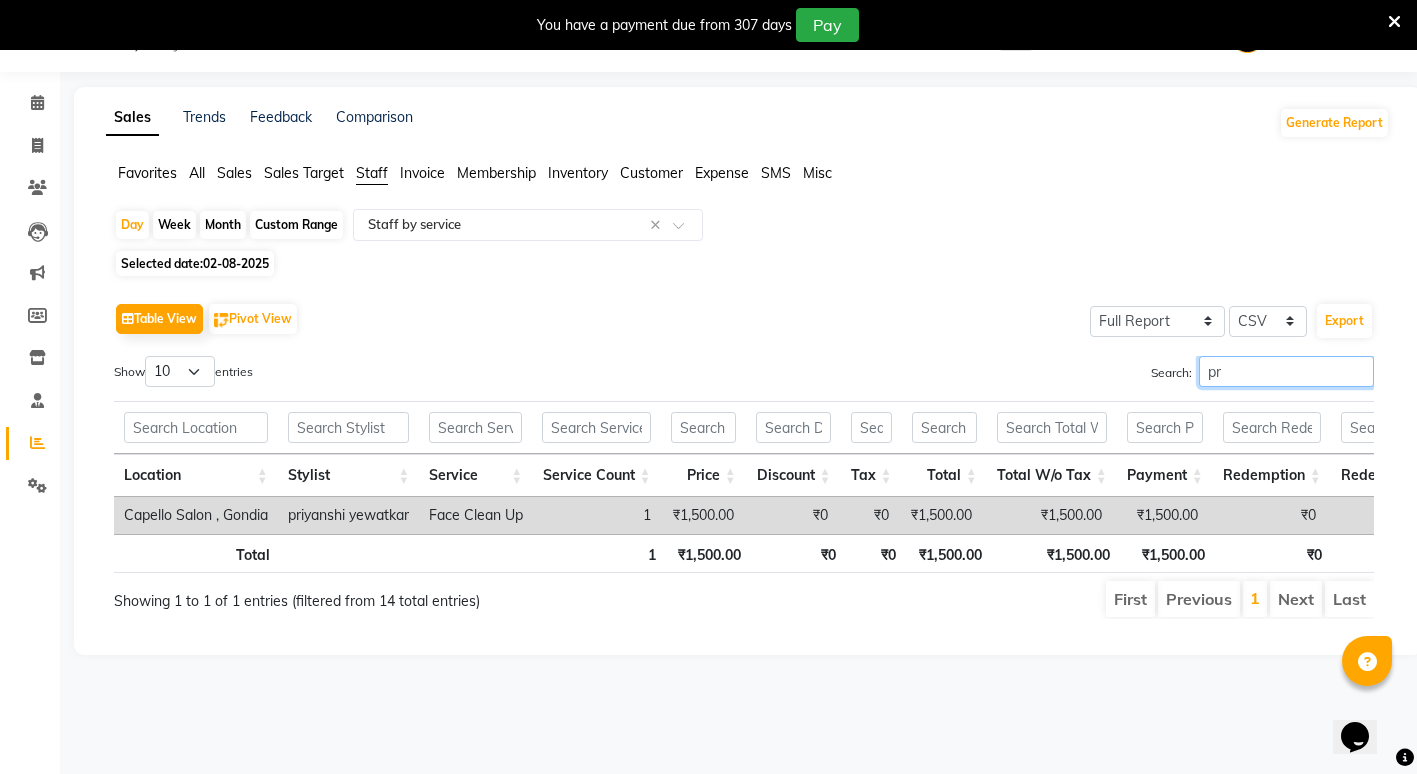 scroll, scrollTop: 50, scrollLeft: 0, axis: vertical 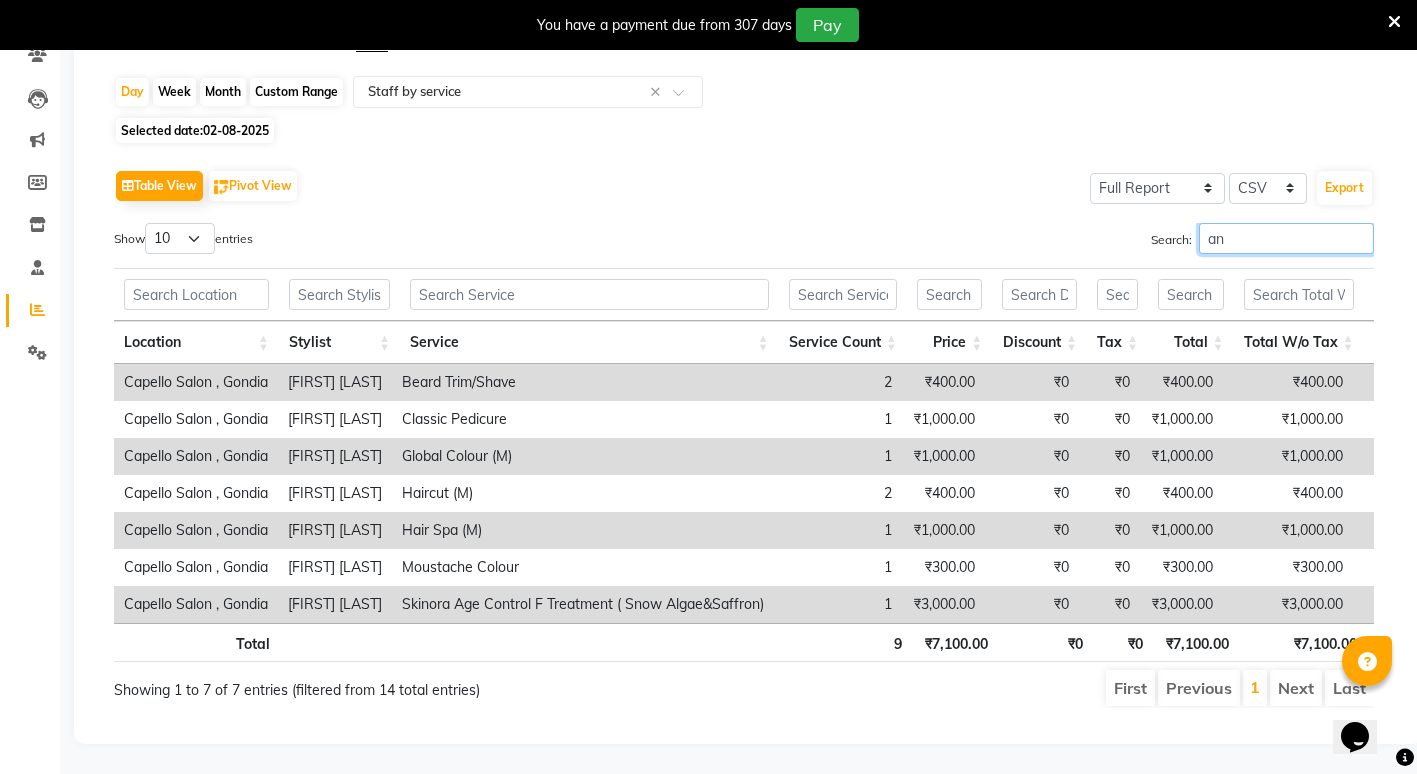 type on "a" 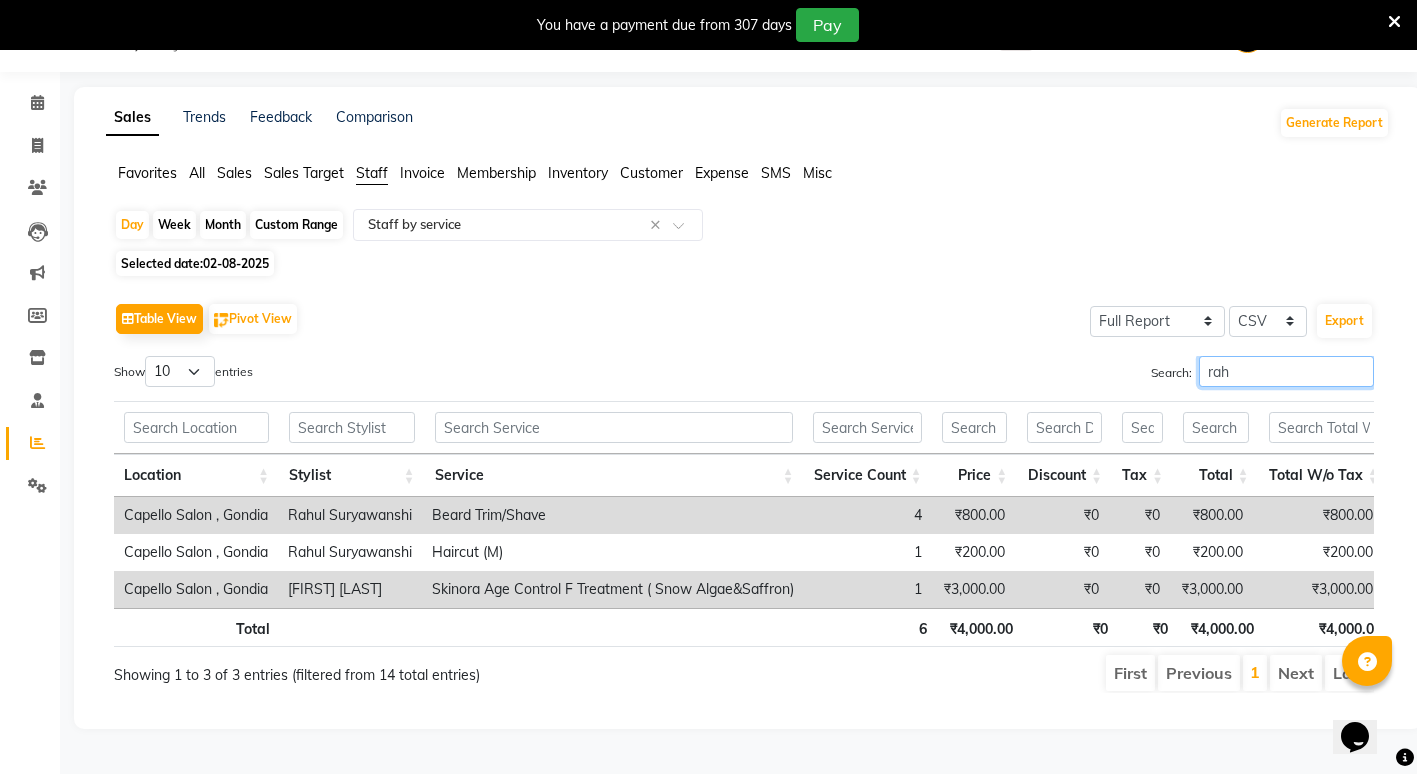 scroll, scrollTop: 50, scrollLeft: 0, axis: vertical 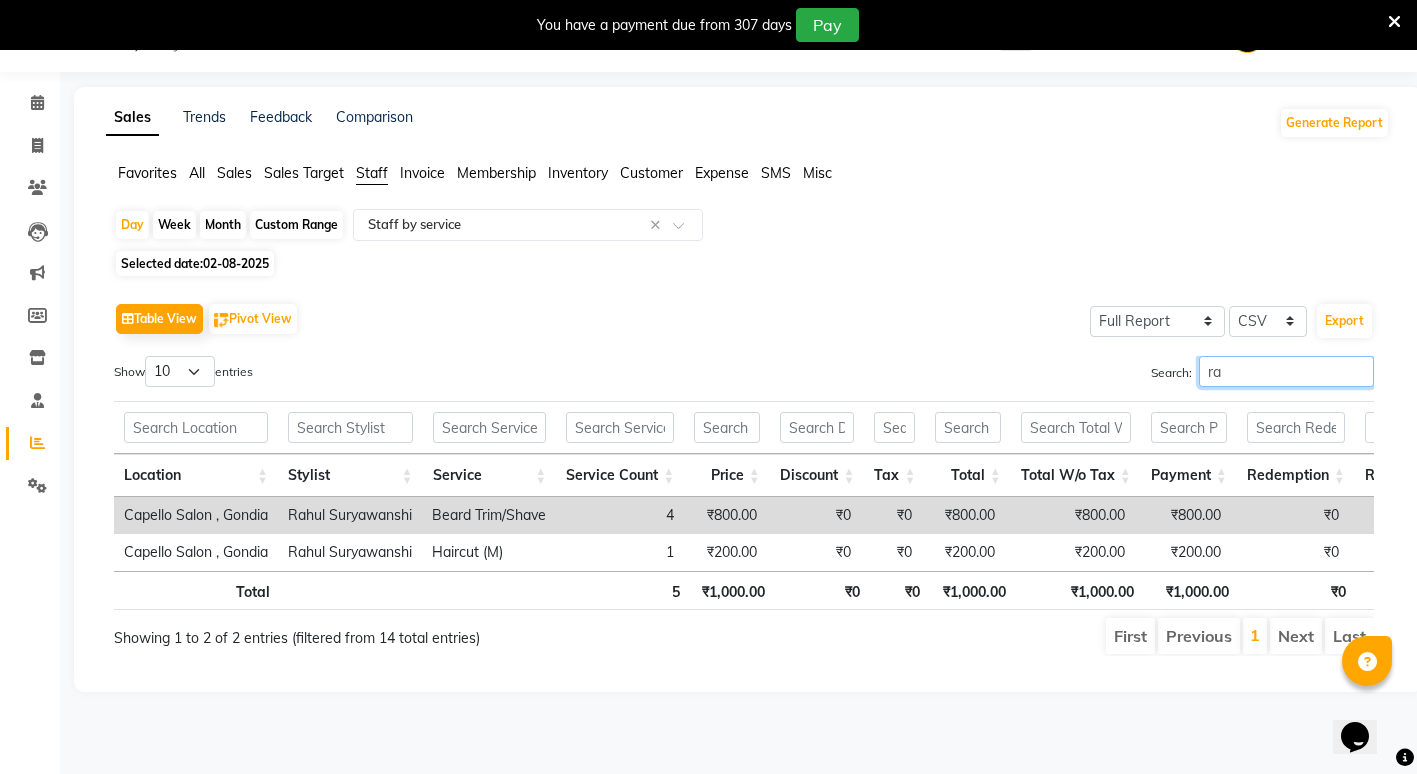 type on "r" 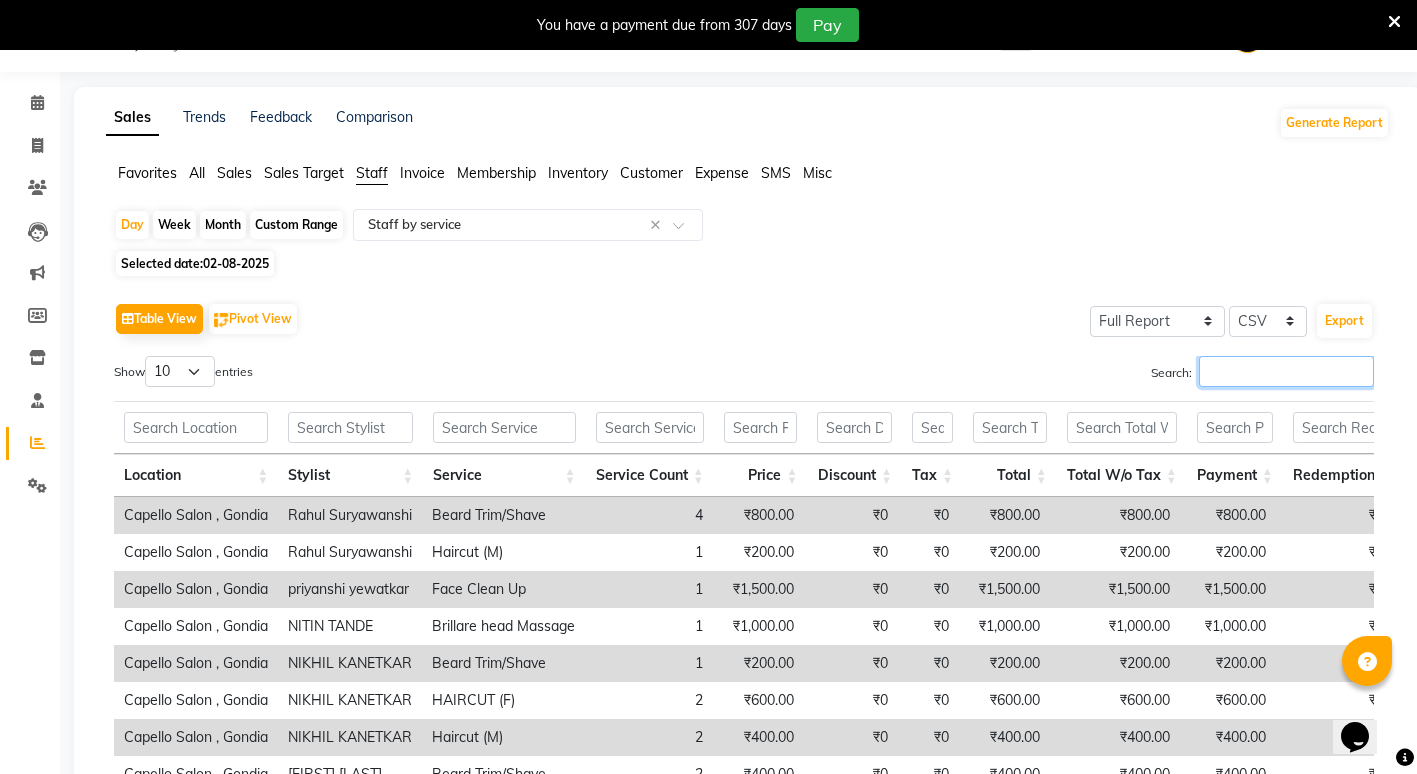 scroll, scrollTop: 200, scrollLeft: 0, axis: vertical 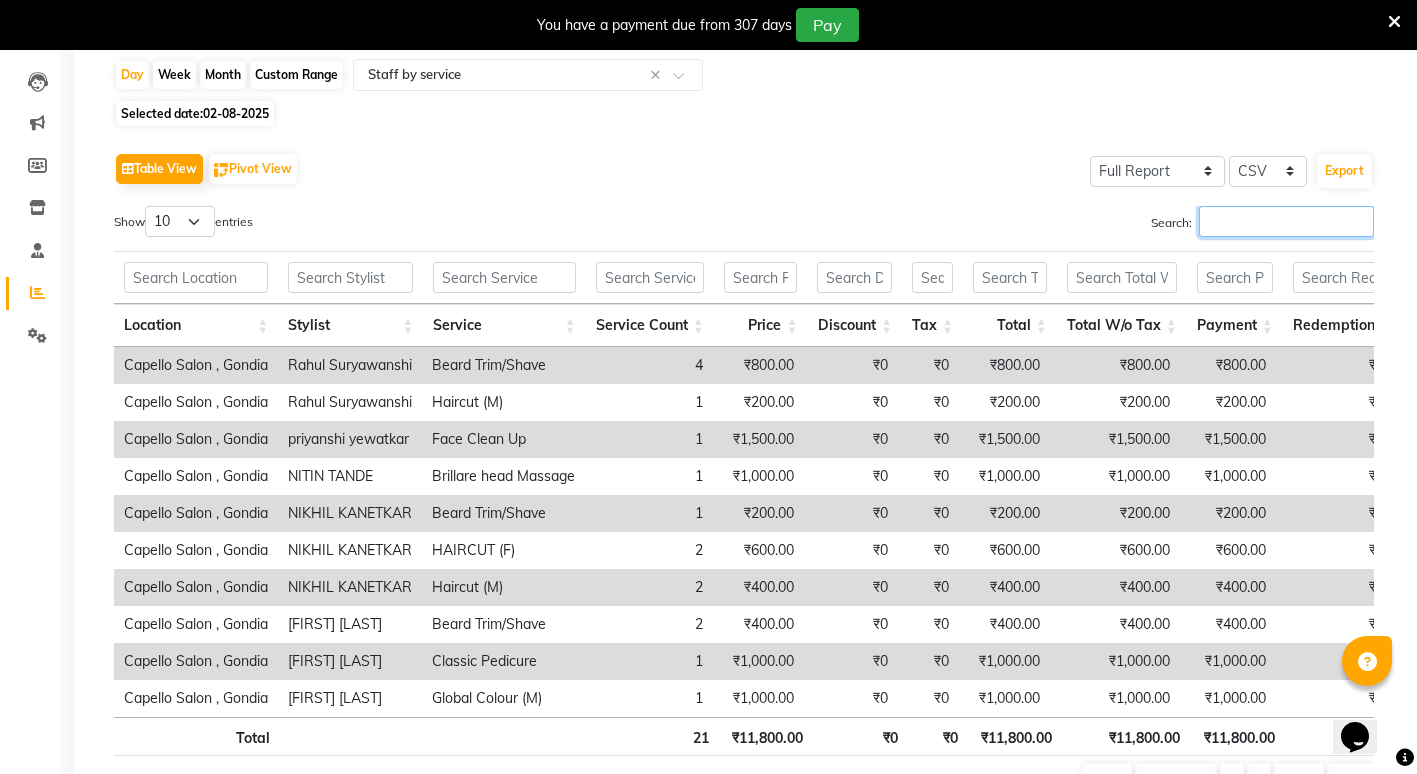 type on "m" 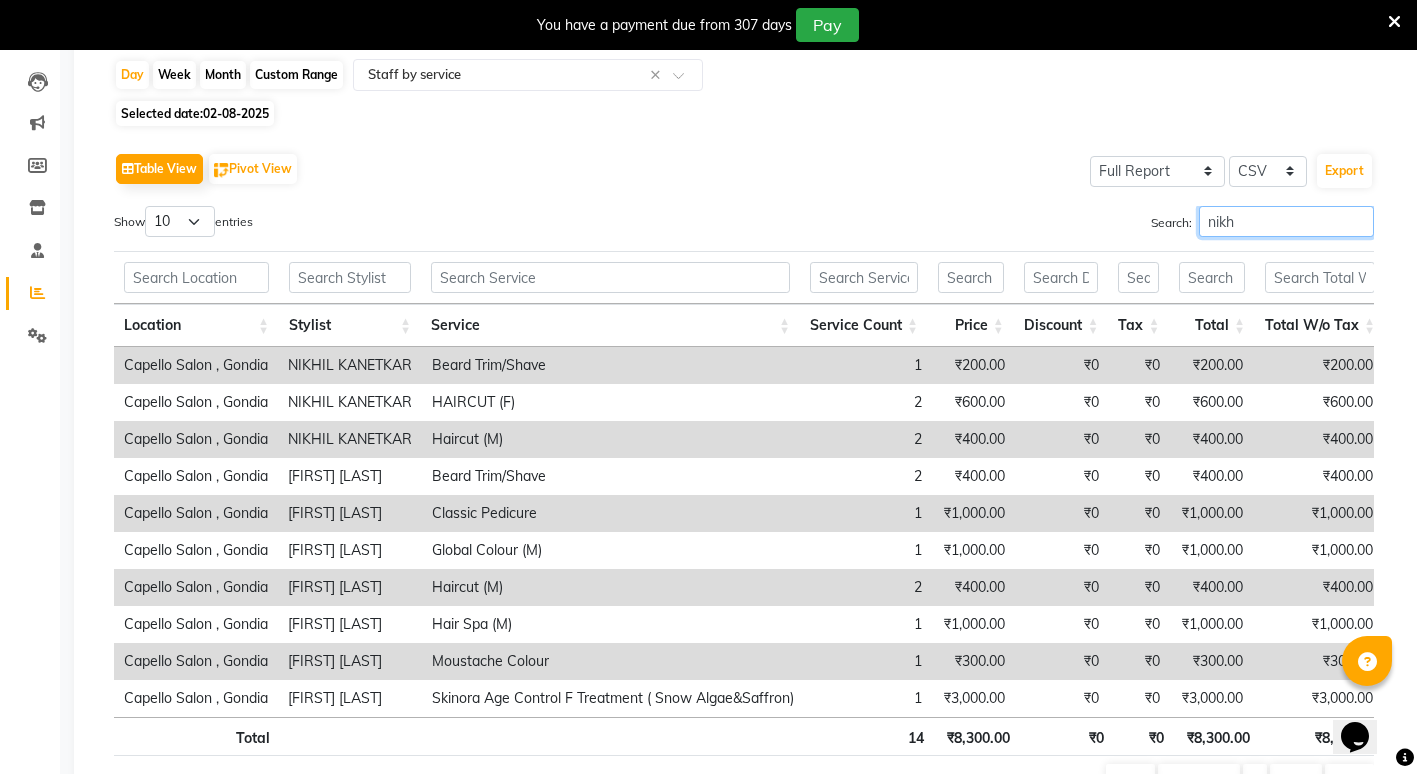 scroll, scrollTop: 65, scrollLeft: 0, axis: vertical 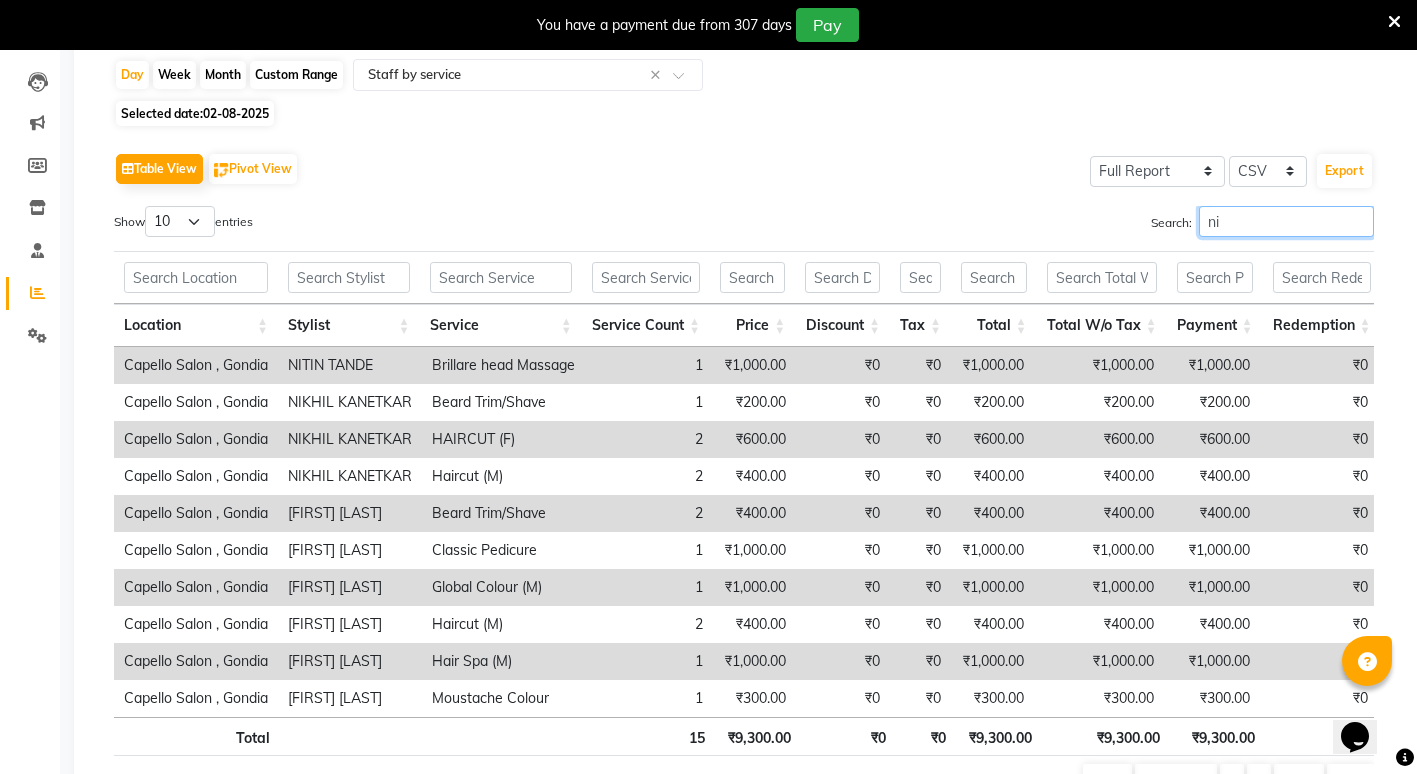 type on "n" 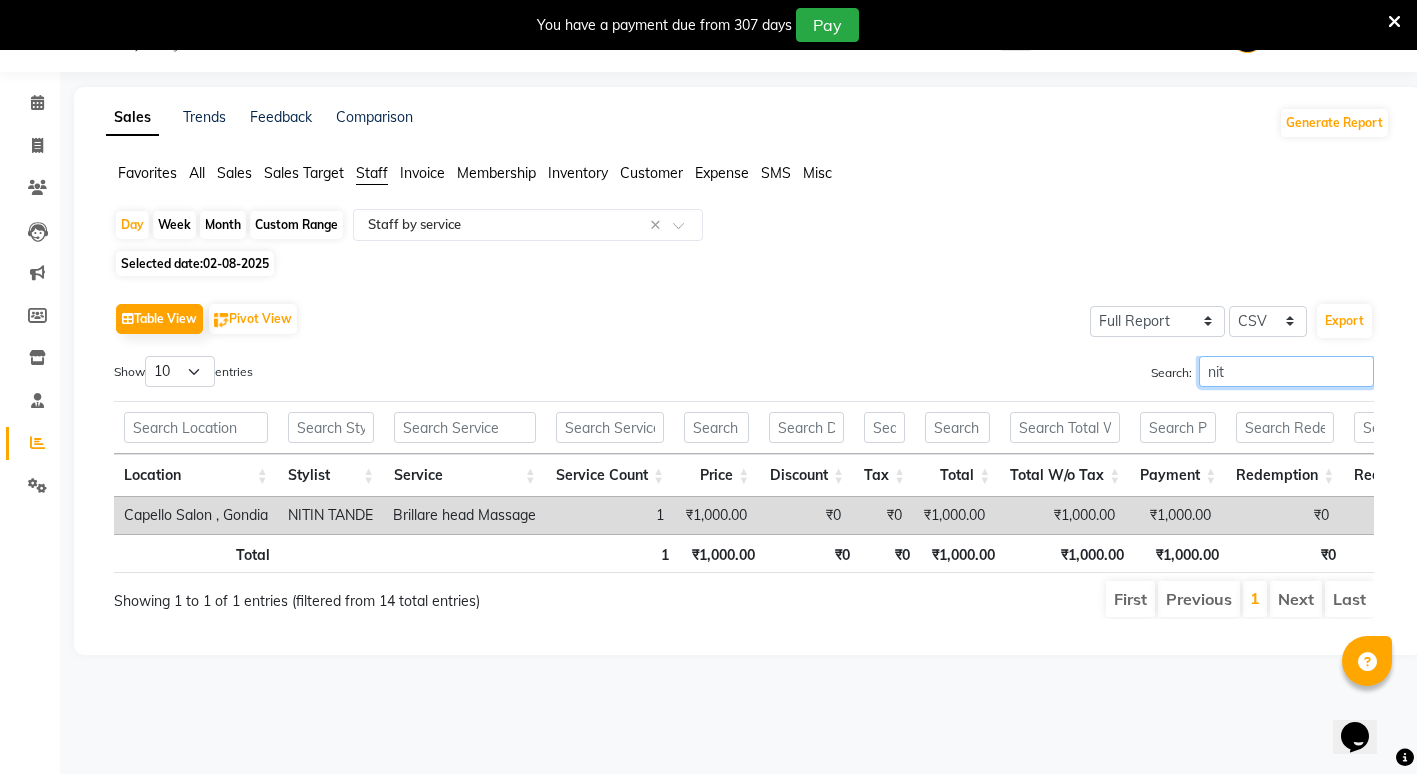 scroll, scrollTop: 50, scrollLeft: 0, axis: vertical 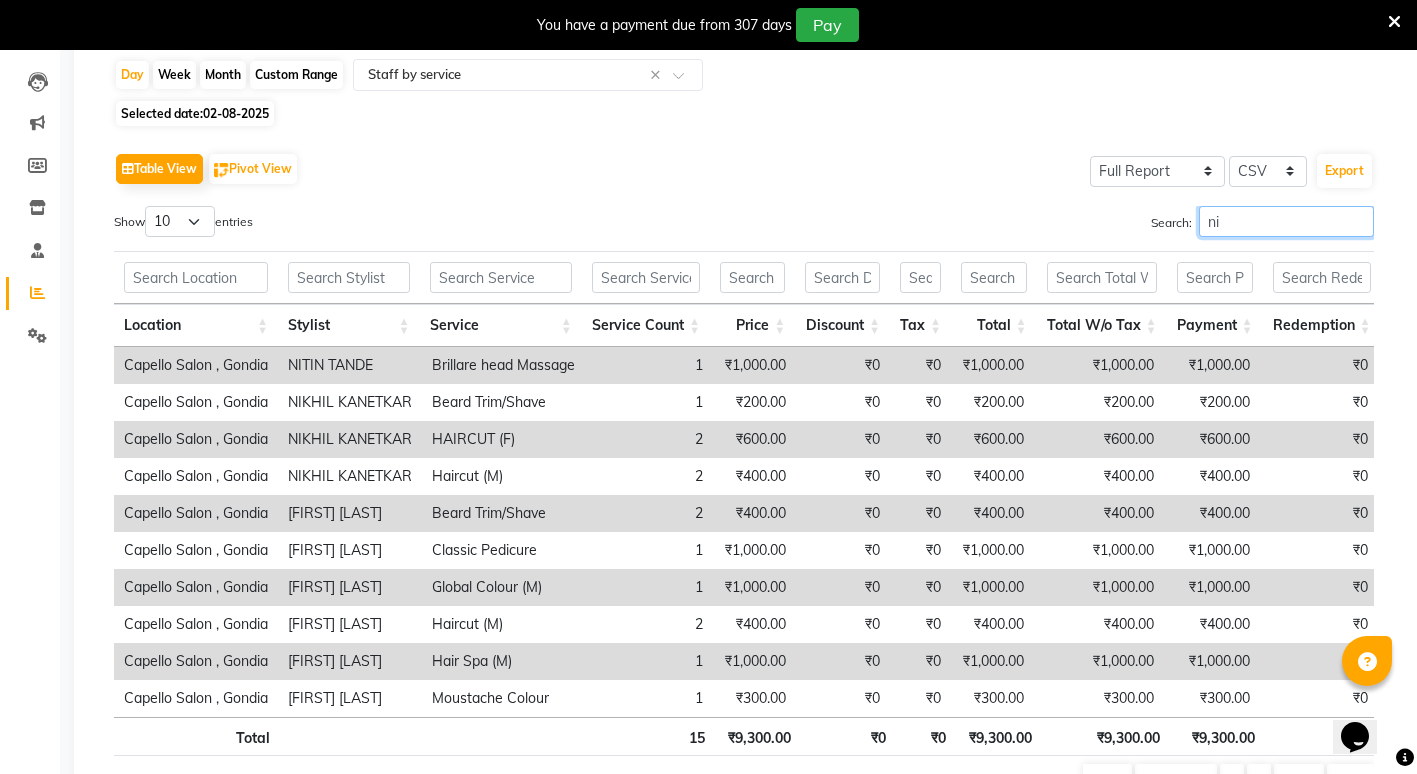 type on "n" 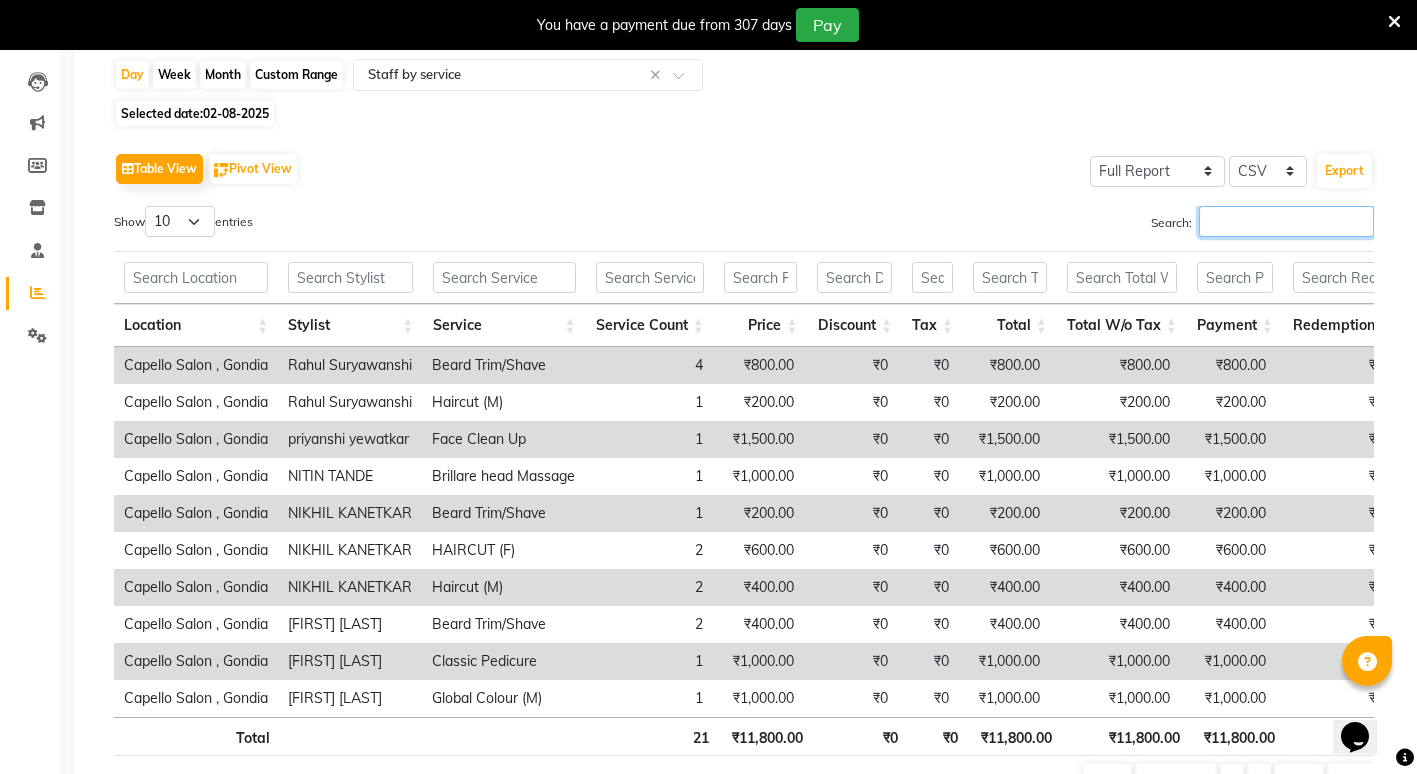 type 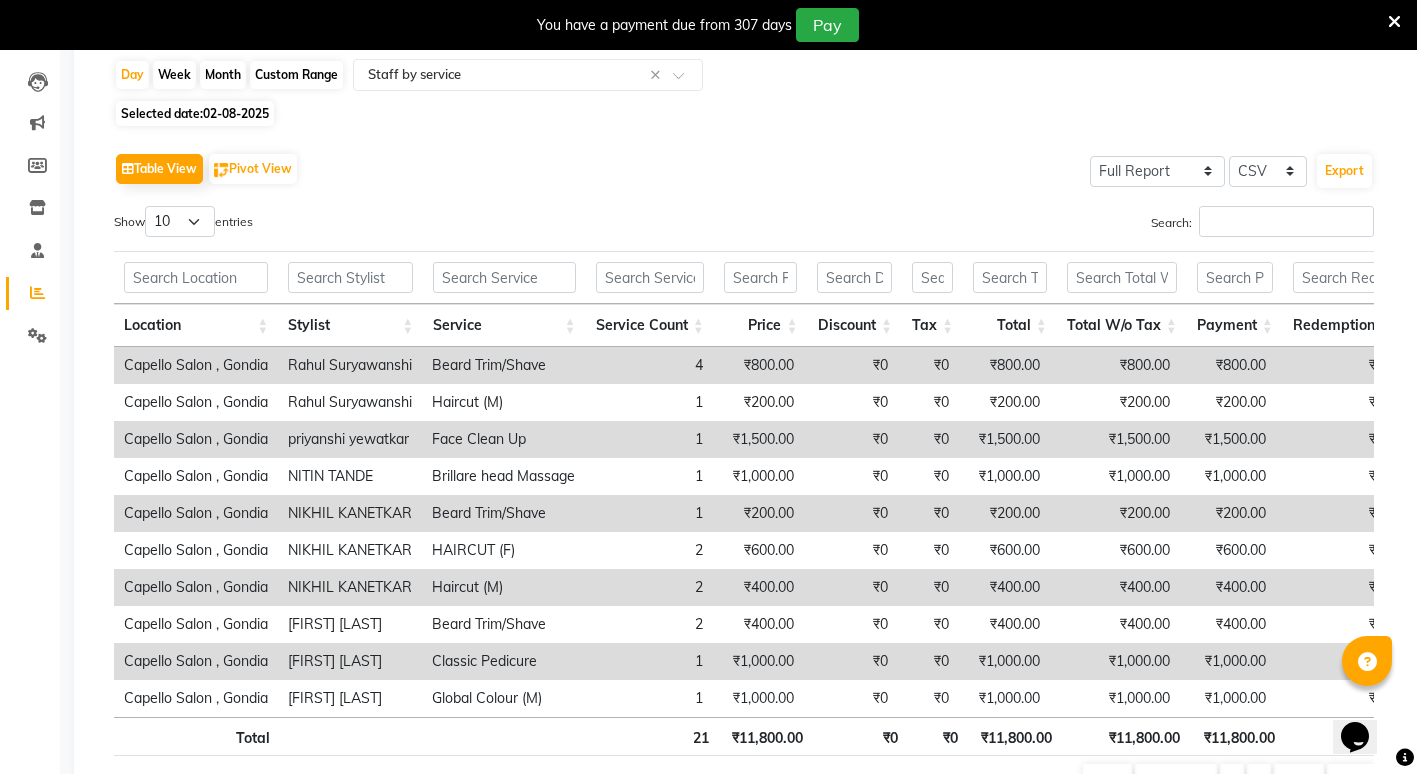 click on "02-08-2025" 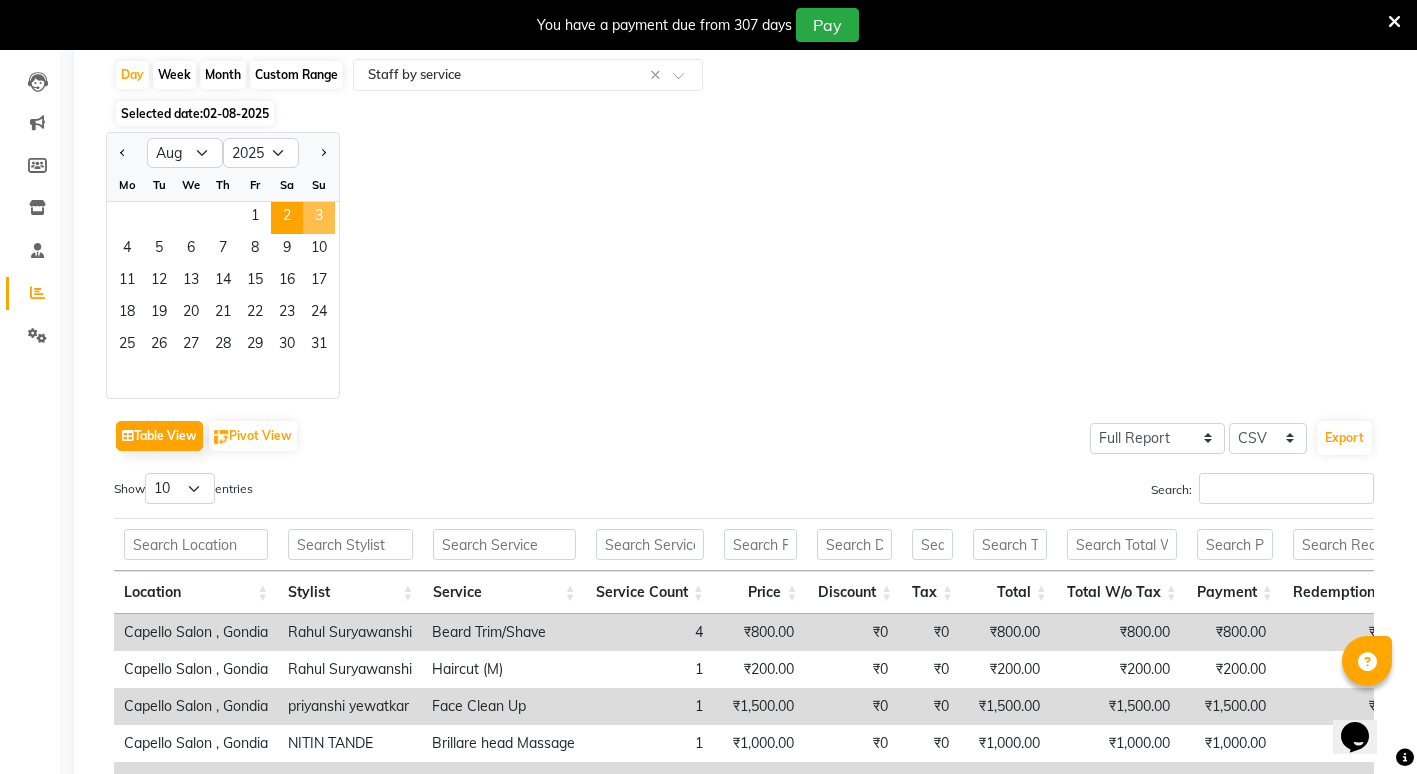 click on "3" 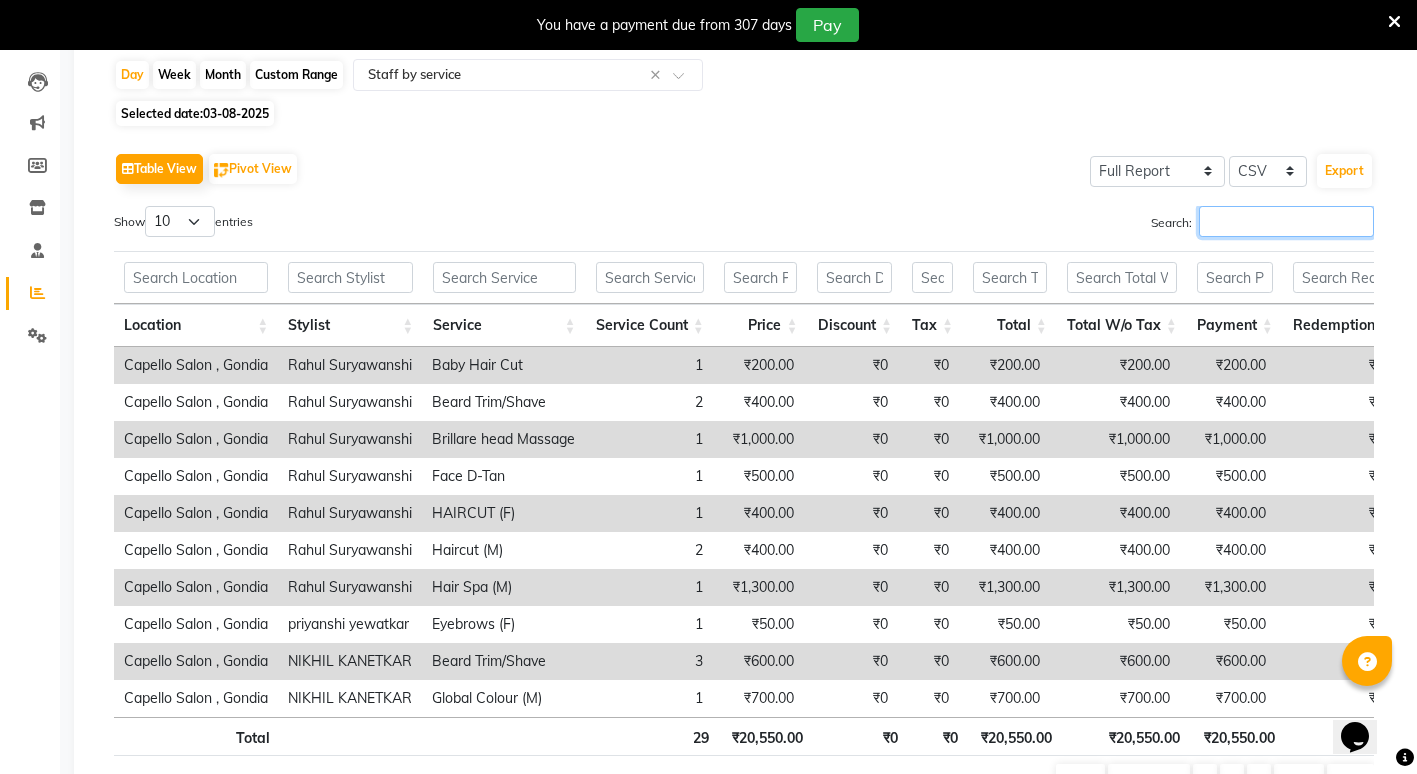 click on "Search:" at bounding box center [1286, 221] 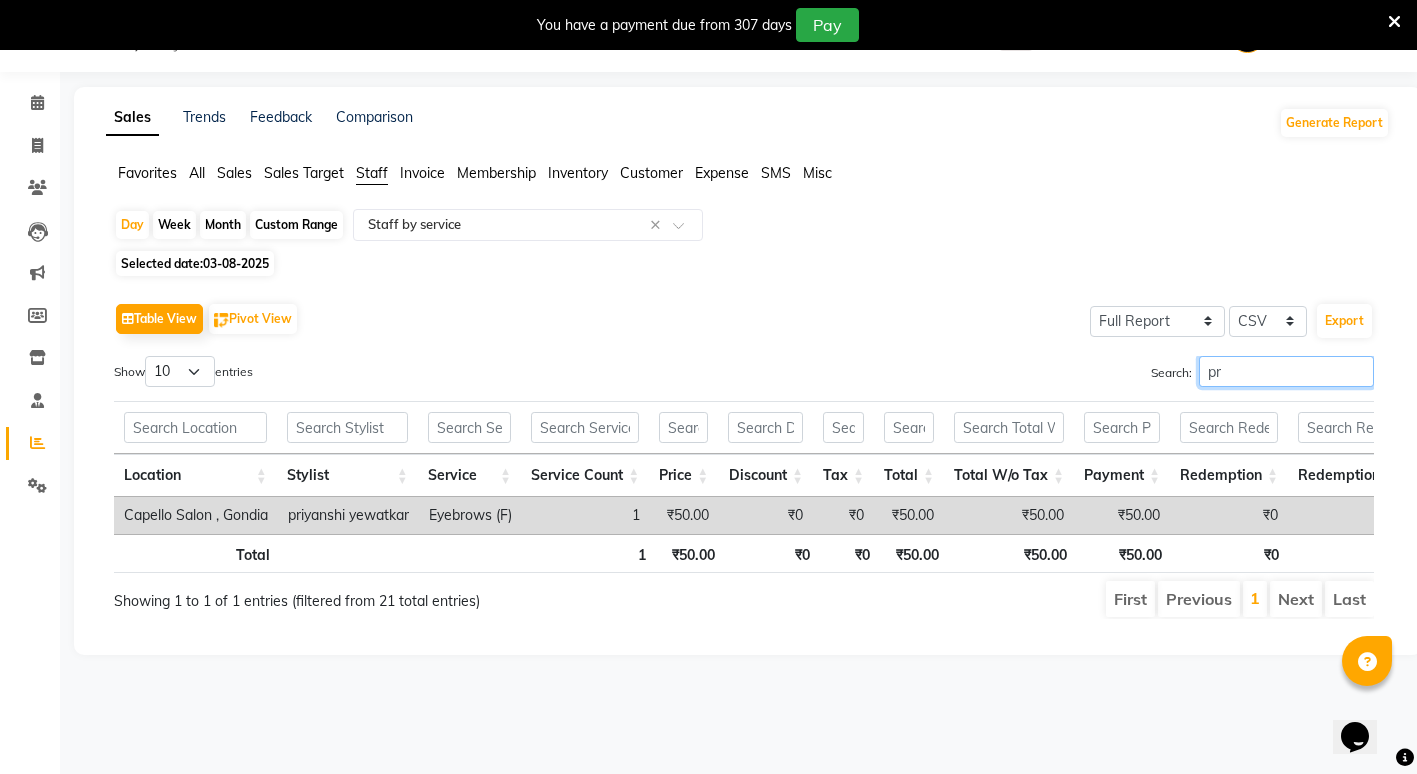 scroll, scrollTop: 50, scrollLeft: 0, axis: vertical 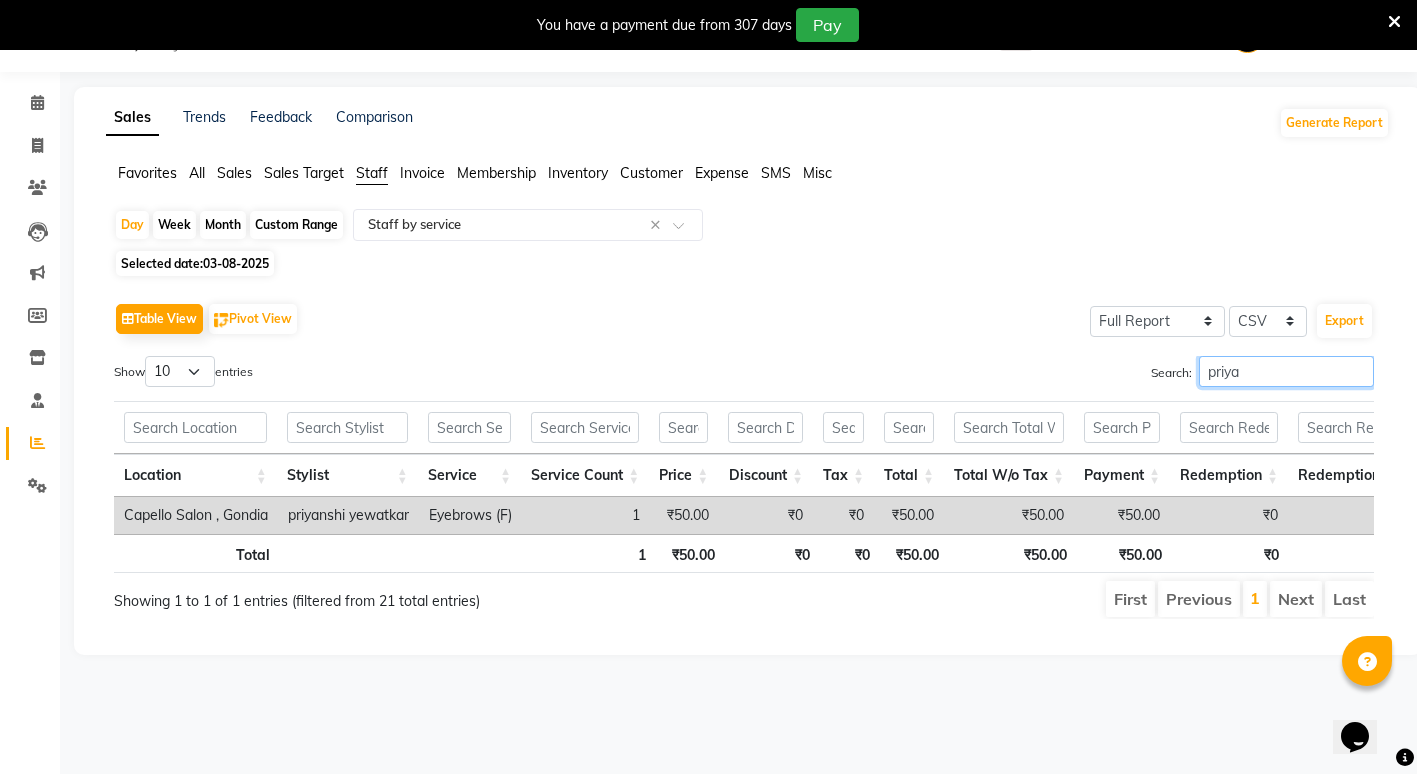 type on "priya" 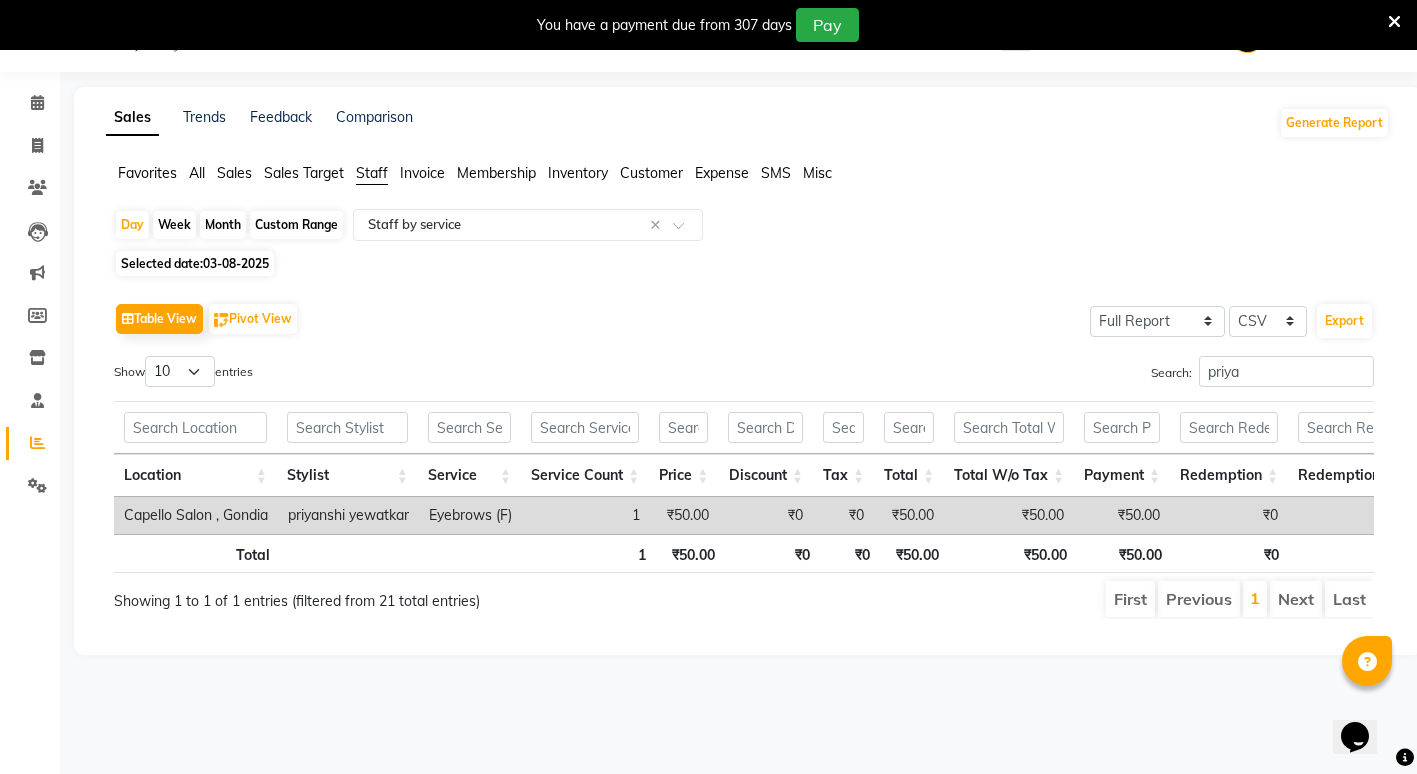 click on "03-08-2025" 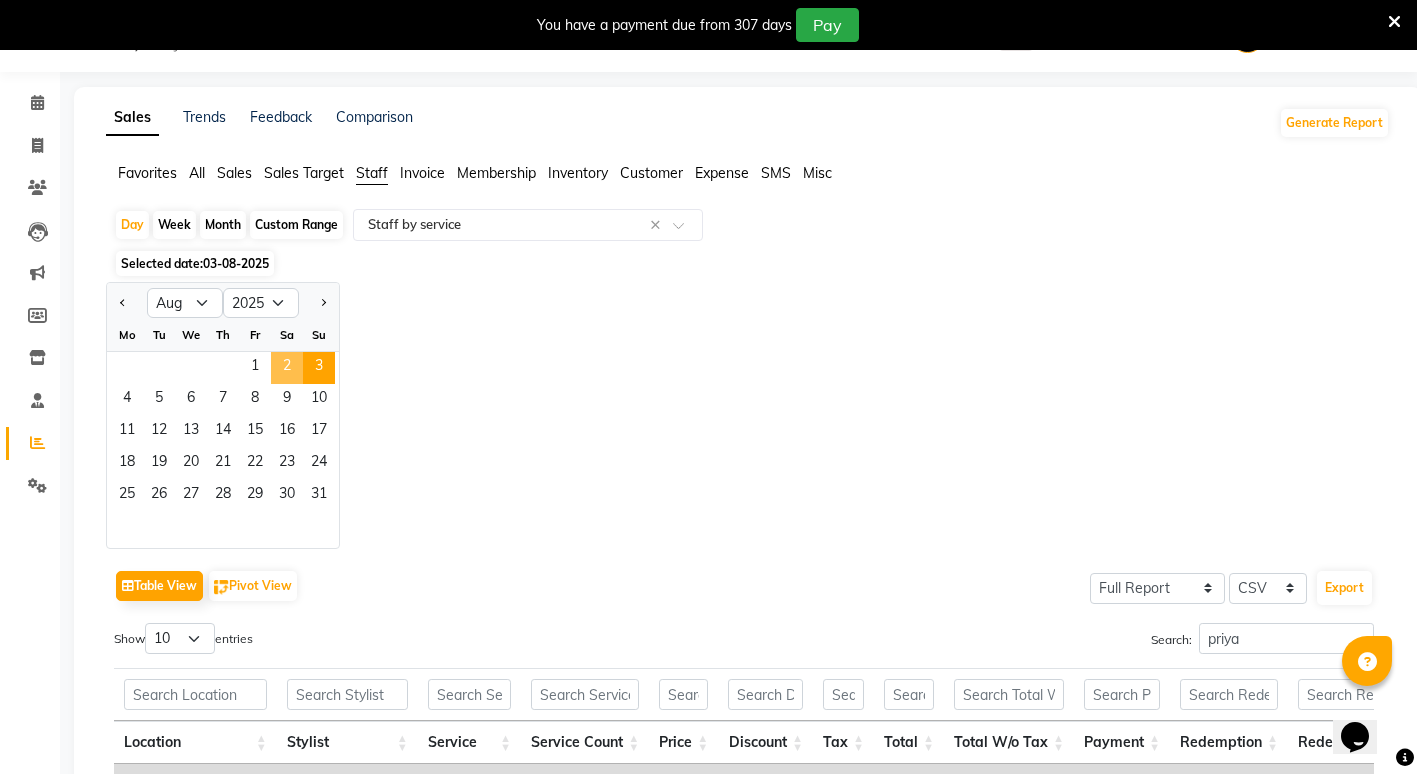 click on "2" 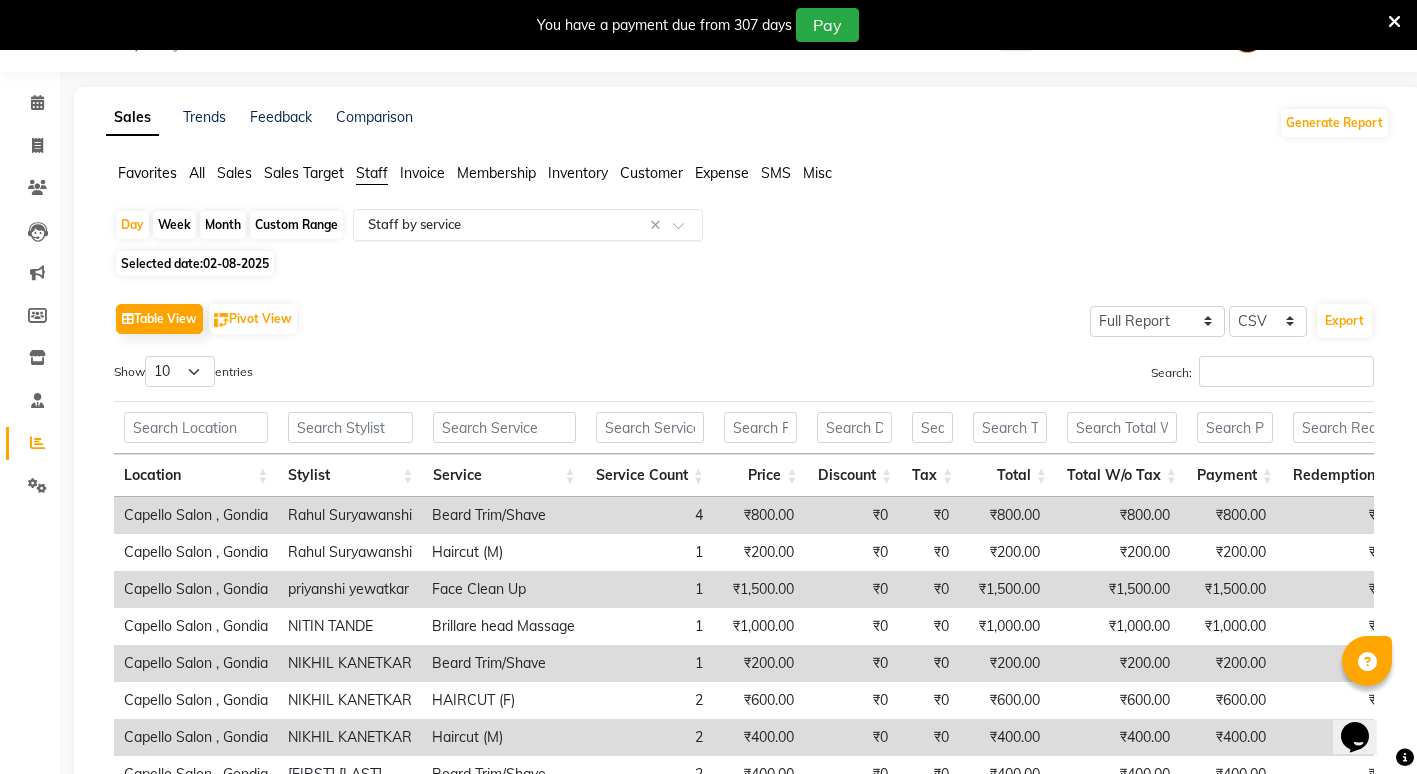 click 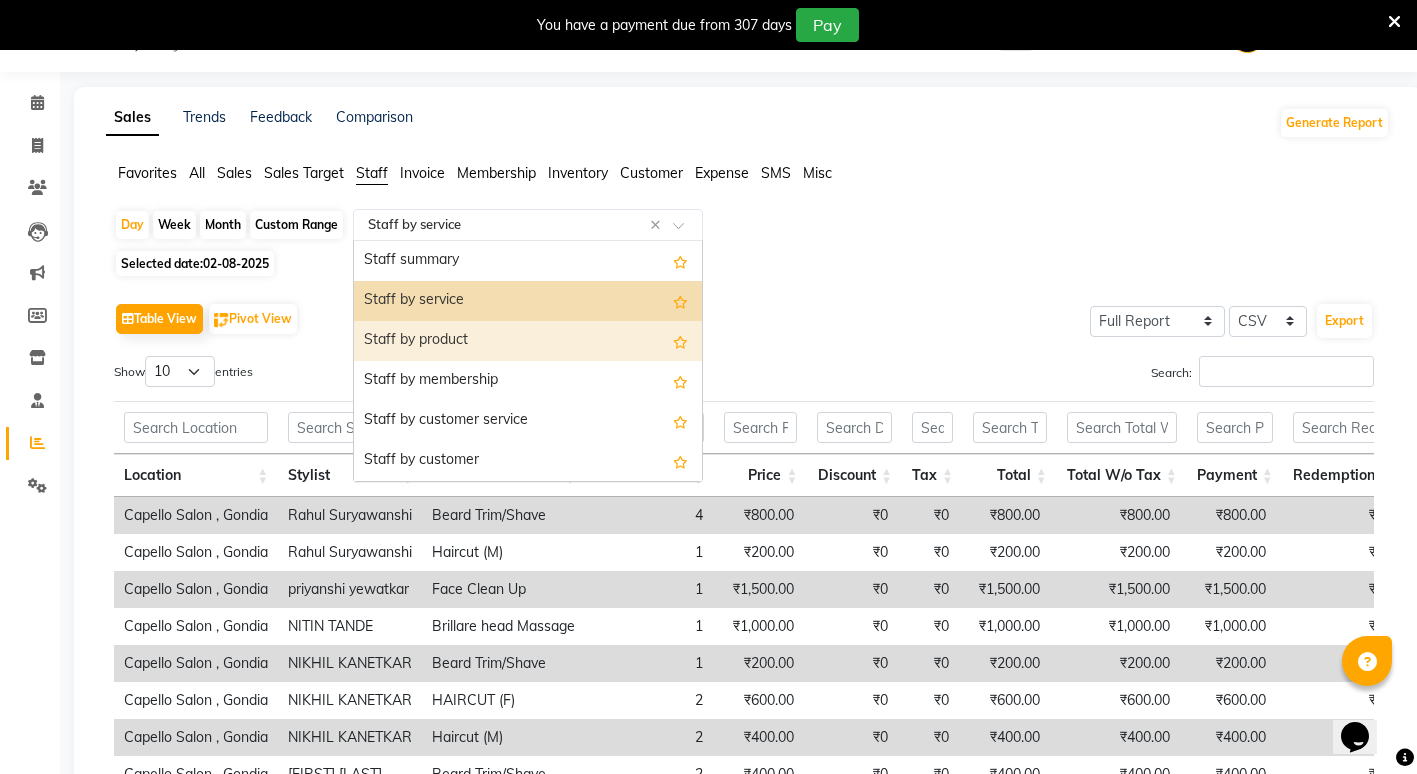 click on "Staff by product" at bounding box center [528, 341] 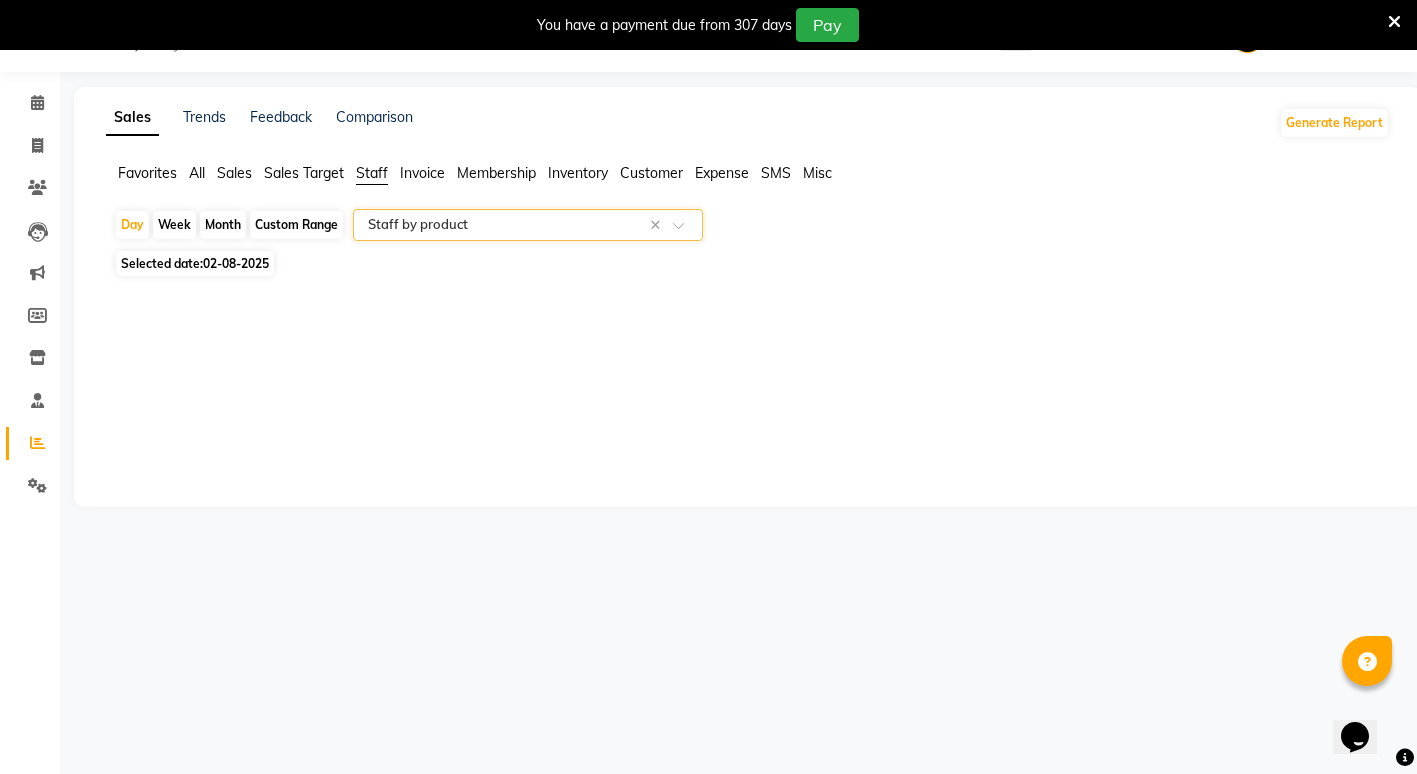 click 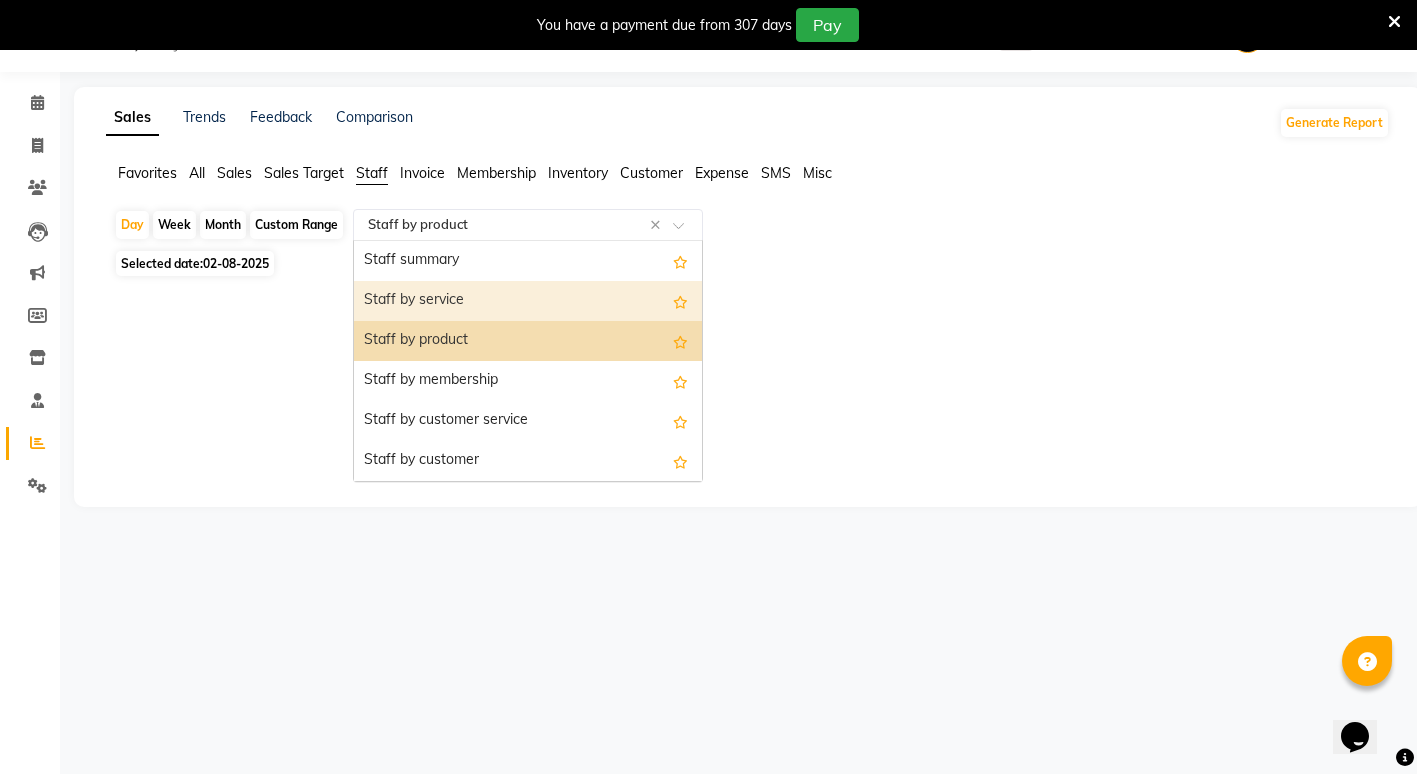 click on "Staff by service" at bounding box center (528, 301) 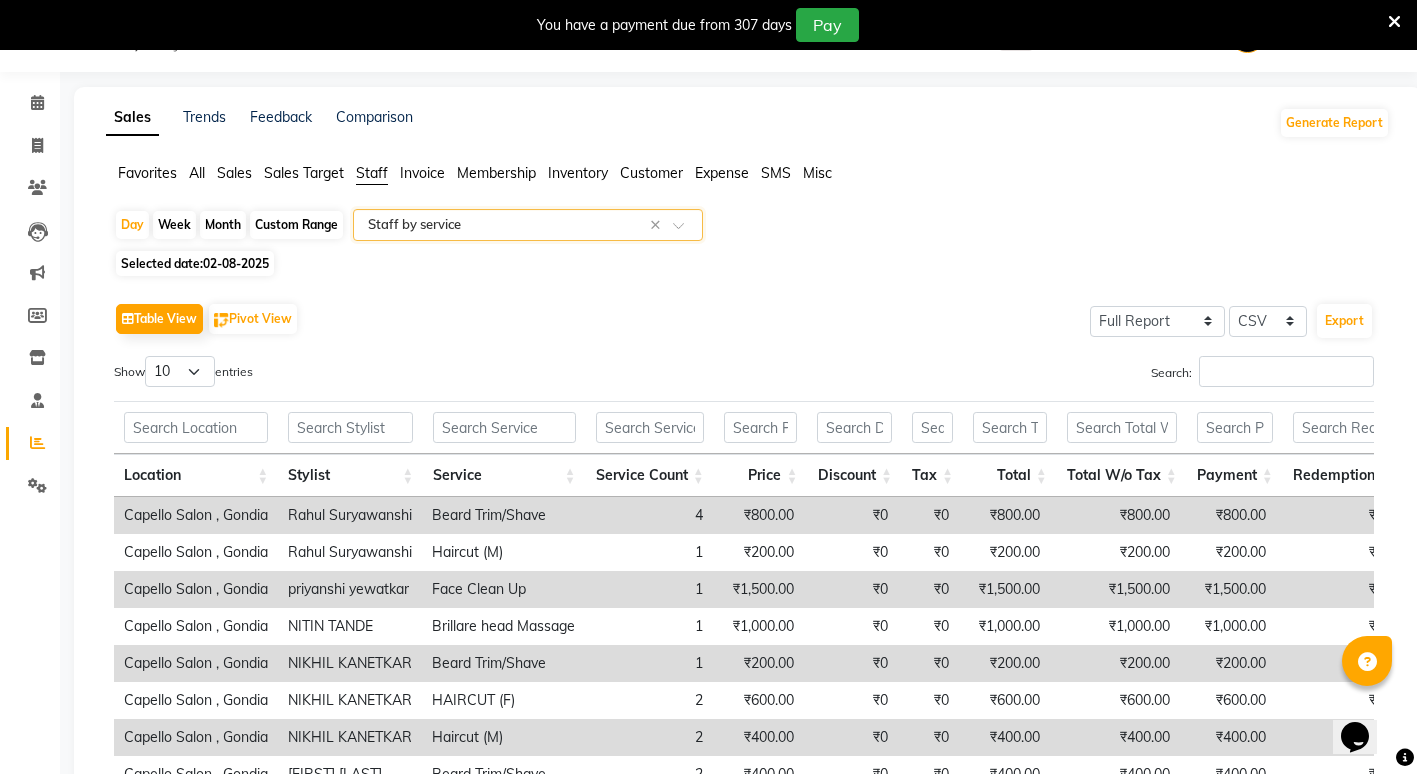 click on "02-08-2025" 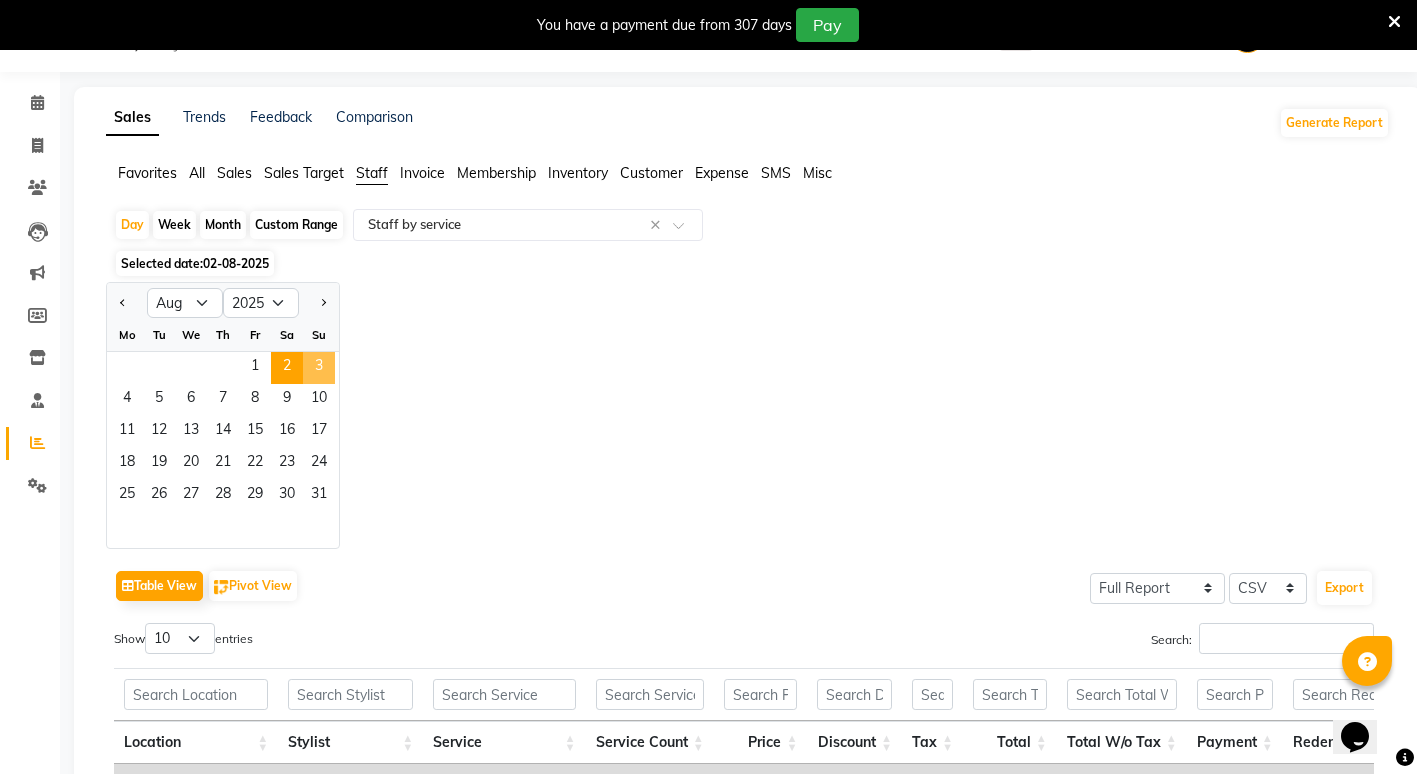 click on "3" 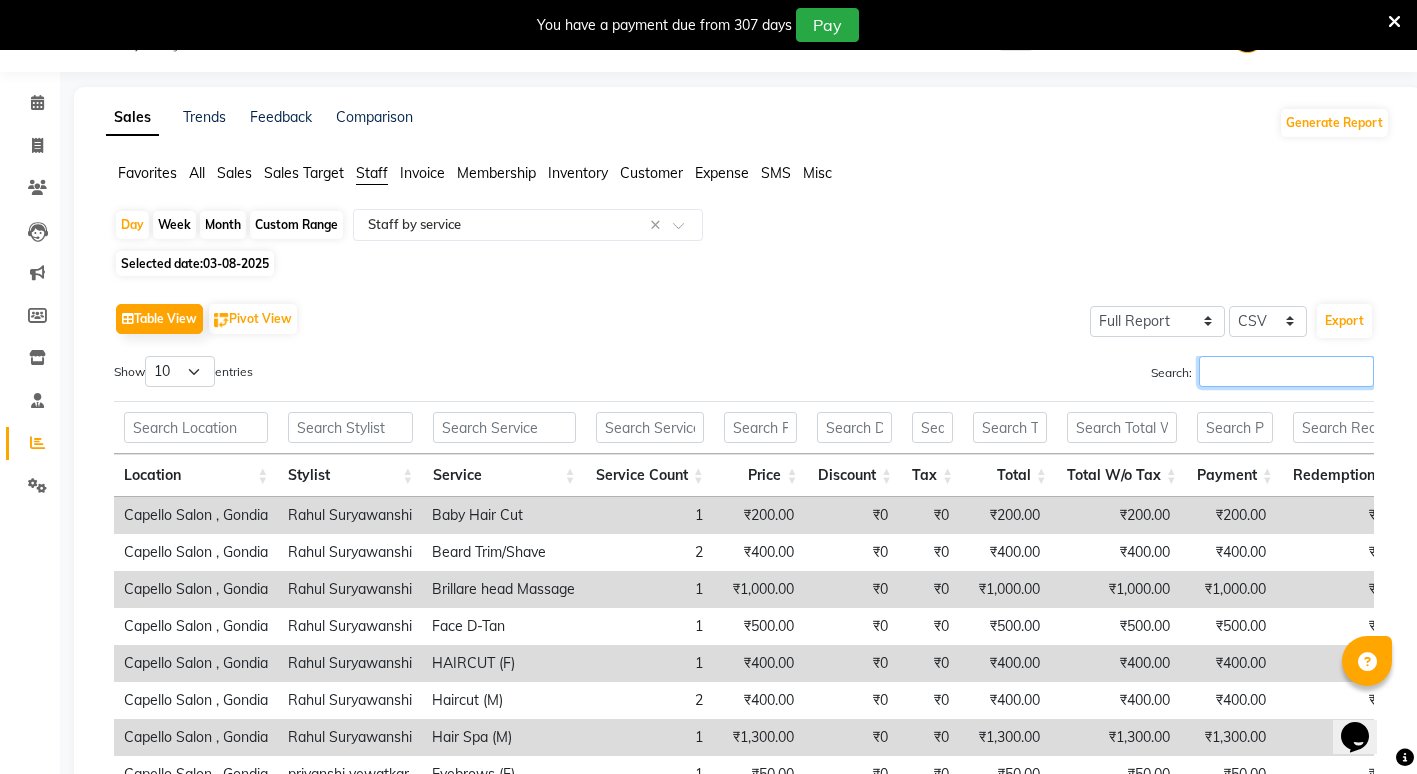 click on "Search:" at bounding box center [1286, 371] 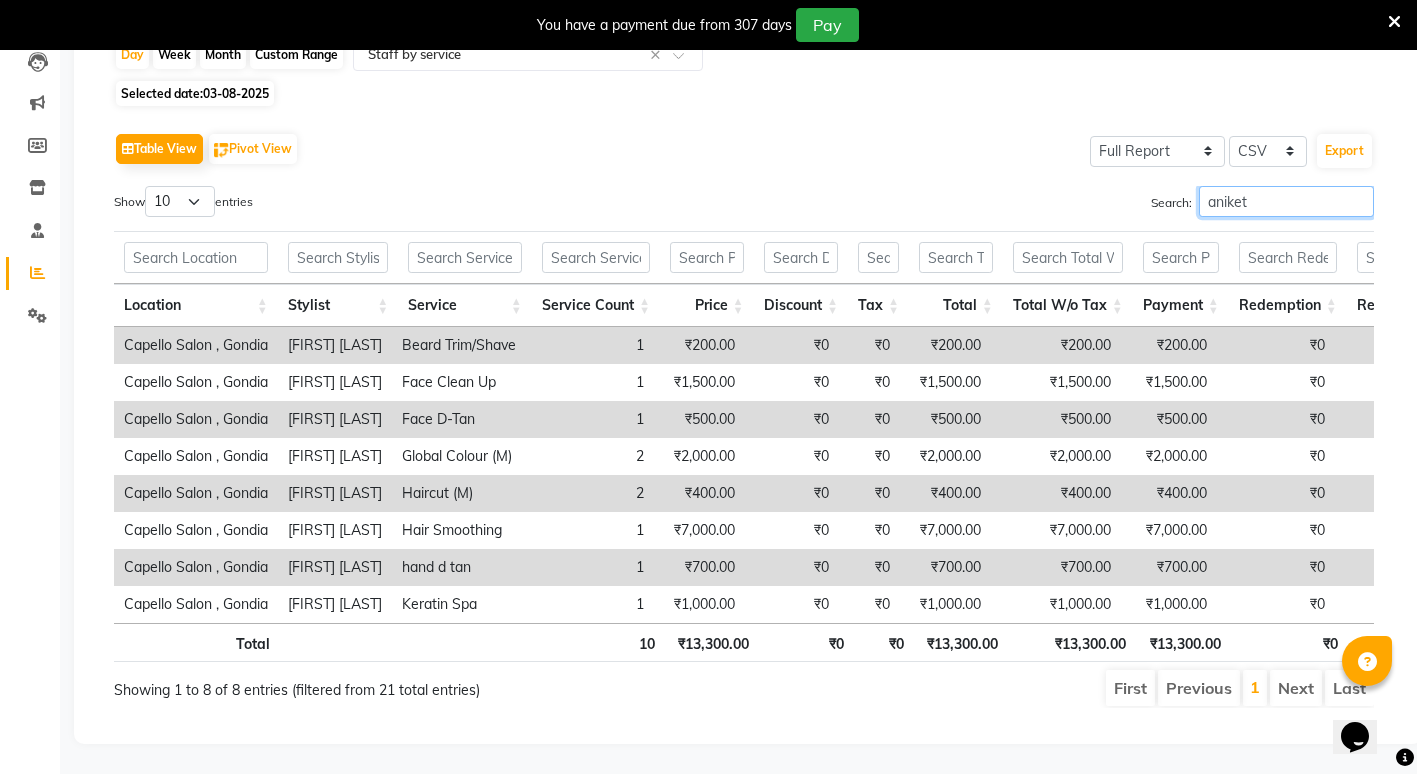 scroll, scrollTop: 250, scrollLeft: 0, axis: vertical 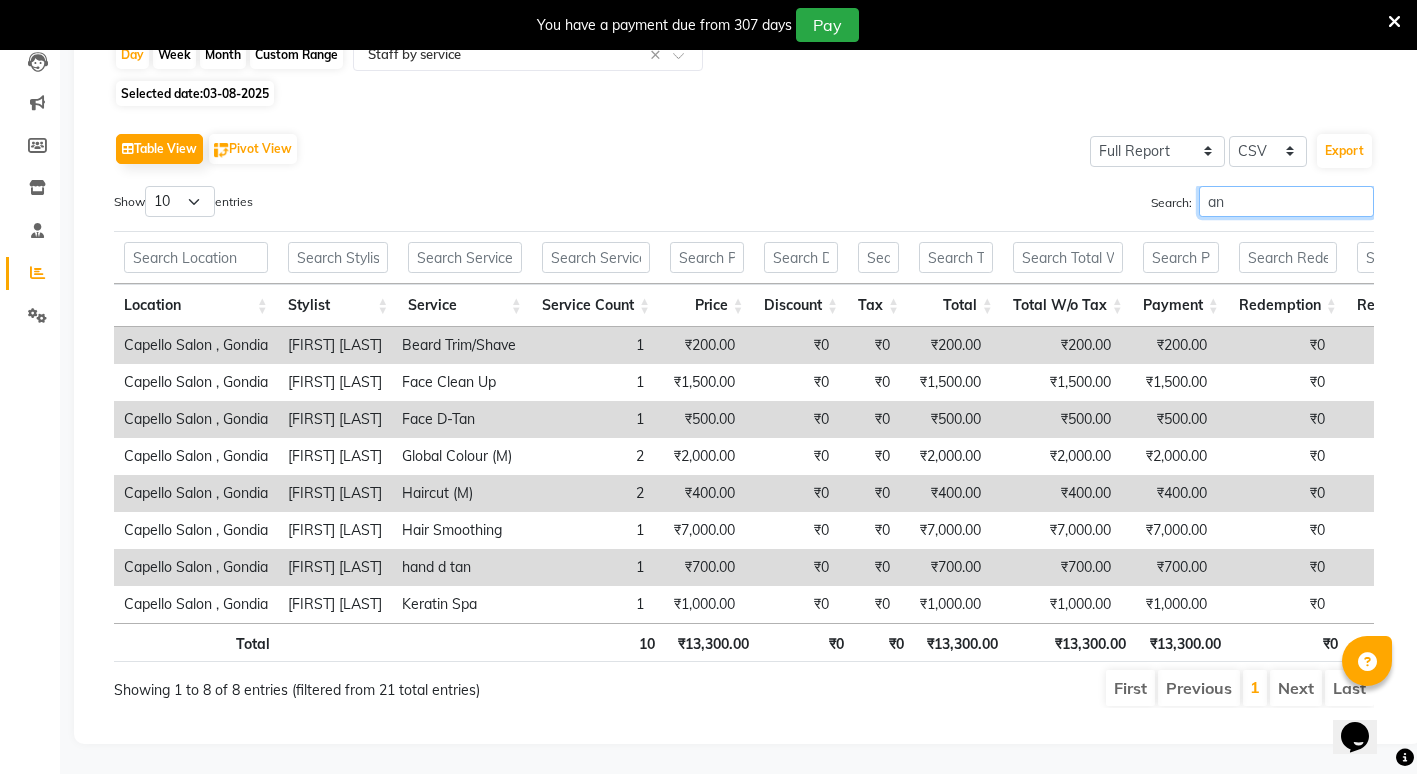 type on "a" 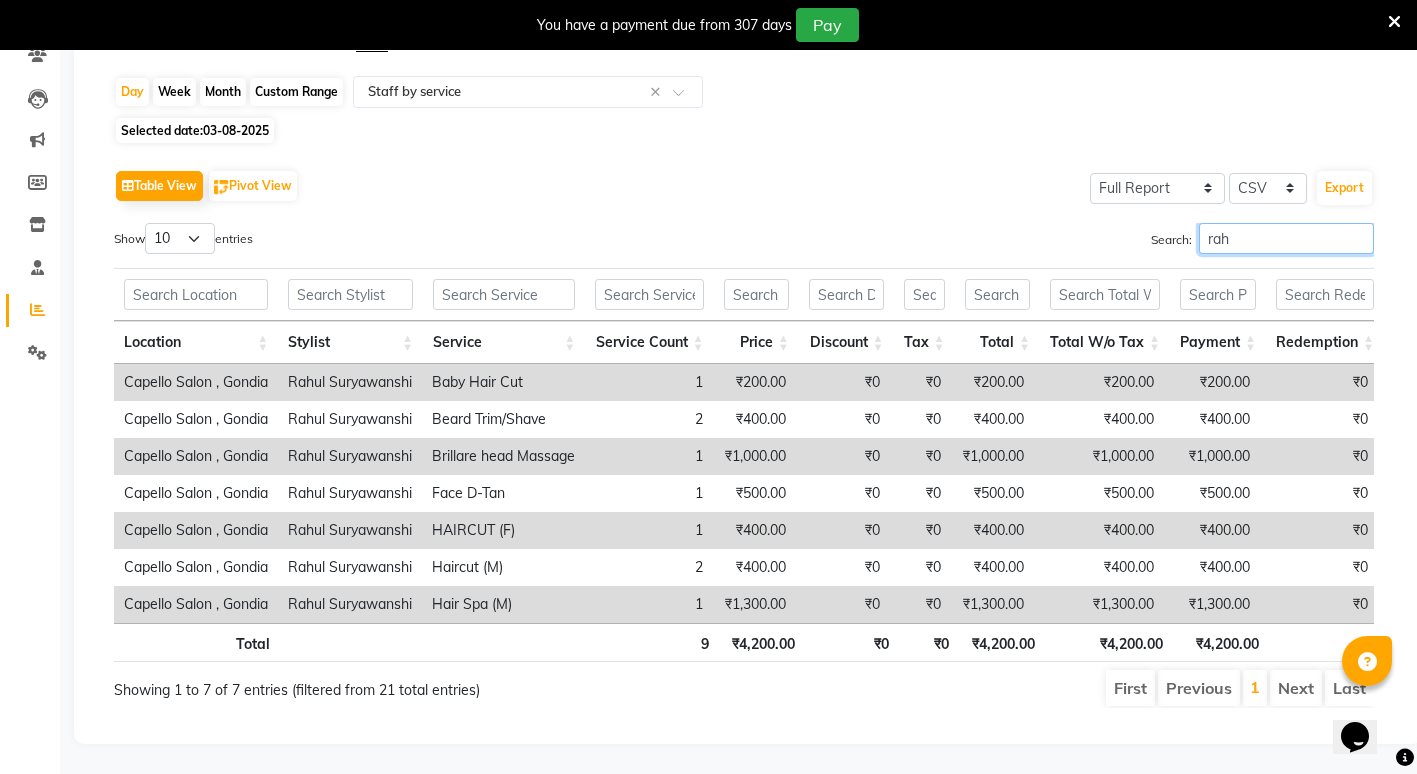 scroll, scrollTop: 213, scrollLeft: 0, axis: vertical 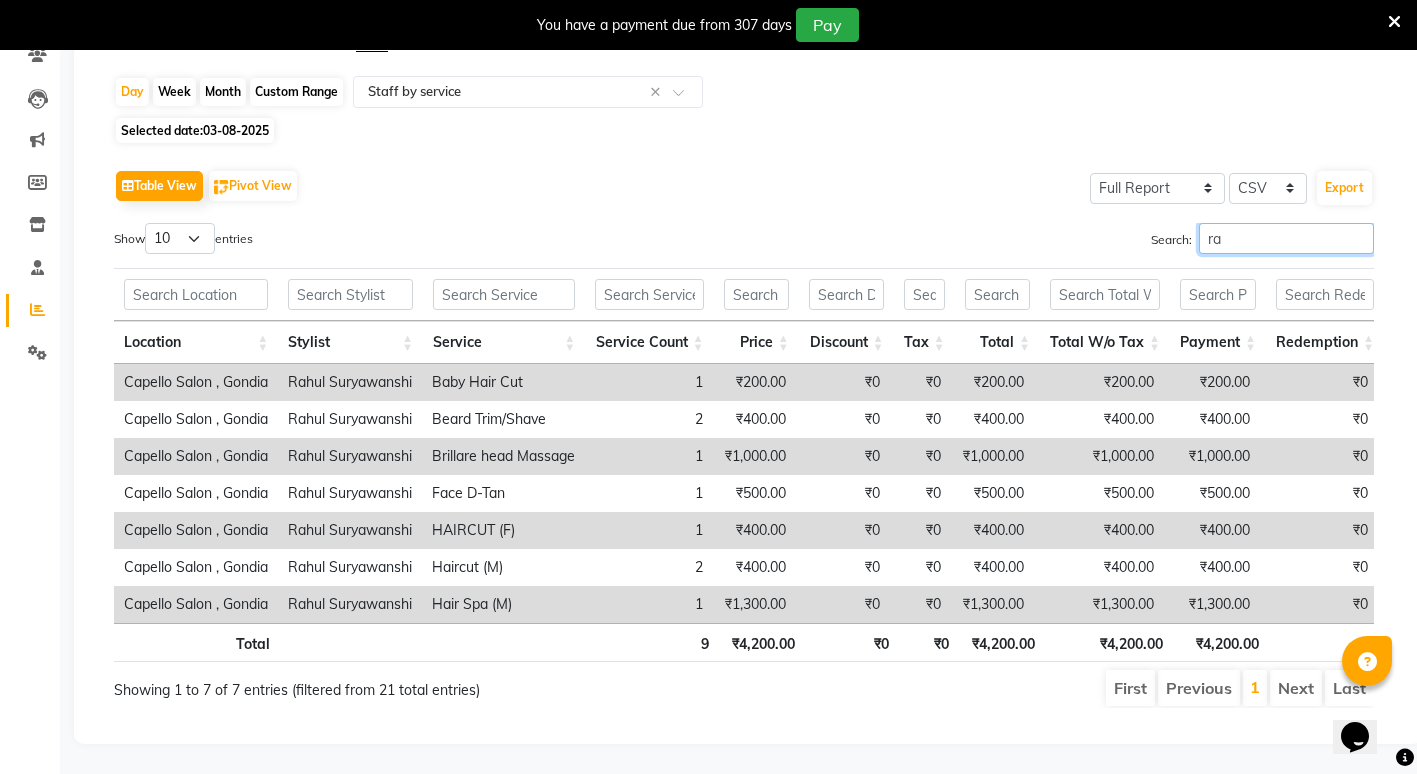 type on "r" 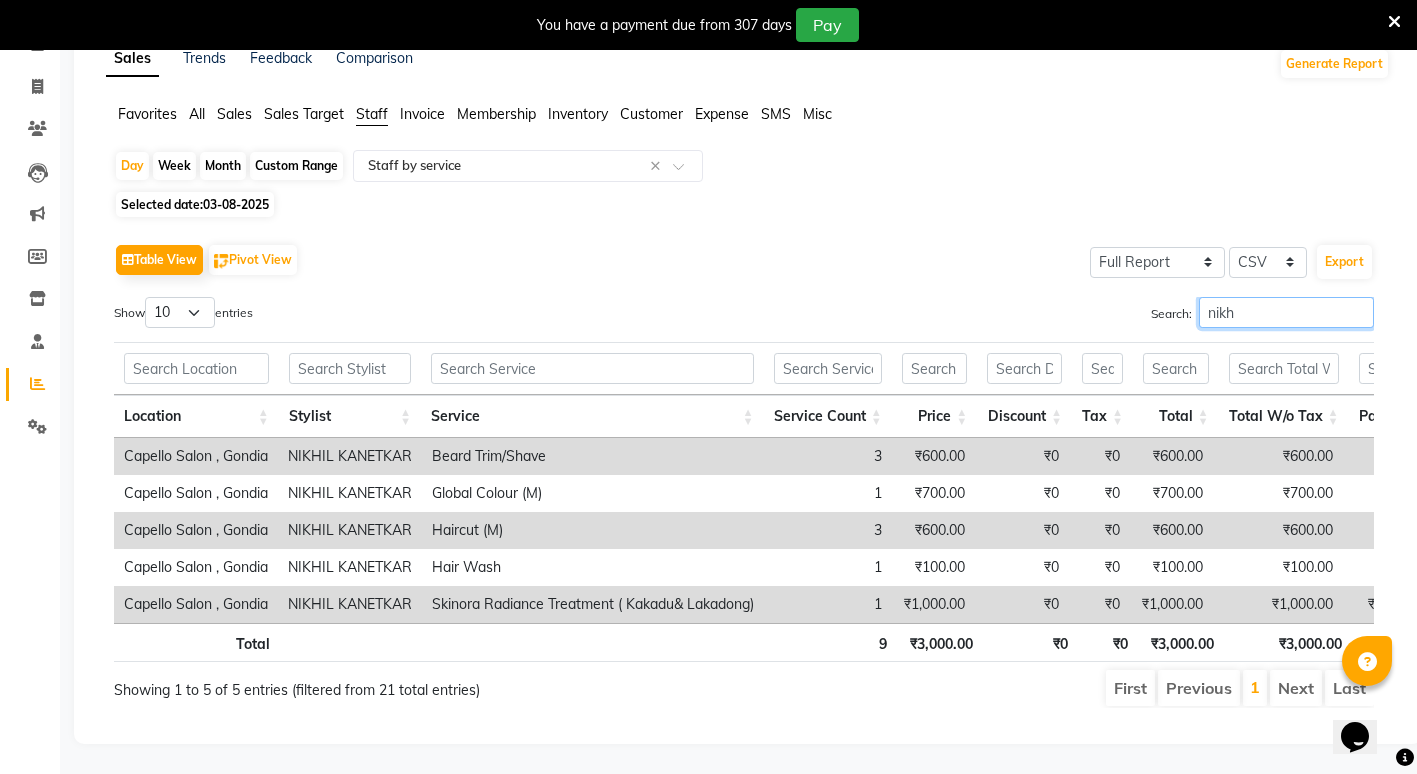 scroll, scrollTop: 139, scrollLeft: 0, axis: vertical 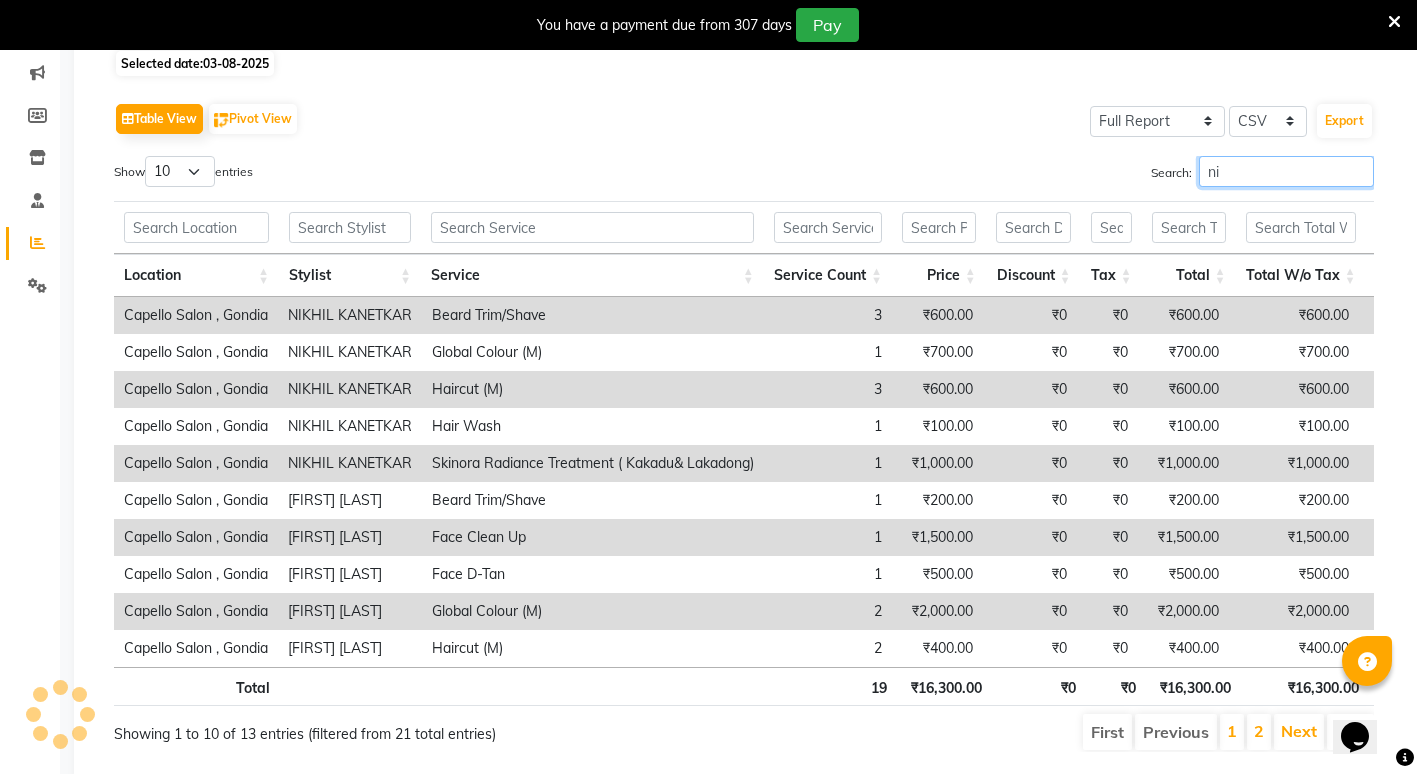 type on "n" 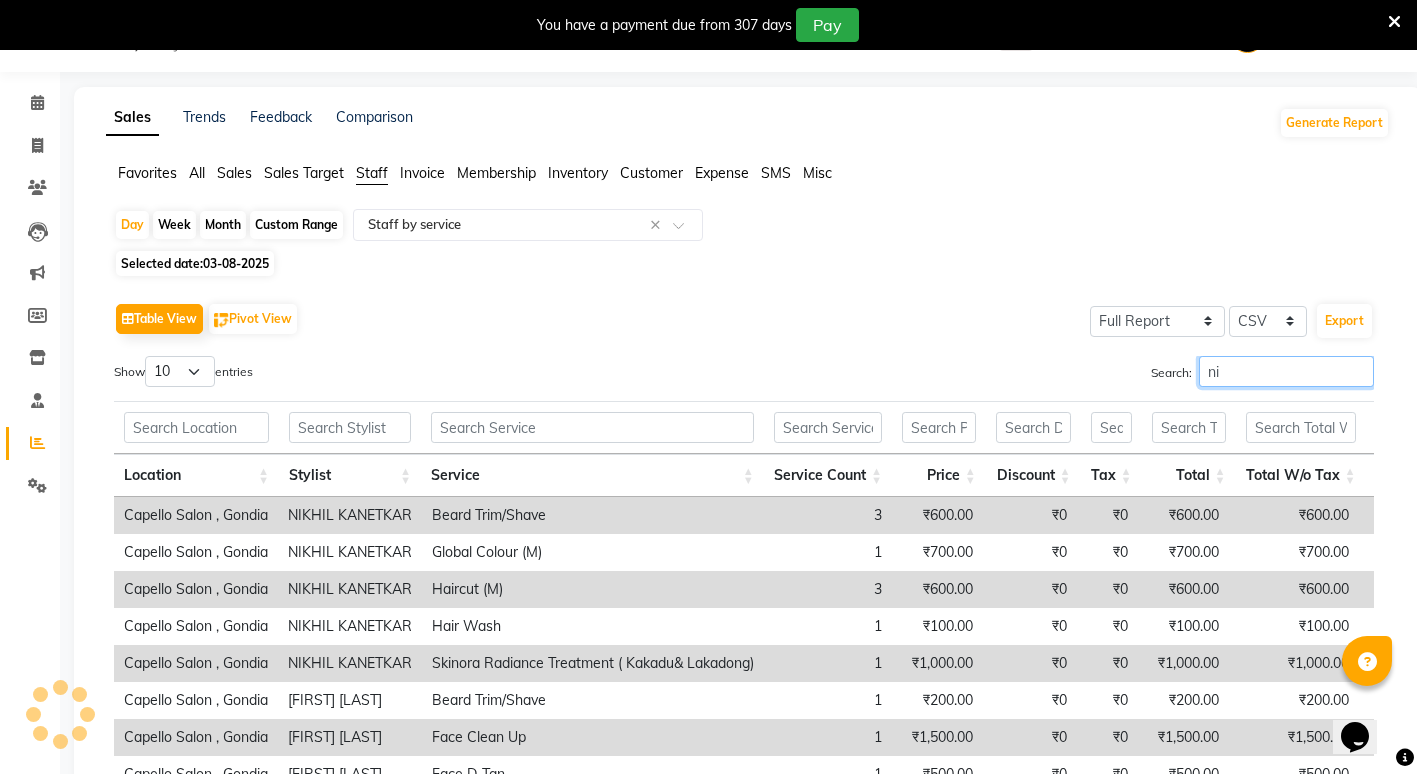 scroll, scrollTop: 250, scrollLeft: 0, axis: vertical 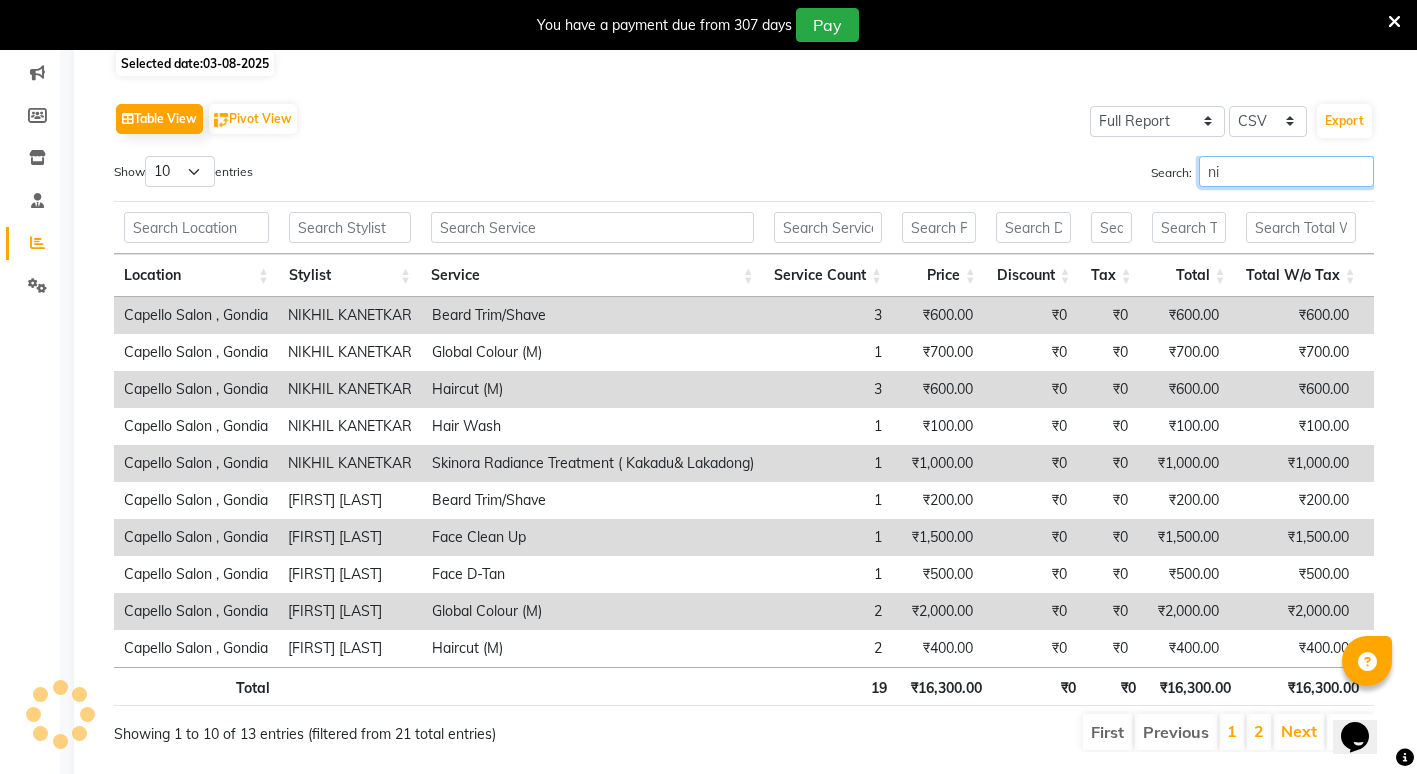 type on "n" 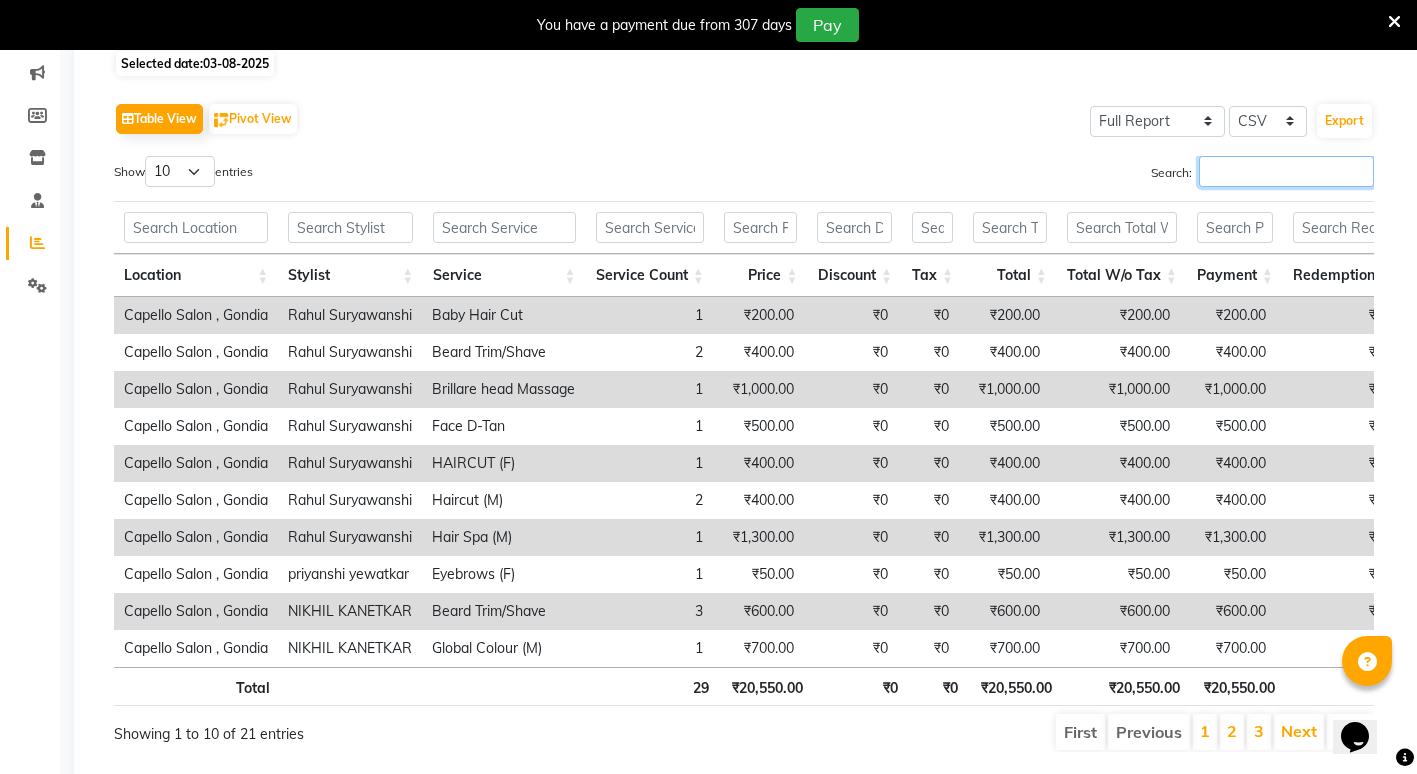 scroll, scrollTop: 0, scrollLeft: 0, axis: both 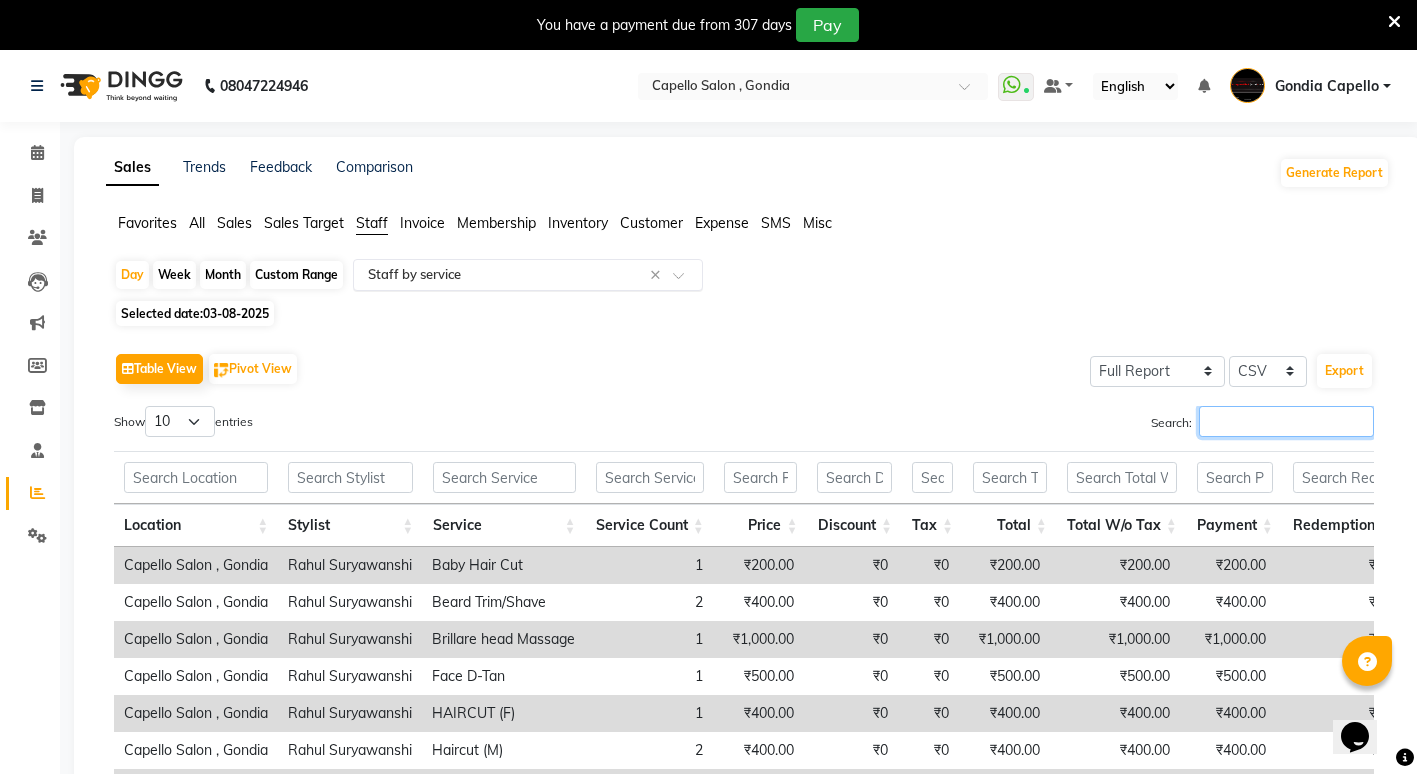 type 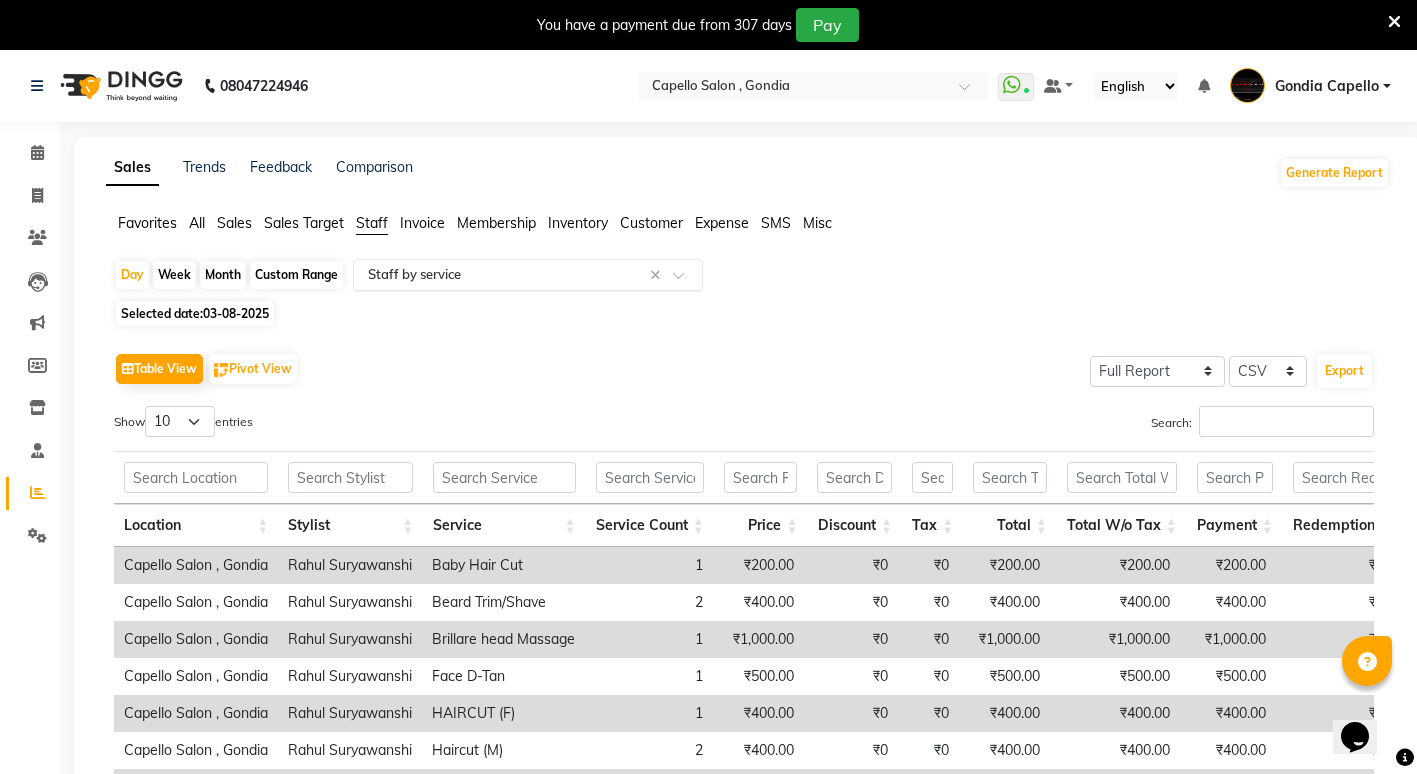 click on "Select Report Type × Staff by service ×" 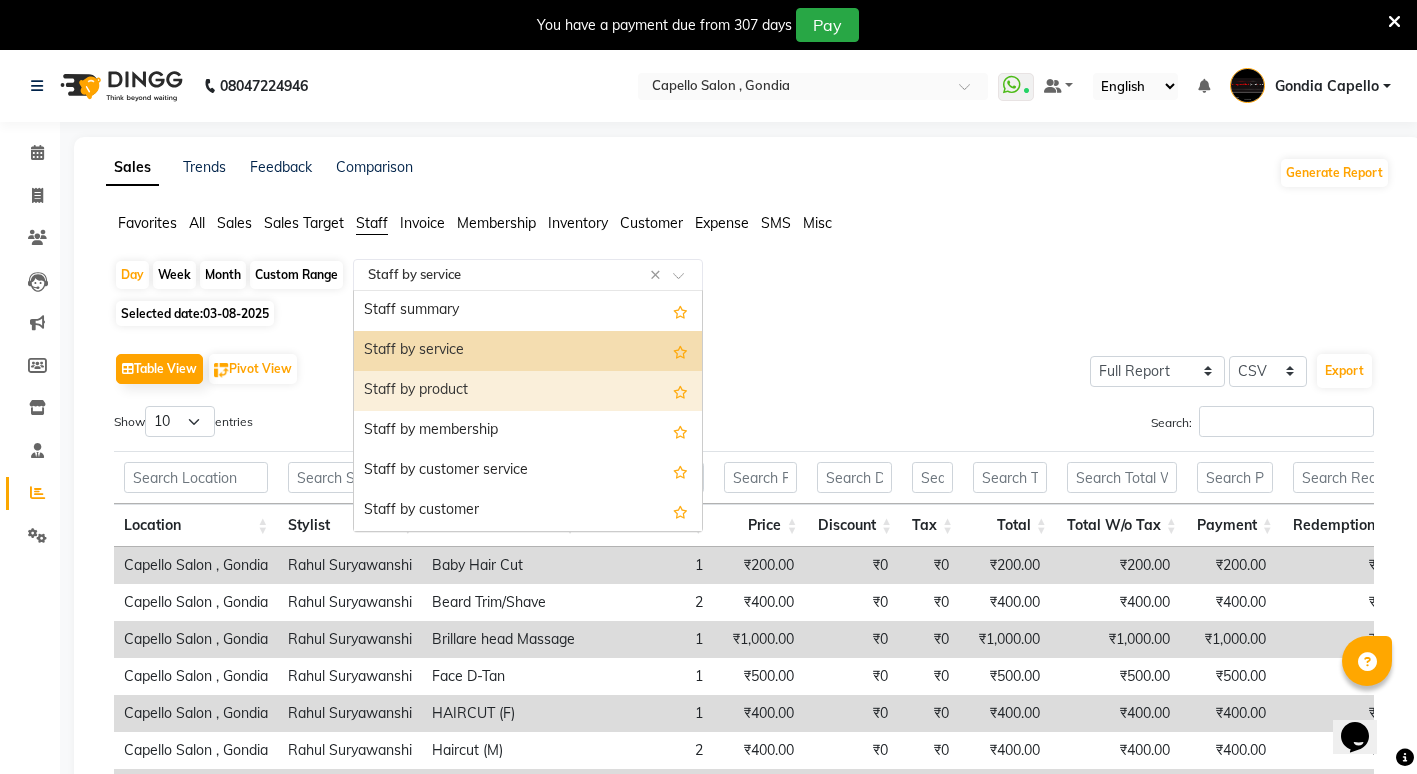 click on "Staff by product" at bounding box center [528, 391] 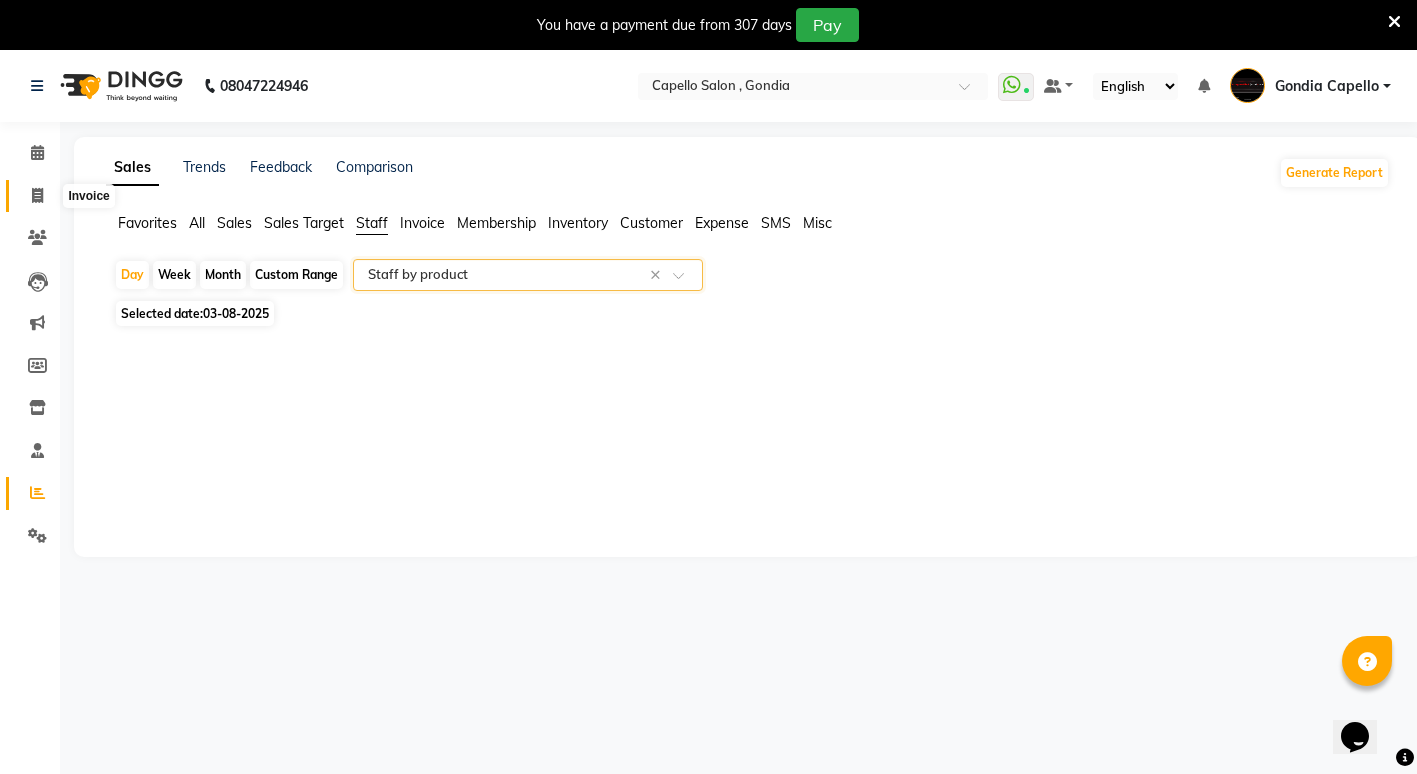 drag, startPoint x: 33, startPoint y: 190, endPoint x: 39, endPoint y: 215, distance: 25.70992 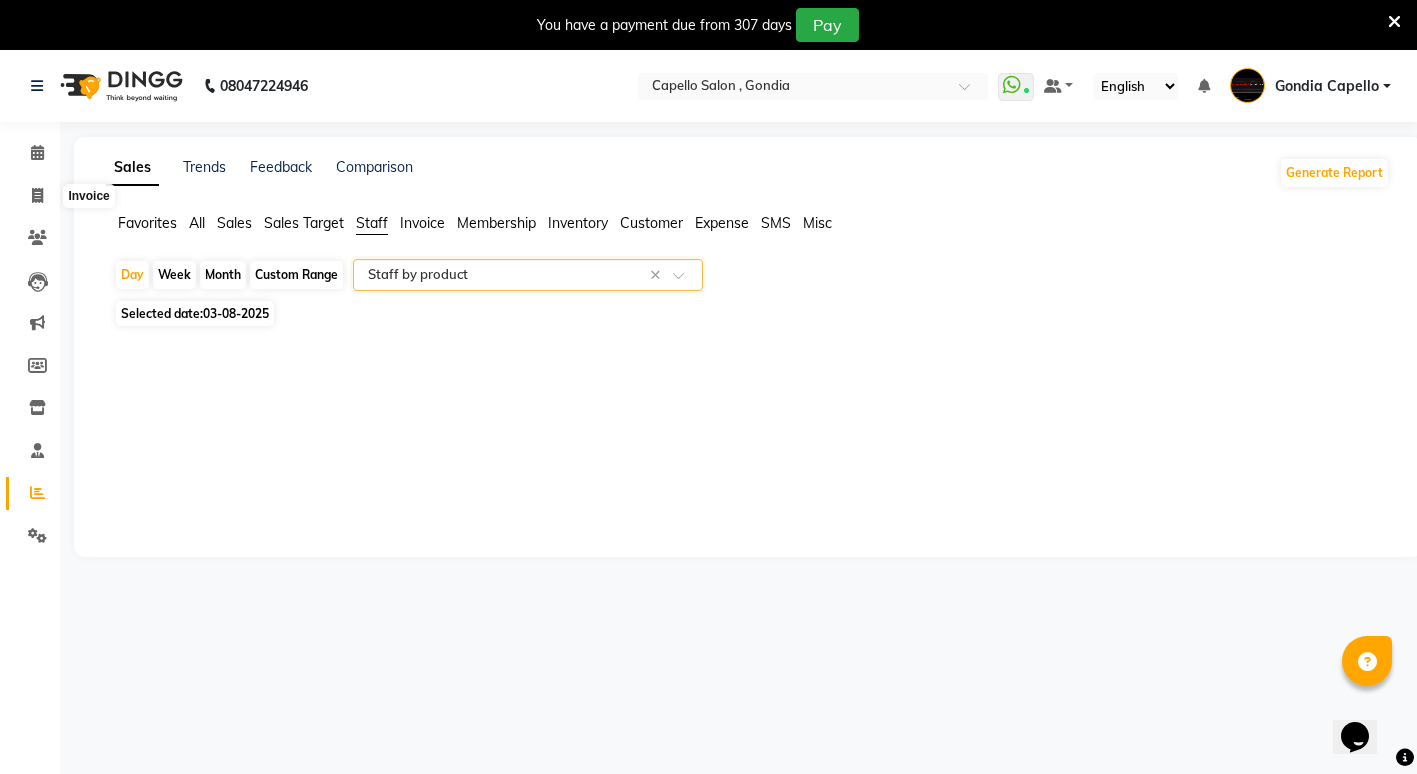 select on "service" 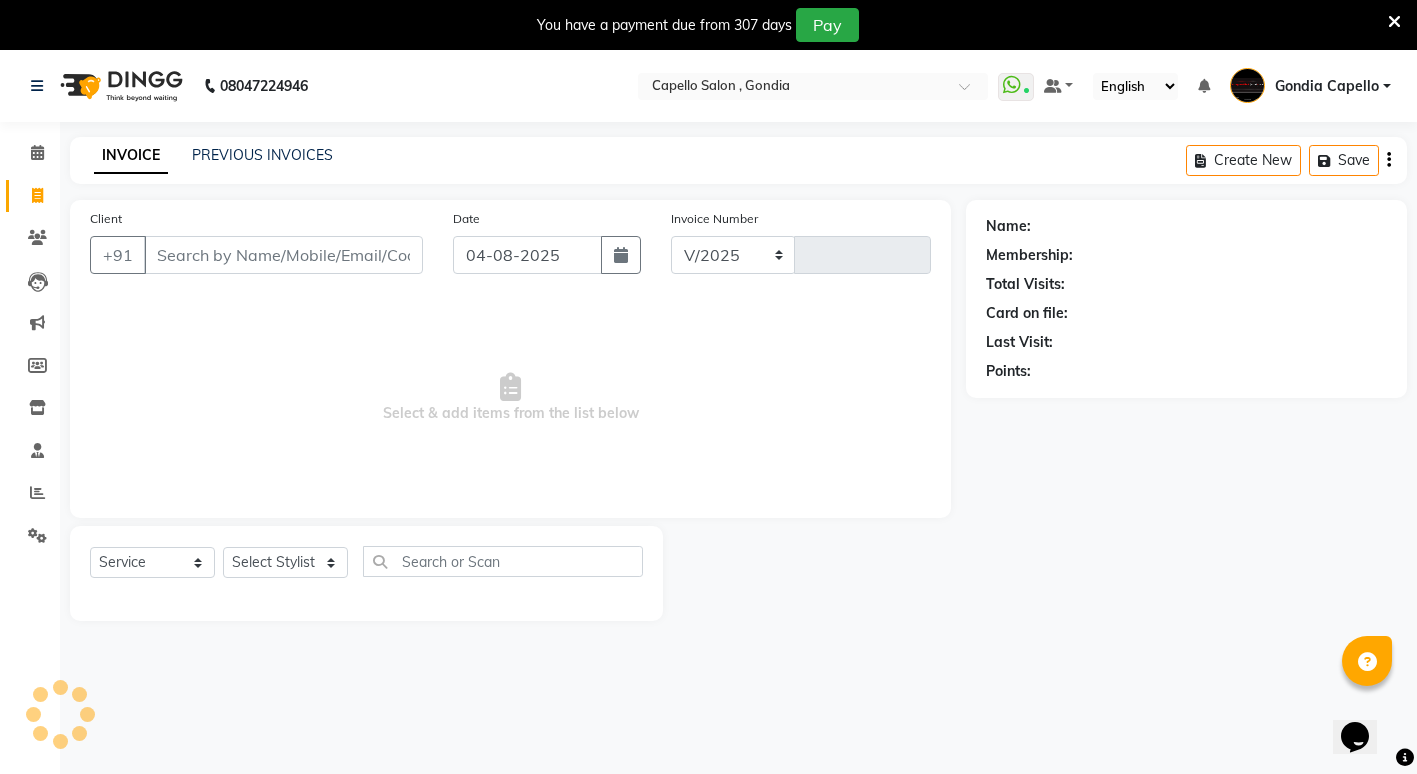 select on "853" 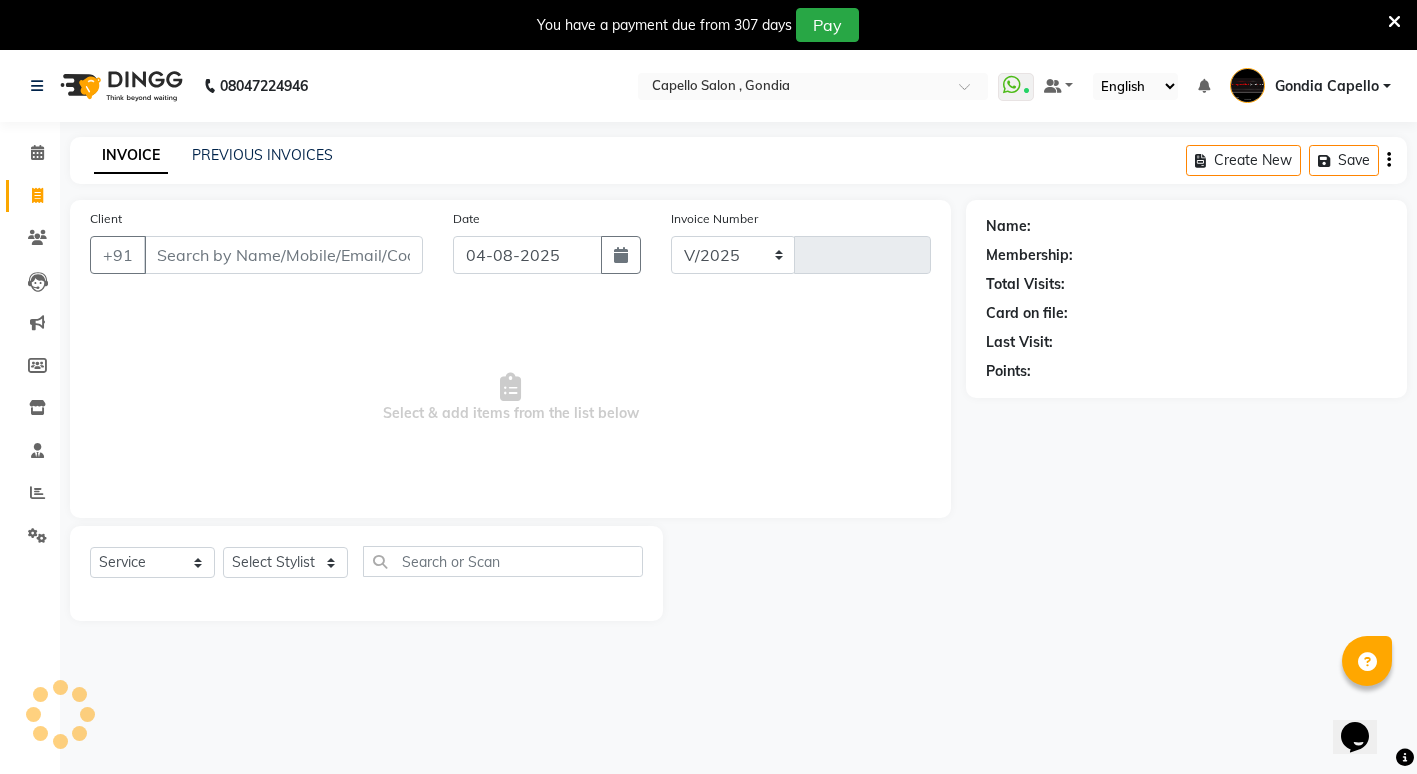 type on "1766" 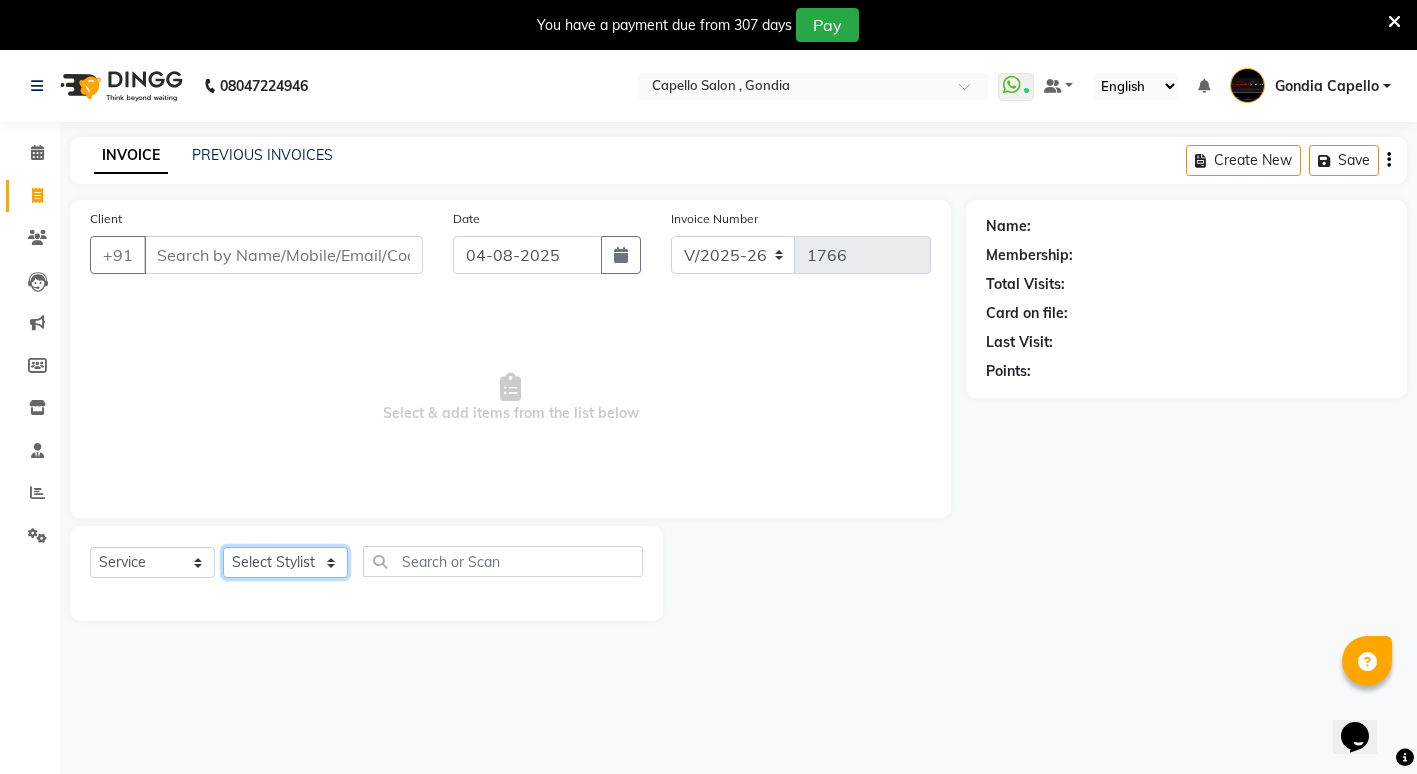 click on "Select Stylist ADMIN ANIKET BAGDE BHASKAR KAWDE GAURAV KHOBRAGADE Gondia Capello NIKHIL KANETKAR  NITIN TANDE priyanshi yewatkar Rahul Suryawanshi SHUBHANGI BANSOD Uma Khandare (M) YAKSHITA KURVE" 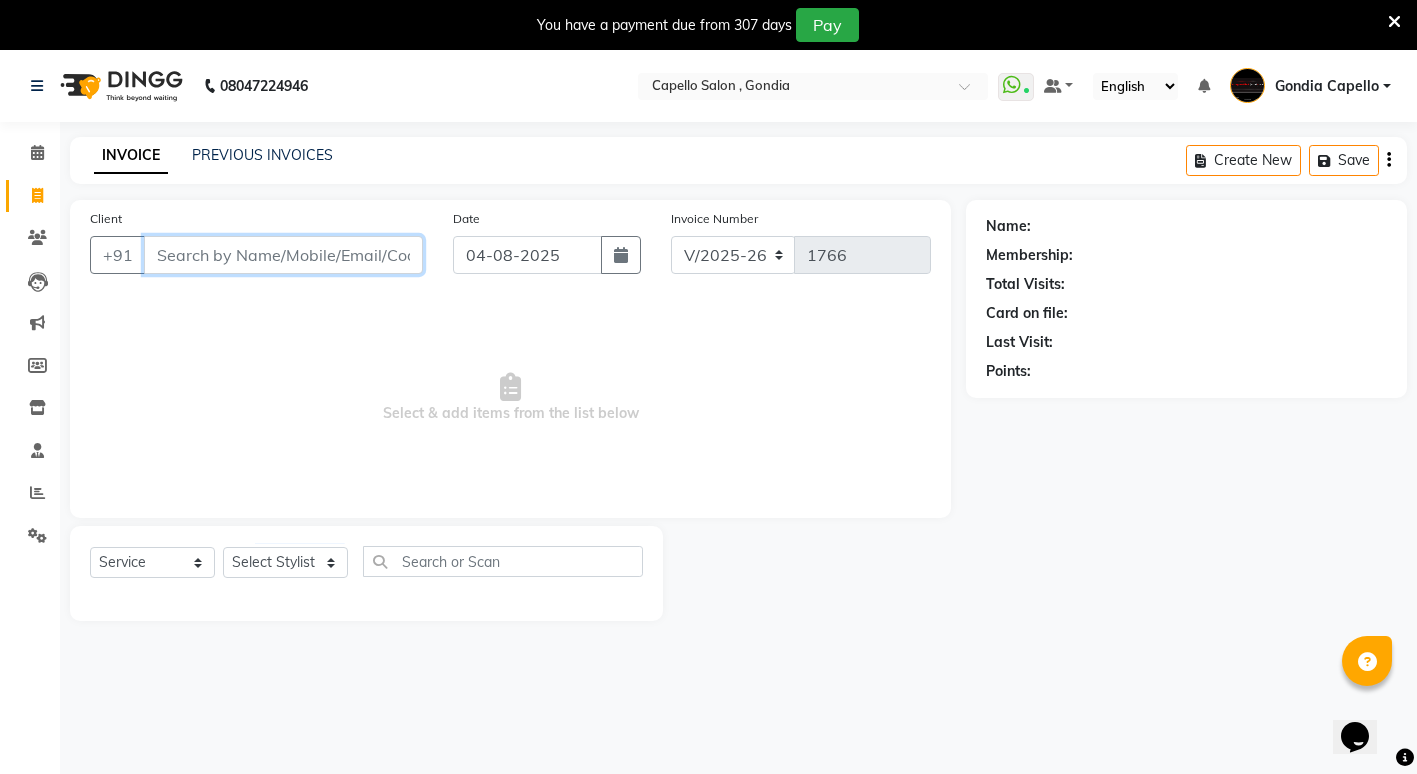 click on "Client" at bounding box center [283, 255] 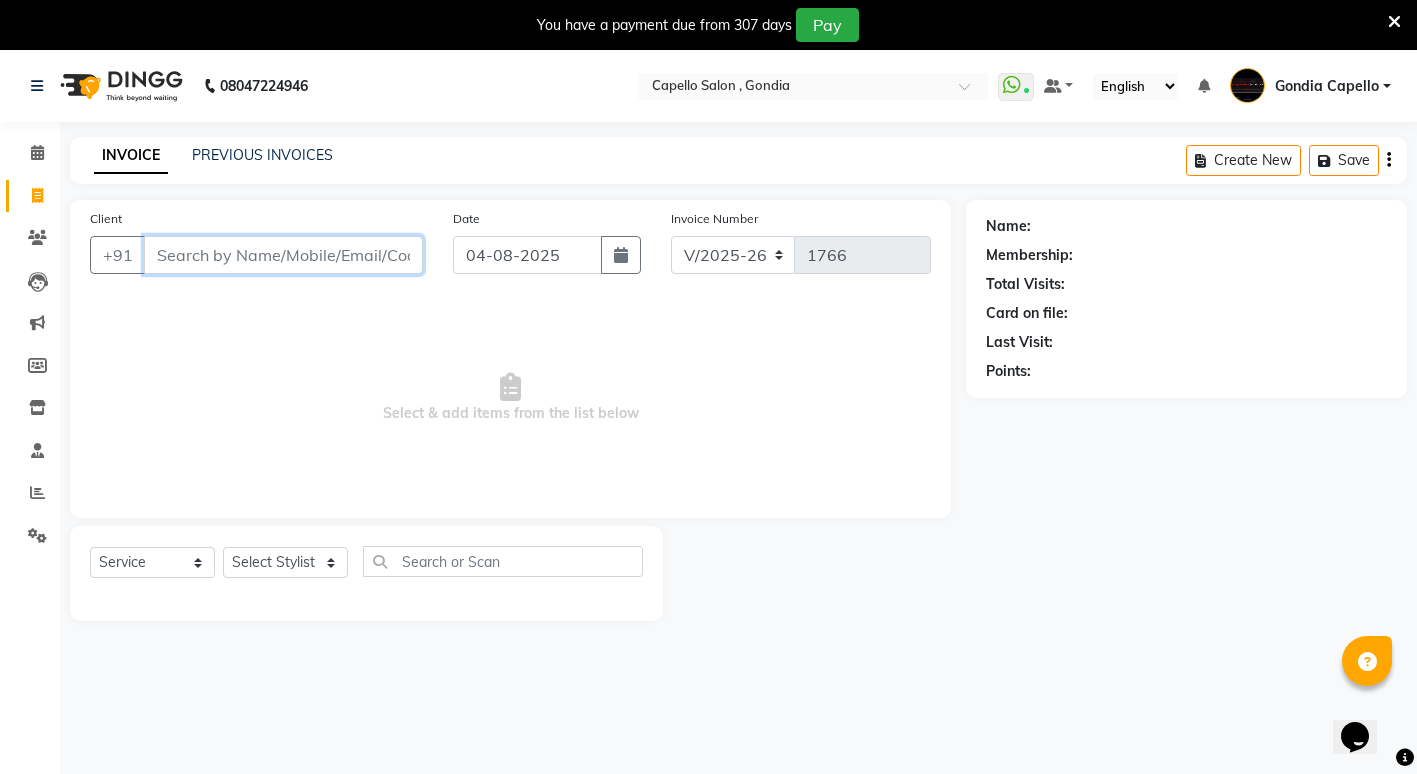 click on "Client" at bounding box center [283, 255] 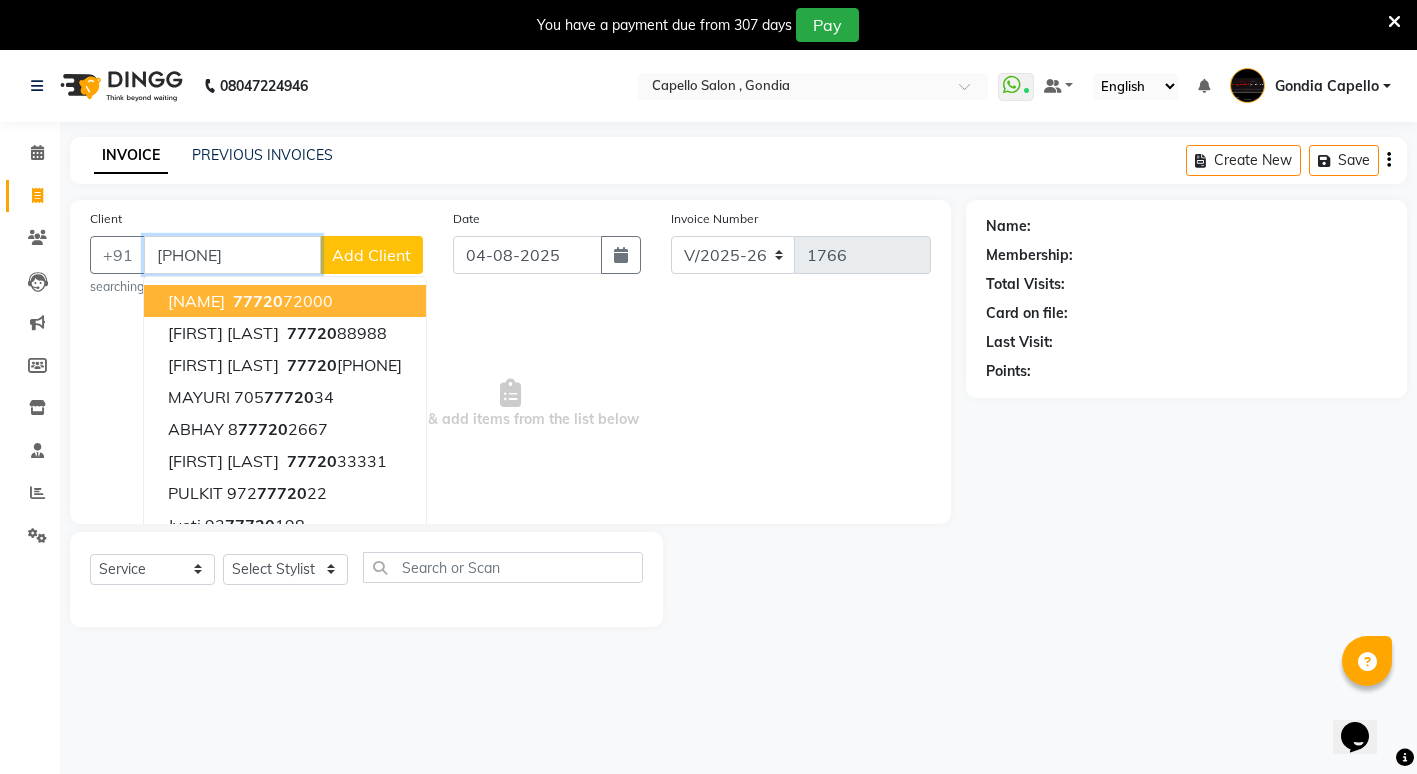 type on "7772033331" 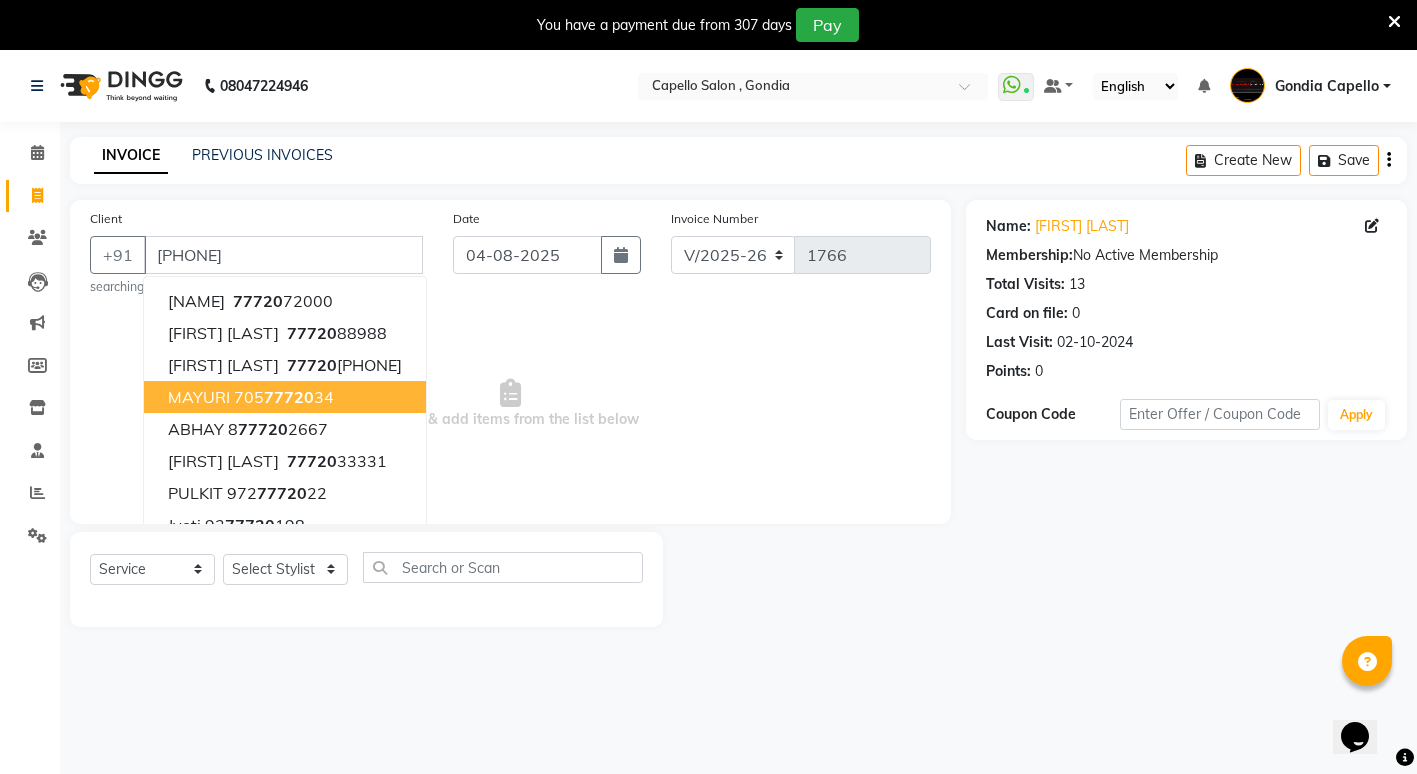 click on "08047224946 Select Location × Capello Salon , Gondia  WhatsApp Status  ✕ Status:  Connected Most Recent Message: 04-08-2025     04:24 PM Recent Service Activity: 04-08-2025     04:40 PM Default Panel My Panel English ENGLISH Español العربية मराठी हिंदी ગુજરાતી தமிழ் 中文 Notifications nothing to show Gondia Capello Manage Profile Change Password Sign out  Version:3.16.0  ☀ Capello Salon , Gondia  Calendar  Invoice  Clients  Leads   Marketing  Members  Inventory  Staff  Reports  Settings Completed InProgress Upcoming Dropped Tentative Check-In Confirm Bookings Generate Report Segments Page Builder INVOICE PREVIOUS INVOICES Create New   Save  Client +91 7772033331 APURV   77720 72000 AMRITA DHAKAD   77720 88988 PRINITA   77720 06852 MAYURI  705 77720 34 ABHAY  8 77720 2667 STUTI JAISWAL   77720 33331 PULKIT  972 77720 22 jyoti  93 77720 198 MILI JAISINGHANIYA   77720 18852 PRIYANKA JAISWAL   77720 48224 searching... Date 04-08-2025 V/2025 1766" at bounding box center (708, 437) 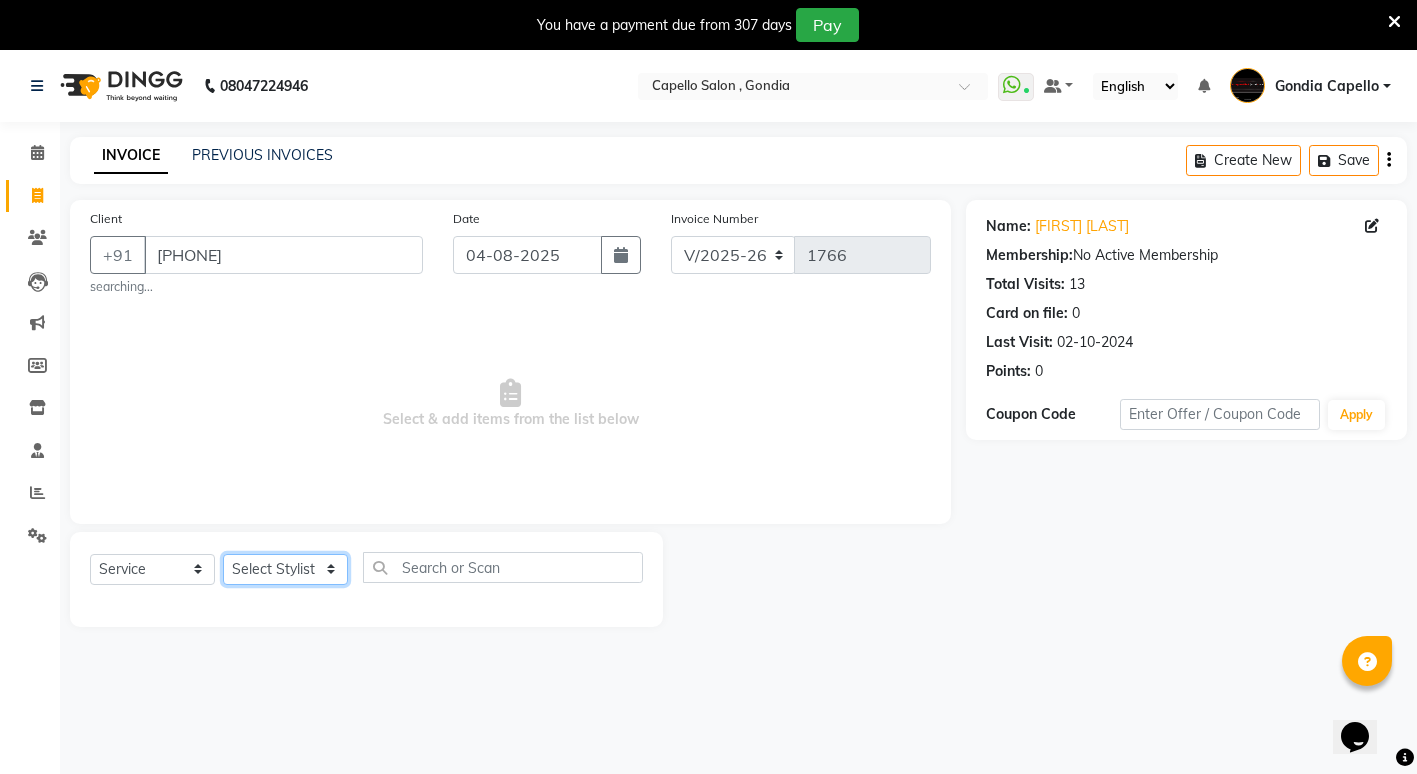 click on "Select Stylist ADMIN ANIKET BAGDE BHASKAR KAWDE GAURAV KHOBRAGADE Gondia Capello NIKHIL KANETKAR  NITIN TANDE priyanshi yewatkar Rahul Suryawanshi SHUBHANGI BANSOD Uma Khandare (M) YAKSHITA KURVE" 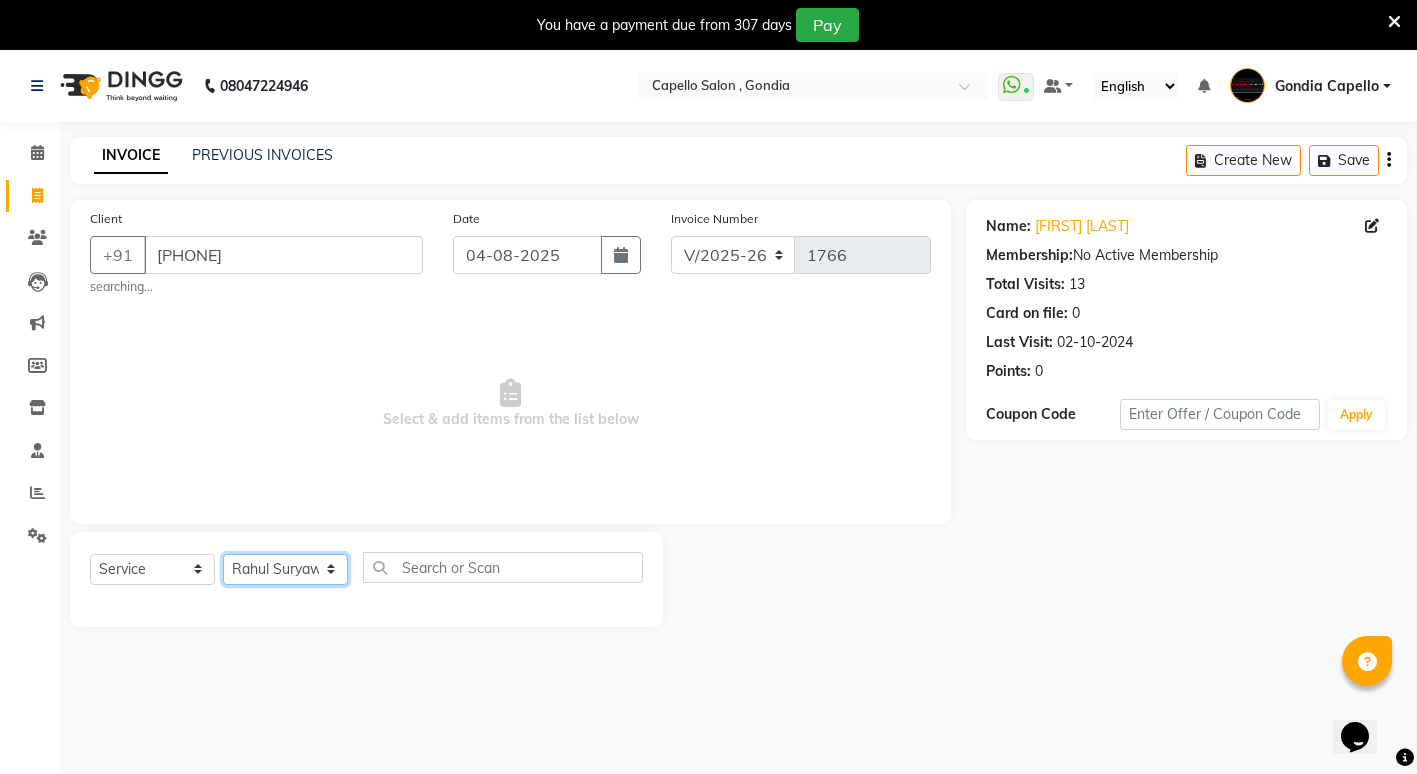 click on "Select Stylist ADMIN ANIKET BAGDE BHASKAR KAWDE GAURAV KHOBRAGADE Gondia Capello NIKHIL KANETKAR  NITIN TANDE priyanshi yewatkar Rahul Suryawanshi SHUBHANGI BANSOD Uma Khandare (M) YAKSHITA KURVE" 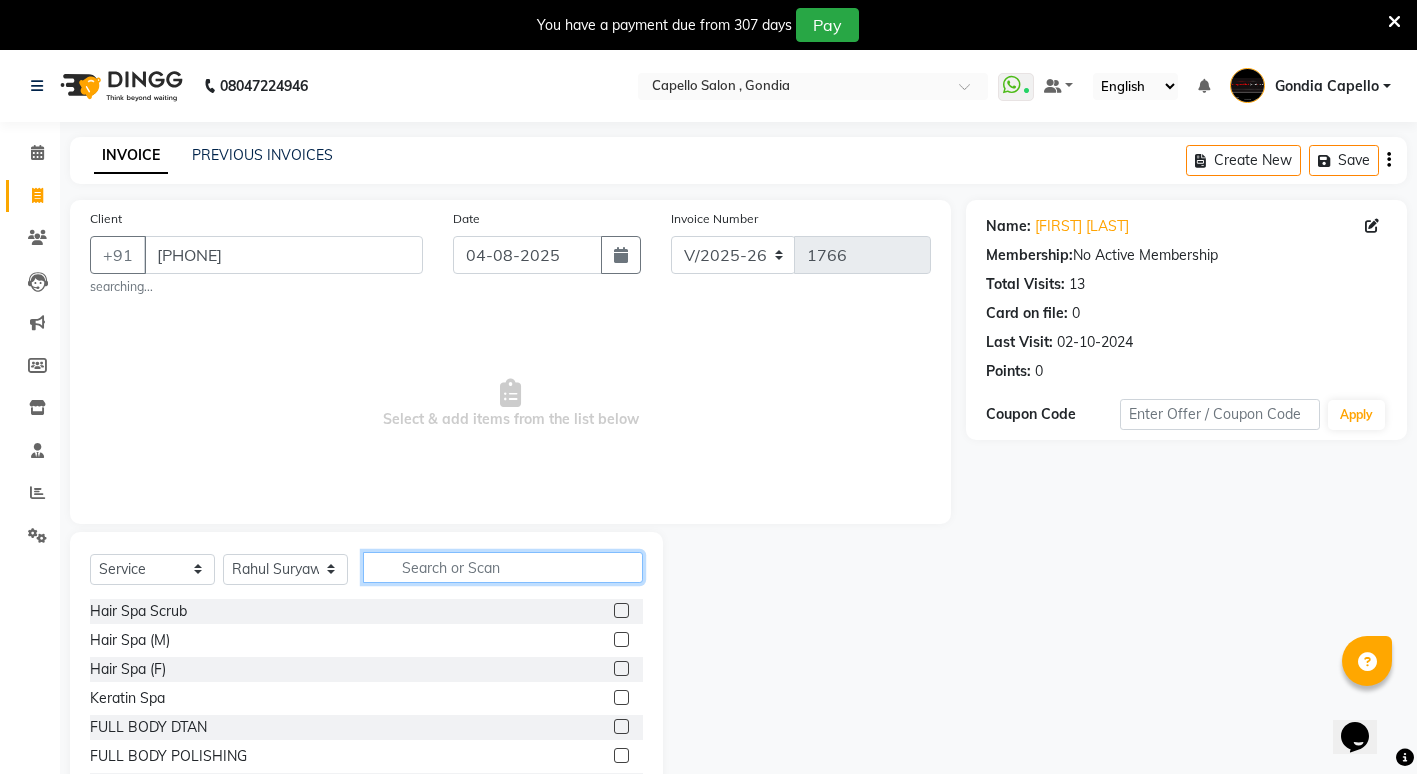 click 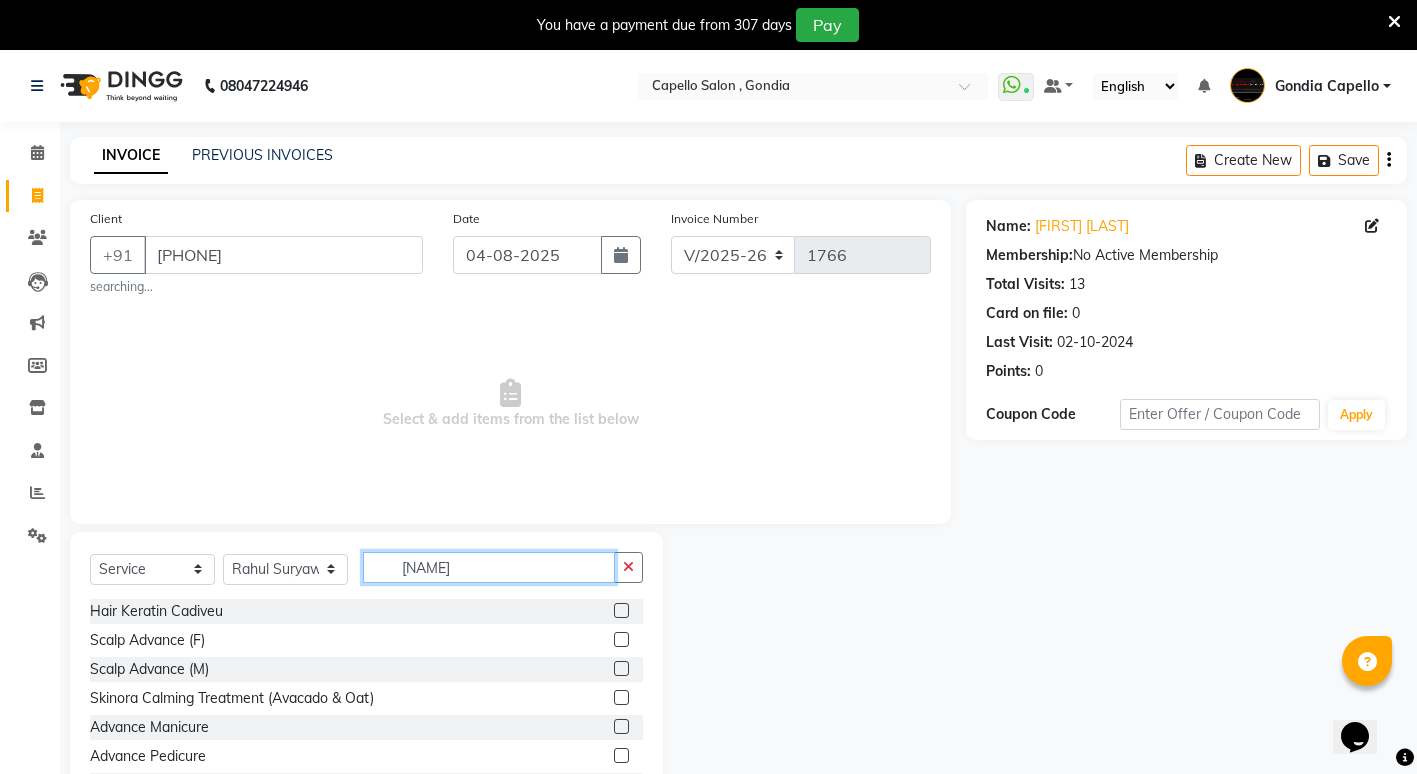 type on "v" 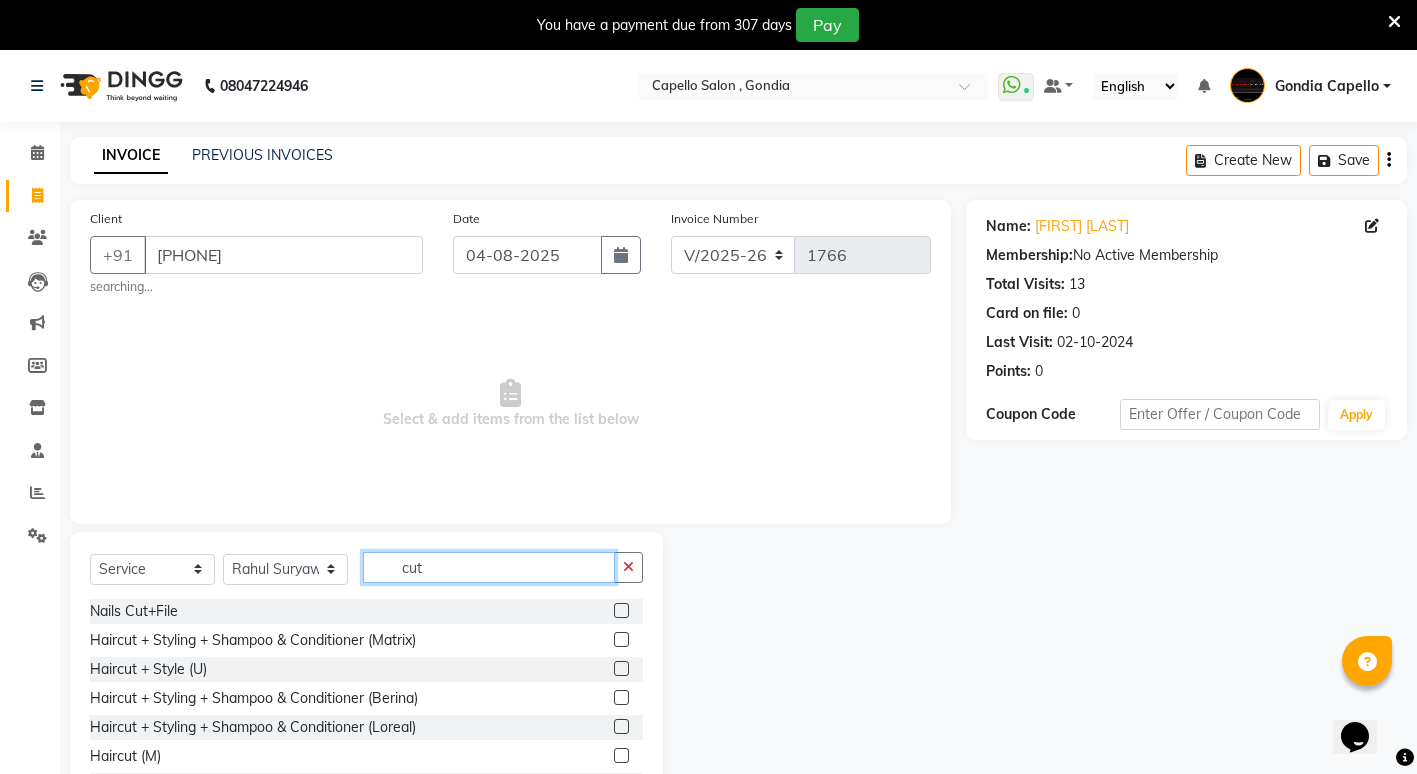 type on "cut" 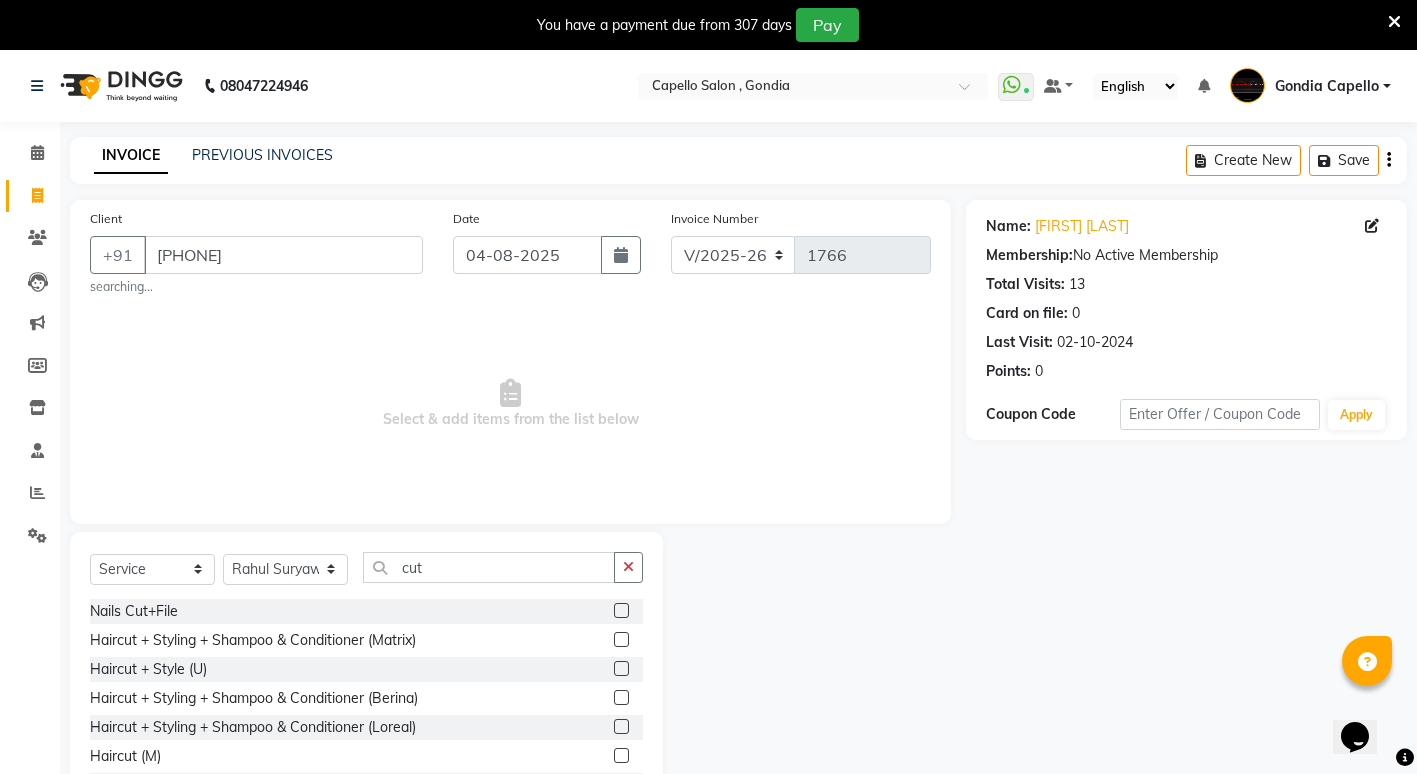 click 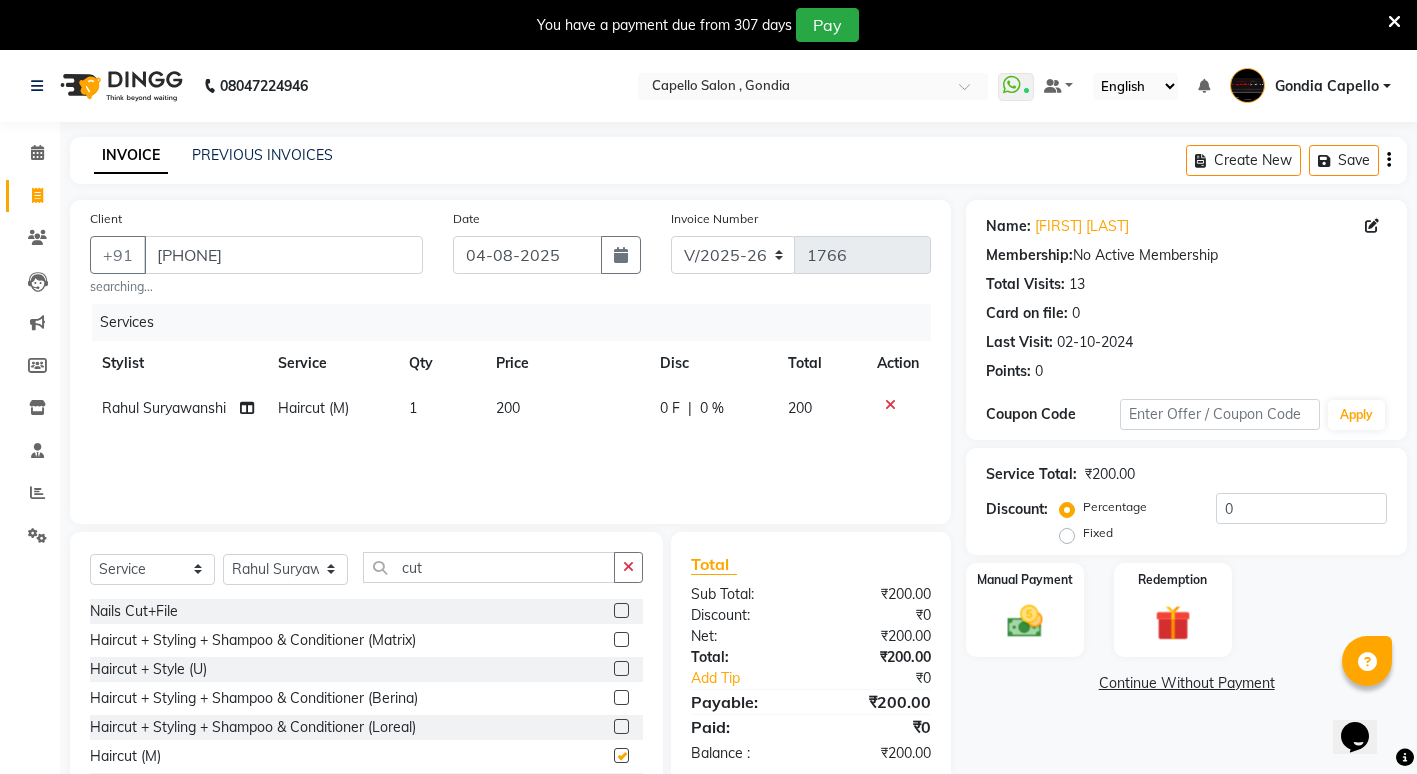 checkbox on "false" 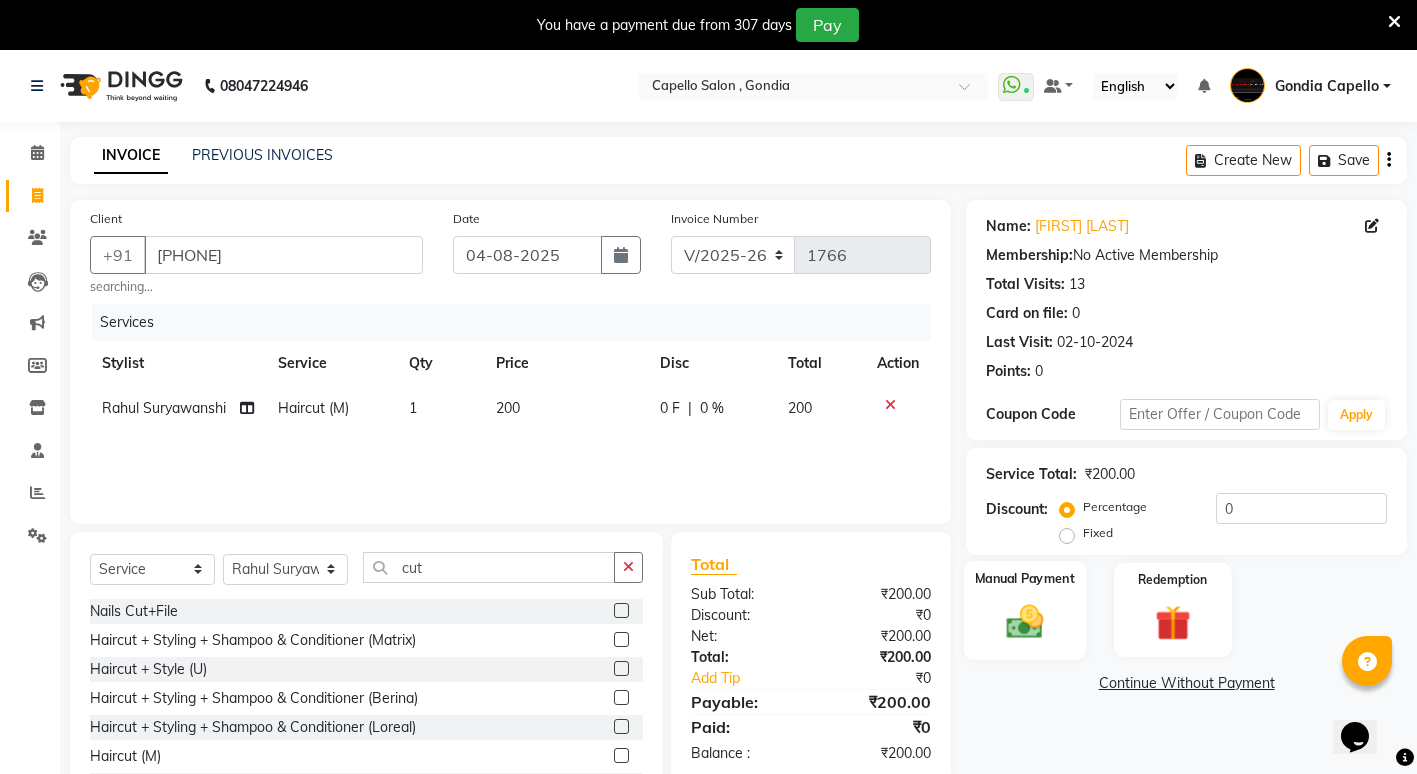 click on "Manual Payment" 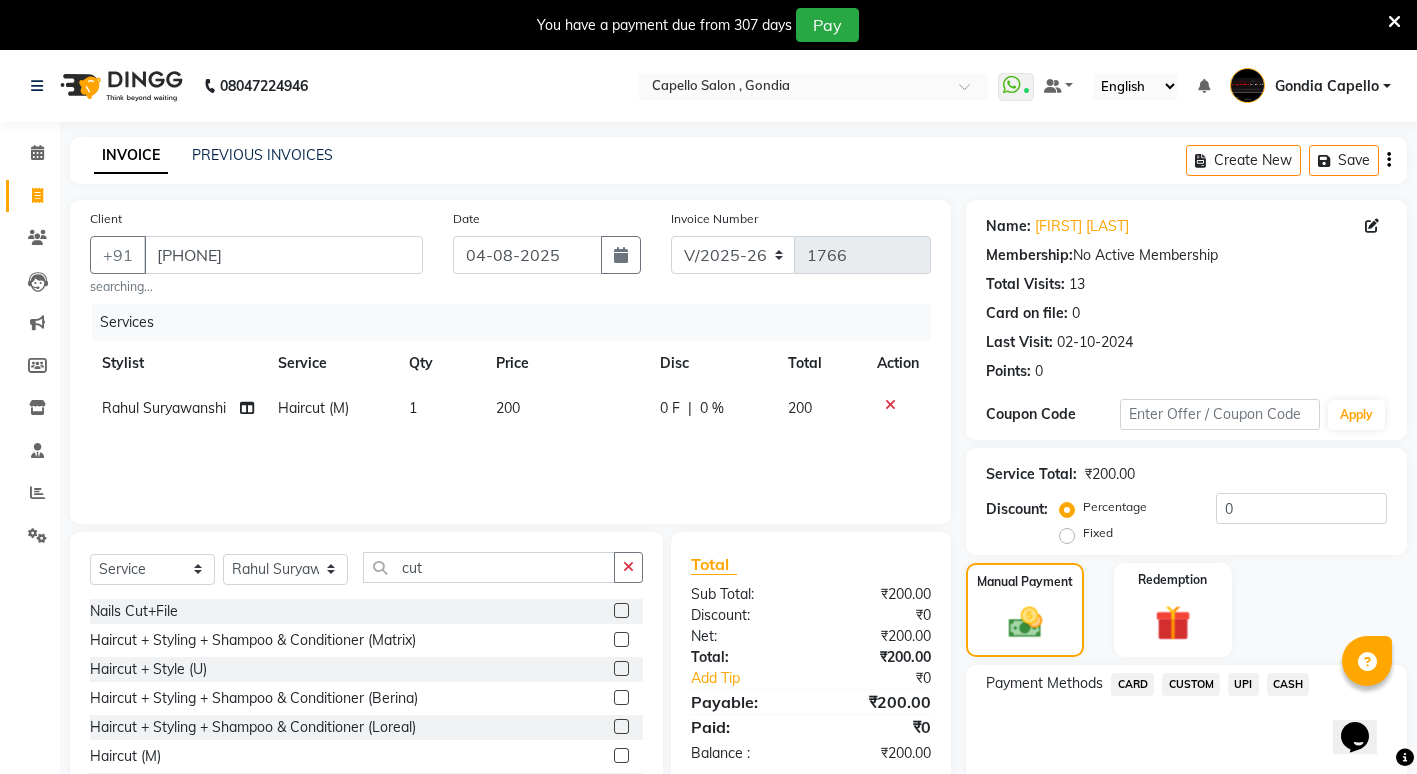click on "CASH" 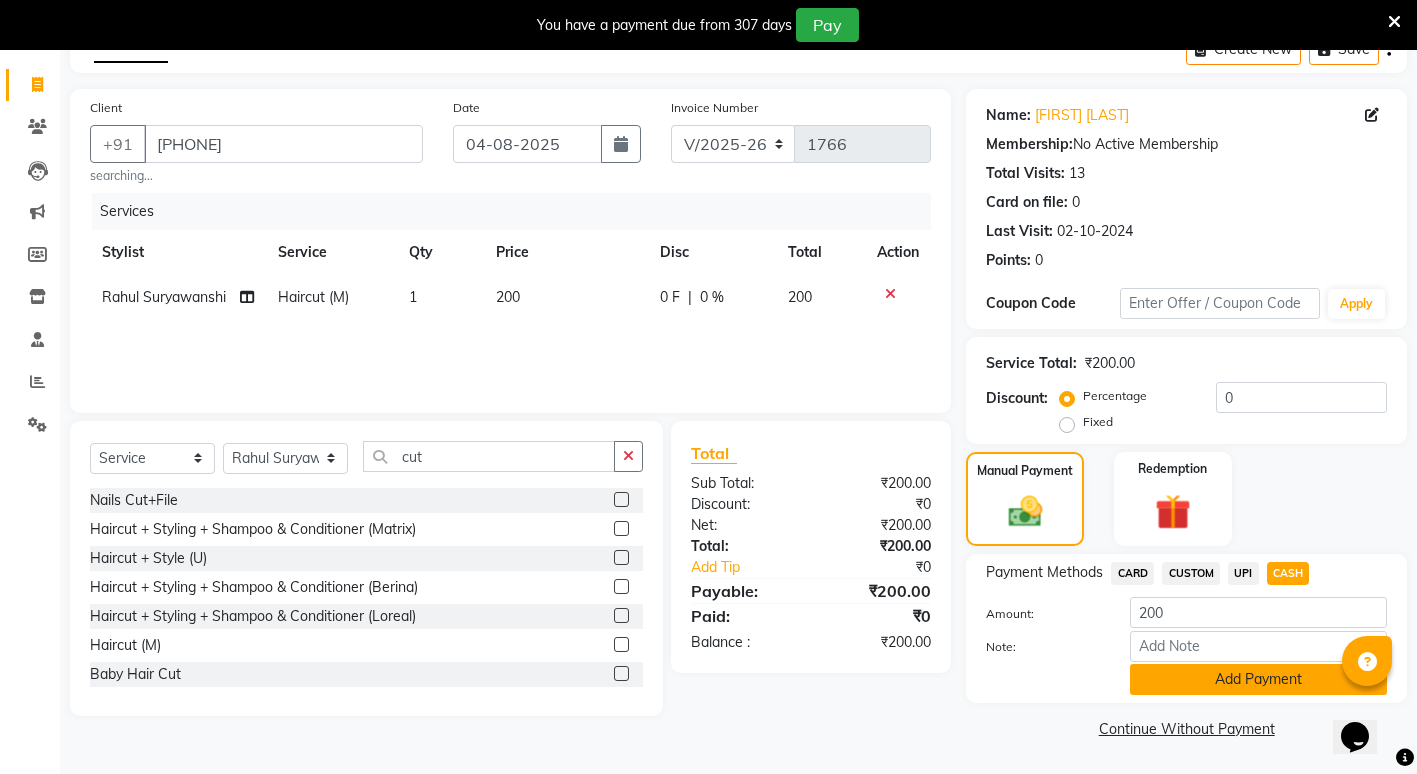 click on "Add Payment" 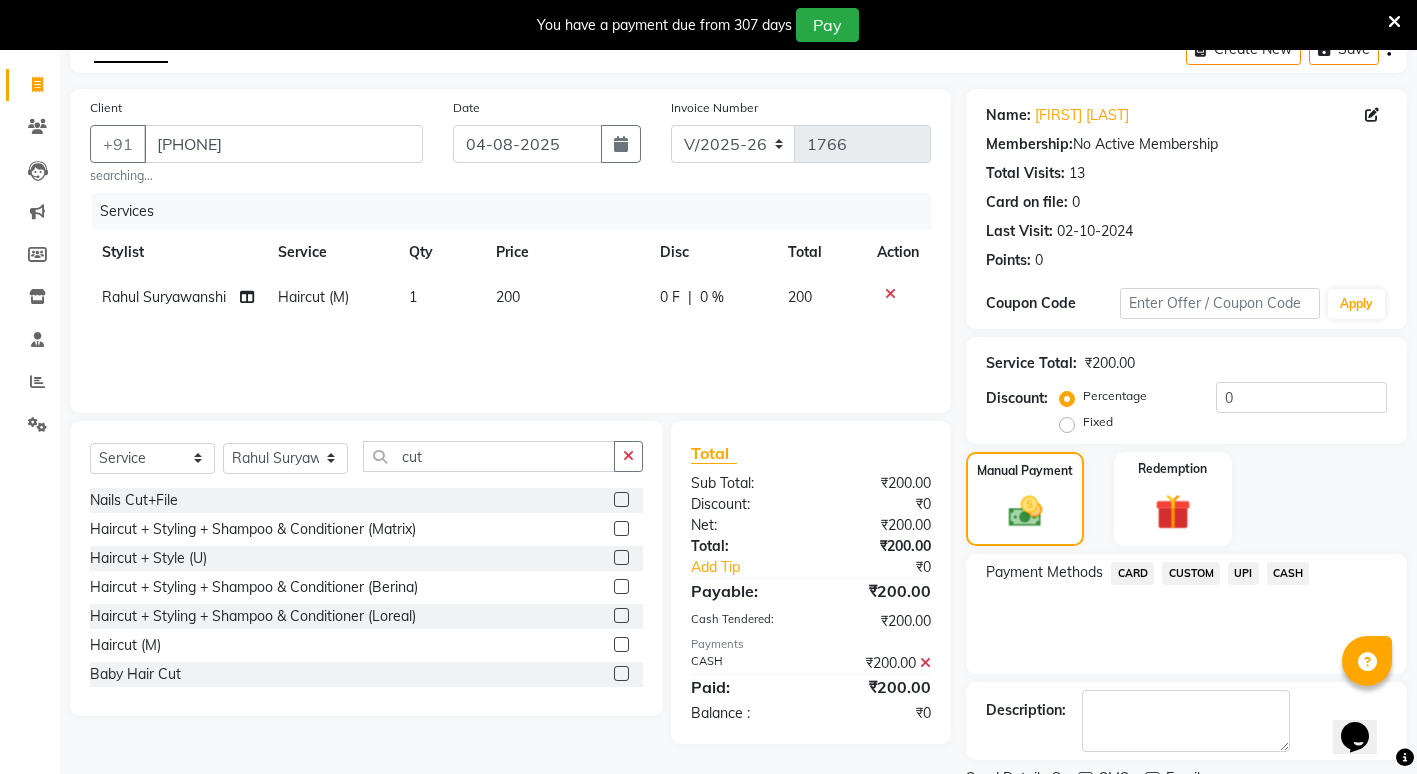 scroll, scrollTop: 195, scrollLeft: 0, axis: vertical 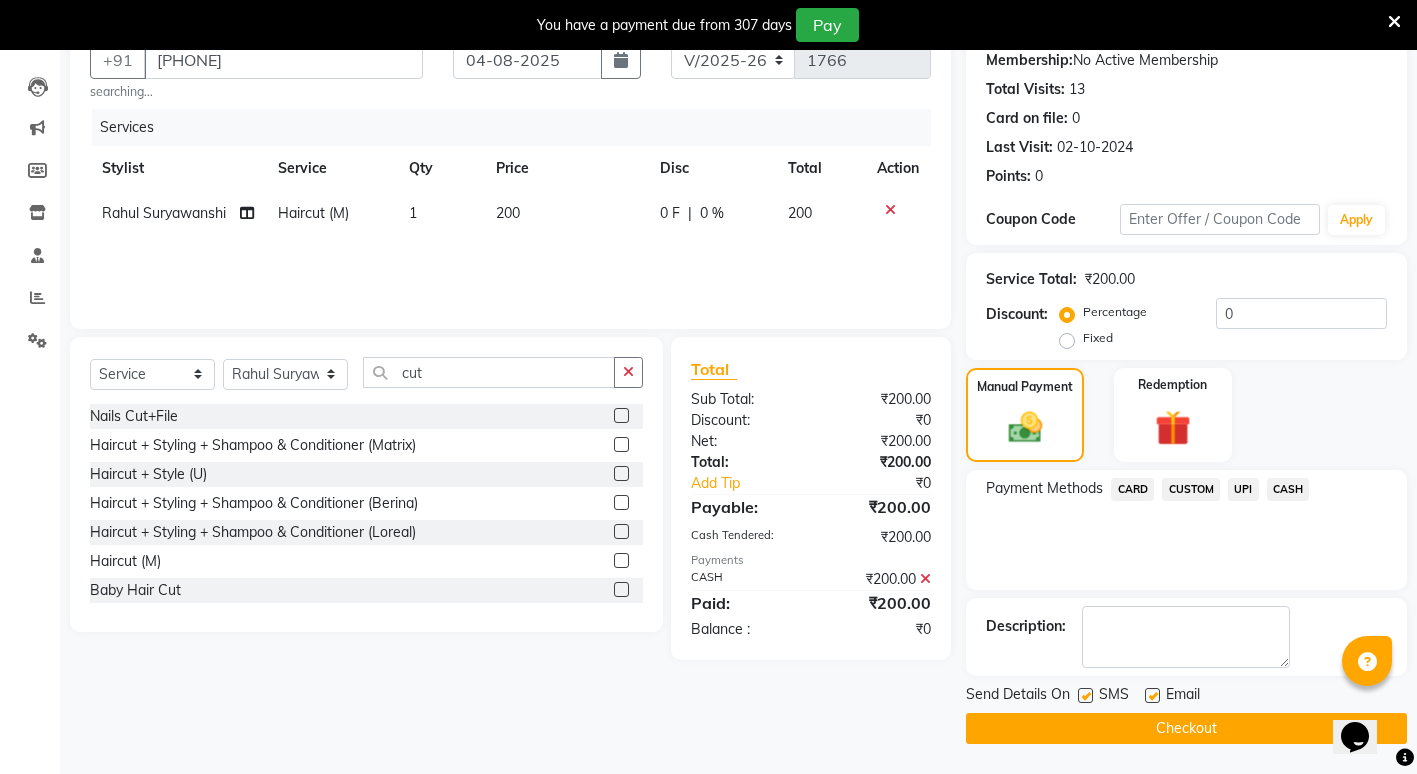 click on "Checkout" 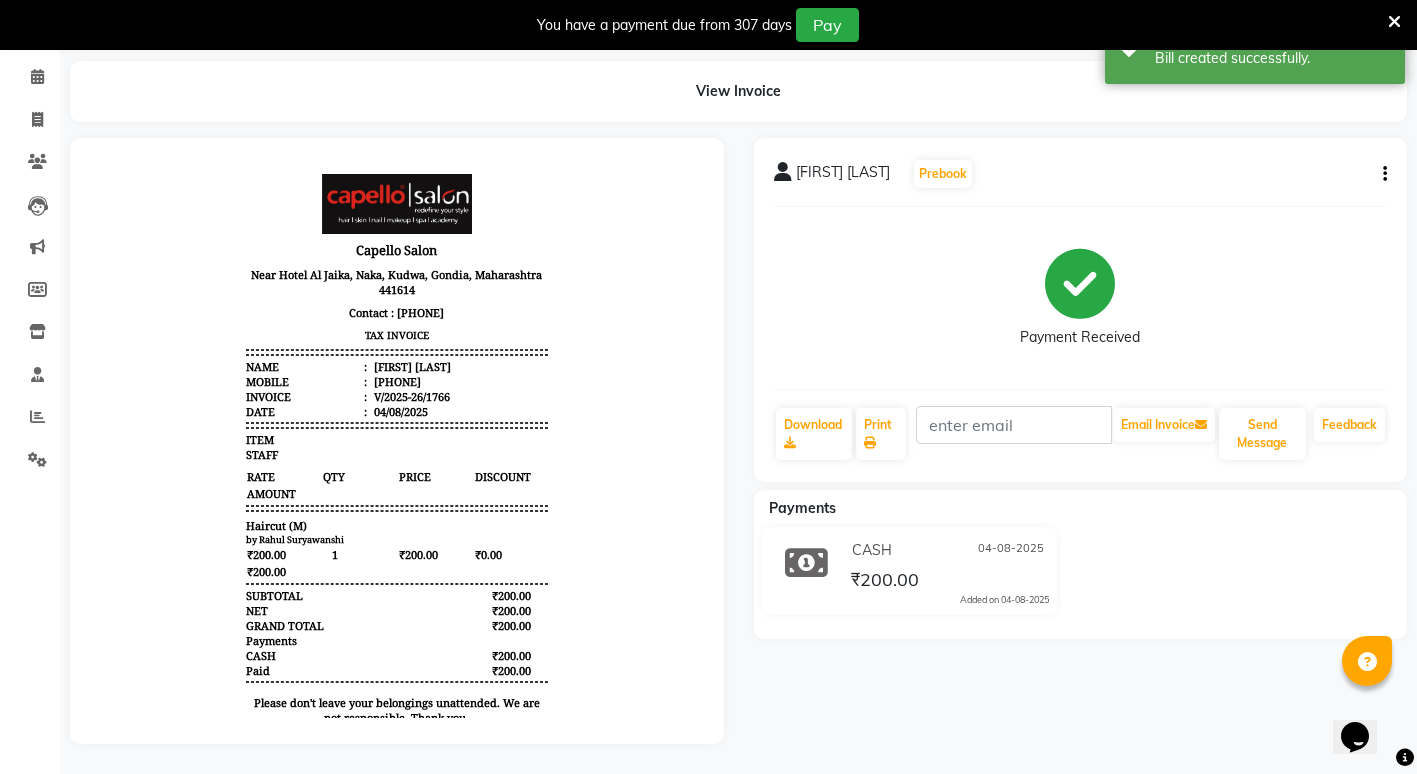 scroll, scrollTop: 0, scrollLeft: 0, axis: both 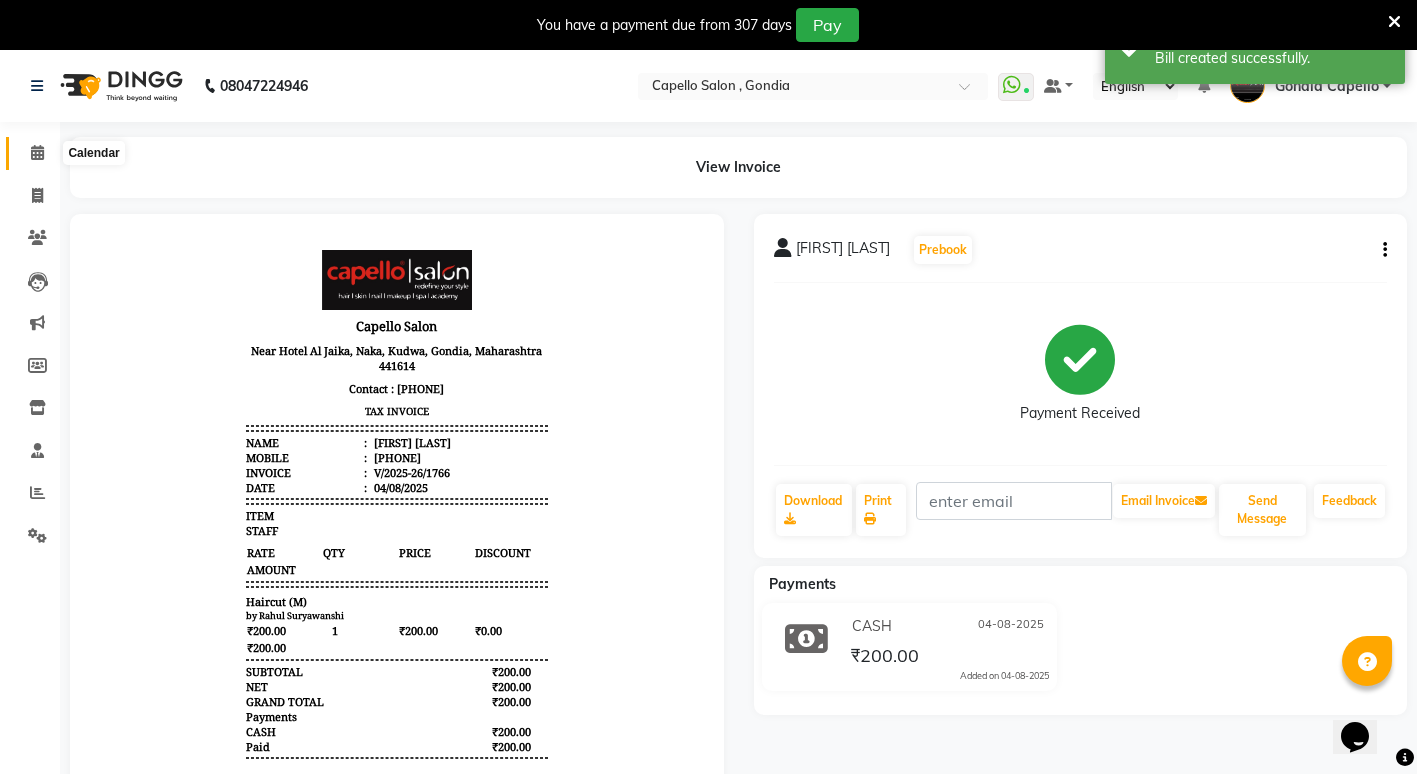 click 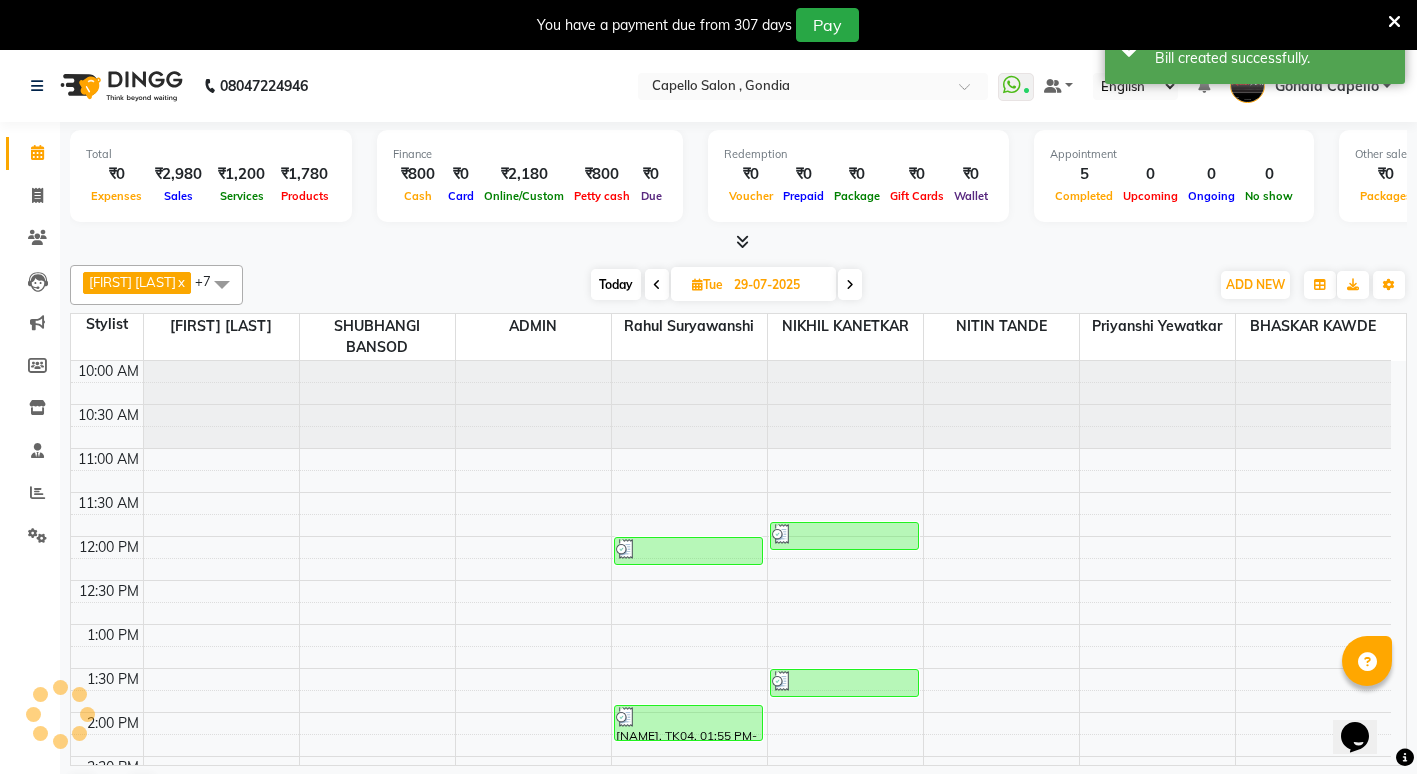 scroll, scrollTop: 0, scrollLeft: 0, axis: both 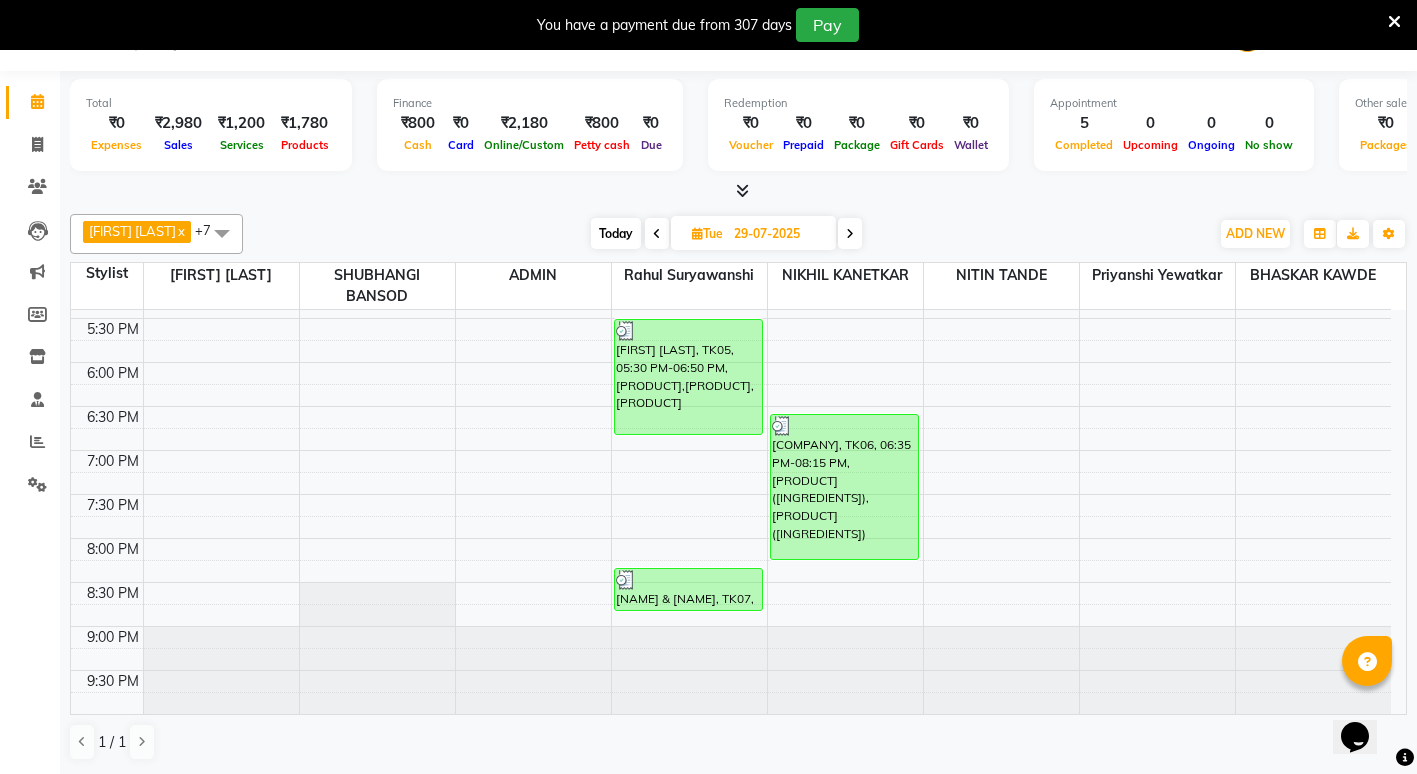 click on "Tue" at bounding box center [707, 233] 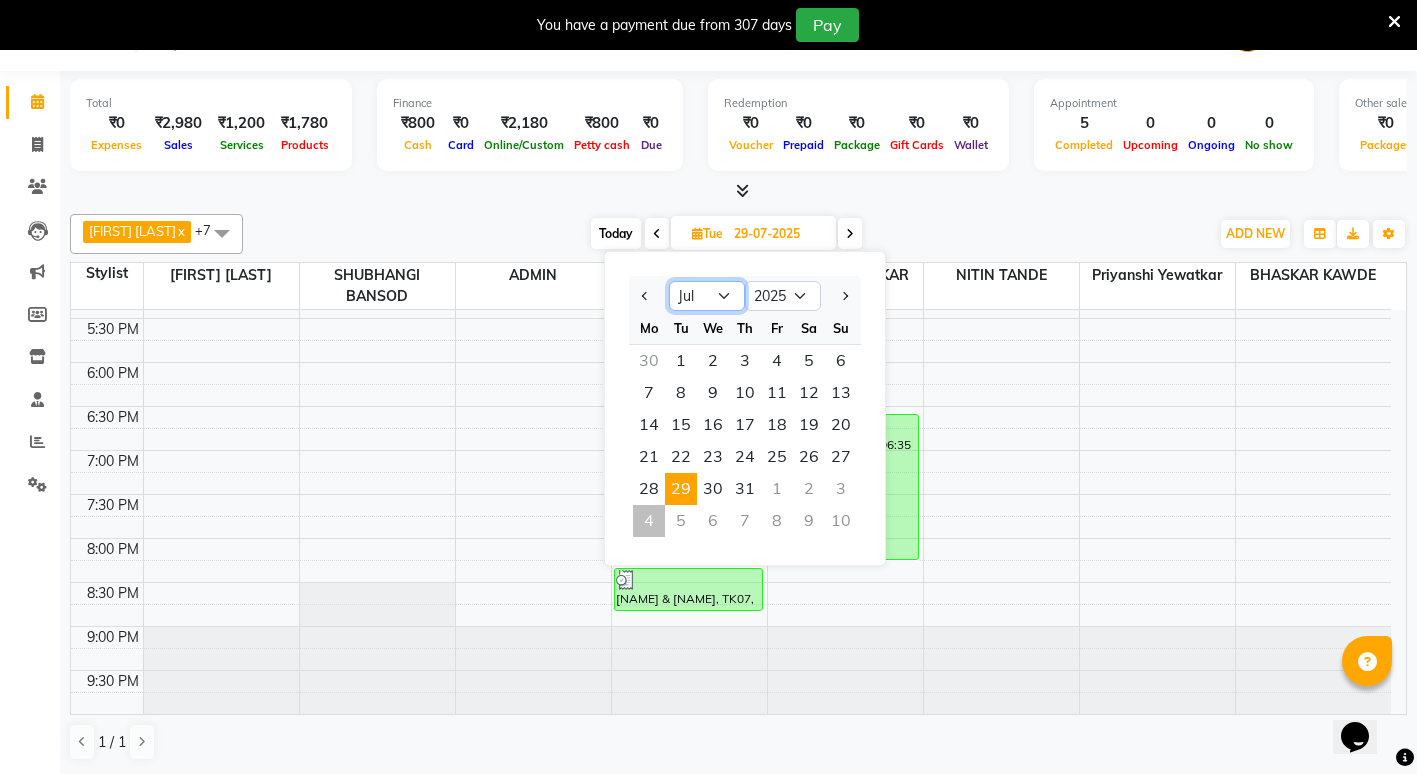 click on "Jan Feb Mar Apr May Jun Jul Aug Sep Oct Nov Dec" at bounding box center (707, 296) 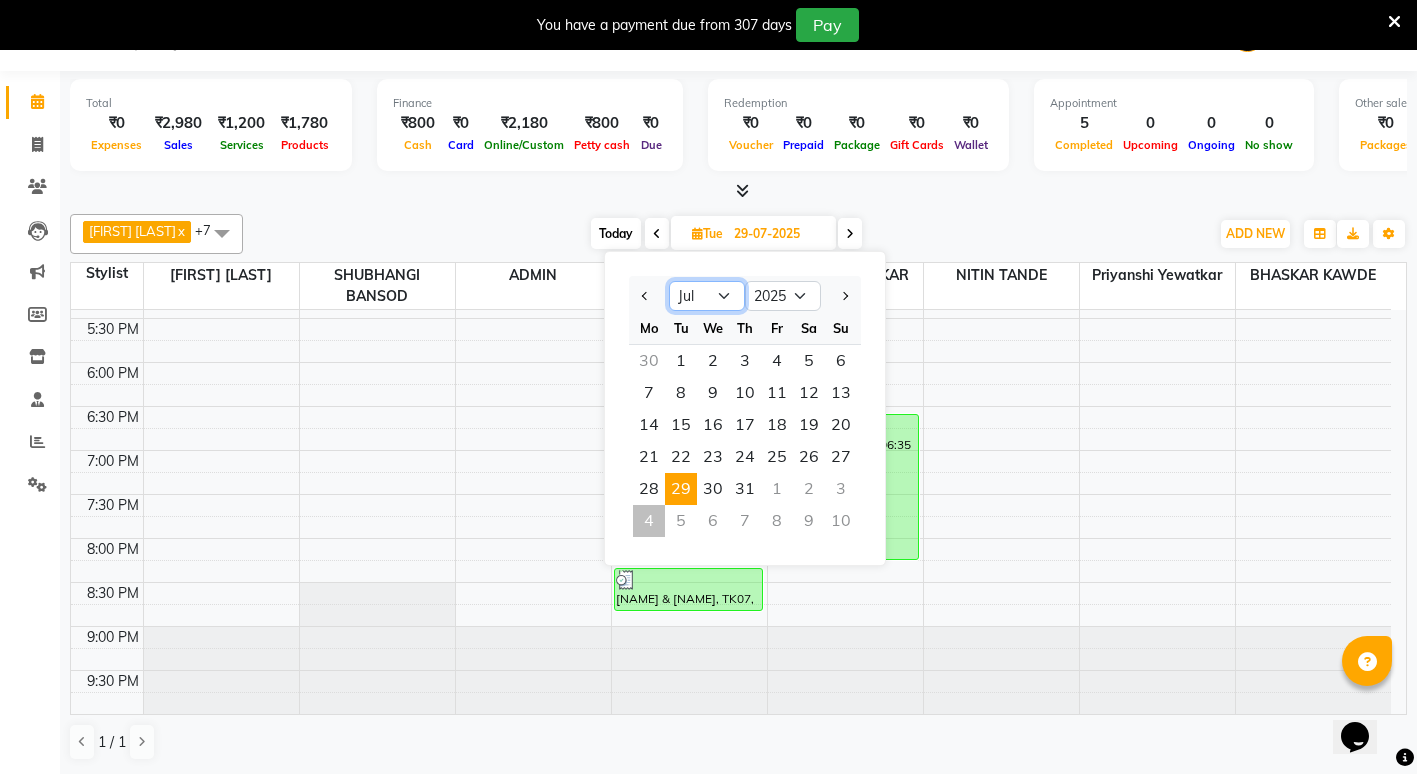 select on "8" 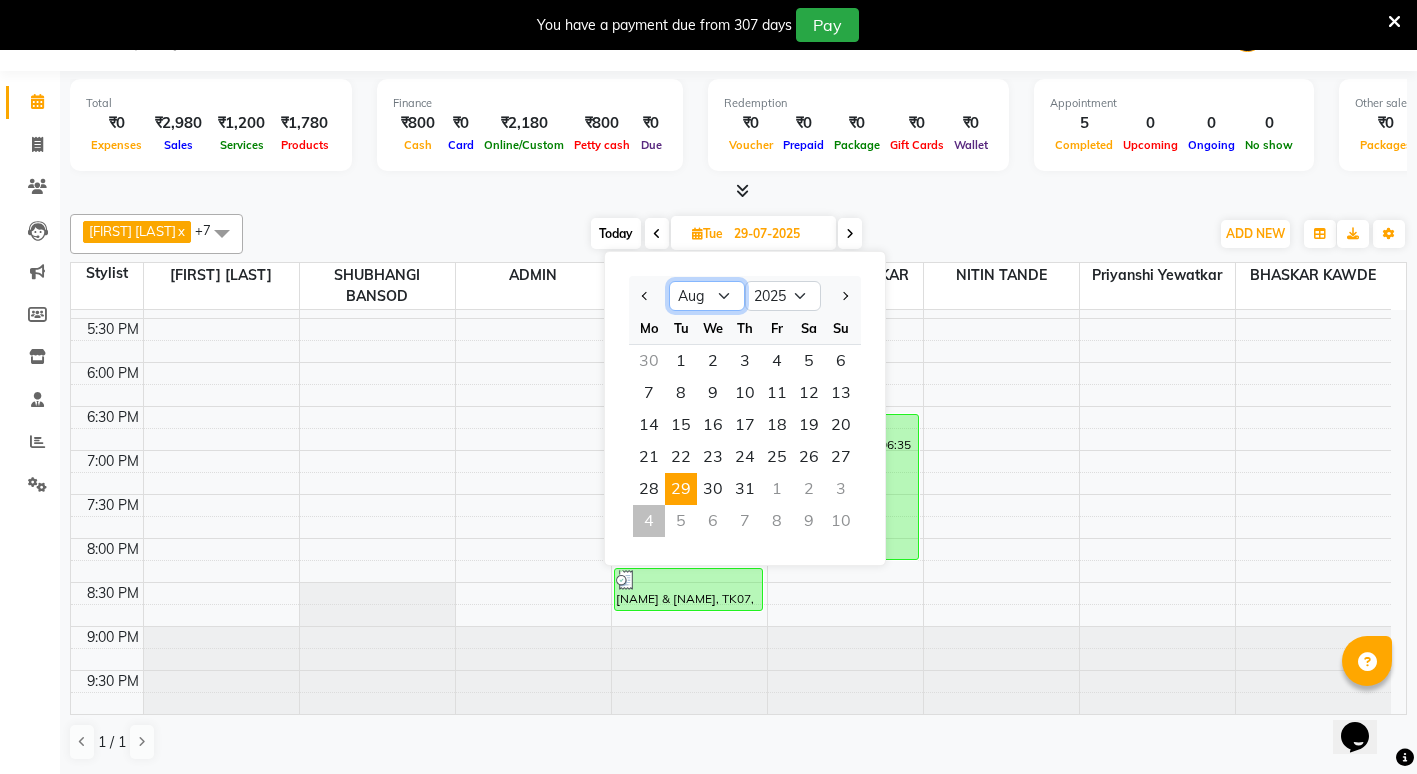 click on "Jan Feb Mar Apr May Jun Jul Aug Sep Oct Nov Dec" at bounding box center [707, 296] 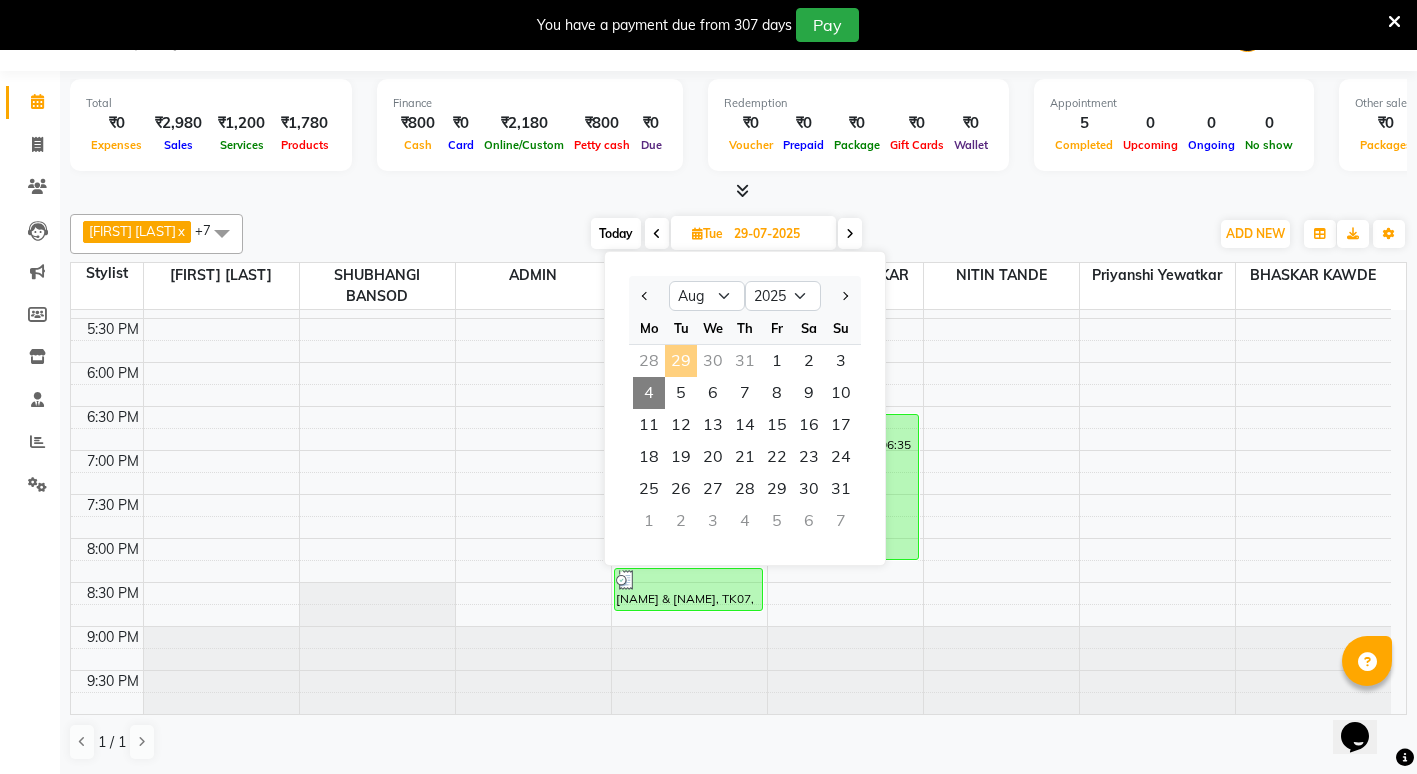 click on "4" at bounding box center [649, 393] 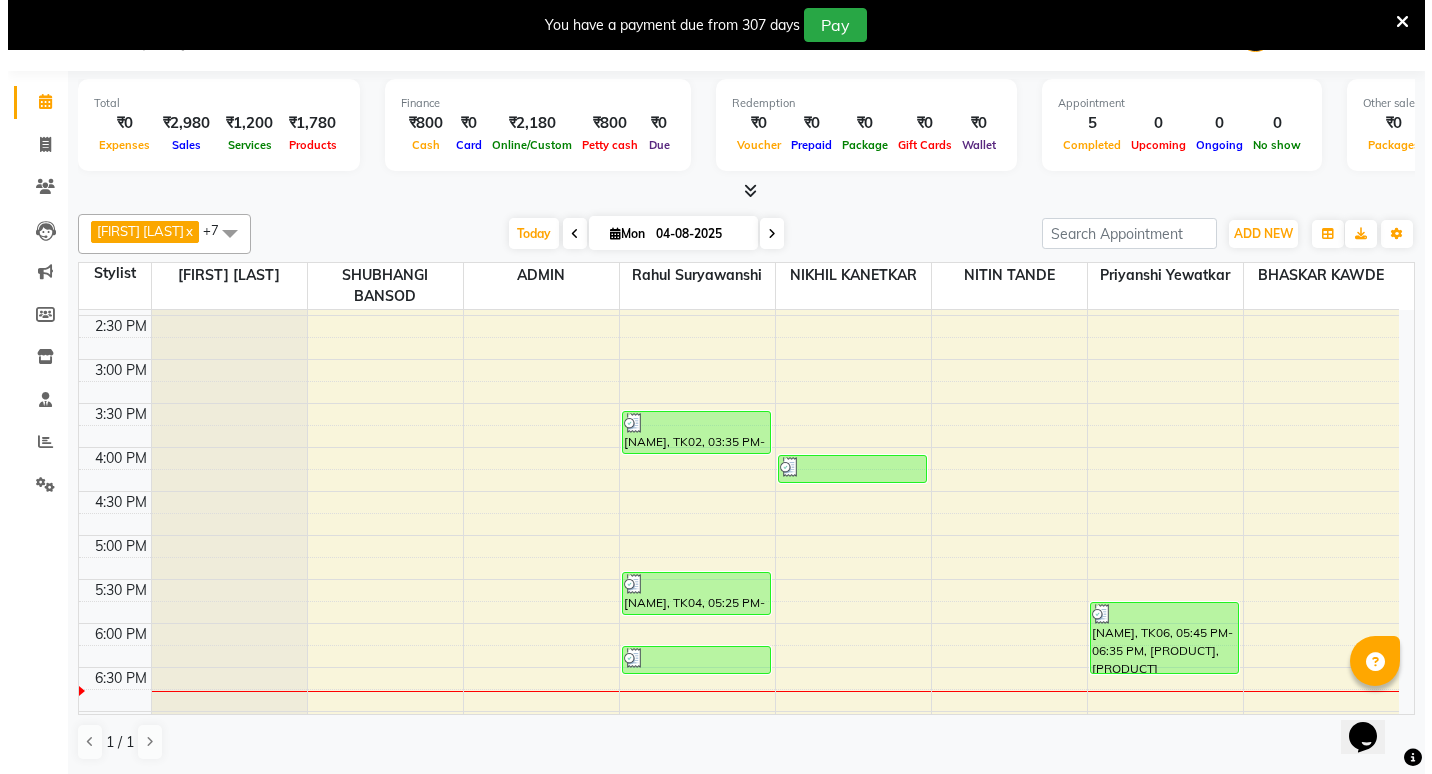scroll, scrollTop: 400, scrollLeft: 0, axis: vertical 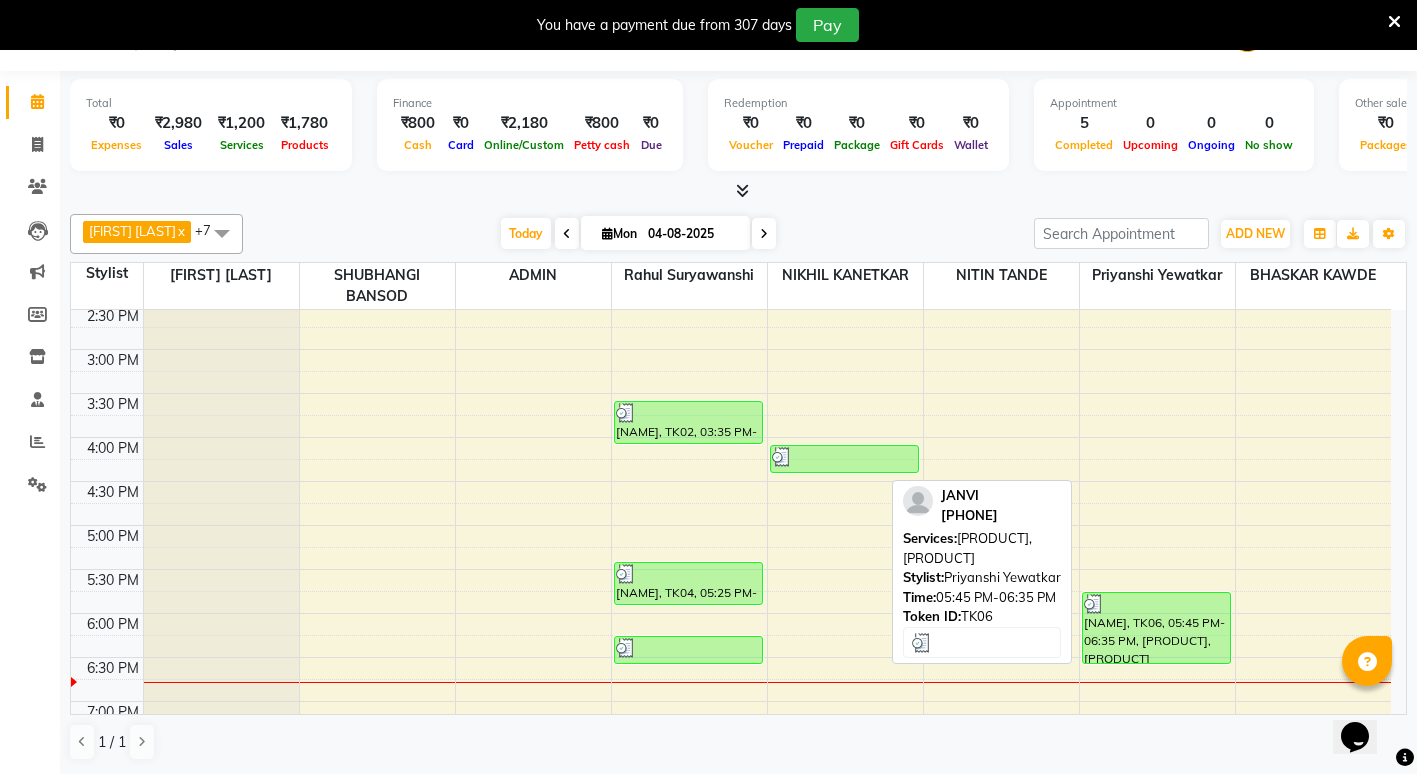 click on "[NAME], TK06, 05:45 PM-06:35 PM, Face Clean Up,Keratin Spa" at bounding box center [1156, 628] 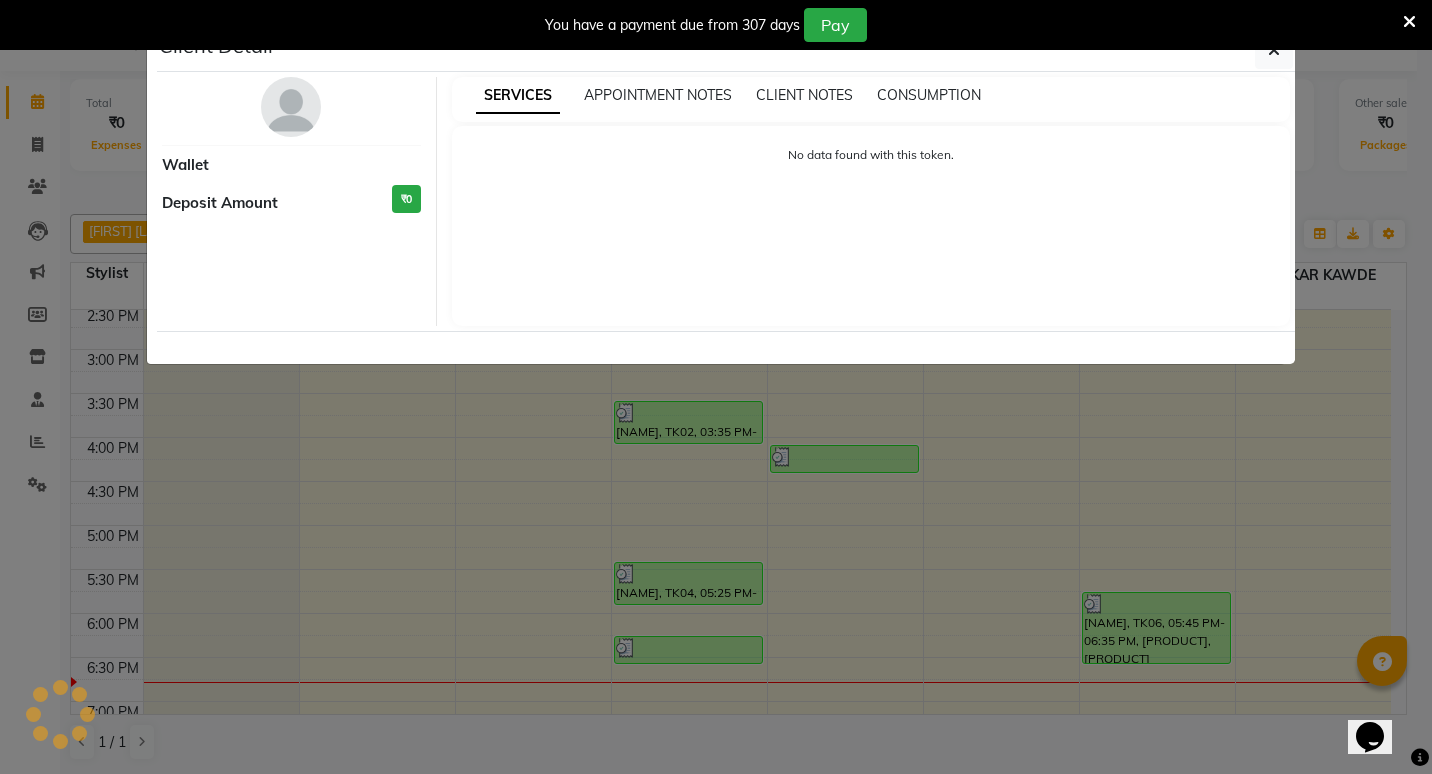 select on "3" 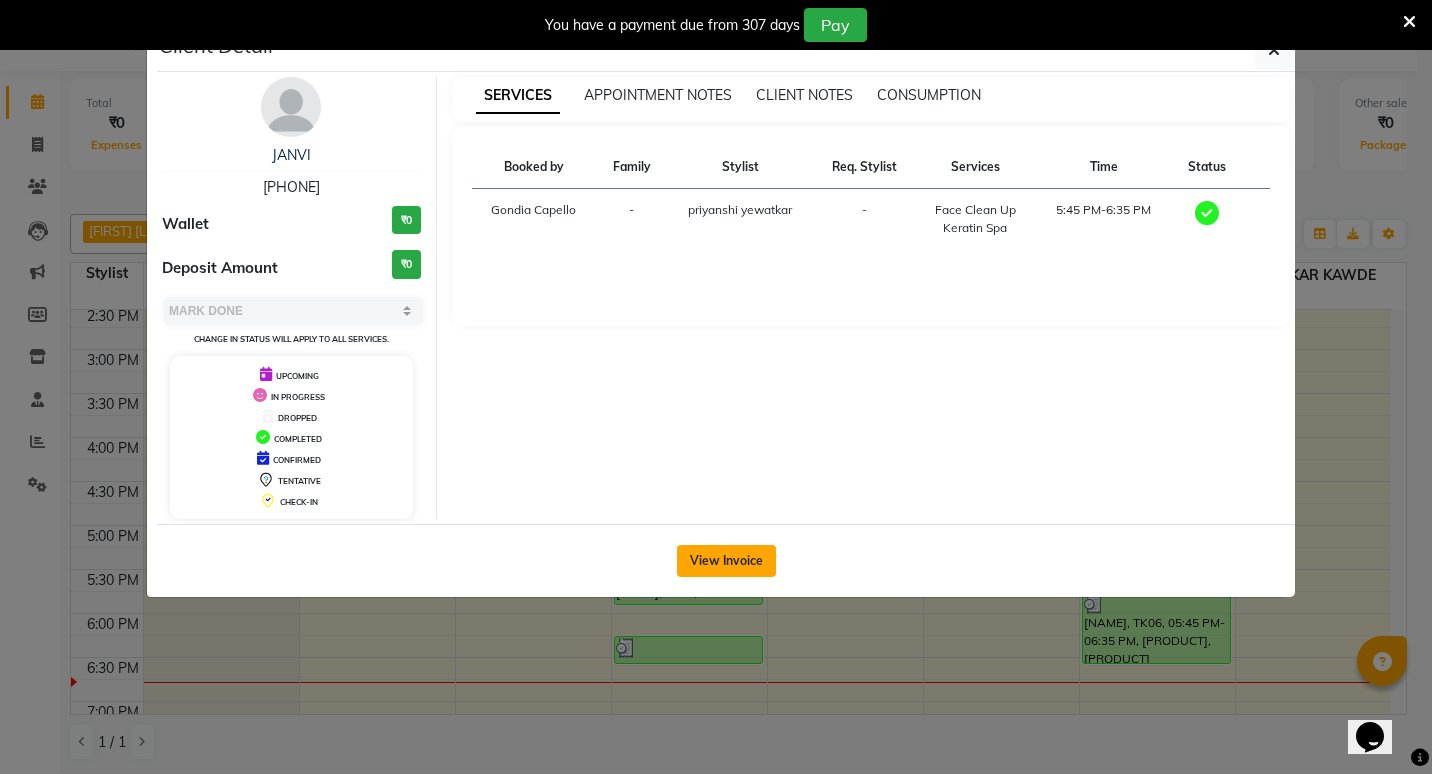 click on "View Invoice" 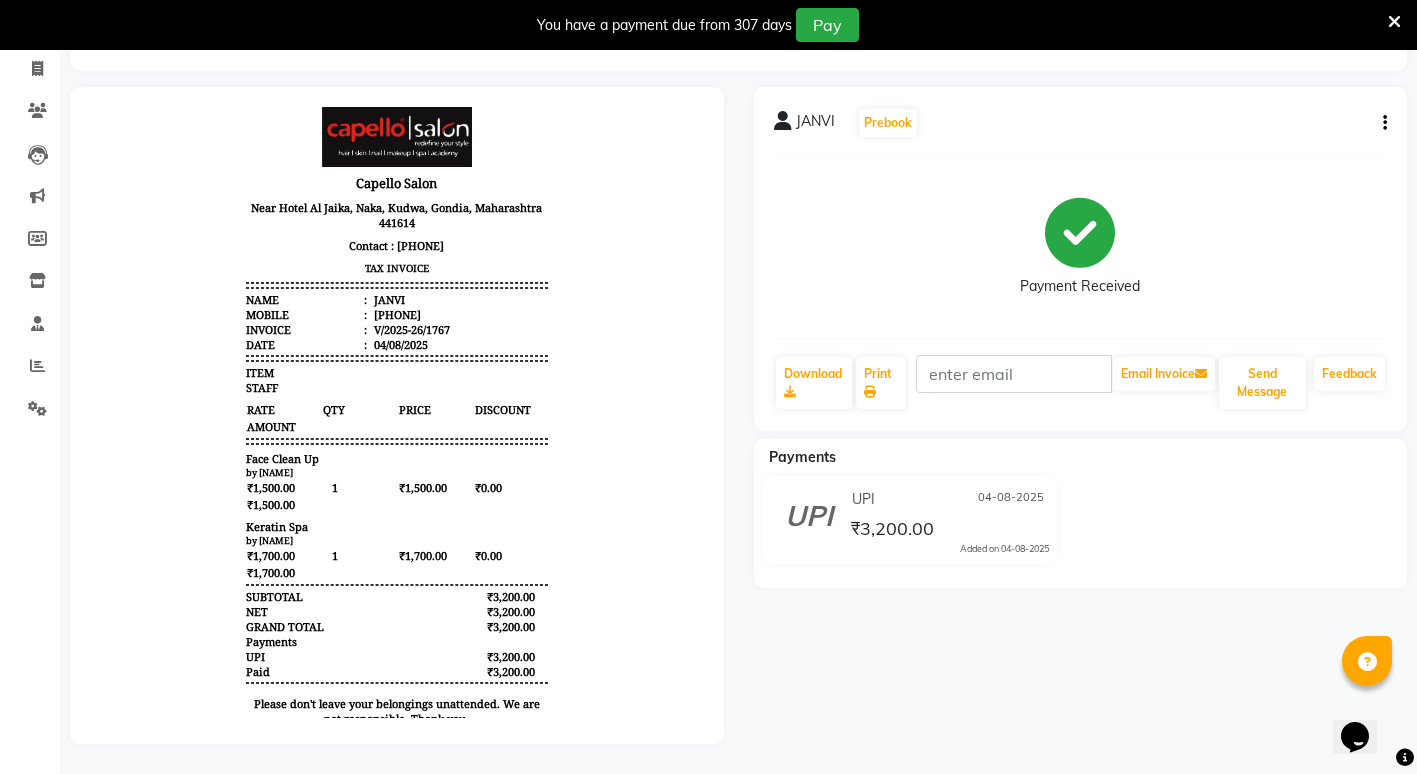 scroll, scrollTop: 0, scrollLeft: 0, axis: both 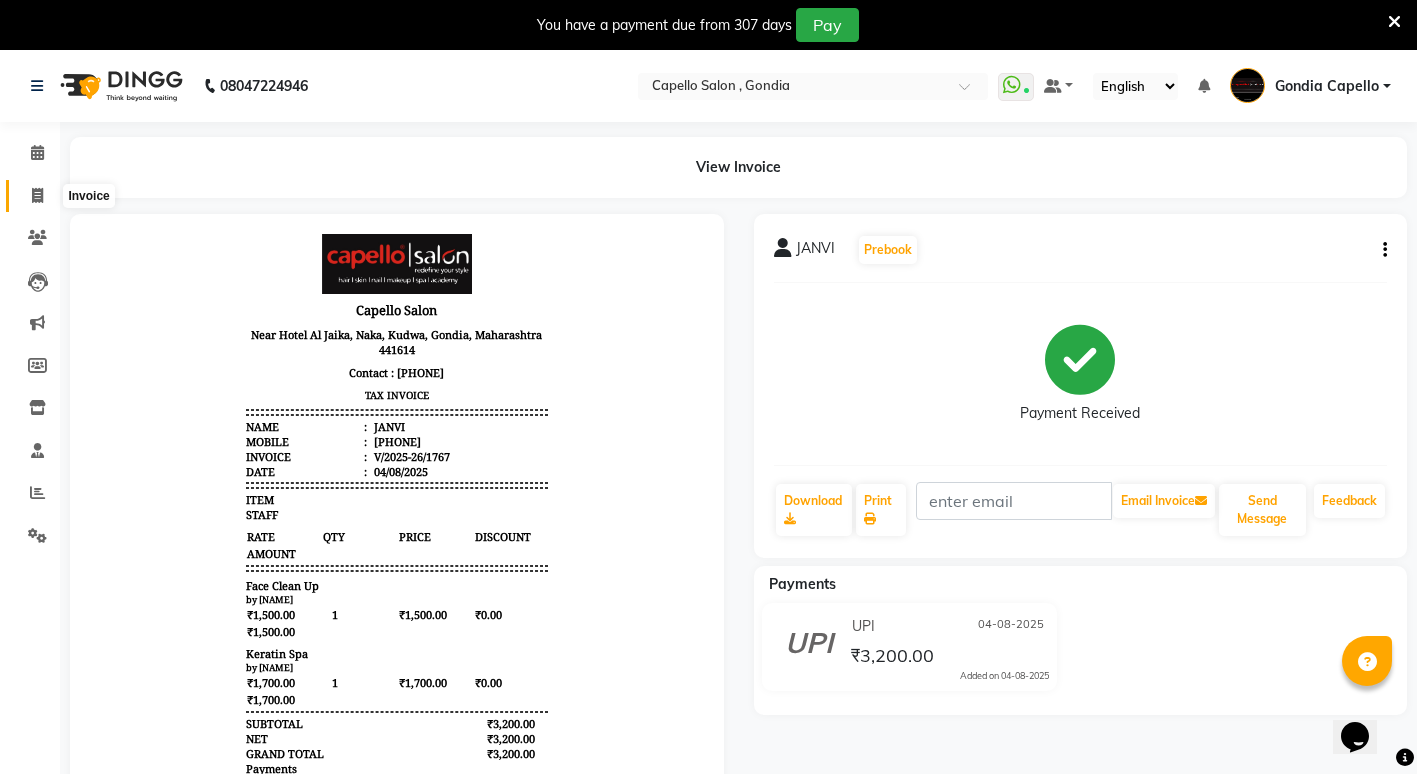 click 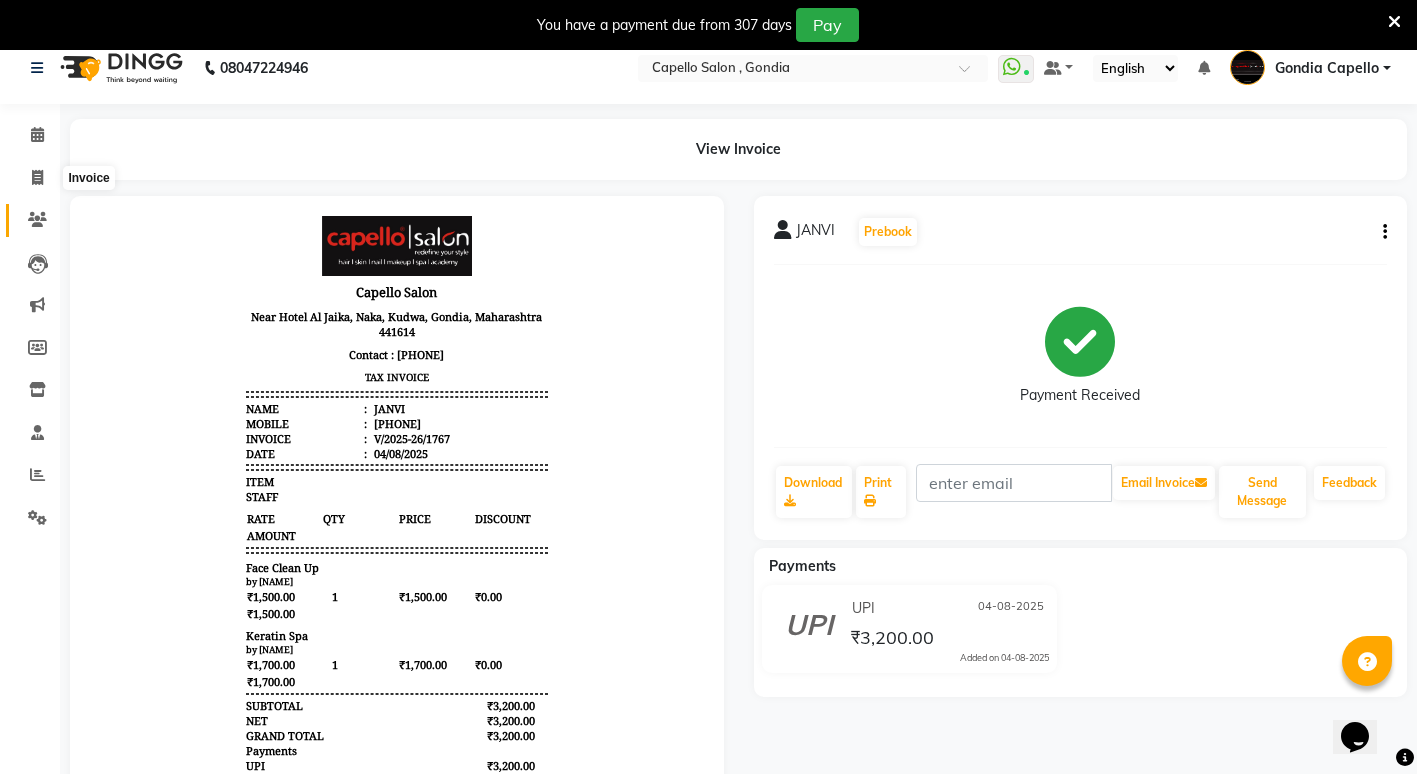 select on "service" 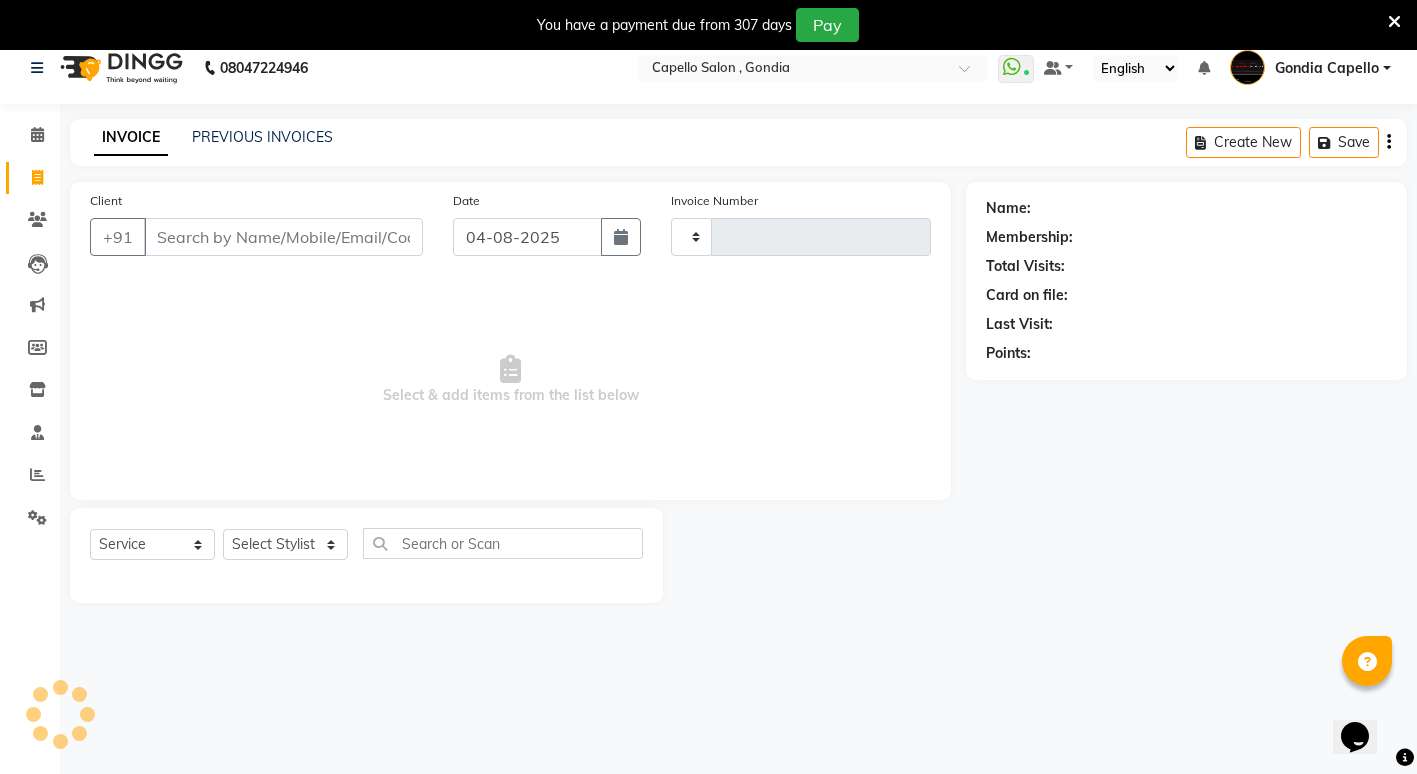 scroll, scrollTop: 50, scrollLeft: 0, axis: vertical 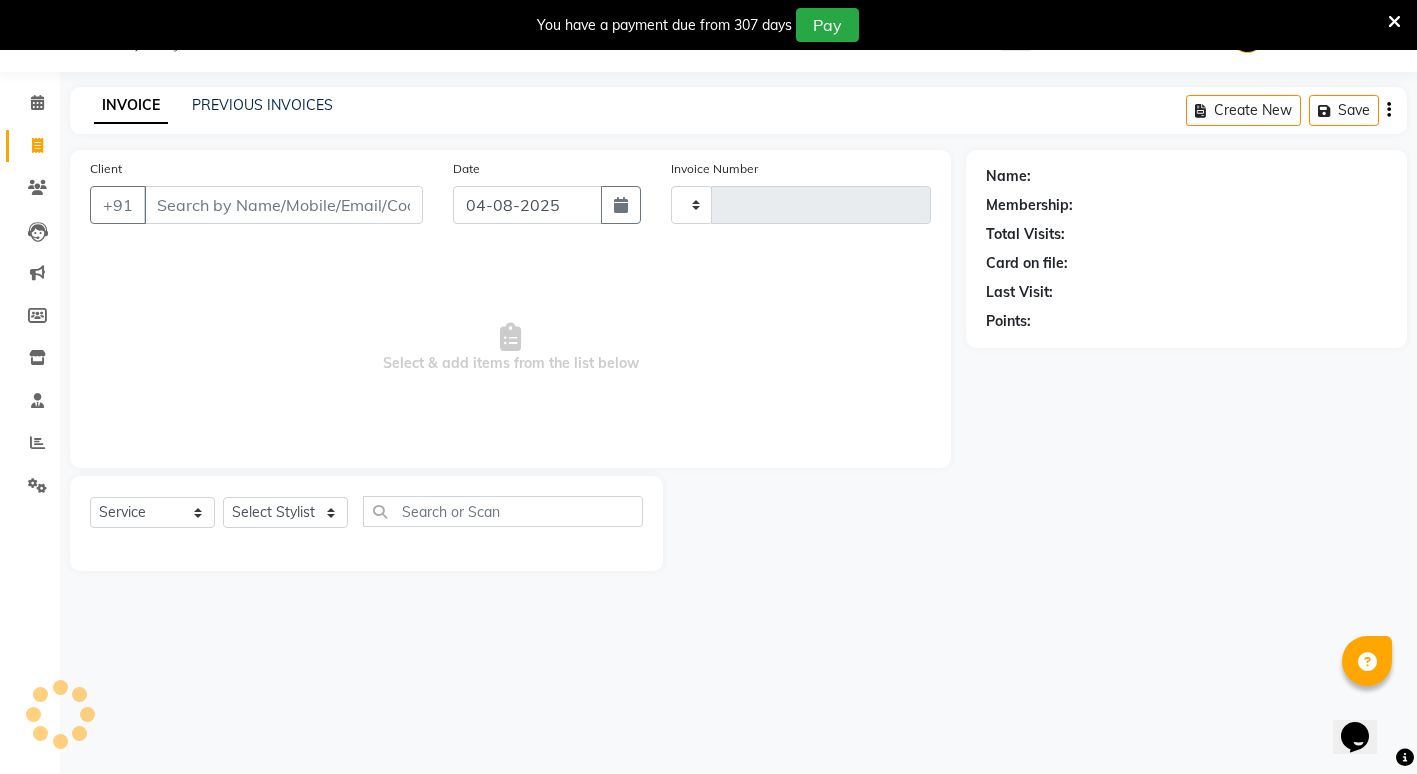 type on "1768" 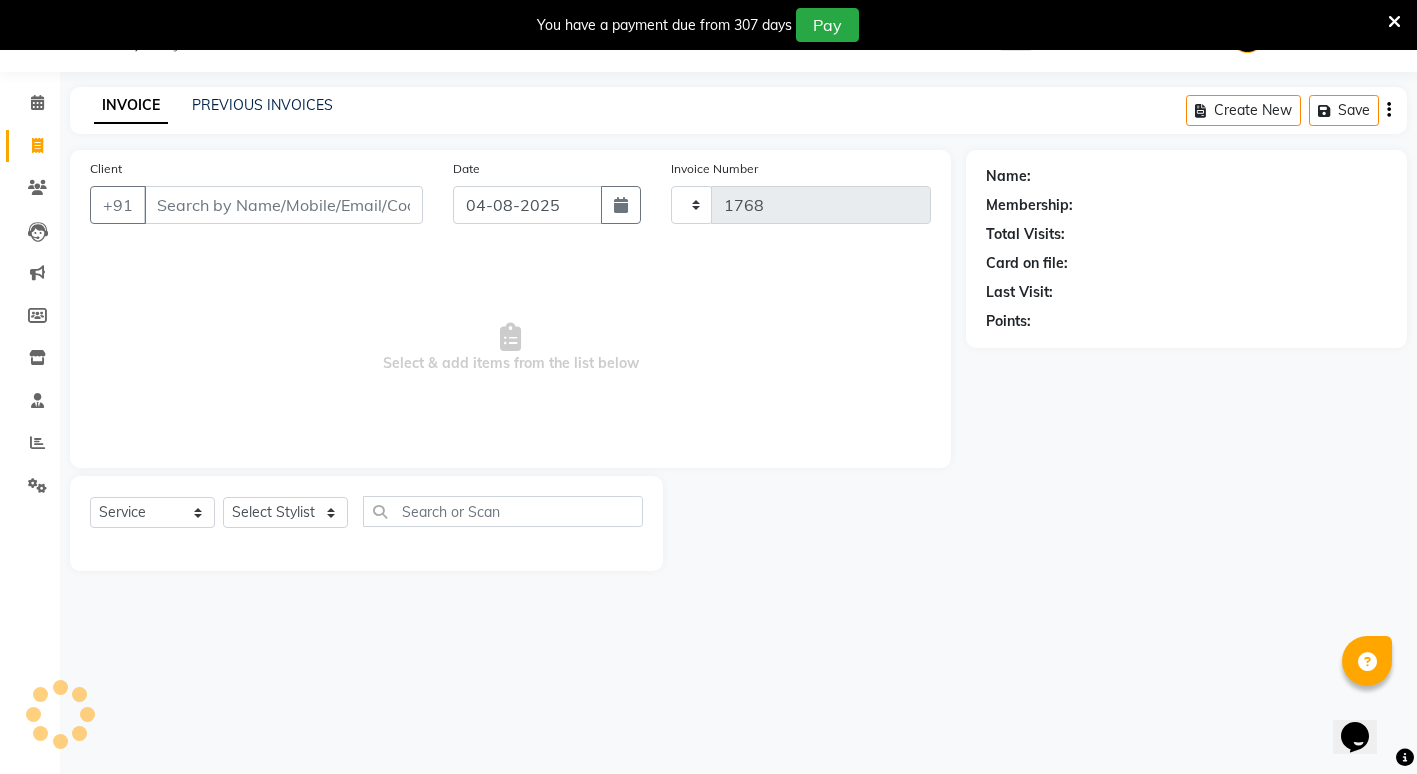 select on "853" 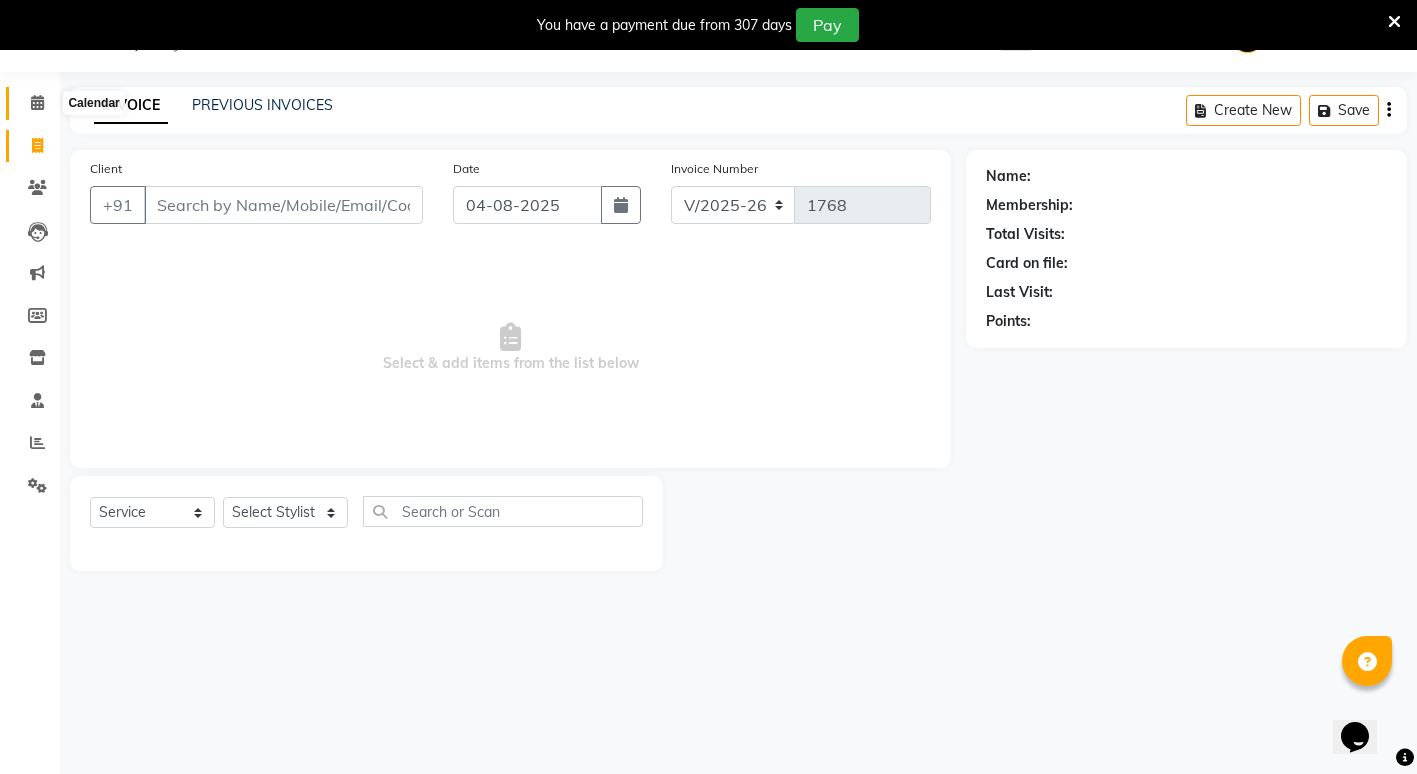 click 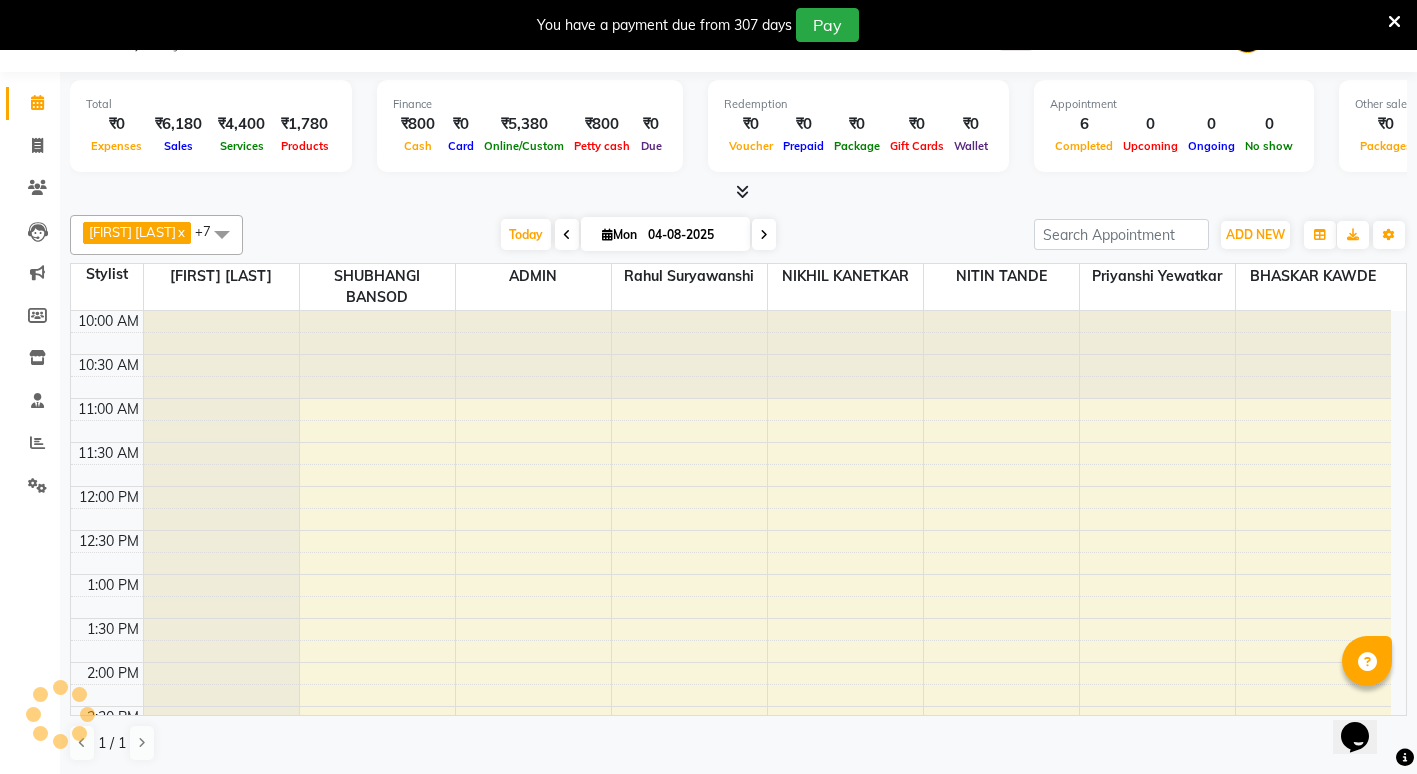 scroll, scrollTop: 0, scrollLeft: 0, axis: both 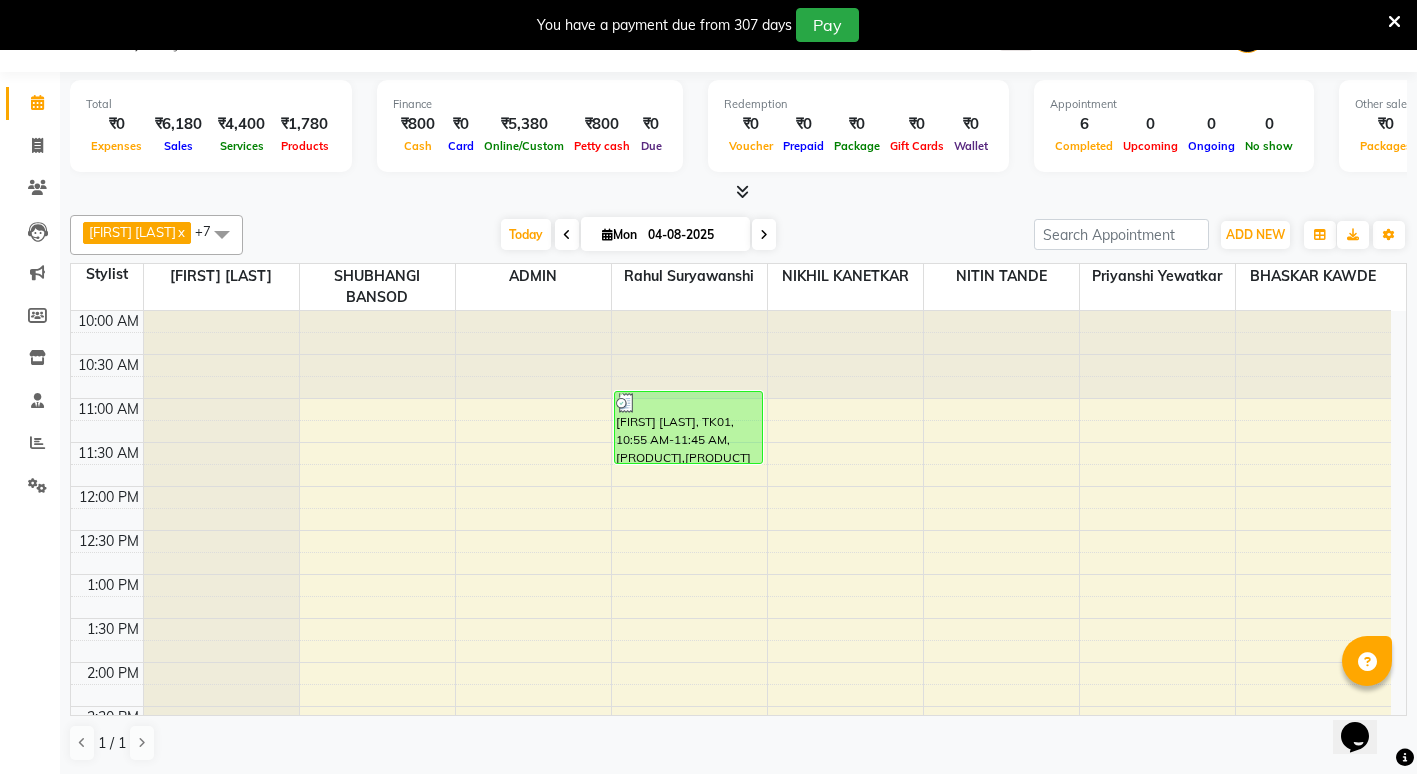 click at bounding box center [221, 311] 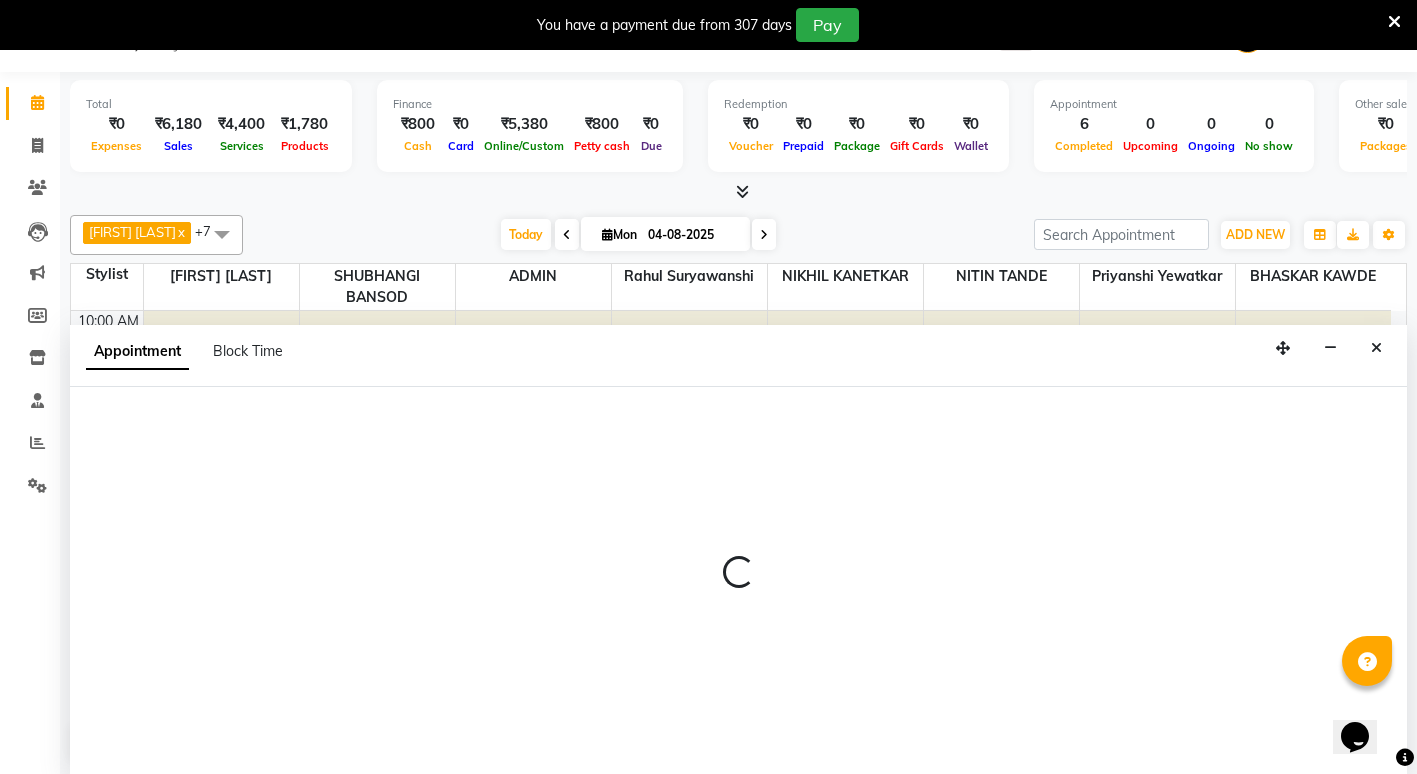 select on "14375" 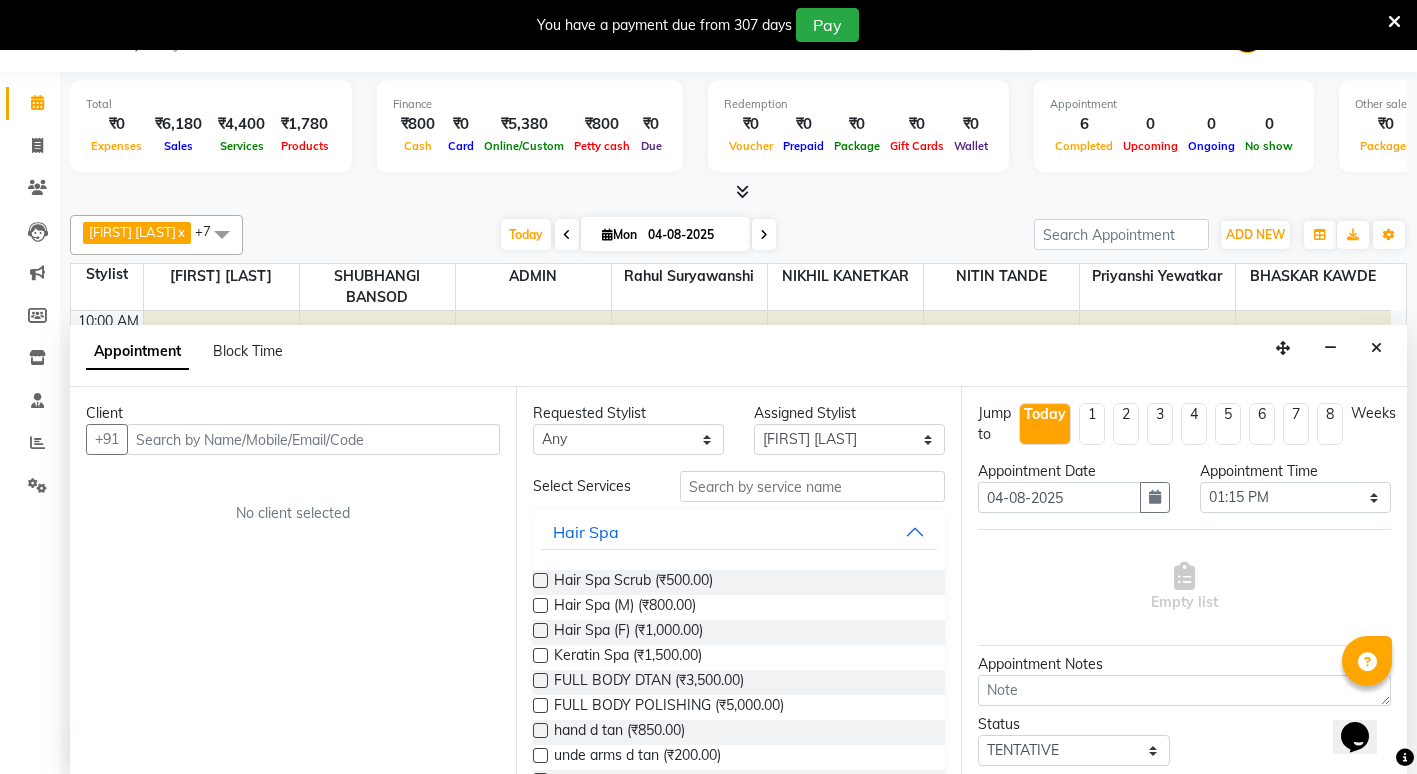 scroll, scrollTop: 51, scrollLeft: 0, axis: vertical 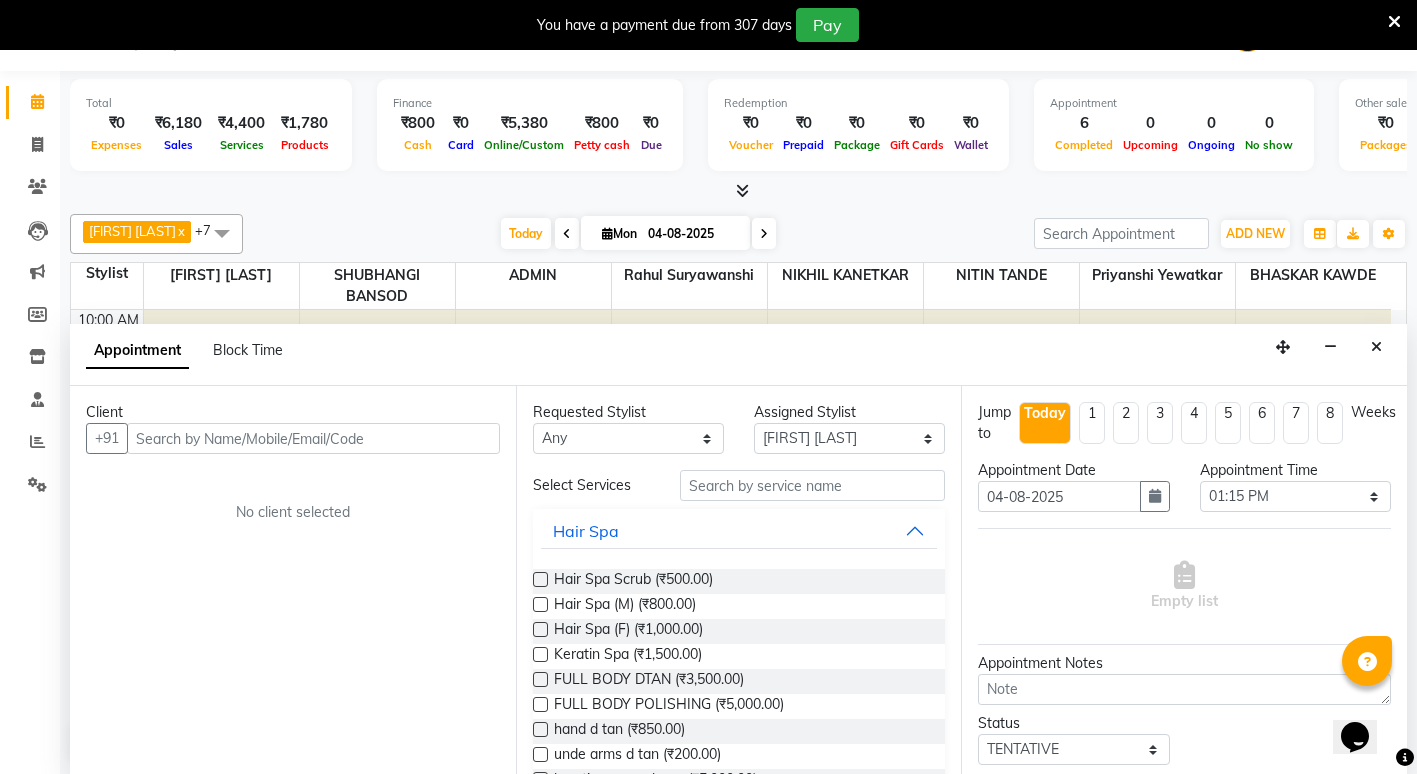 click at bounding box center [313, 438] 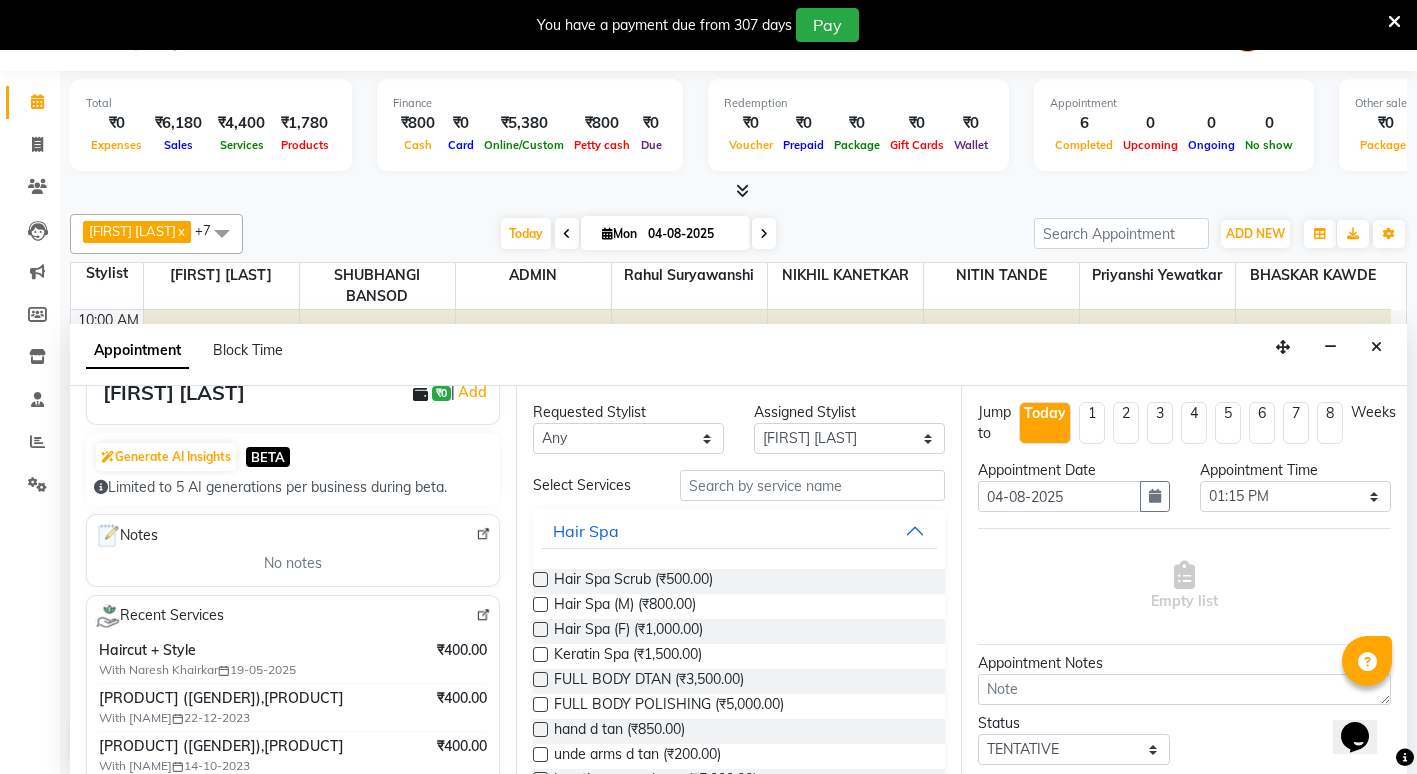 scroll, scrollTop: 200, scrollLeft: 0, axis: vertical 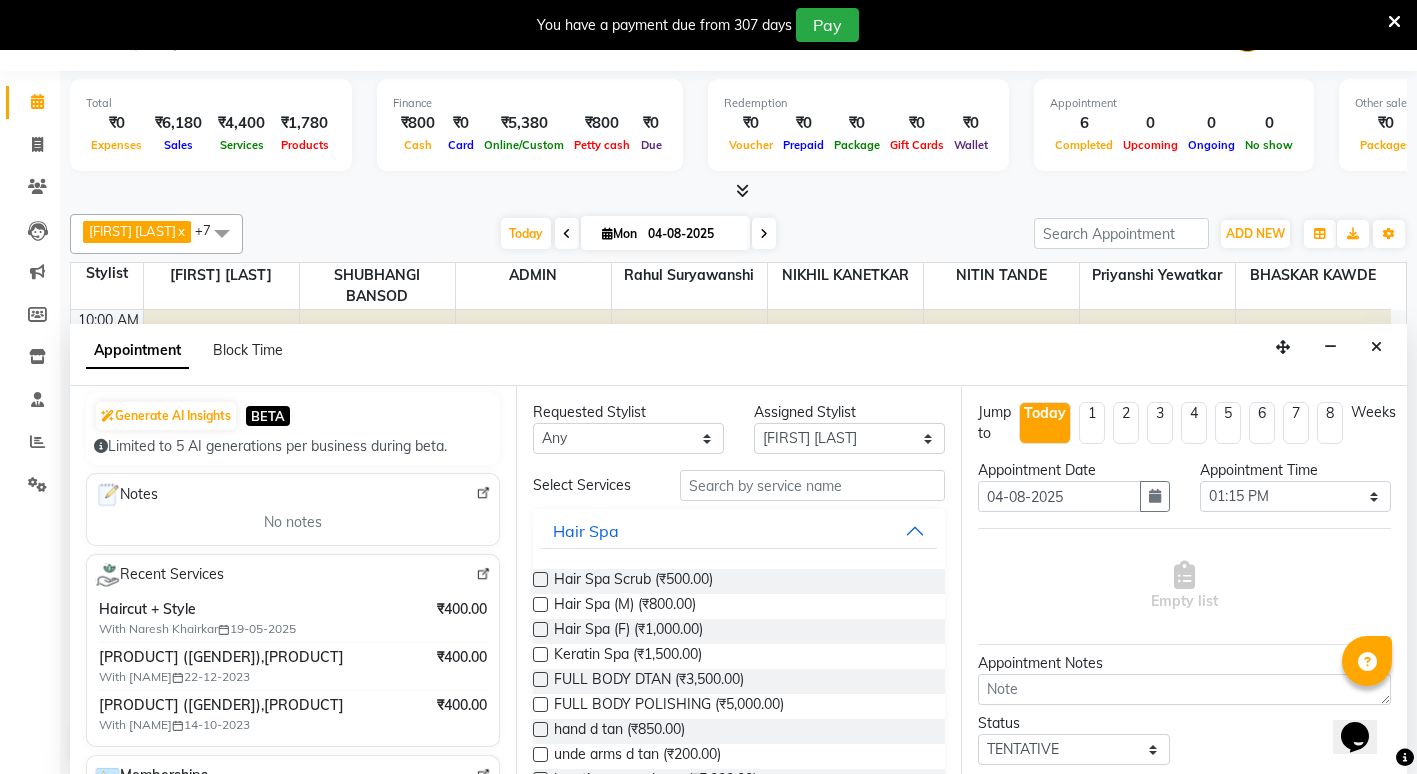 type on "[PHONE]" 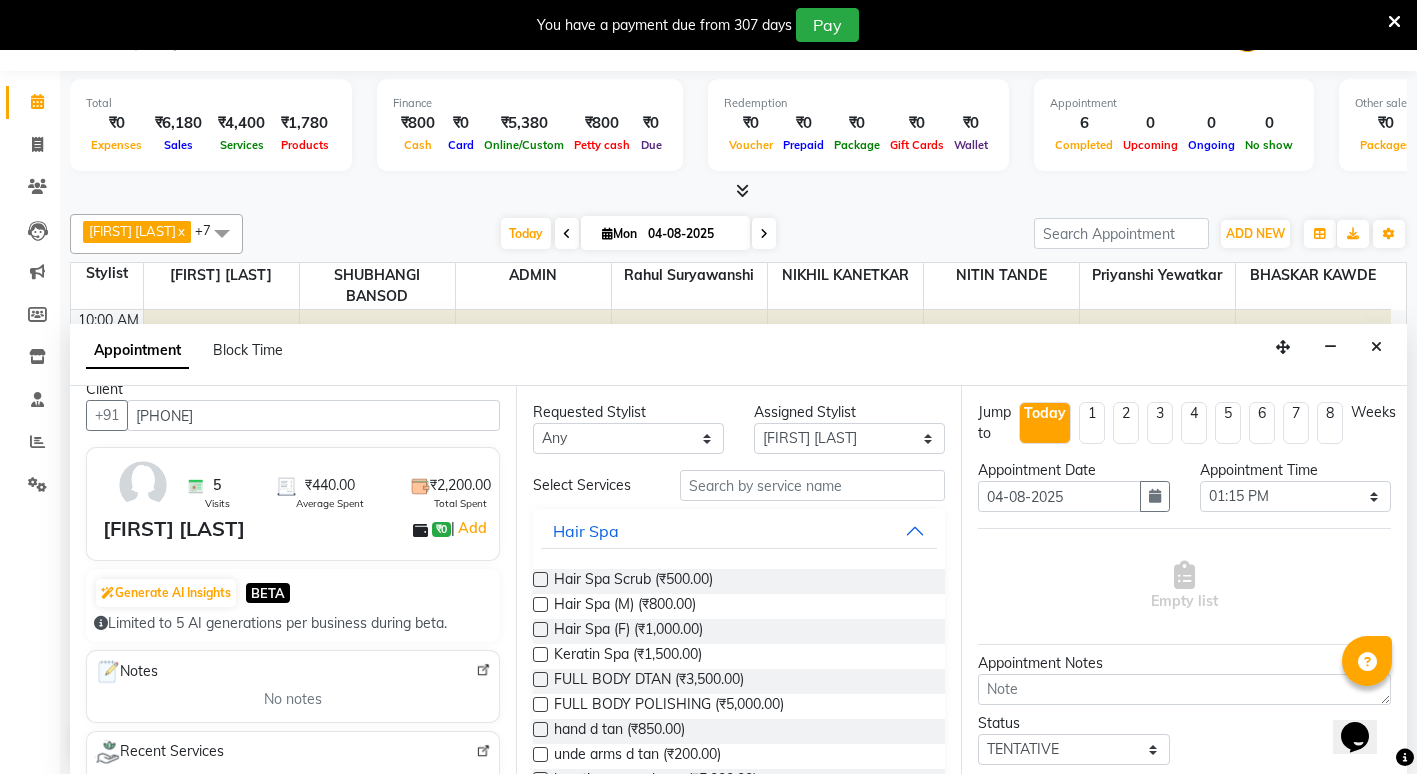 scroll, scrollTop: 0, scrollLeft: 0, axis: both 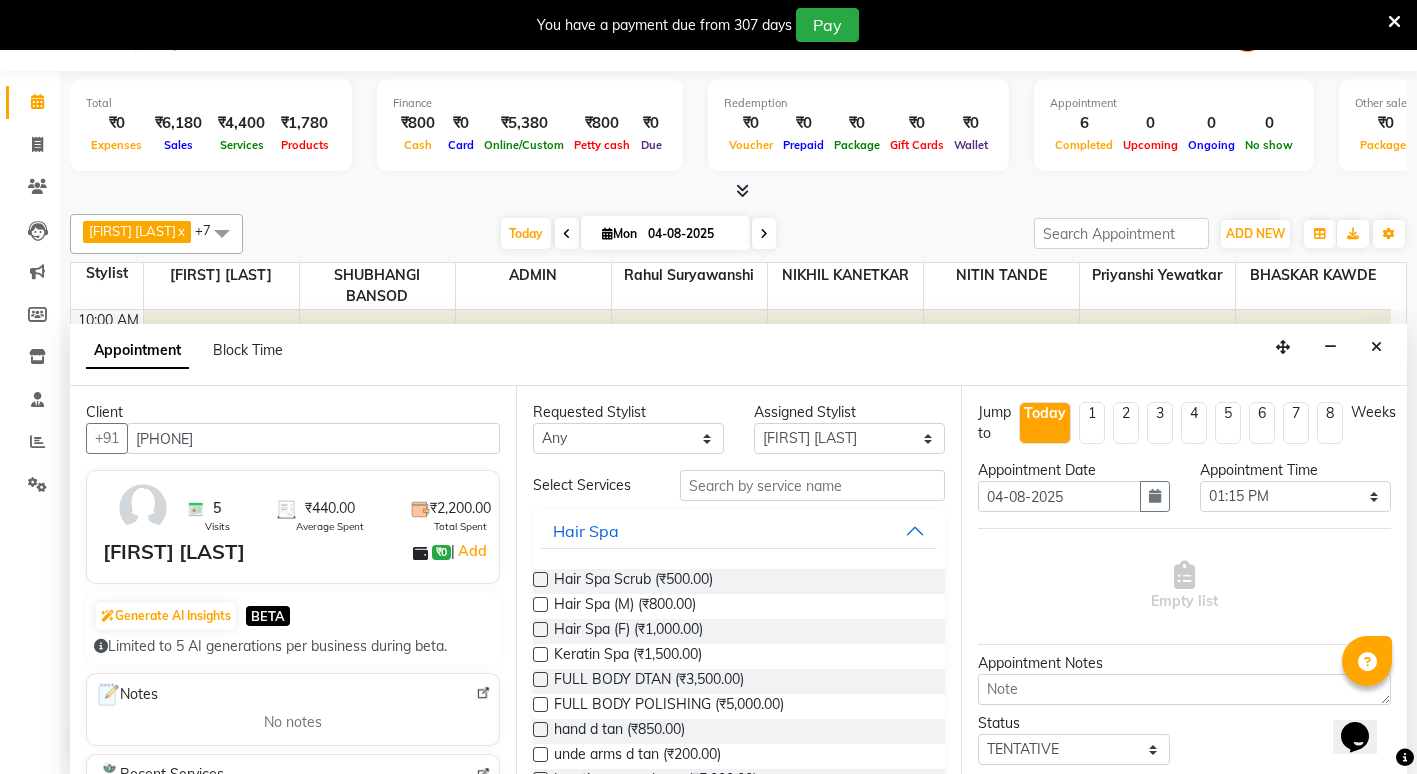click at bounding box center [143, 508] 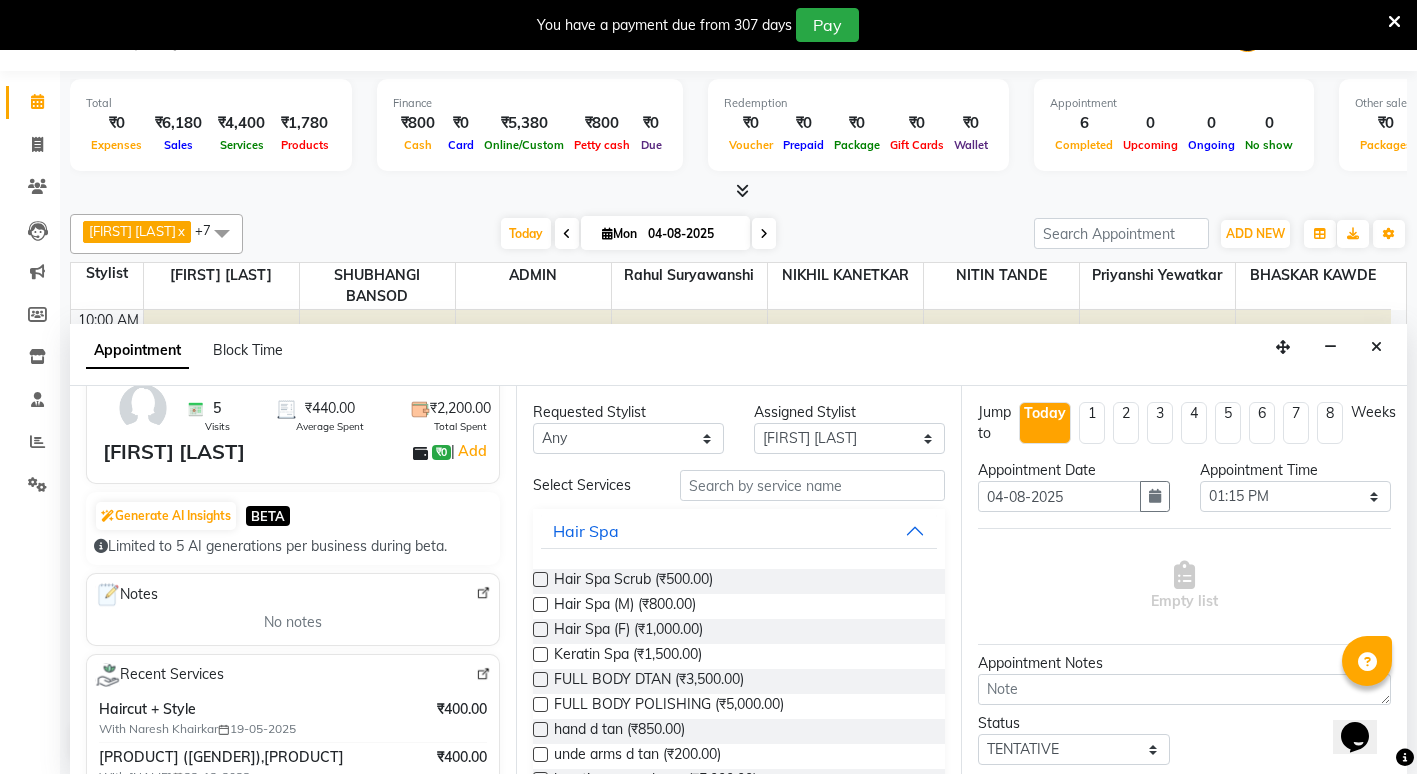 scroll, scrollTop: 200, scrollLeft: 0, axis: vertical 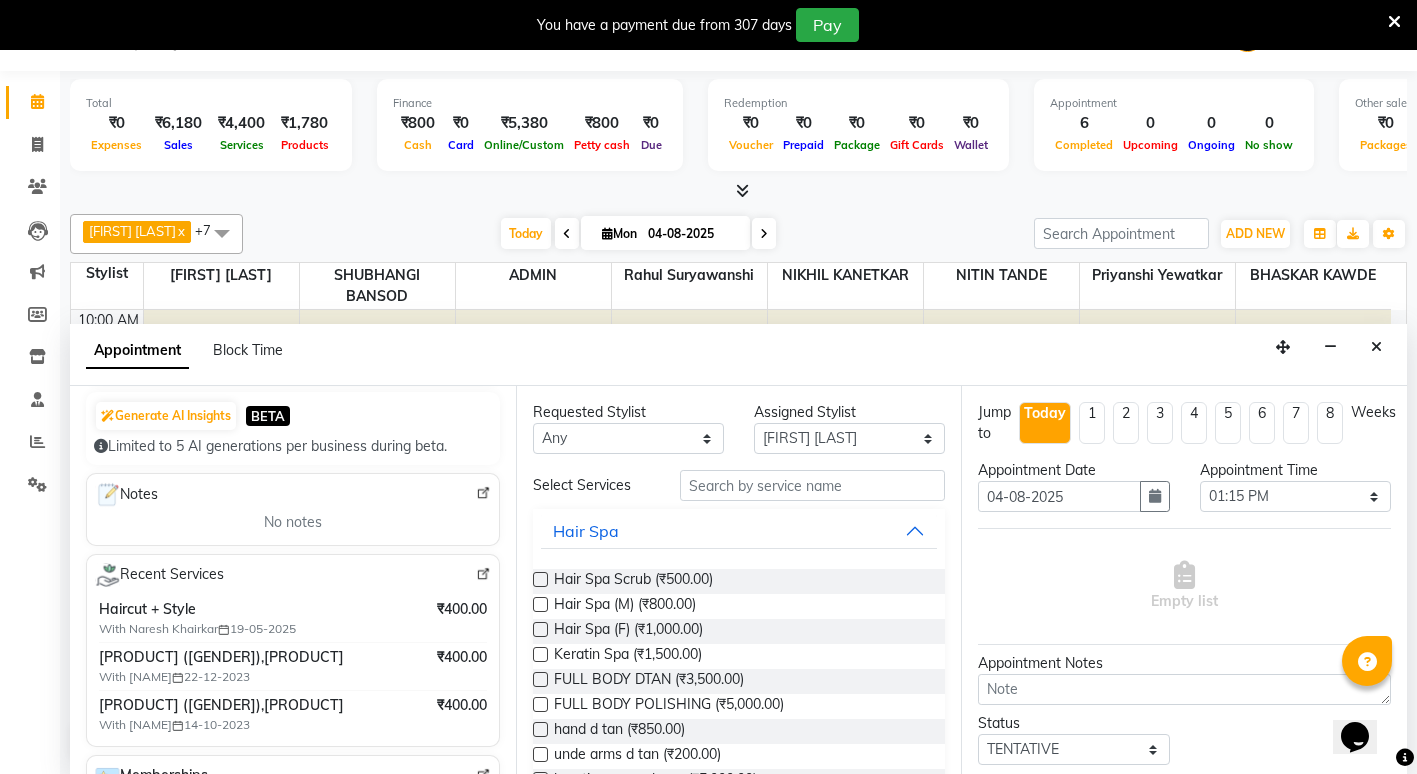 click at bounding box center (483, 574) 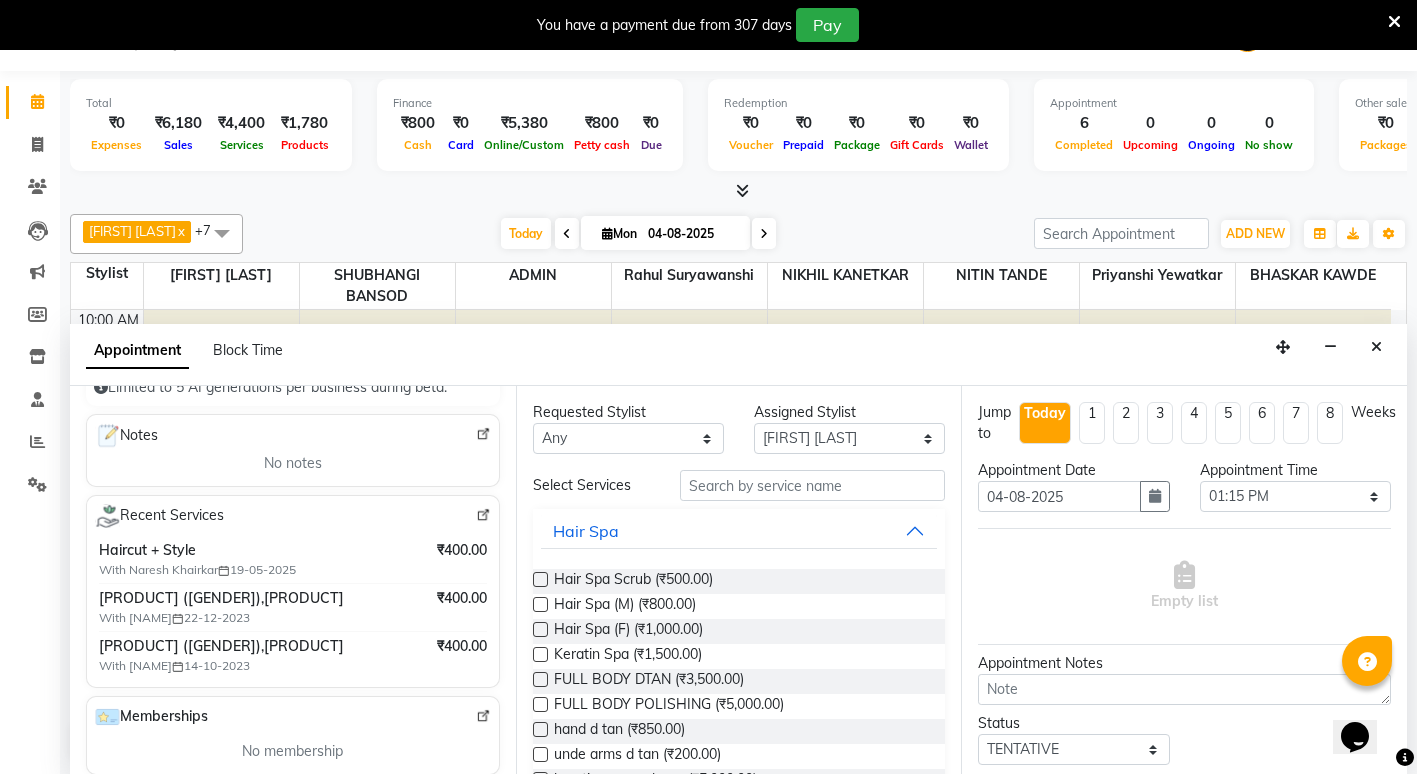 scroll, scrollTop: 0, scrollLeft: 0, axis: both 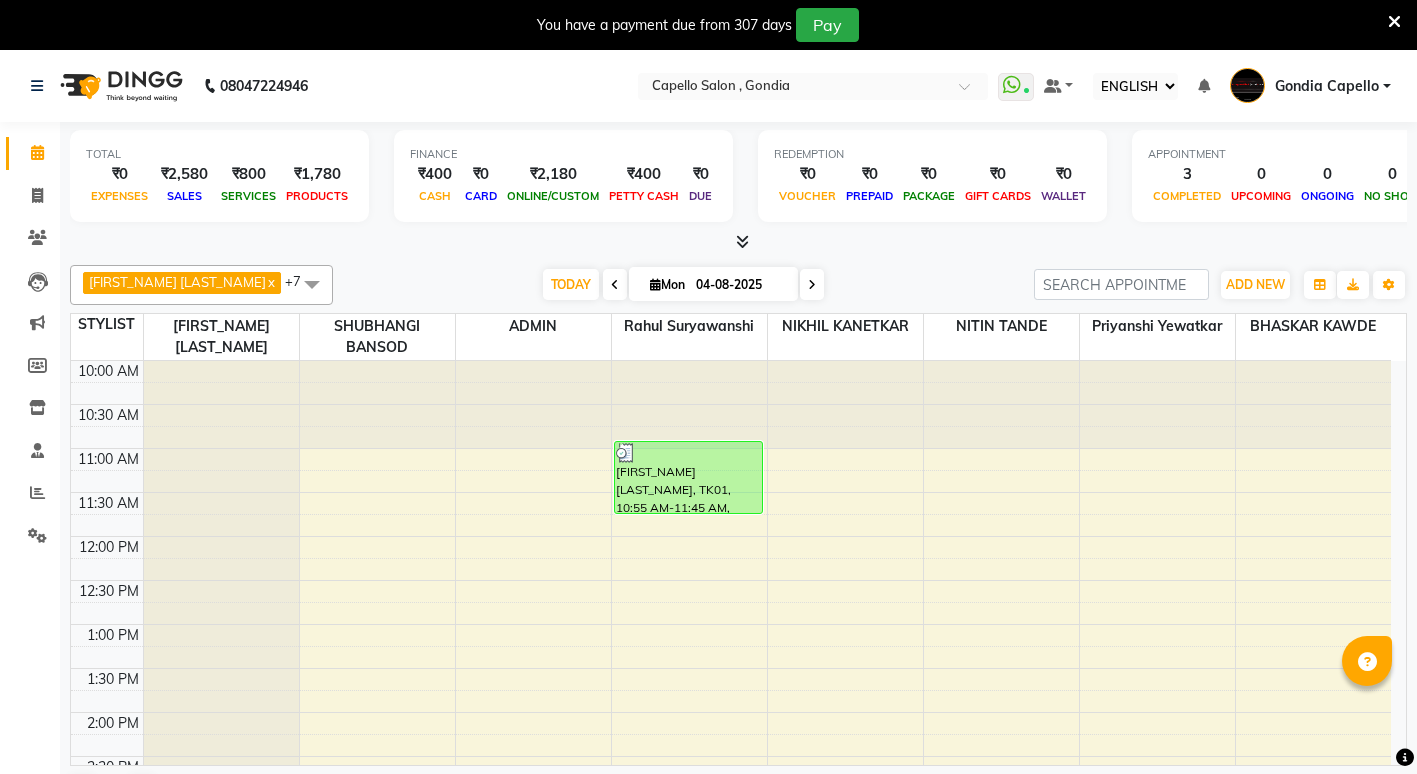 select on "ec" 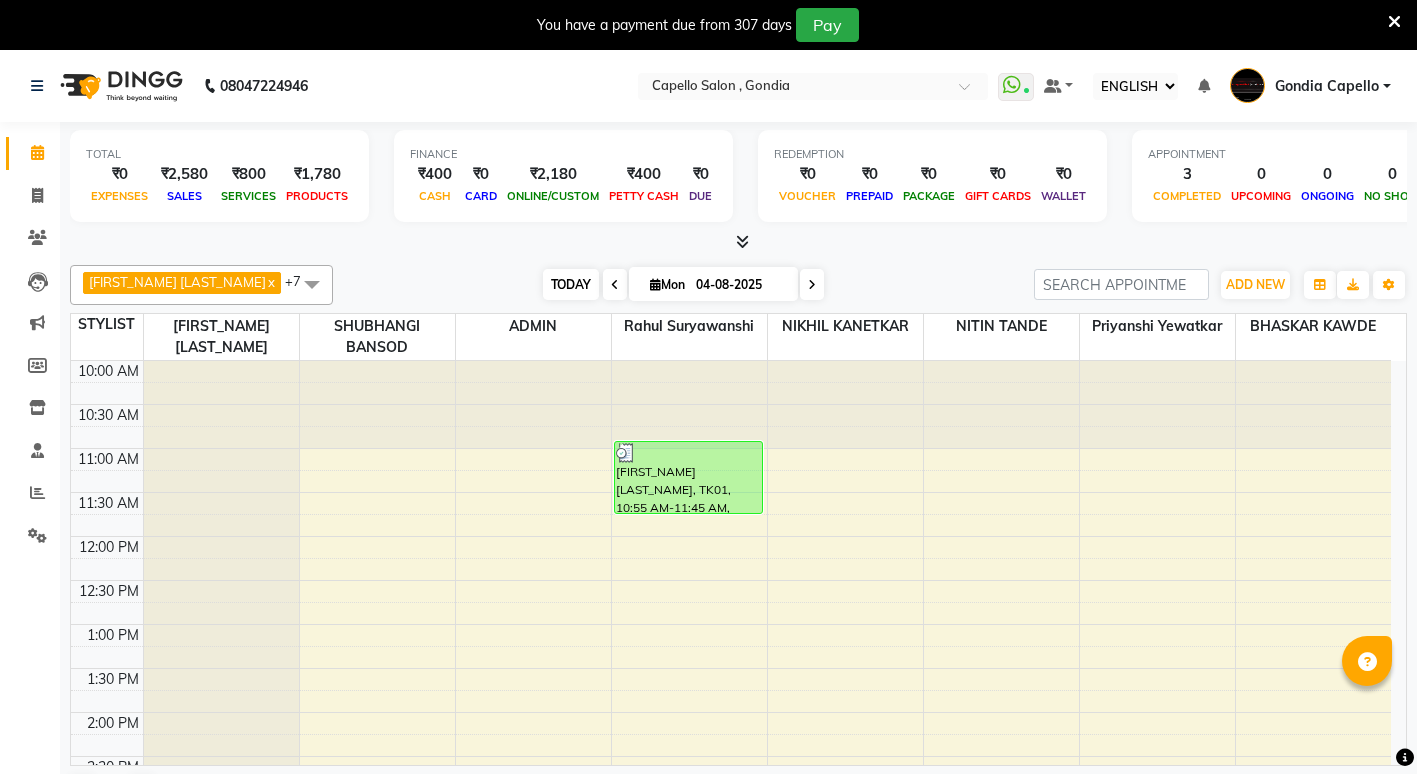 scroll, scrollTop: 0, scrollLeft: 0, axis: both 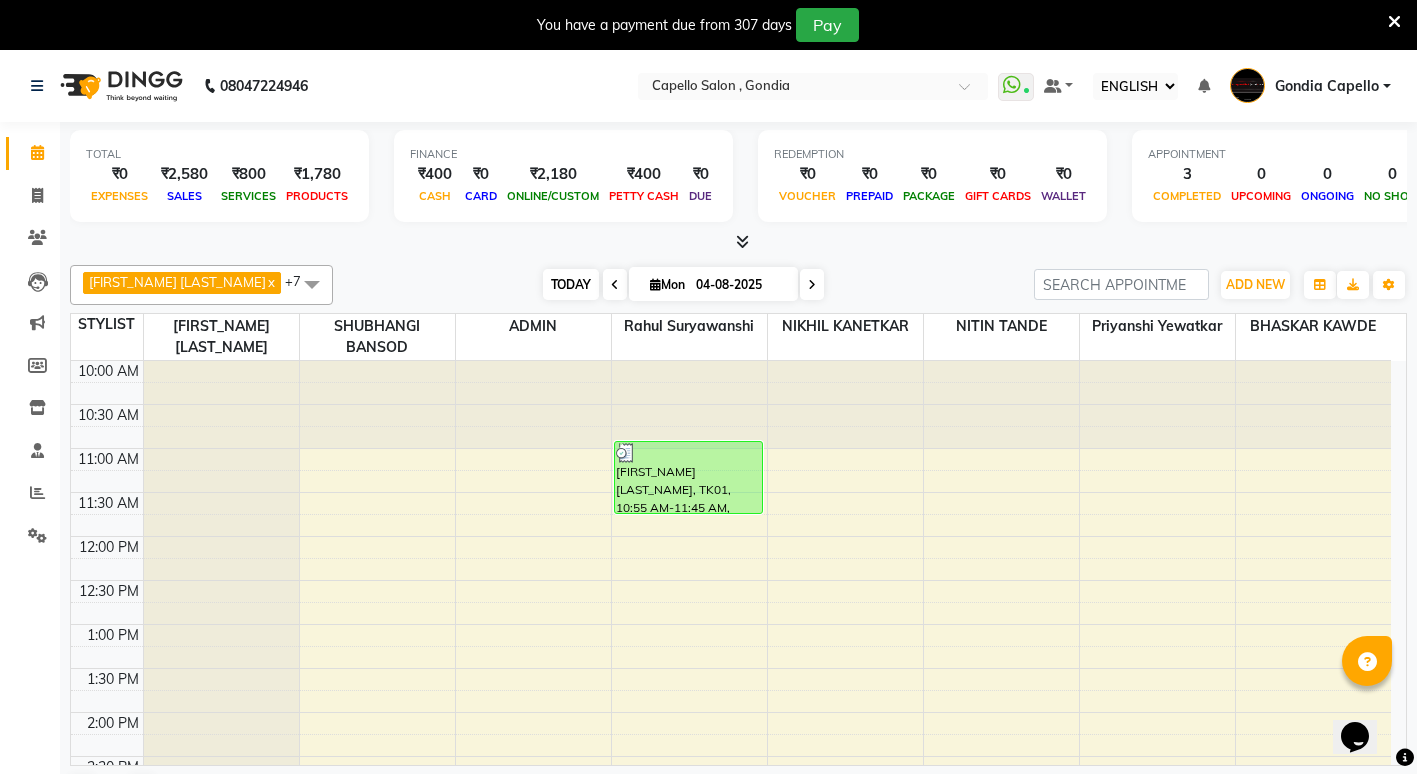 click on "TODAY" at bounding box center [571, 284] 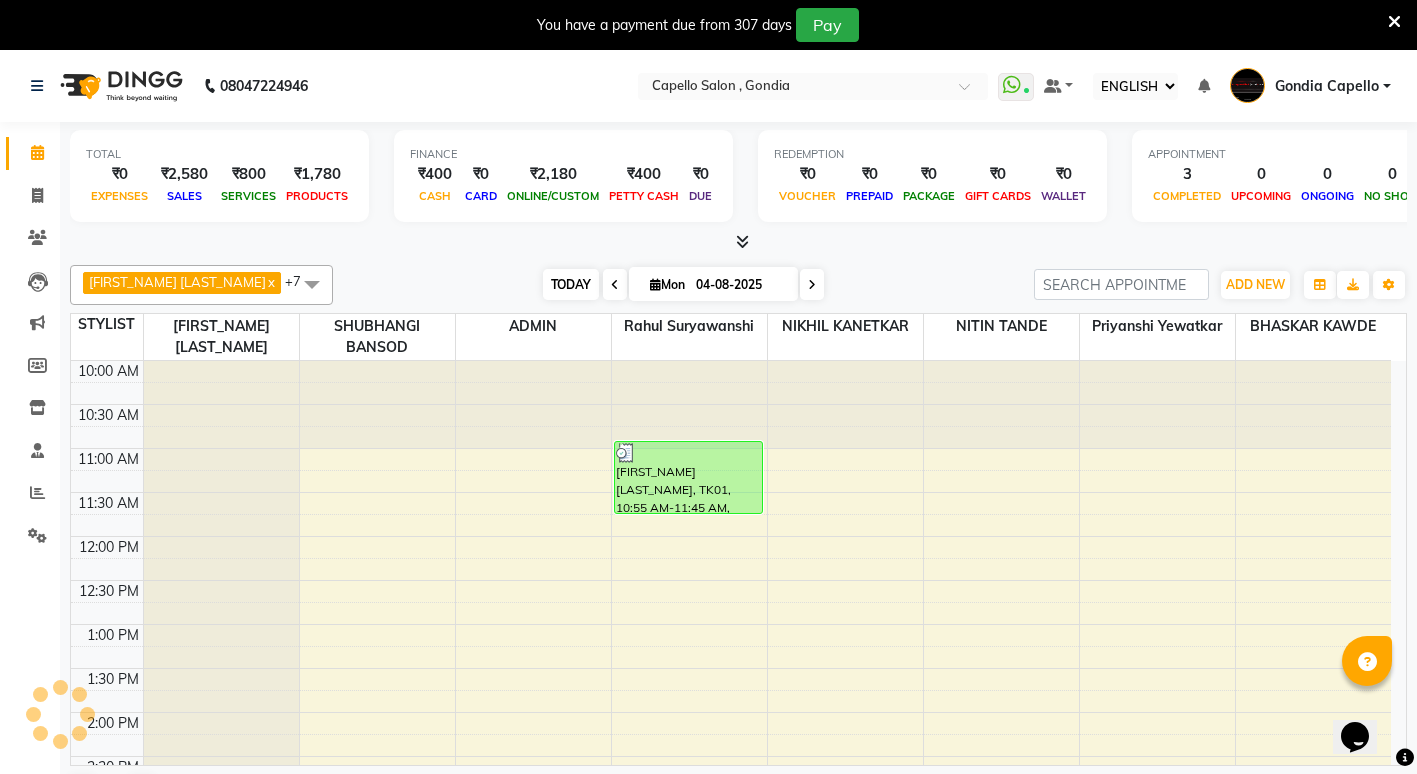 scroll, scrollTop: 617, scrollLeft: 0, axis: vertical 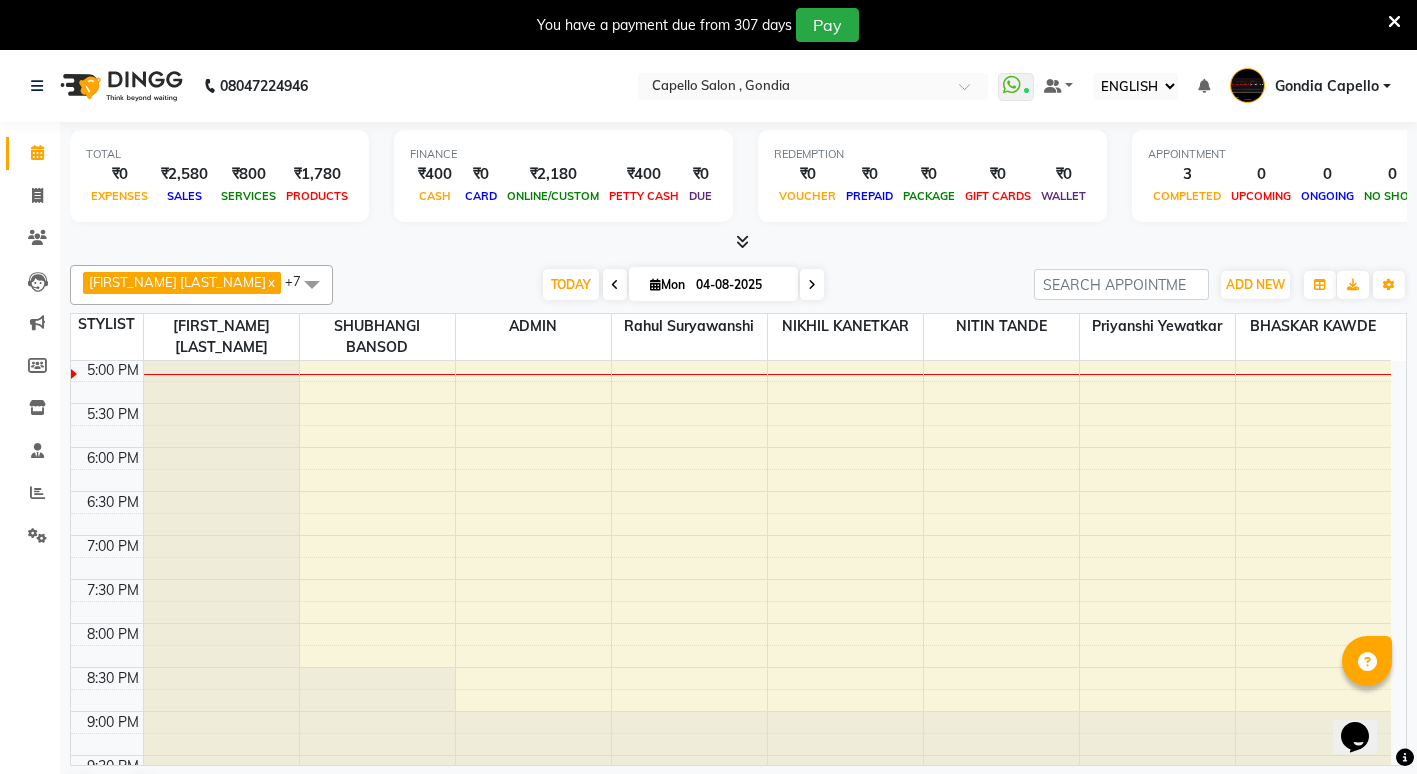 click at bounding box center (615, 285) 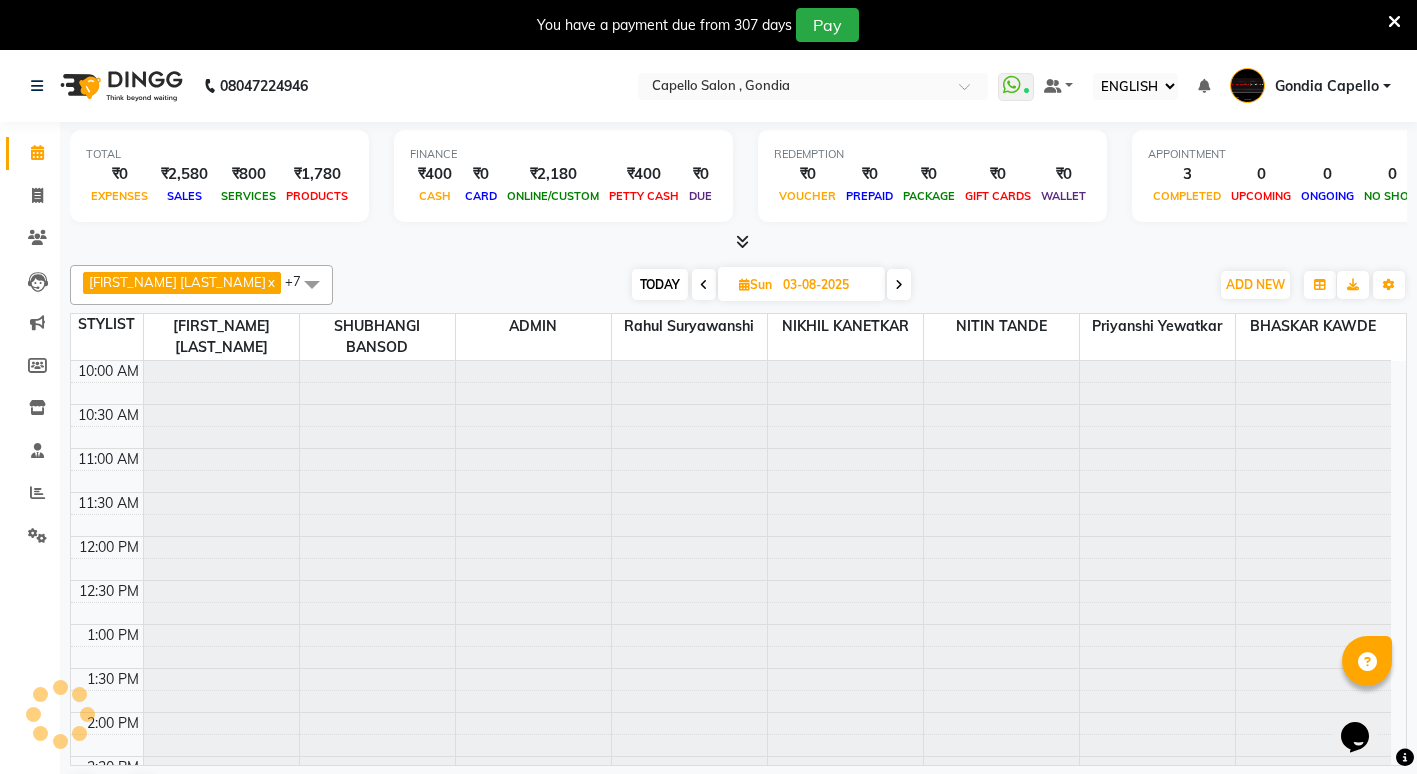 scroll, scrollTop: 617, scrollLeft: 0, axis: vertical 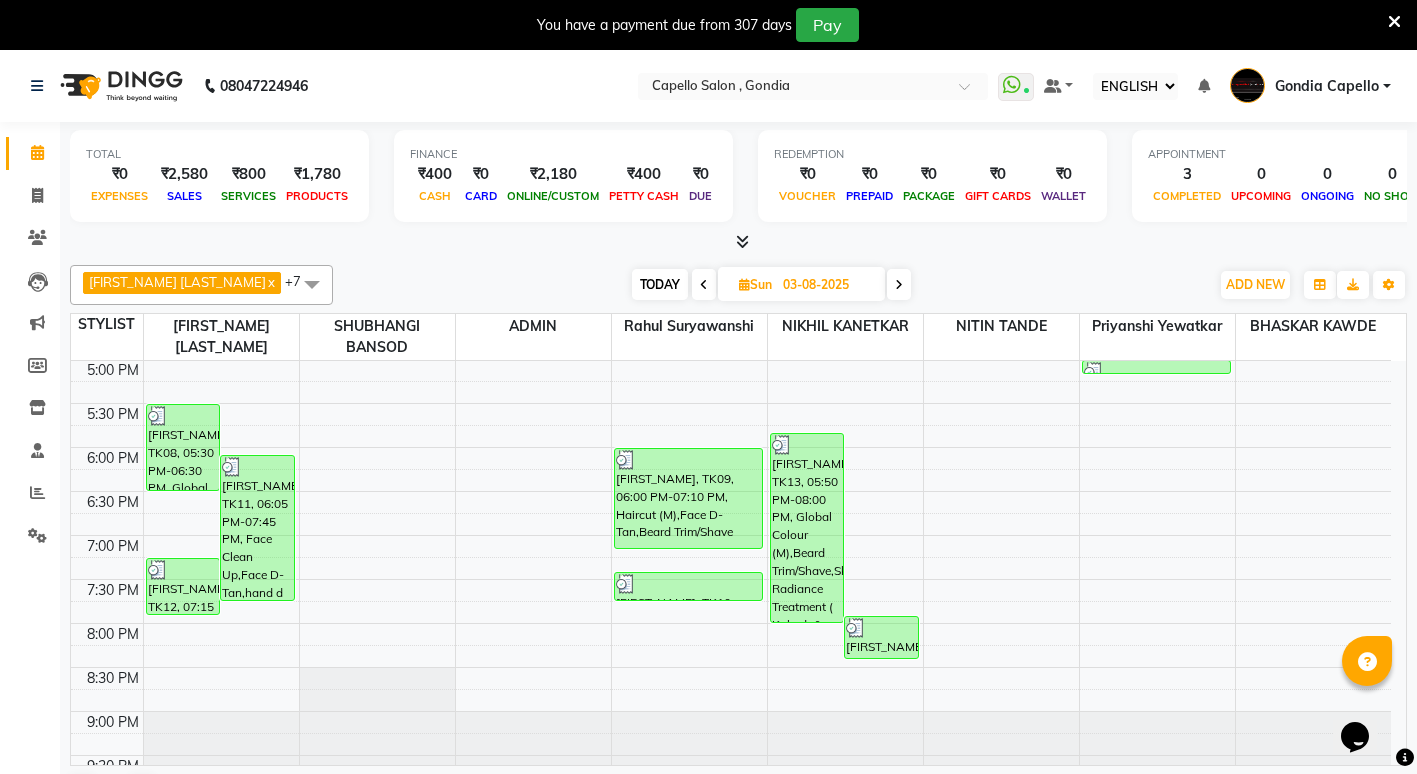 click at bounding box center [704, 285] 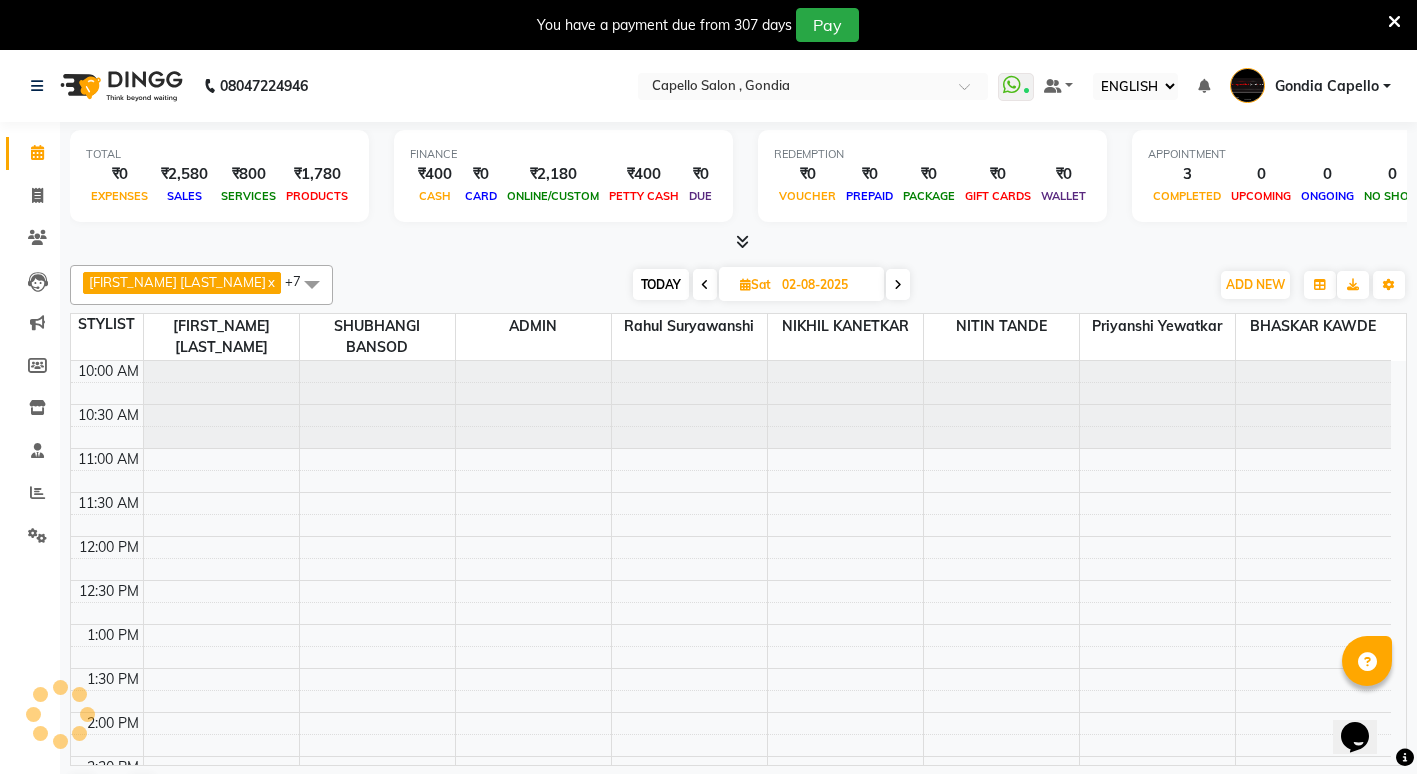 scroll, scrollTop: 617, scrollLeft: 0, axis: vertical 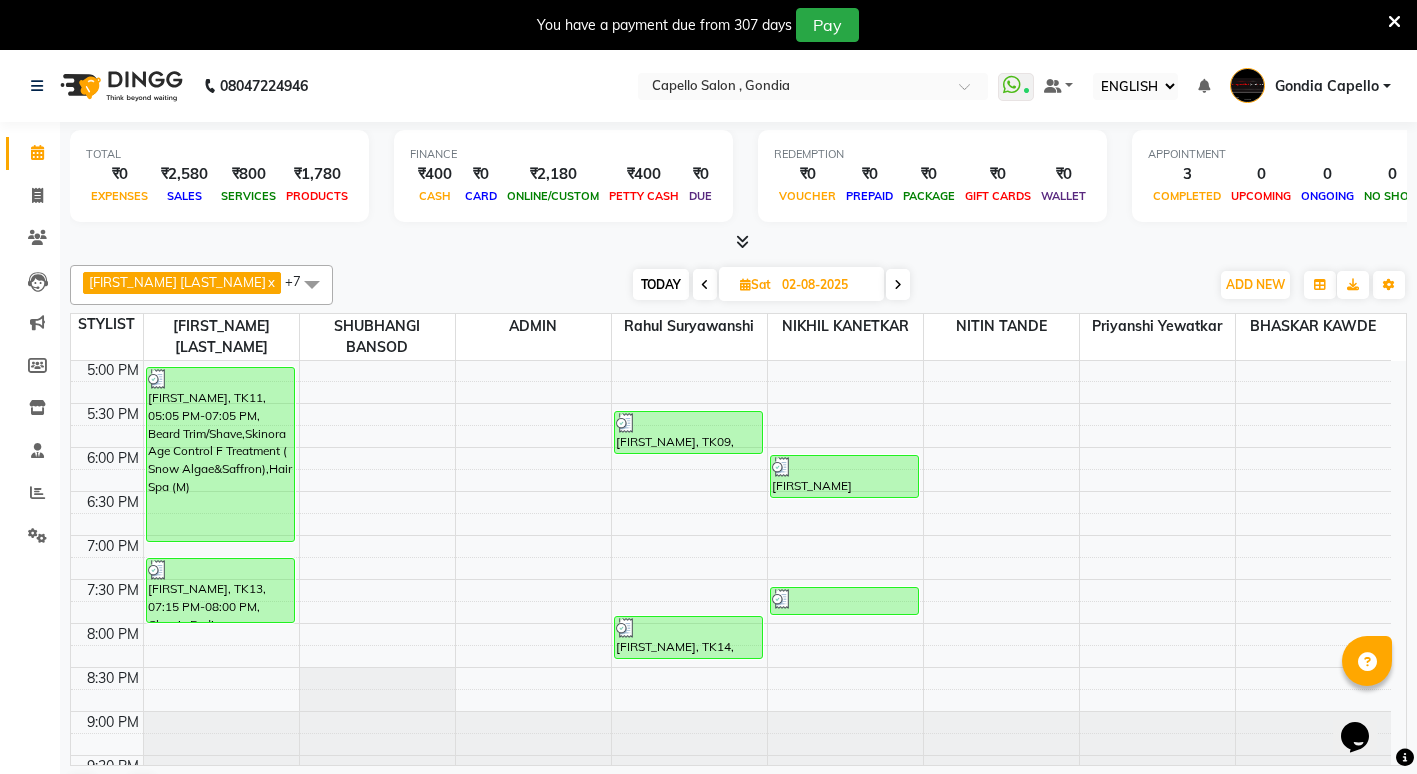 click on "Sat" at bounding box center (755, 284) 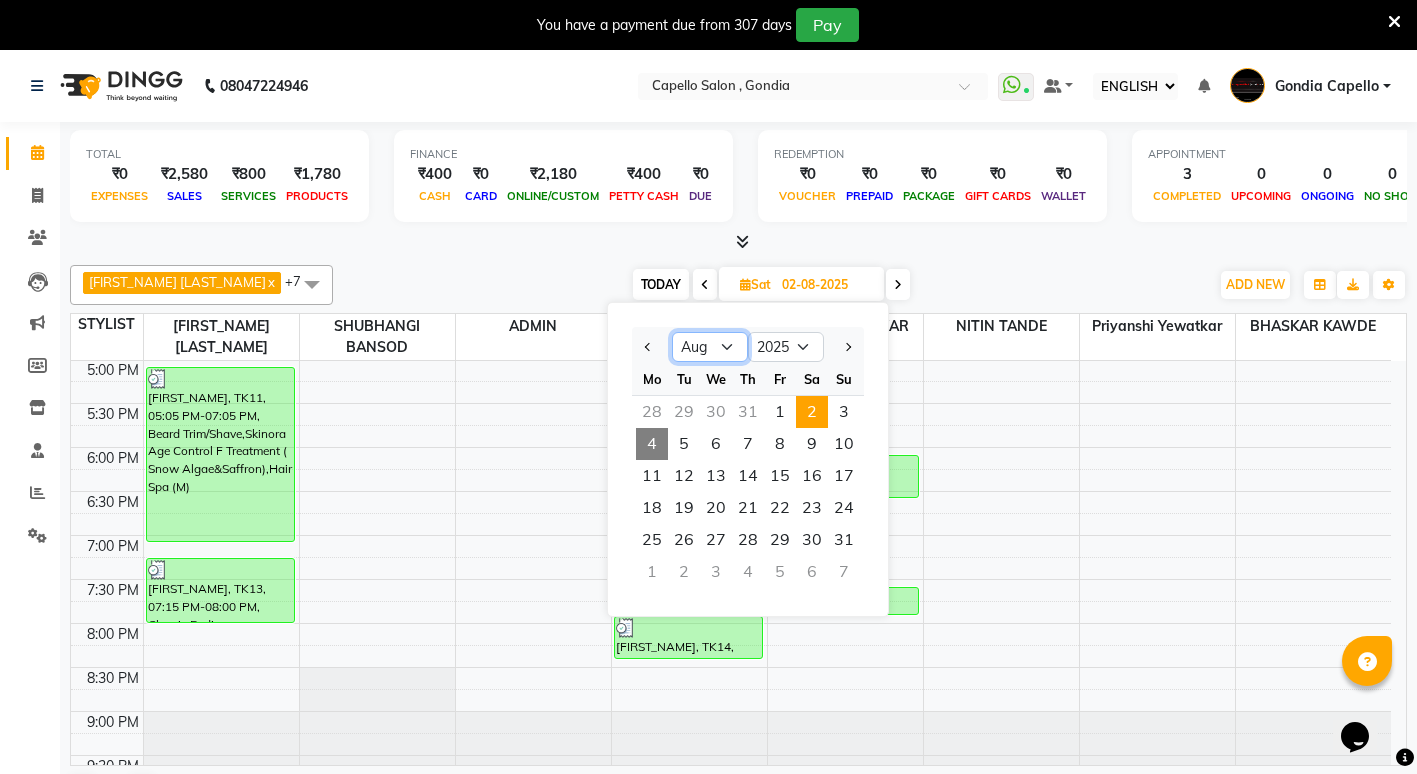 click on "Jan Feb Mar Apr May Jun Jul Aug Sep Oct Nov Dec" at bounding box center (710, 347) 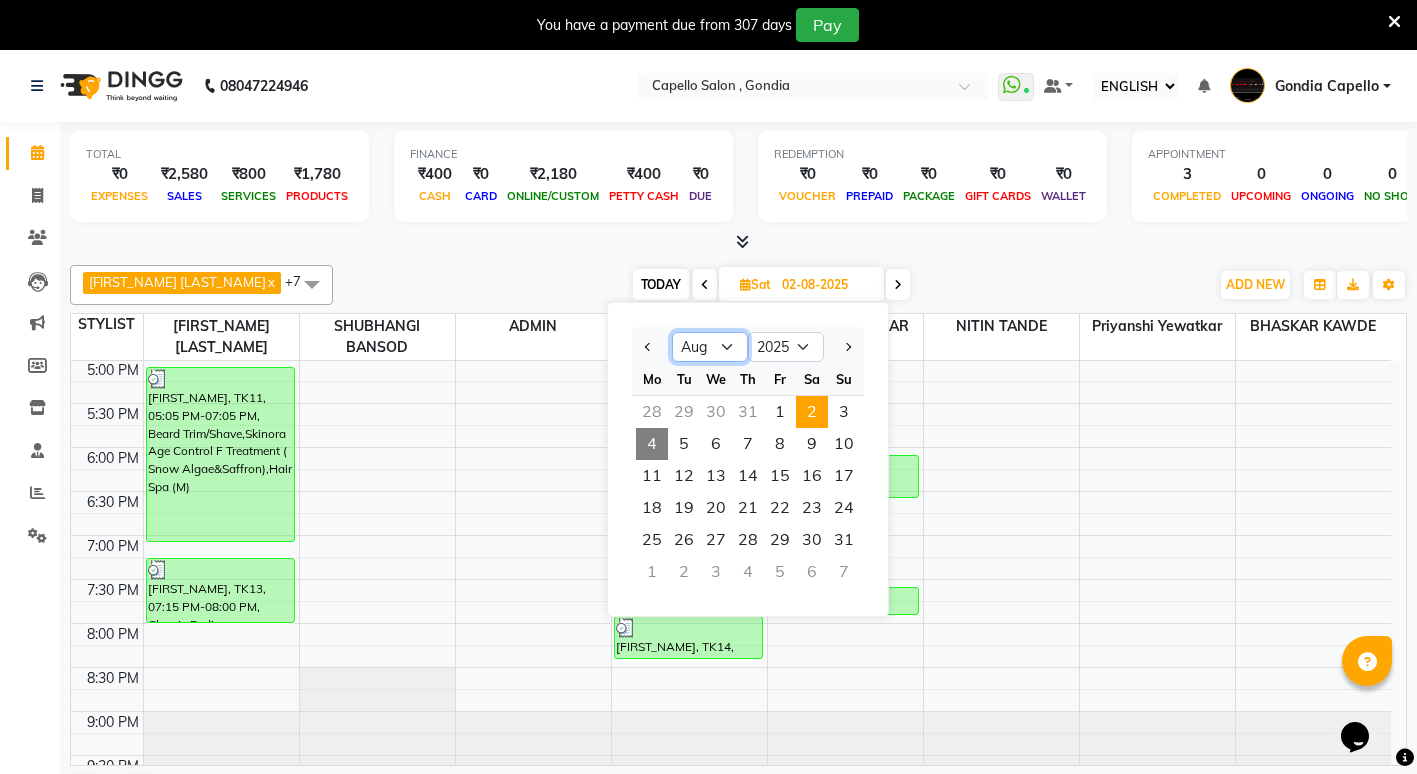 select on "7" 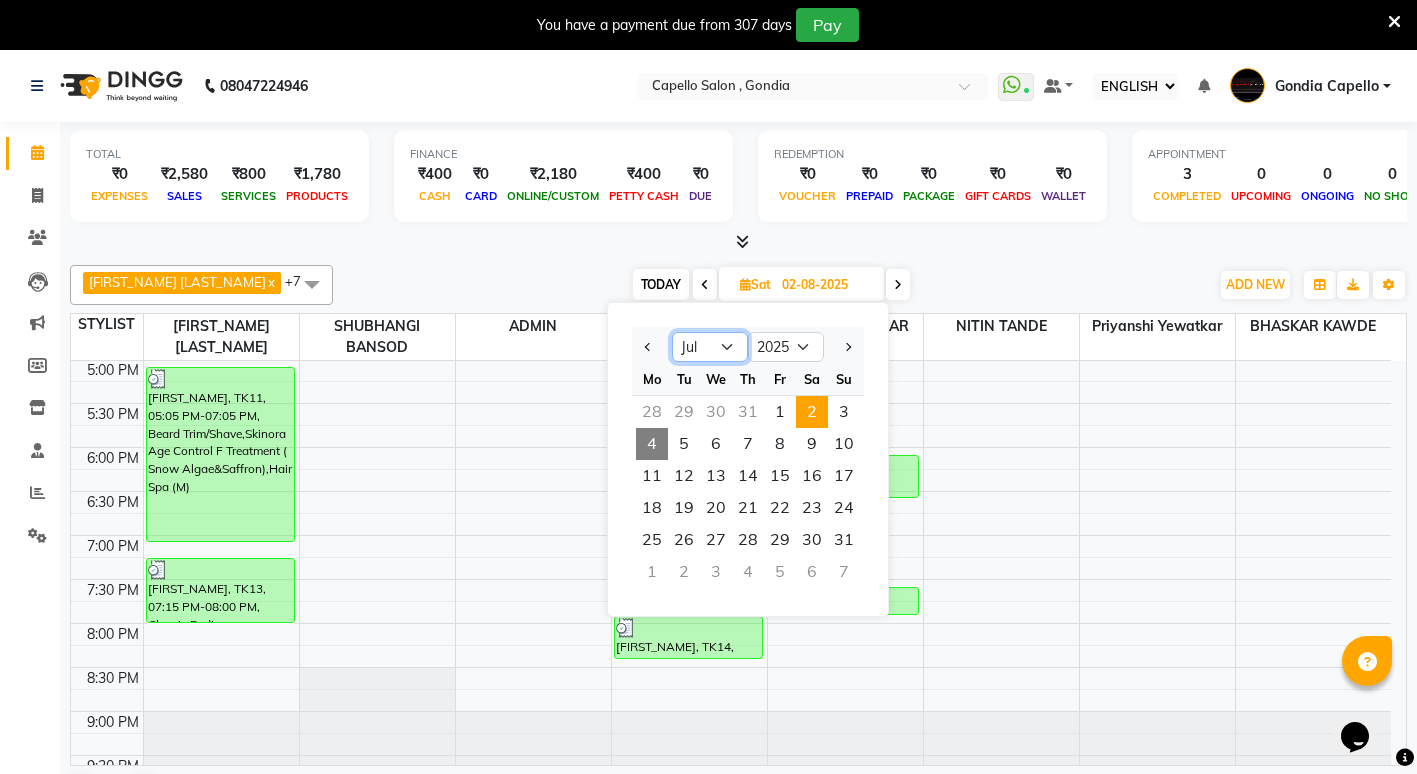 click on "Jan Feb Mar Apr May Jun Jul Aug Sep Oct Nov Dec" at bounding box center (710, 347) 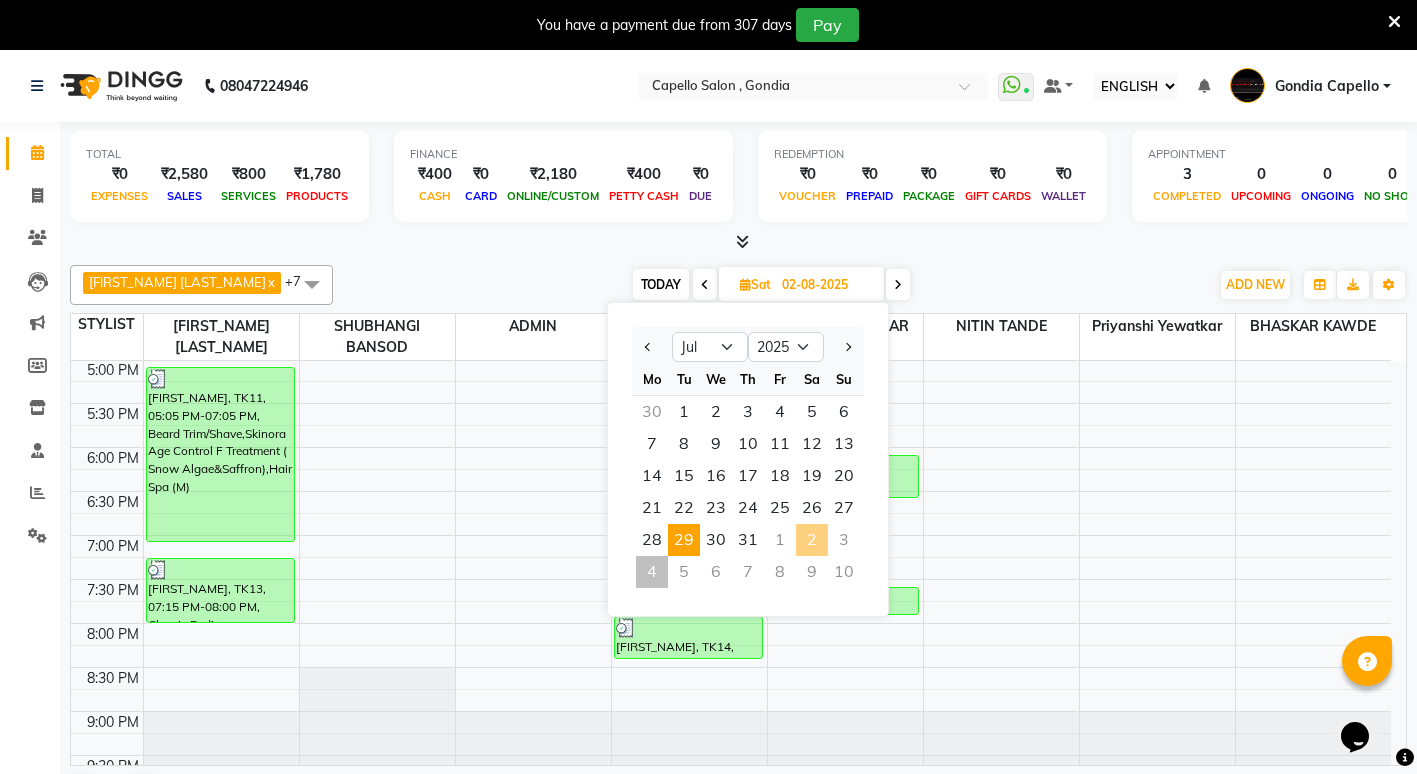click on "29" at bounding box center [684, 540] 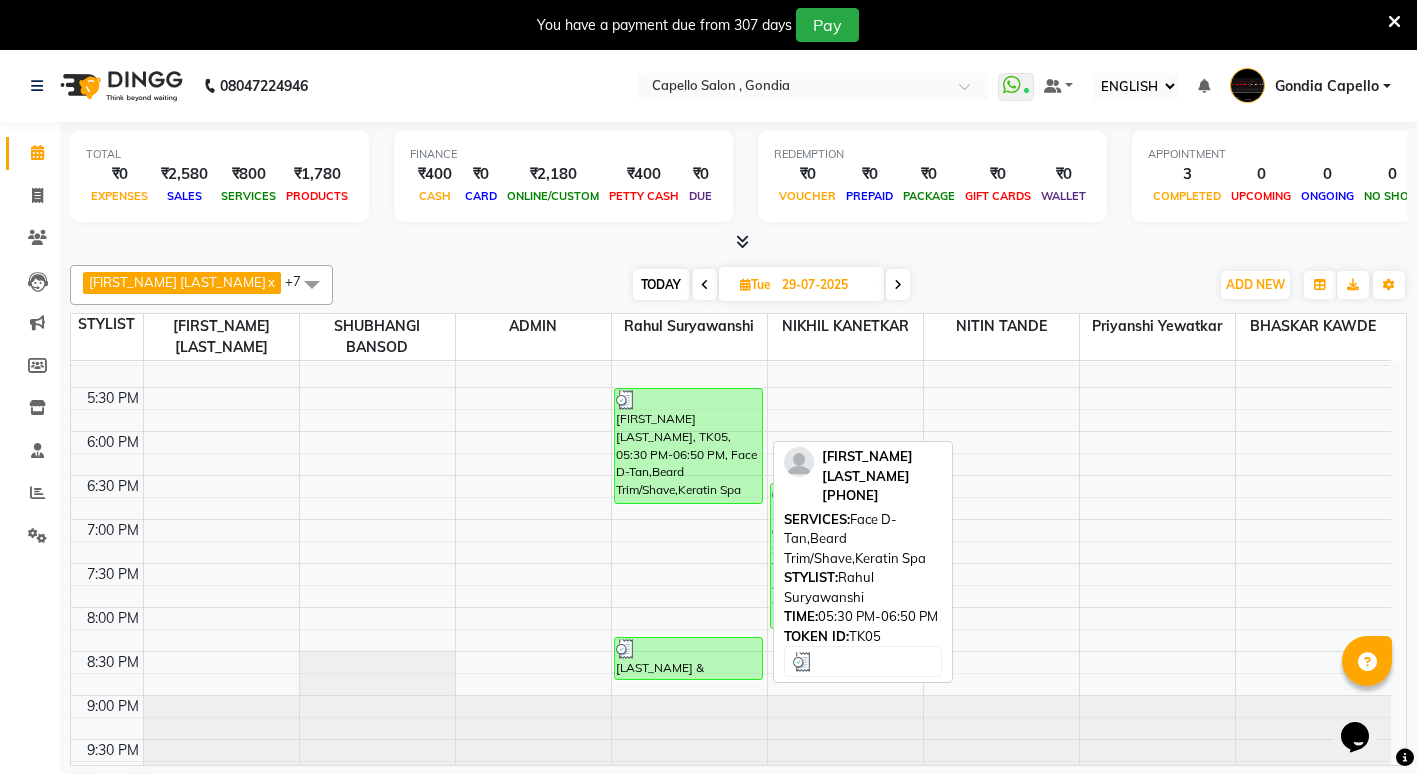 scroll, scrollTop: 651, scrollLeft: 0, axis: vertical 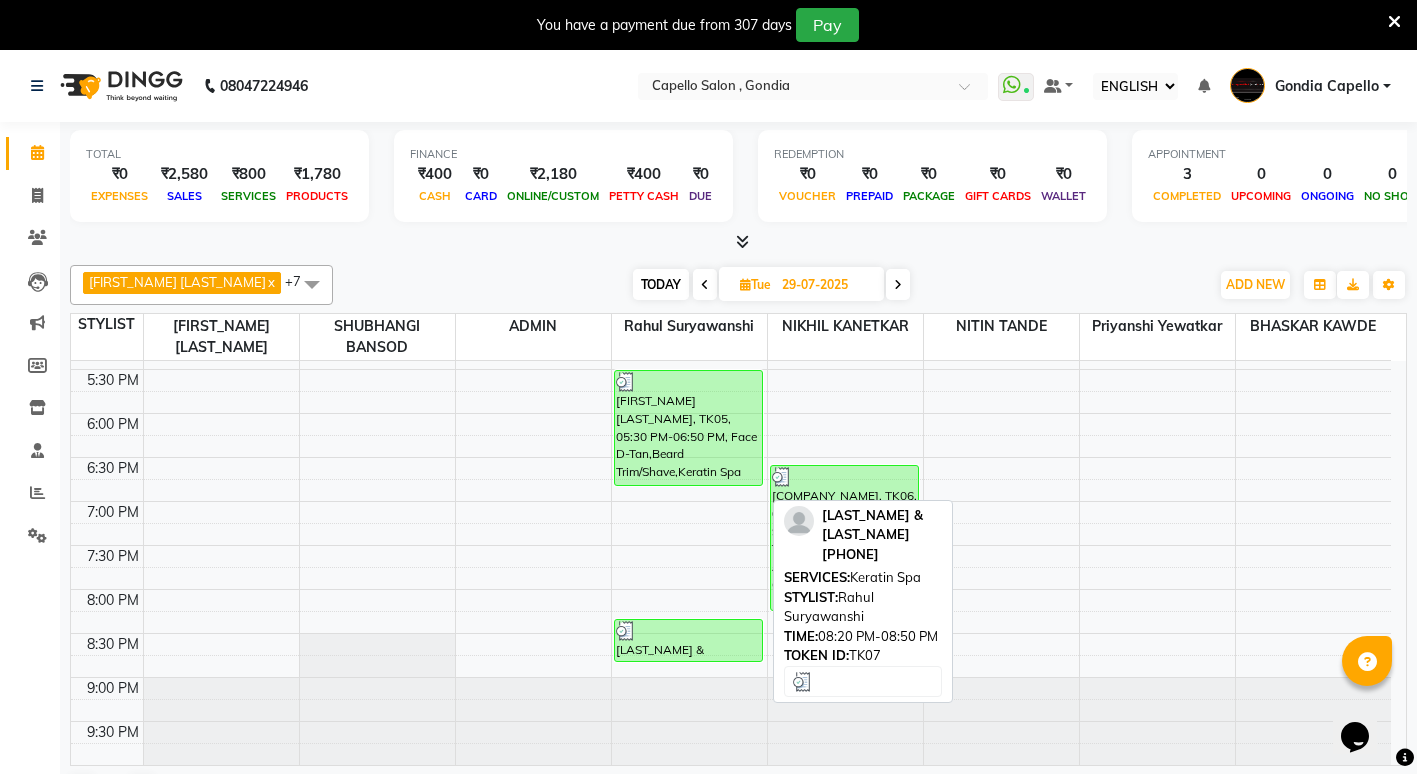 click at bounding box center (688, 631) 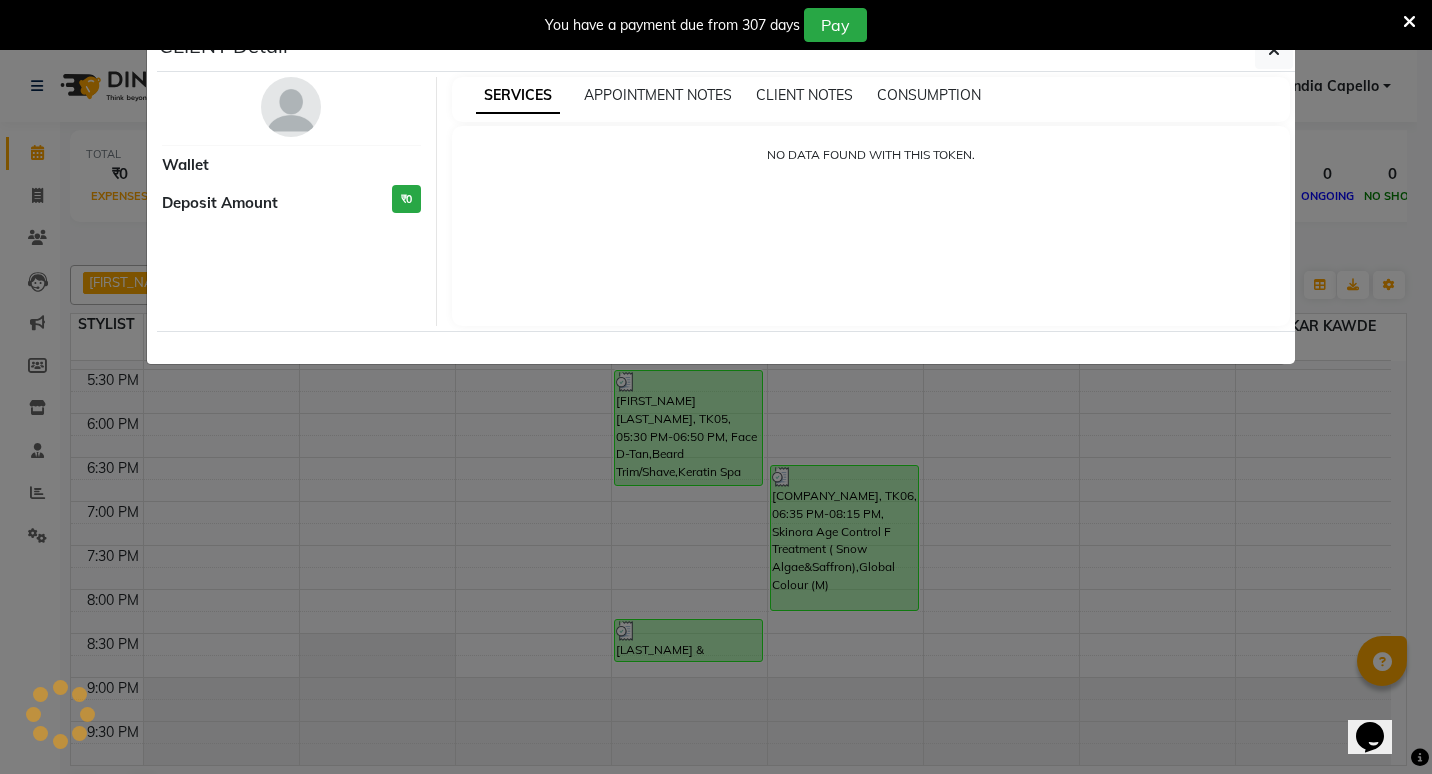 select on "3" 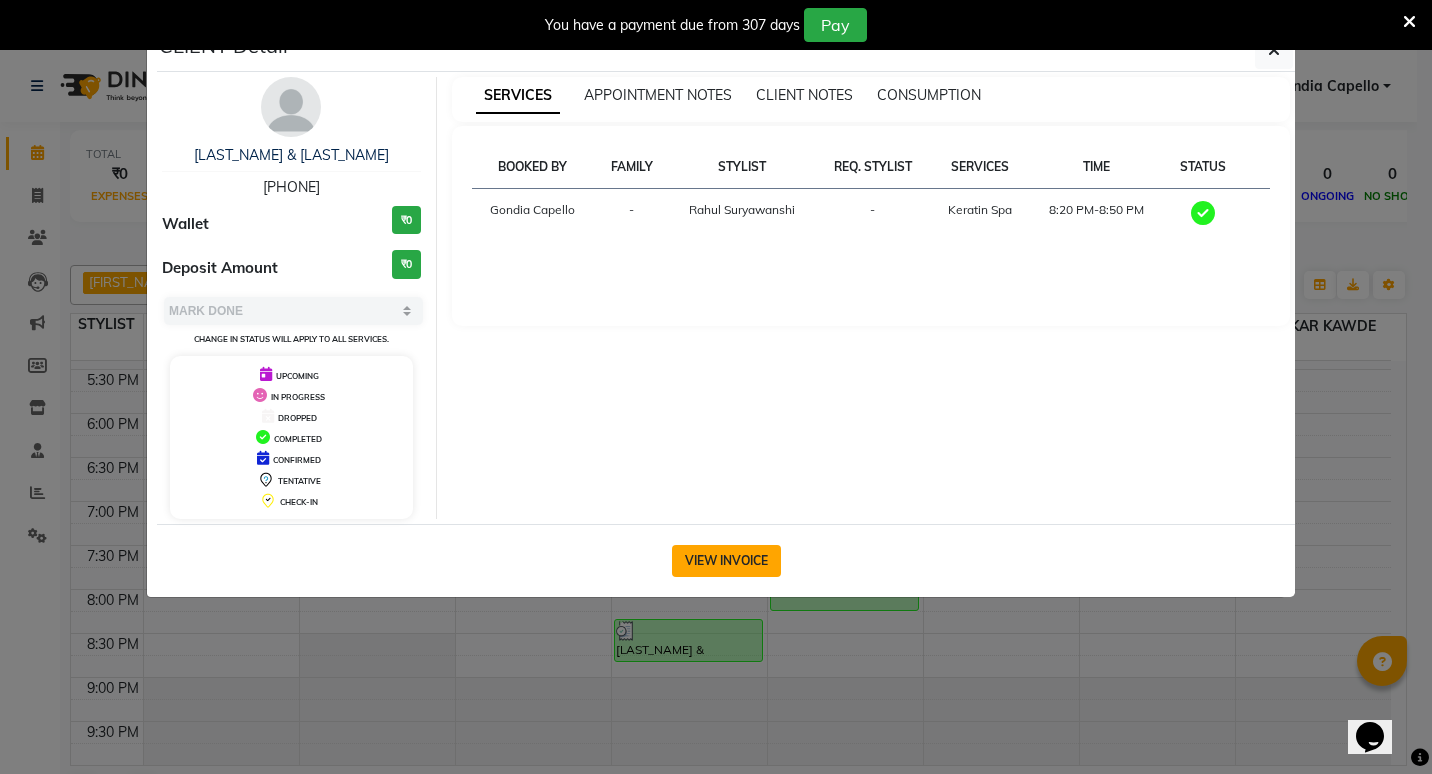 click on "VIEW INVOICE" 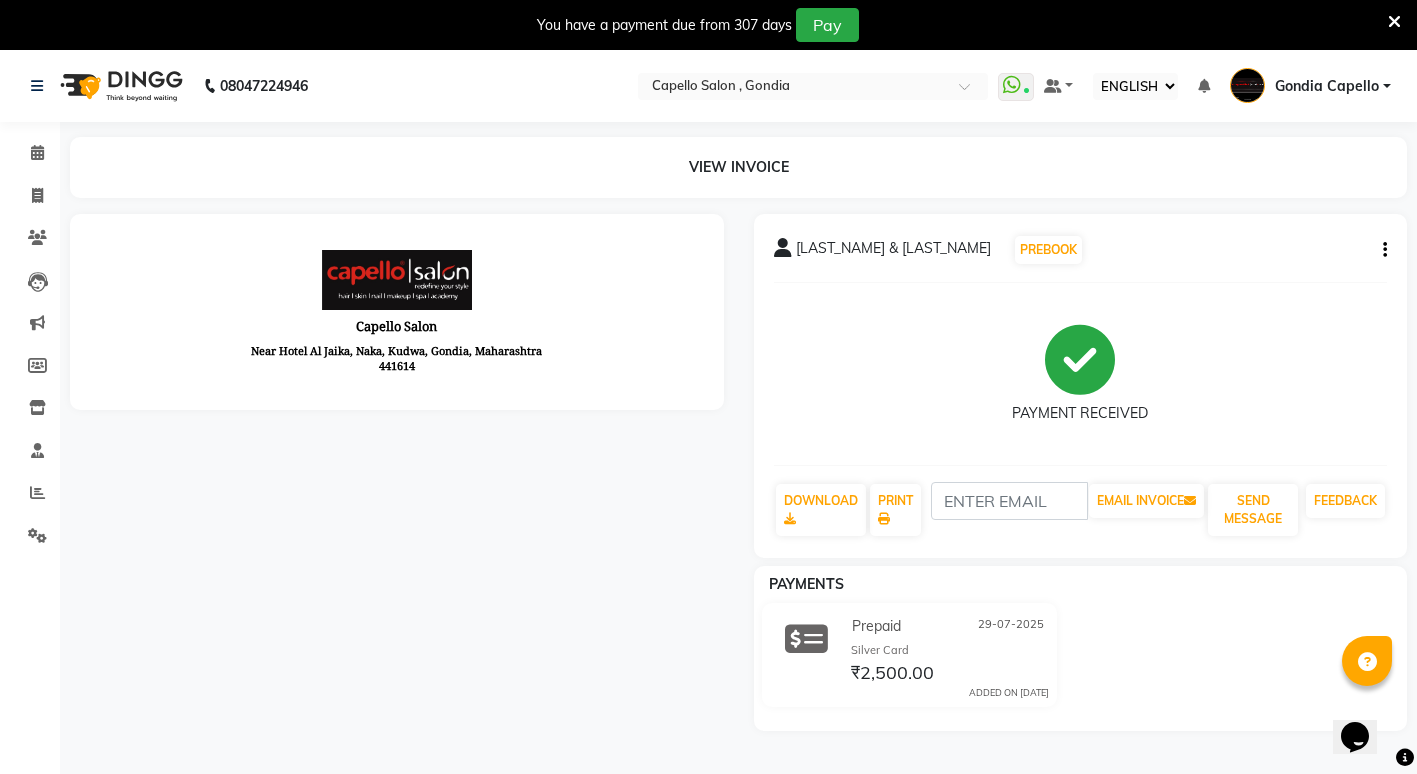 scroll, scrollTop: 0, scrollLeft: 0, axis: both 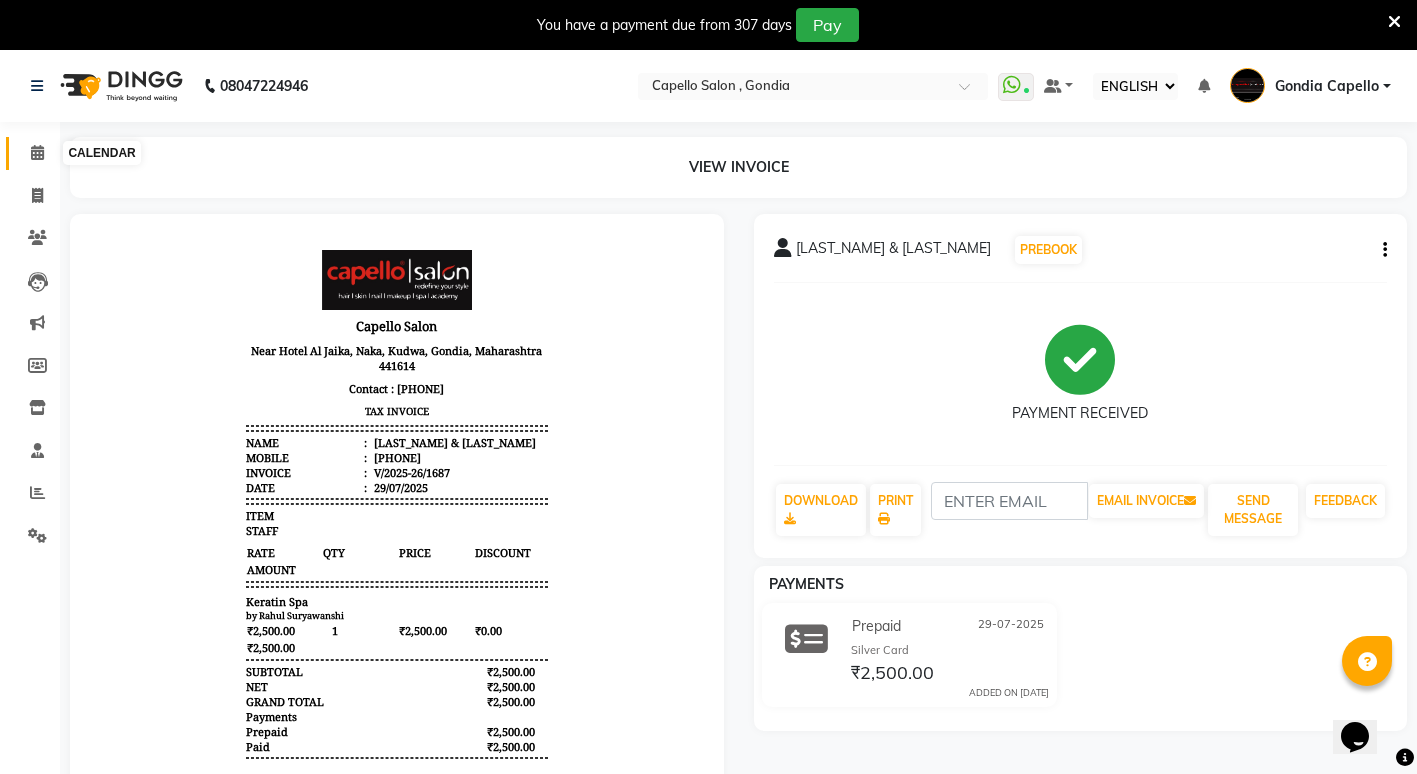click 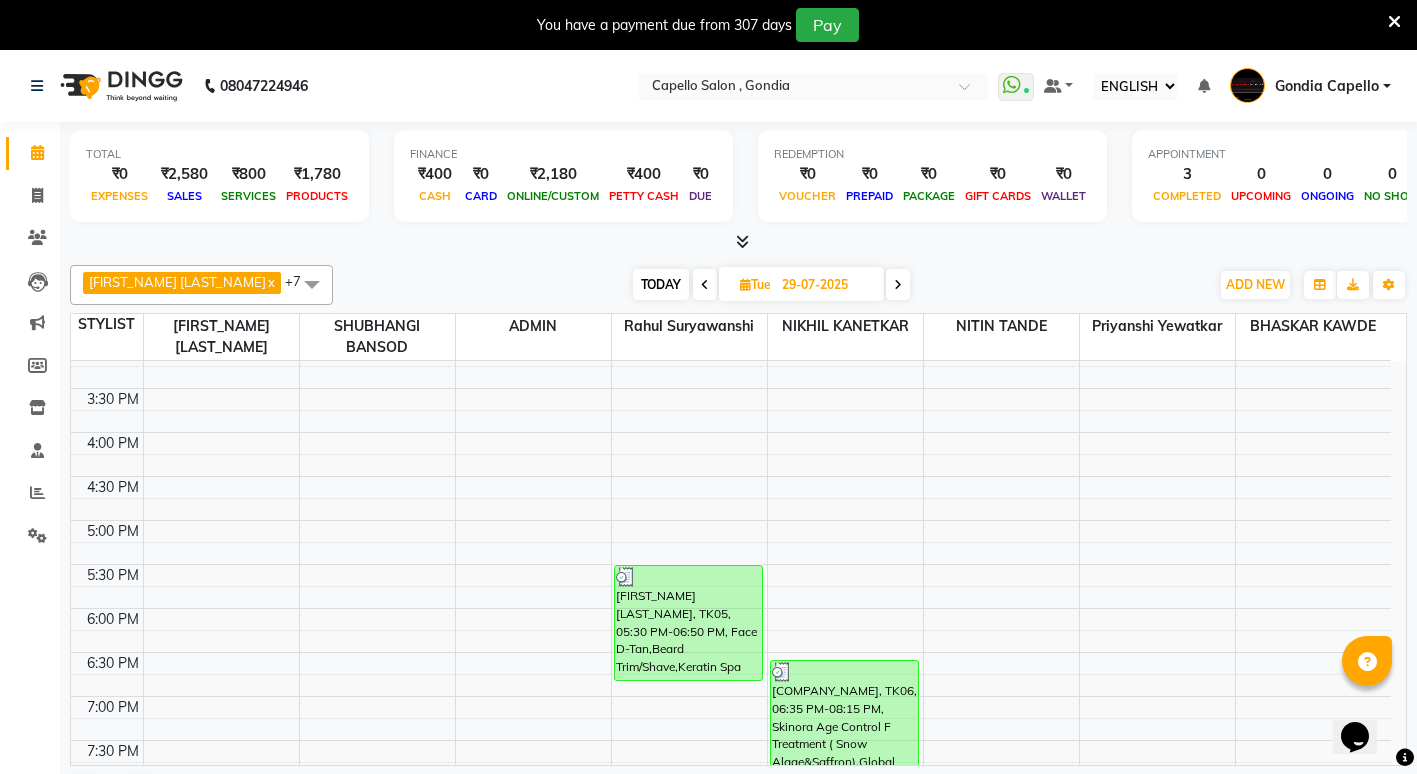 scroll, scrollTop: 500, scrollLeft: 0, axis: vertical 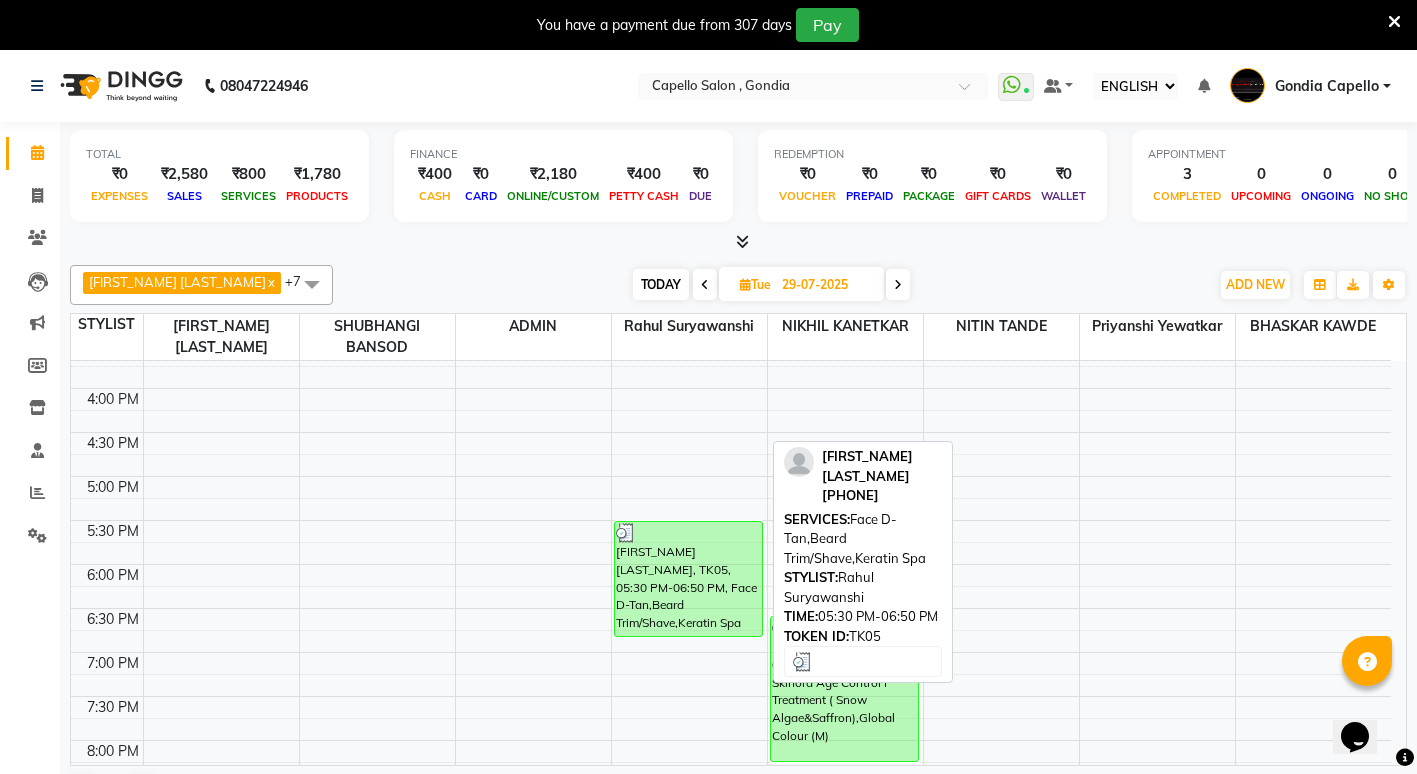 click on "[FIRST] [LAST], TK05, 05:30 PM-06:50 PM, [PRODUCT], [PRODUCT], [PRODUCT]" at bounding box center (688, 579) 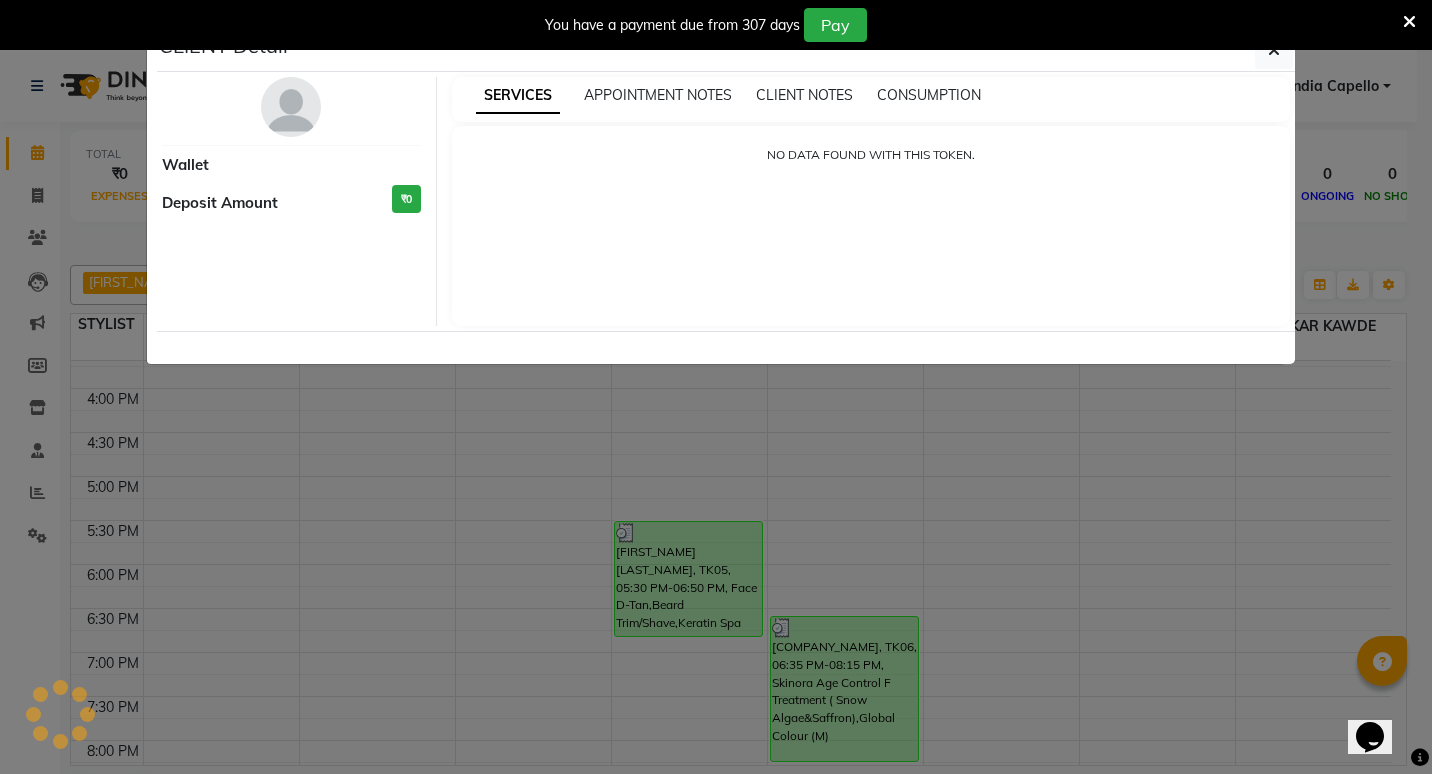 select on "3" 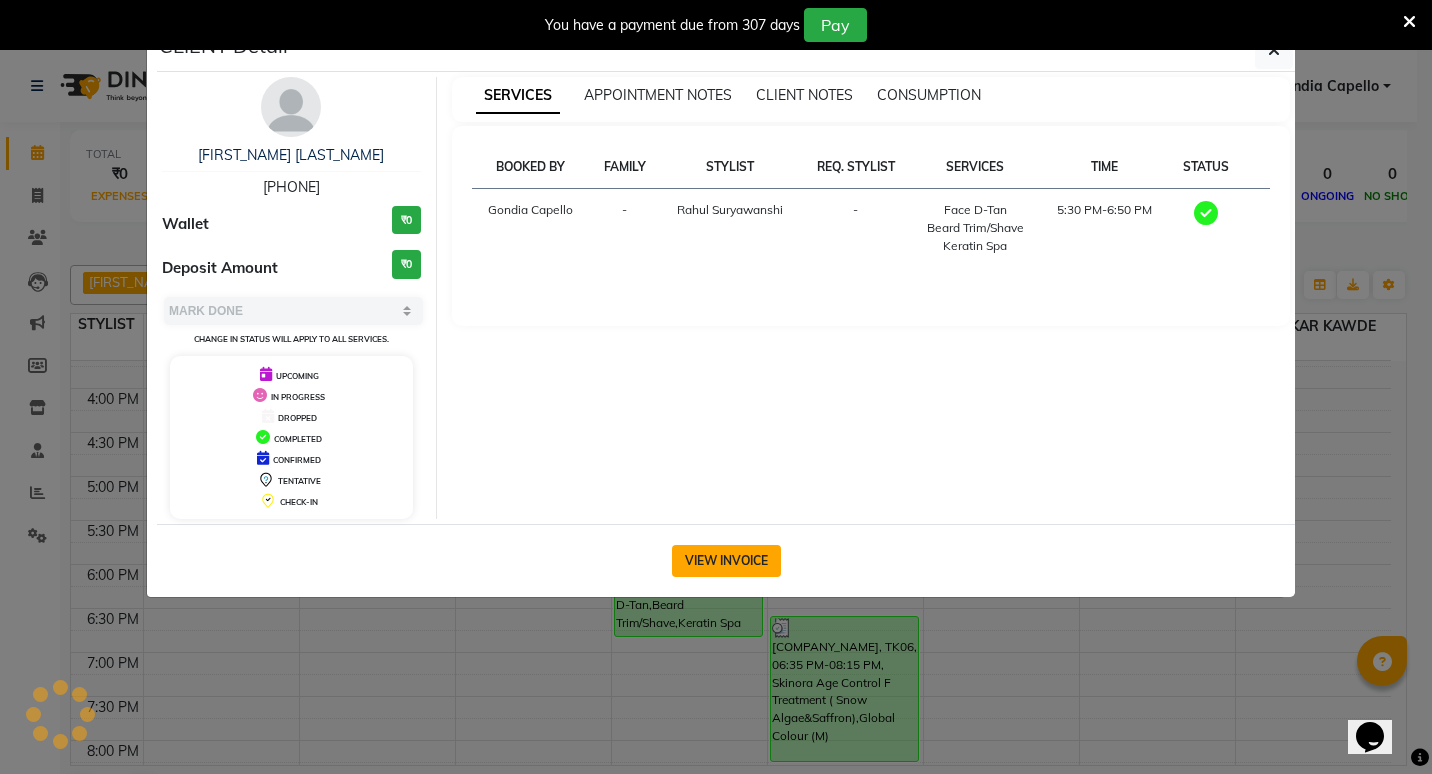 click on "VIEW INVOICE" 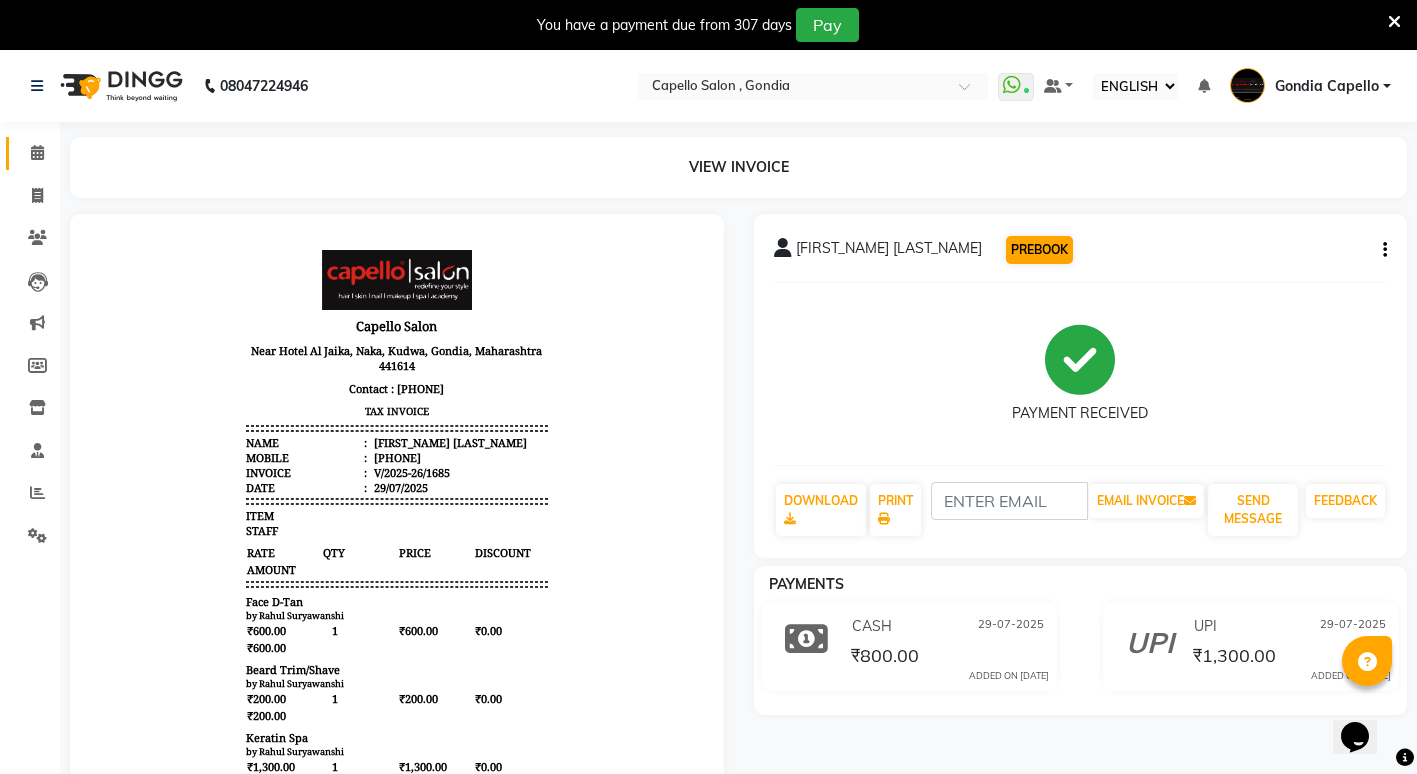 scroll, scrollTop: 0, scrollLeft: 0, axis: both 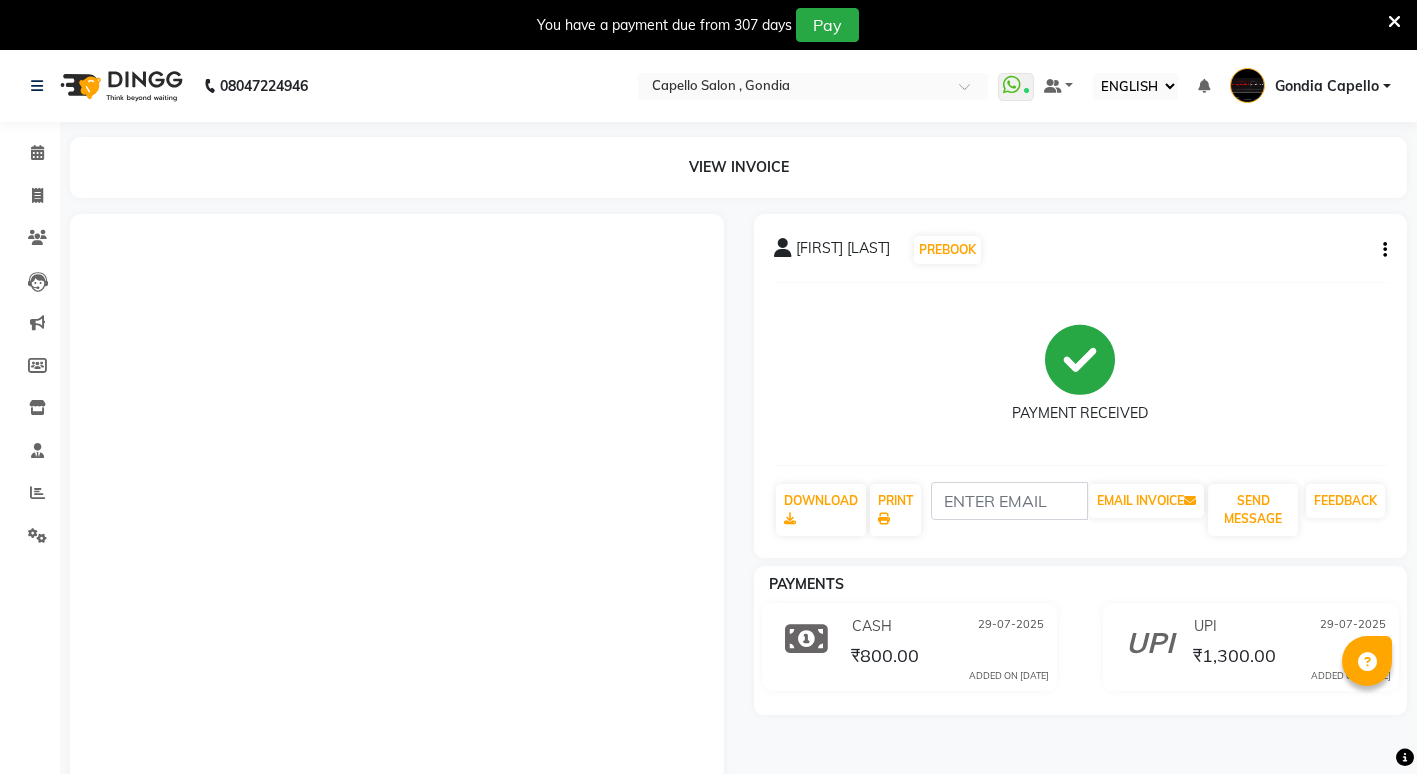 select on "ec" 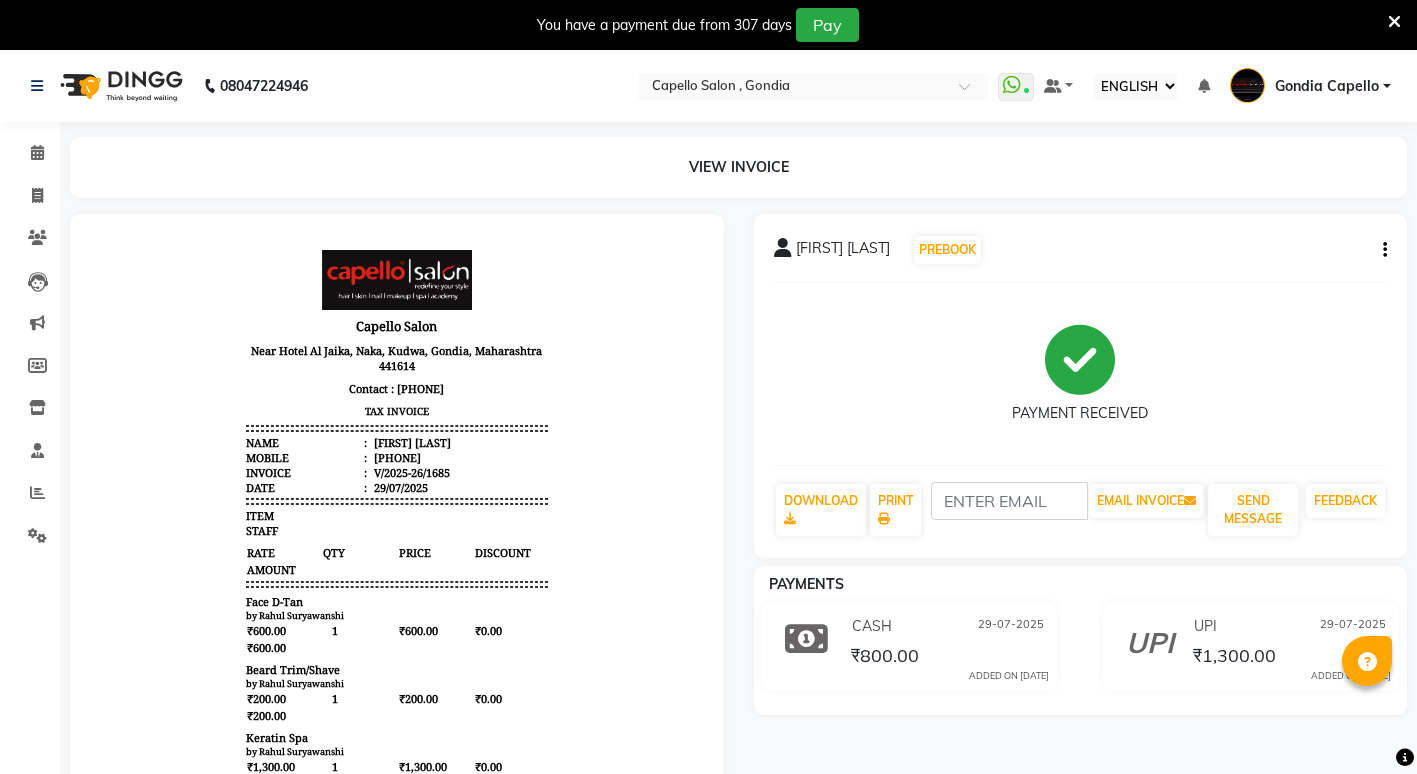 scroll, scrollTop: 0, scrollLeft: 0, axis: both 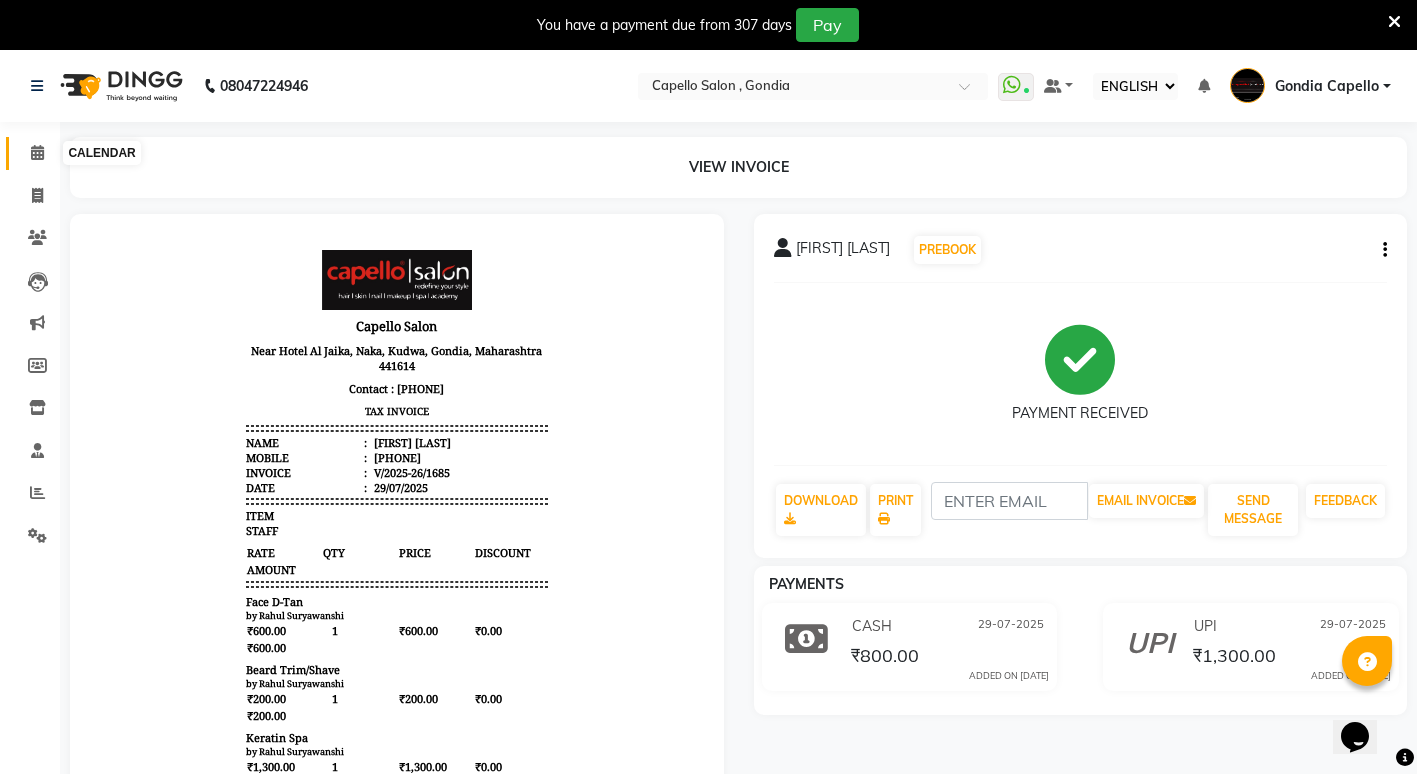 drag, startPoint x: 43, startPoint y: 155, endPoint x: 36, endPoint y: 168, distance: 14.764823 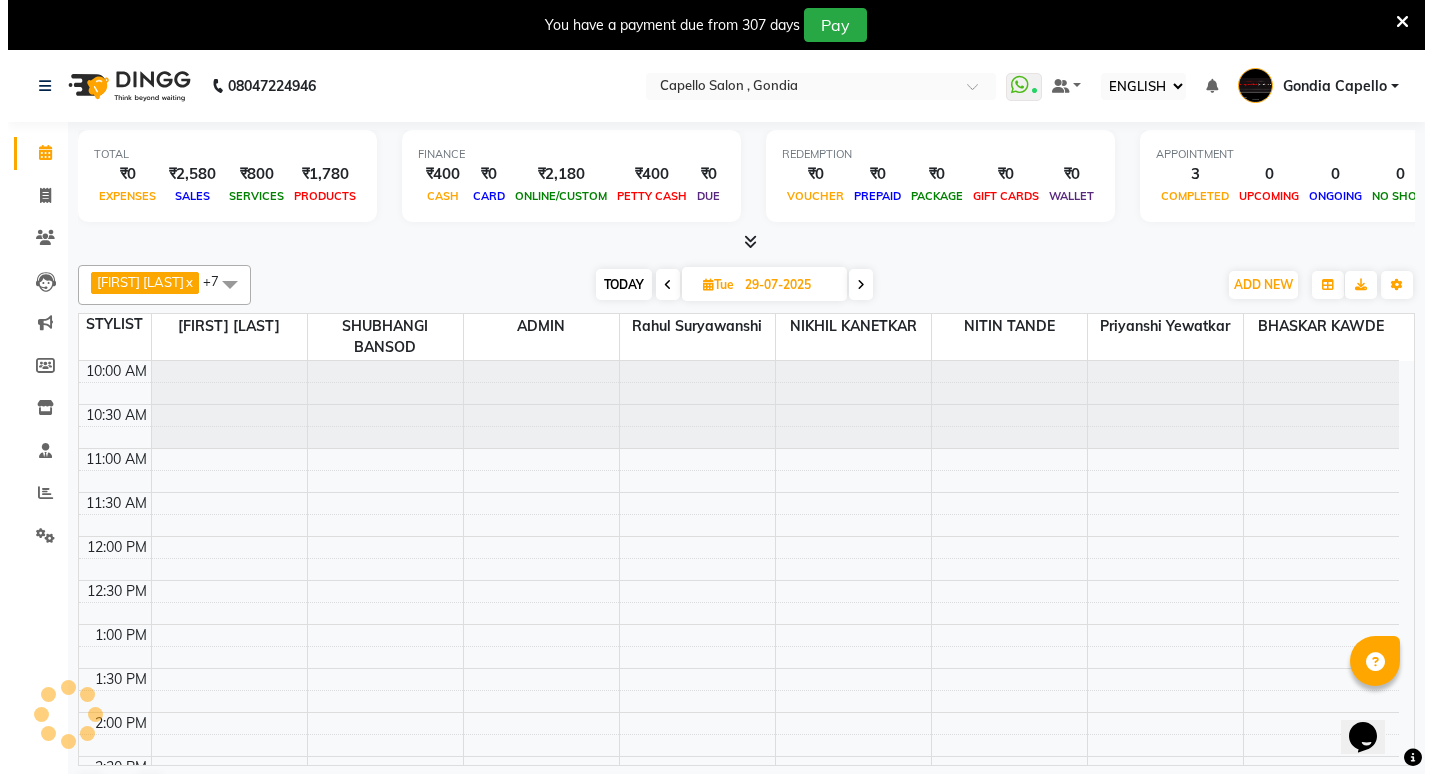 scroll, scrollTop: 0, scrollLeft: 0, axis: both 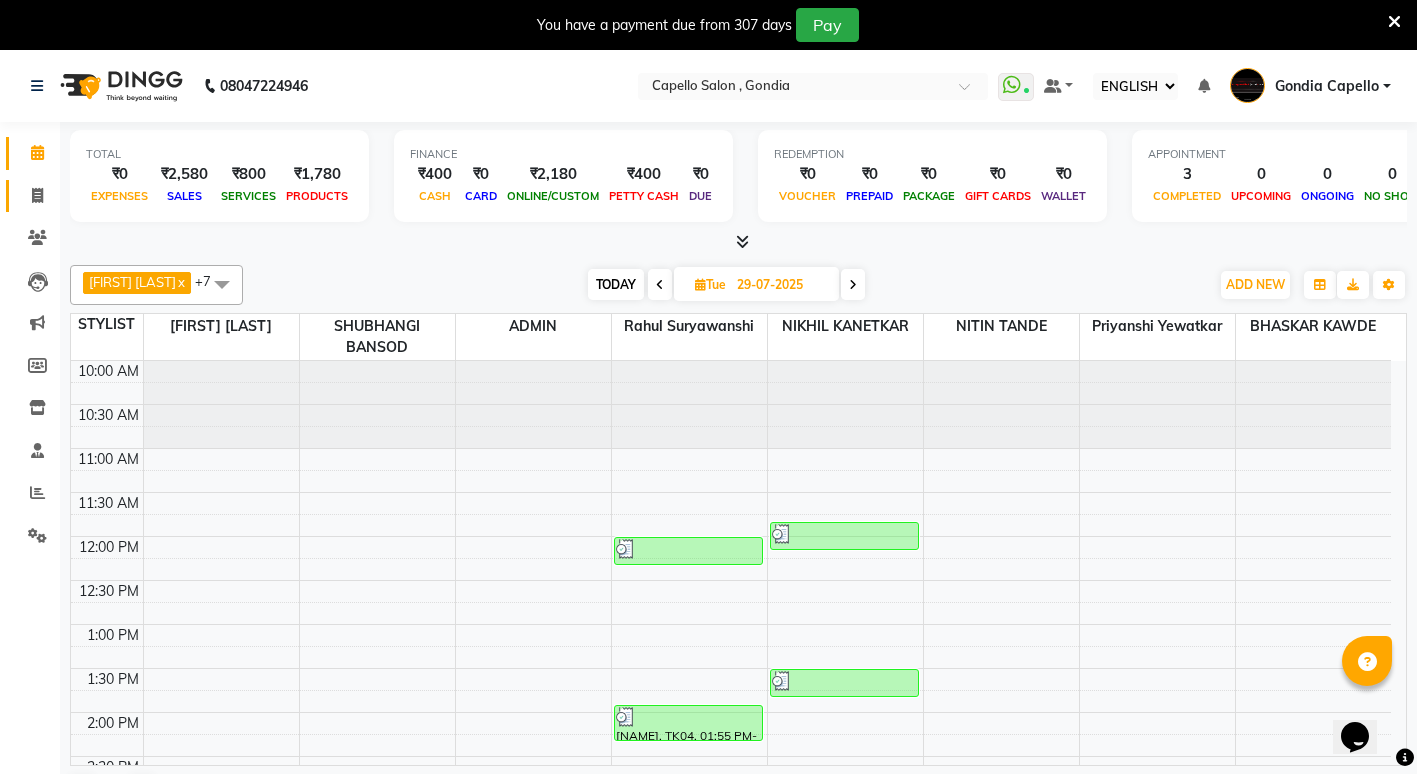 click 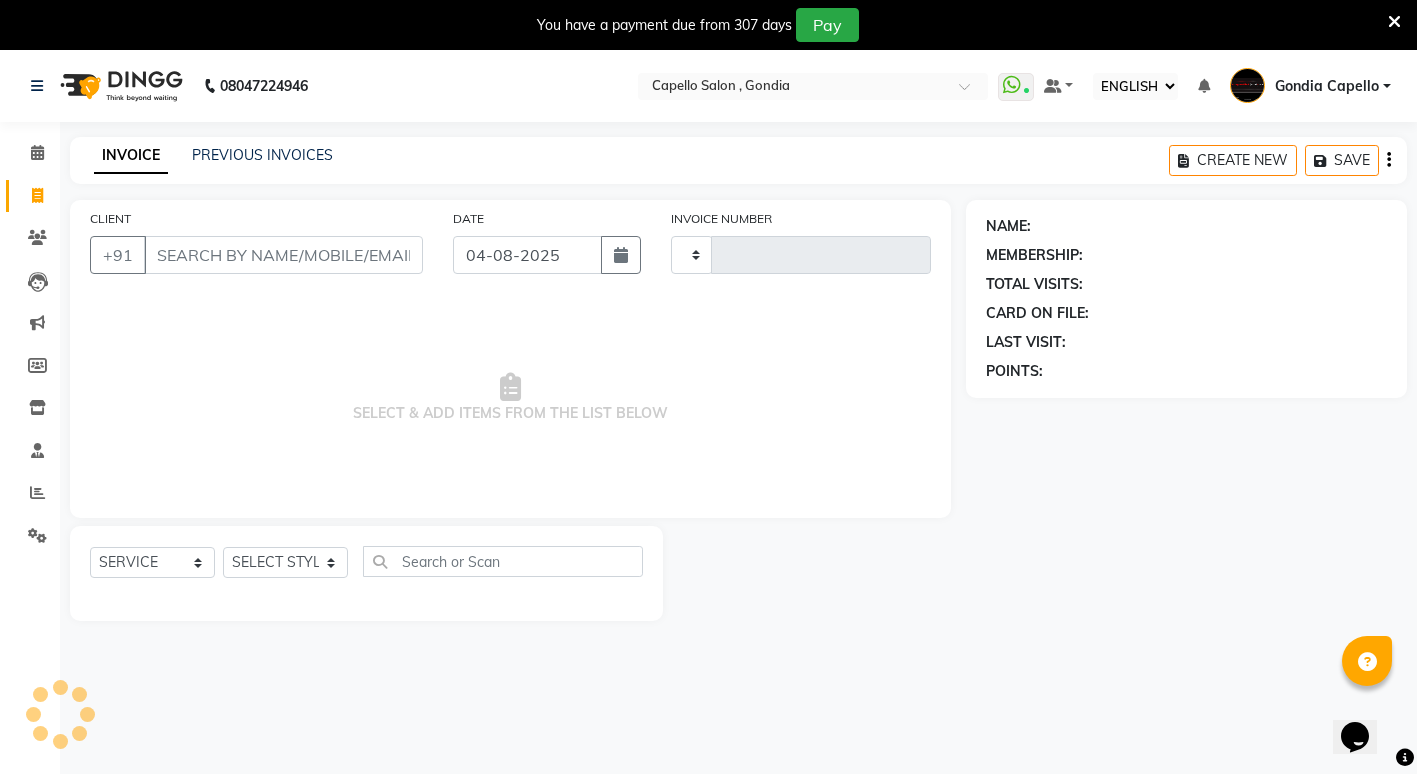 type on "1765" 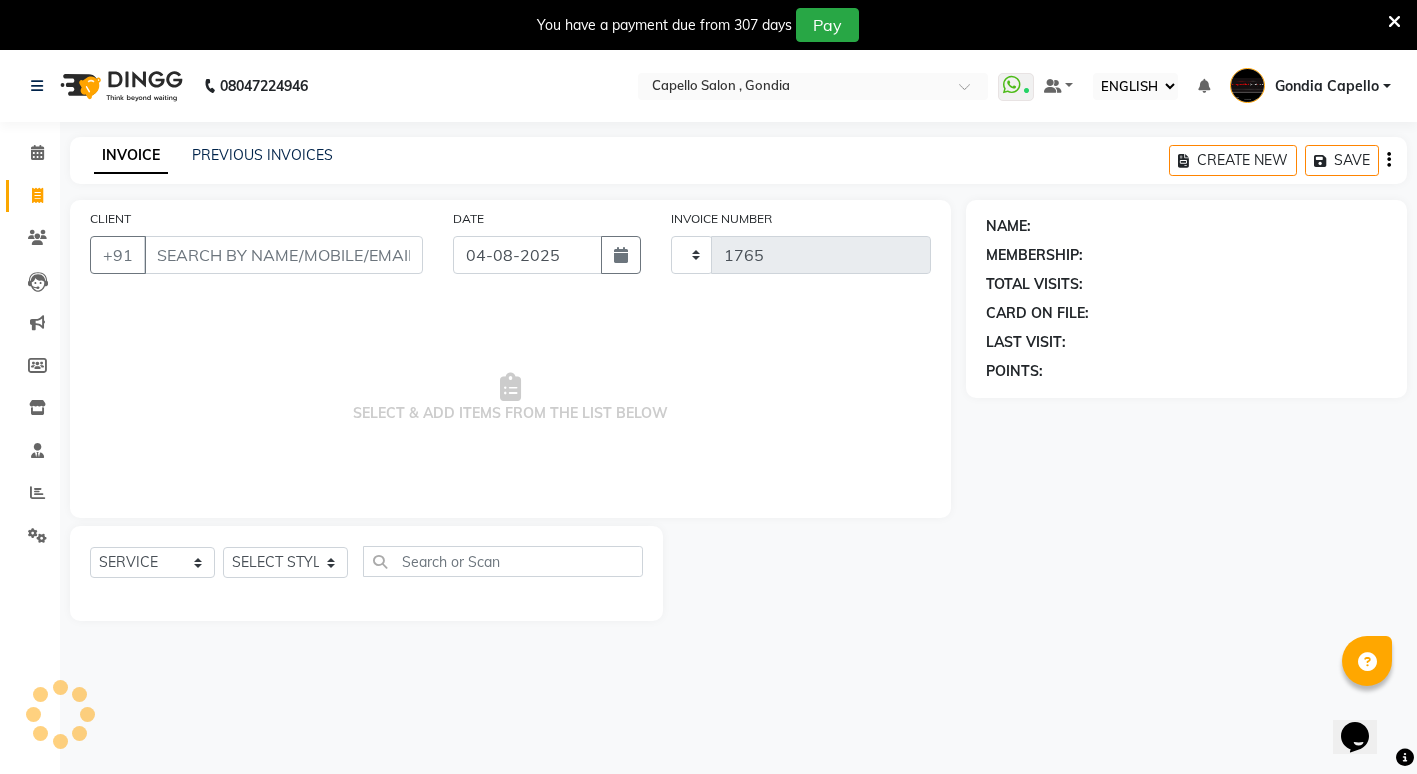 select on "853" 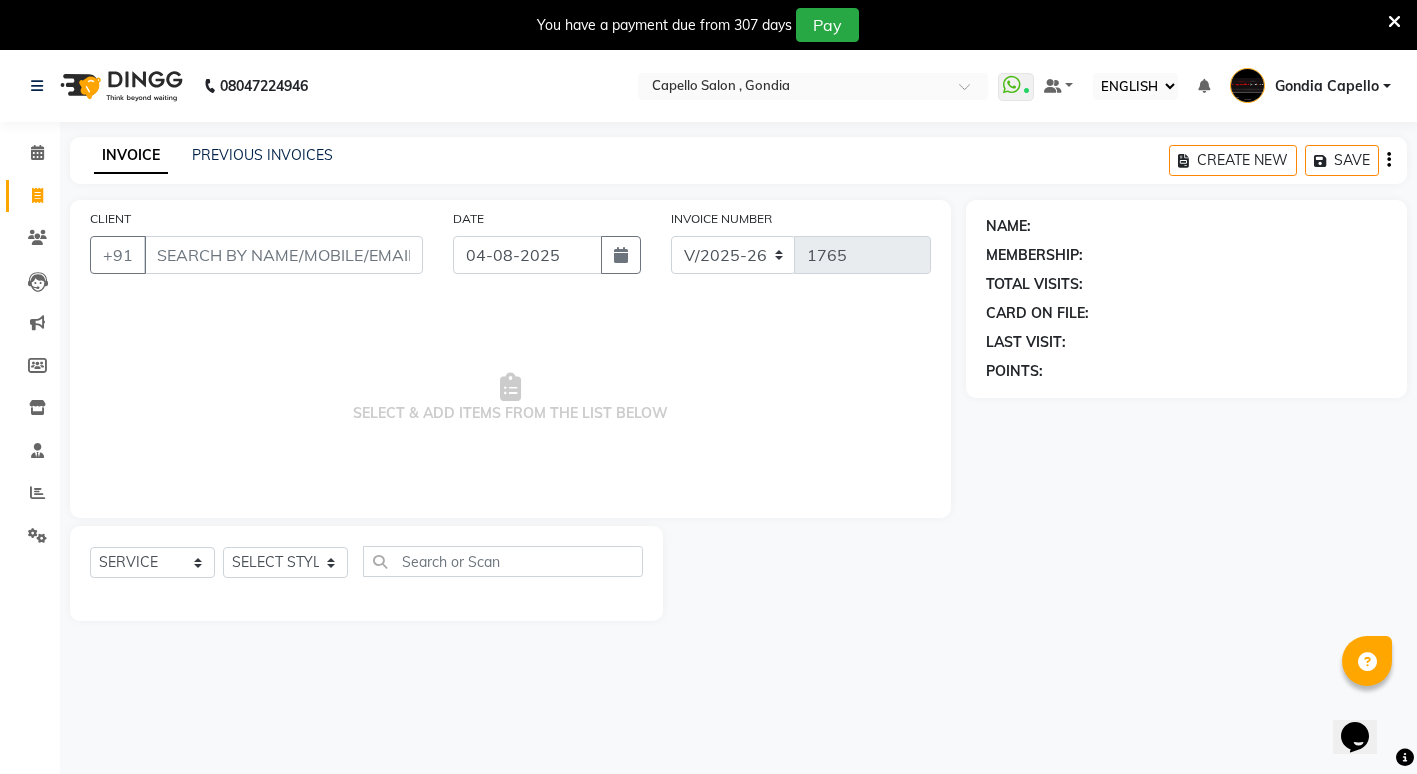 click on "CLIENT" at bounding box center [283, 255] 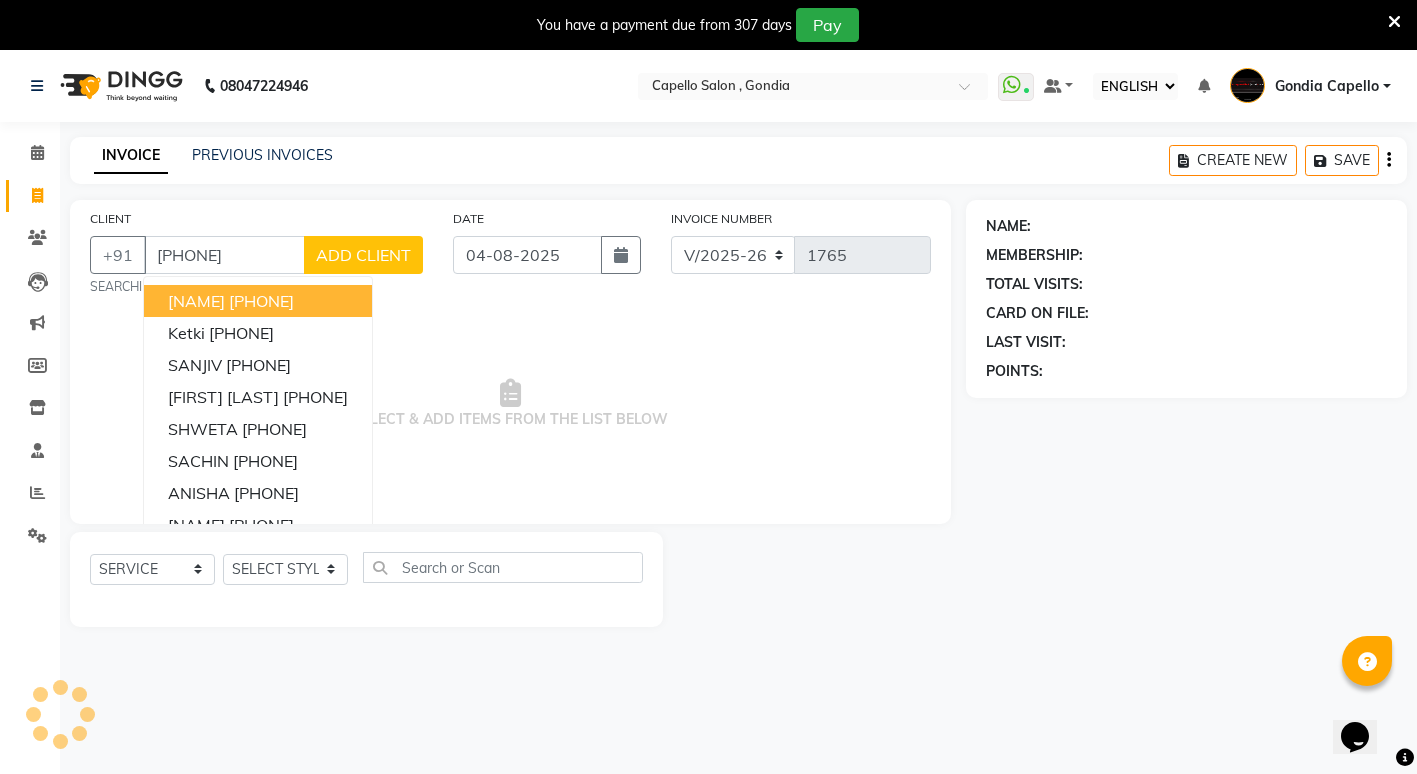 type on "[PHONE]" 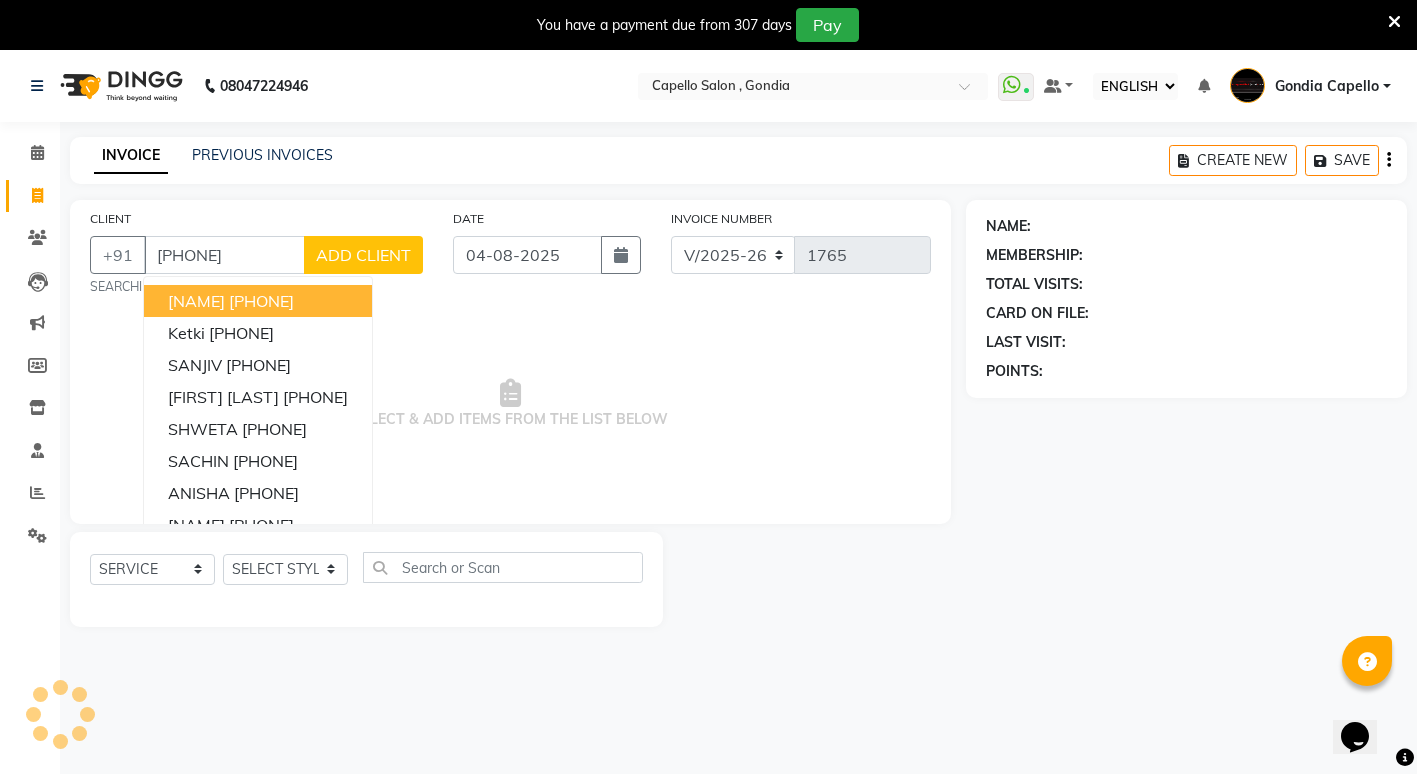 click on "ADD CLIENT" 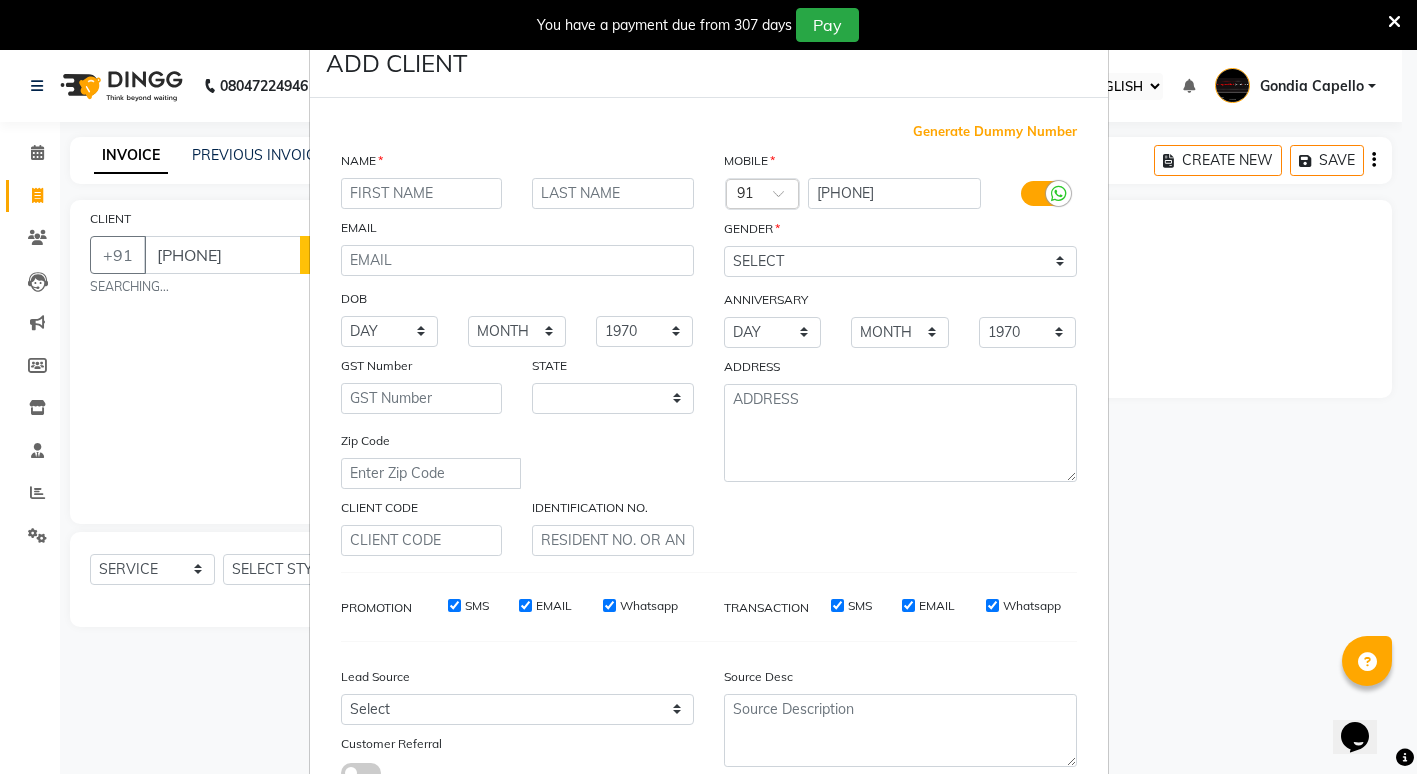select on "22" 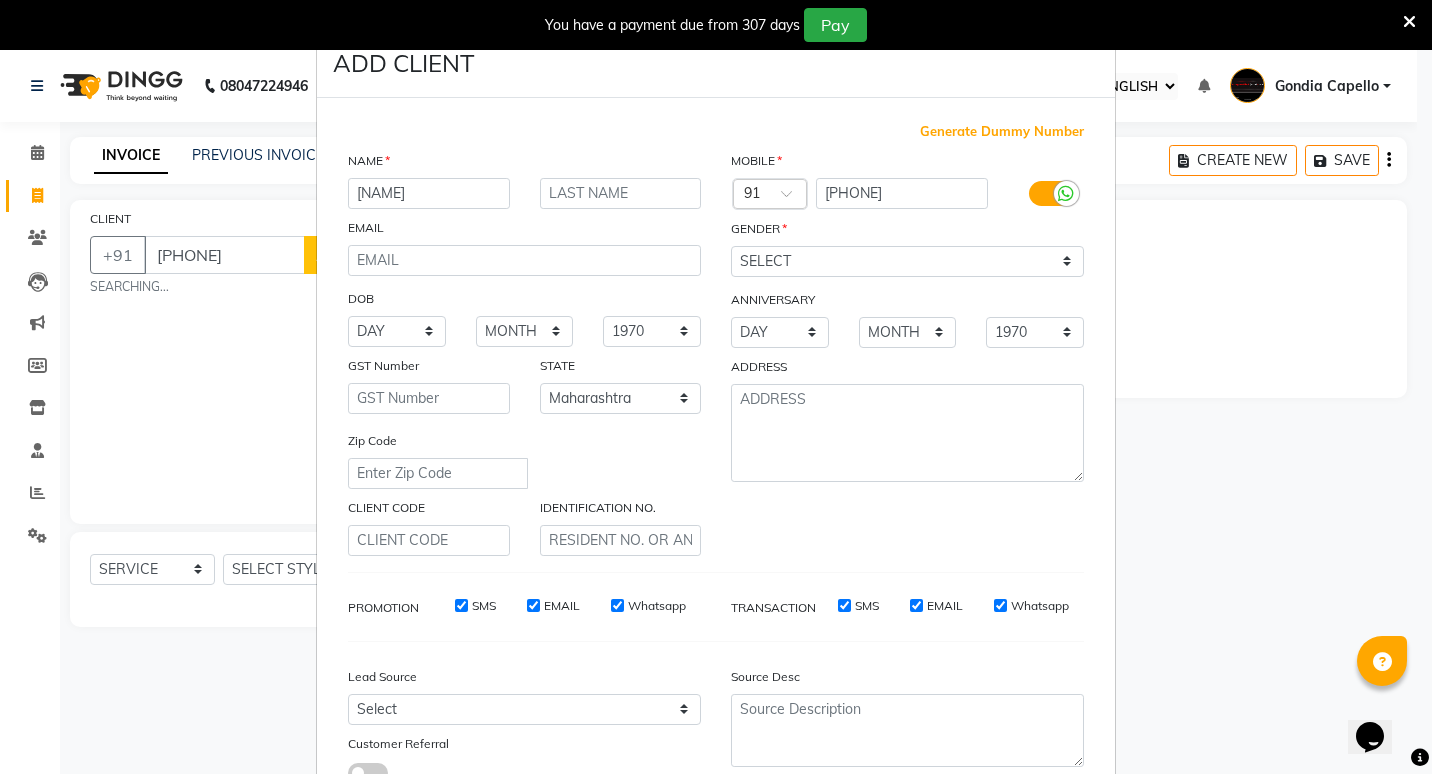 type on "amanya" 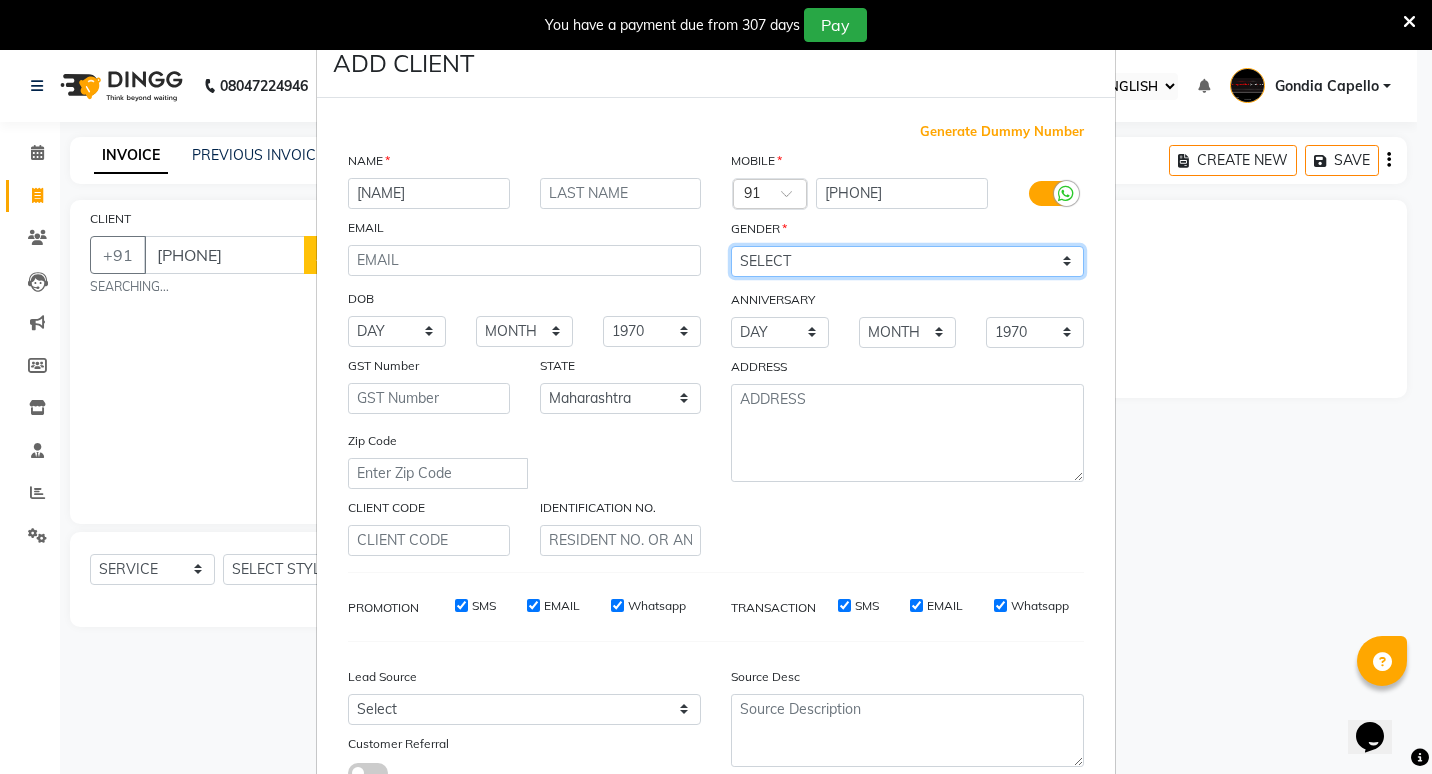 click on "SELECT MALE FEMALE OTHER PREFER NOT TO SAY" at bounding box center (907, 261) 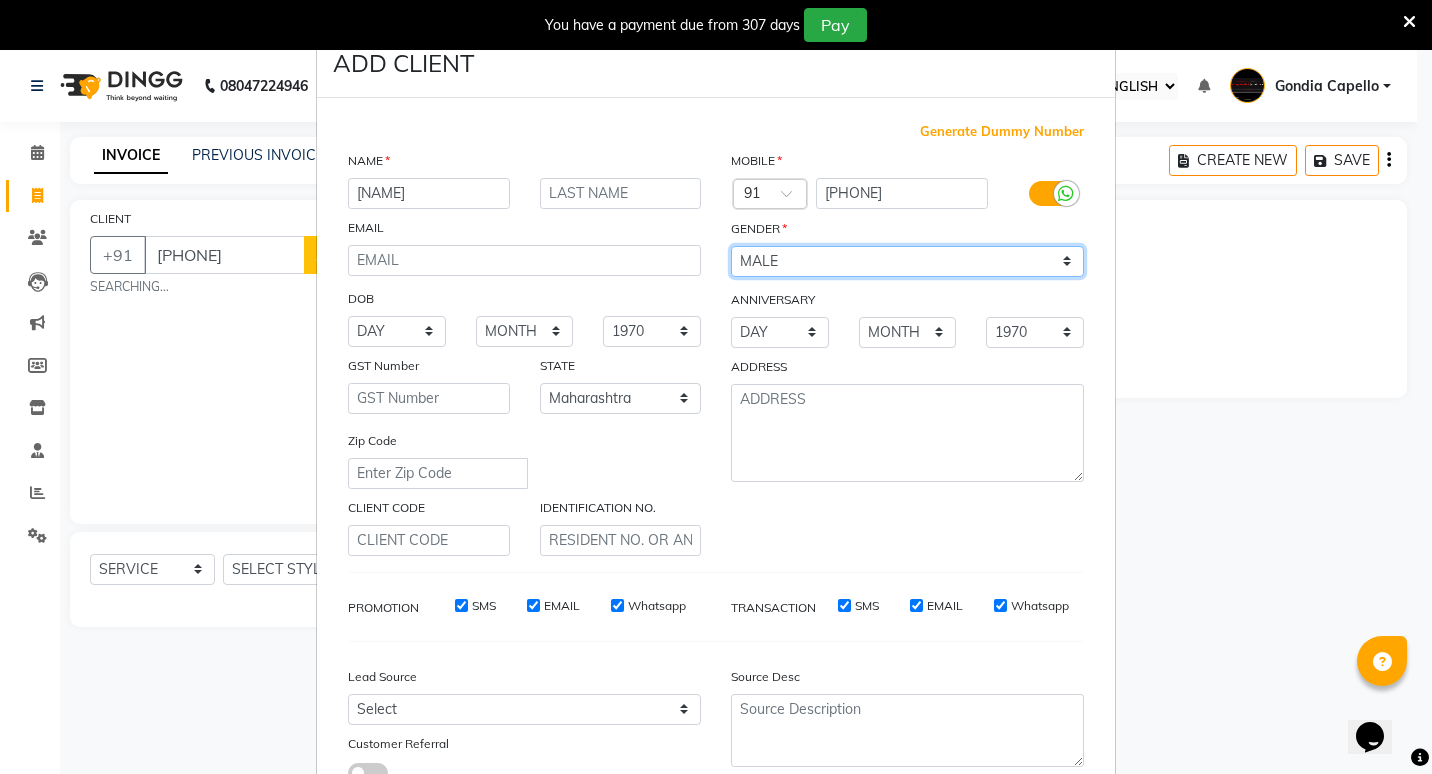click on "SELECT MALE FEMALE OTHER PREFER NOT TO SAY" at bounding box center (907, 261) 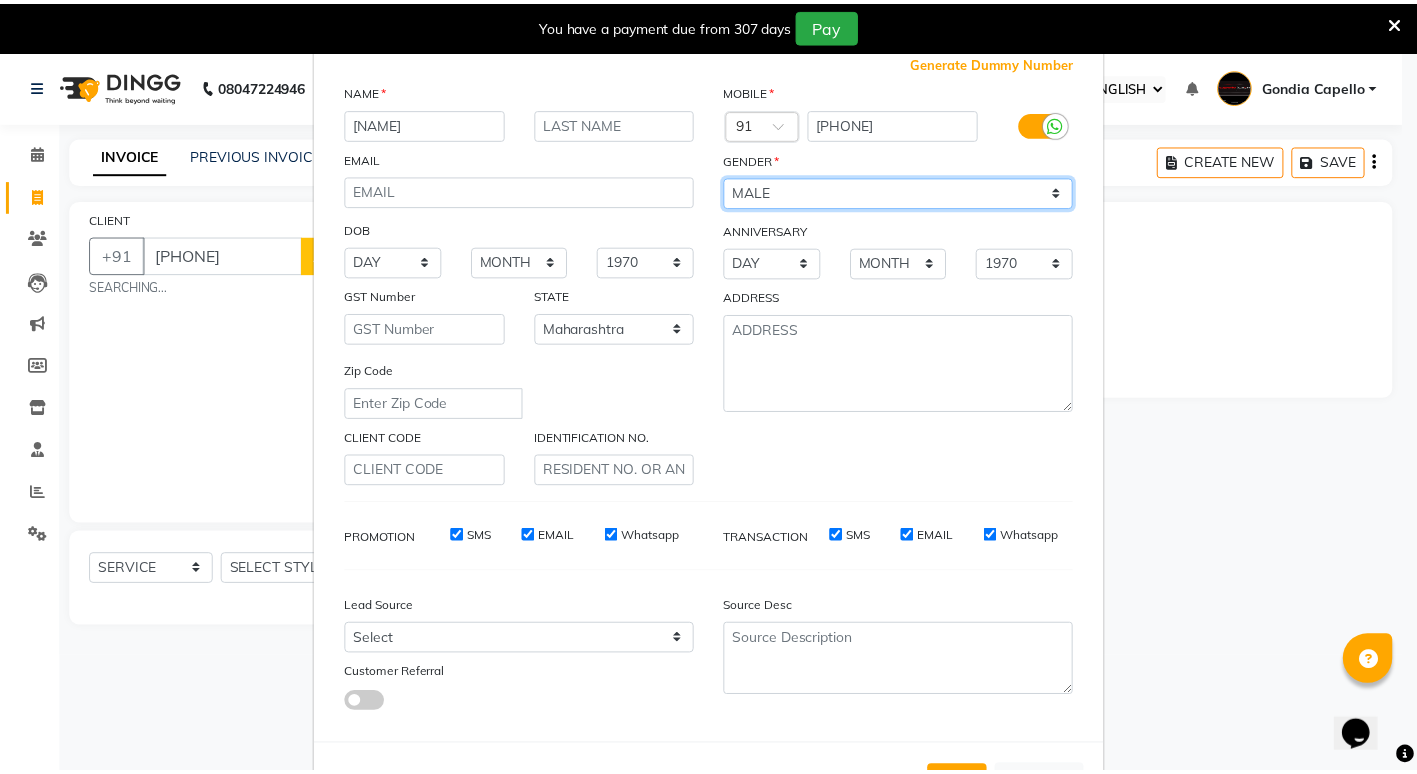 scroll, scrollTop: 149, scrollLeft: 0, axis: vertical 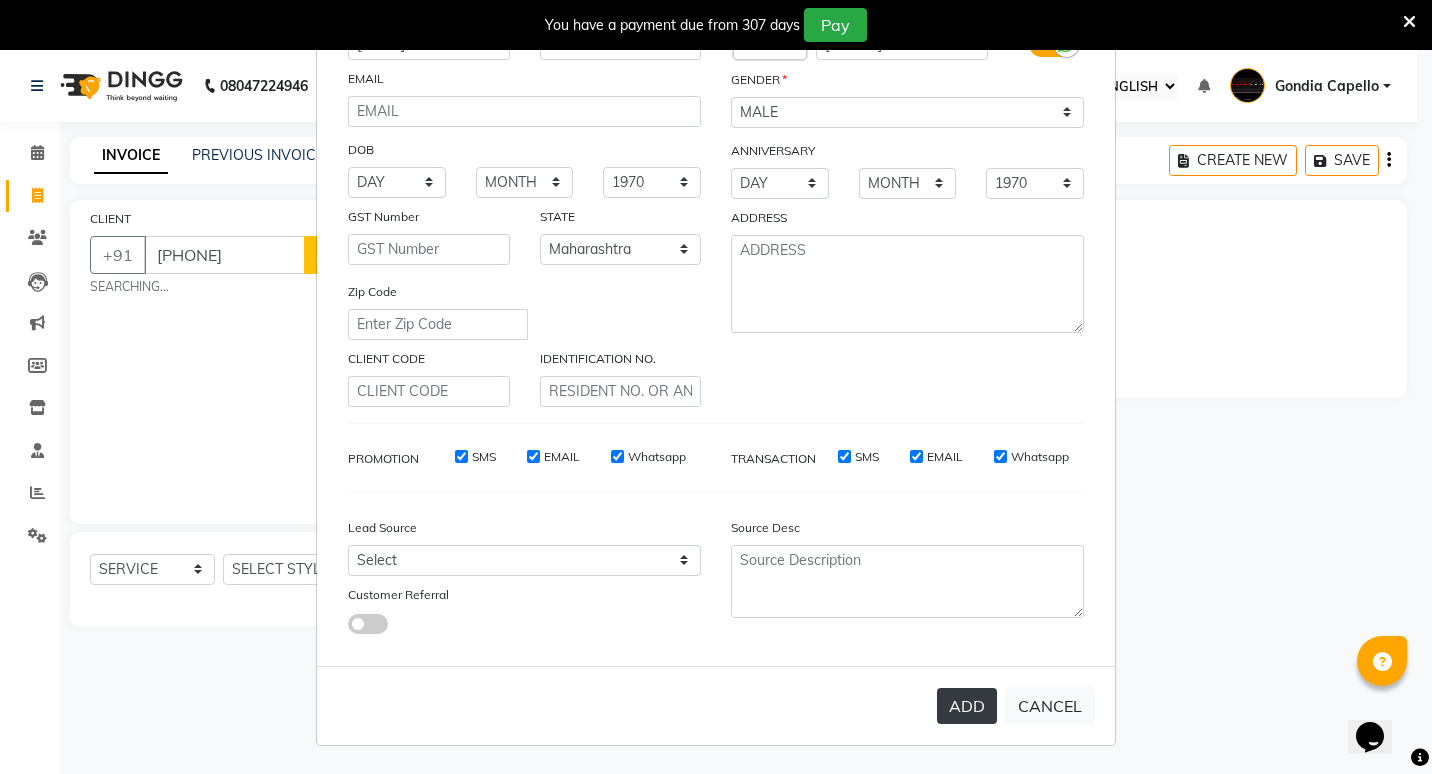 click on "ADD" at bounding box center (967, 706) 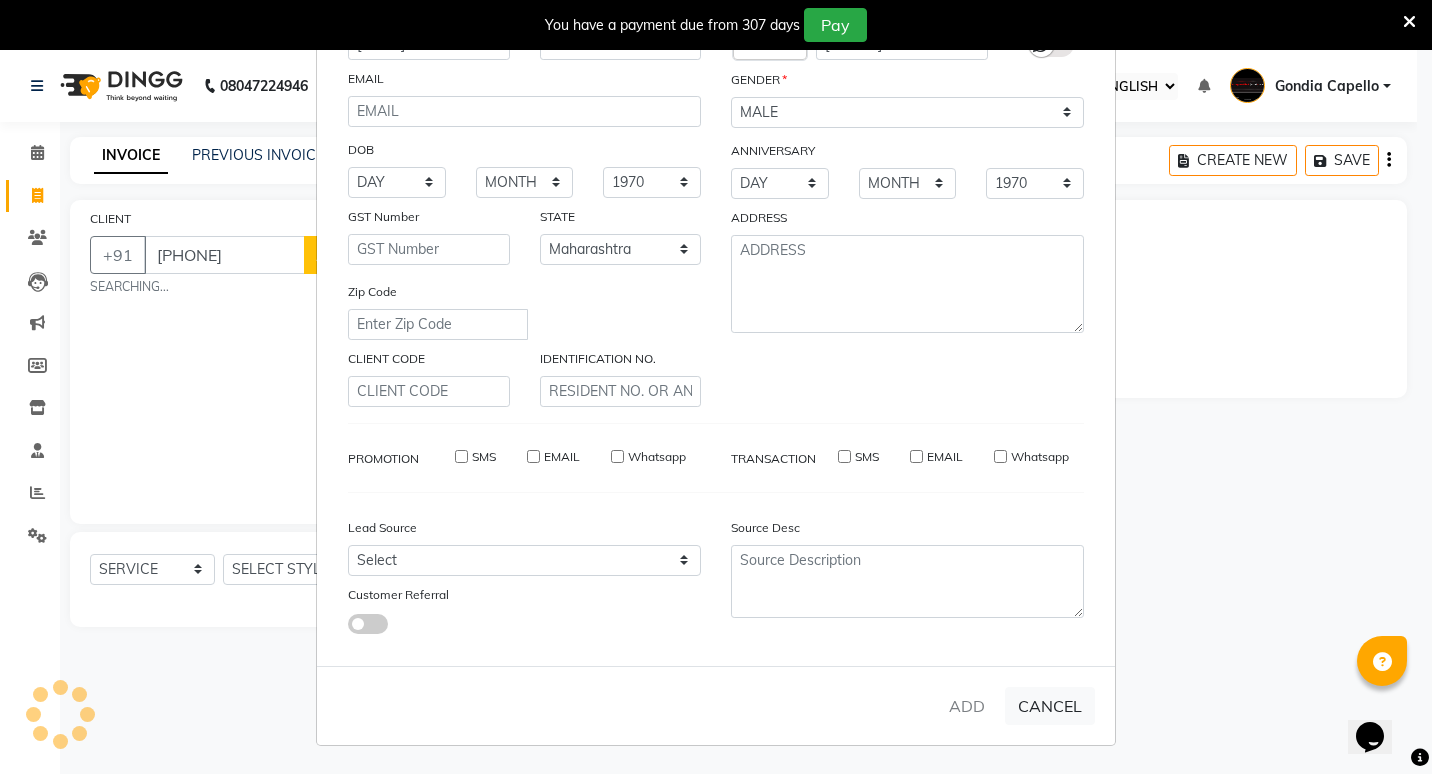 type 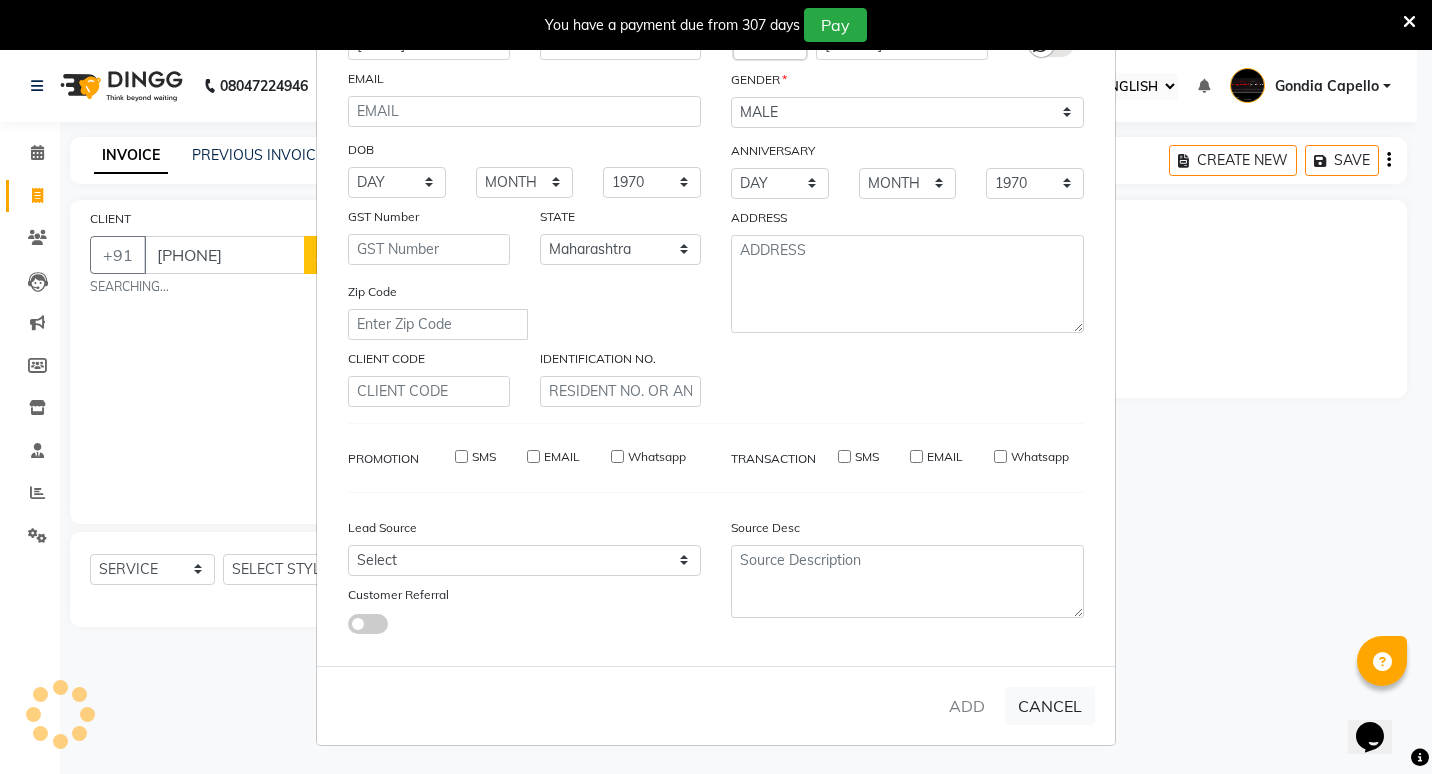 select 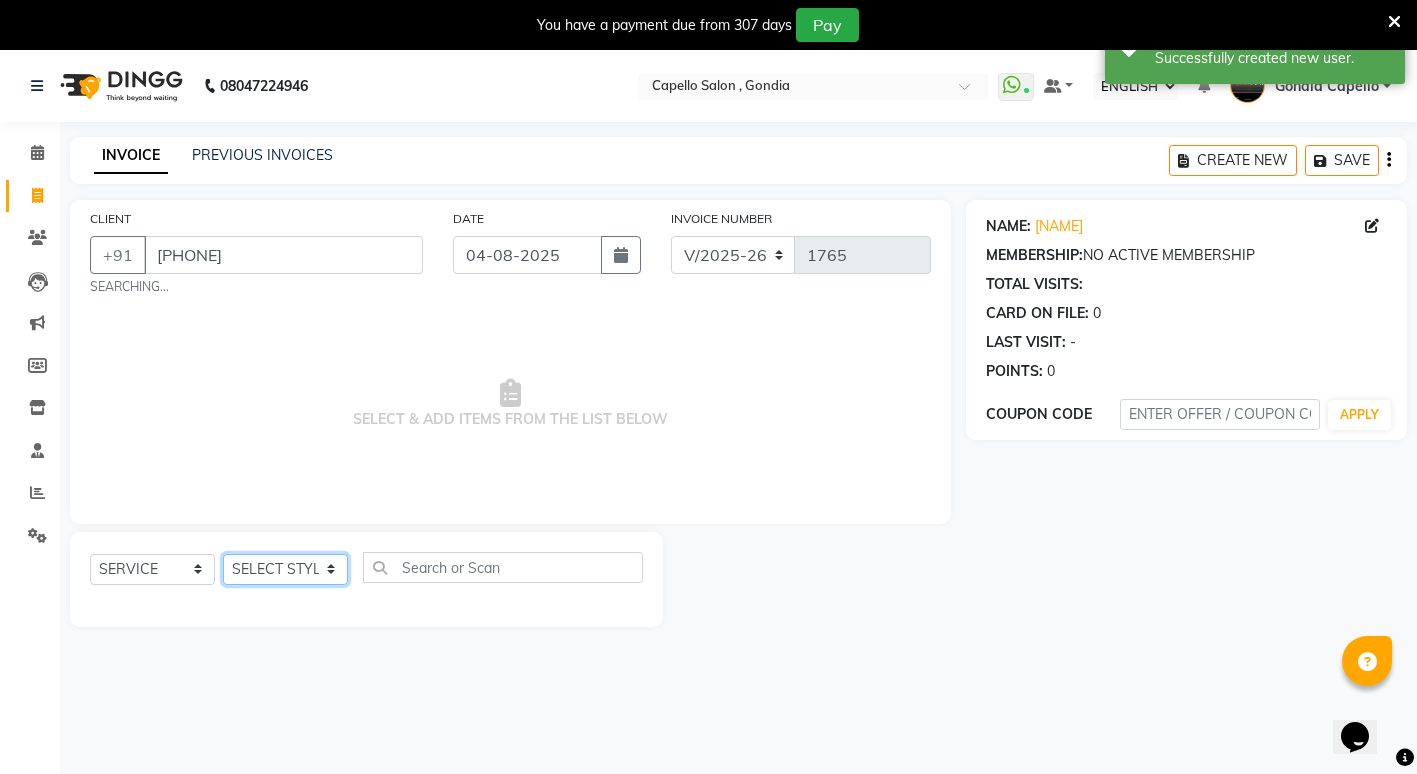 click on "SELECT STYLIST ADMIN [NAME] [NAME] [NAME] Gondia Capello [NAME]  [NAME] [NAME] [NAME] [NAME] [NAME] [NAME] (M) [NAME]" 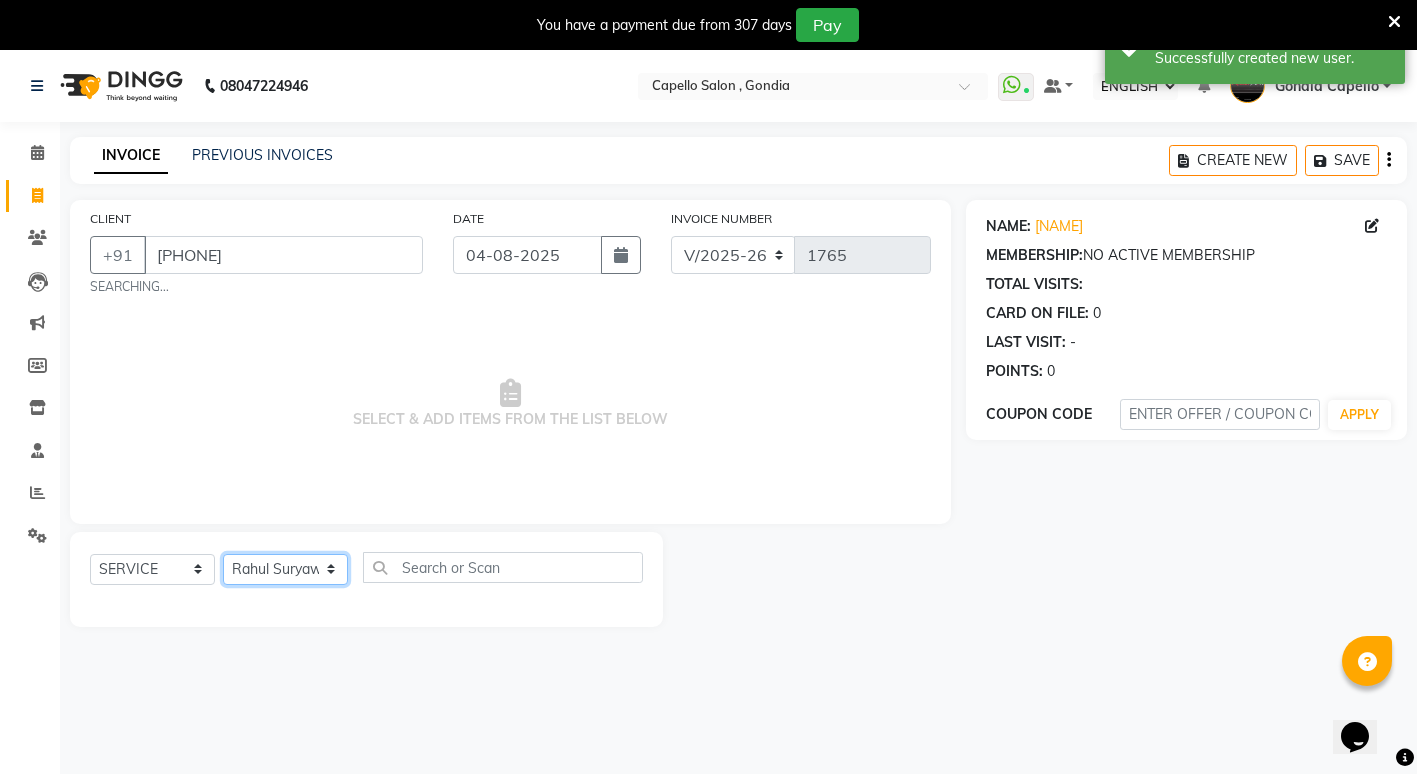 click on "SELECT STYLIST ADMIN [NAME] [NAME] [NAME] Gondia Capello [NAME]  [NAME] [NAME] [NAME] [NAME] [NAME] [NAME] (M) [NAME]" 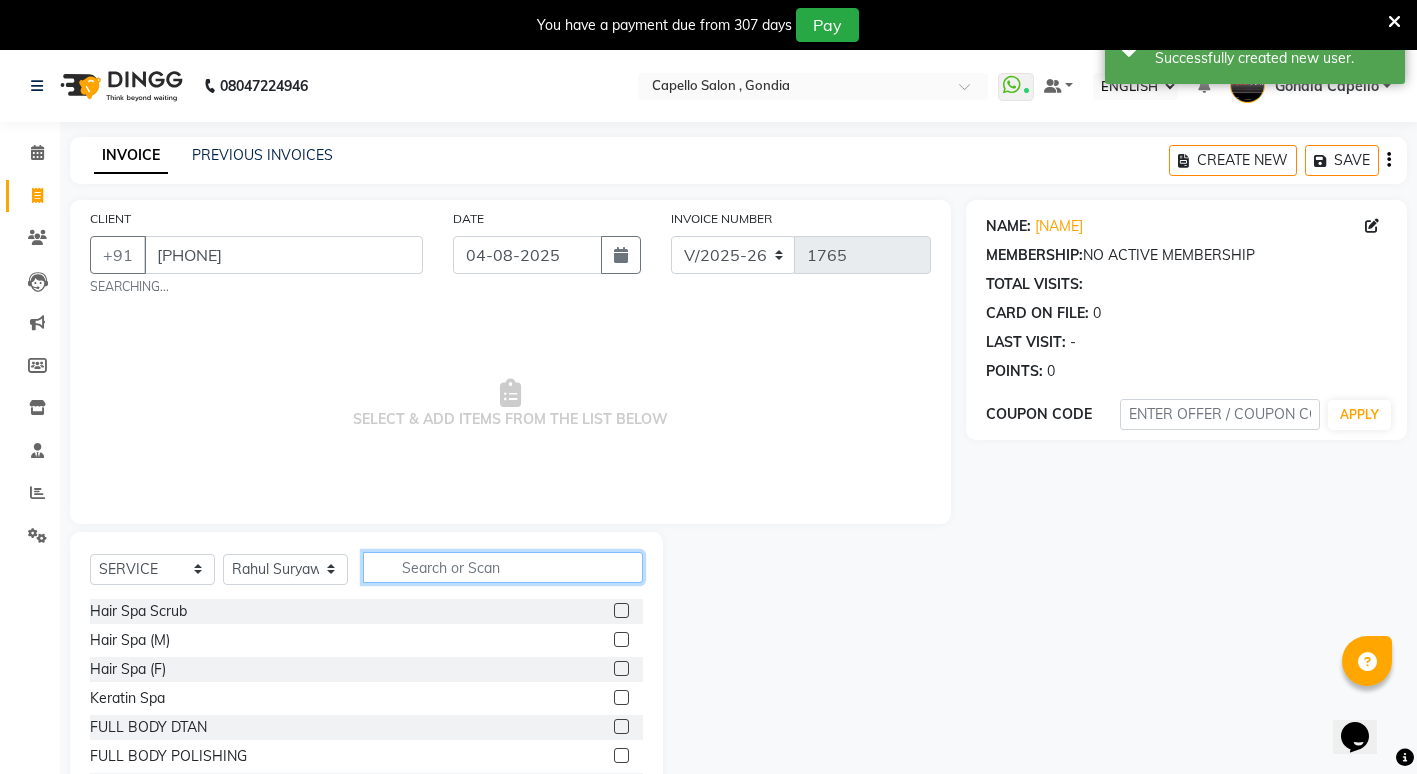 click 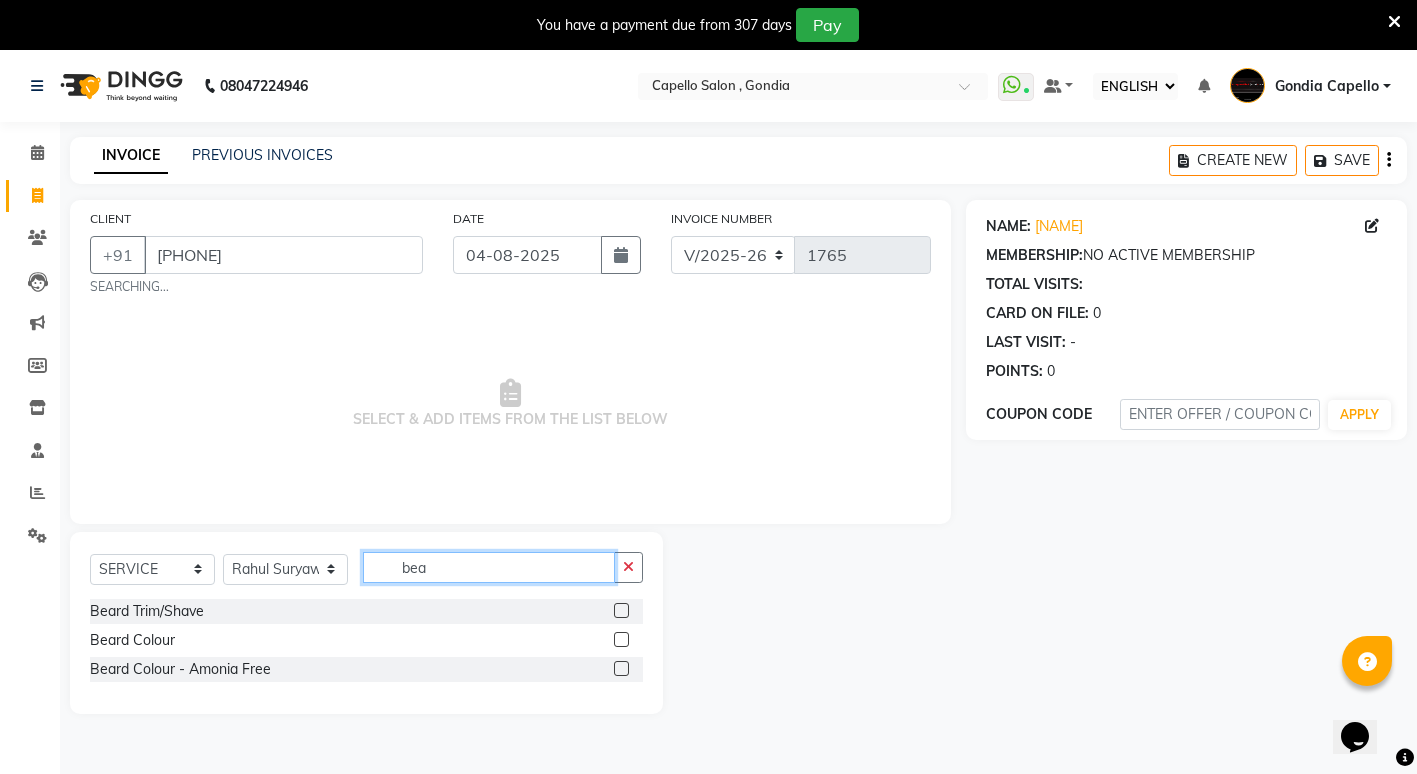 type on "bea" 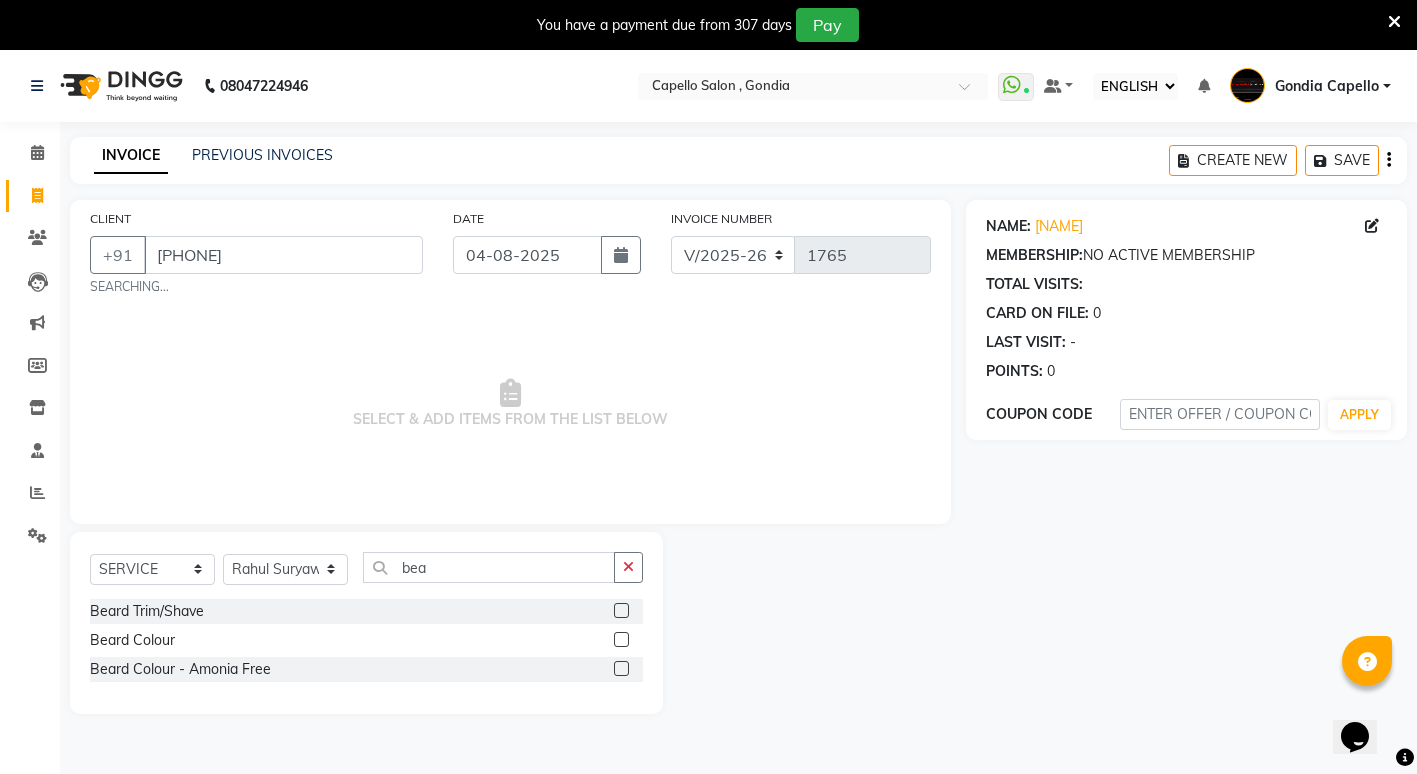 click 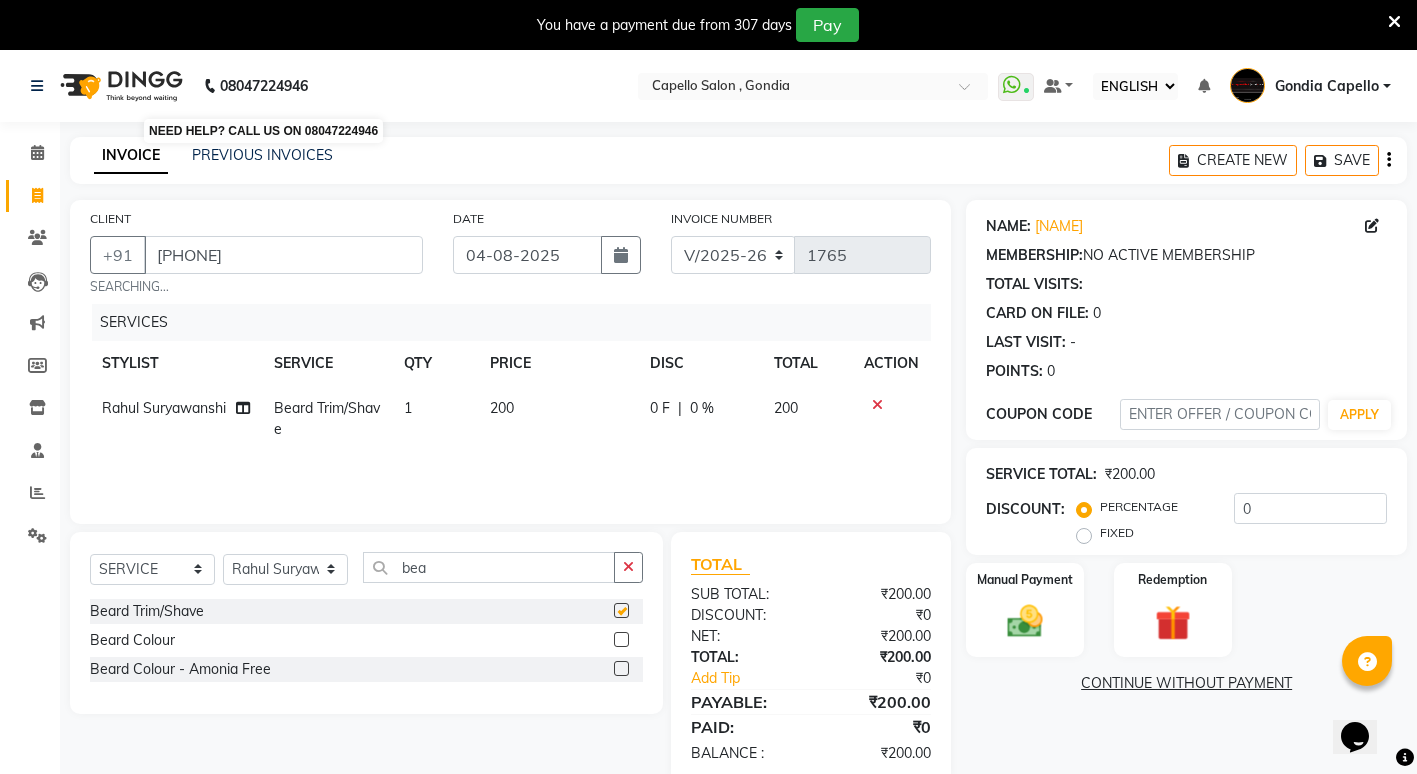 checkbox on "false" 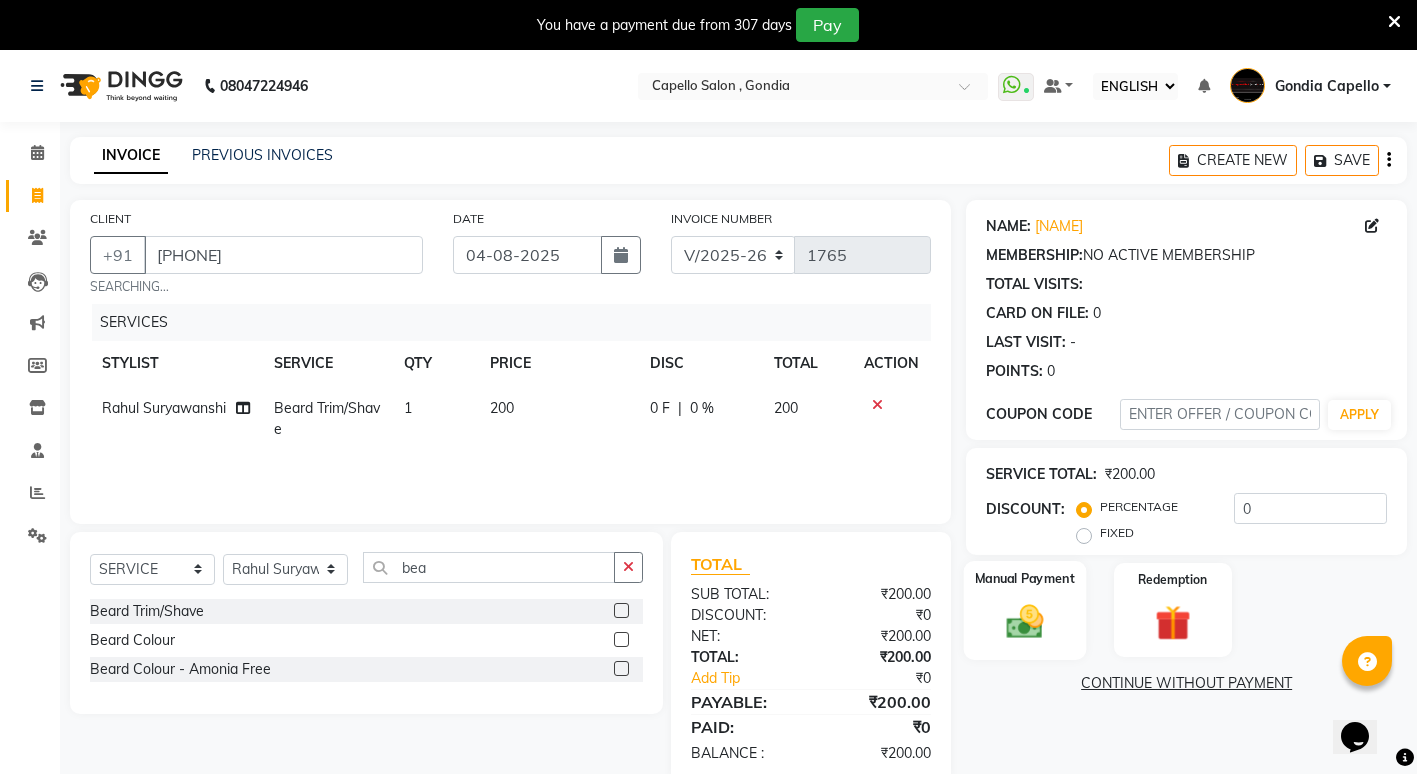 click 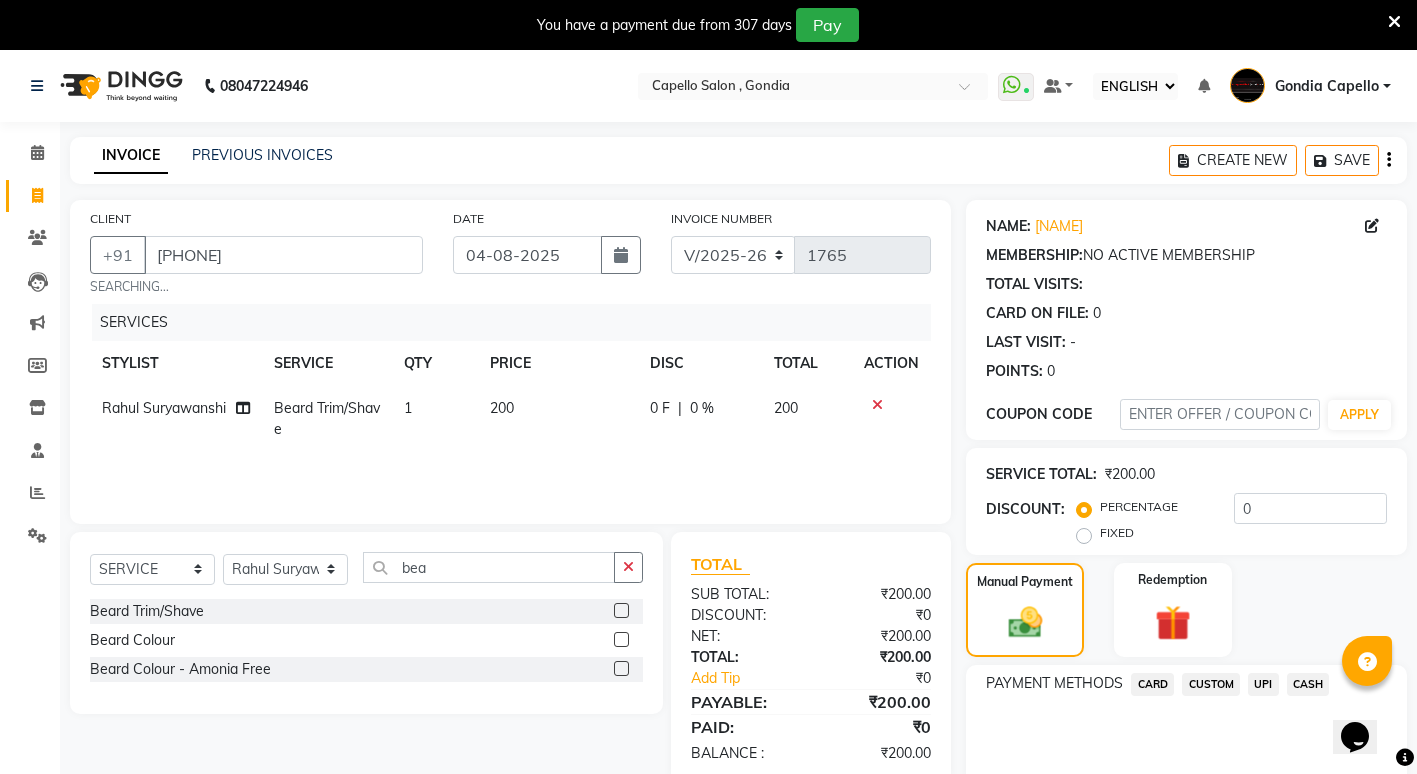 click on "CASH" 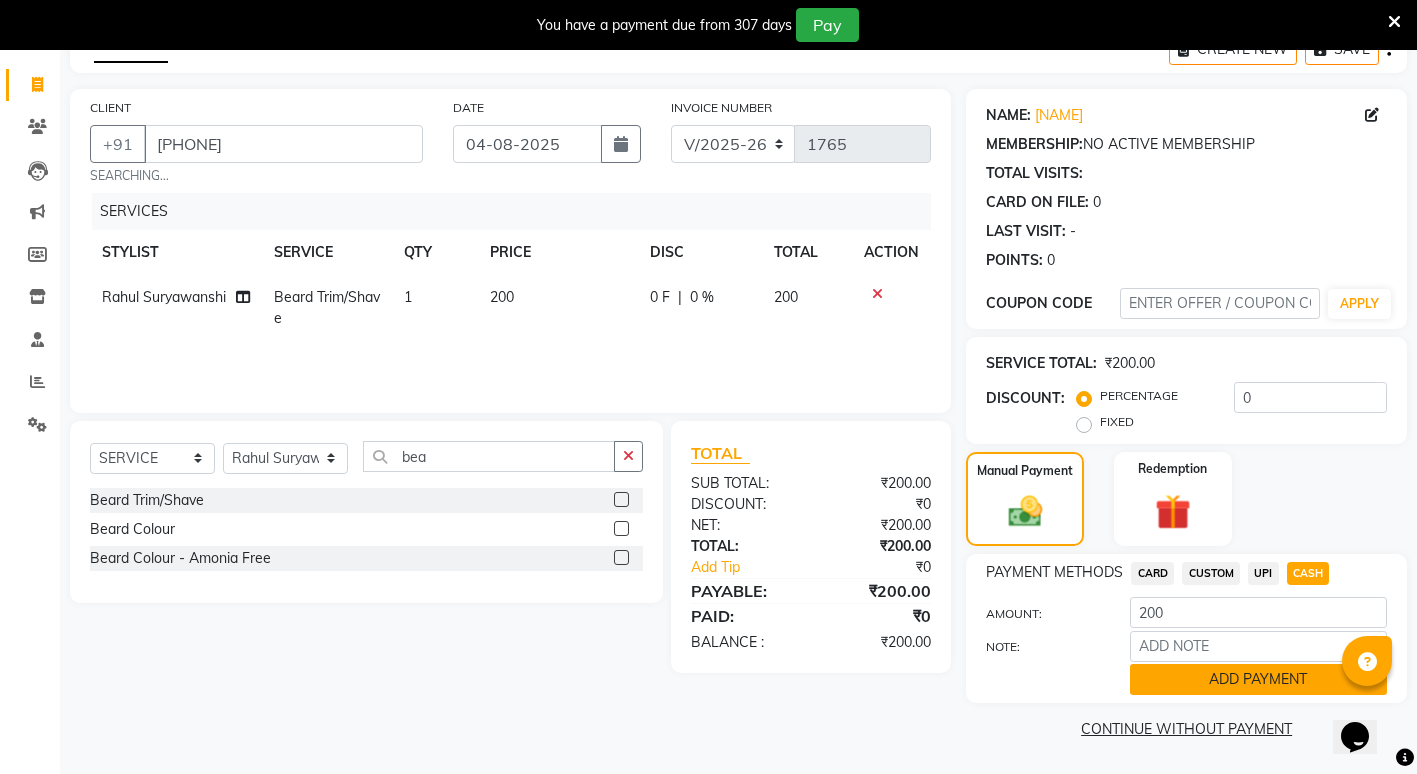 click on "ADD PAYMENT" 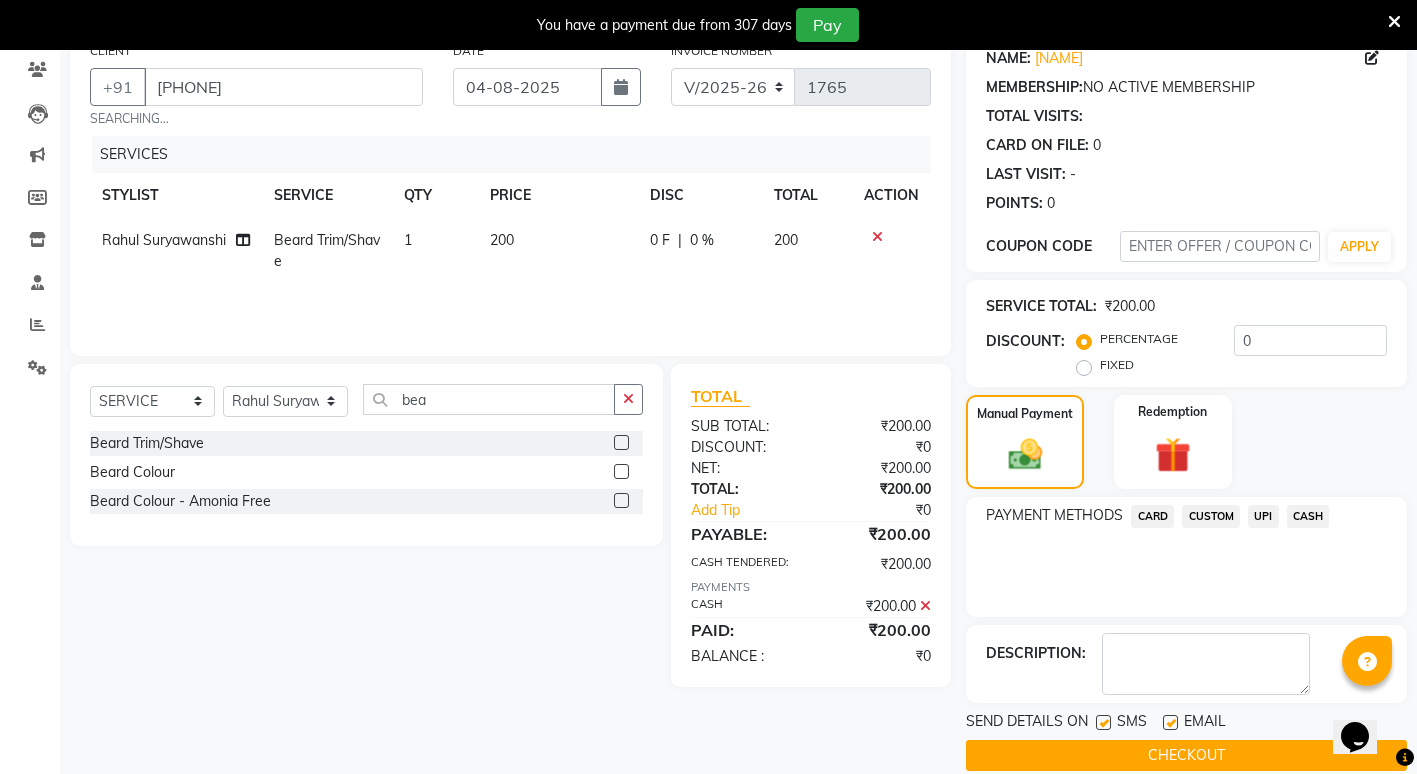 scroll, scrollTop: 195, scrollLeft: 0, axis: vertical 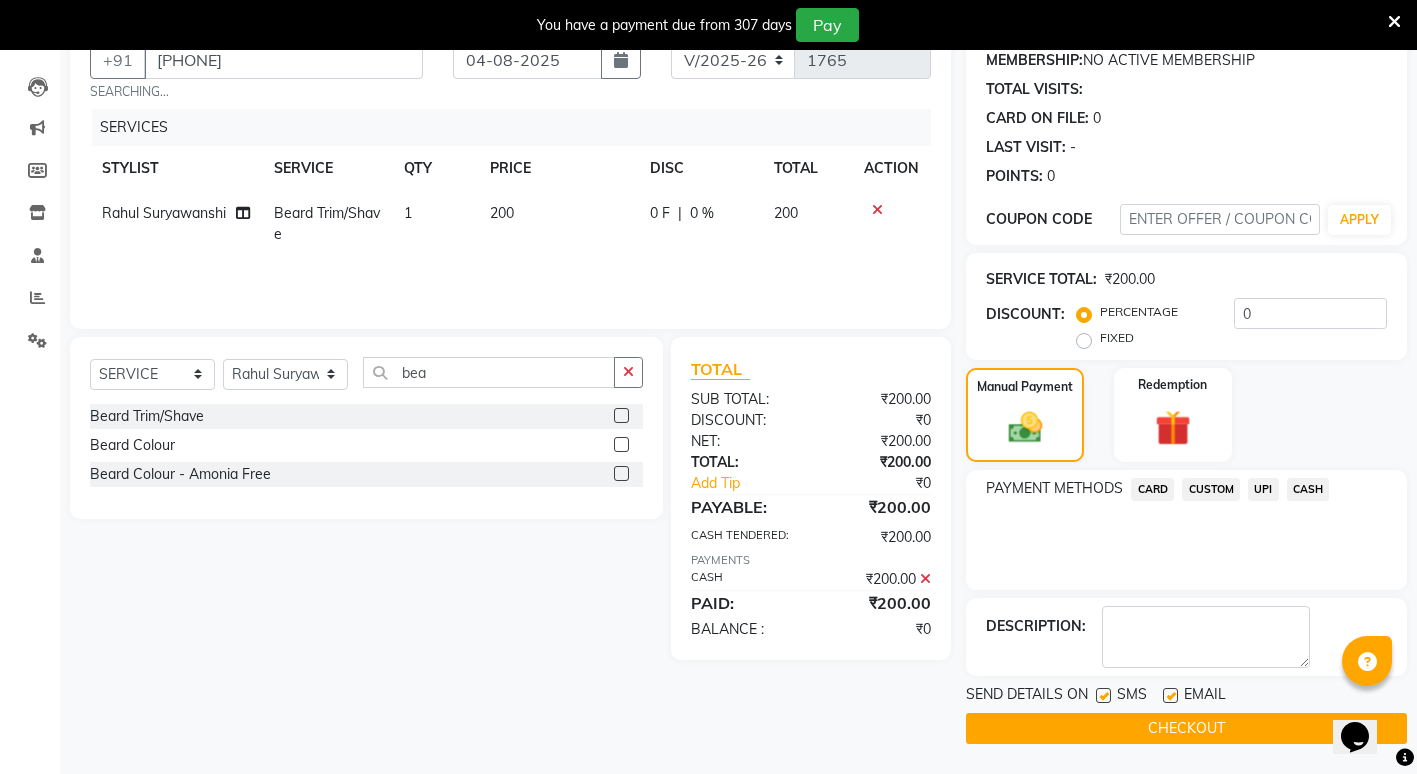 click on "CHECKOUT" 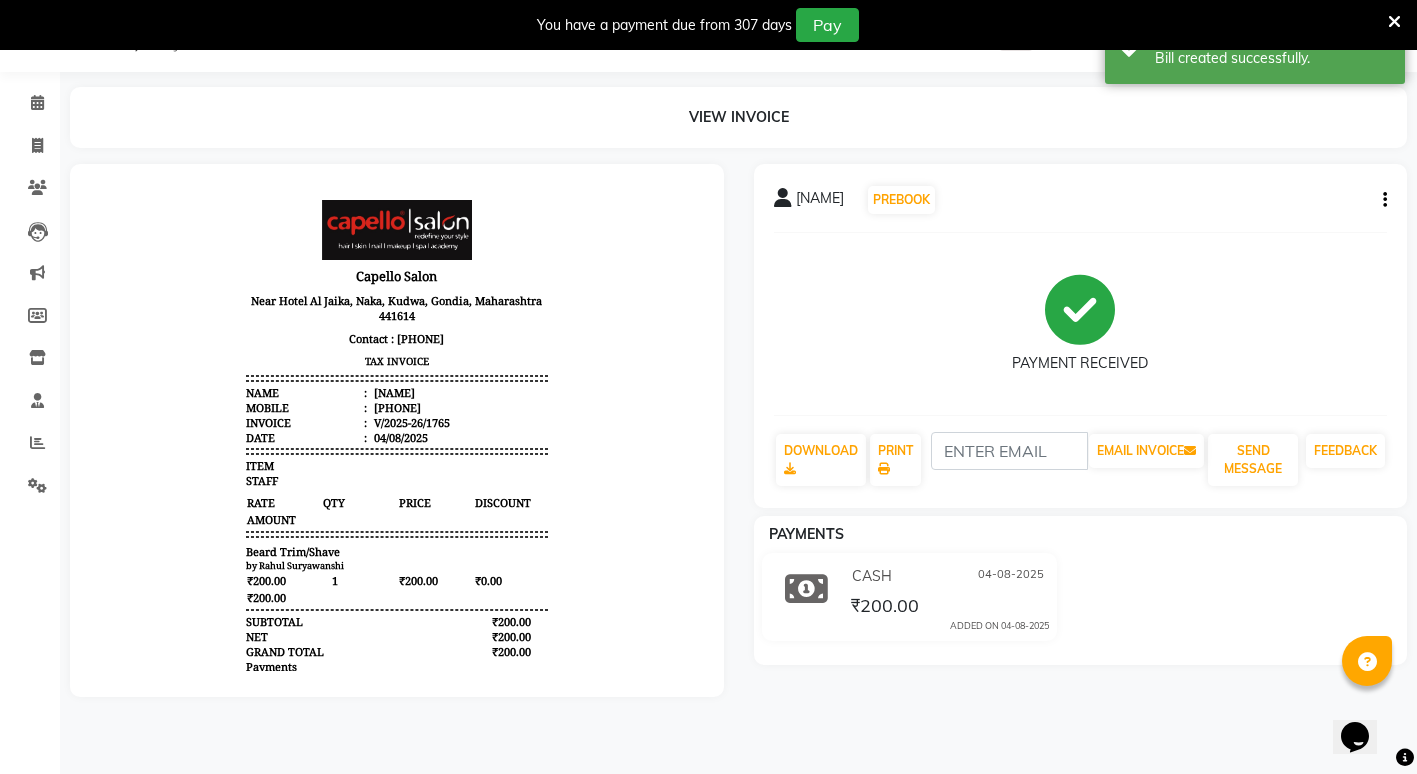 scroll, scrollTop: 0, scrollLeft: 0, axis: both 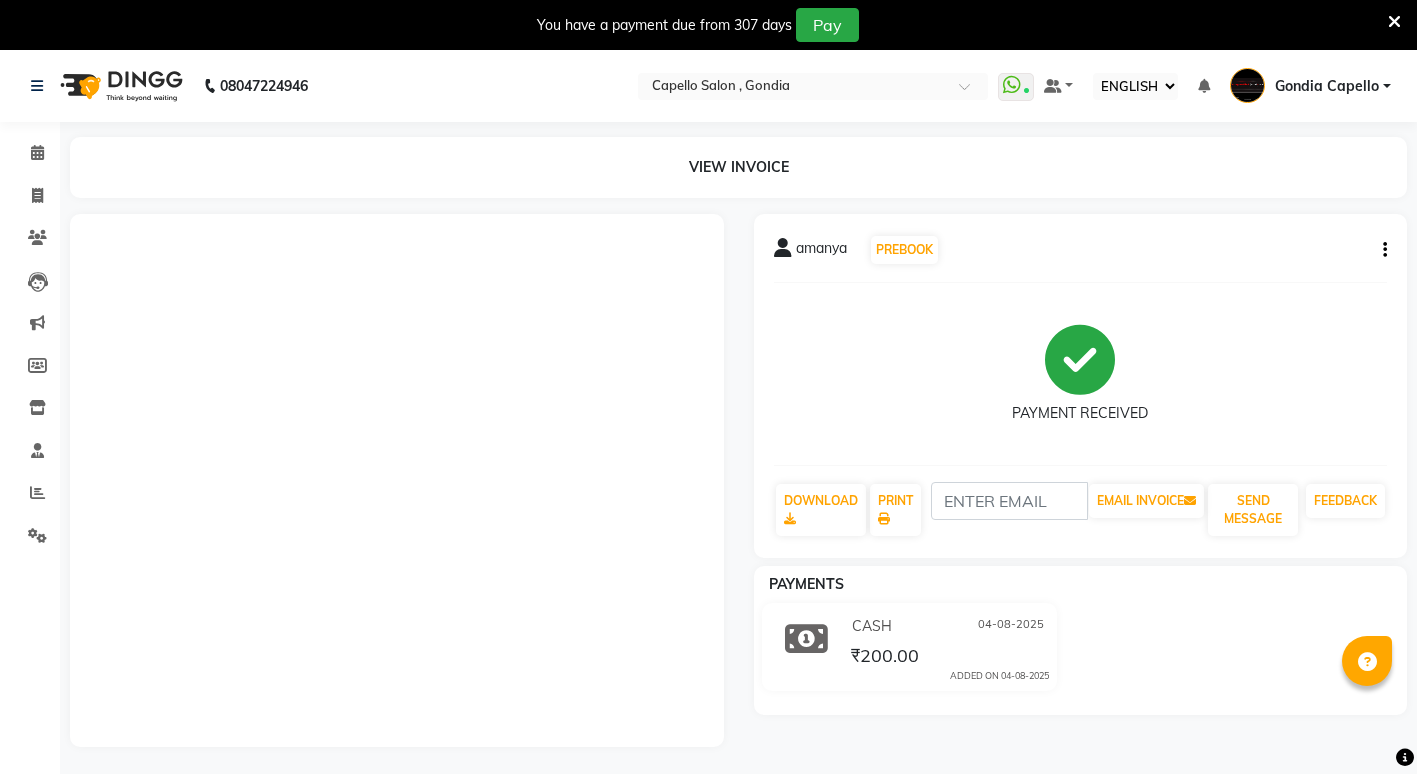 select on "ec" 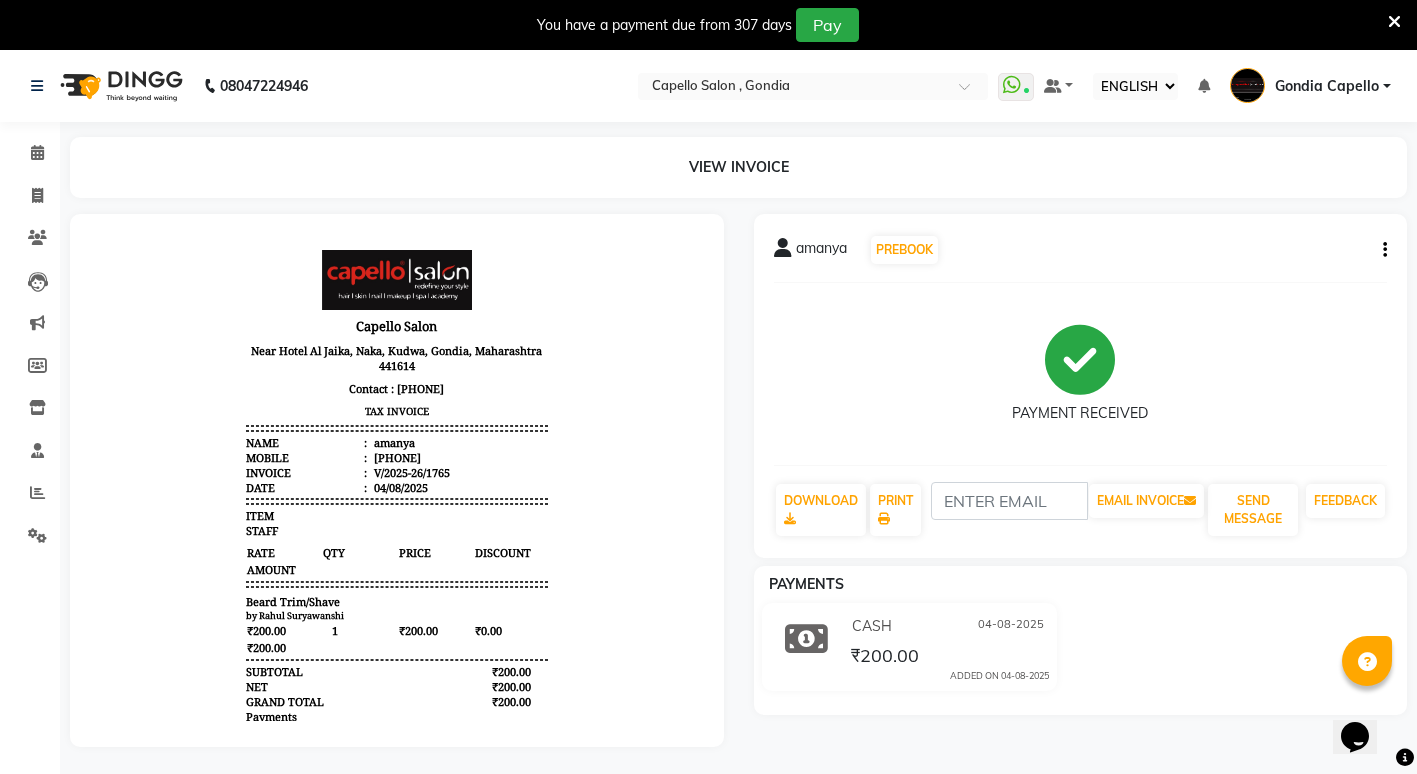scroll, scrollTop: 0, scrollLeft: 0, axis: both 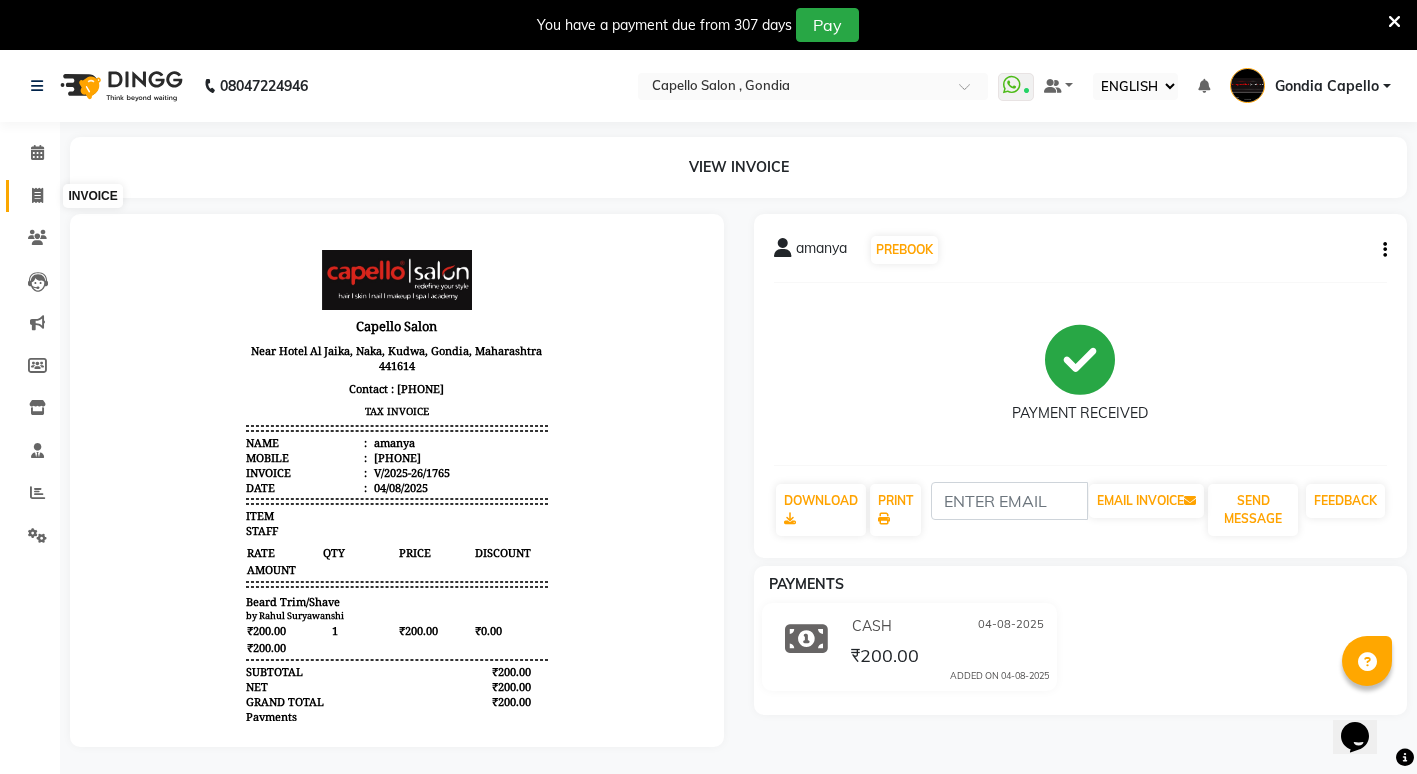 click 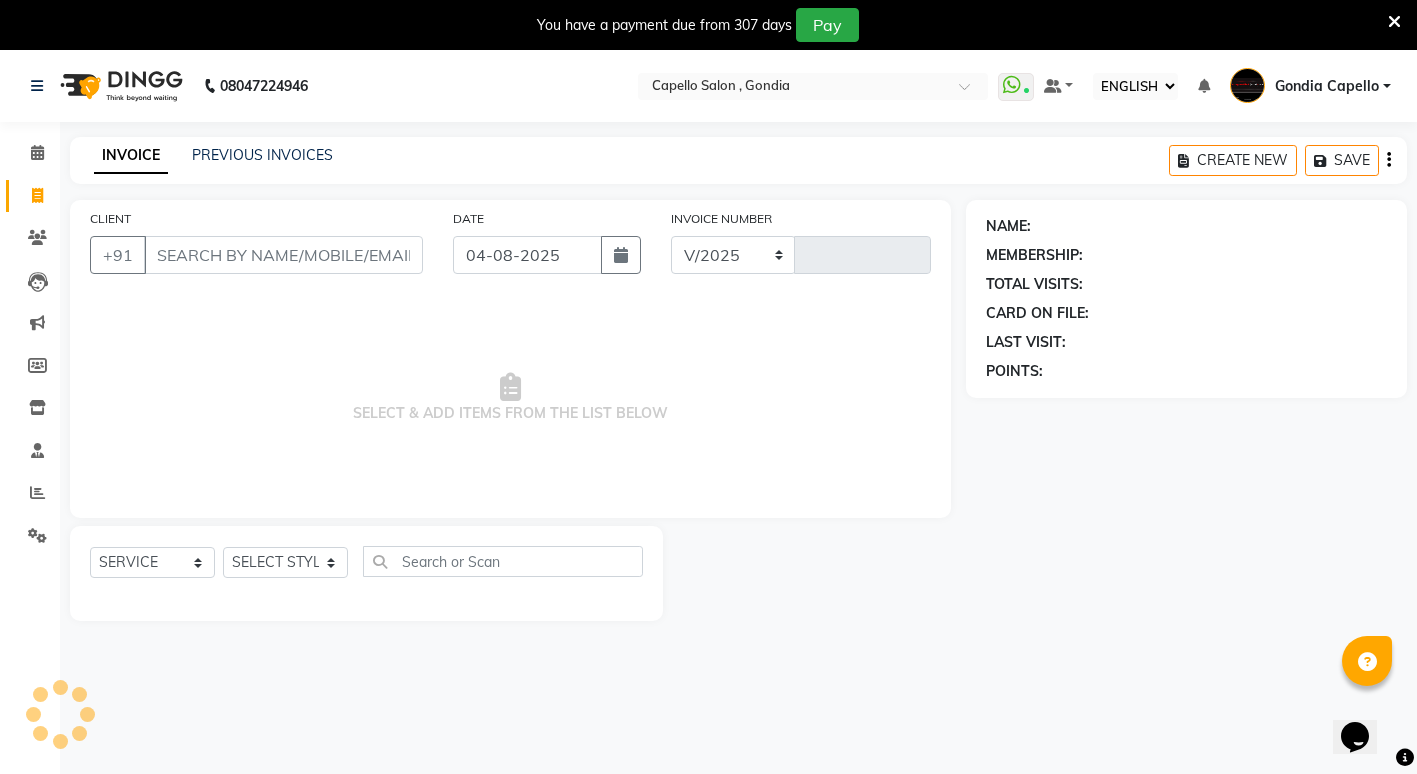 select on "853" 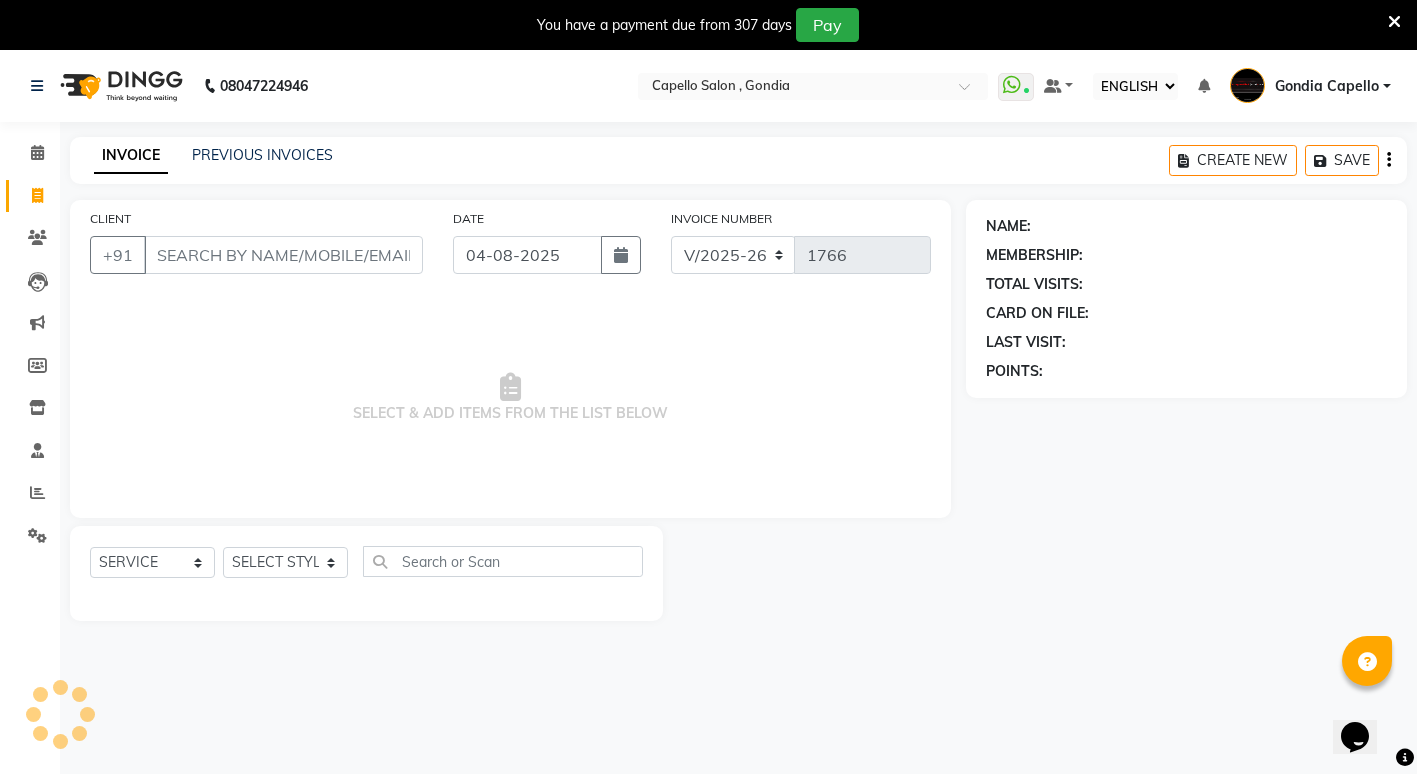 scroll, scrollTop: 50, scrollLeft: 0, axis: vertical 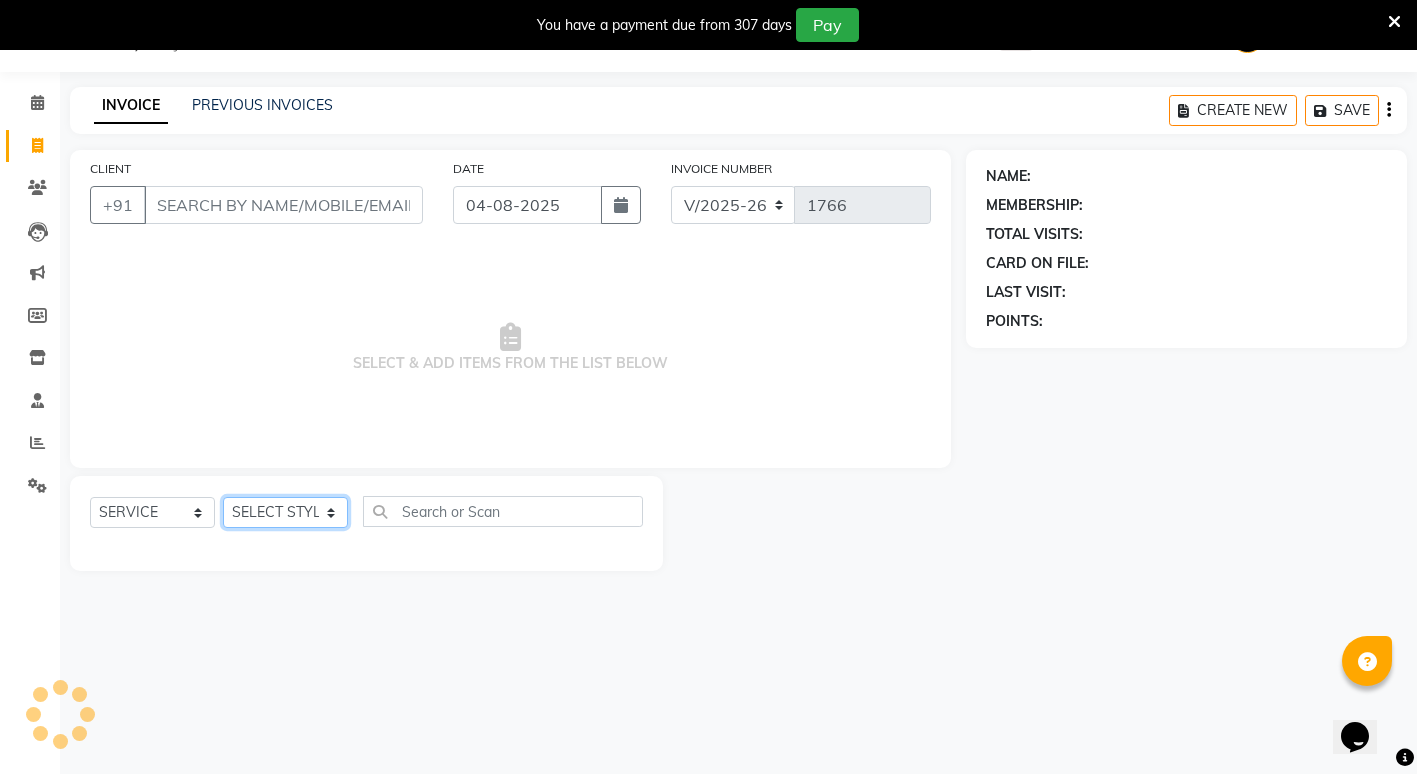 click on "SELECT STYLIST" 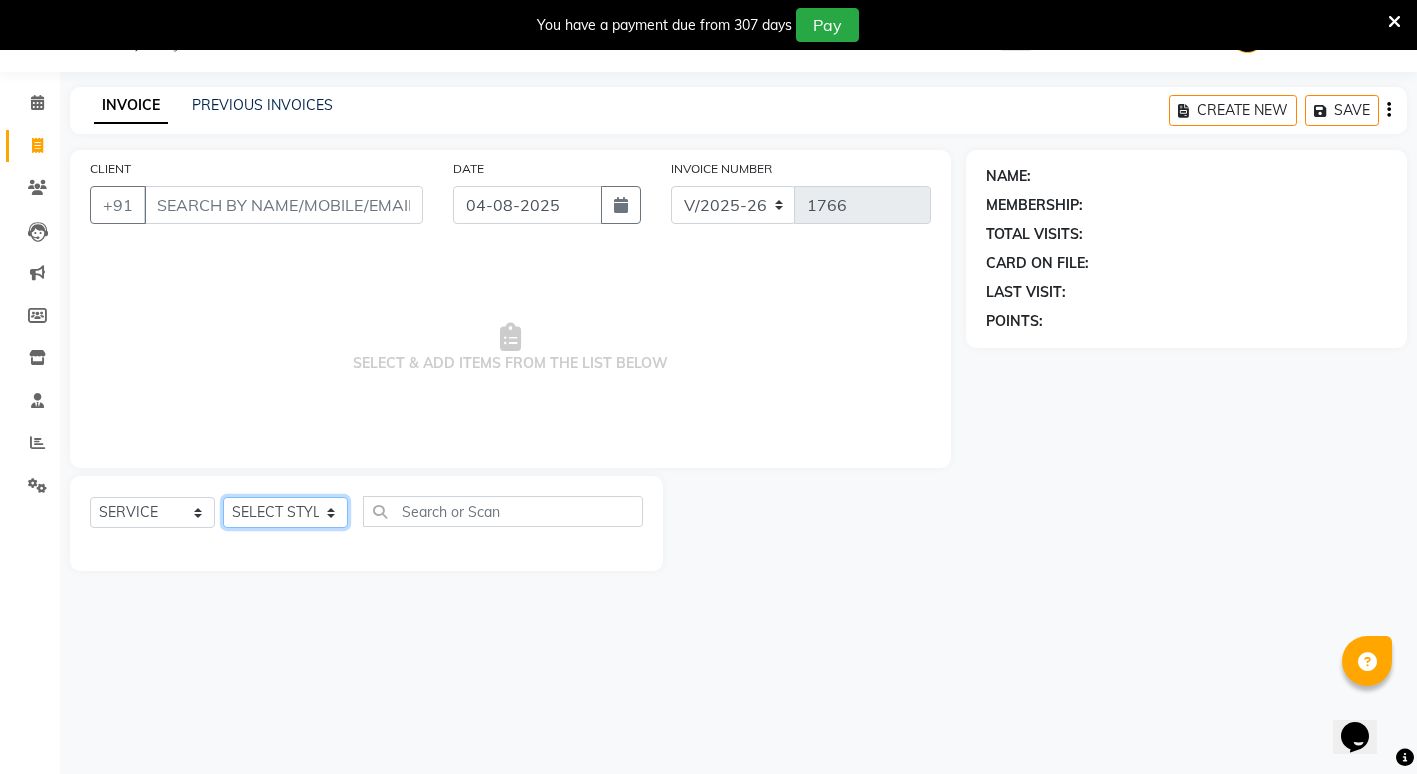 select on "[POSTAL_CODE]" 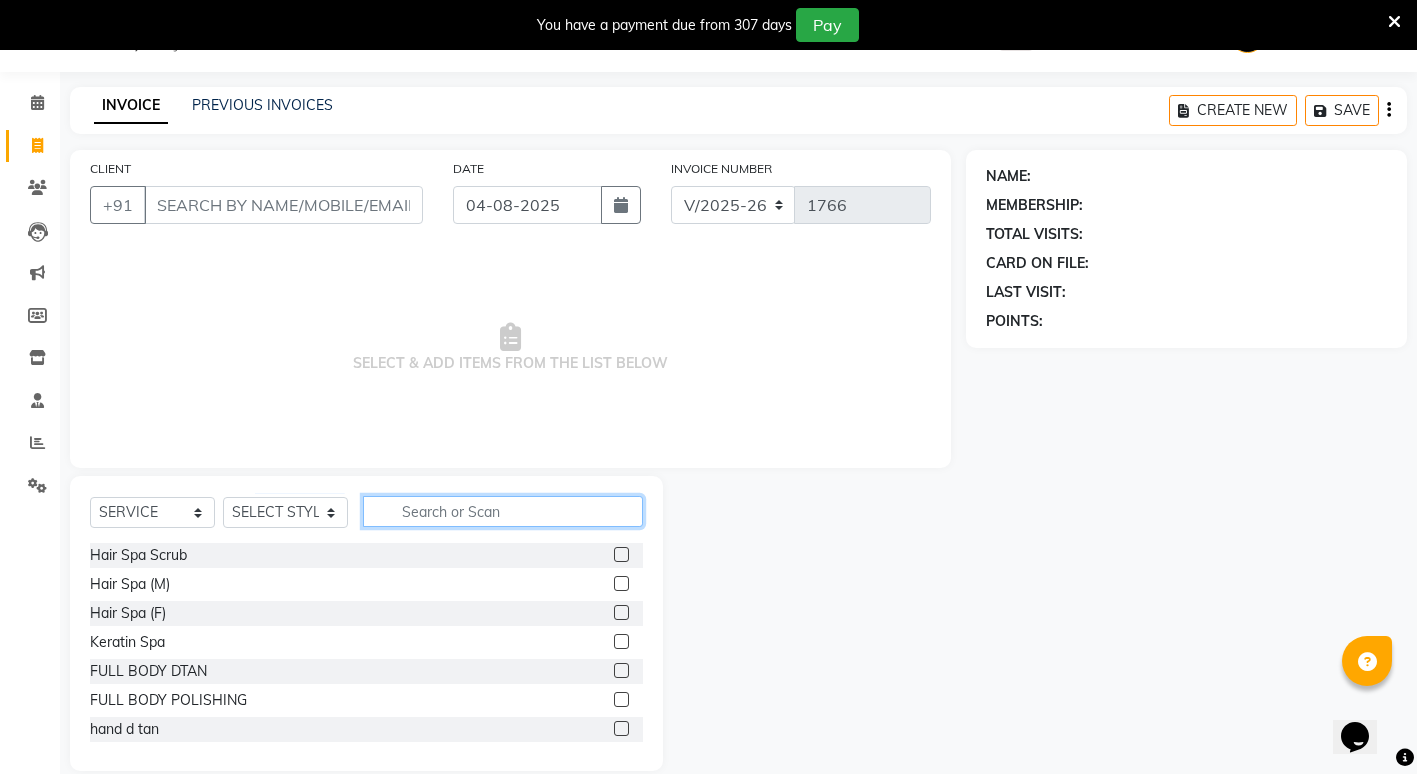 click 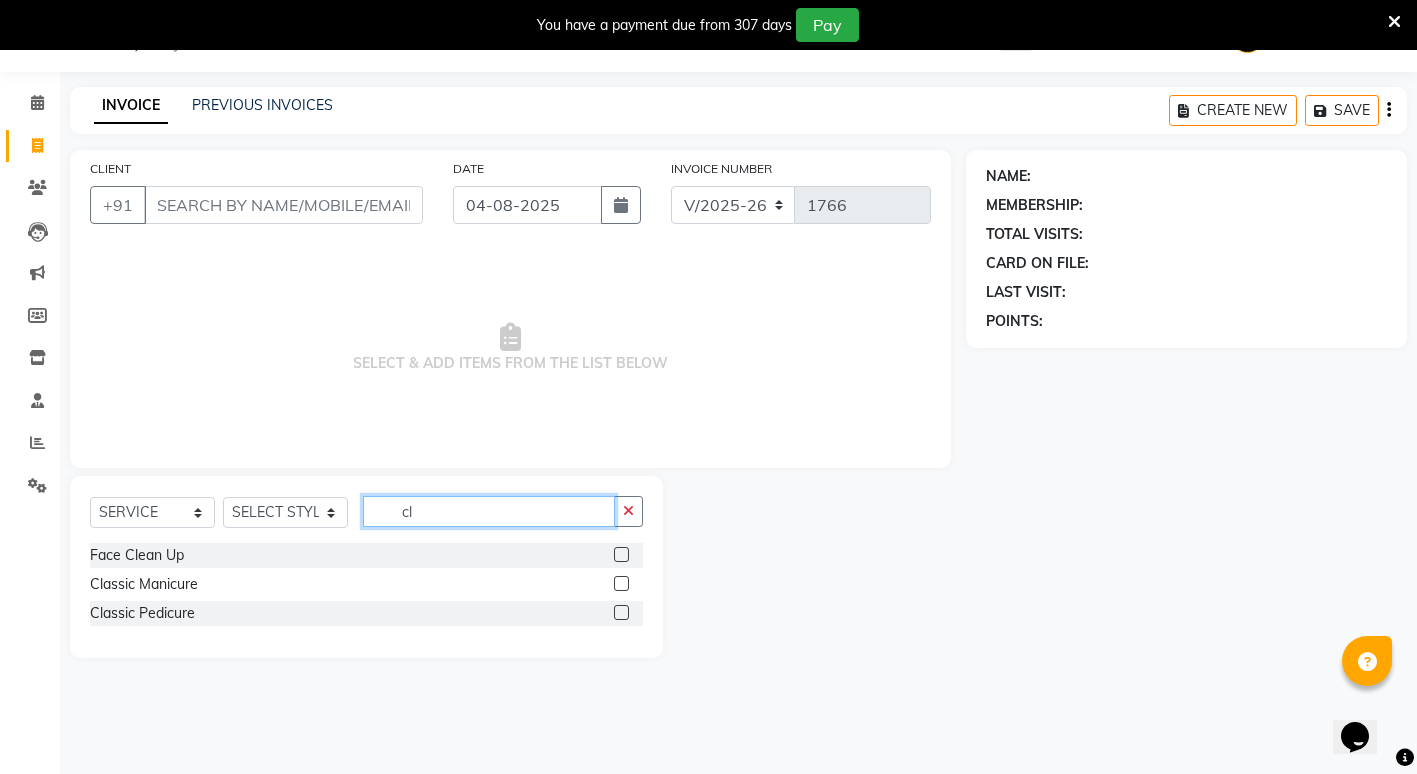 type on "cl" 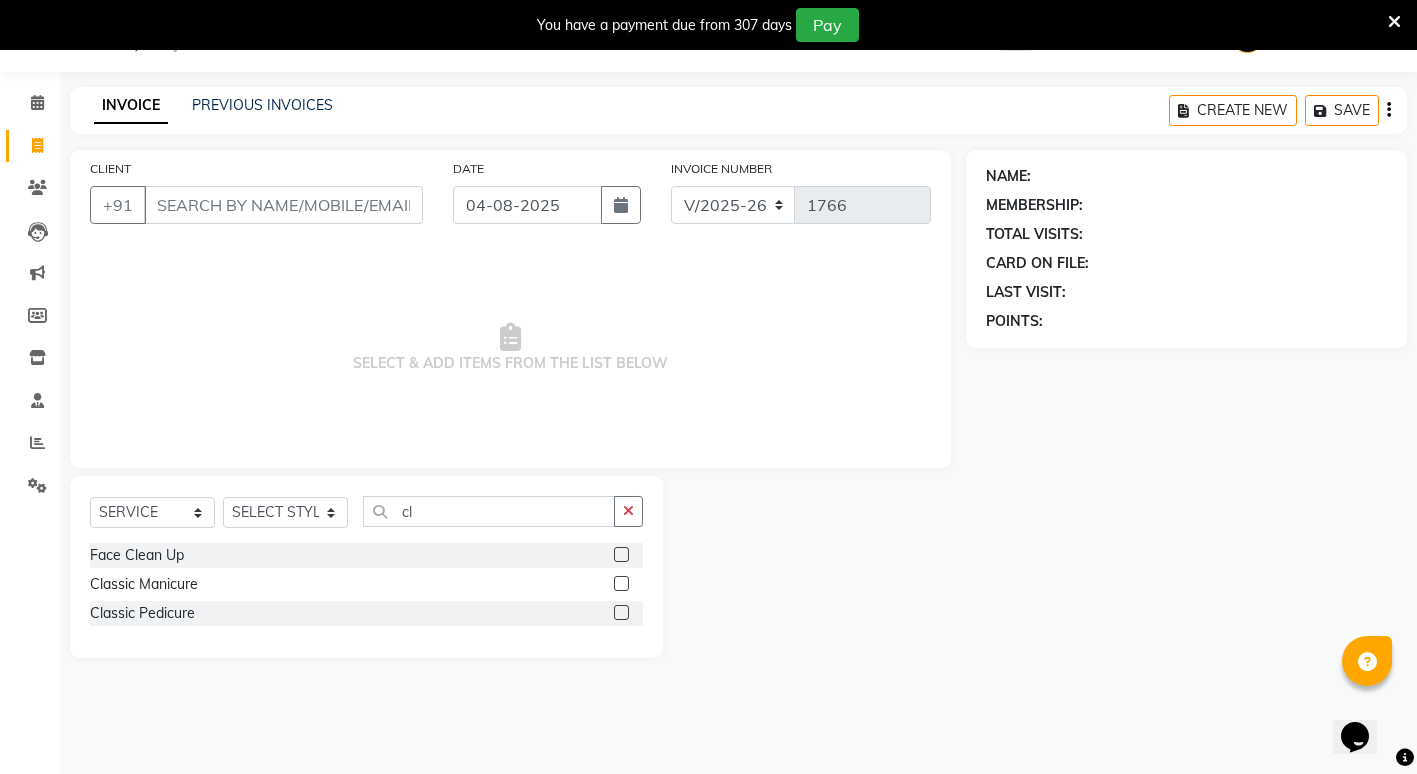 click 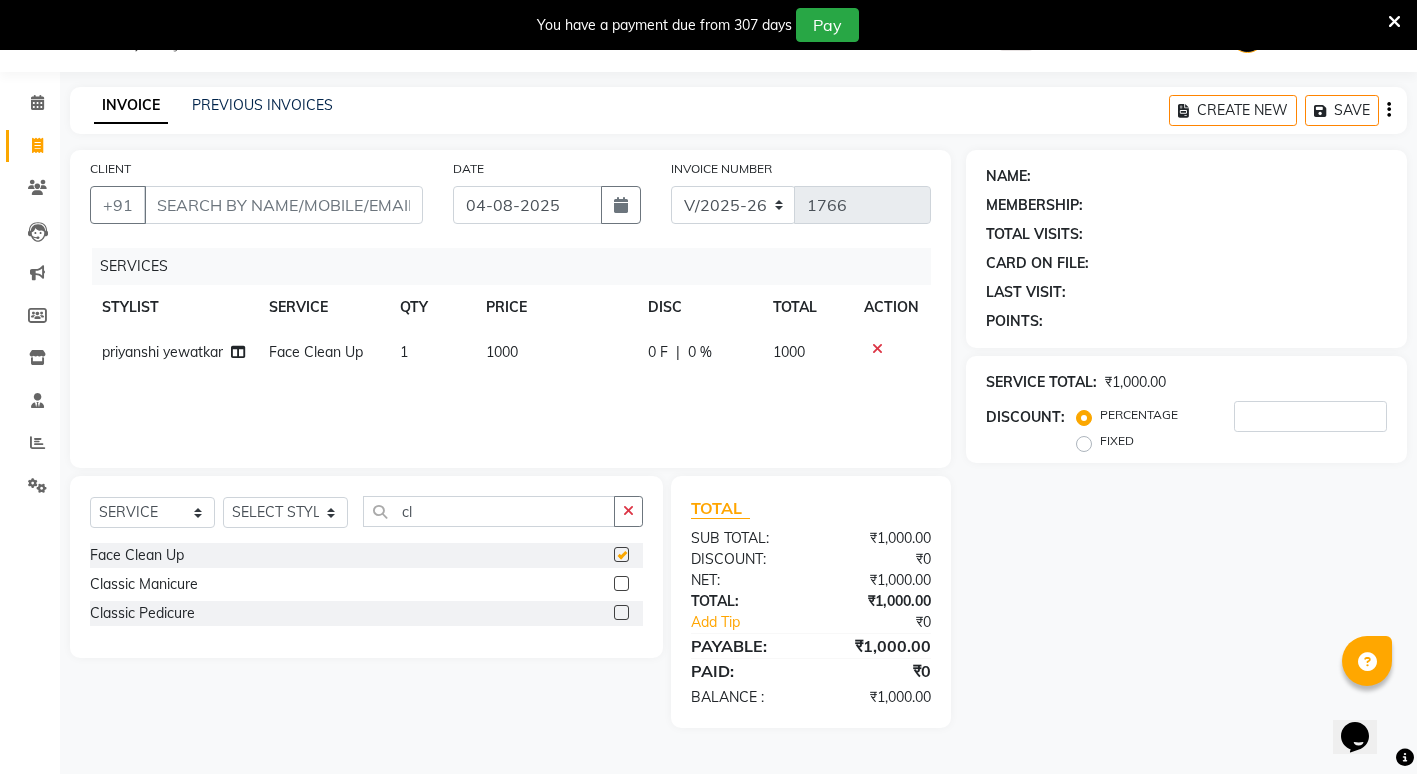 checkbox on "false" 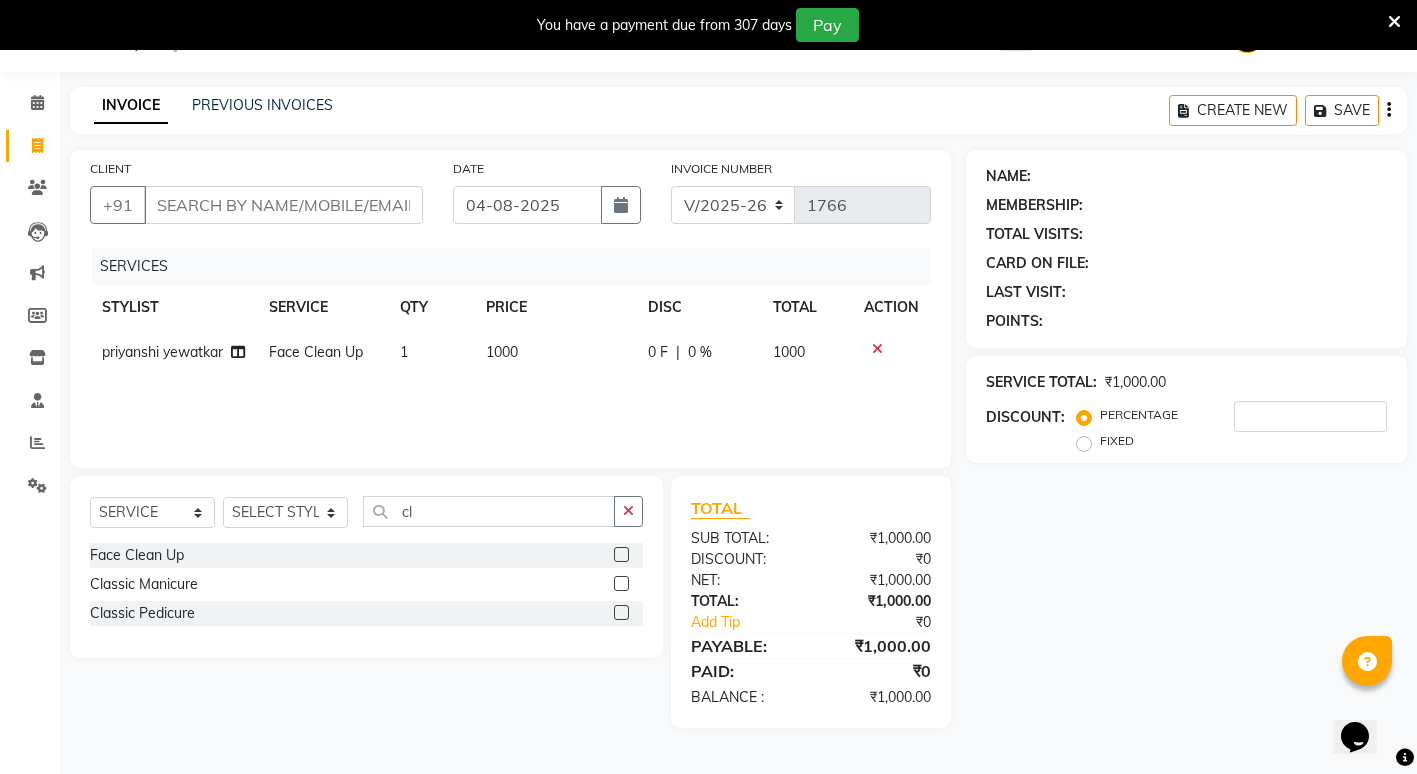click on "SELECT  SERVICE  PRODUCT  MEMBERSHIP  PACKAGE VOUCHER PREPAID GIFT CARD  SELECT STYLIST ADMIN [NAME] [NAME] [NAME] Gondia Capello [NAME]  [NAME] [NAME] [NAME] [NAME] [NAME] [NAME] (M) [NAME] cl" 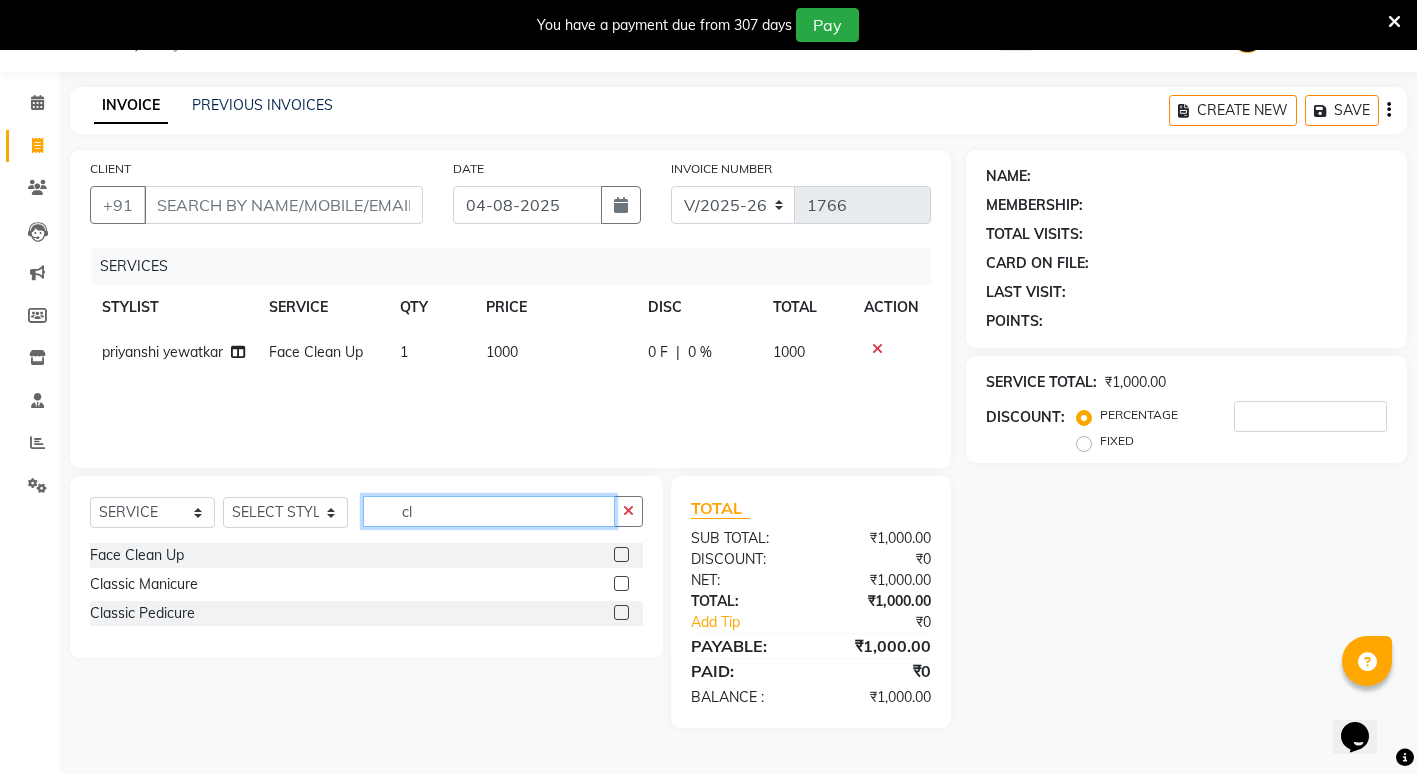 click on "cl" 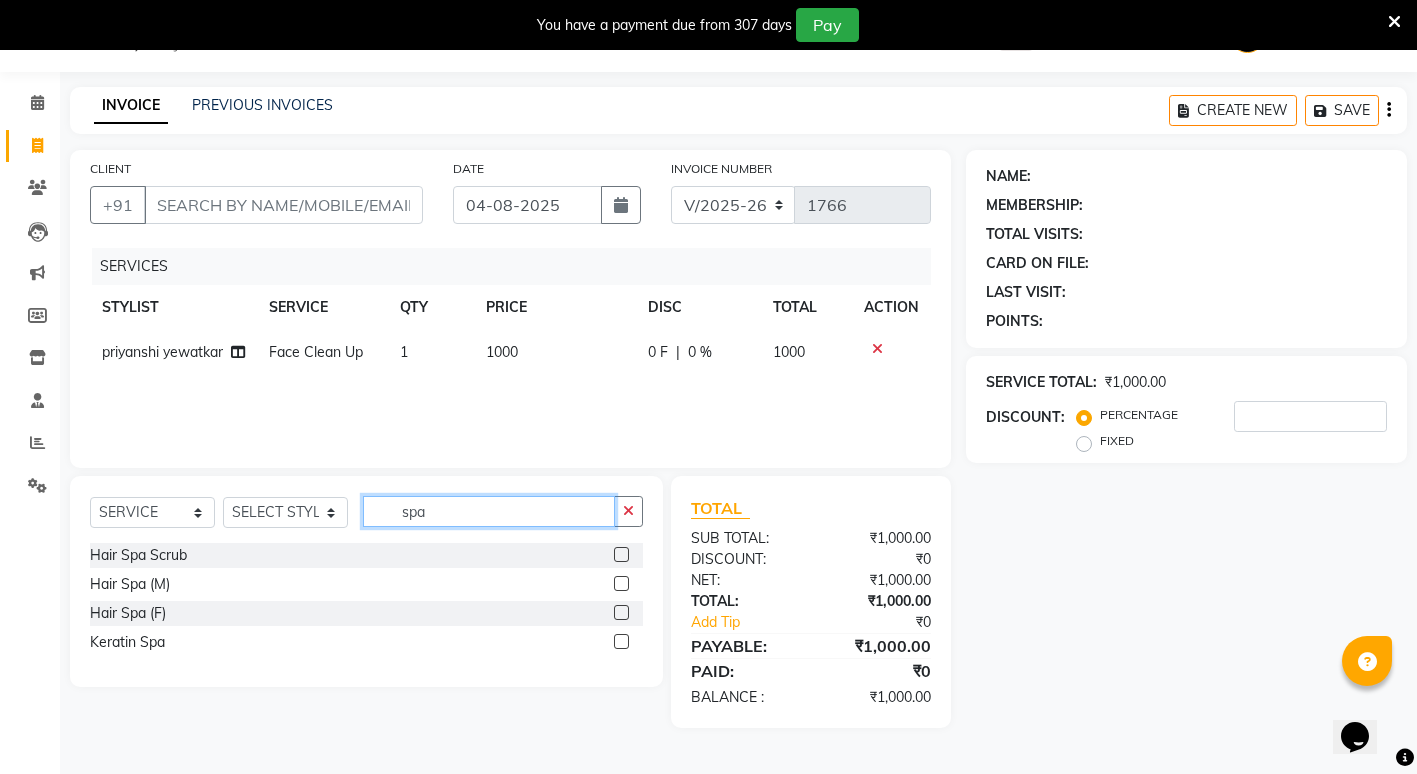 type on "spa" 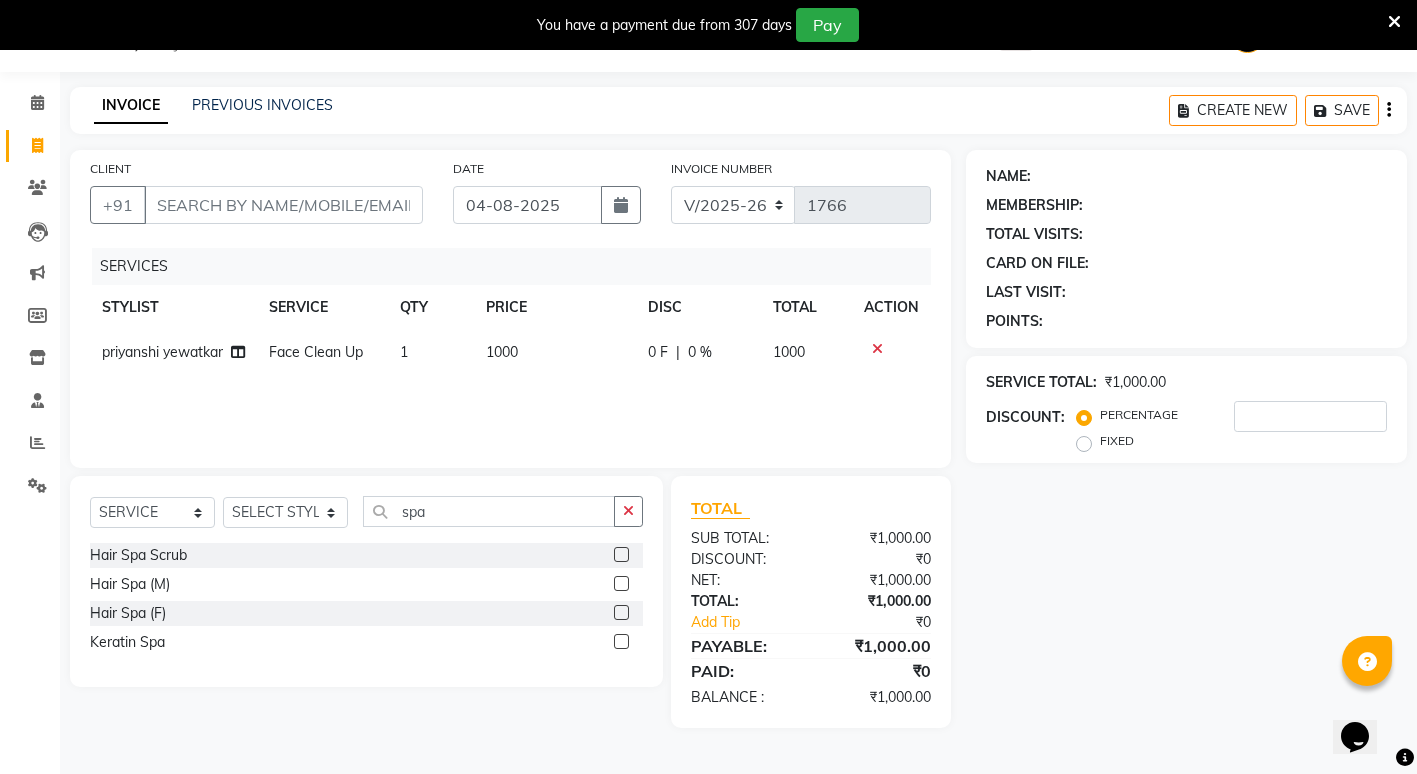 click 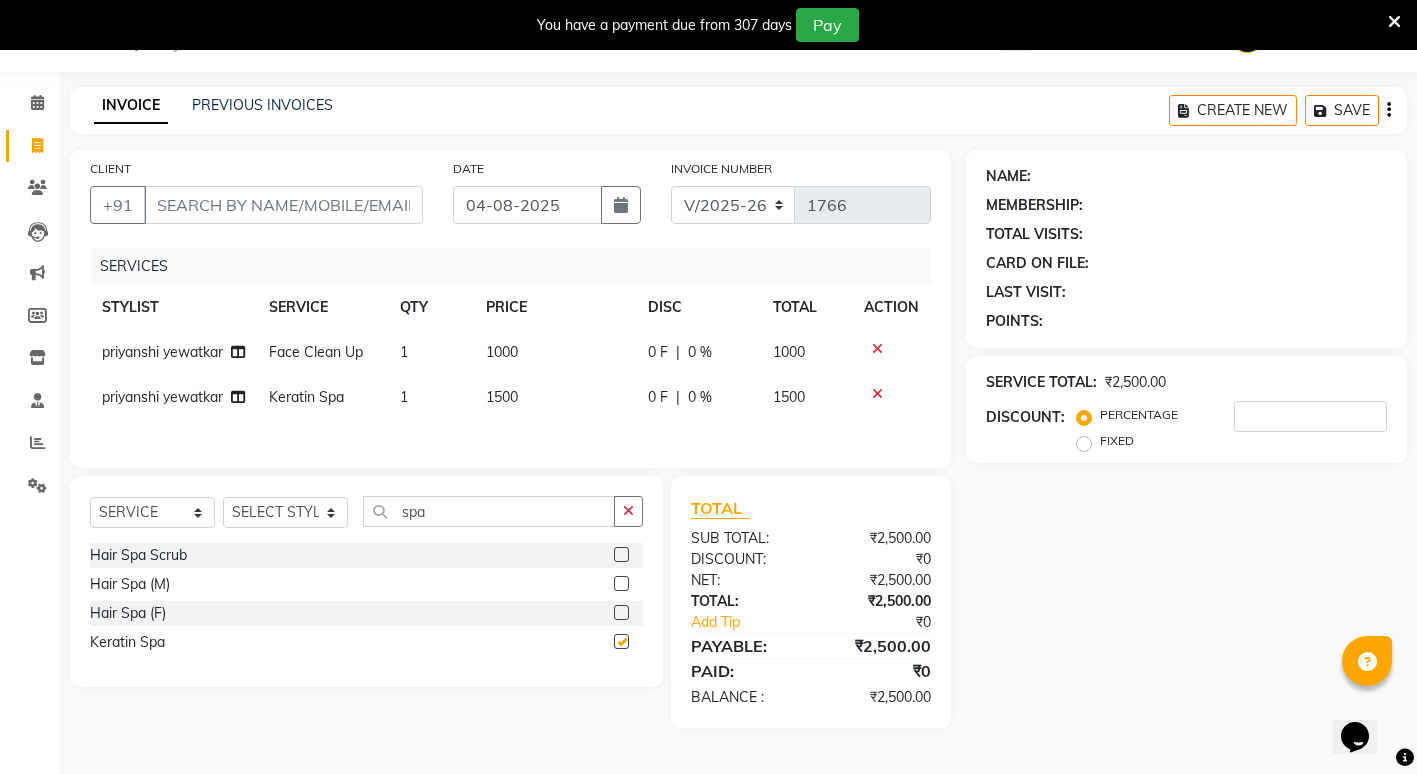 checkbox on "false" 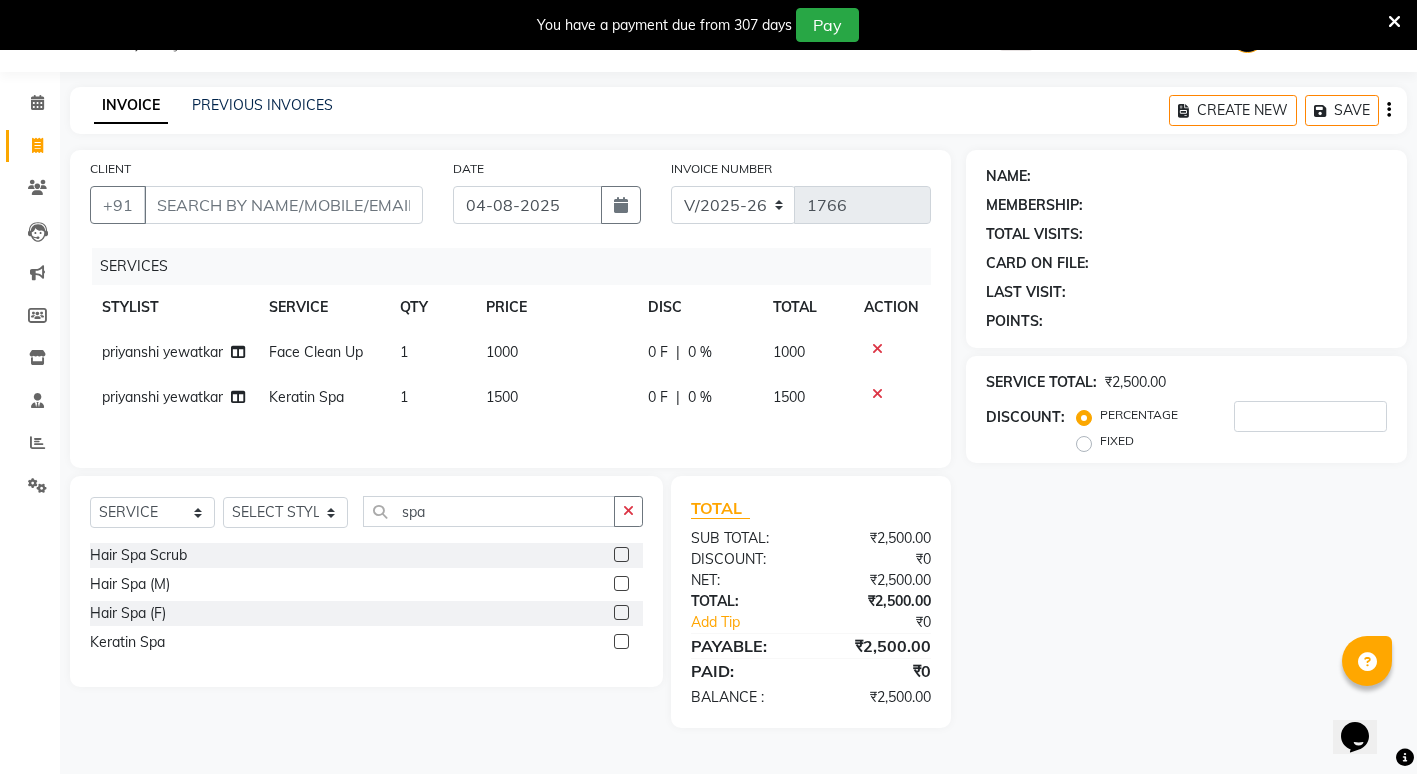 click on "1500" 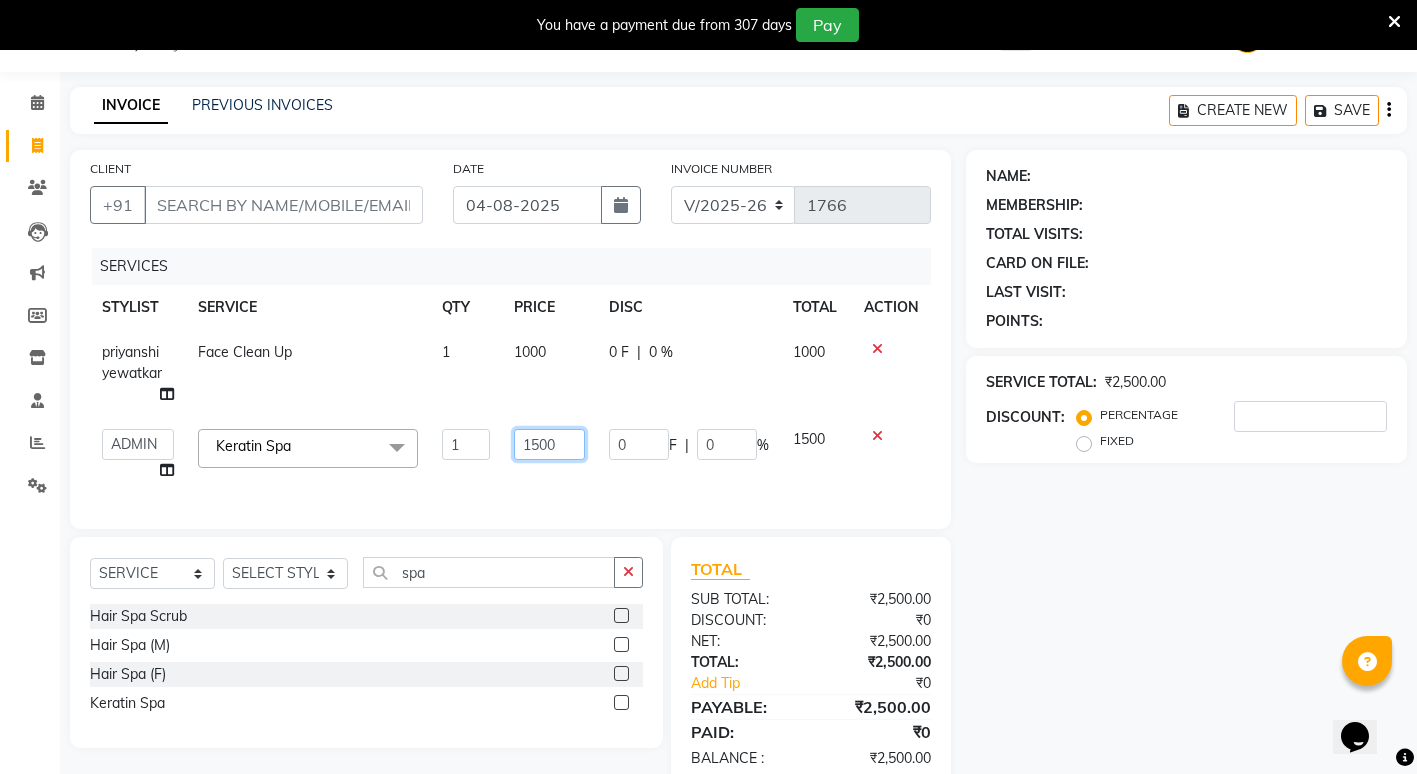 click on "1500" 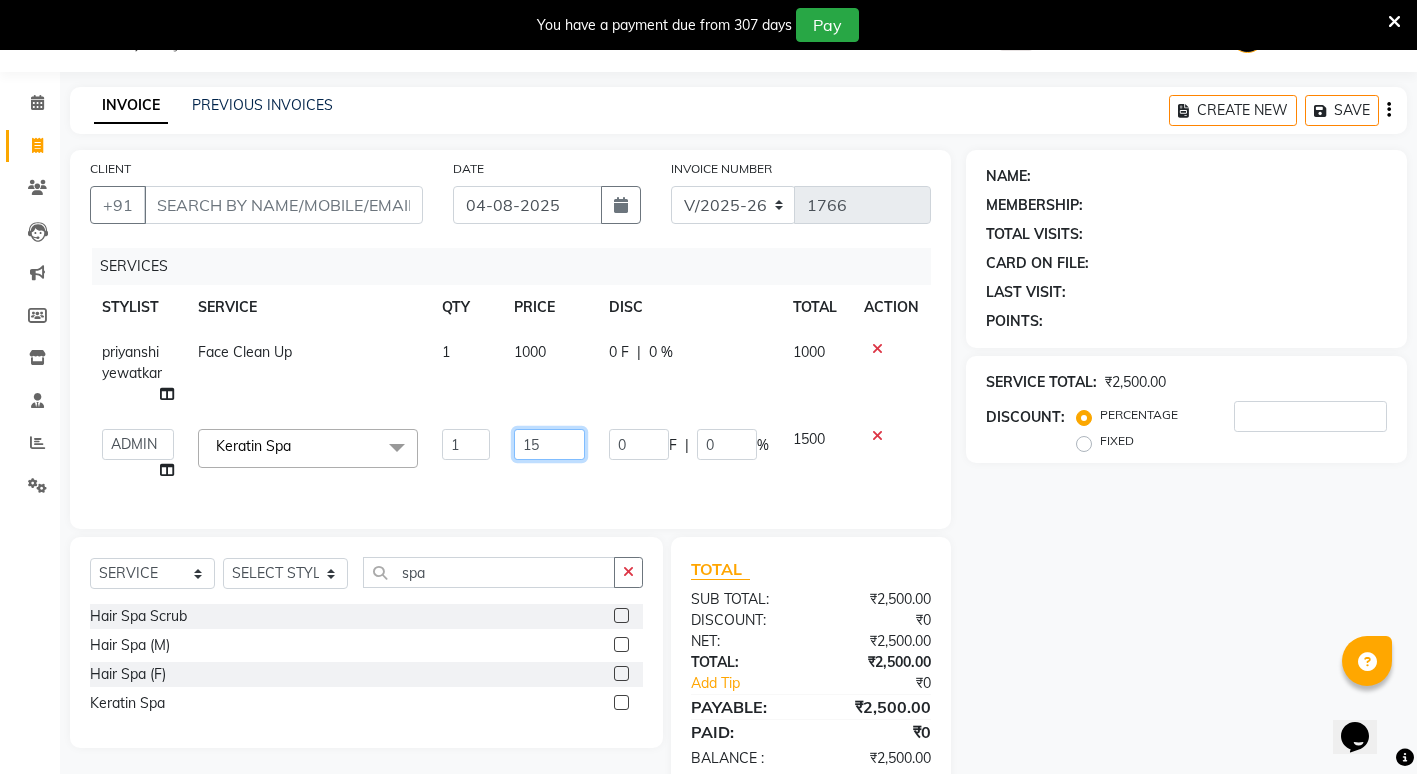 type on "1" 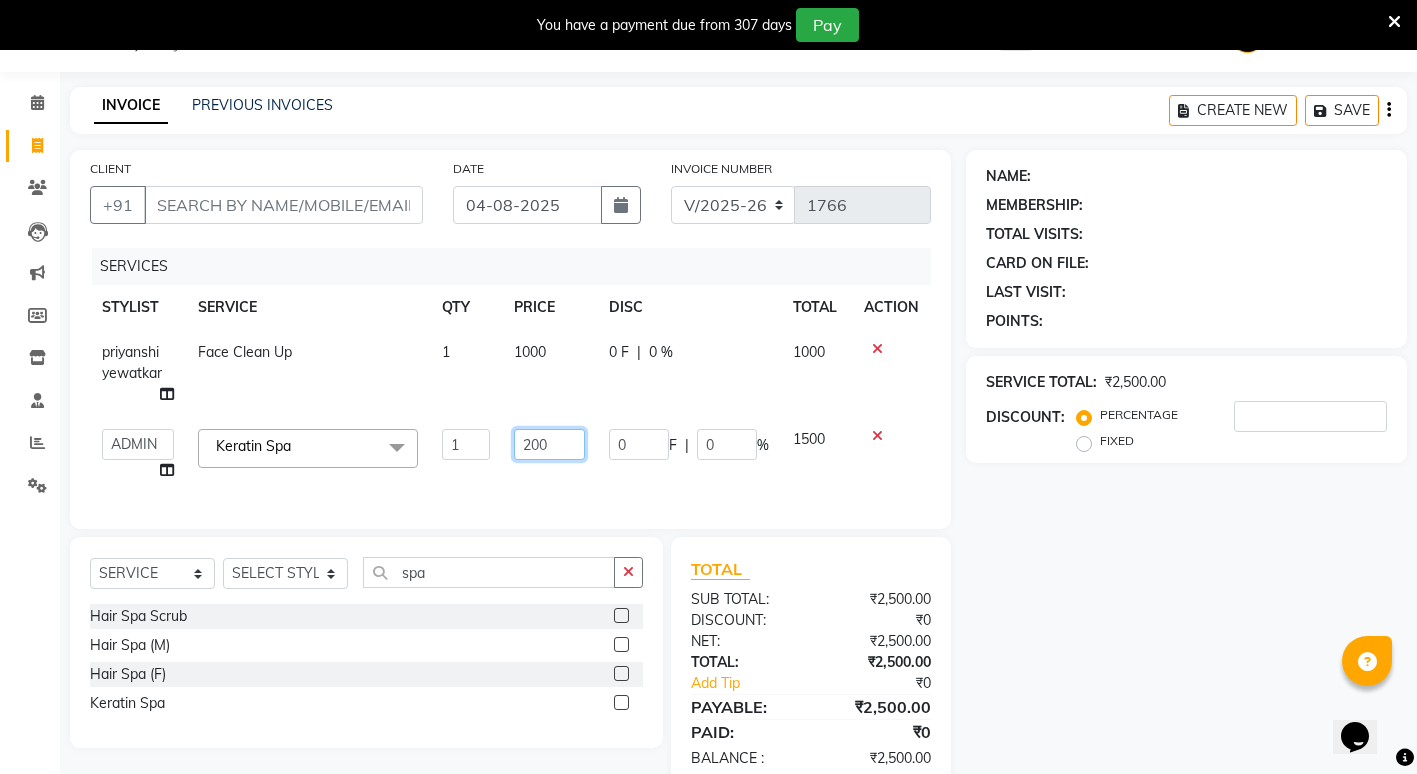 type on "2000" 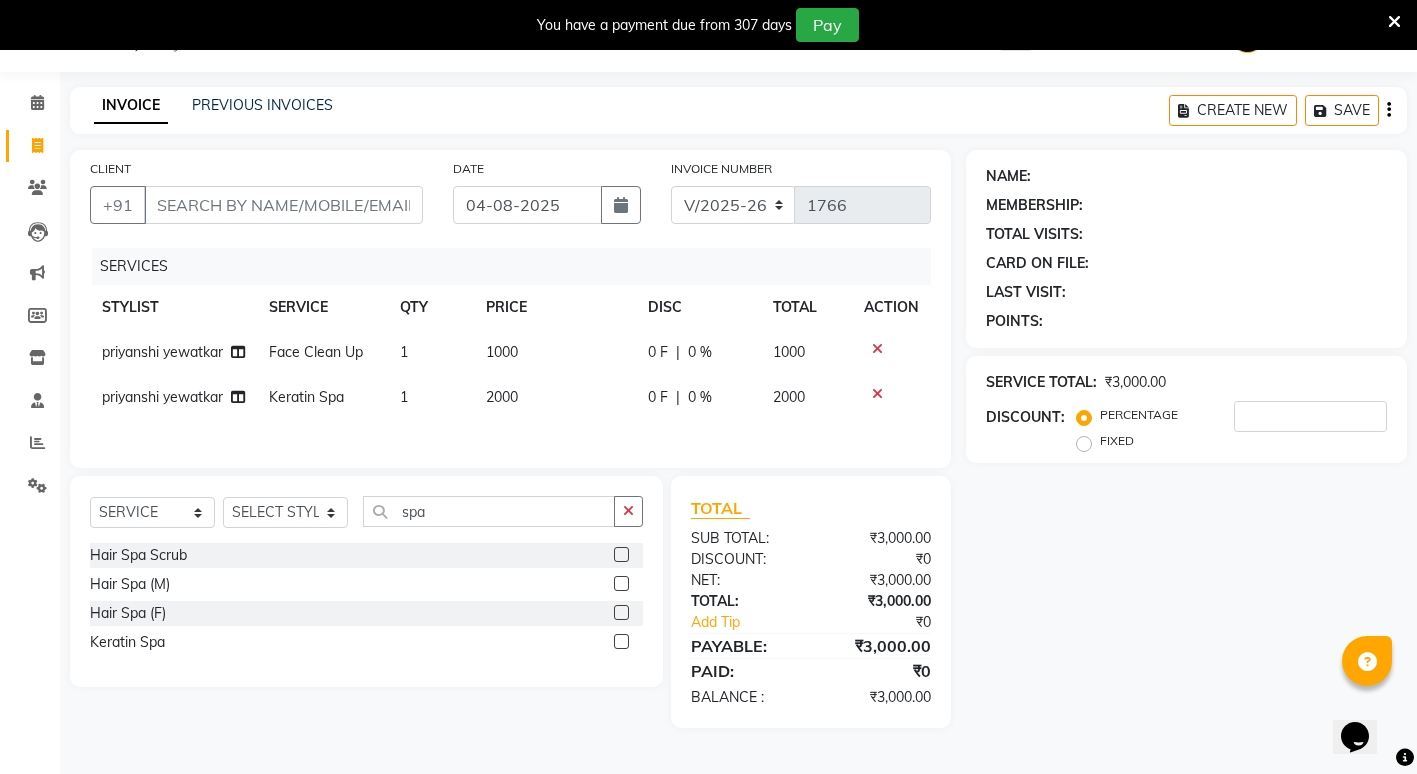 click on "NAME: [NAME]  MEMBERSHIP:  TOTAL VISITS:  CARD ON FILE:  LAST VISIT:   POINTS:  SERVICE TOTAL:  ₹3,000.00  DISCOUNT:  PERCENTAGE   FIXED" 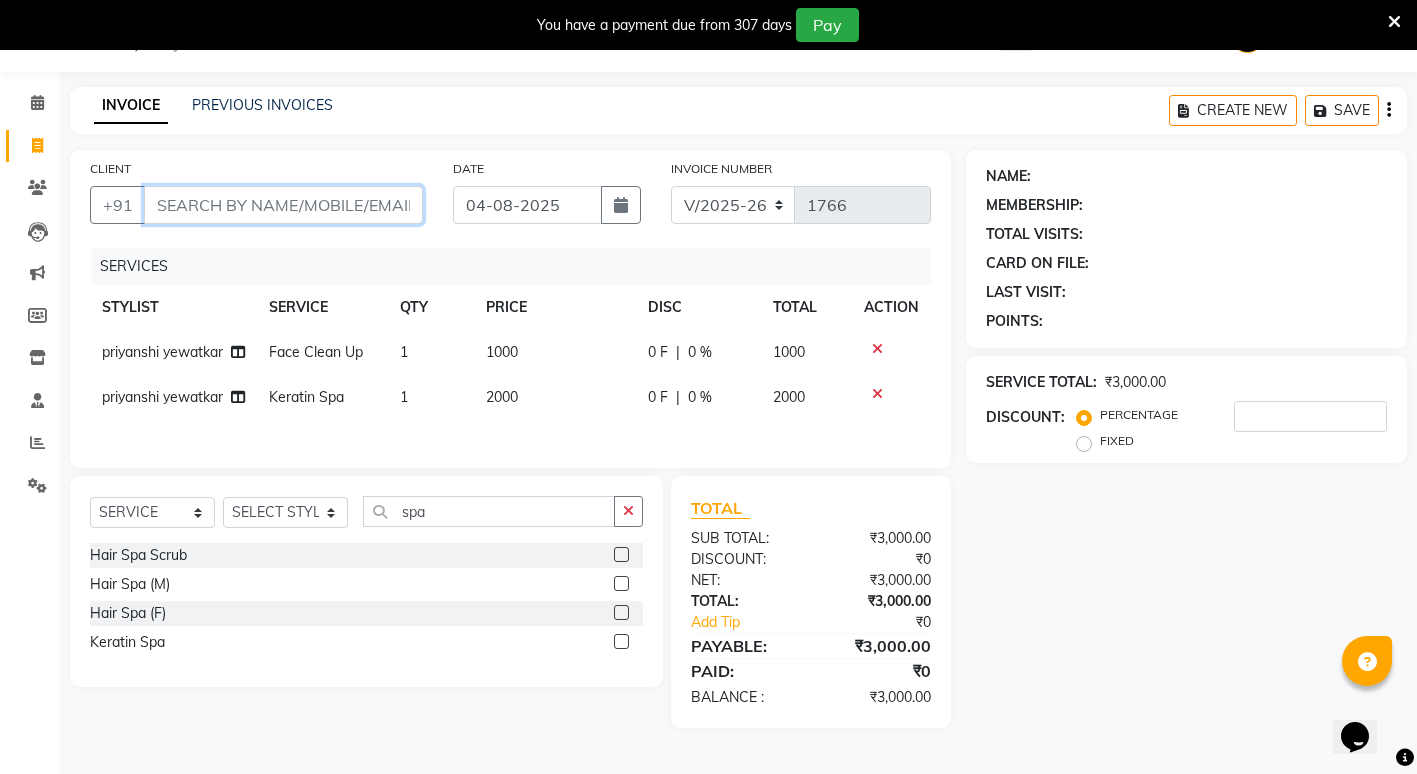 click on "CLIENT" at bounding box center (283, 205) 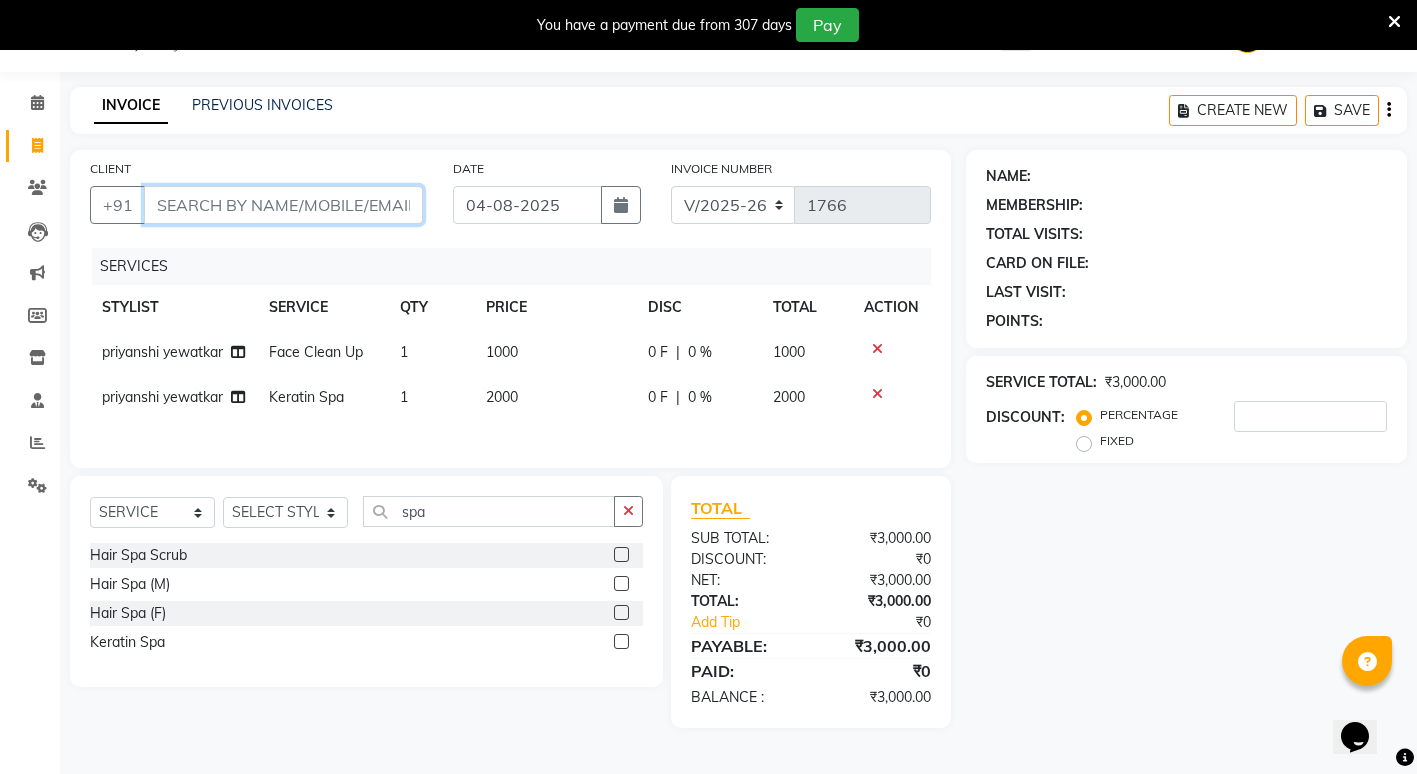type on "9" 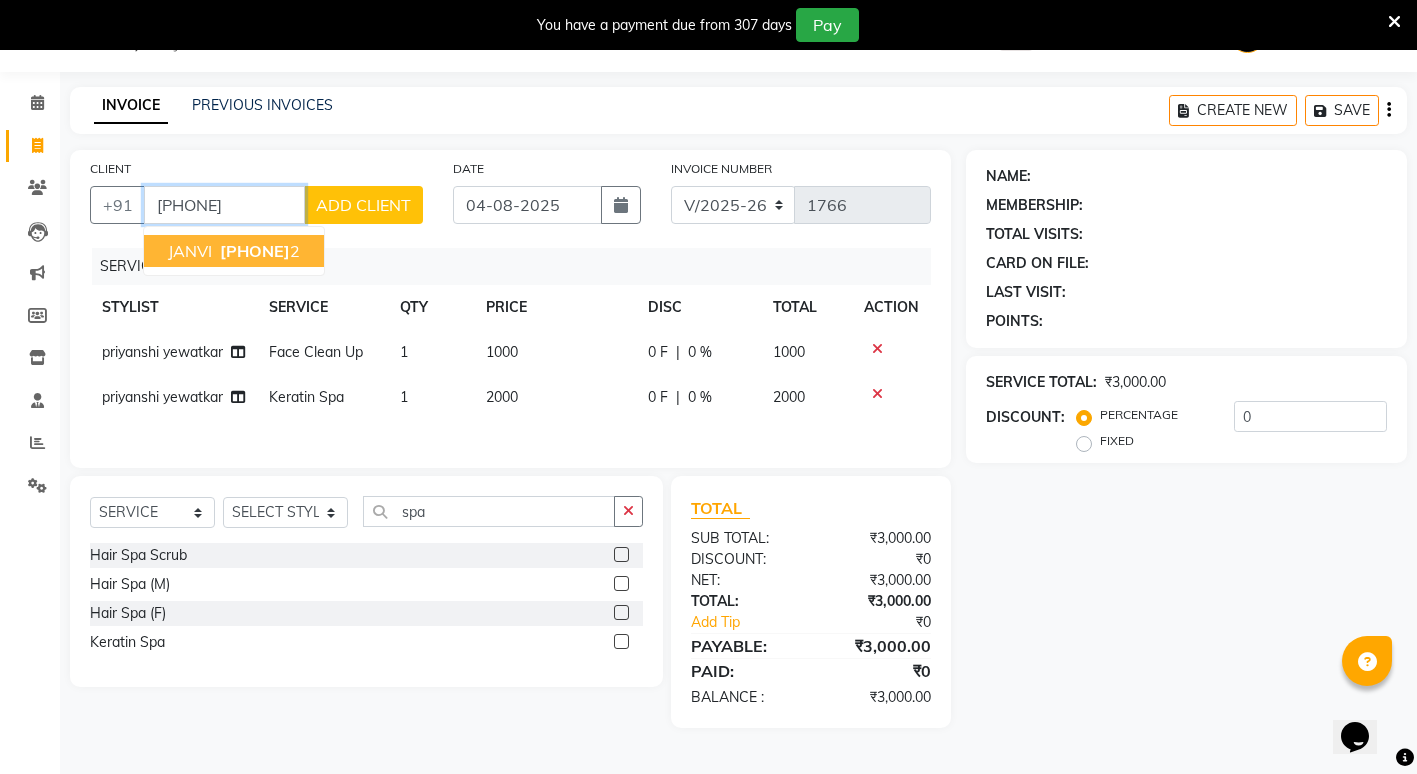 type on "[PHONE]" 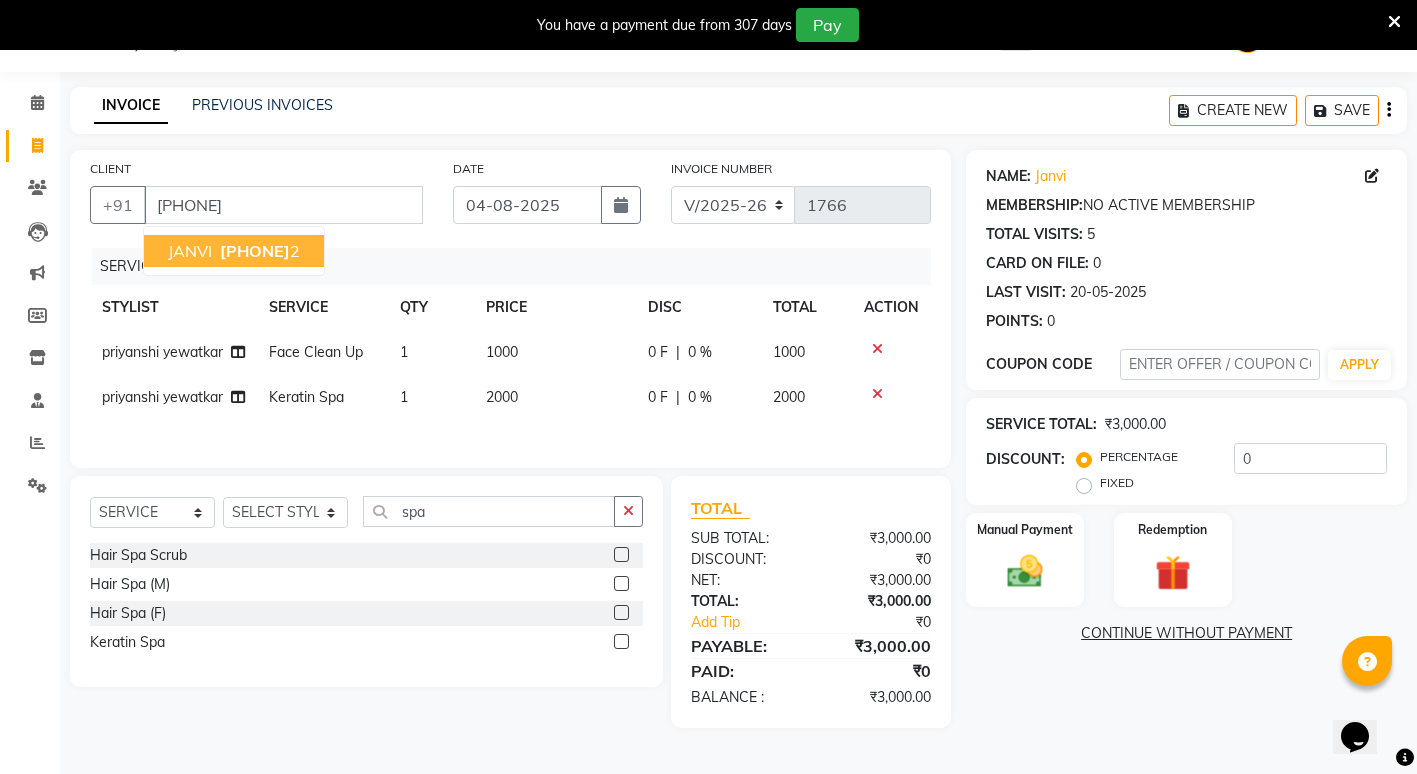 click on "NAME: [NAME]  MEMBERSHIP:  NO ACTIVE MEMBERSHIP  TOTAL VISITS:  5 CARD ON FILE:  0 LAST VISIT:   20-05-2025 POINTS:   0  COUPON CODE APPLY SERVICE TOTAL:  ₹3,000.00  DISCOUNT:  PERCENTAGE   FIXED  0 Manual Payment Redemption  CONTINUE WITHOUT PAYMENT" 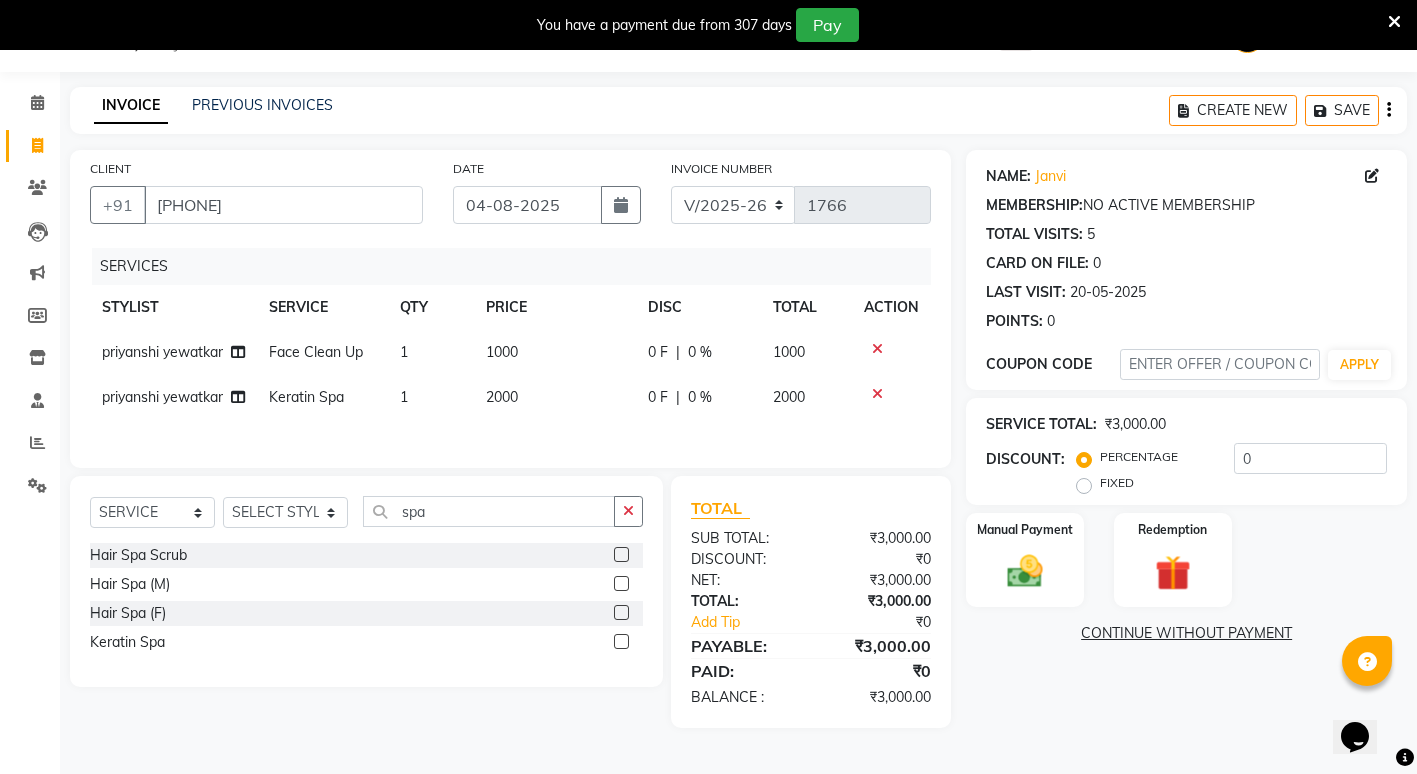 click on "1000" 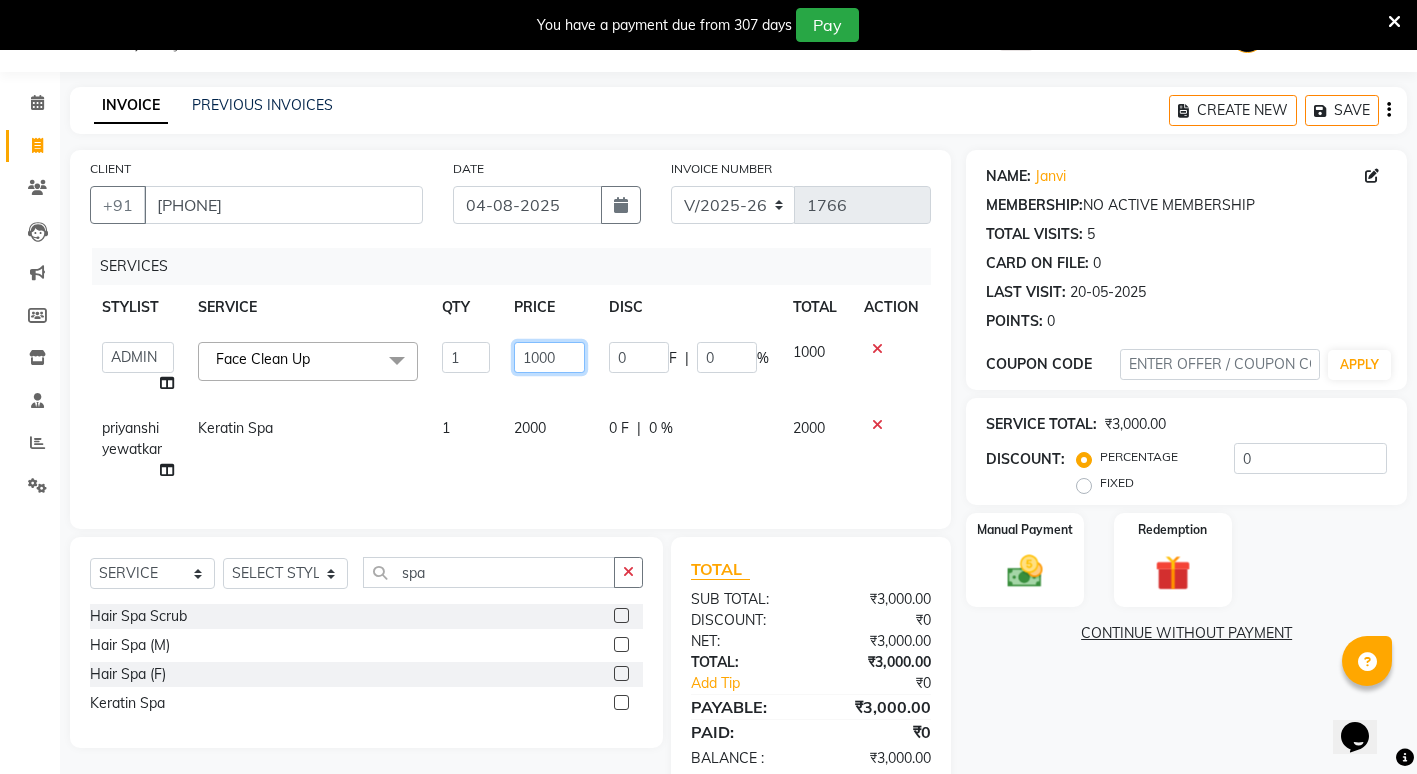 click on "1000" 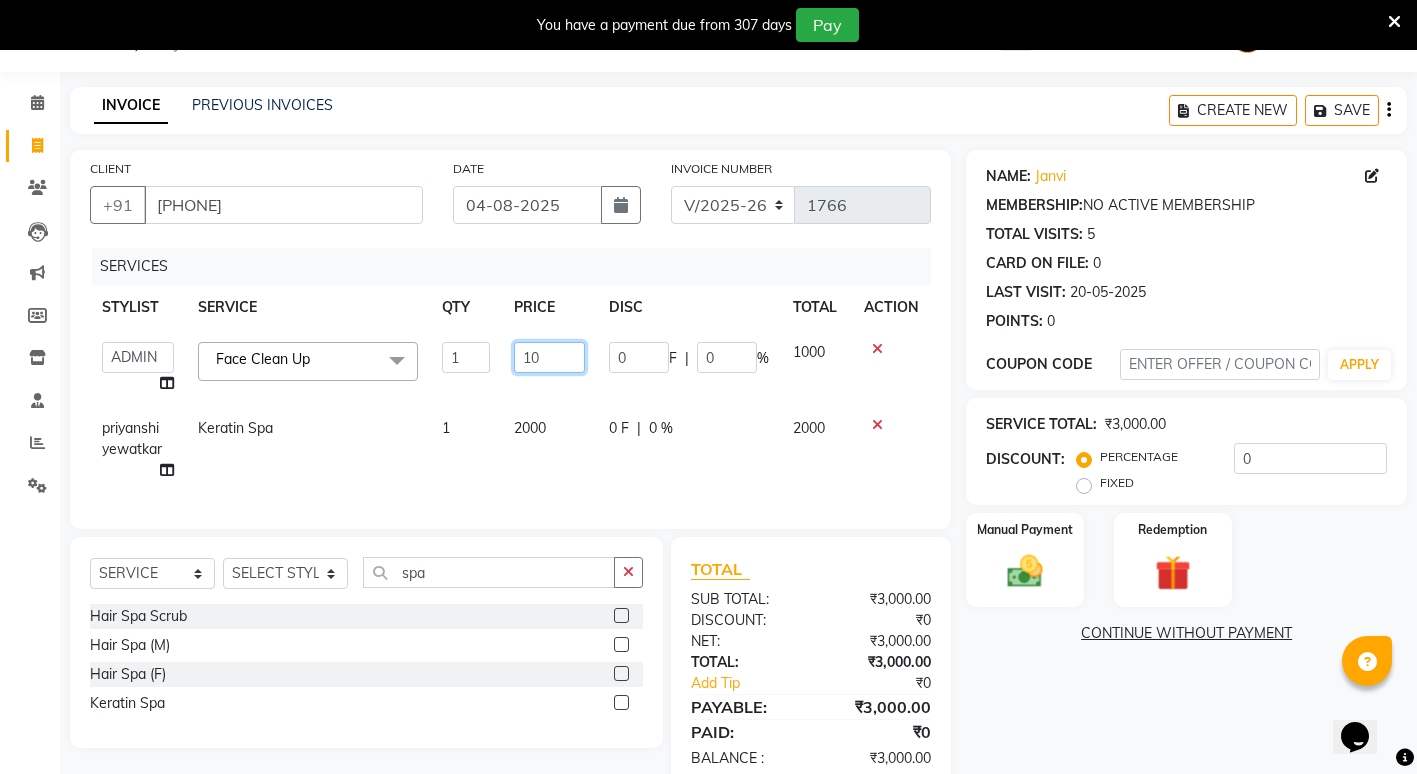 type on "1" 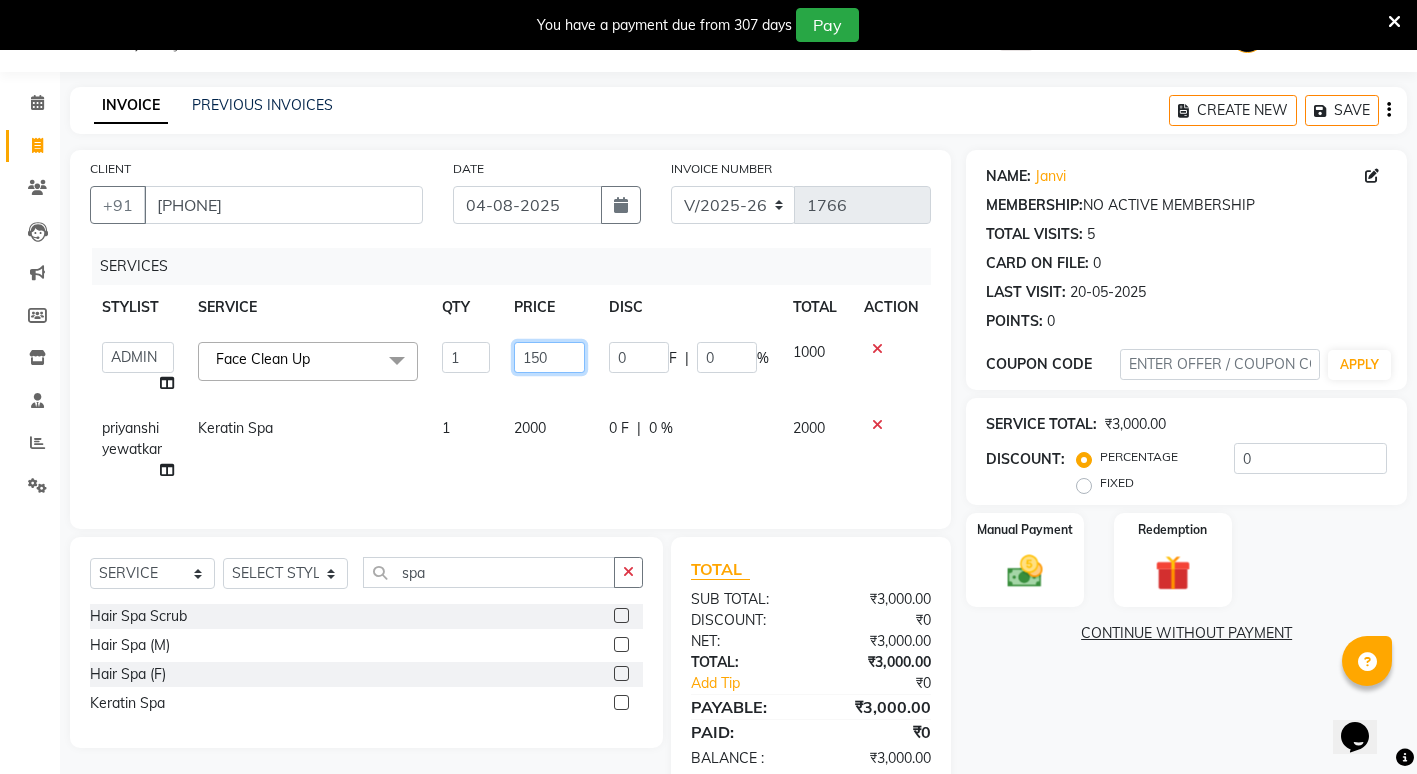 type on "1500" 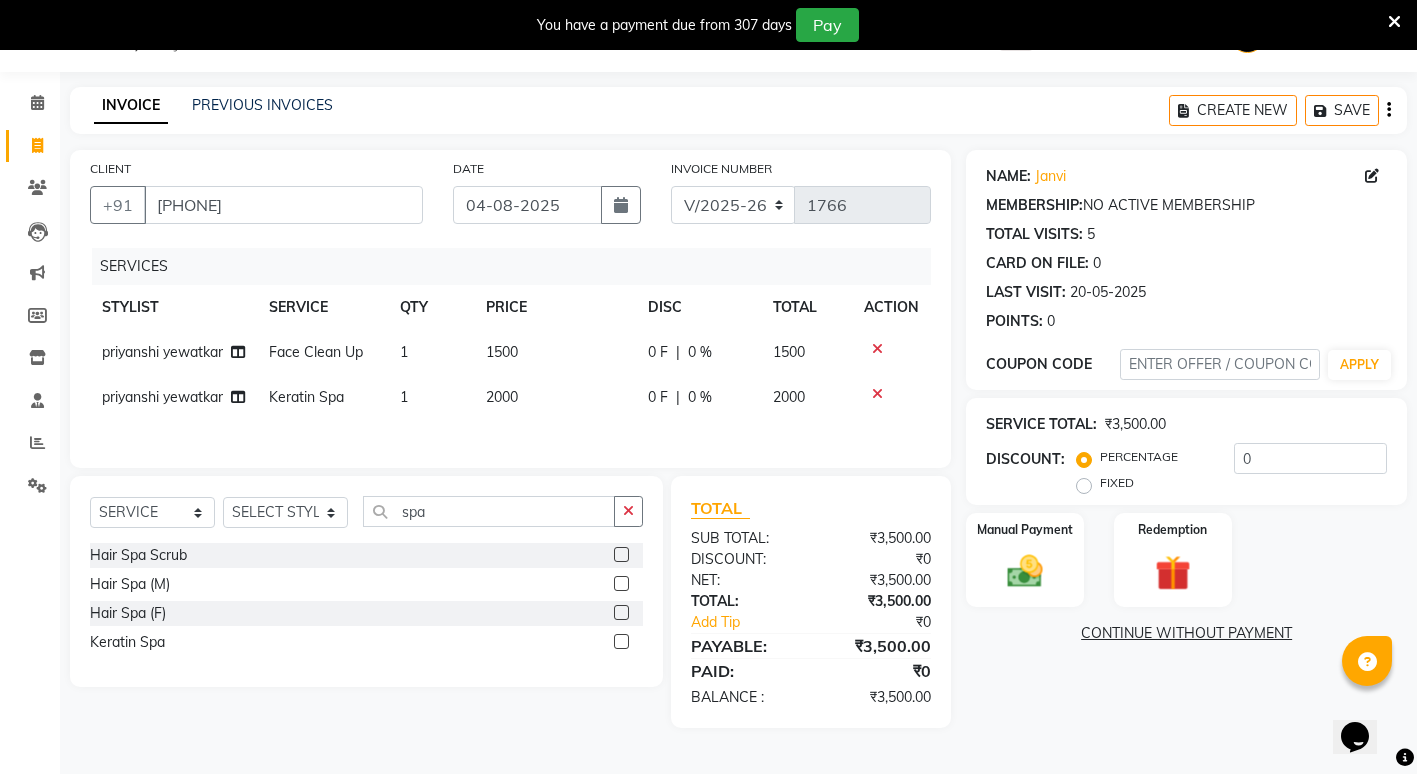 click on "NAME: [NAME]  MEMBERSHIP:  NO ACTIVE MEMBERSHIP  TOTAL VISITS:  5 CARD ON FILE:  0 LAST VISIT:   20-05-2025 POINTS:   0  COUPON CODE APPLY SERVICE TOTAL:  ₹3,500.00  DISCOUNT:  PERCENTAGE   FIXED  0 Manual Payment Redemption  CONTINUE WITHOUT PAYMENT" 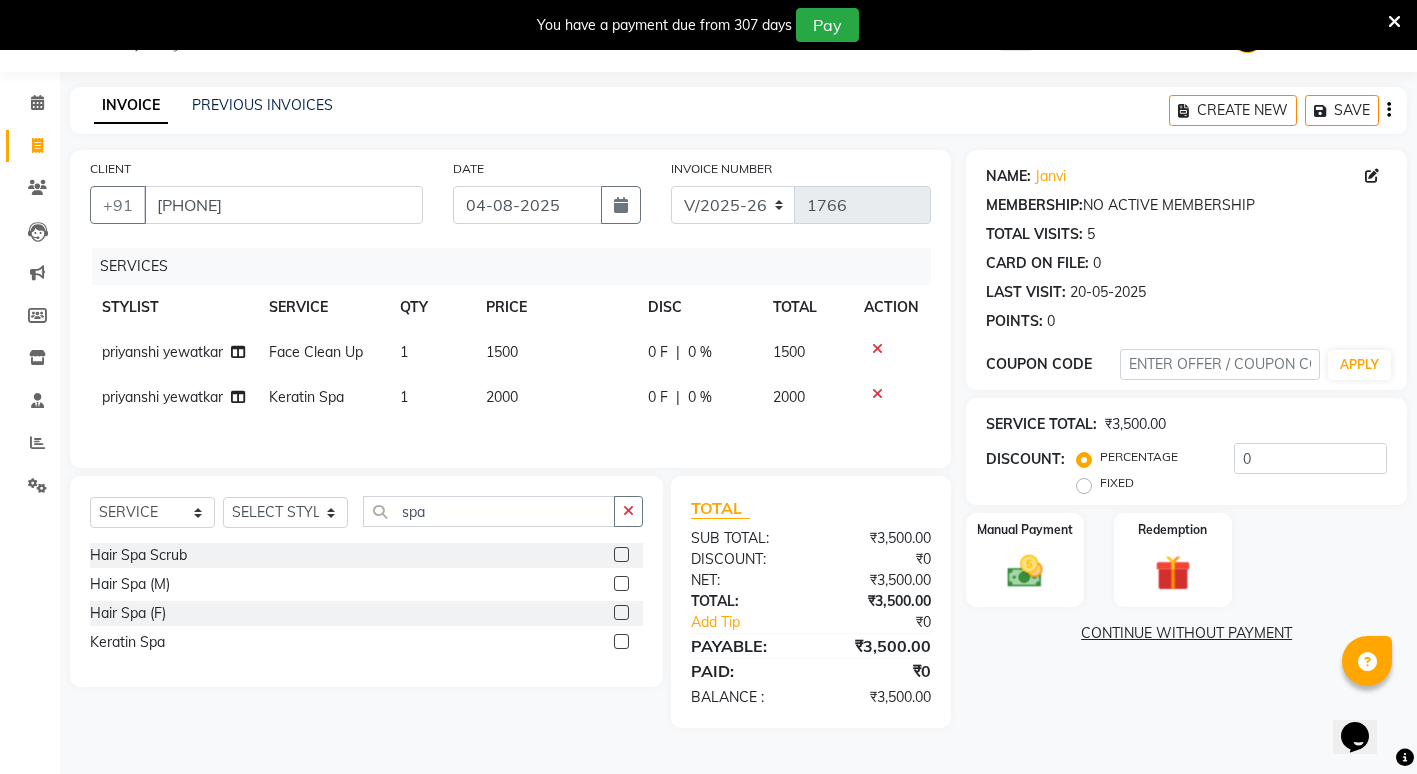 click on "2000" 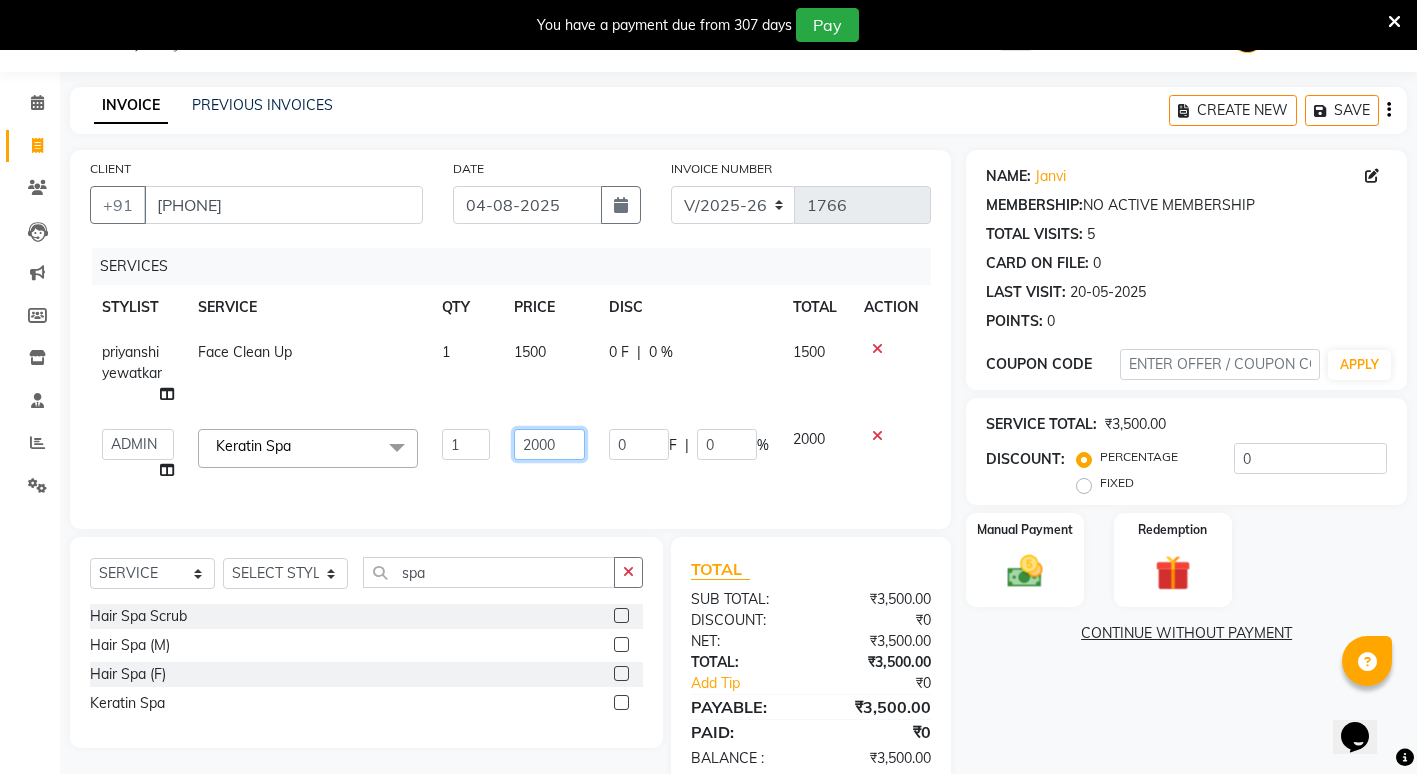 click on "2000" 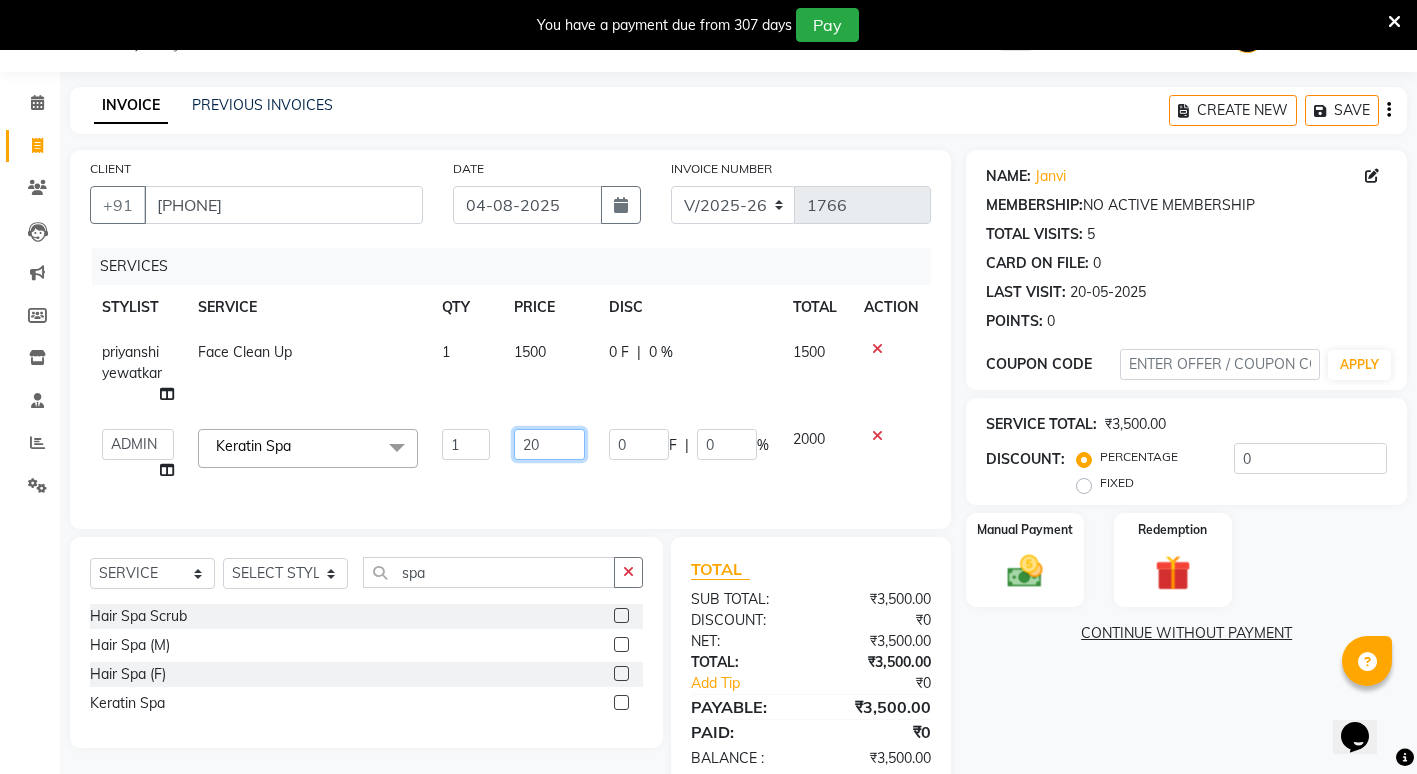 type on "2" 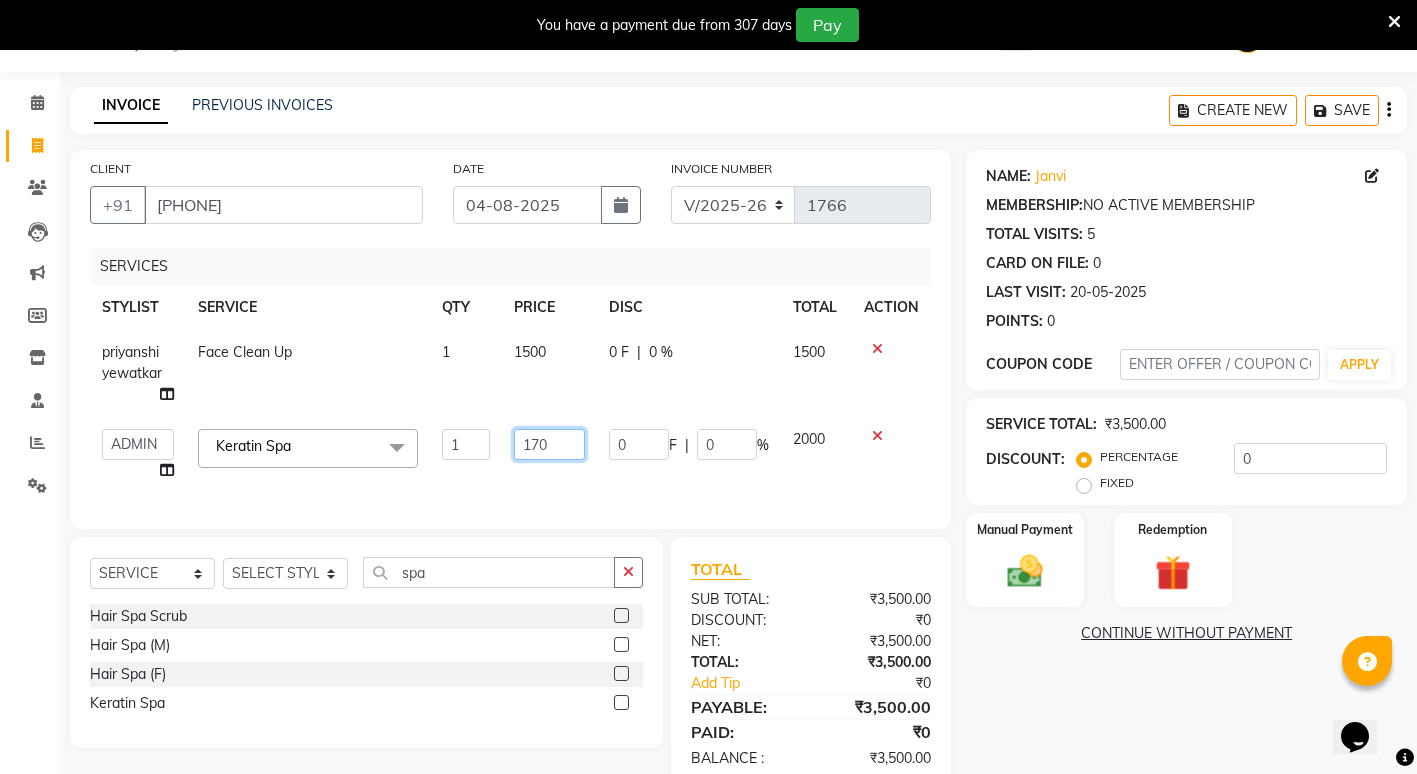 type on "1700" 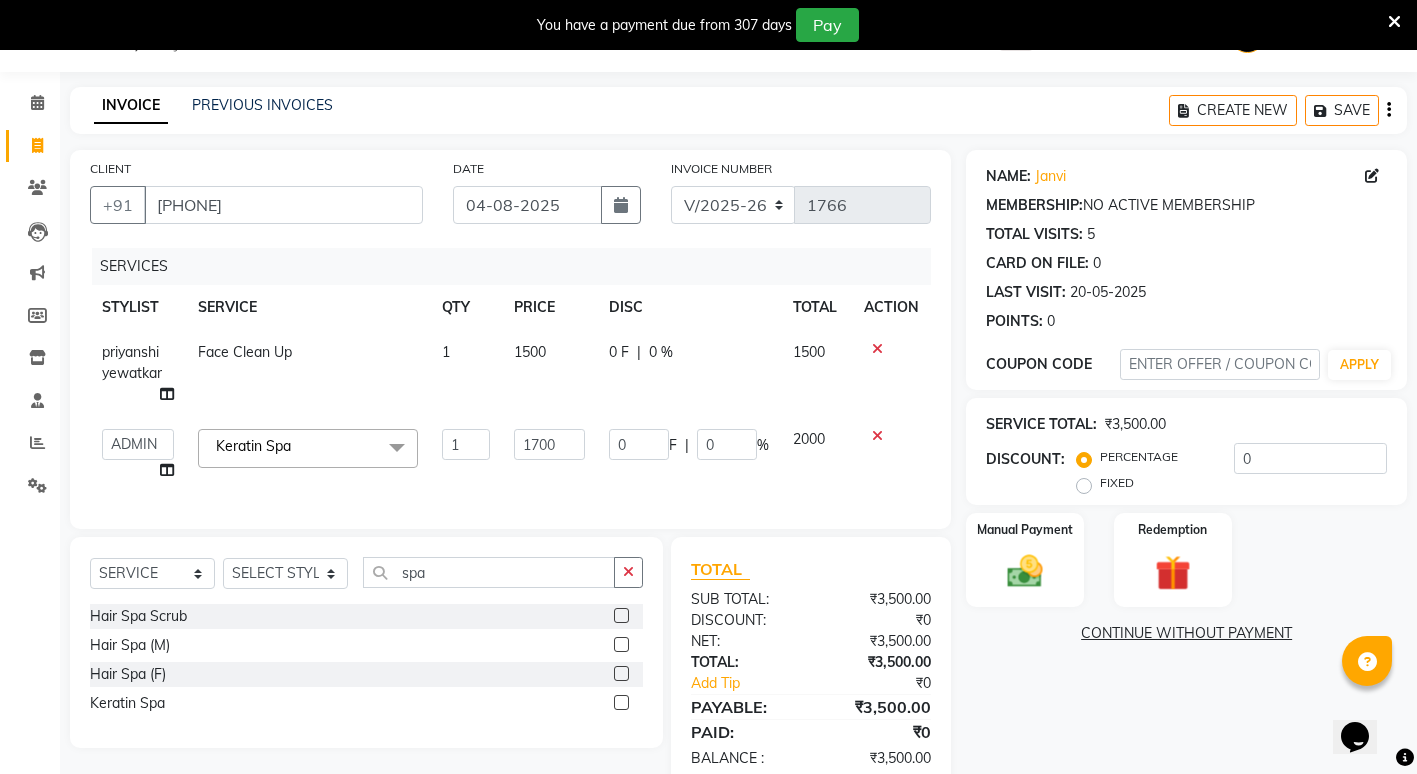 click on "NAME: [NAME]  MEMBERSHIP:  NO ACTIVE MEMBERSHIP  TOTAL VISITS:  5 CARD ON FILE:  0 LAST VISIT:   20-05-2025 POINTS:   0  COUPON CODE APPLY SERVICE TOTAL:  ₹3,500.00  DISCOUNT:  PERCENTAGE   FIXED  0 Manual Payment Redemption  CONTINUE WITHOUT PAYMENT" 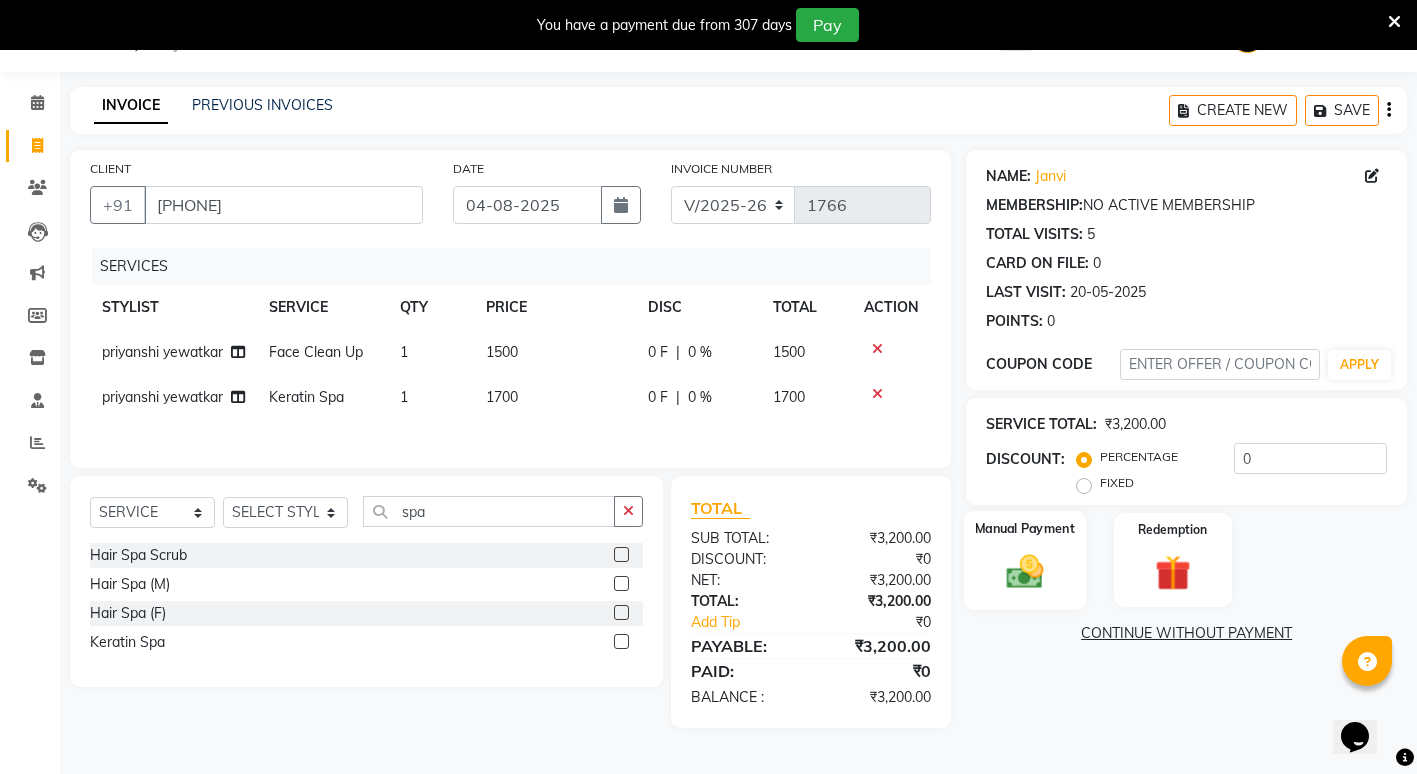 click 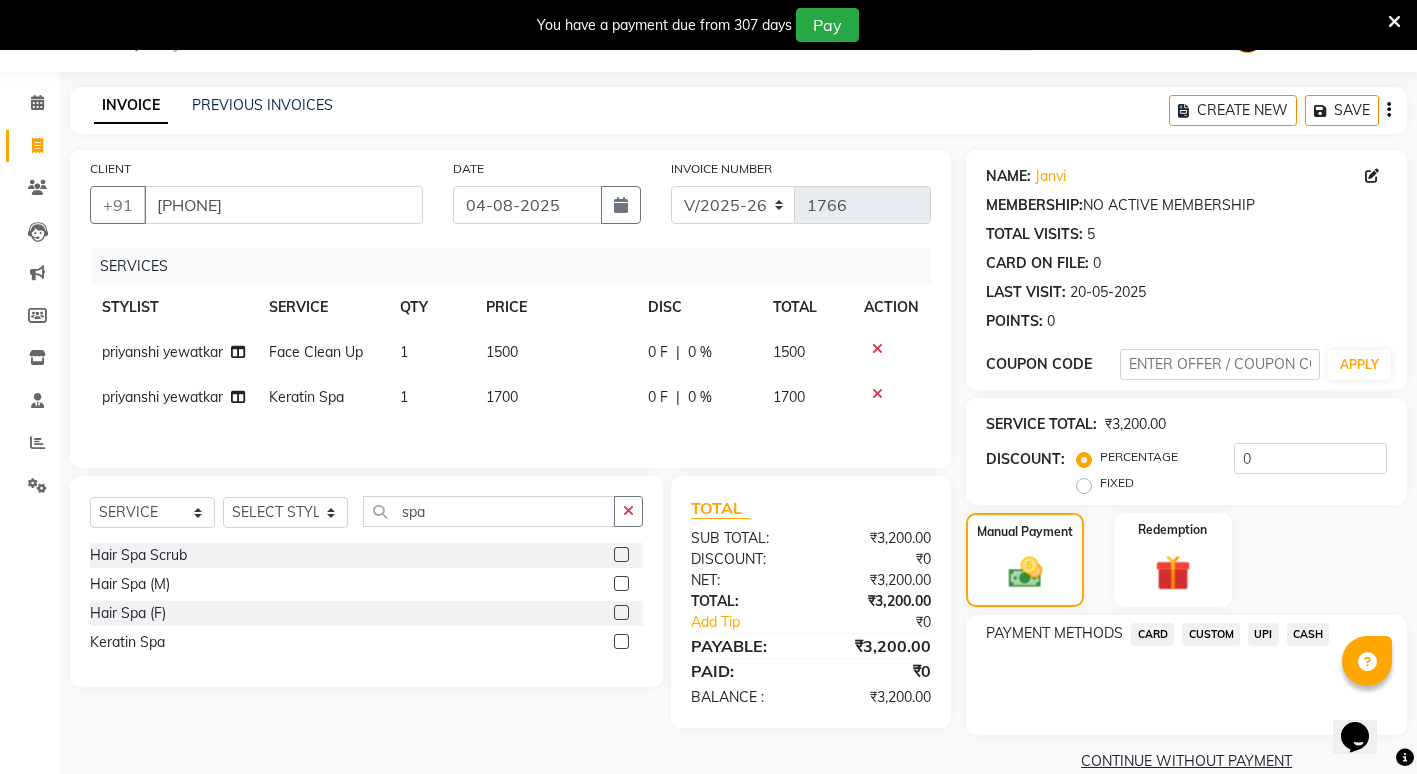 click on "UPI" 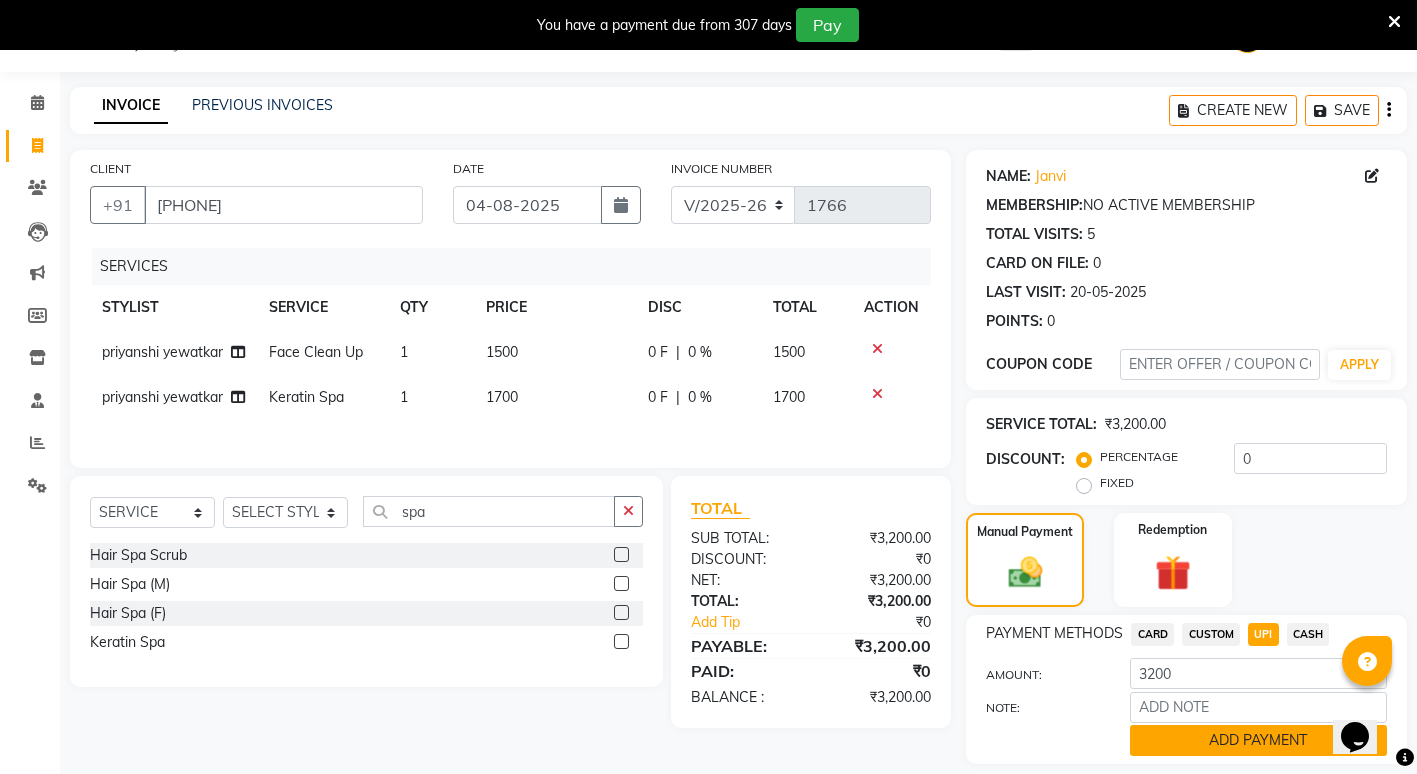 click on "ADD PAYMENT" 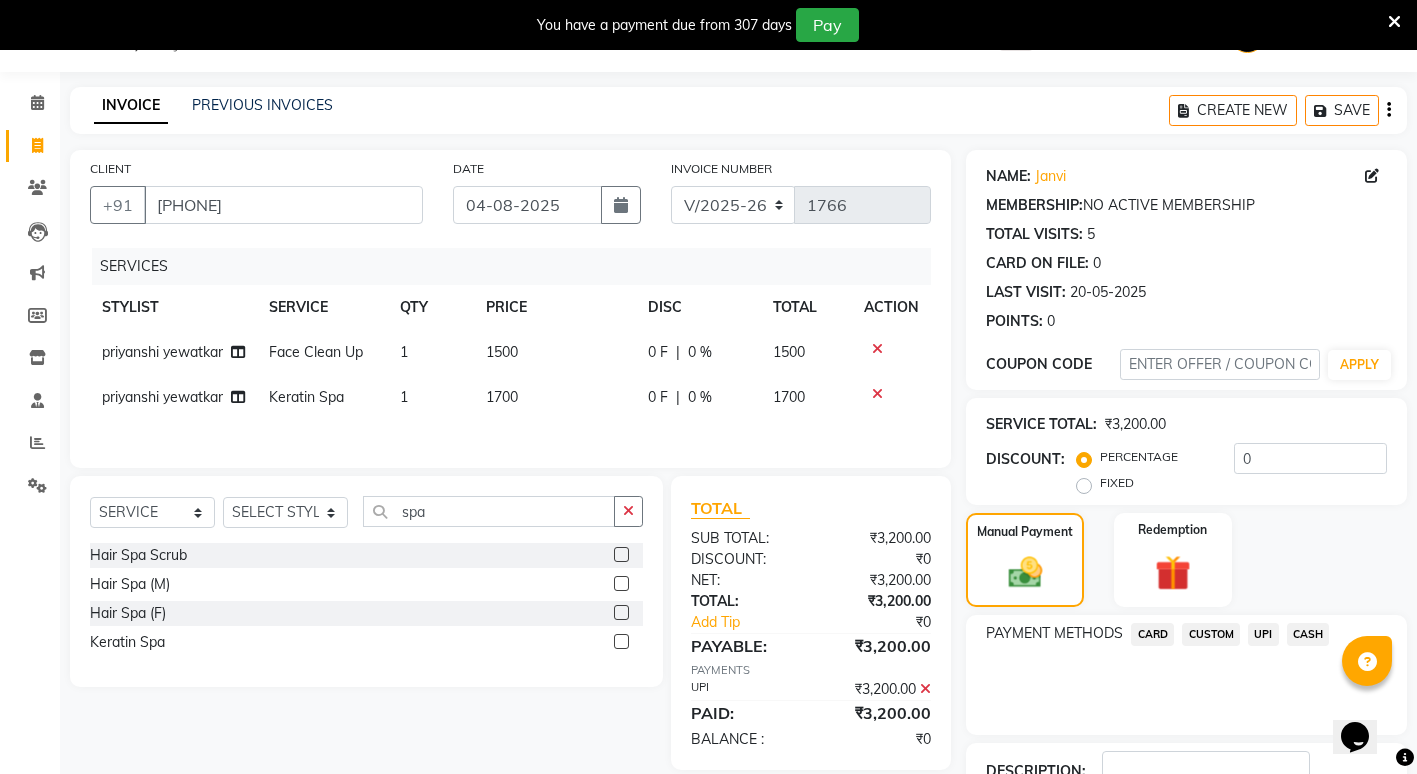 scroll, scrollTop: 195, scrollLeft: 0, axis: vertical 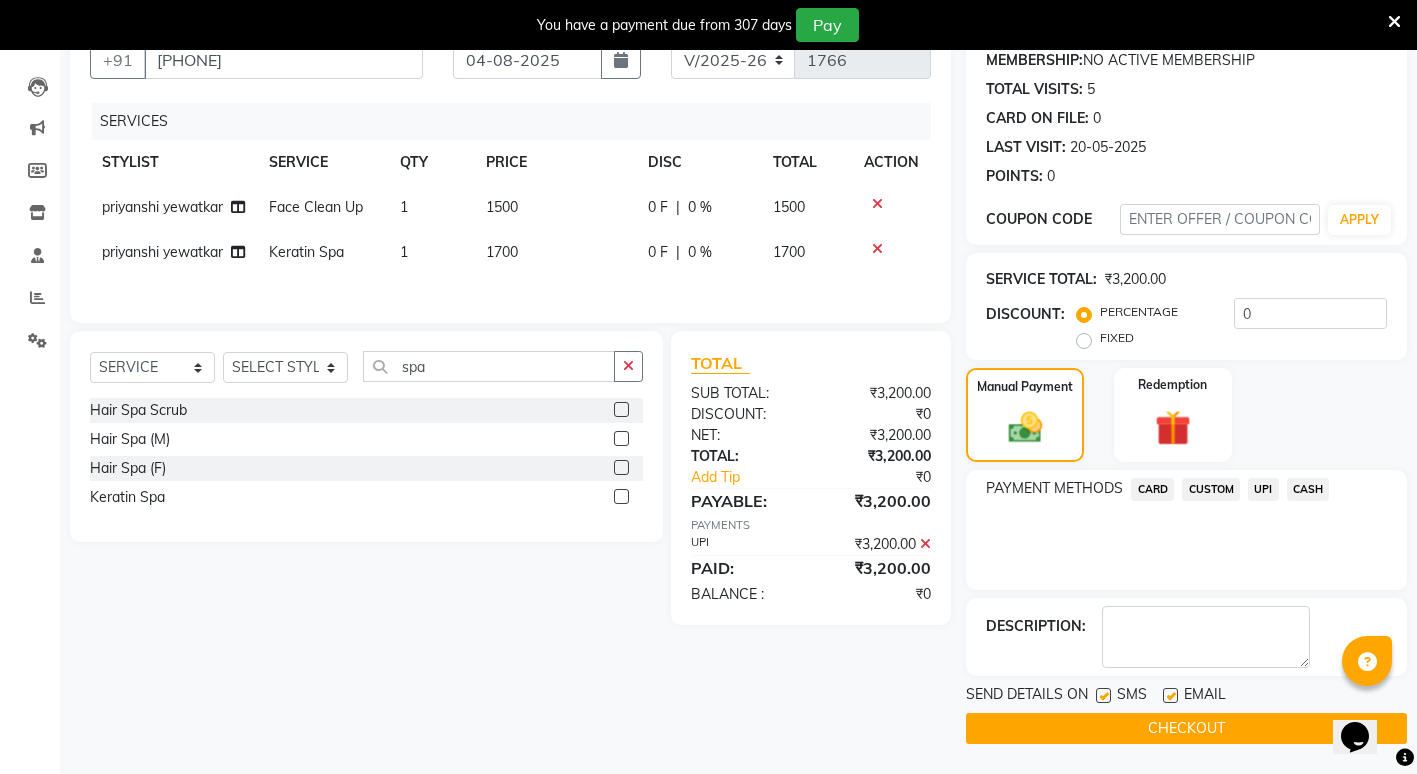 click on "CHECKOUT" 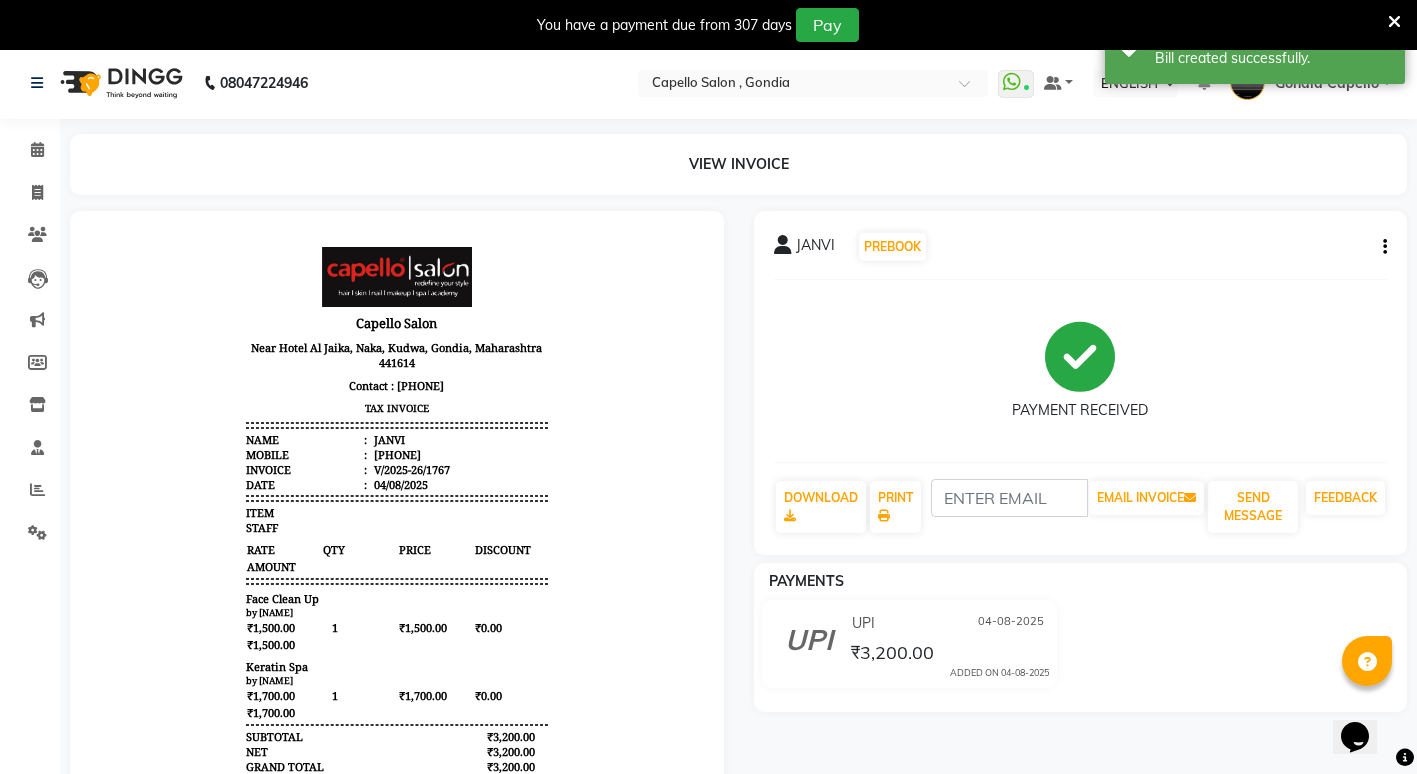 scroll, scrollTop: 0, scrollLeft: 0, axis: both 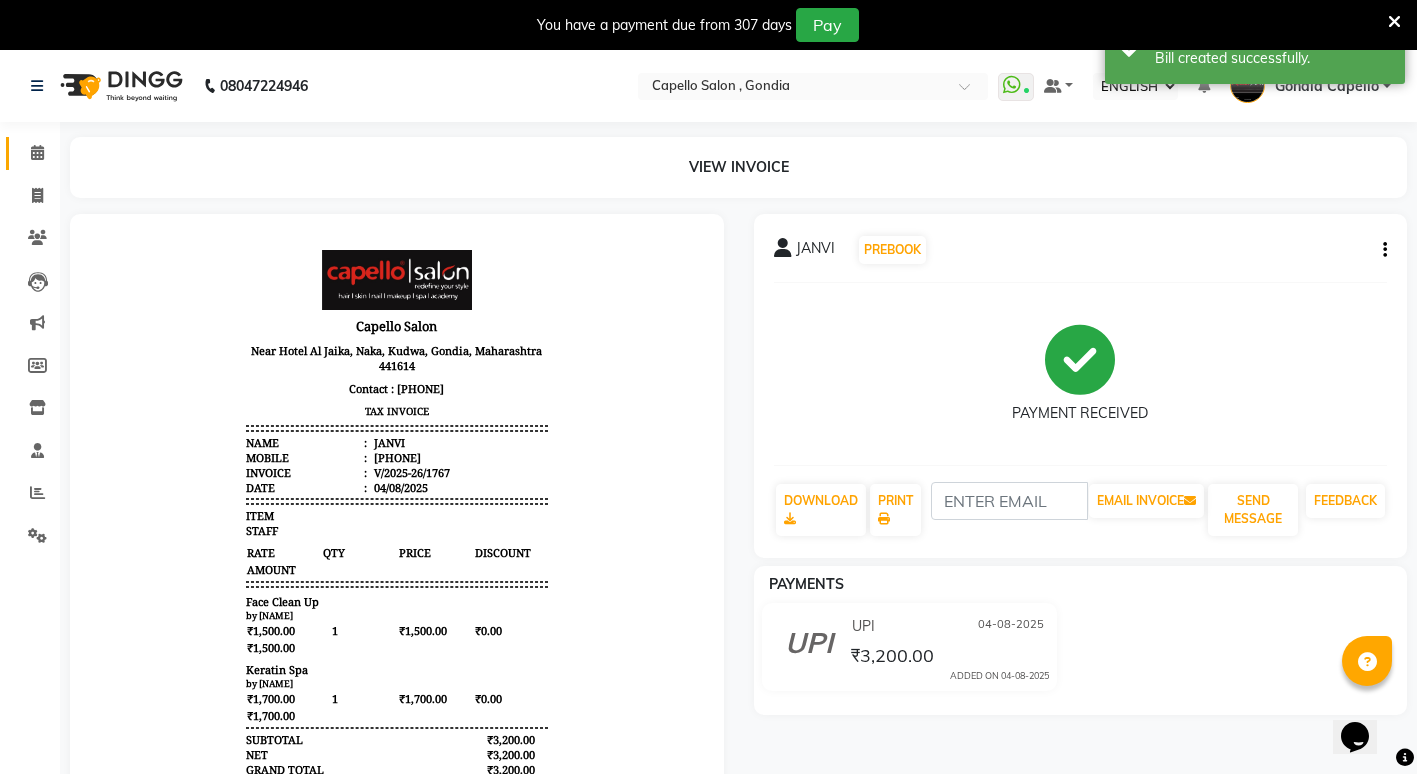 drag, startPoint x: 10, startPoint y: 159, endPoint x: 29, endPoint y: 158, distance: 19.026299 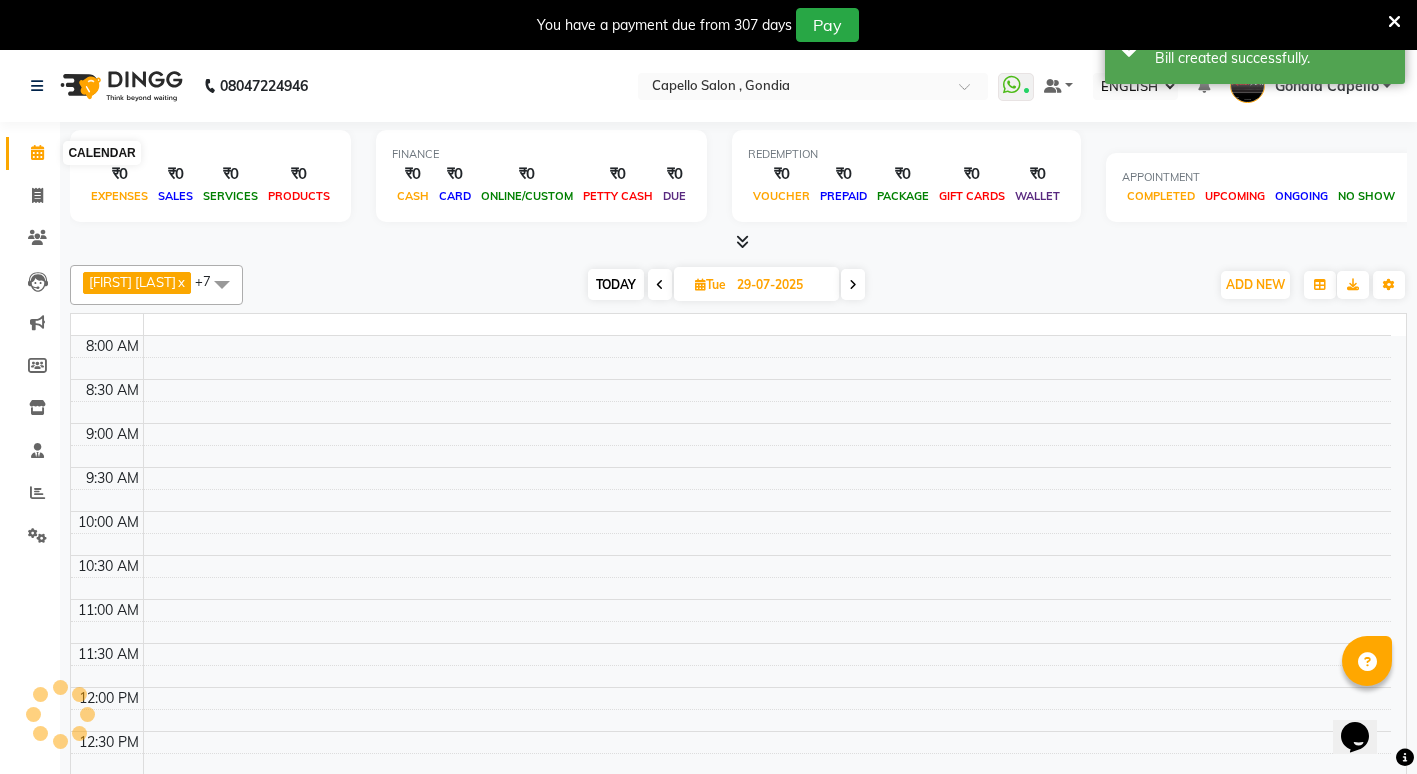 click 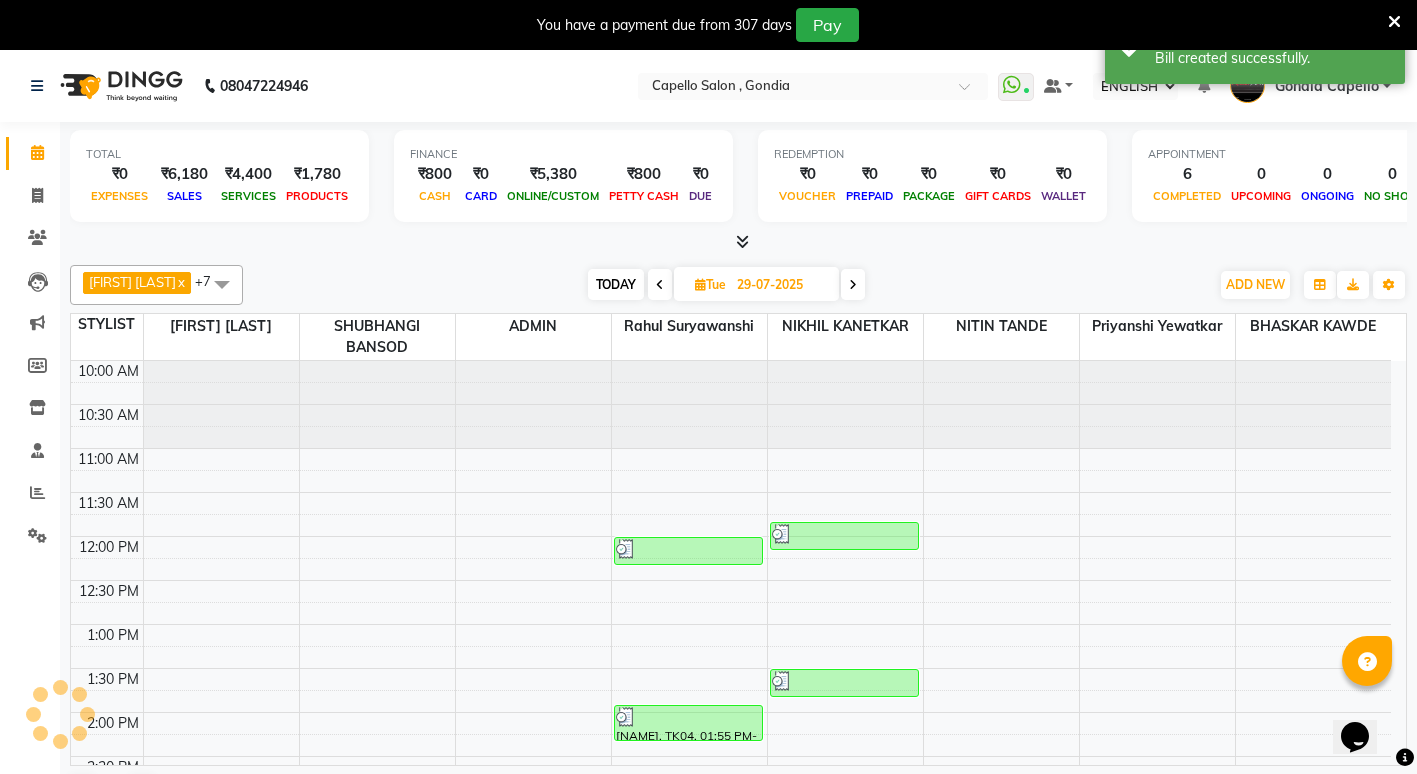 scroll, scrollTop: 0, scrollLeft: 0, axis: both 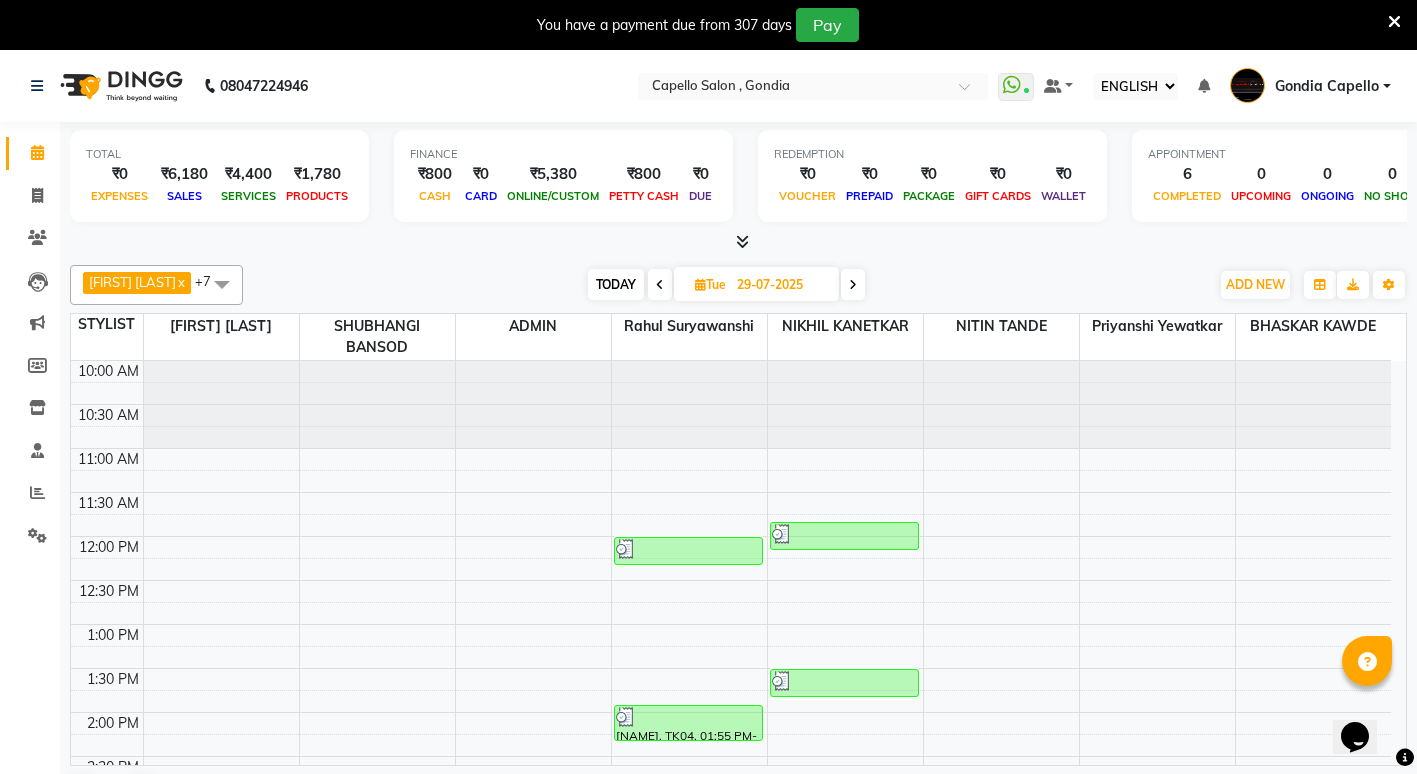 click at bounding box center (853, 285) 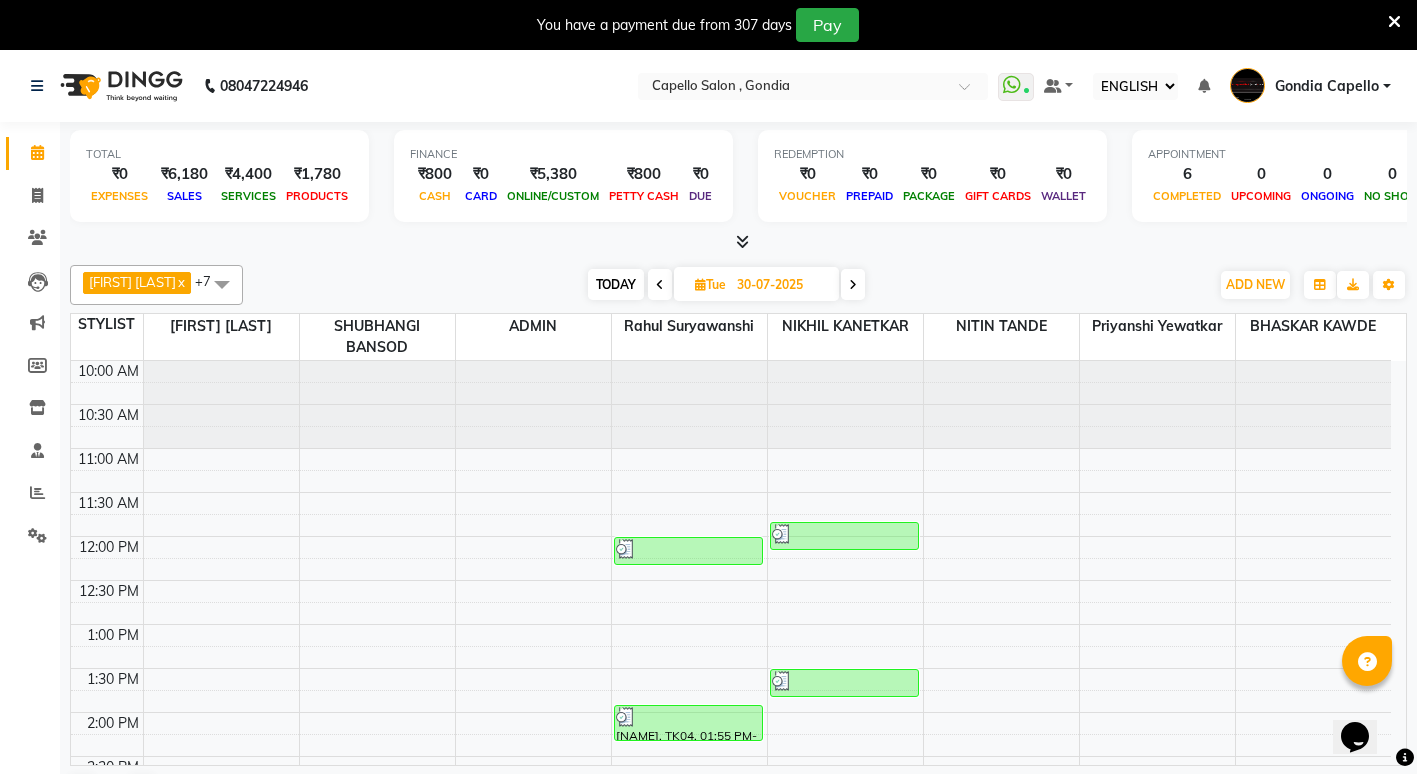 click at bounding box center [853, 285] 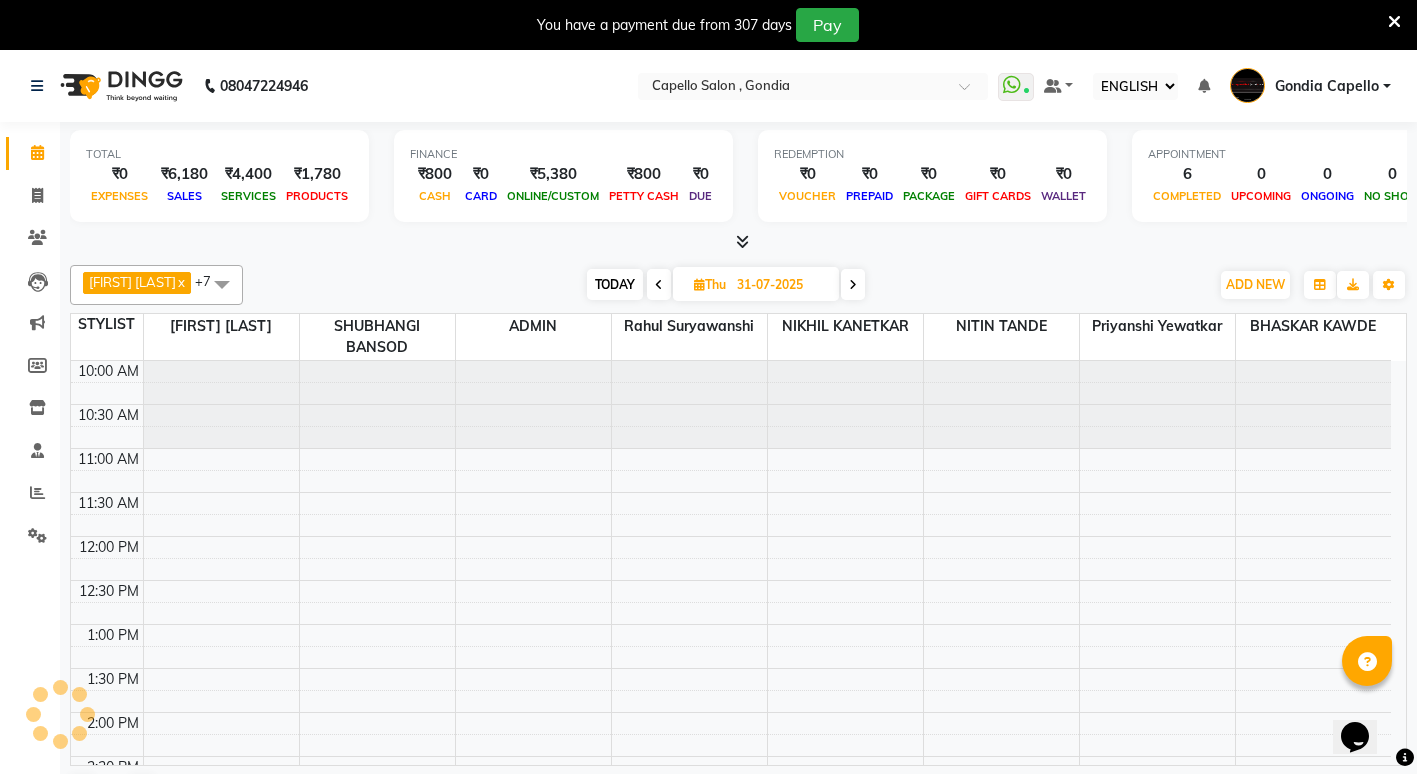 scroll, scrollTop: 651, scrollLeft: 0, axis: vertical 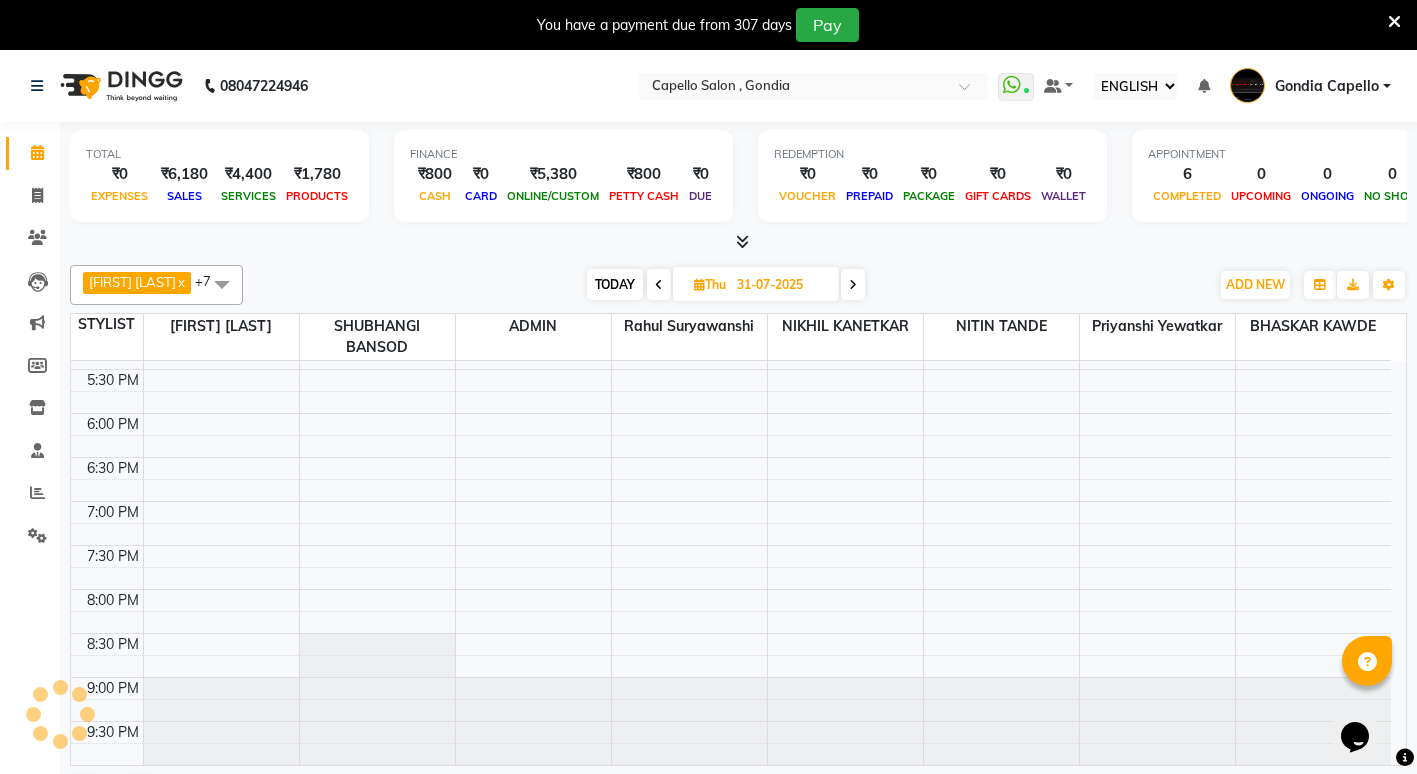 click at bounding box center (853, 285) 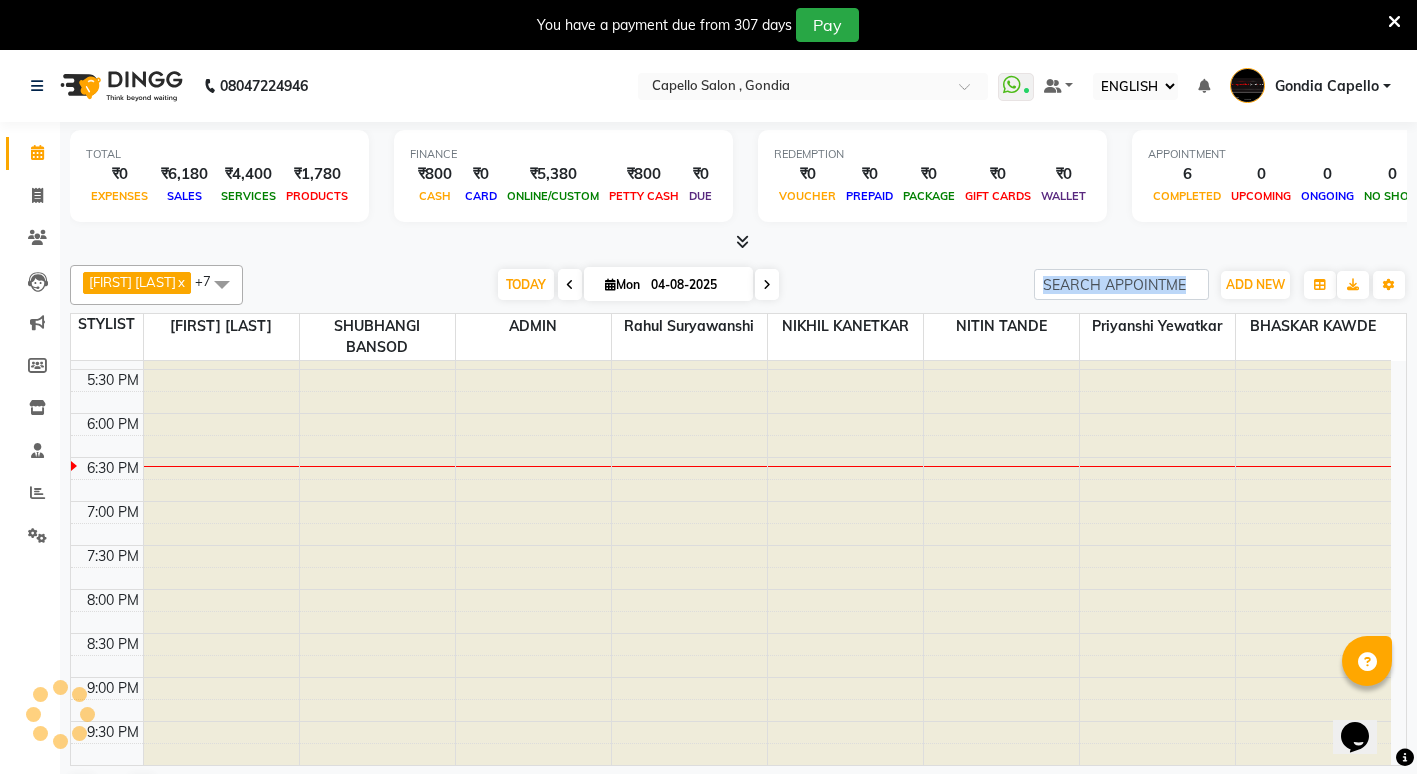 drag, startPoint x: 860, startPoint y: 285, endPoint x: 704, endPoint y: 281, distance: 156.05127 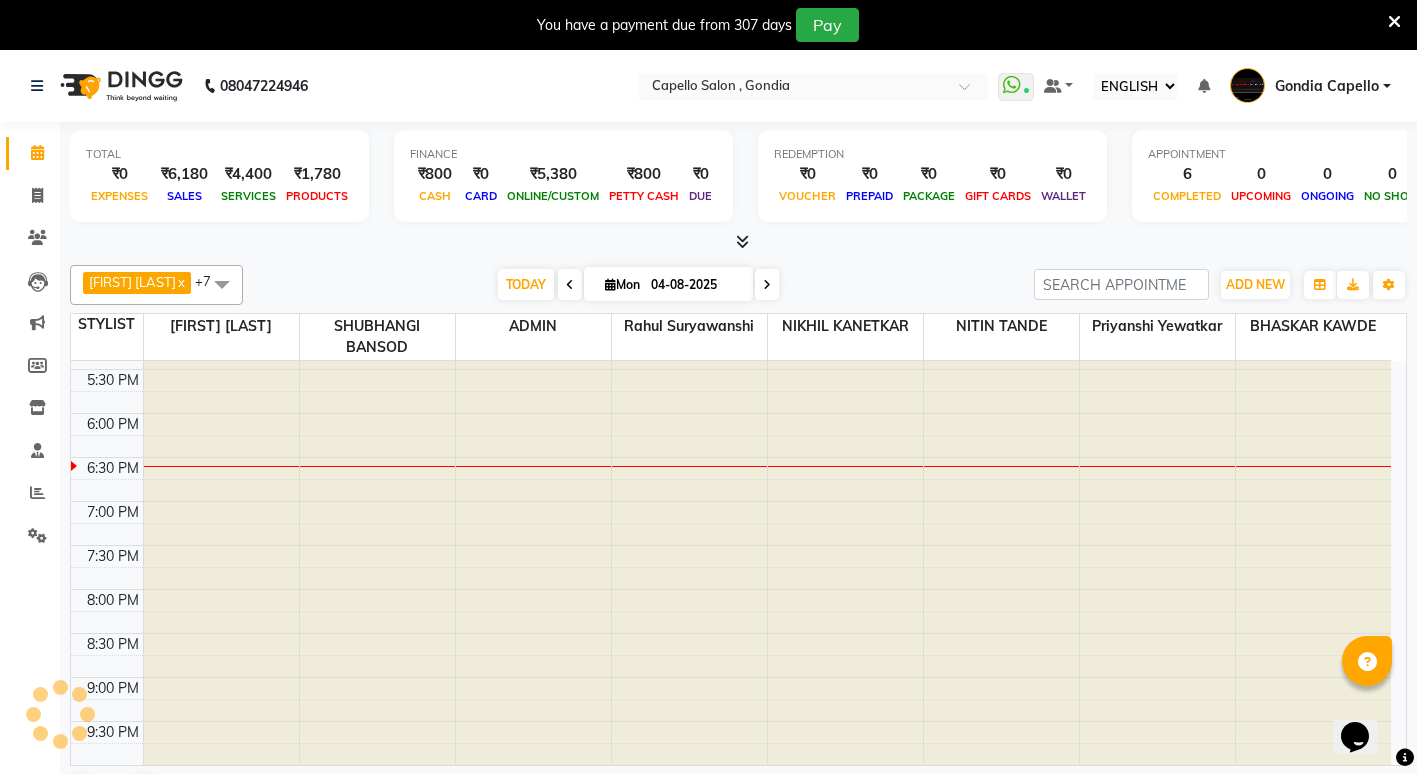 select on "8" 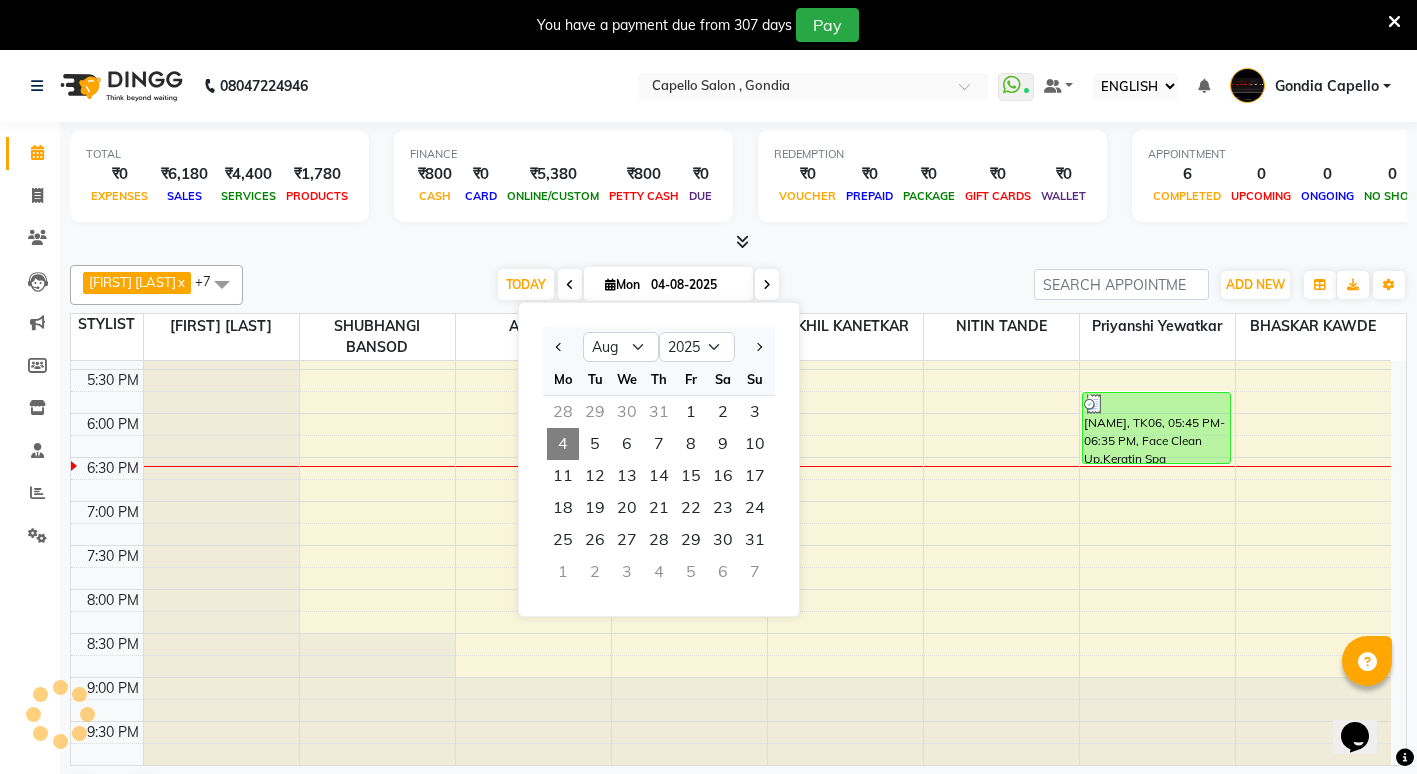 click at bounding box center [738, 242] 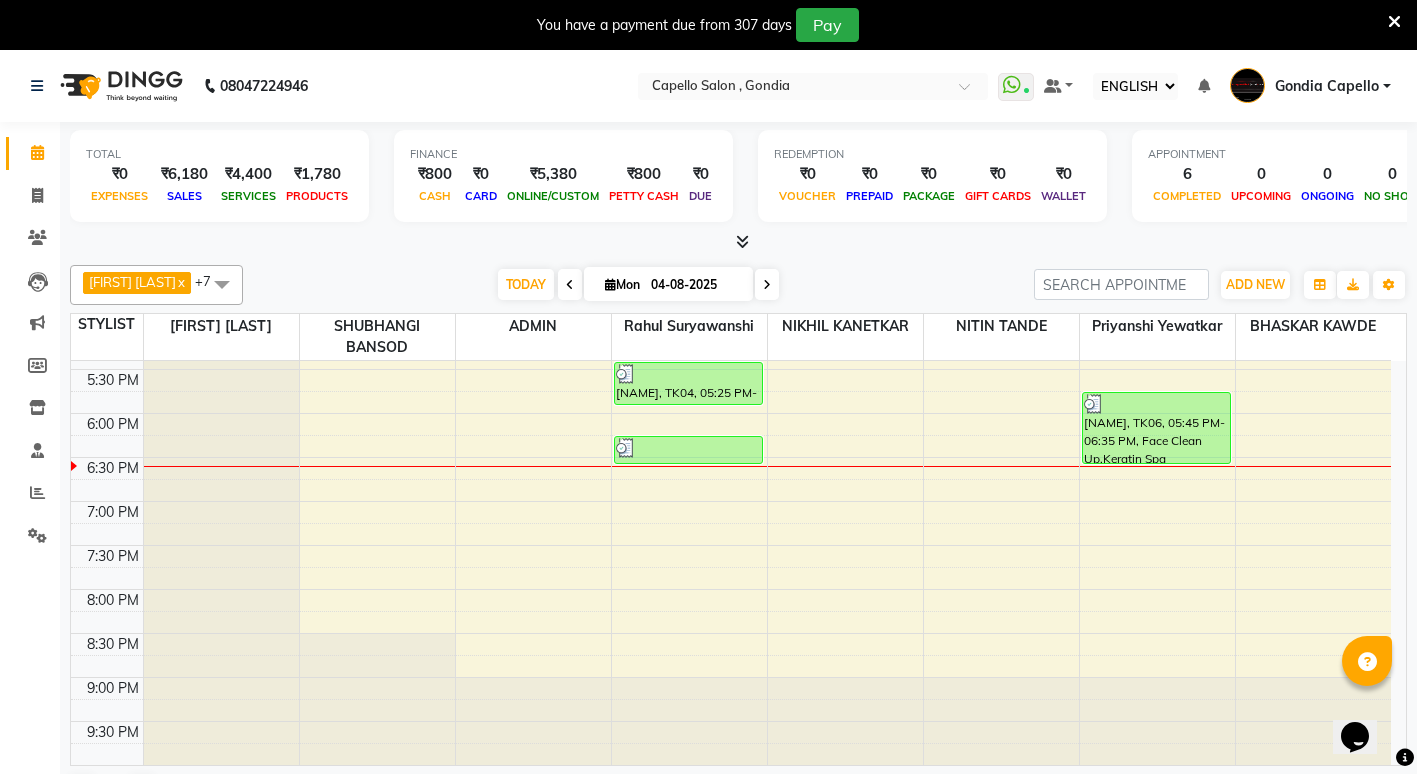 scroll, scrollTop: 51, scrollLeft: 0, axis: vertical 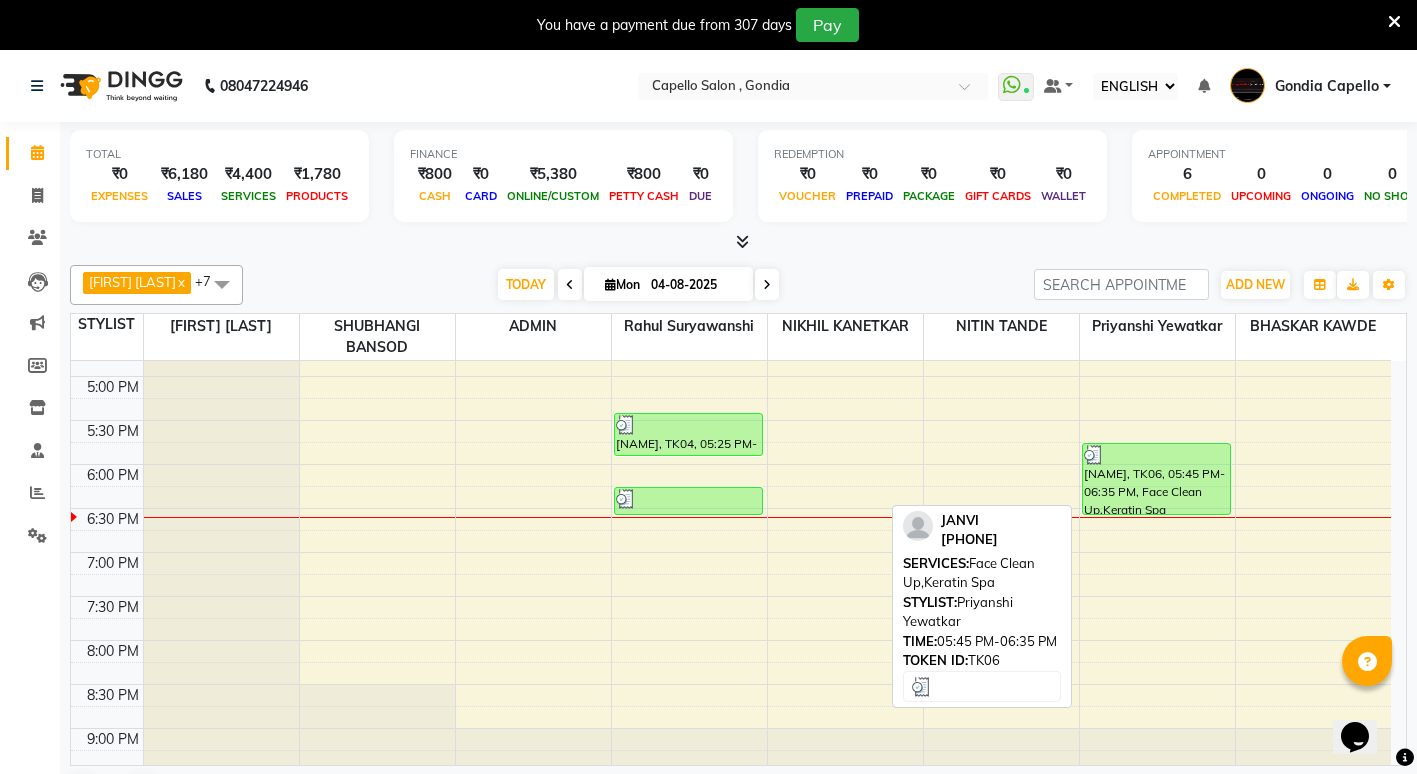 click on "[NAME], TK06, 05:45 PM-06:35 PM, Face Clean Up,Keratin Spa" at bounding box center (1156, 479) 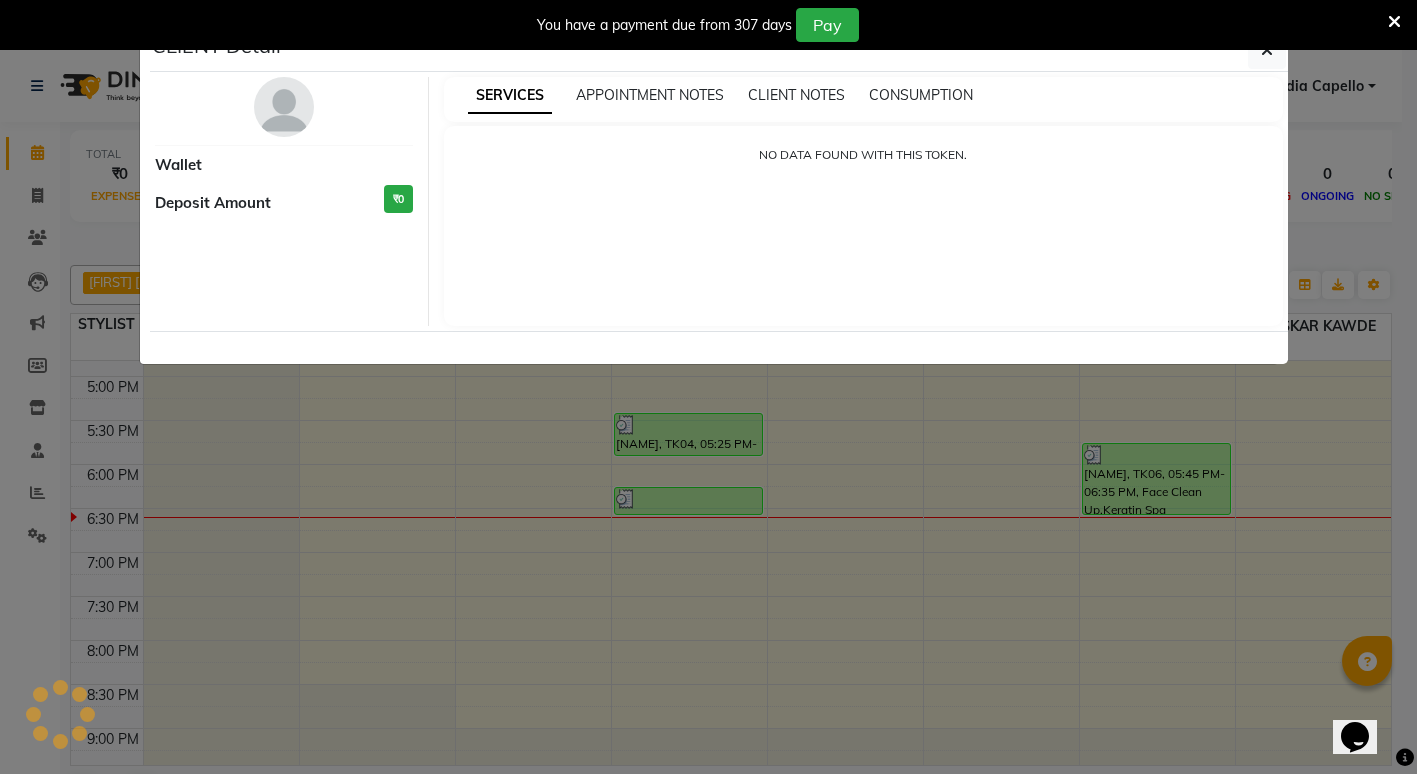 select on "3" 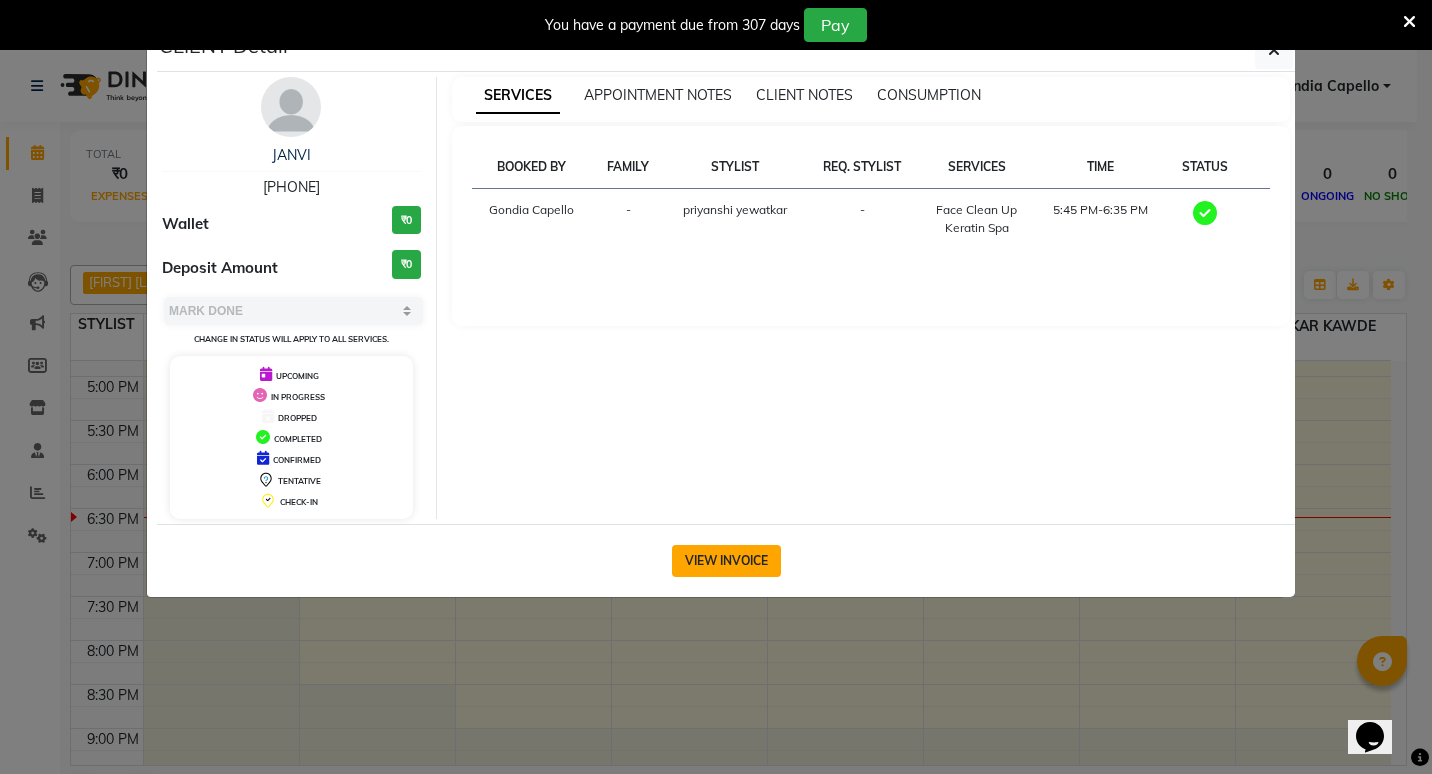 click on "VIEW INVOICE" 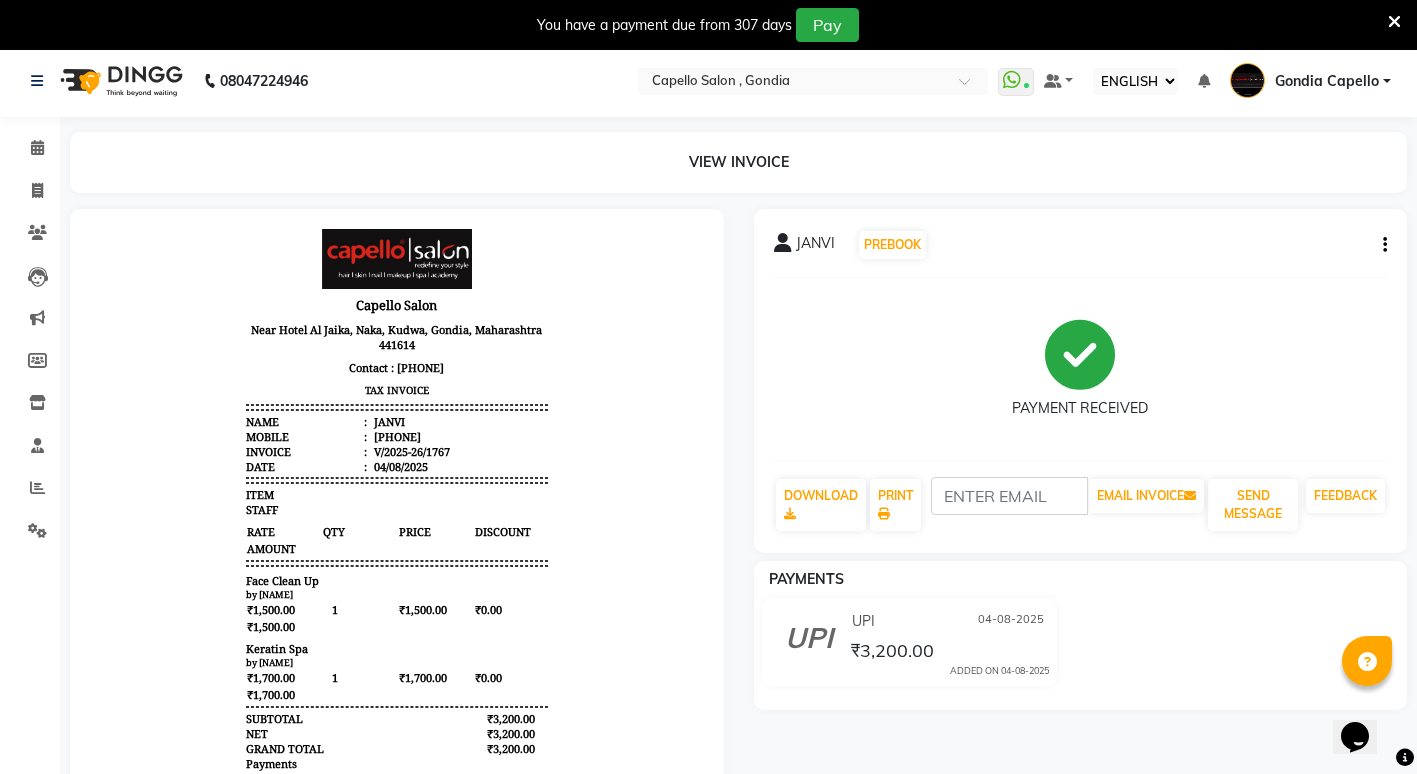 scroll, scrollTop: 0, scrollLeft: 0, axis: both 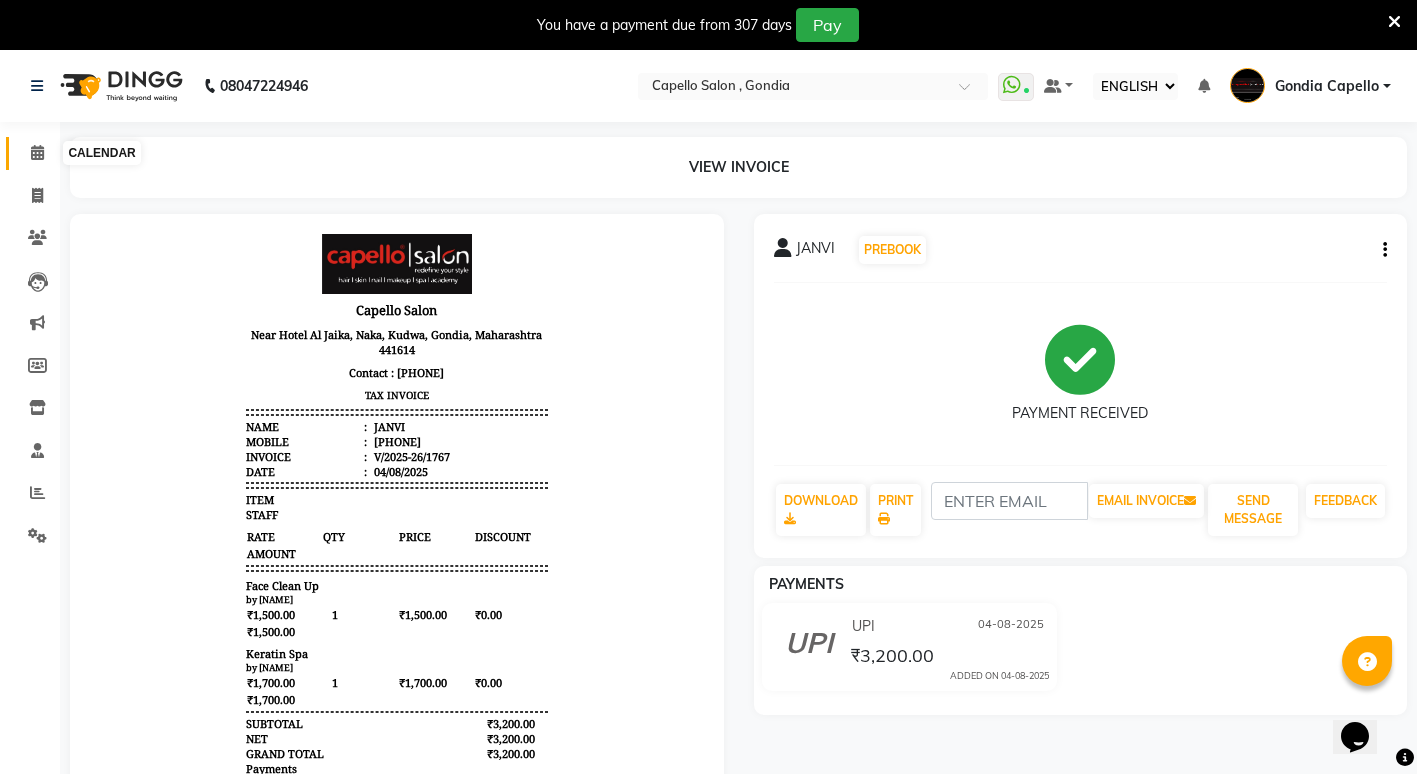 click 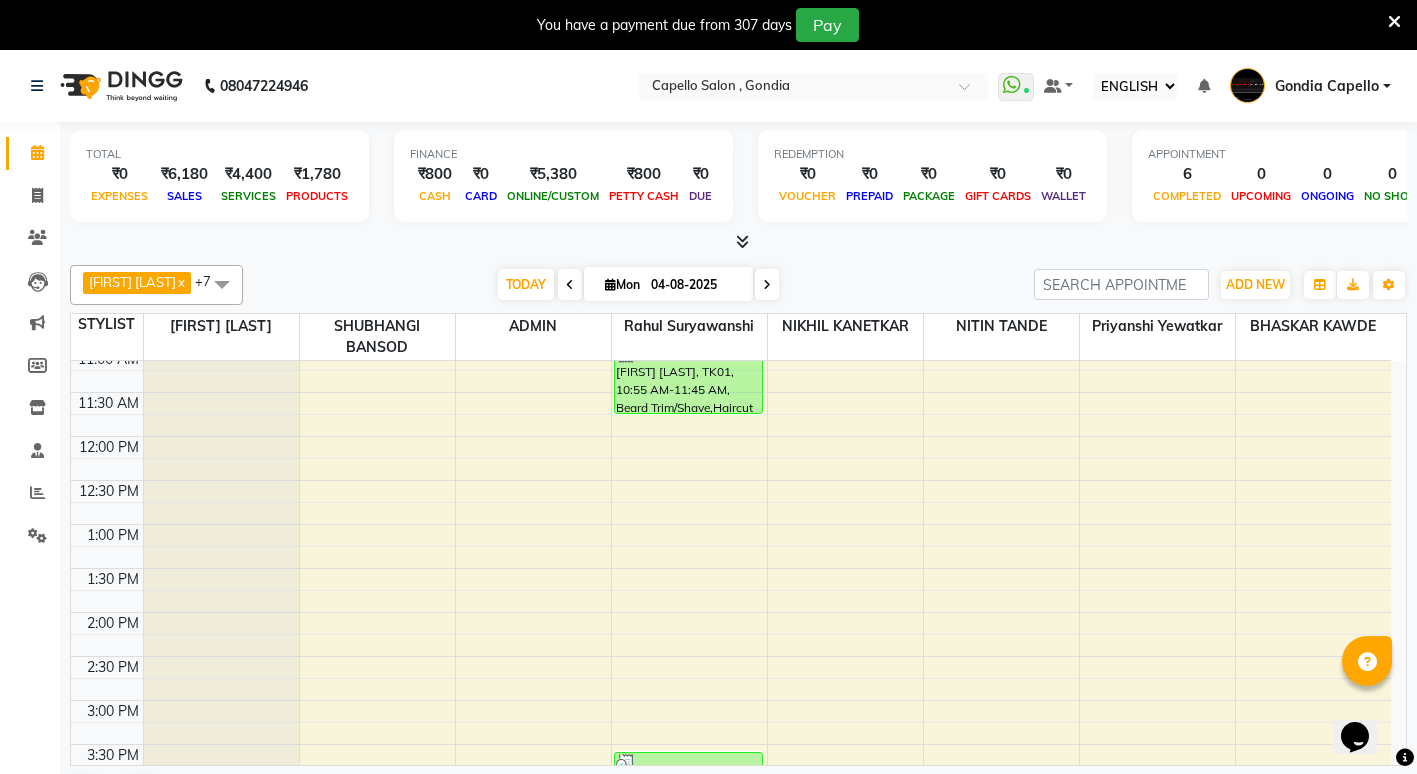 scroll, scrollTop: 651, scrollLeft: 0, axis: vertical 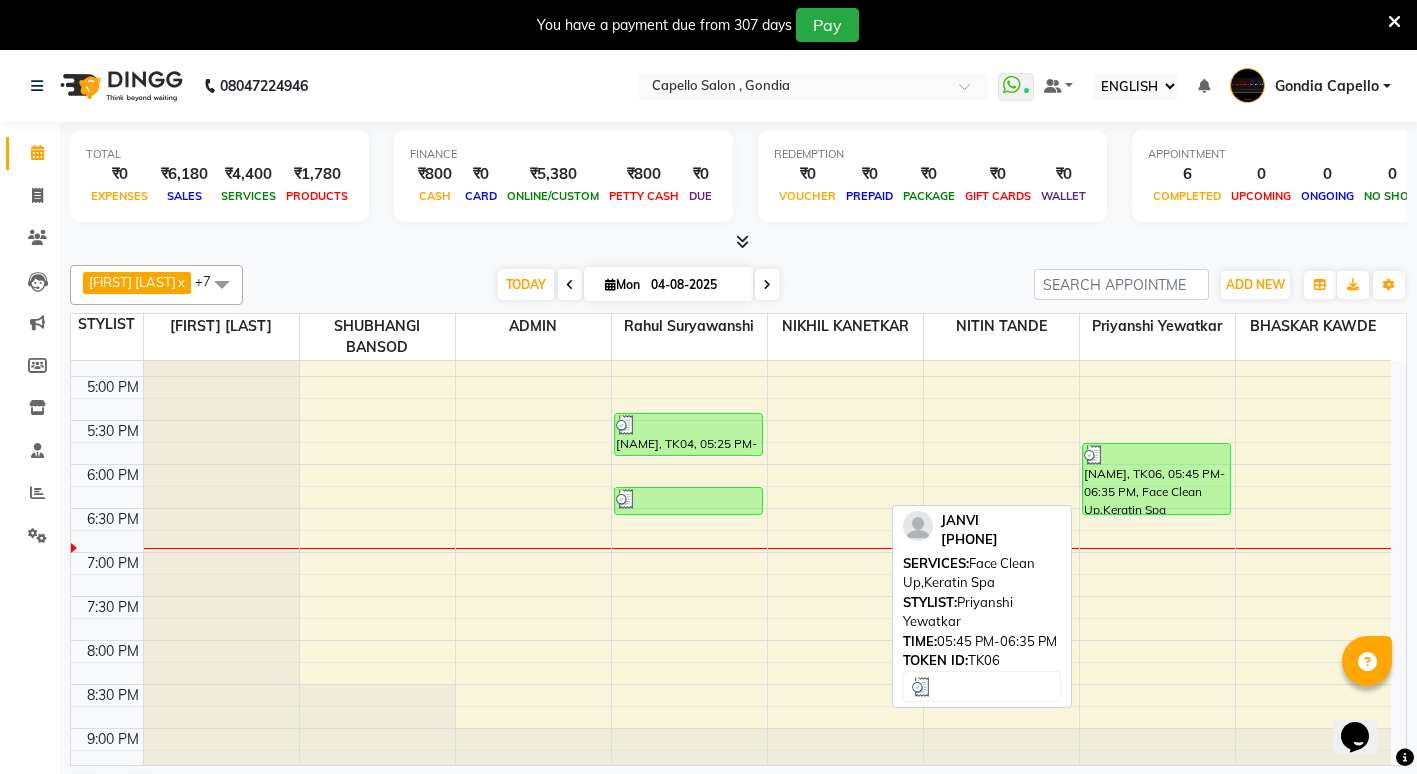 click on "[NAME], TK06, 05:45 PM-06:35 PM, Face Clean Up,Keratin Spa" at bounding box center [1156, 479] 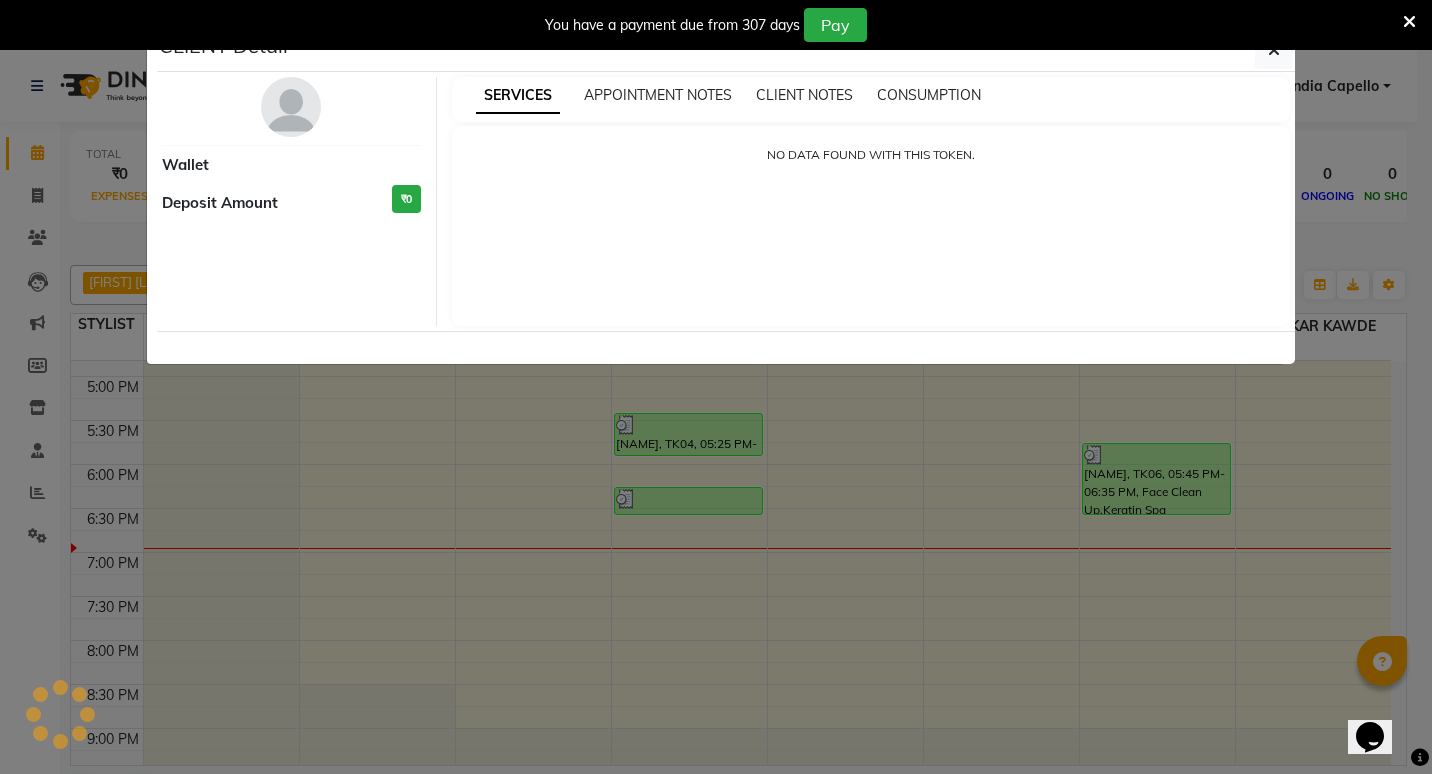 select on "3" 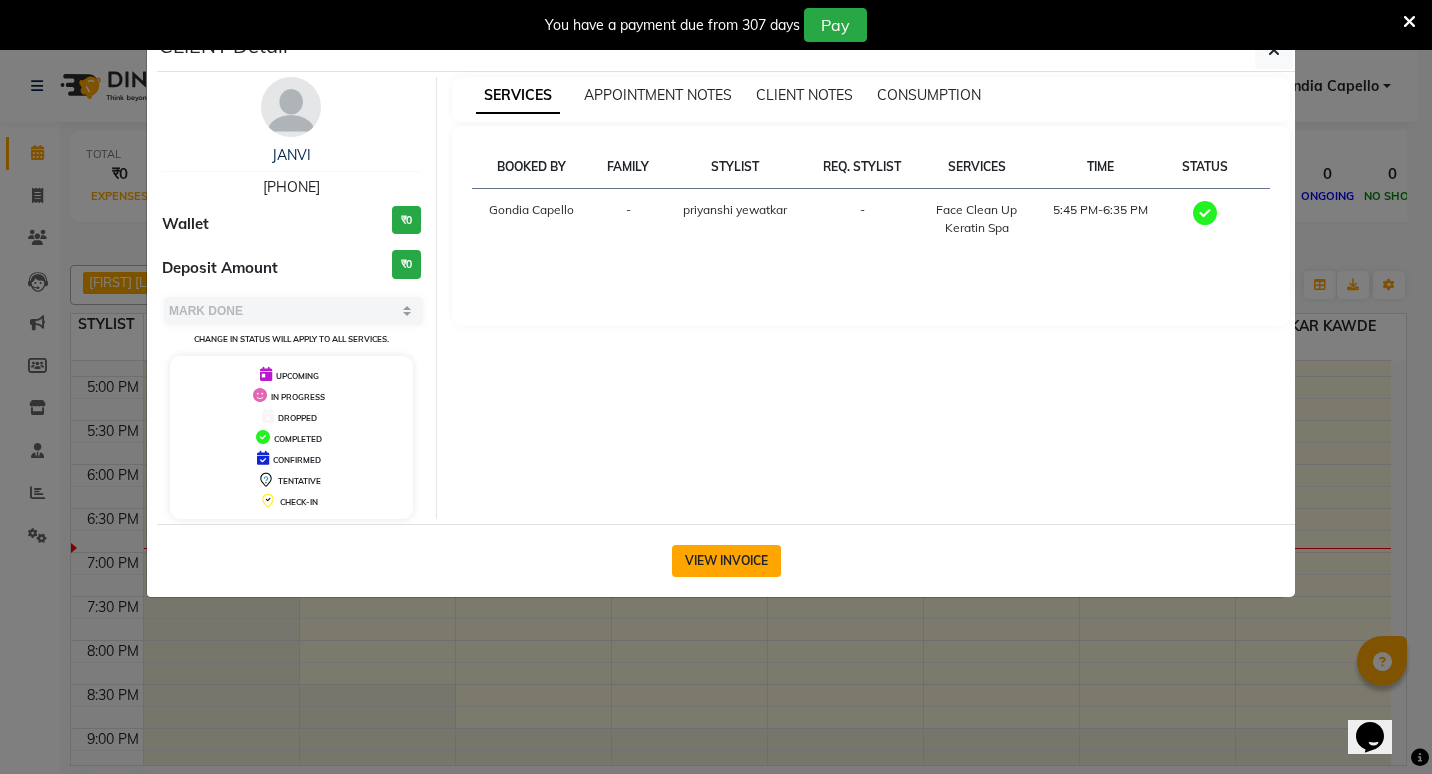 click on "VIEW INVOICE" 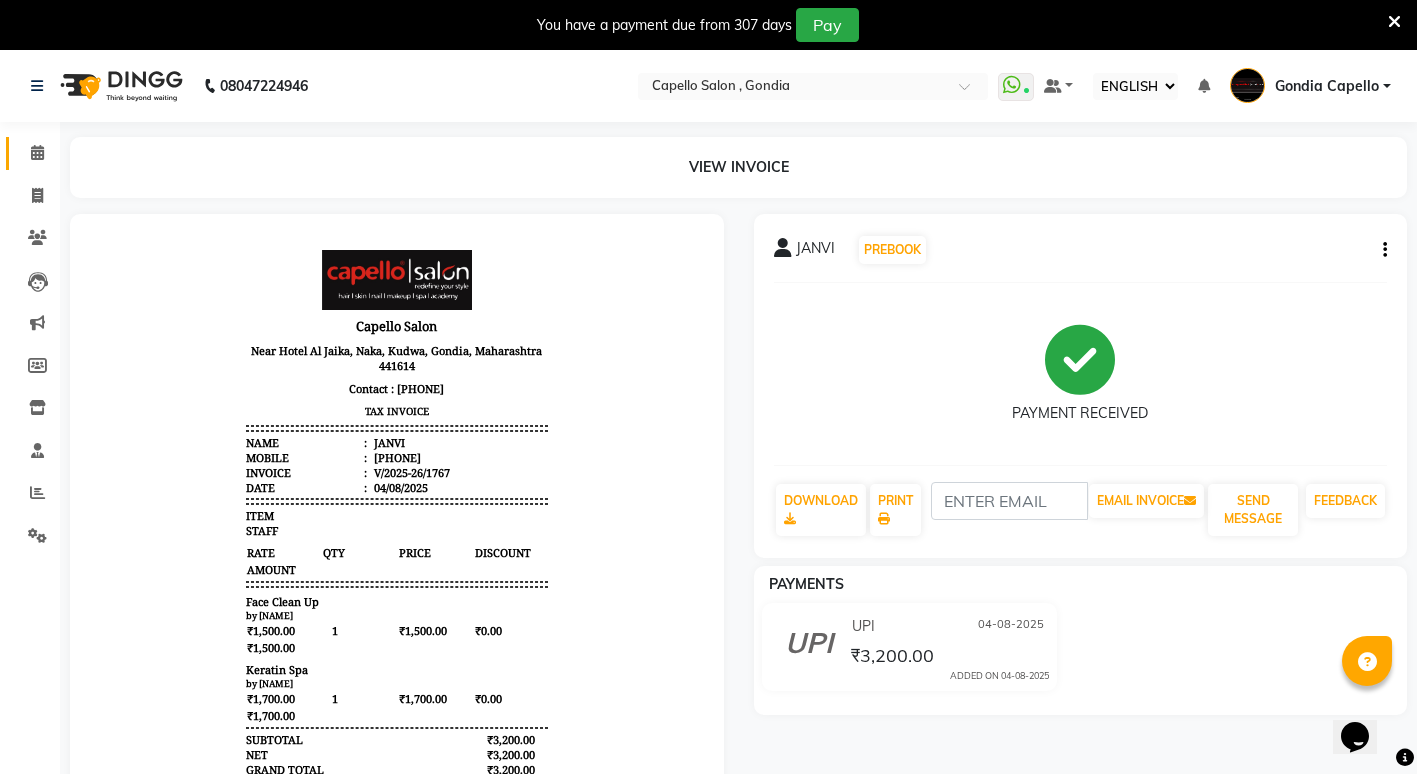 scroll, scrollTop: 142, scrollLeft: 0, axis: vertical 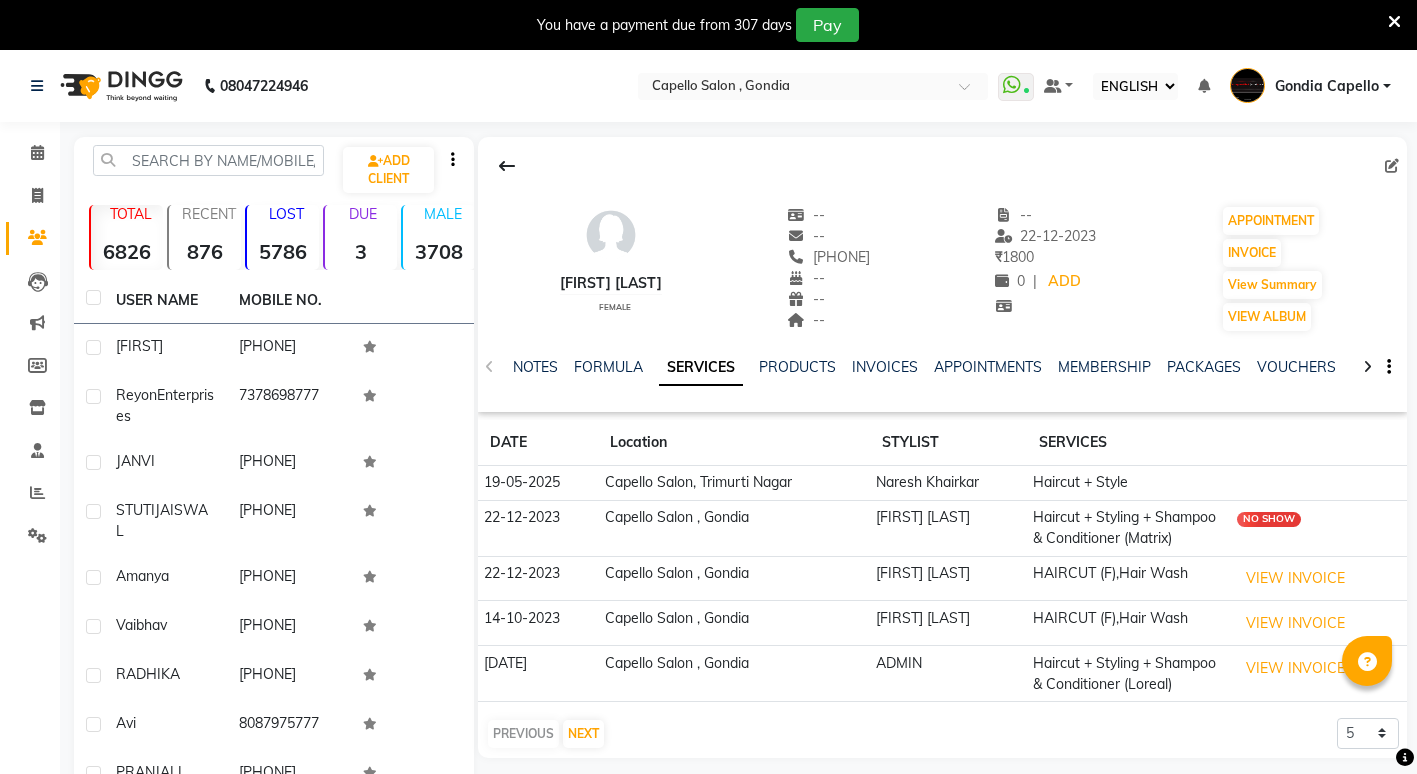 select on "ec" 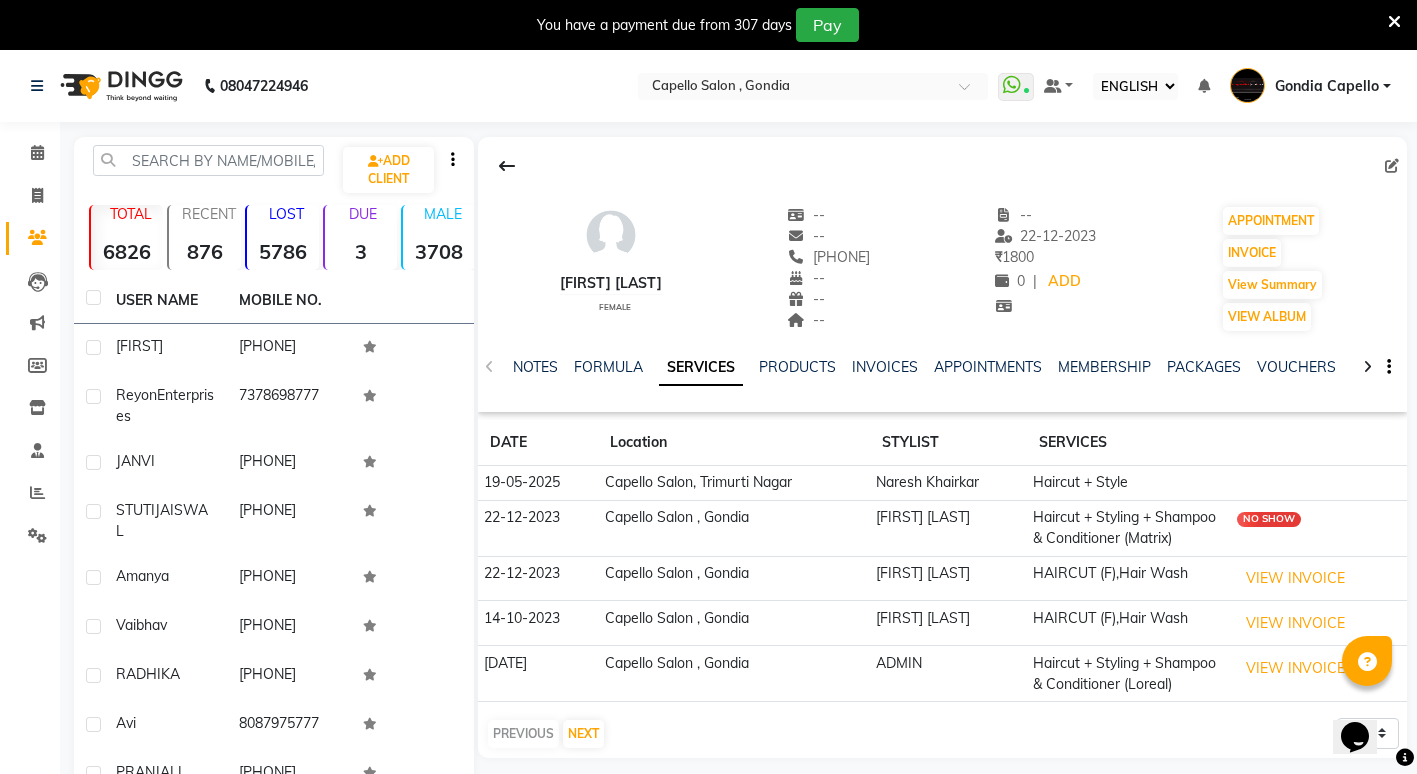 scroll, scrollTop: 0, scrollLeft: 0, axis: both 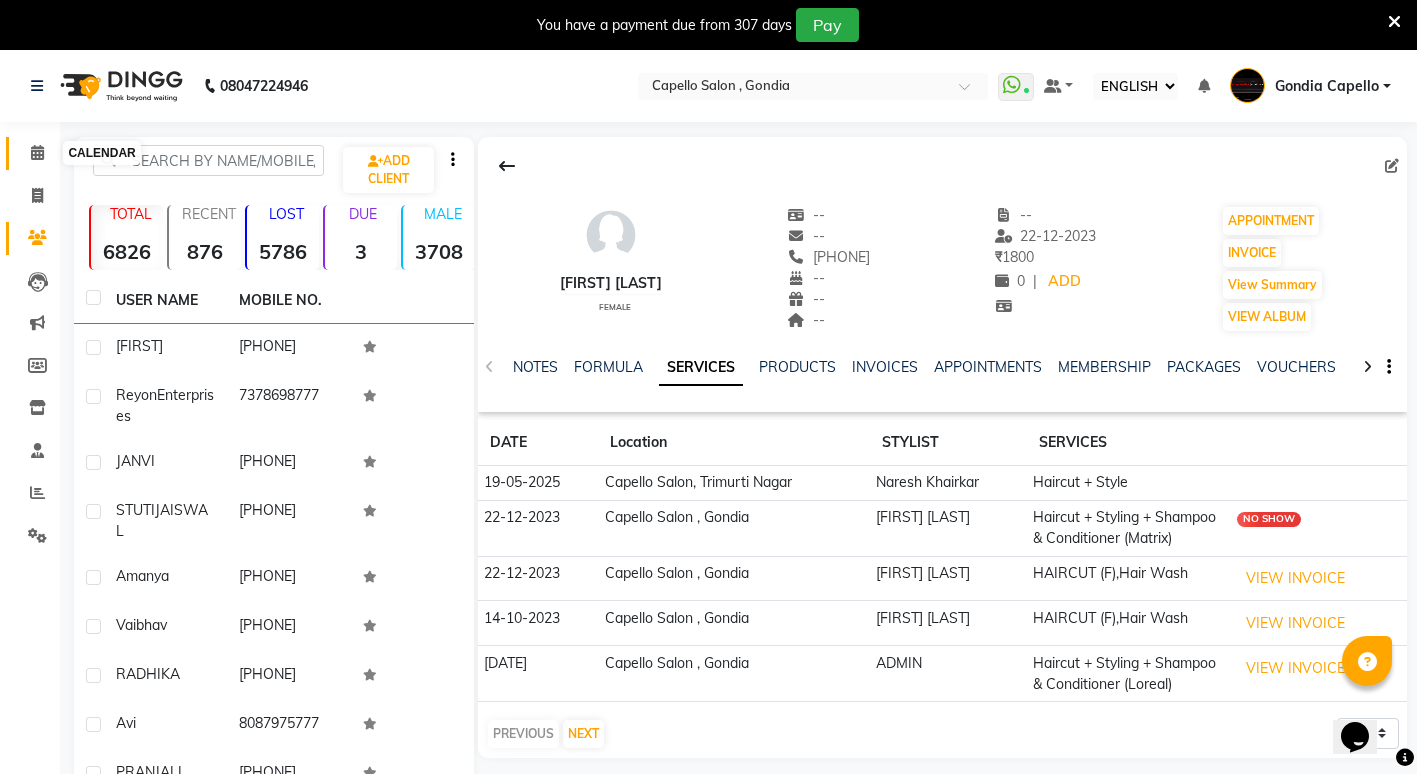 click 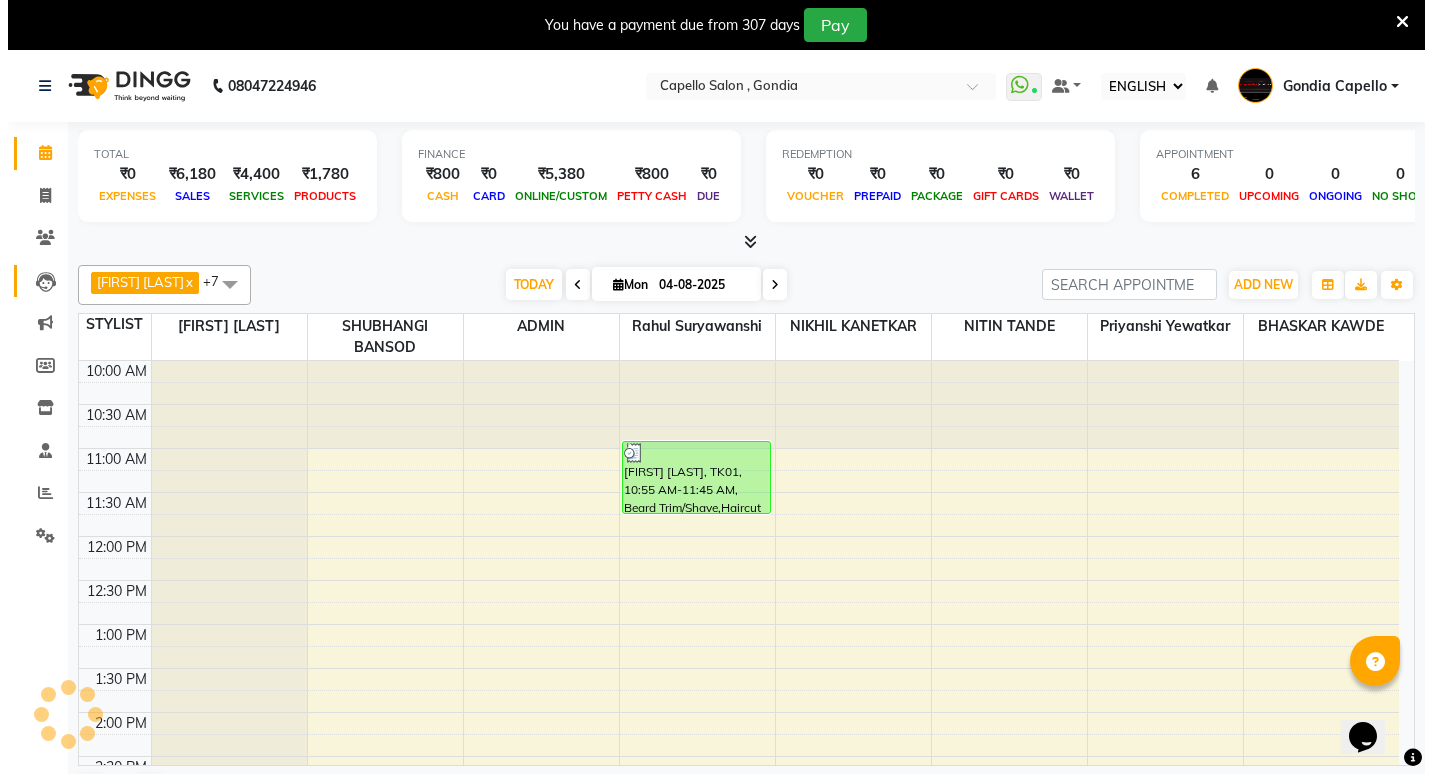 scroll, scrollTop: 0, scrollLeft: 0, axis: both 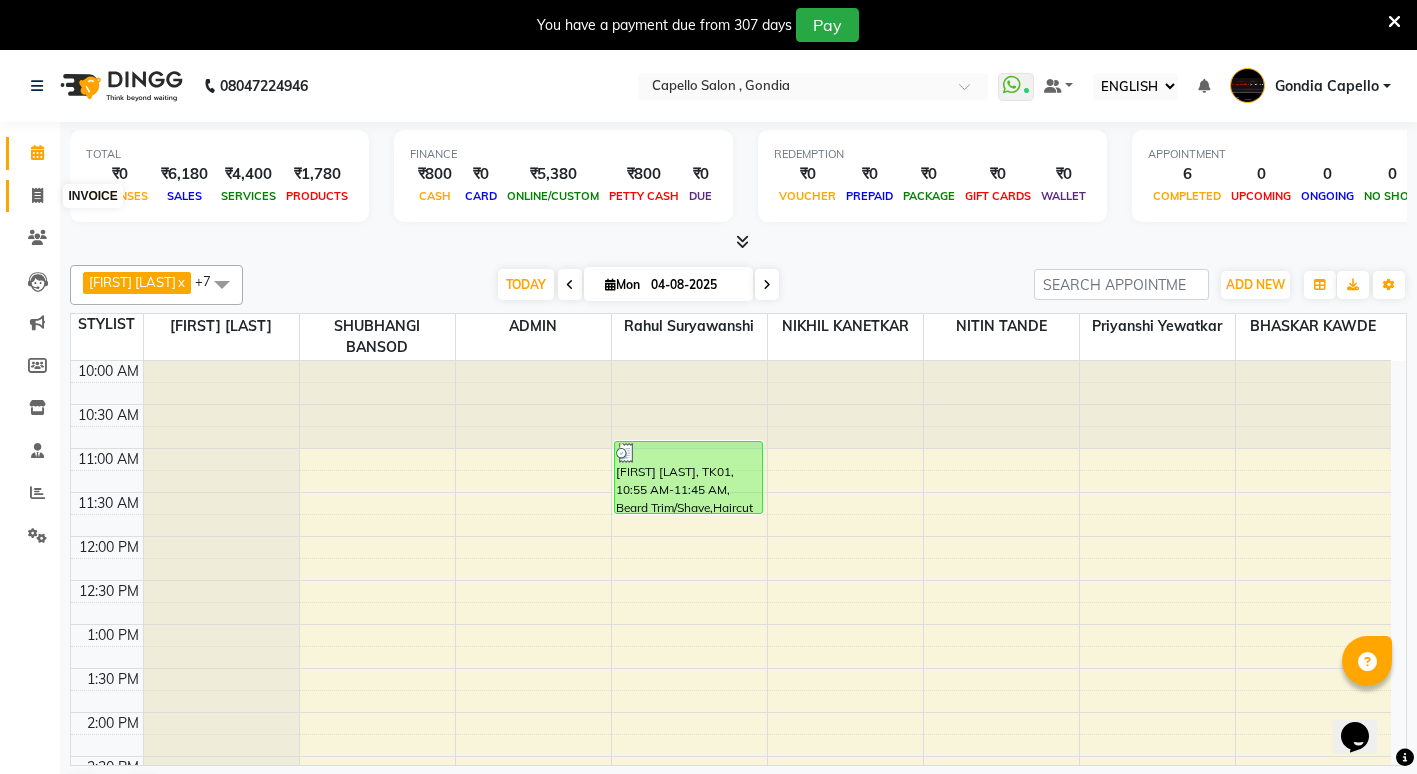 drag, startPoint x: 39, startPoint y: 195, endPoint x: 28, endPoint y: 195, distance: 11 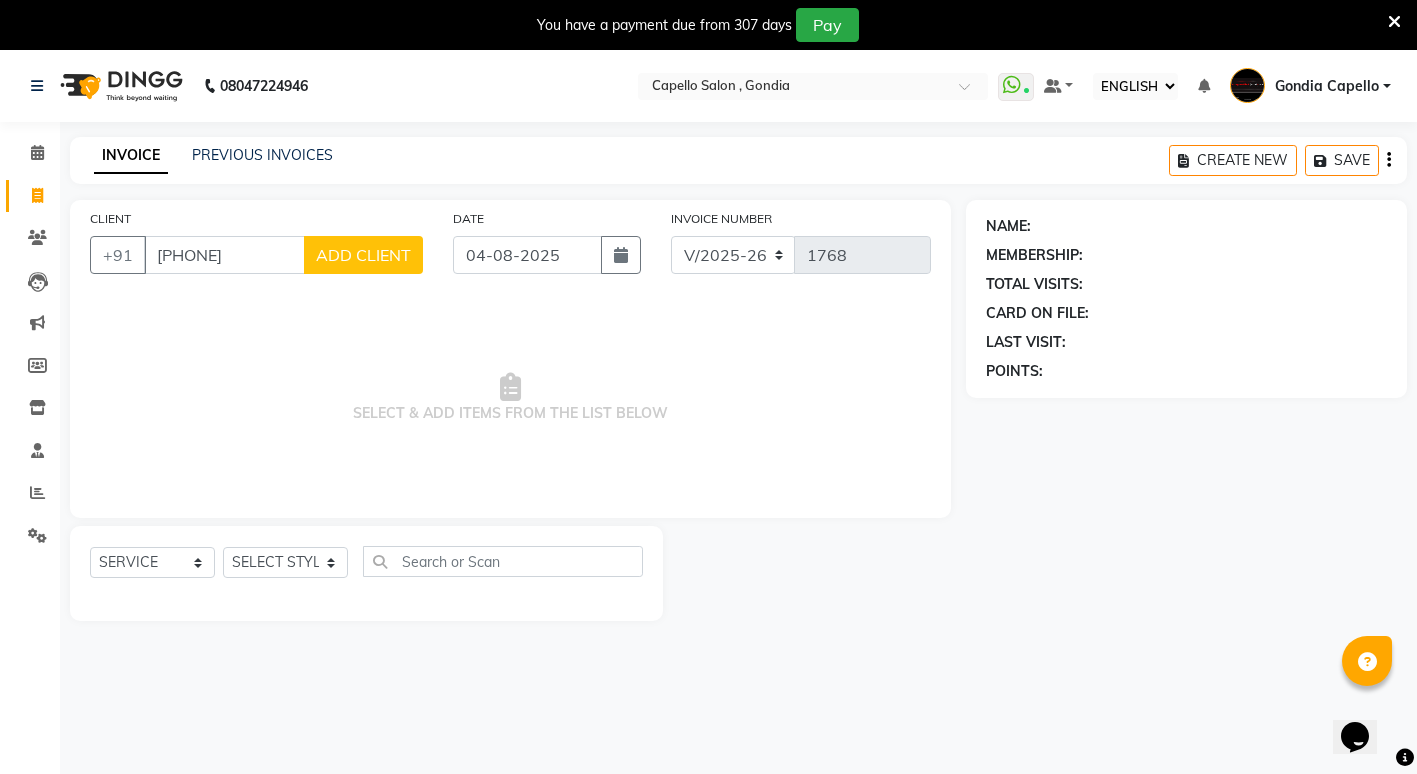 type on "[PHONE]" 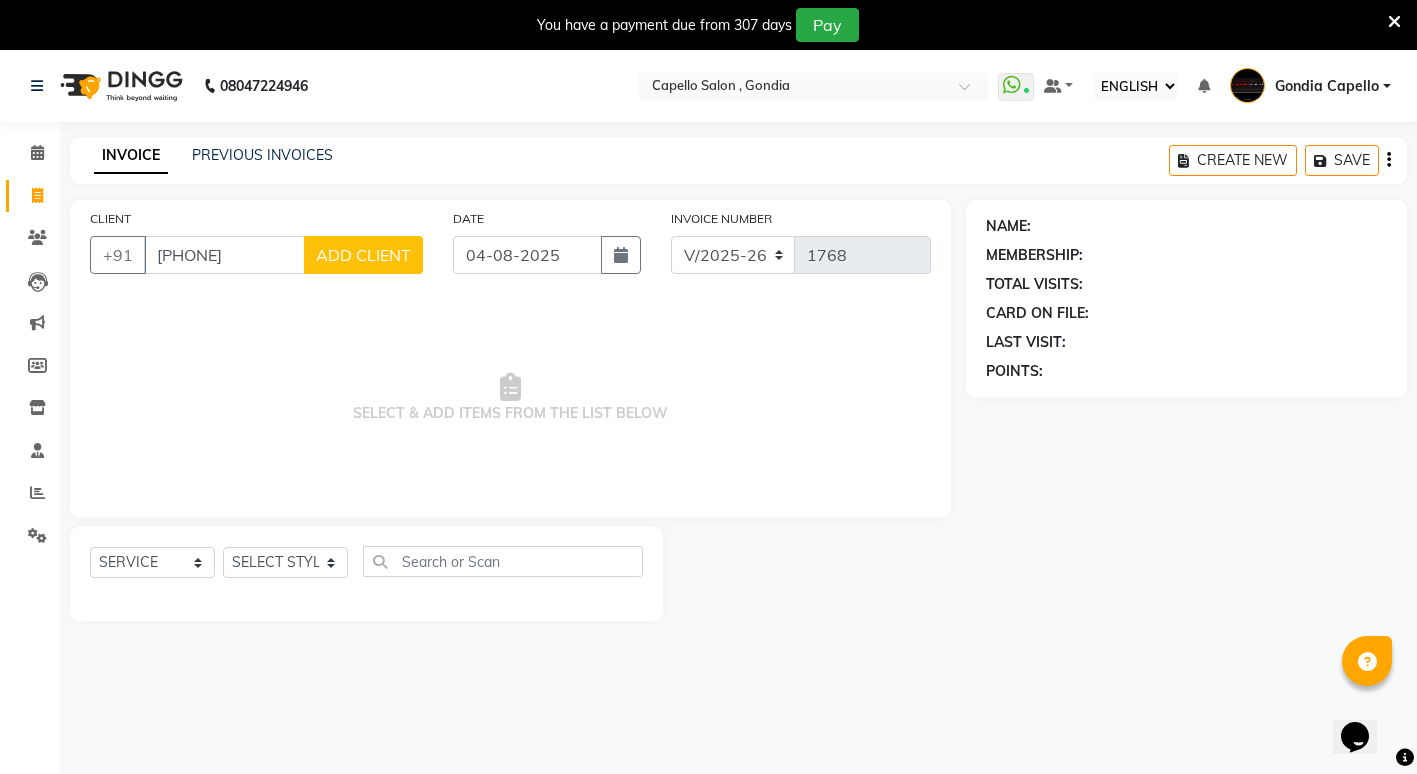 click on "ADD CLIENT" 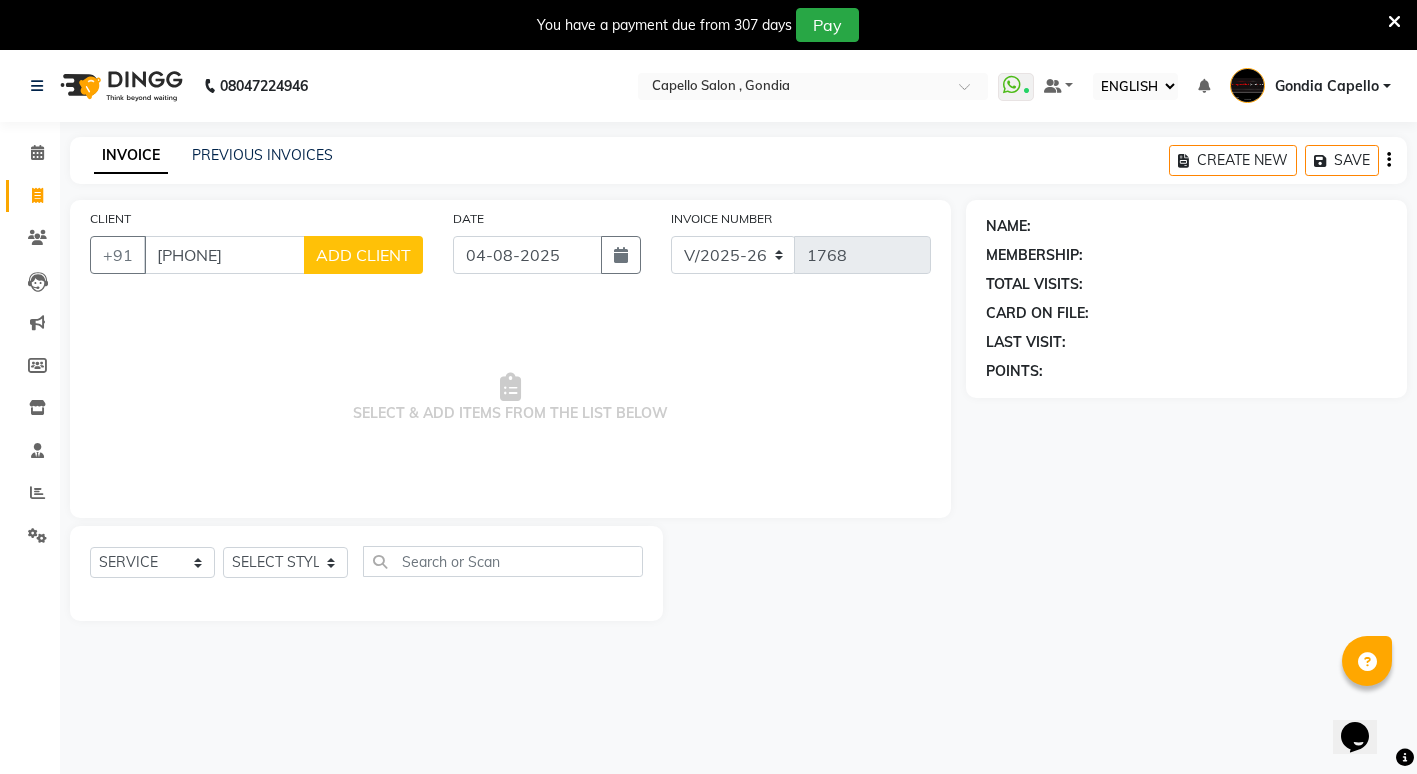 select on "22" 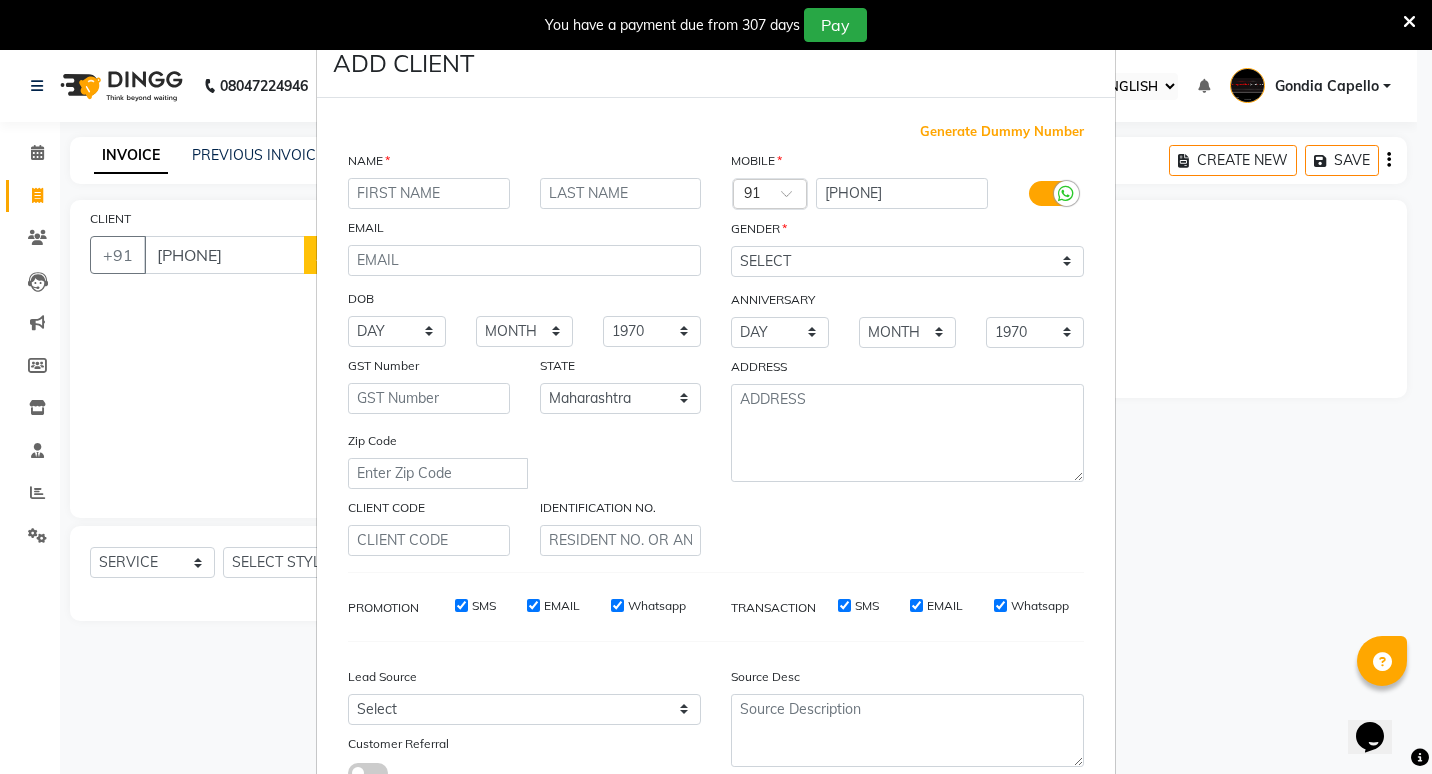 click at bounding box center (429, 193) 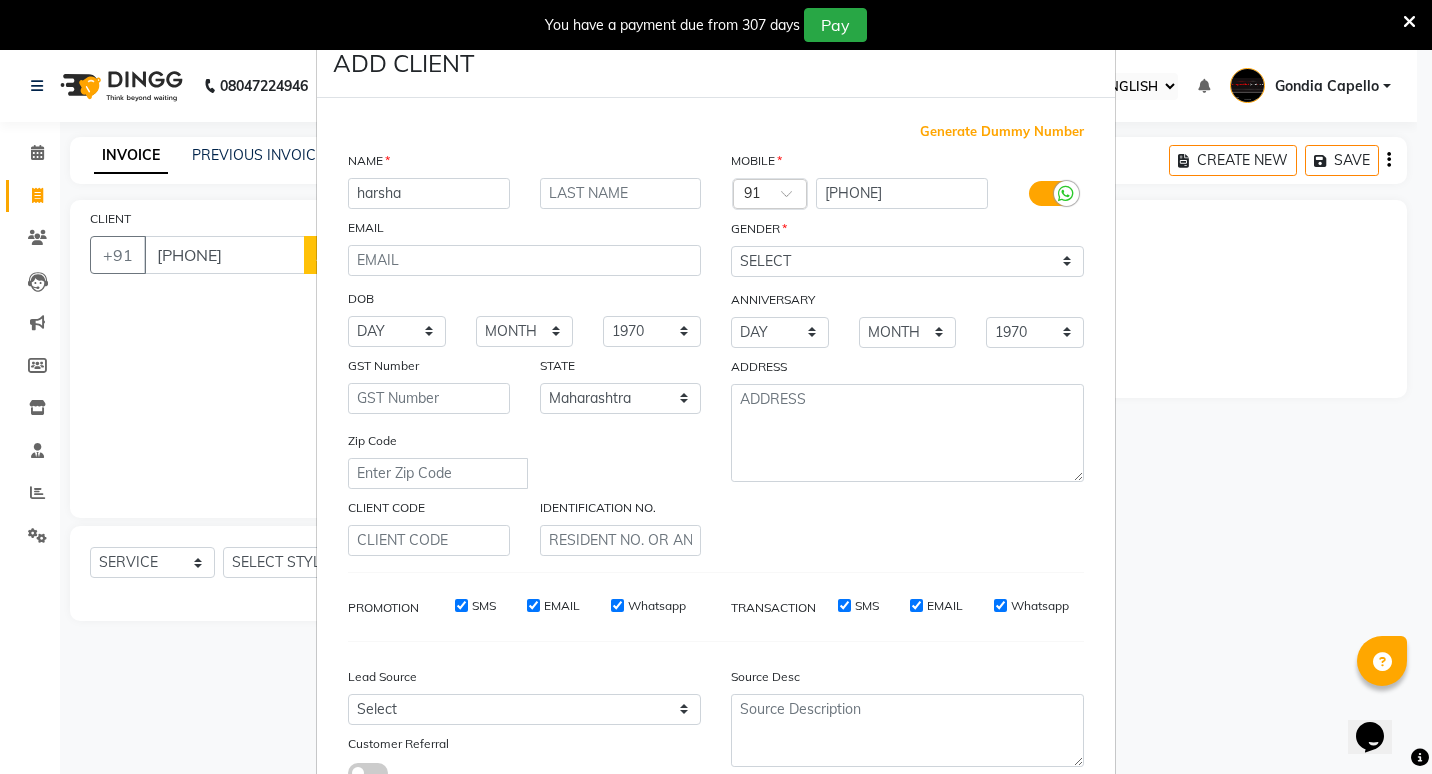 type on "harsha" 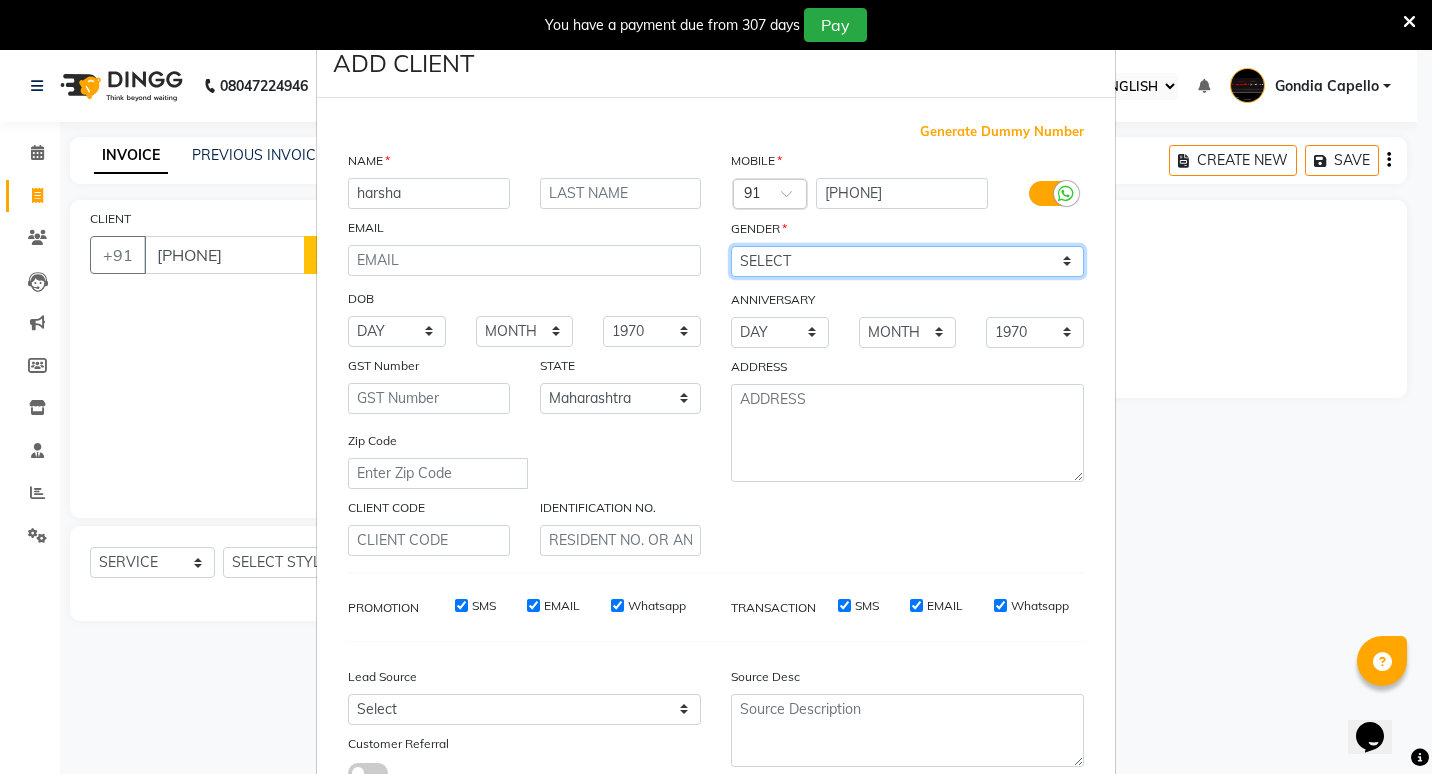 click on "SELECT MALE FEMALE OTHER PREFER NOT TO SAY" at bounding box center [907, 261] 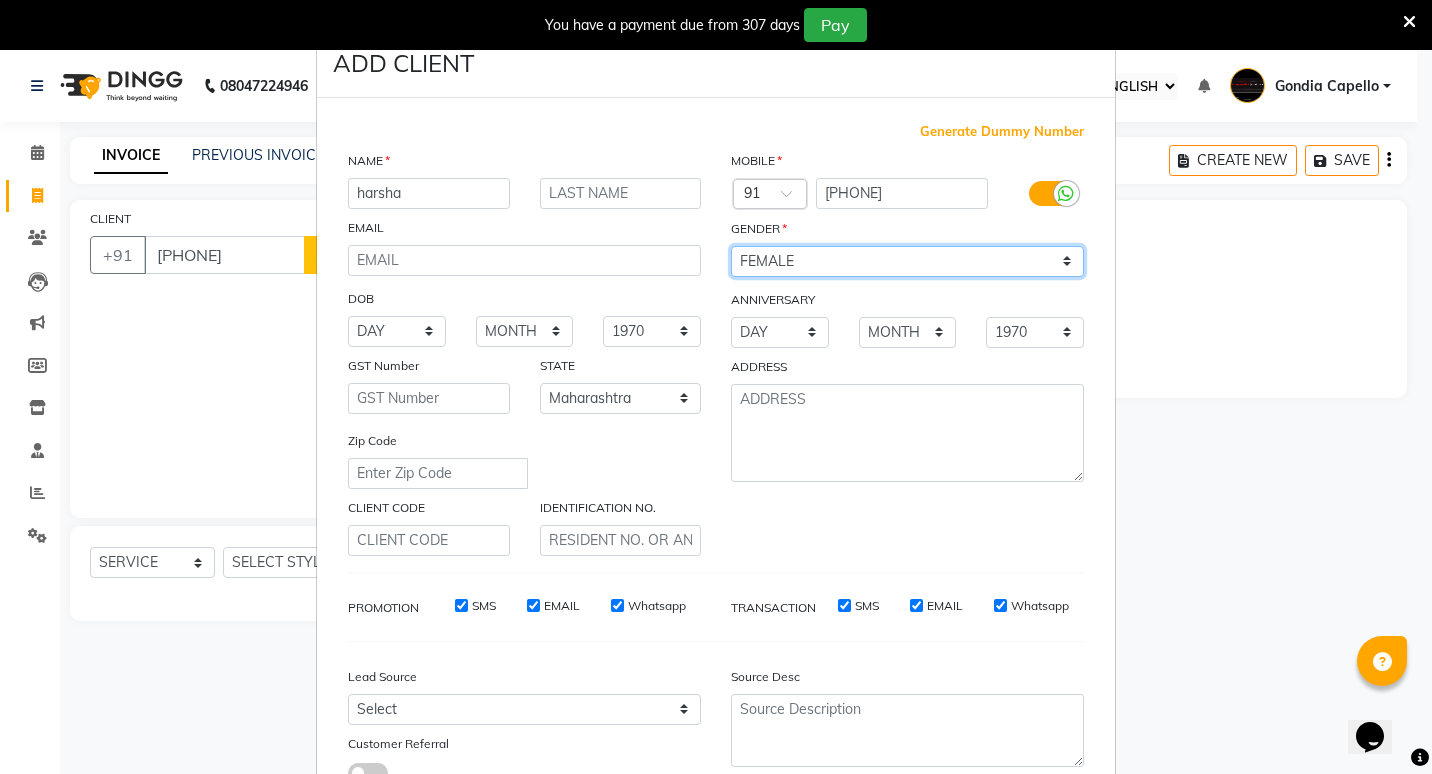 click on "SELECT MALE FEMALE OTHER PREFER NOT TO SAY" at bounding box center [907, 261] 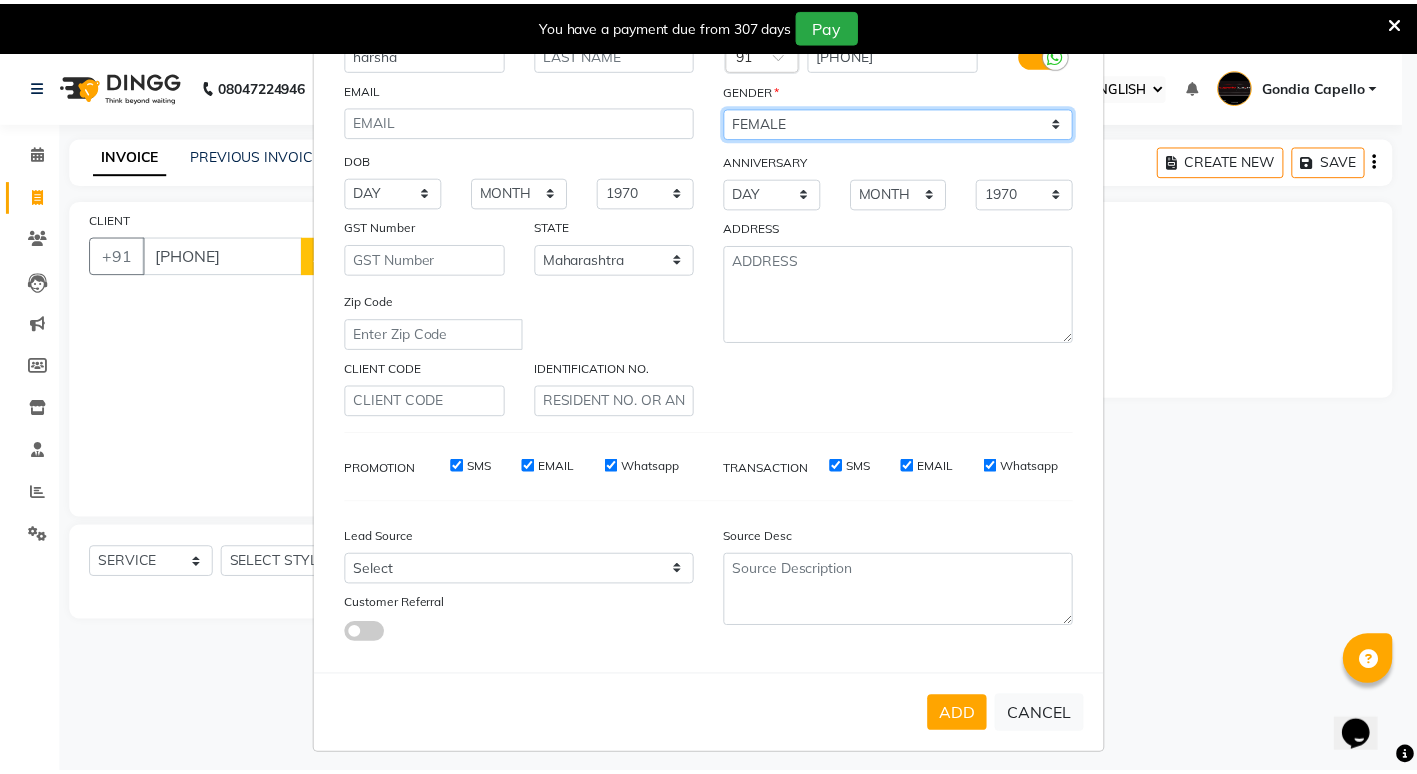 scroll, scrollTop: 149, scrollLeft: 0, axis: vertical 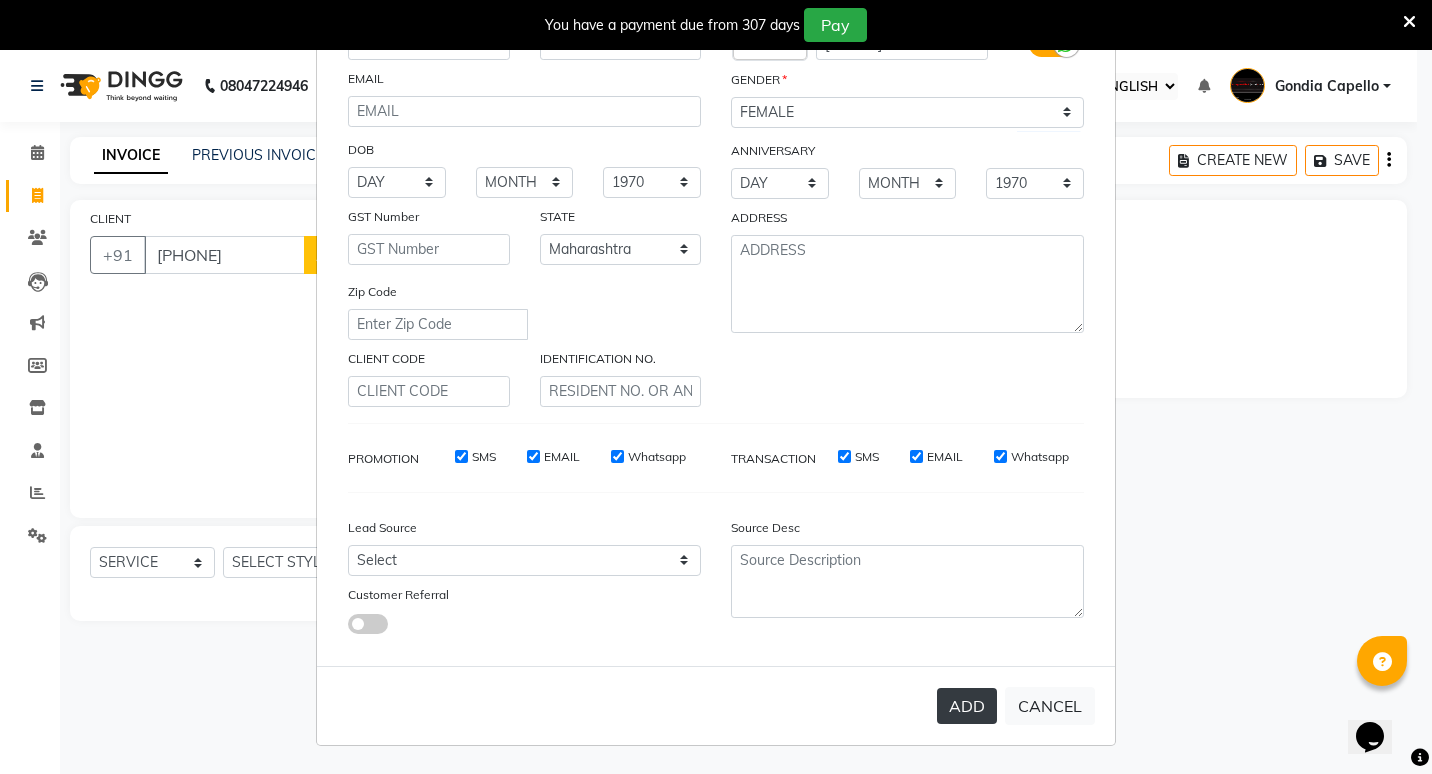 click on "ADD" at bounding box center (967, 706) 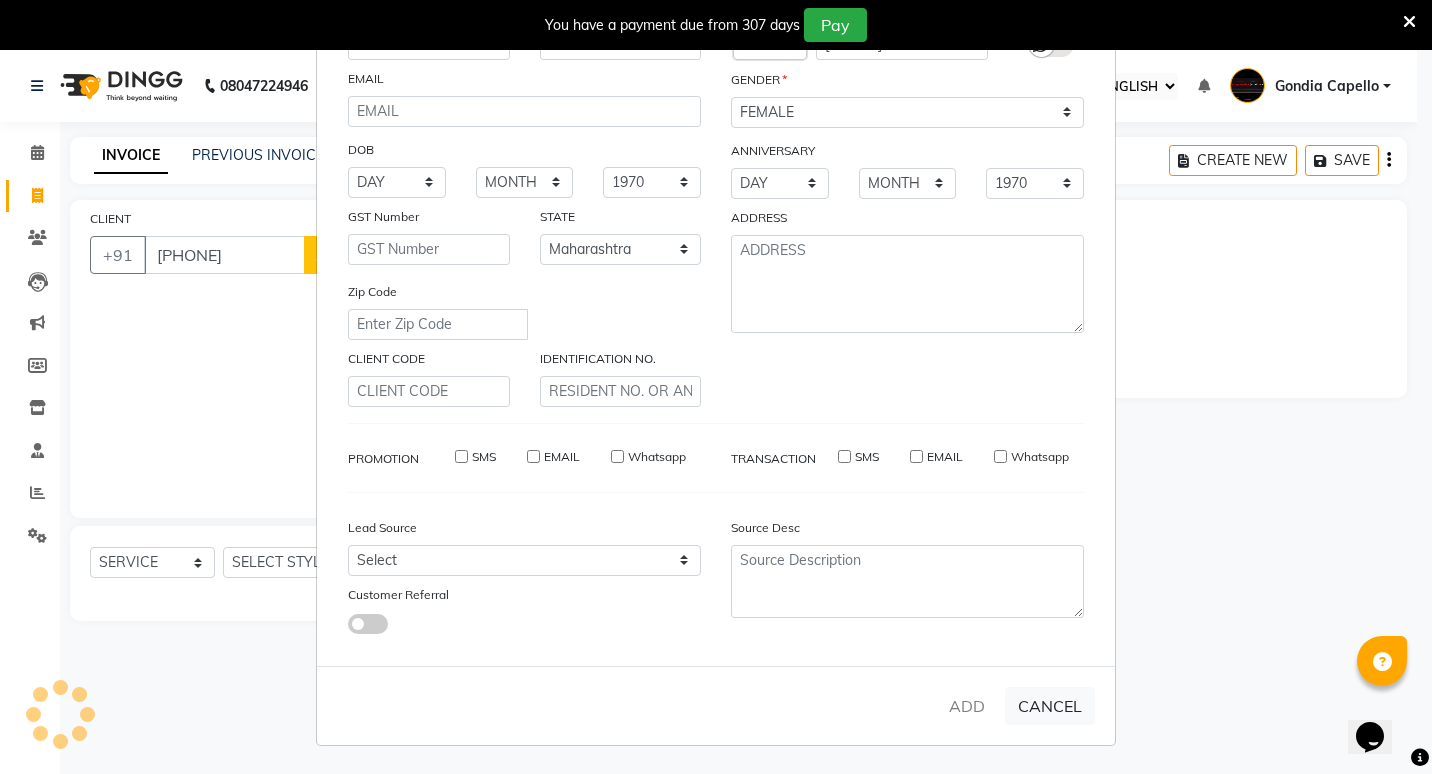 type 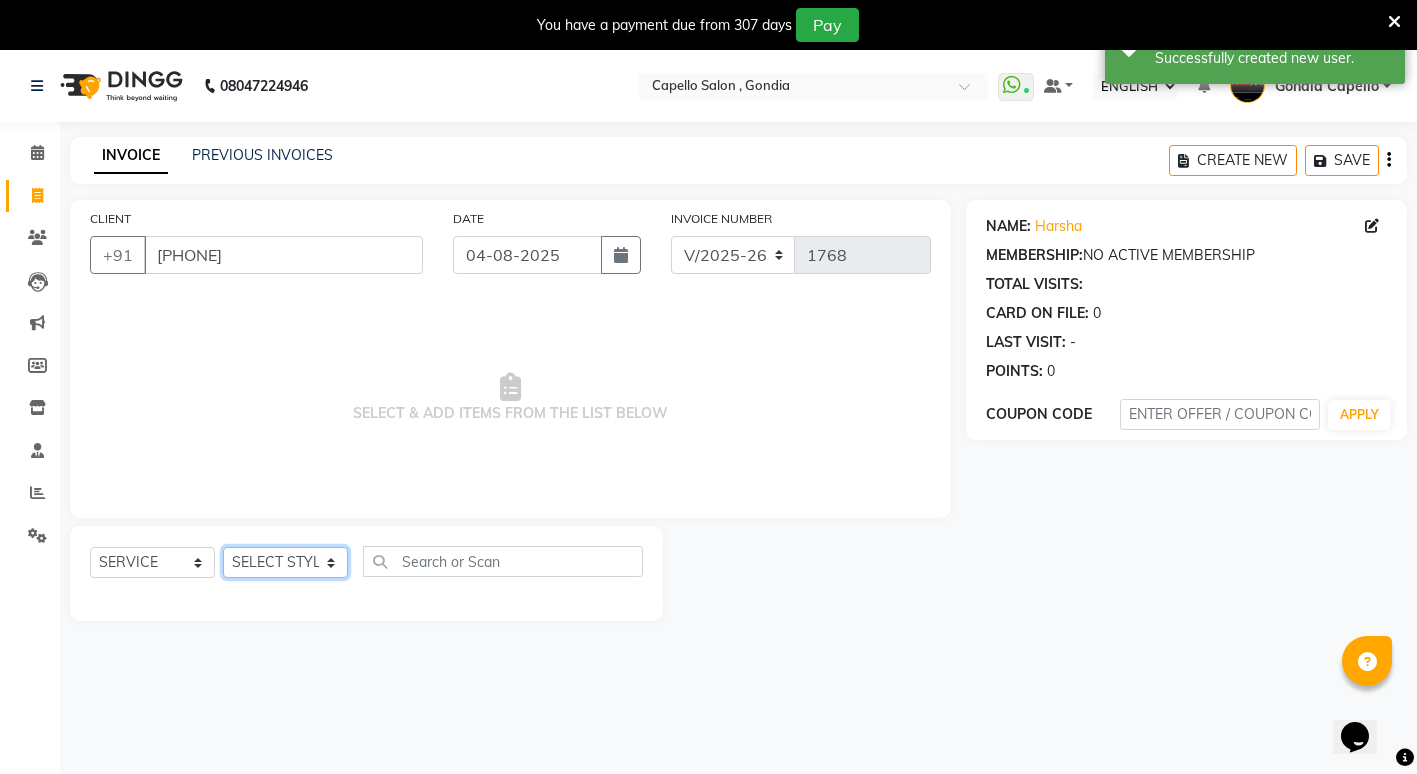 click on "SELECT STYLIST ADMIN [FIRST] [LAST] [FIRST] [LAST] [FIRST] [LAST] Gondia Capello [FIRST] [LAST]  [FIRST] [LAST] [FIRST] [LAST] [FIRST] [LAST] [FIRST] [LAST] [FIRST] [LAST] (M) [FIRST] [LAST]" 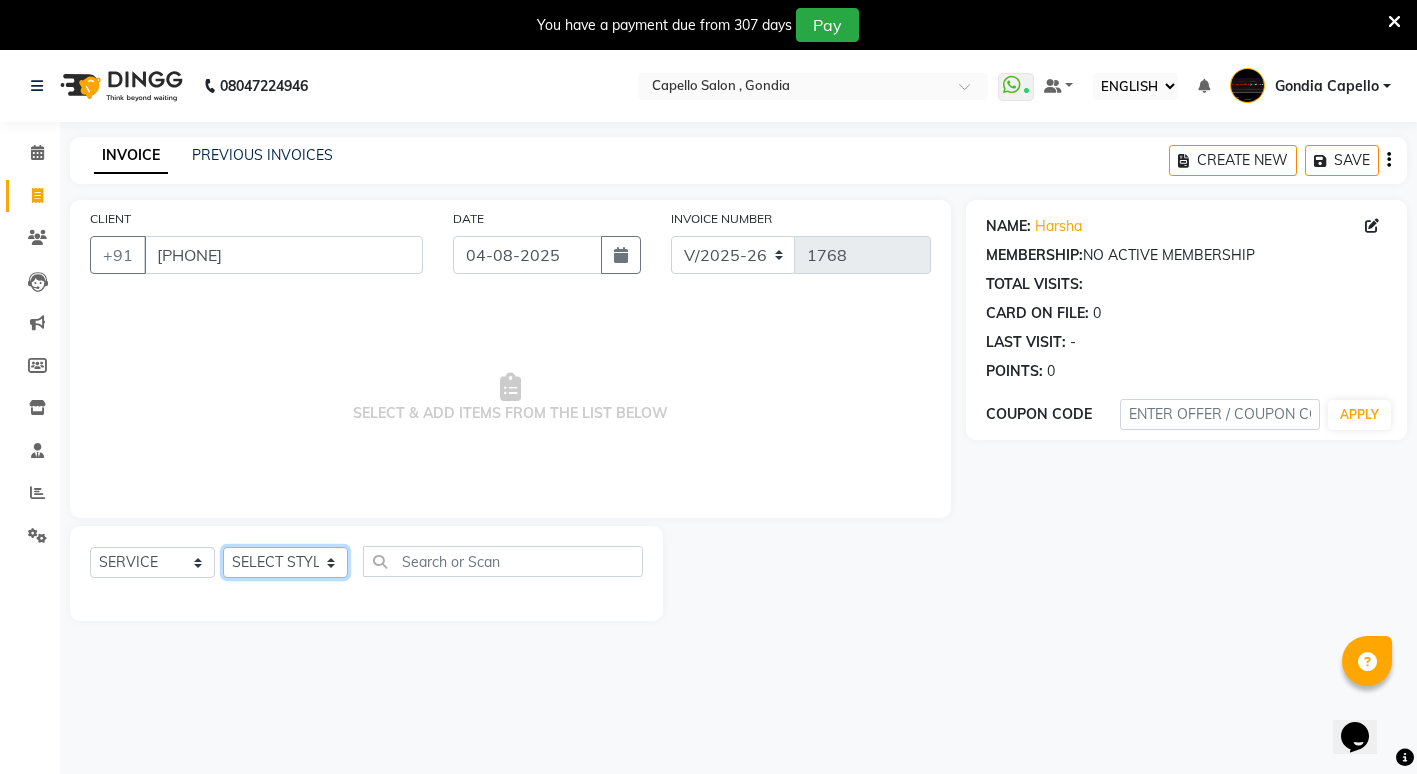 select on "[NUMBER]" 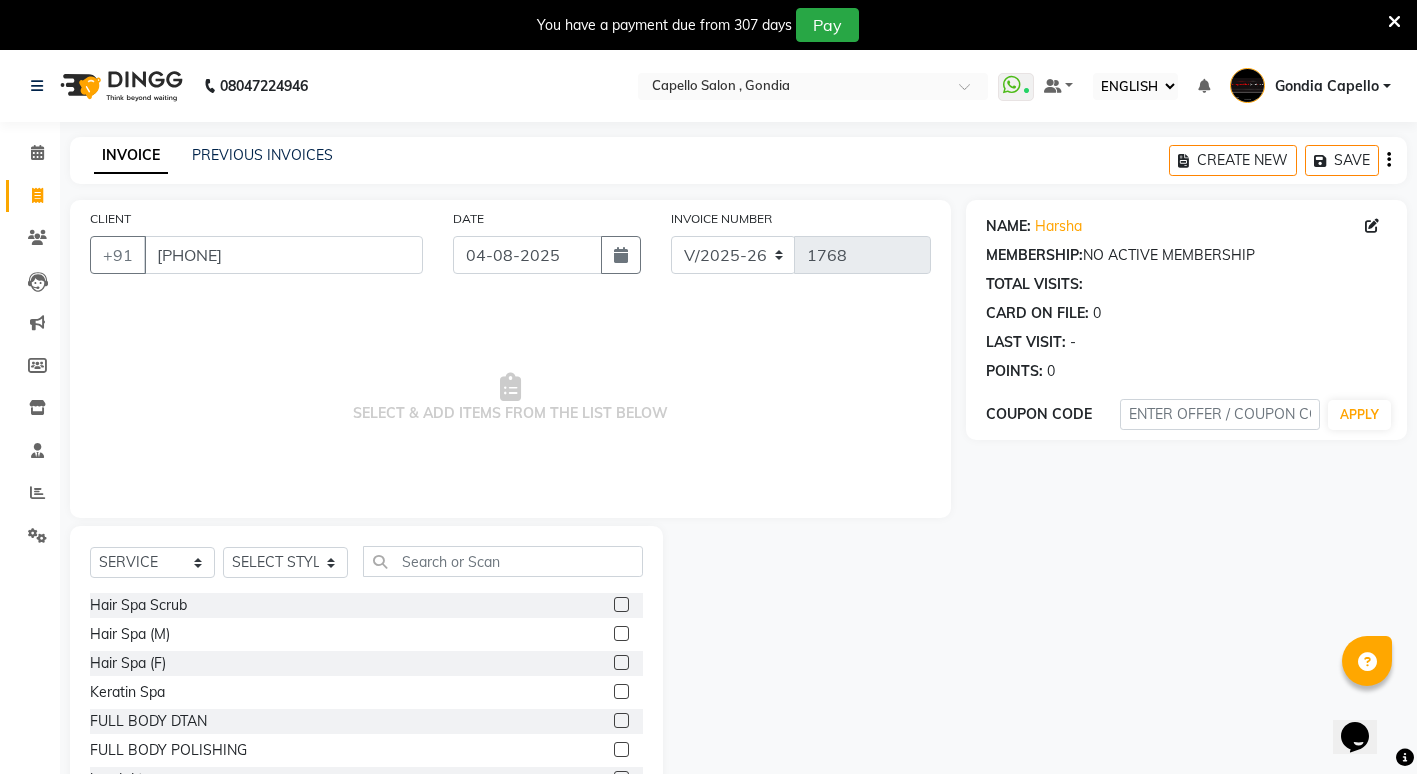 click on "SELECT  SERVICE  PRODUCT  MEMBERSHIP  PACKAGE VOUCHER PREPAID GIFT CARD  SELECT STYLIST ADMIN [FIRST] [LAST] [FIRST] [LAST] [FIRST] [LAST] Gondia Capello [FIRST] [LAST]  [FIRST] [LAST] [FIRST] [LAST] [FIRST] [LAST] [FIRST] [LAST] [FIRST] [LAST] (M) [FIRST] [LAST]" 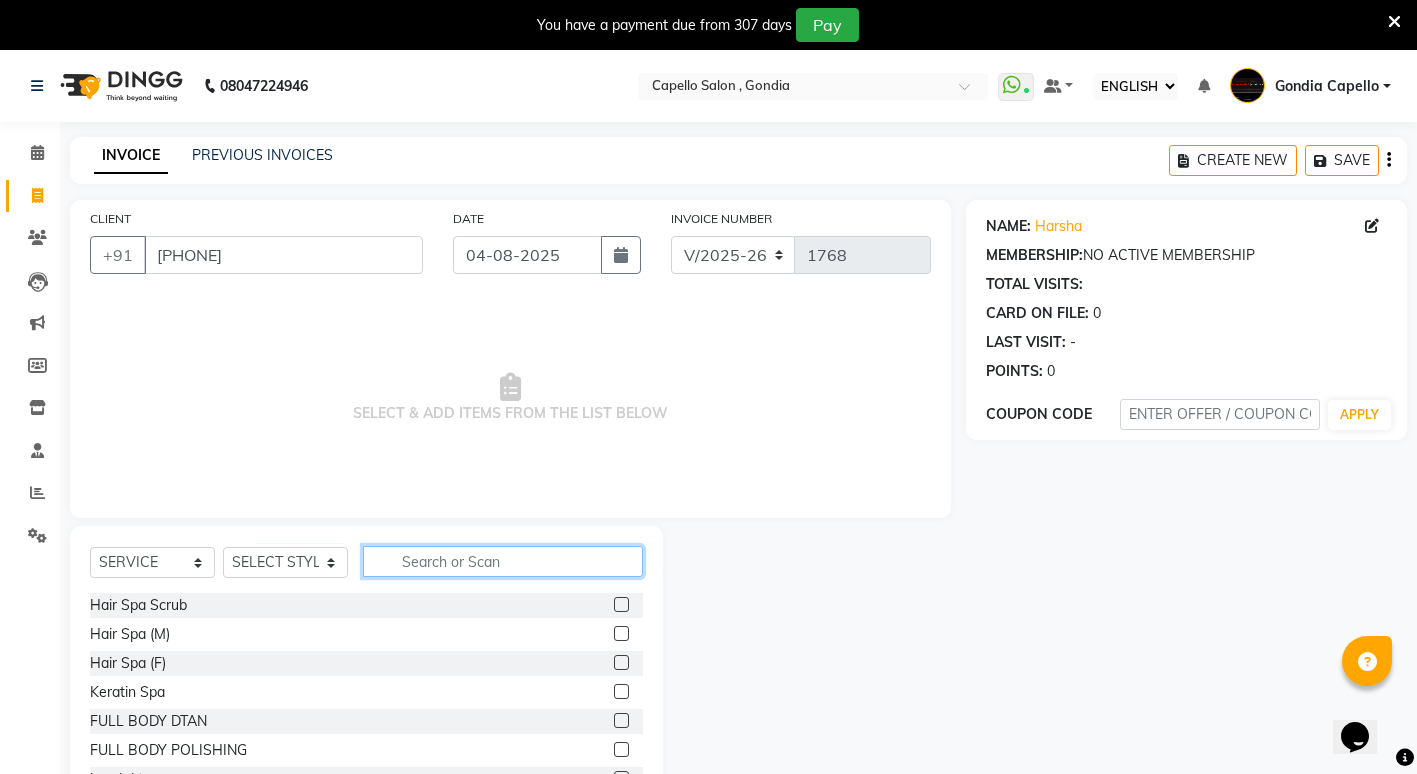 click 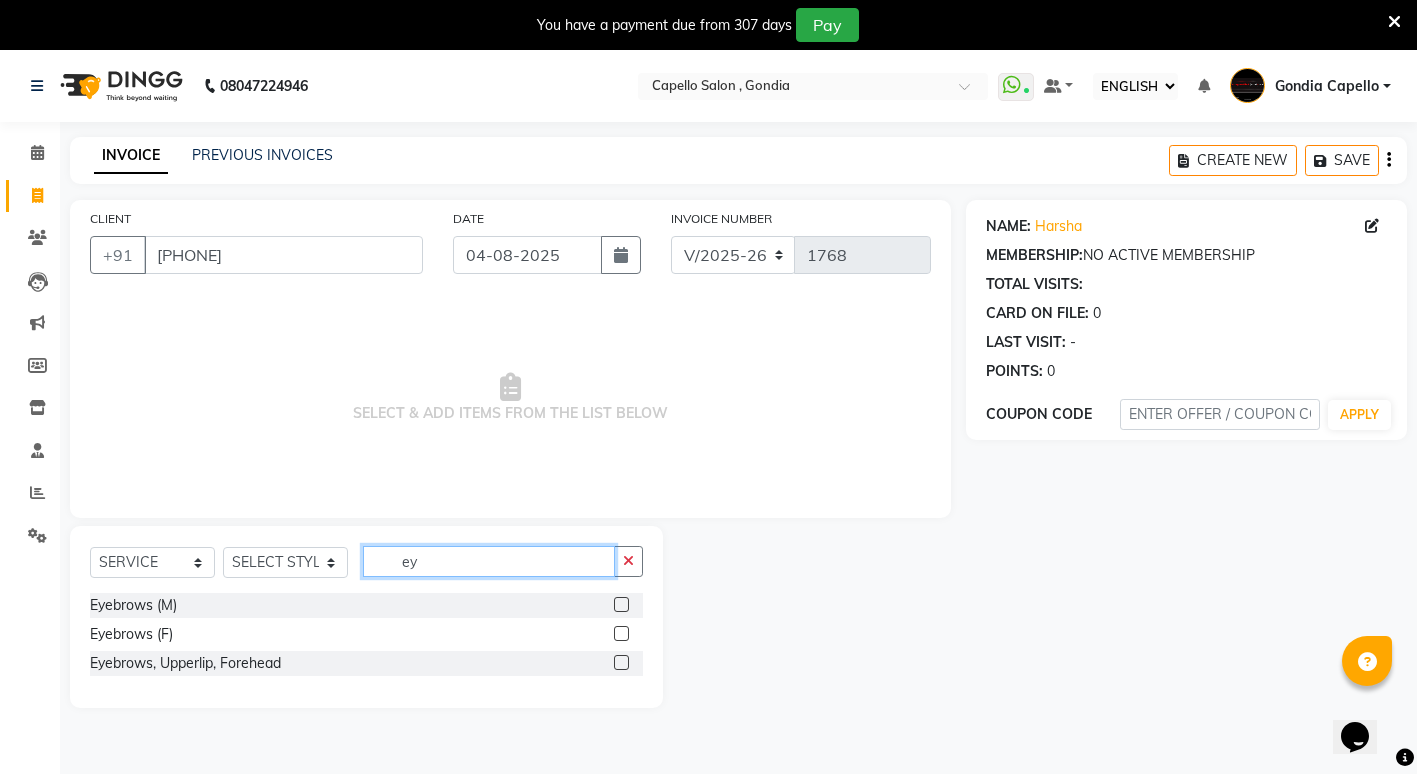 type on "ey" 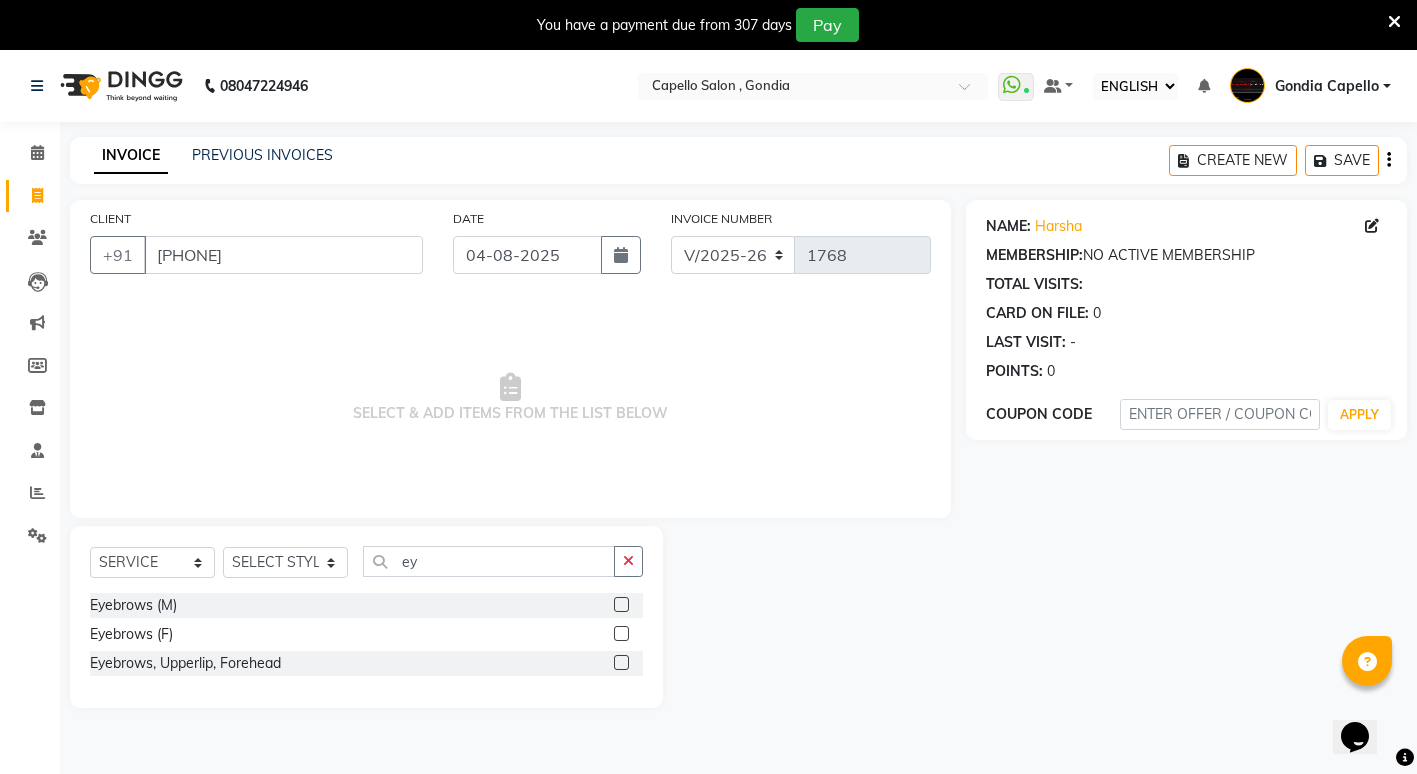 click 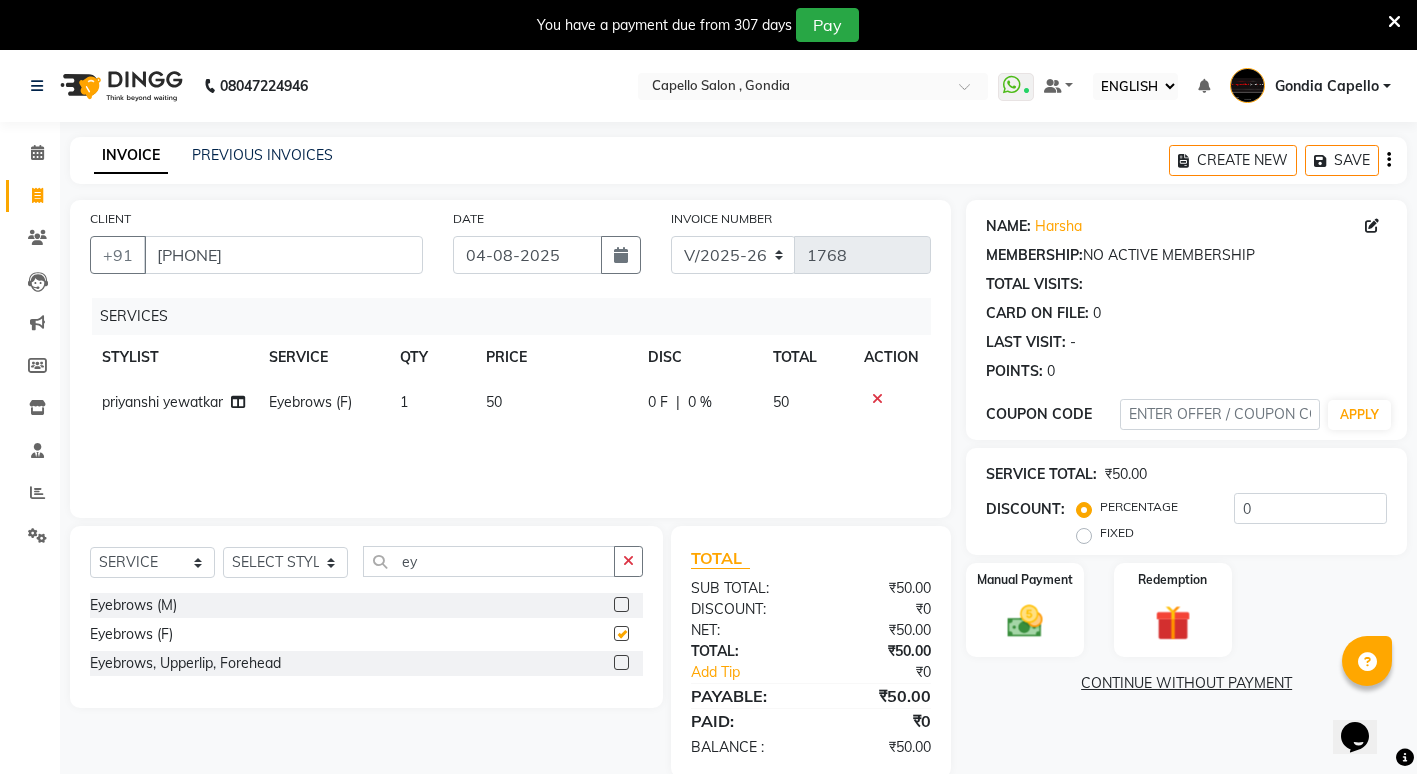 checkbox on "false" 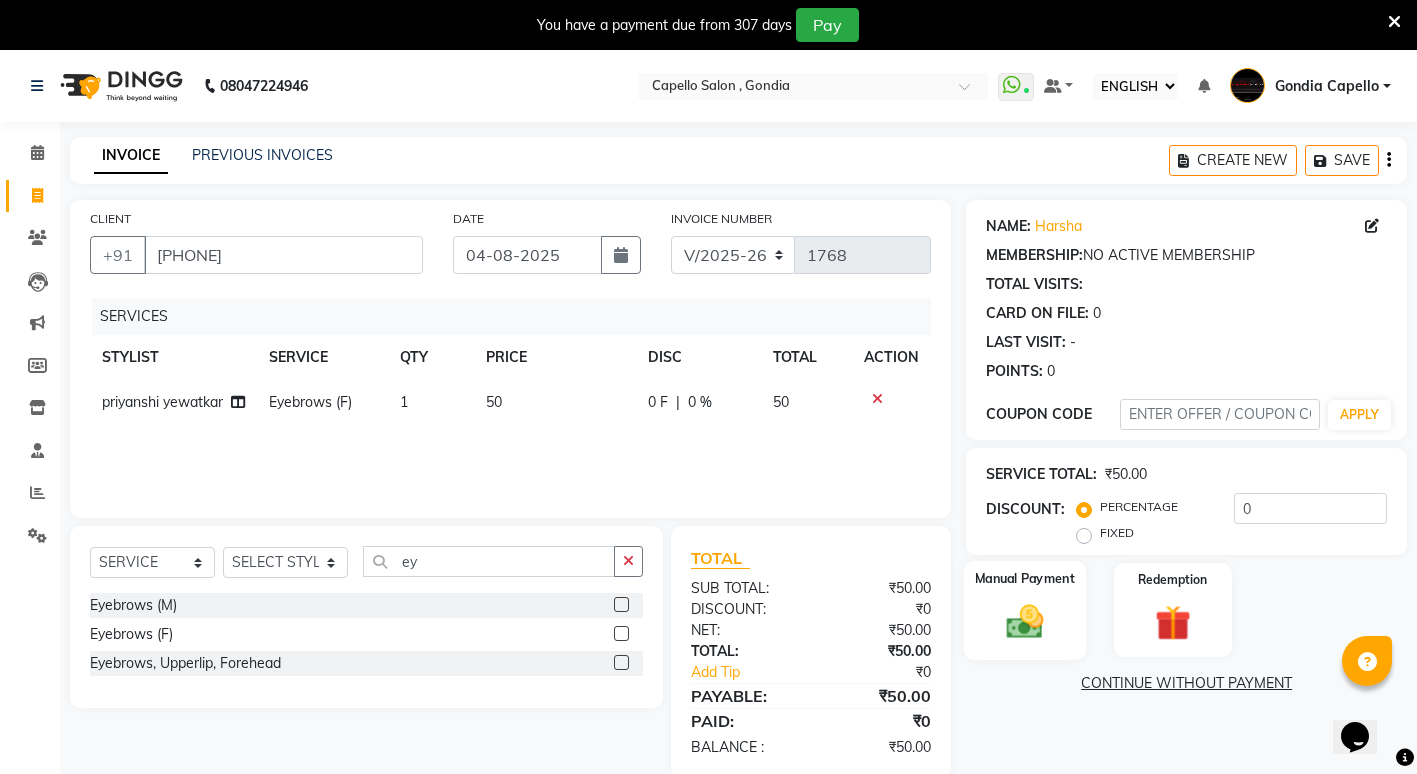 click on "Manual Payment" 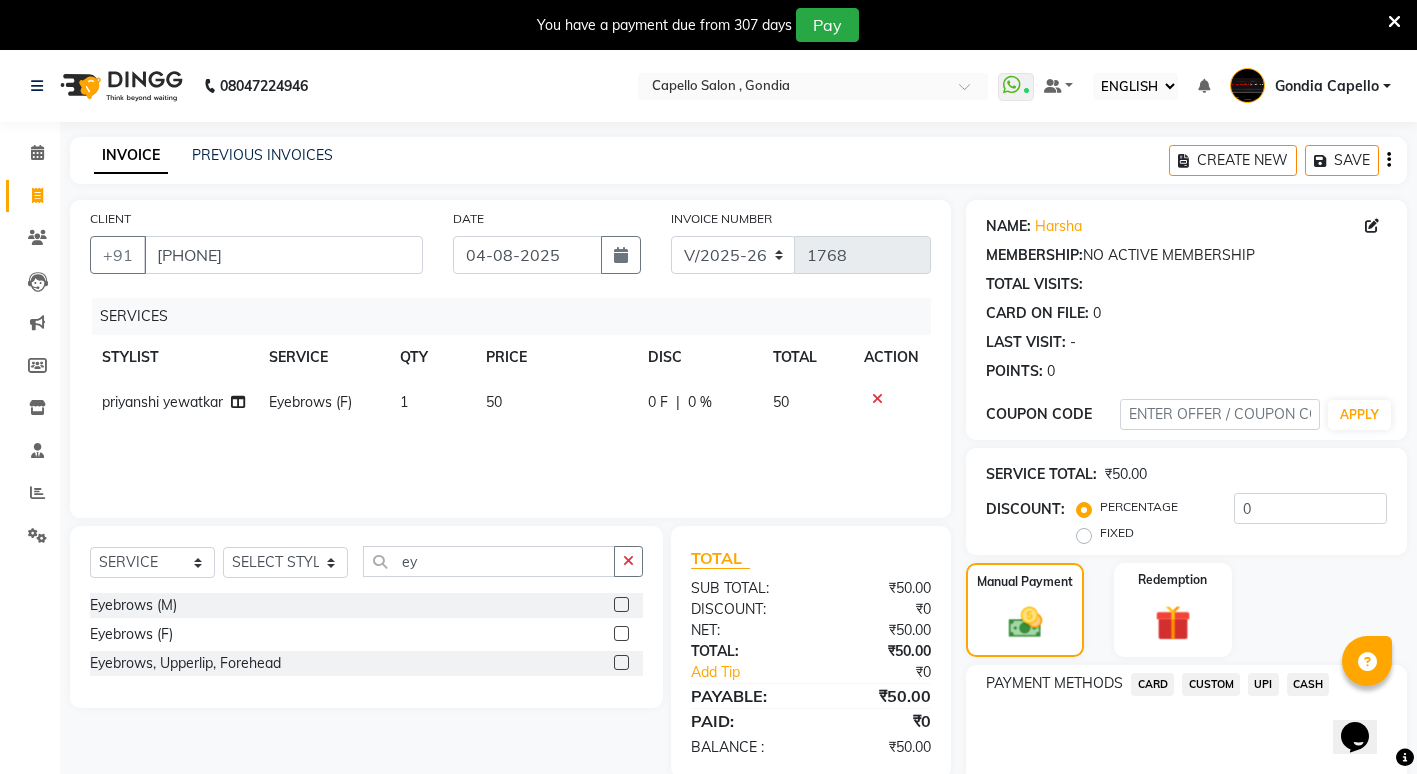 click on "CASH" 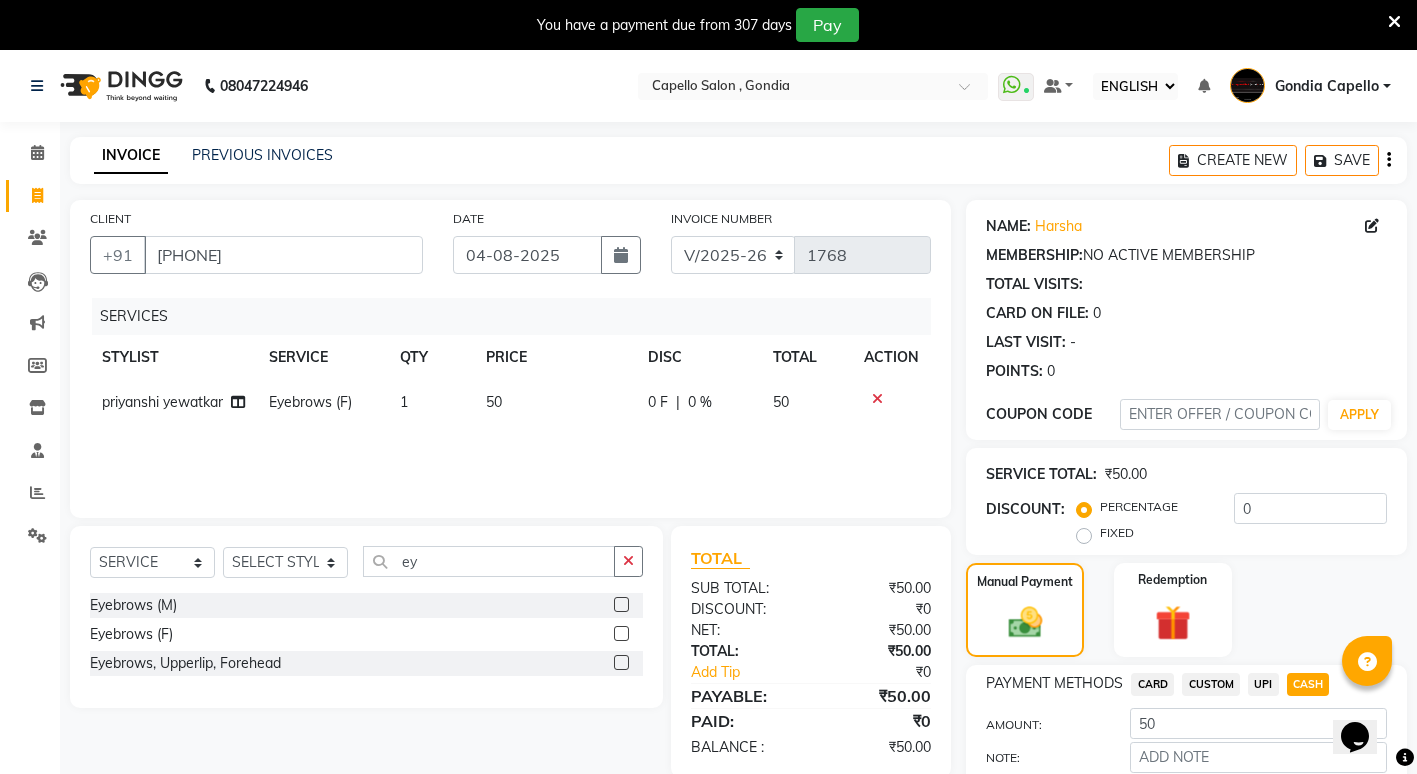 scroll, scrollTop: 111, scrollLeft: 0, axis: vertical 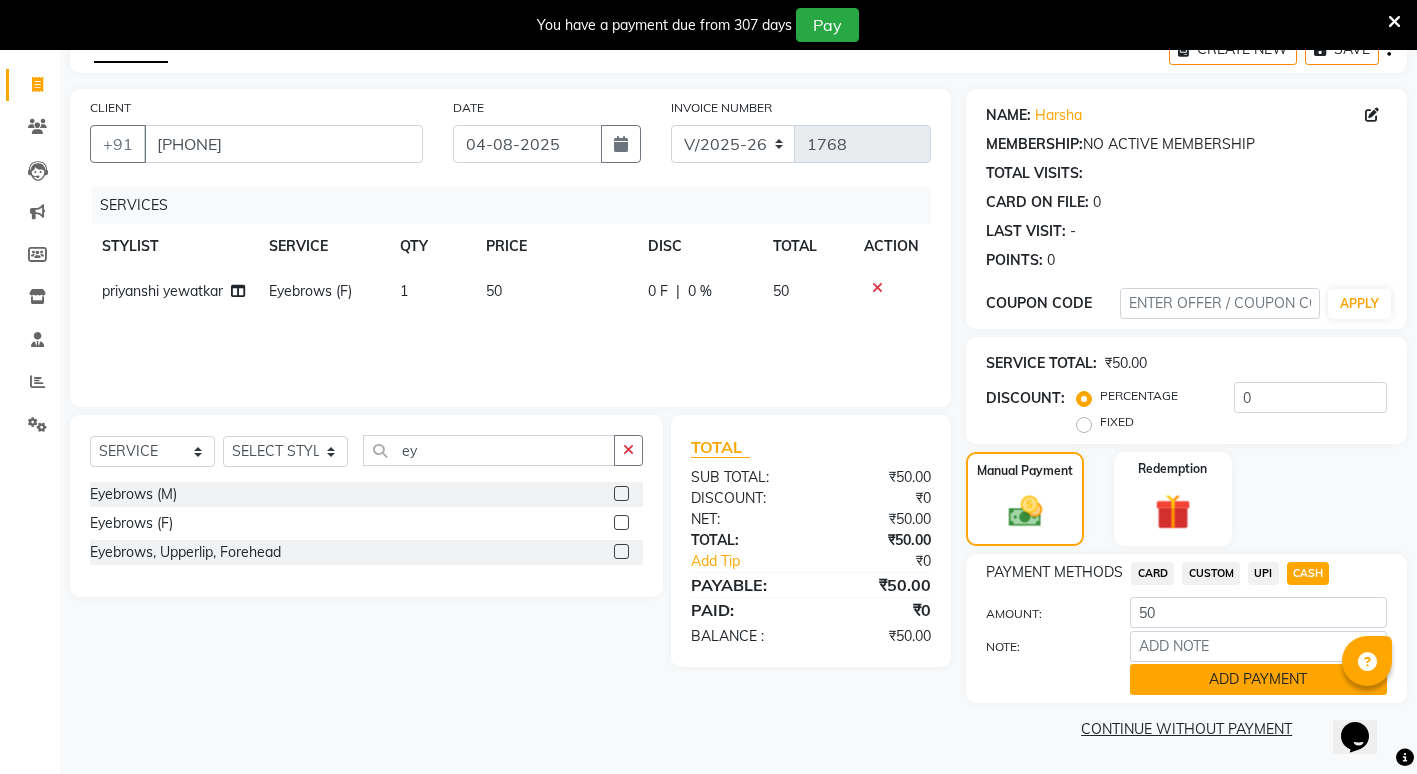 click on "ADD PAYMENT" 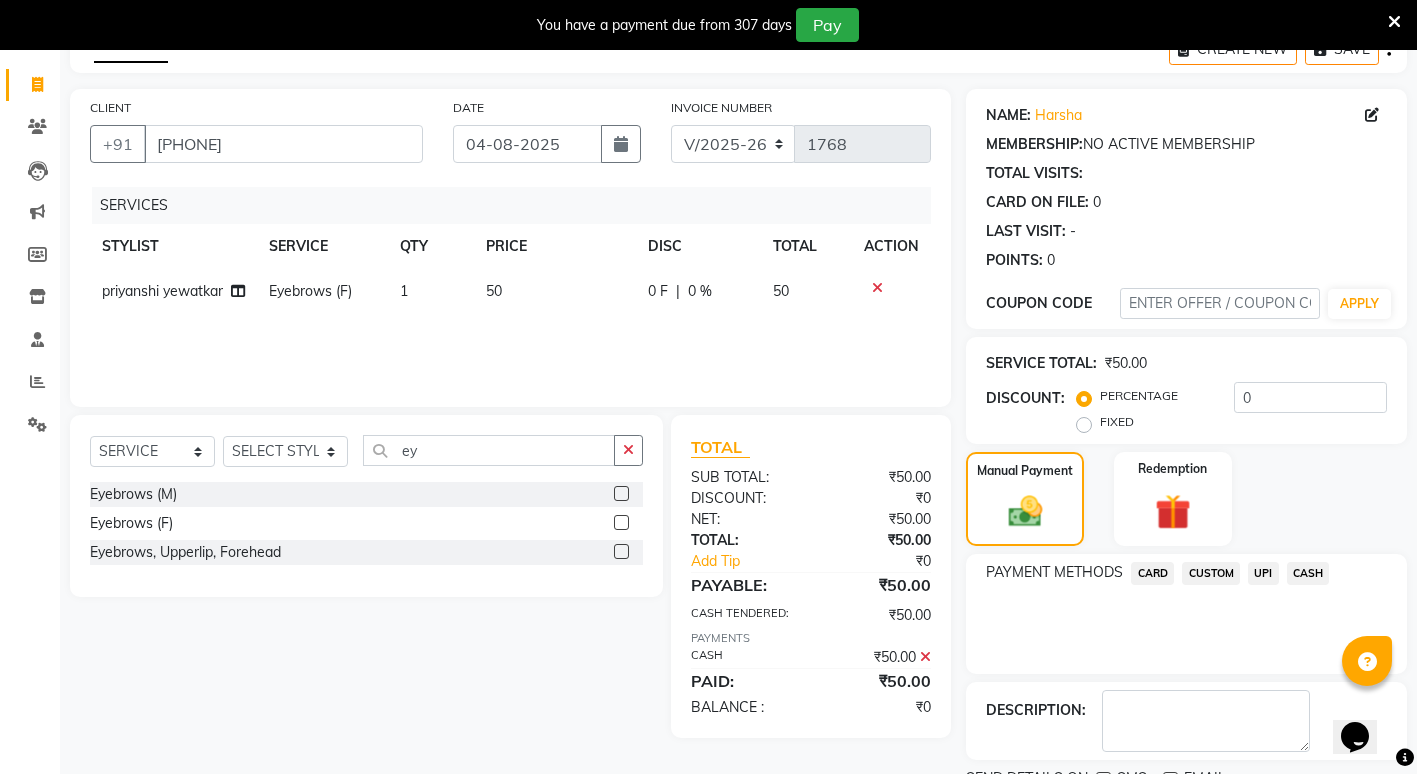 scroll, scrollTop: 195, scrollLeft: 0, axis: vertical 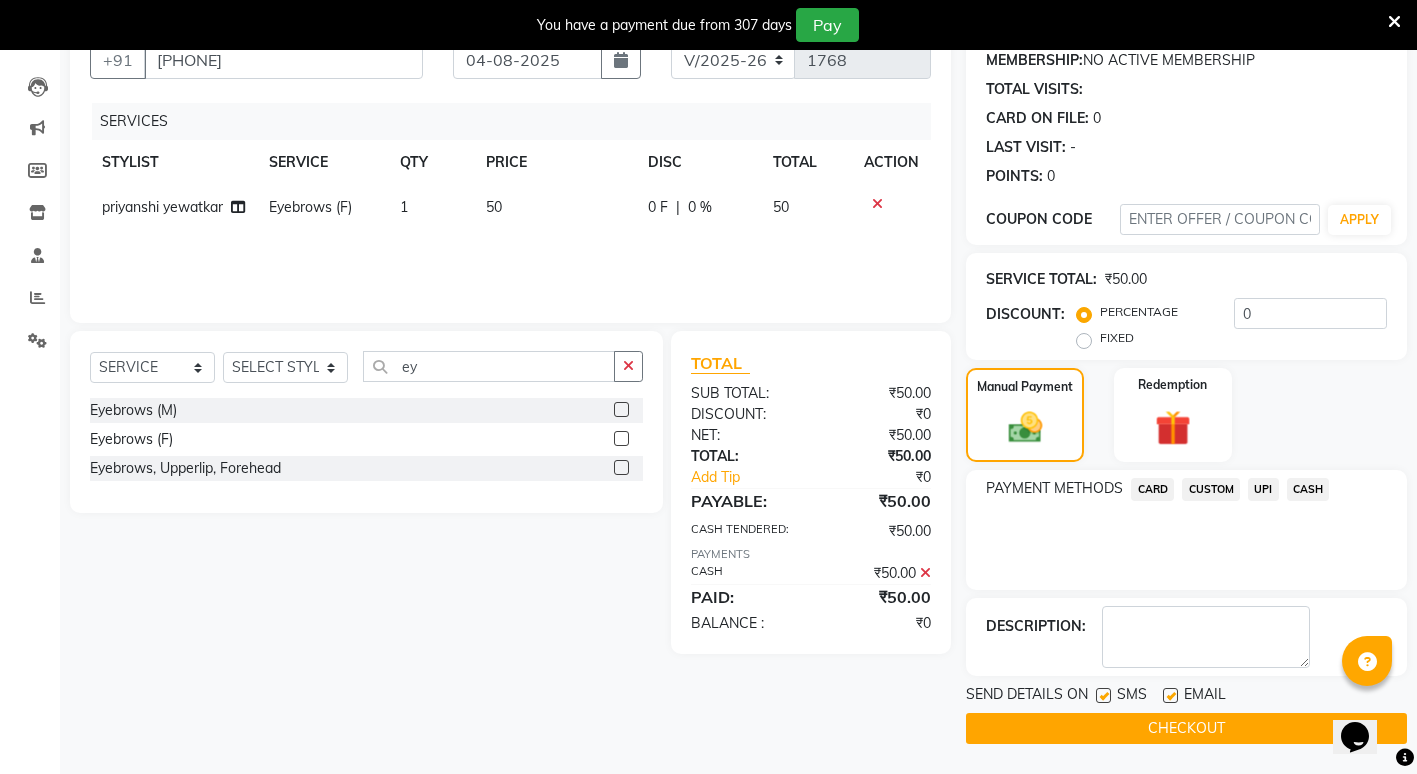 click on "CHECKOUT" 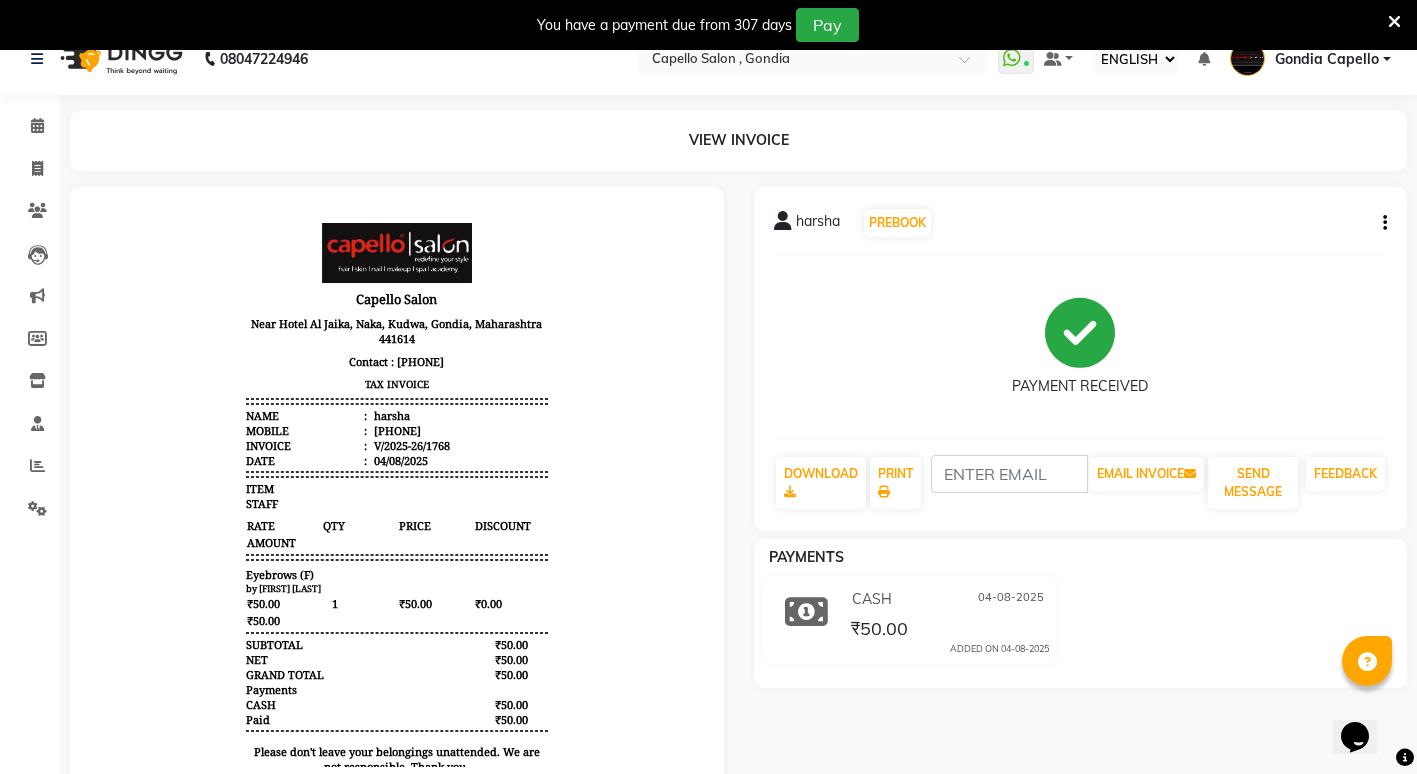 scroll, scrollTop: 0, scrollLeft: 0, axis: both 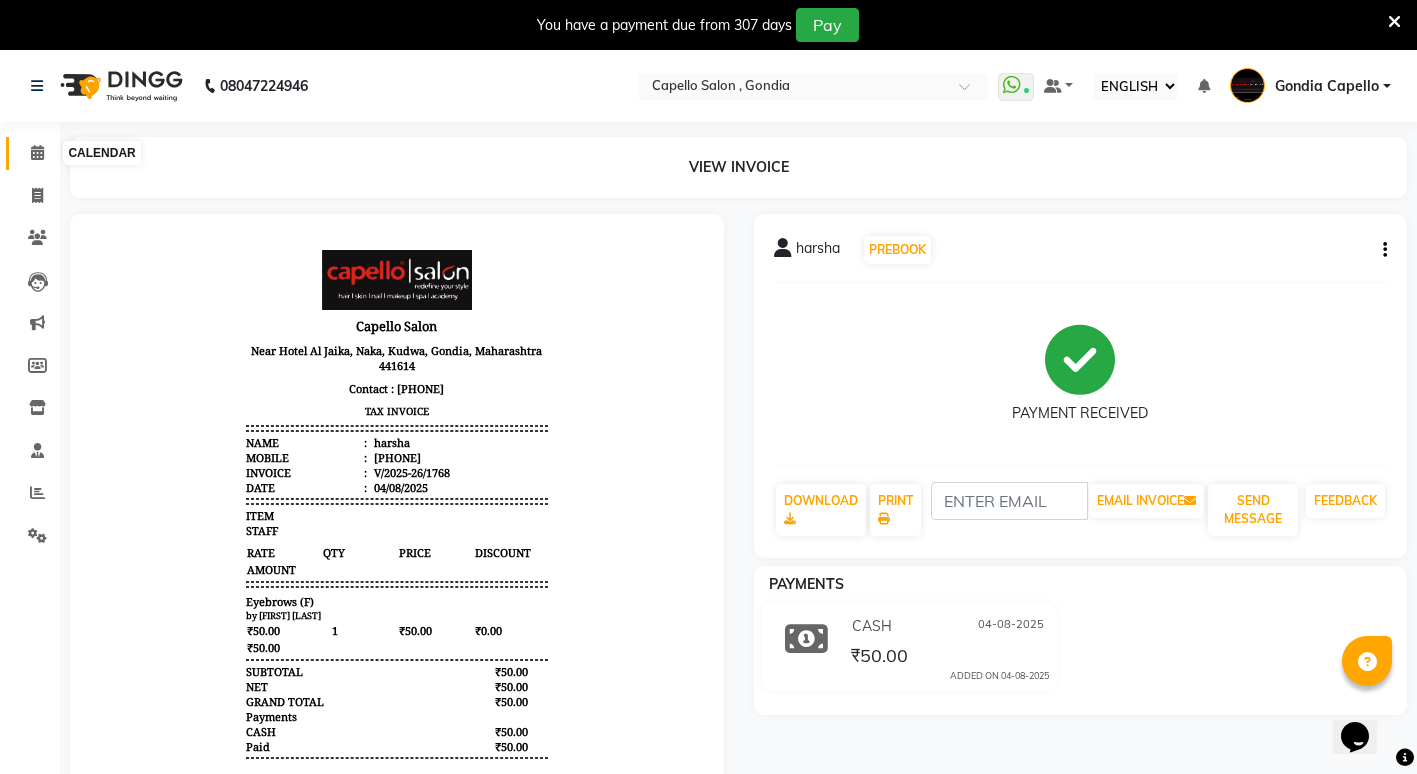 click 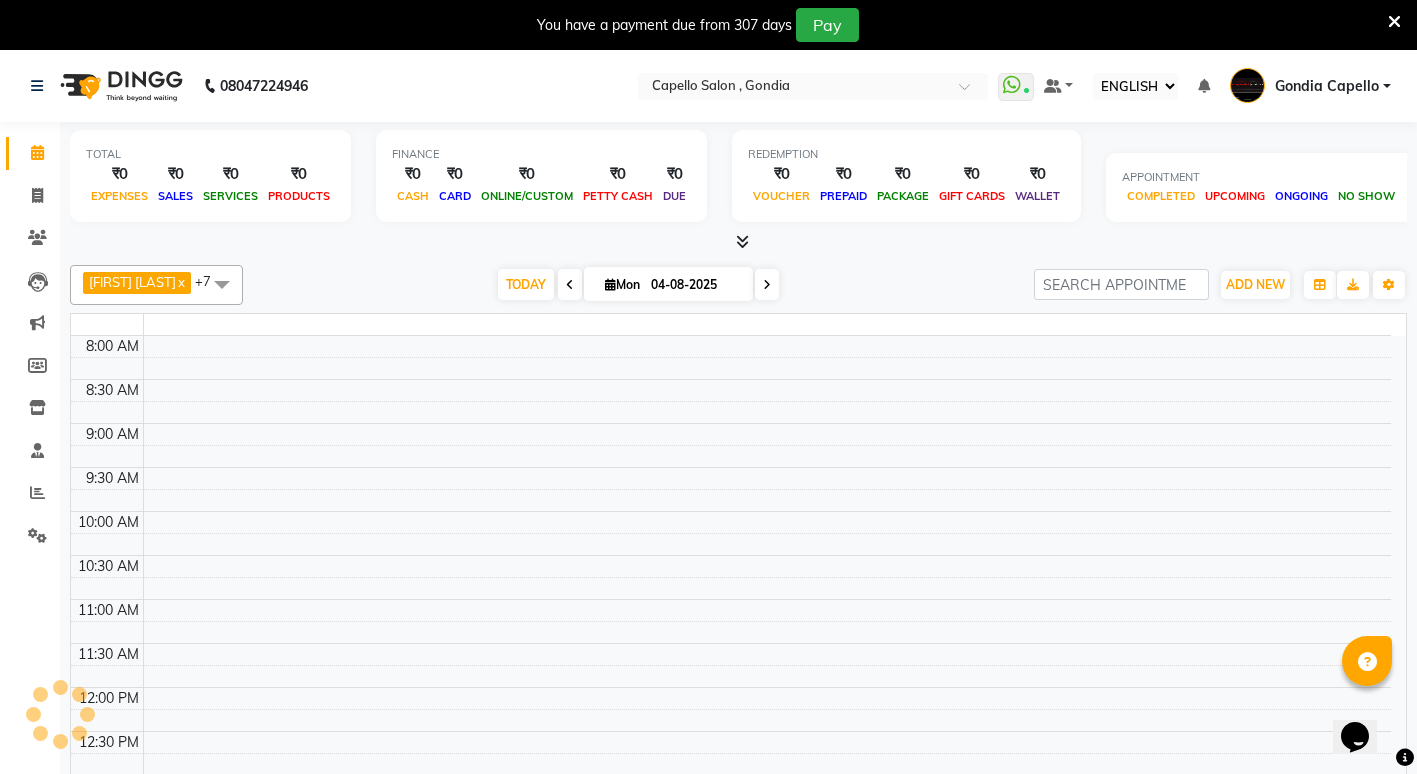scroll, scrollTop: 0, scrollLeft: 0, axis: both 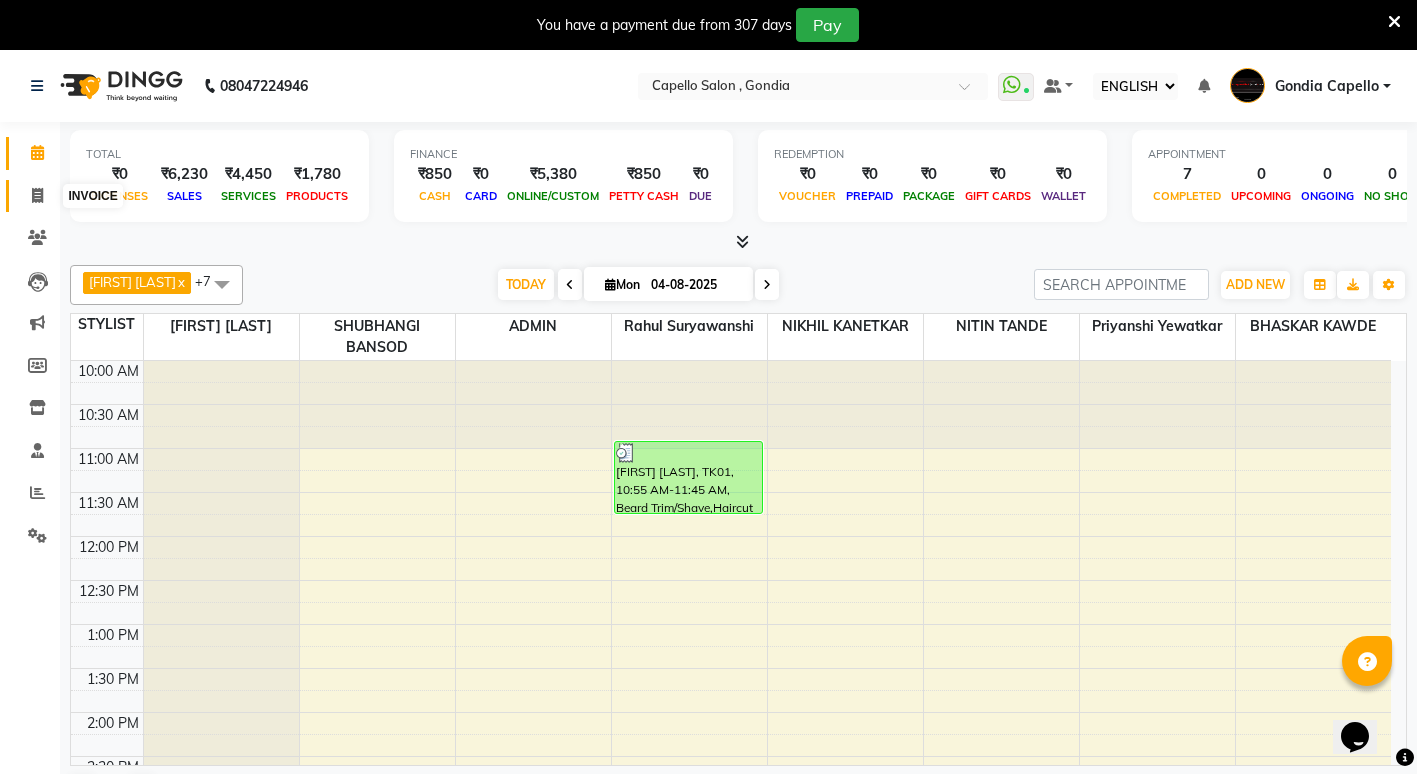 click 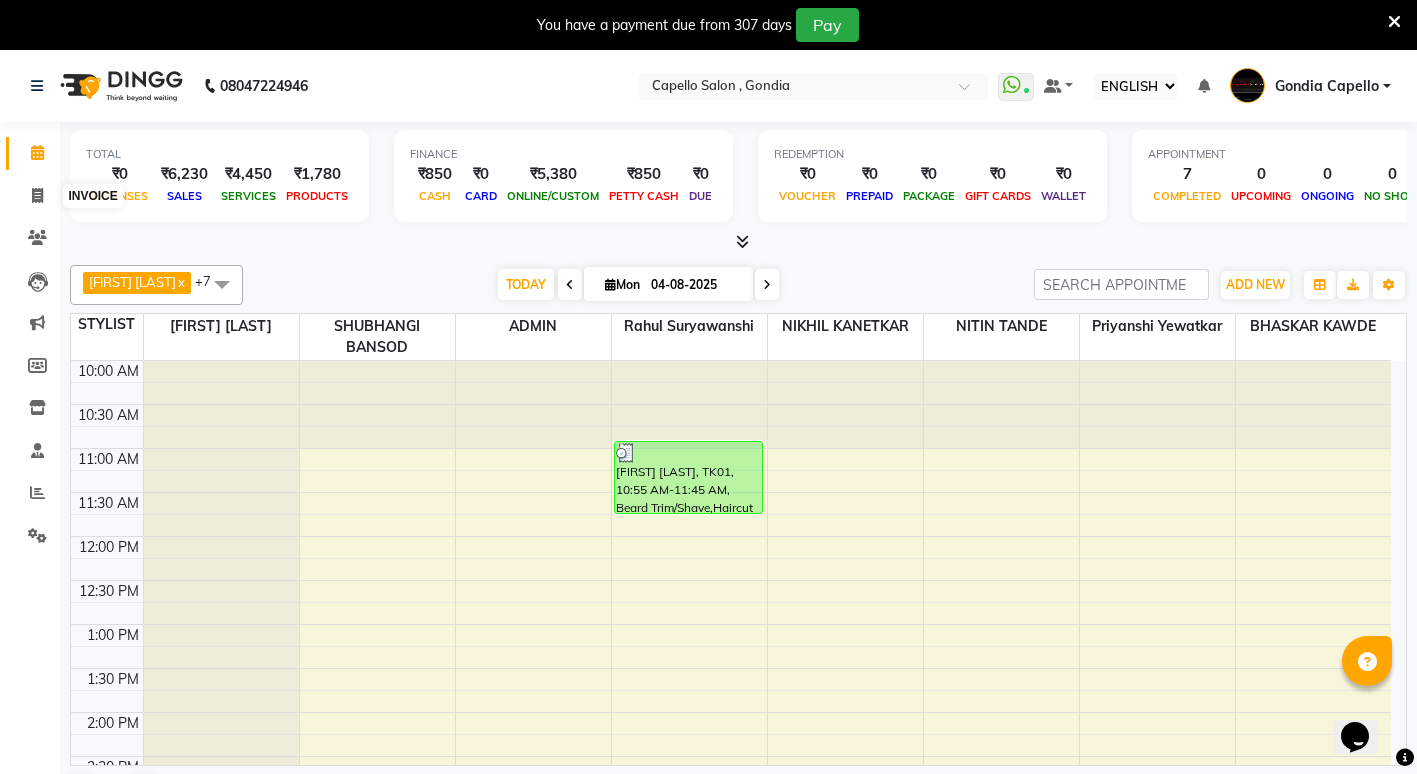 select on "service" 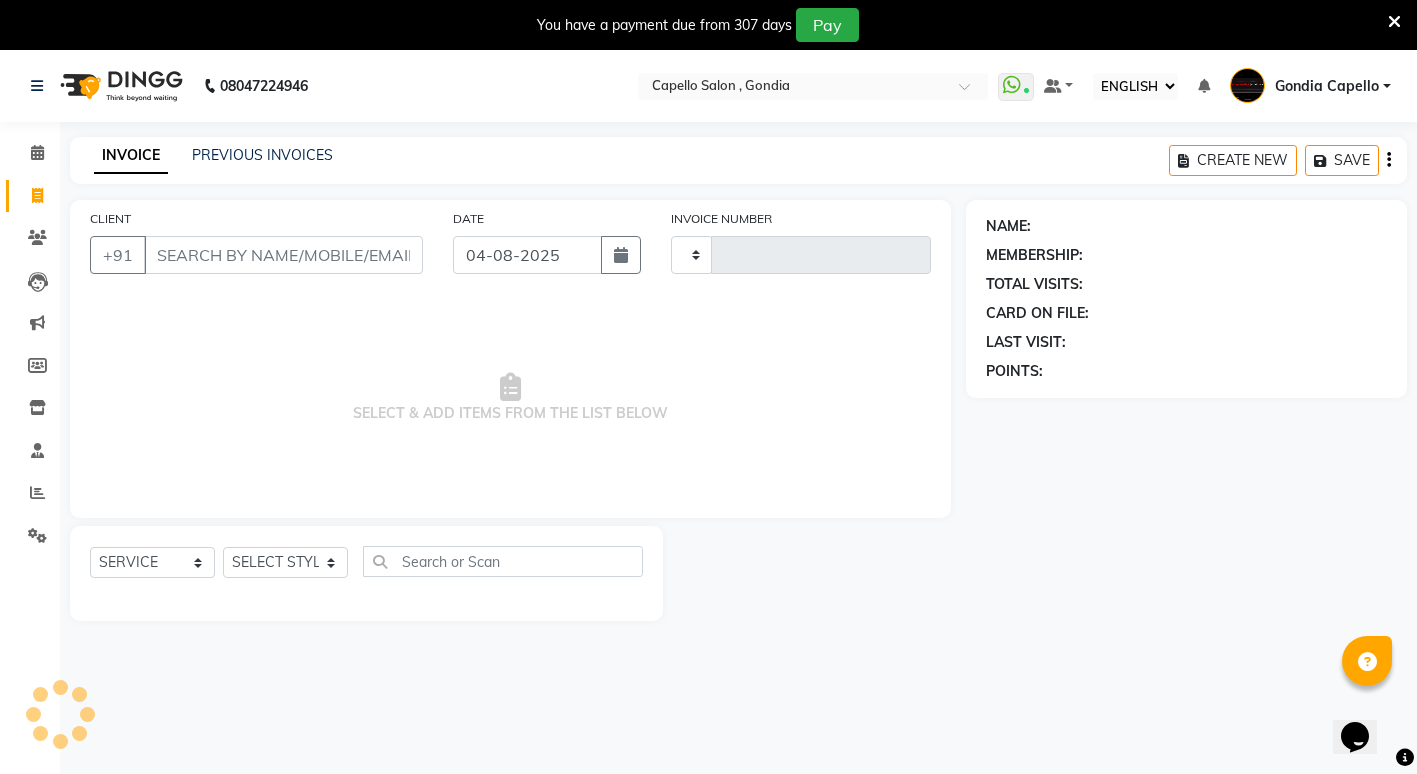 type on "1769" 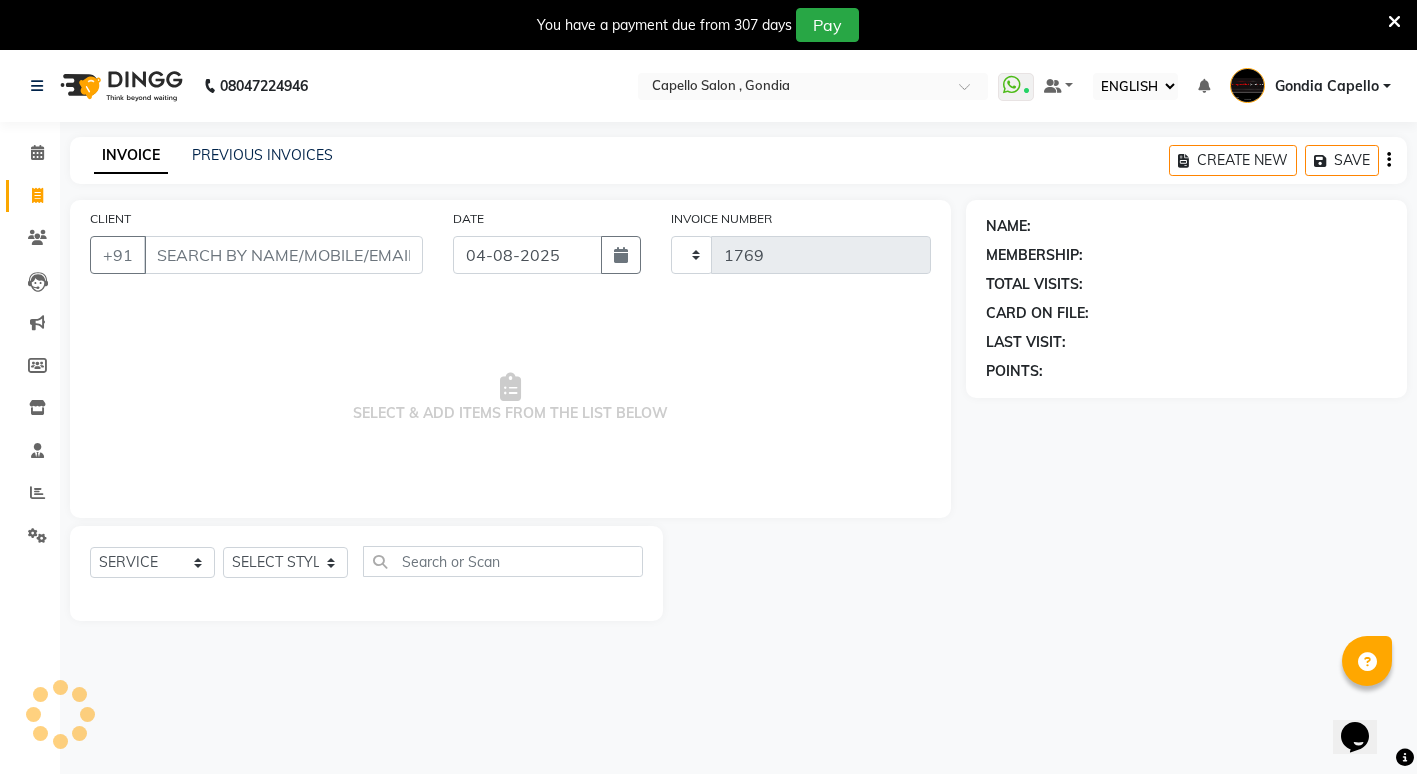 select on "853" 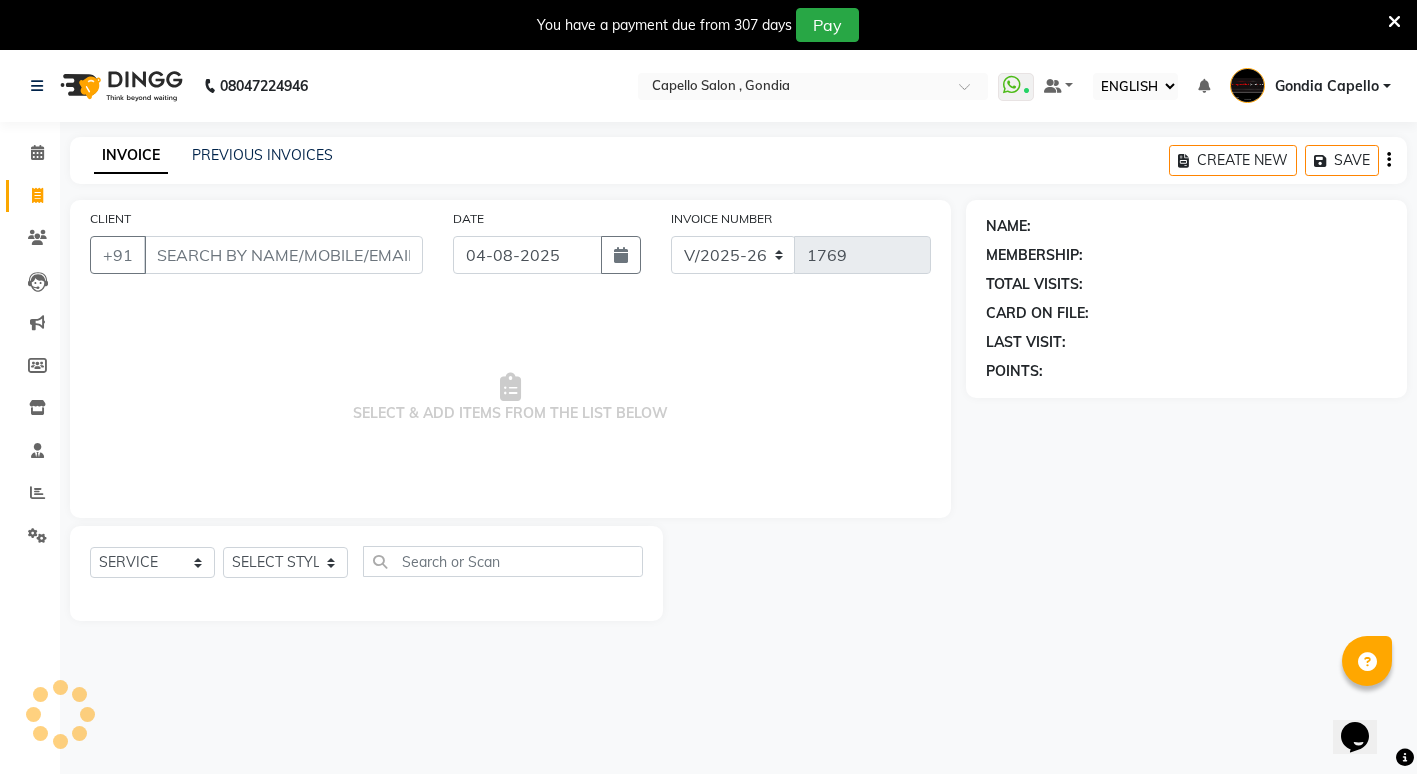 click on "CLIENT" at bounding box center (283, 255) 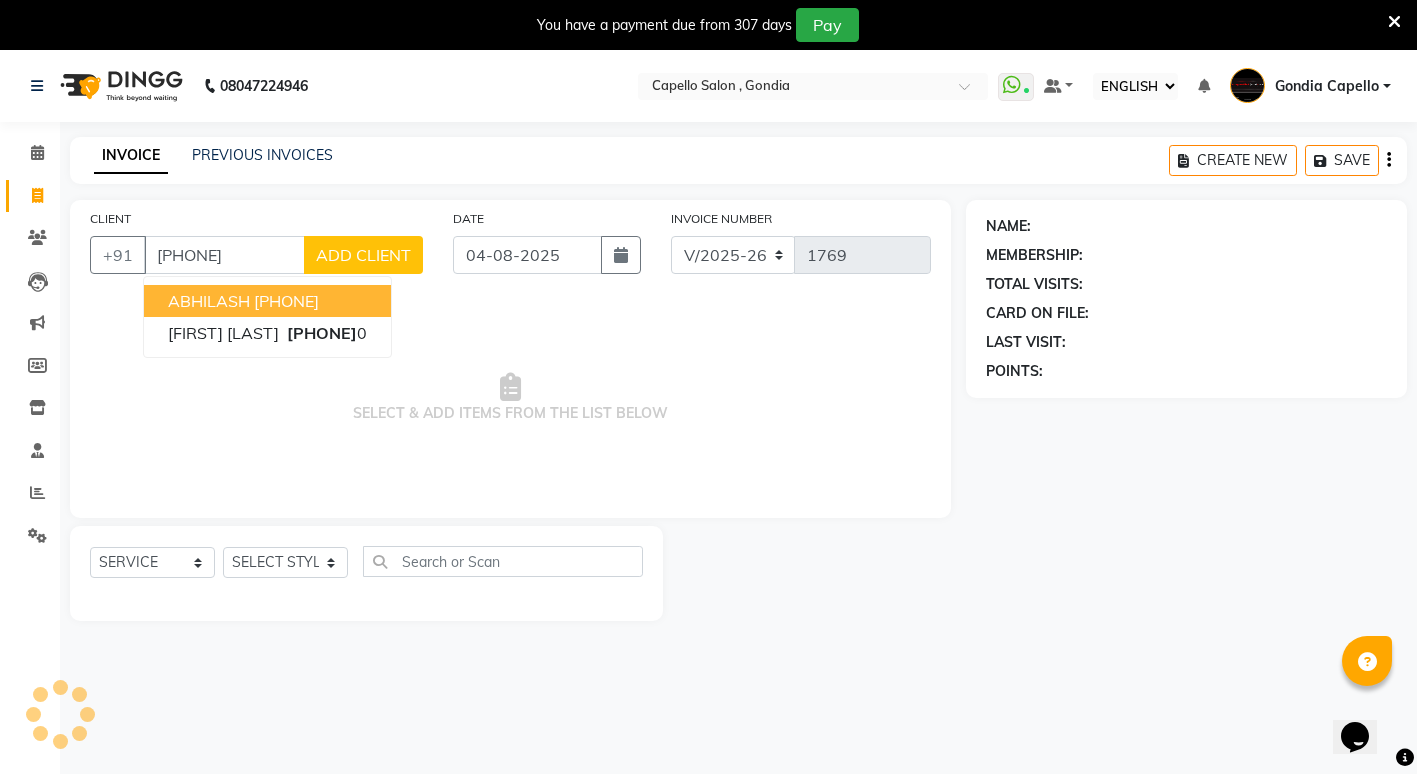 type on "[PHONE]" 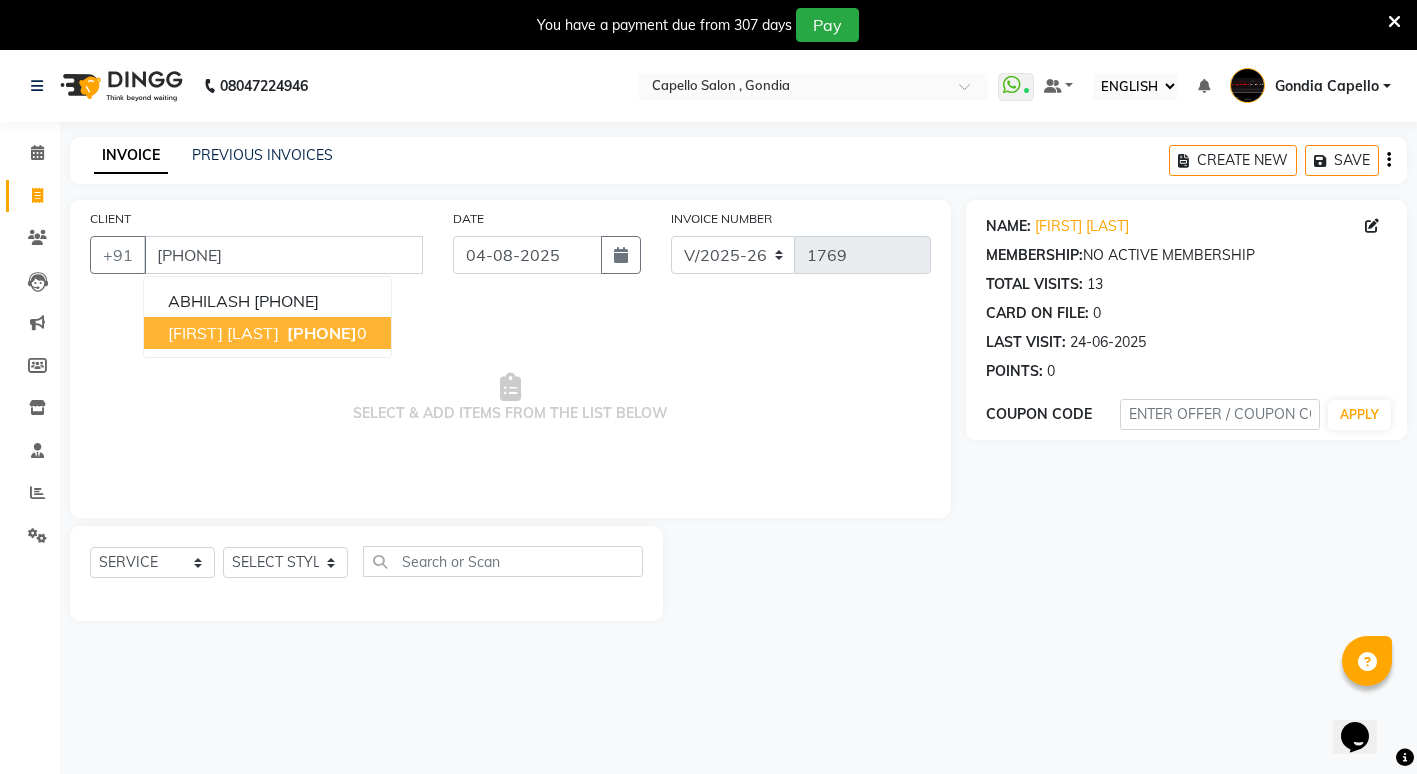 click on "[FIRST] [LAST]" at bounding box center [223, 333] 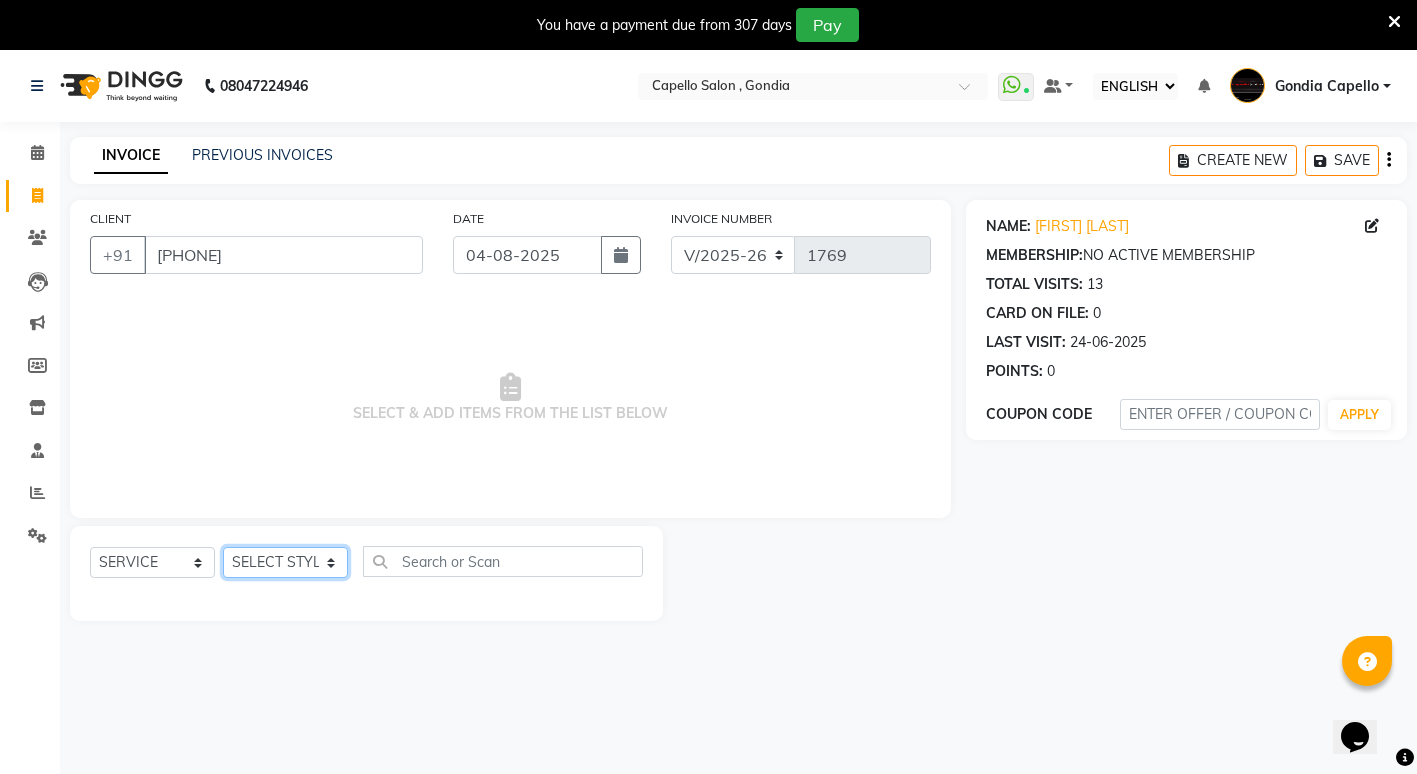 click on "SELECT STYLIST ADMIN [FIRST] [LAST] [FIRST] [LAST] [FIRST] [LAST] Gondia Capello [FIRST] [LAST]  [FIRST] [LAST] [FIRST] [LAST] [FIRST] [LAST] [FIRST] [LAST] [FIRST] [LAST] (M) [FIRST] [LAST]" 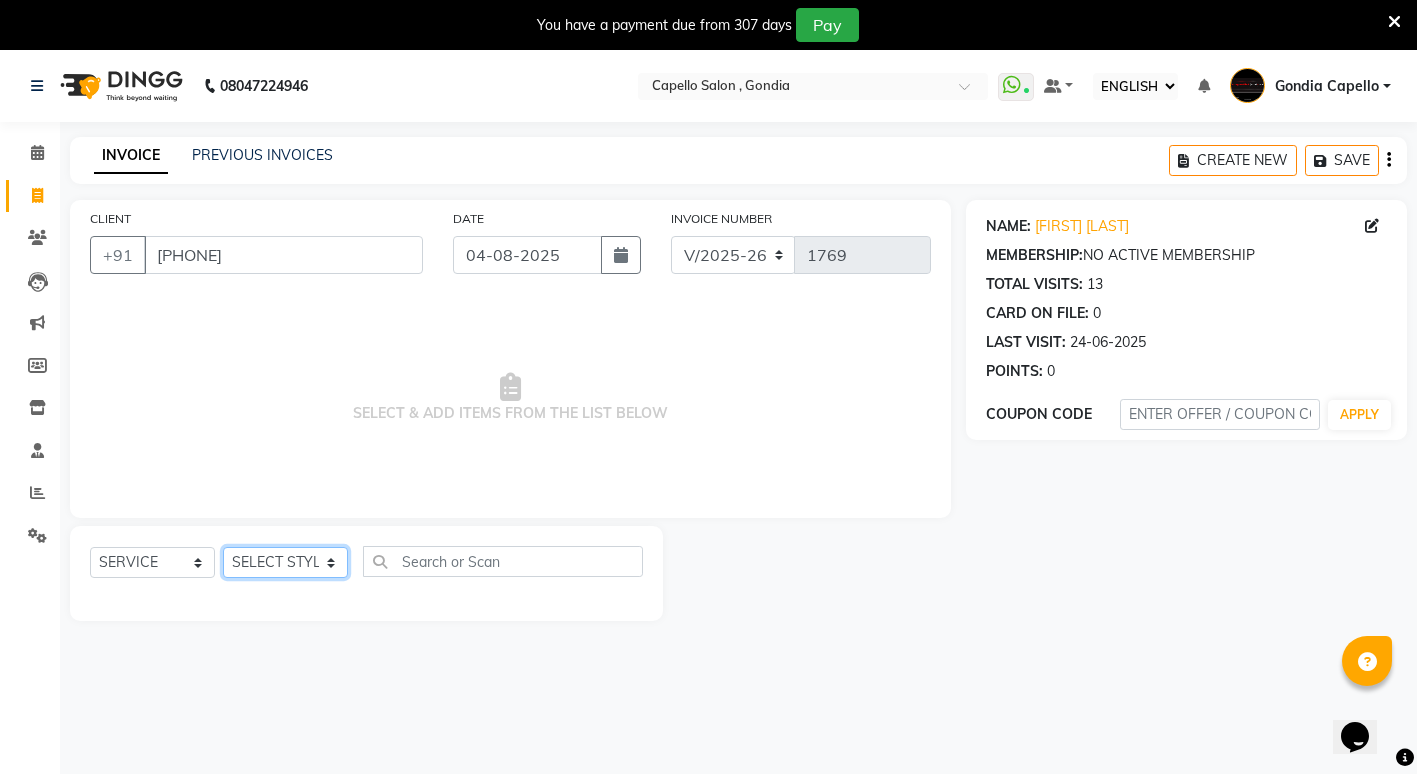 select on "58211" 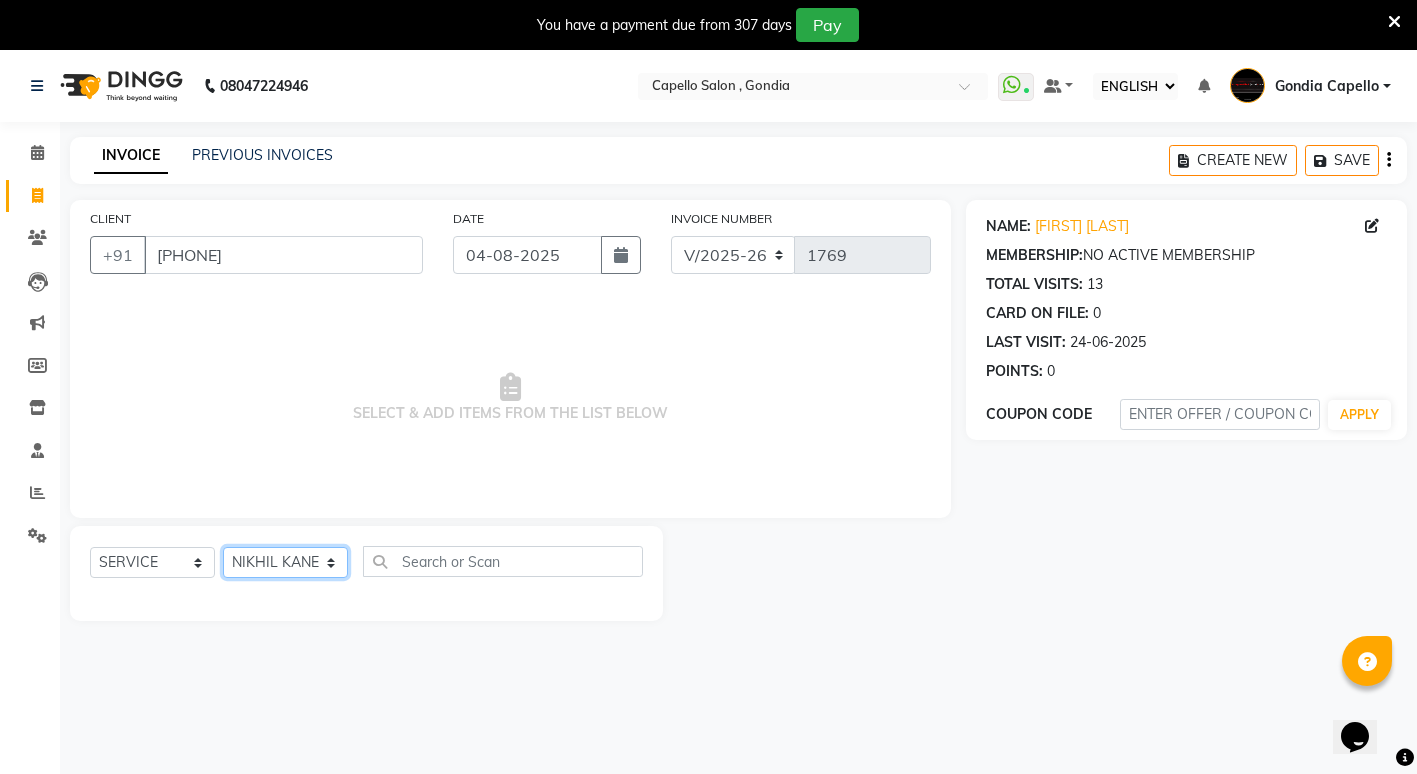 click on "SELECT STYLIST ADMIN [FIRST] [LAST] [FIRST] [LAST] [FIRST] [LAST] Gondia Capello [FIRST] [LAST]  [FIRST] [LAST] [FIRST] [LAST] [FIRST] [LAST] [FIRST] [LAST] [FIRST] [LAST] (M) [FIRST] [LAST]" 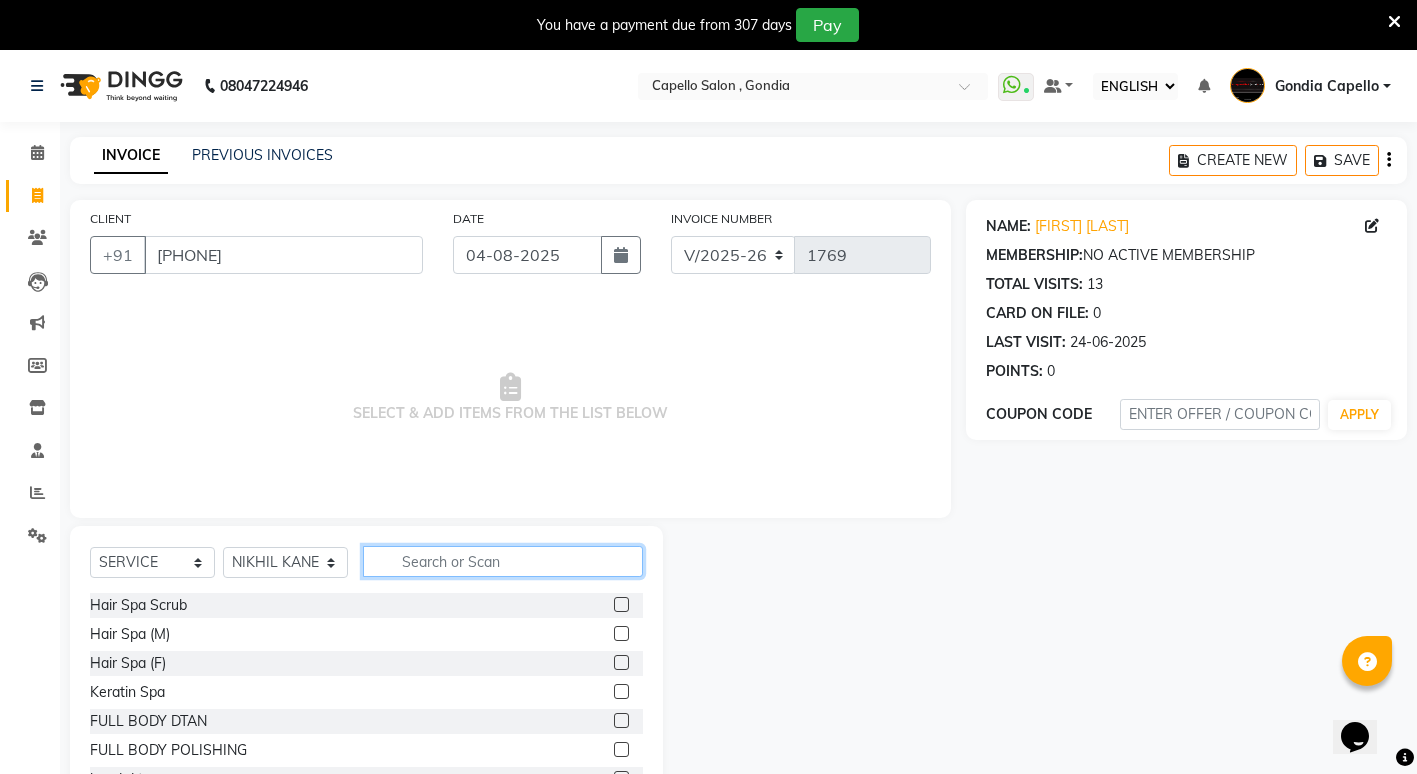 click 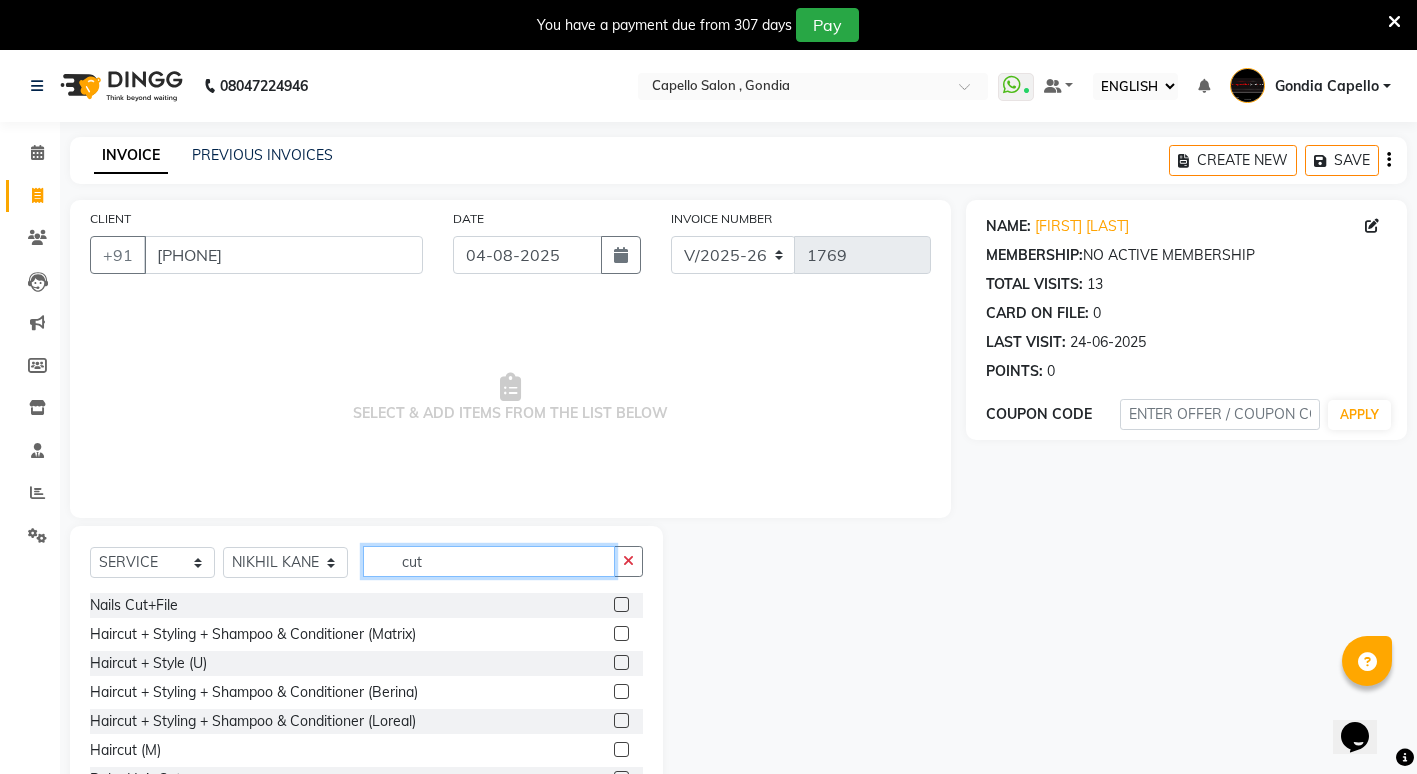 type on "cut" 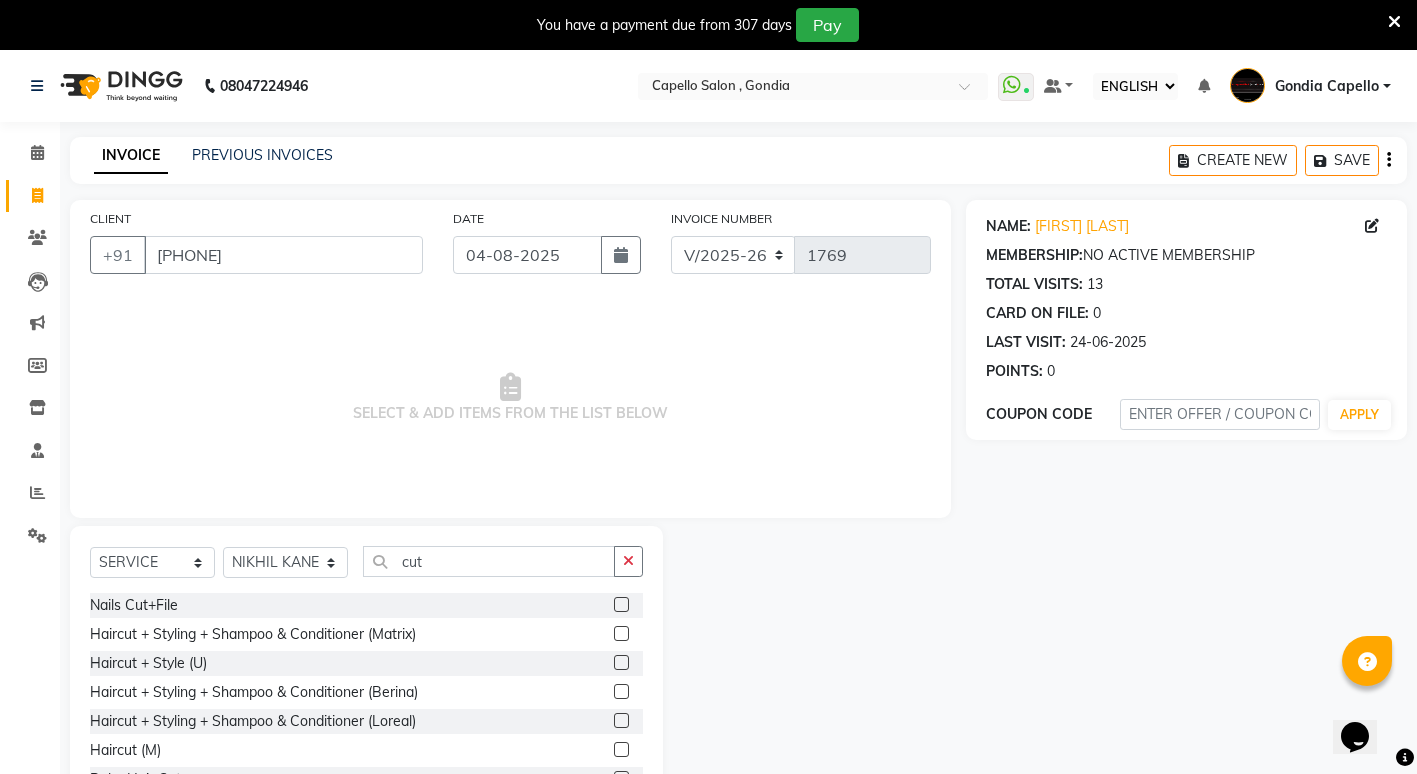 click 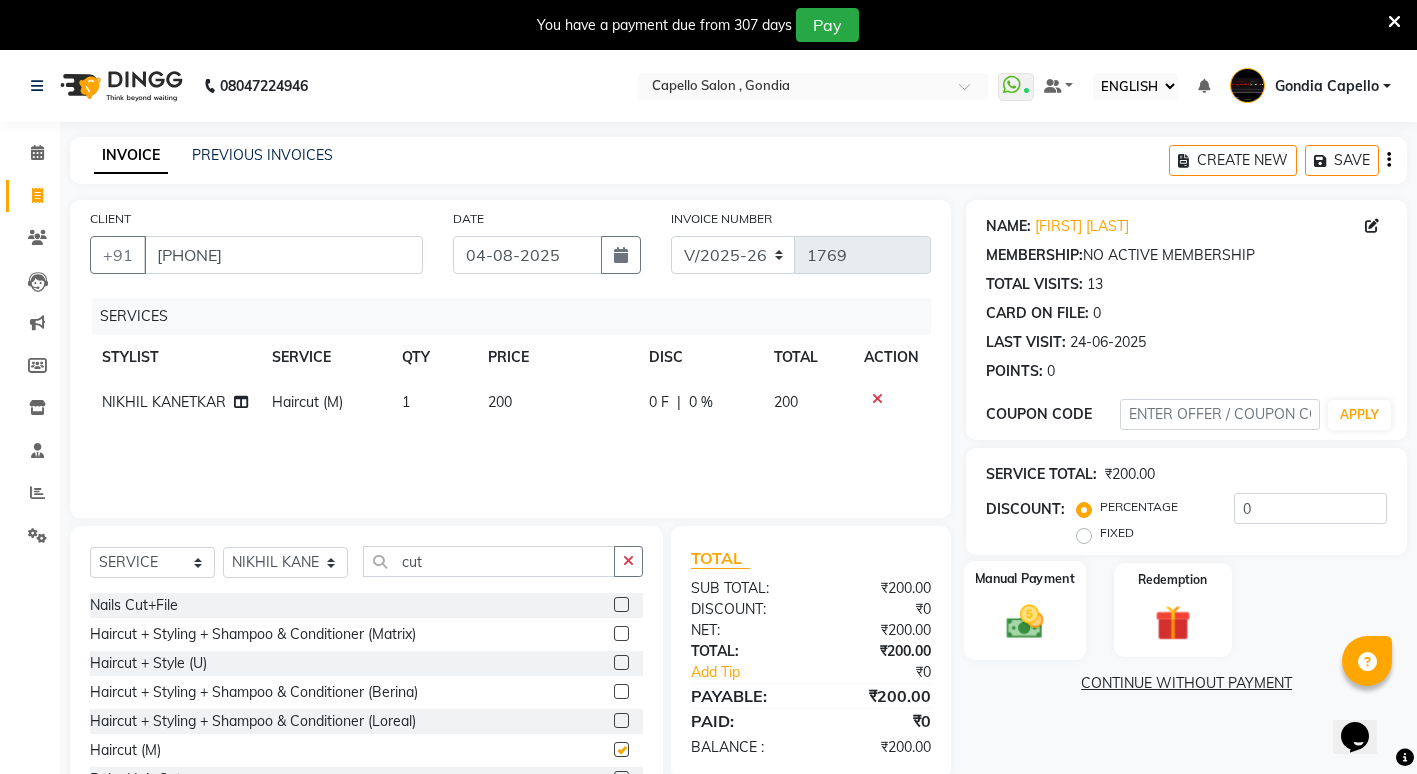 checkbox on "false" 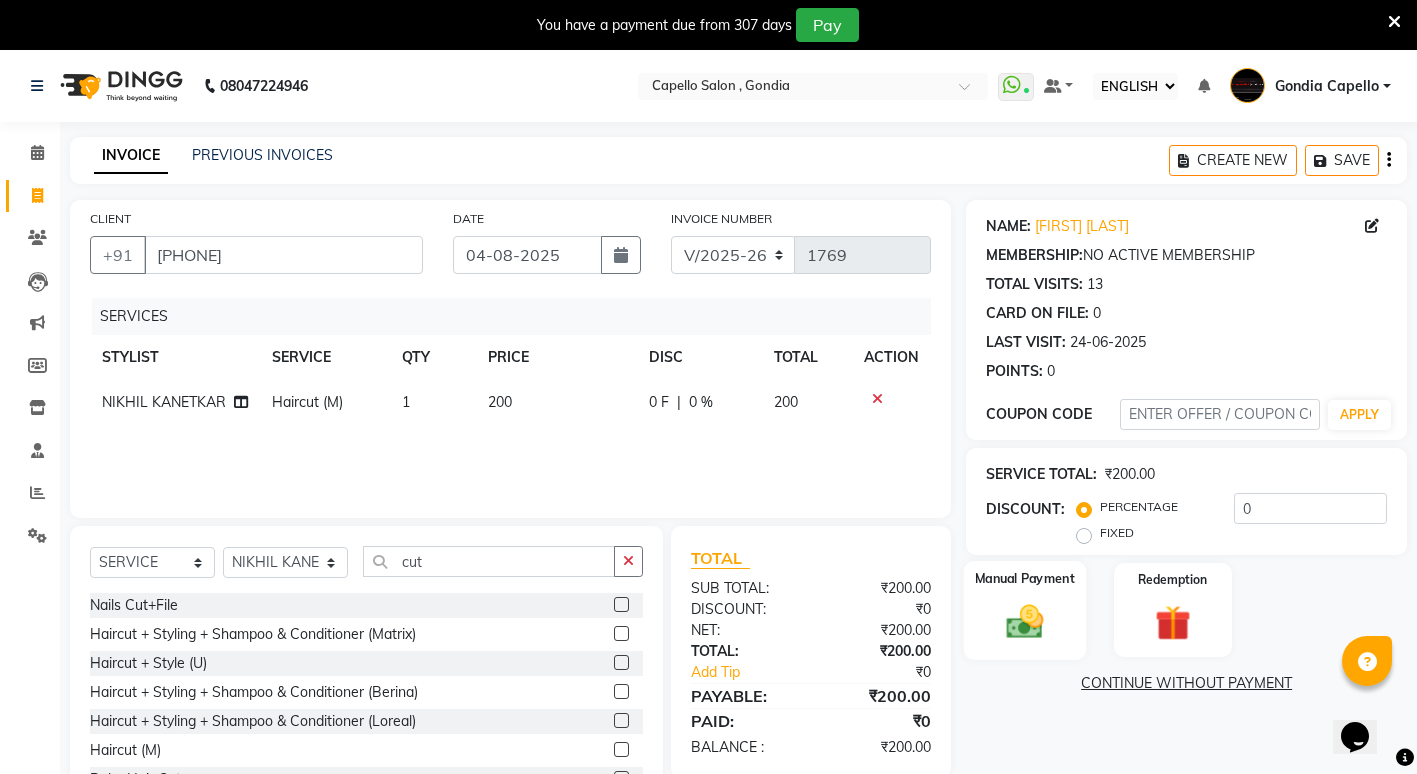 click on "Manual Payment" 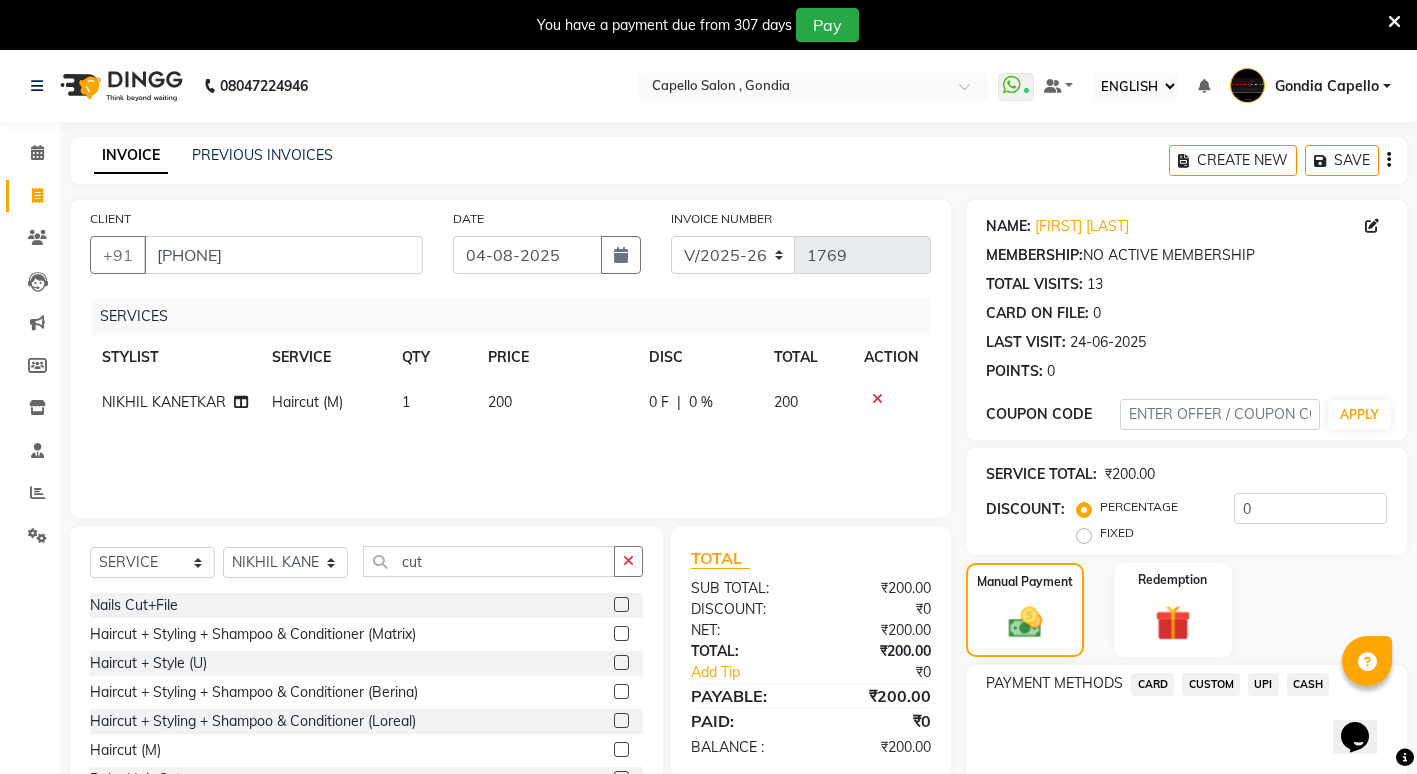 click on "CASH" 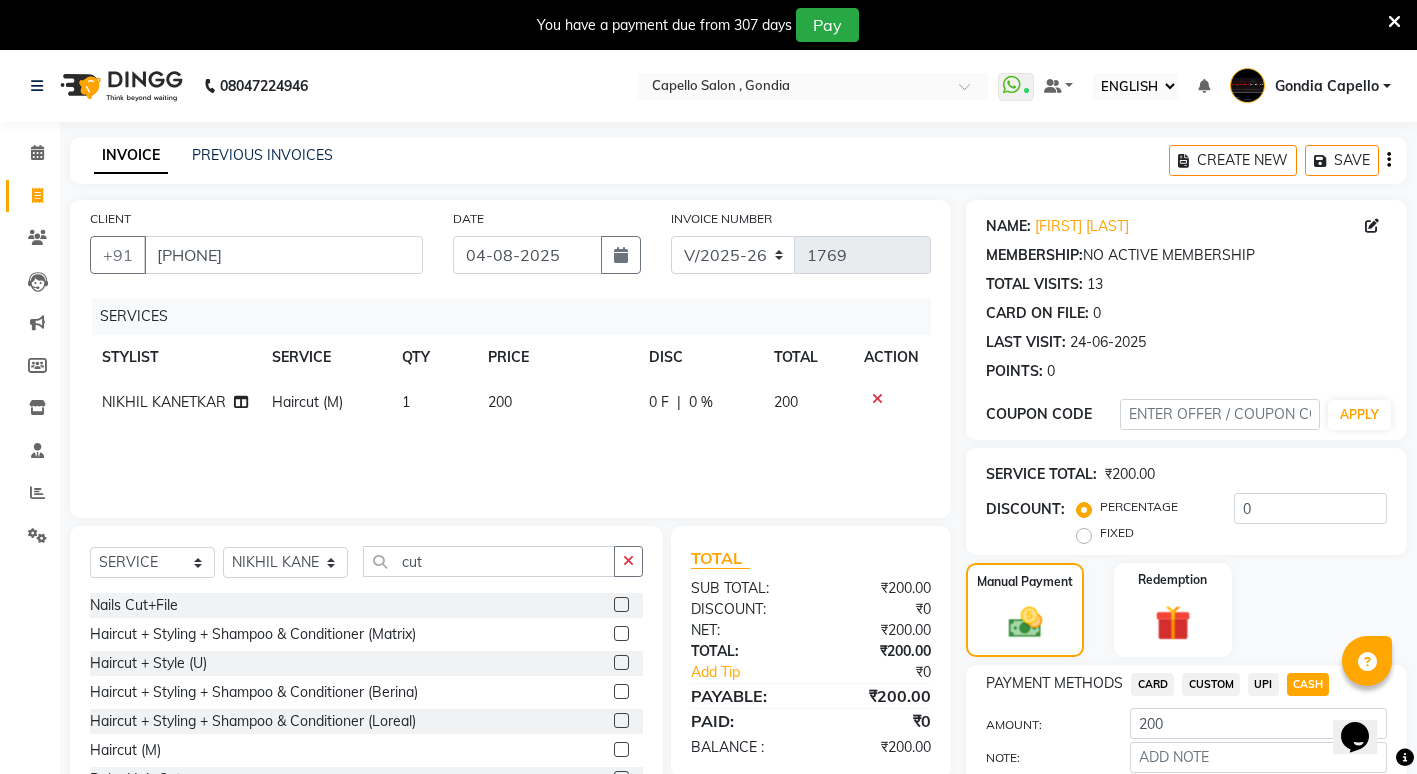 scroll, scrollTop: 111, scrollLeft: 0, axis: vertical 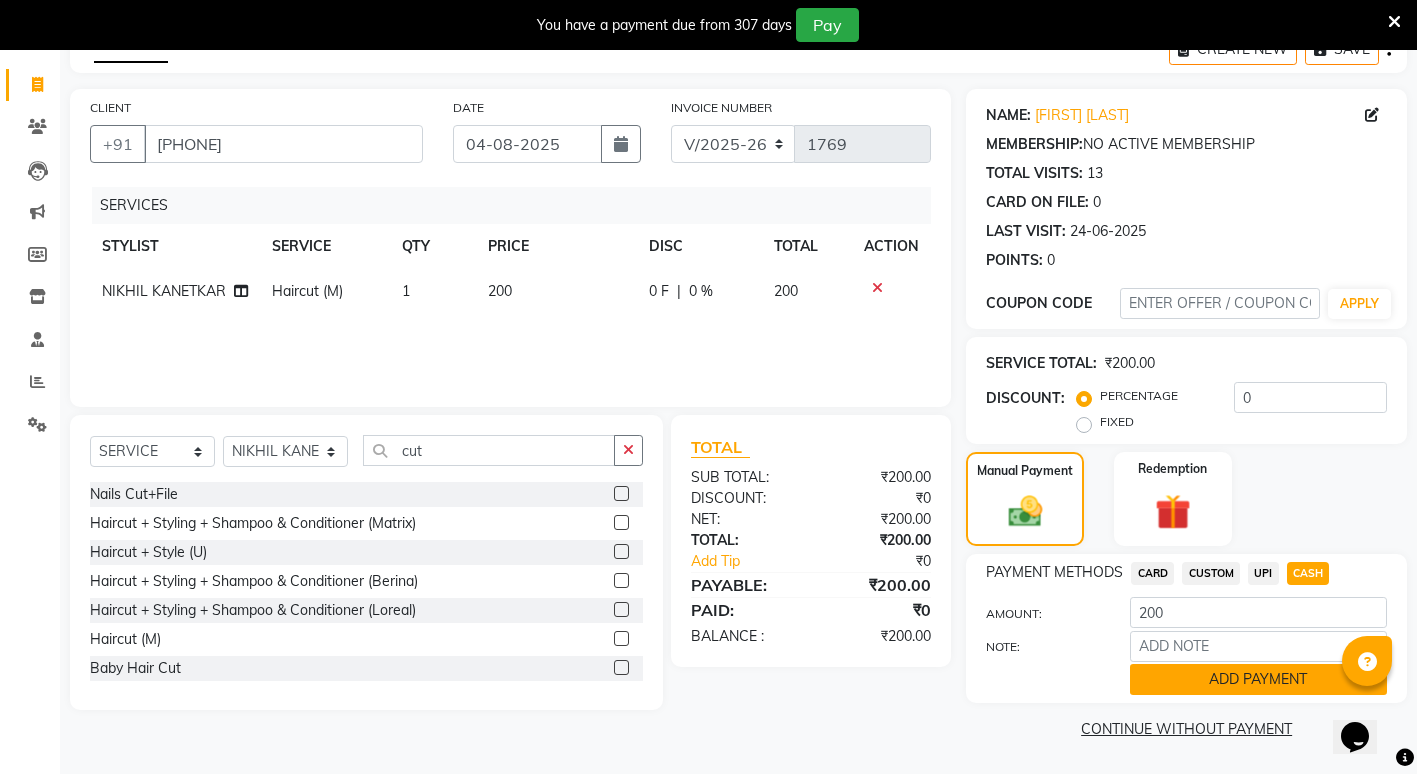 click on "ADD PAYMENT" 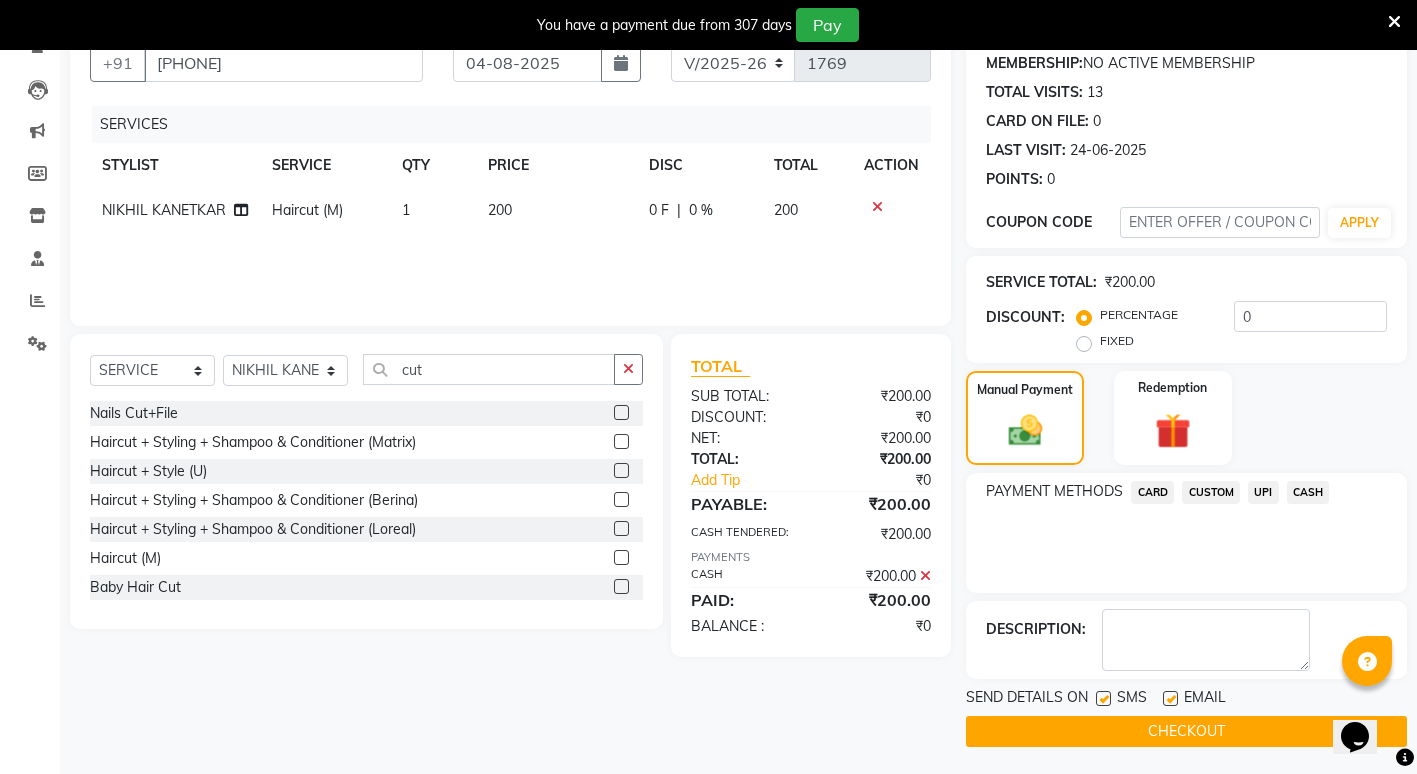 scroll, scrollTop: 195, scrollLeft: 0, axis: vertical 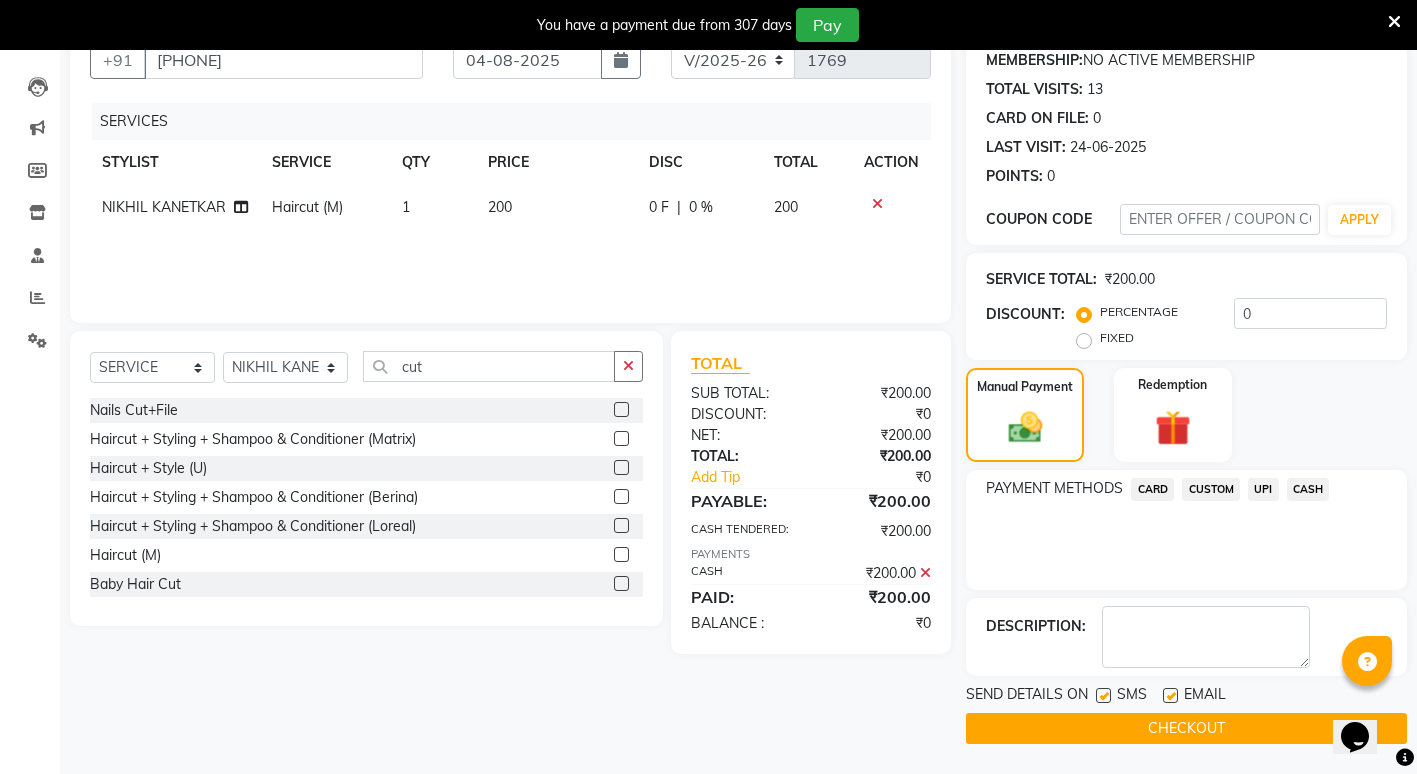 click on "CHECKOUT" 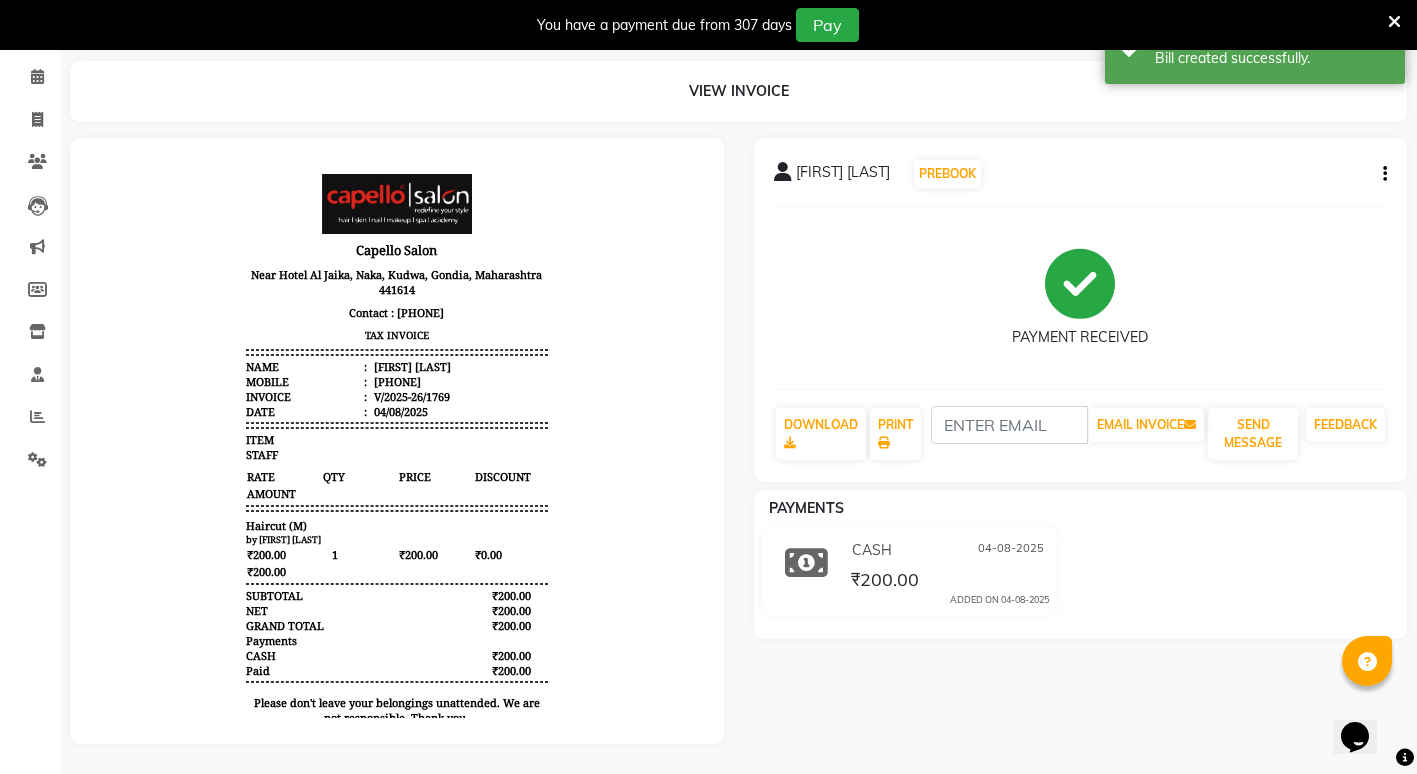 scroll, scrollTop: 0, scrollLeft: 0, axis: both 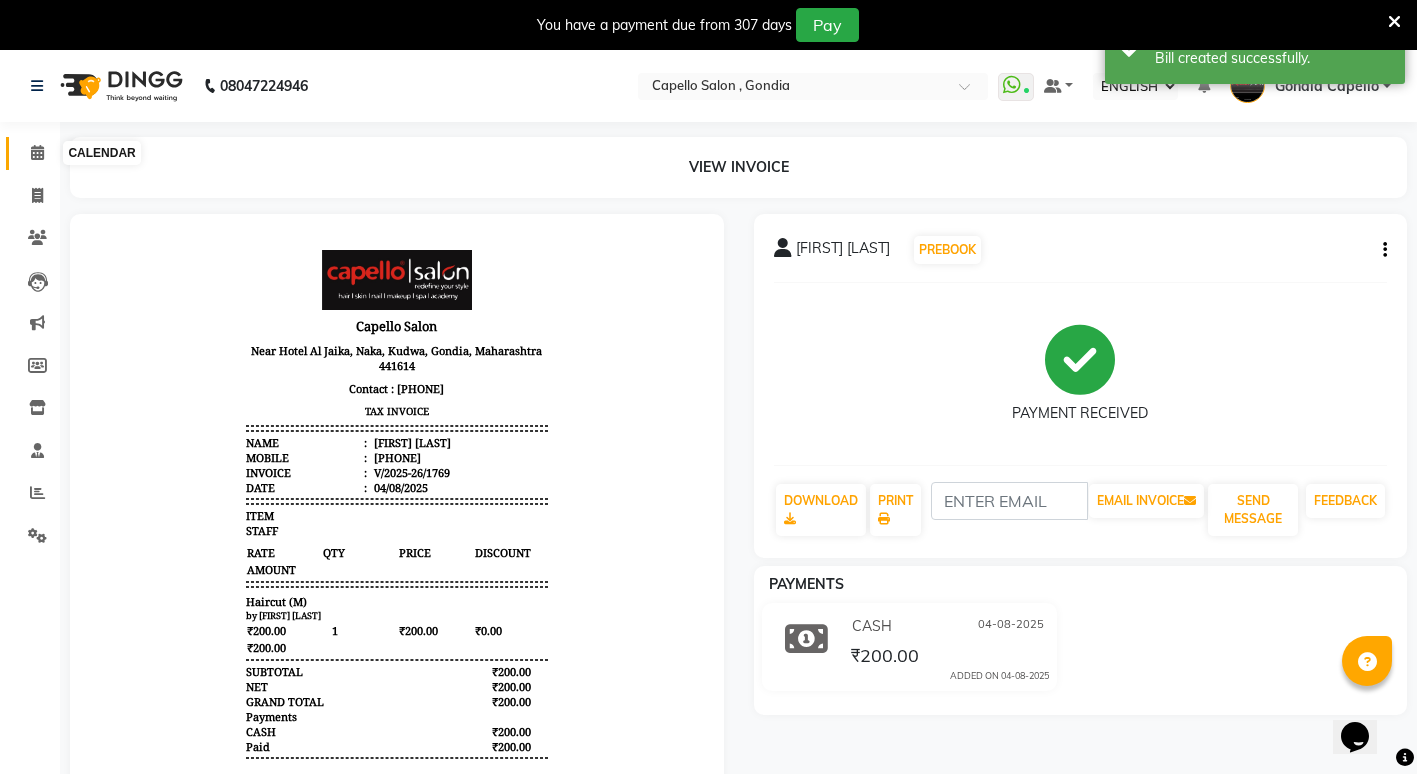 click 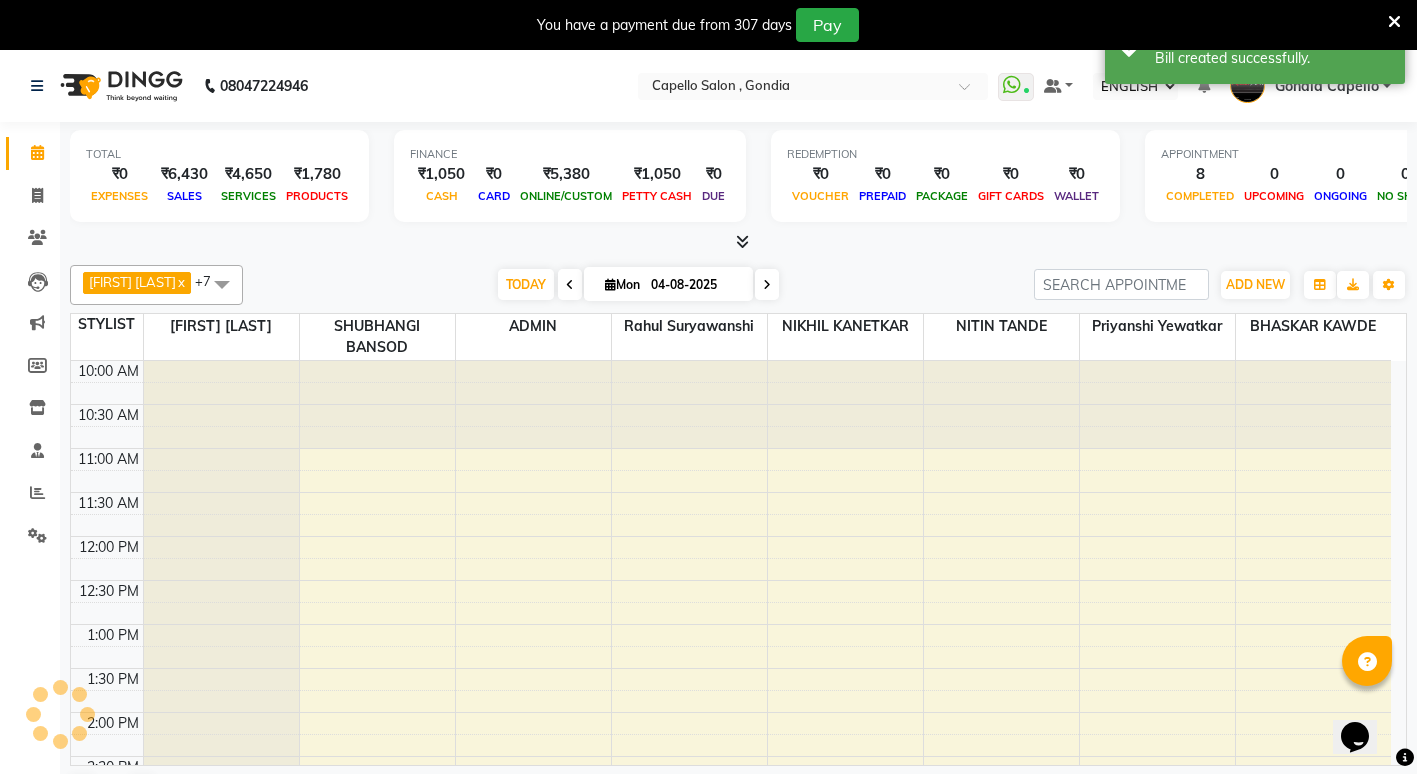 scroll, scrollTop: 0, scrollLeft: 0, axis: both 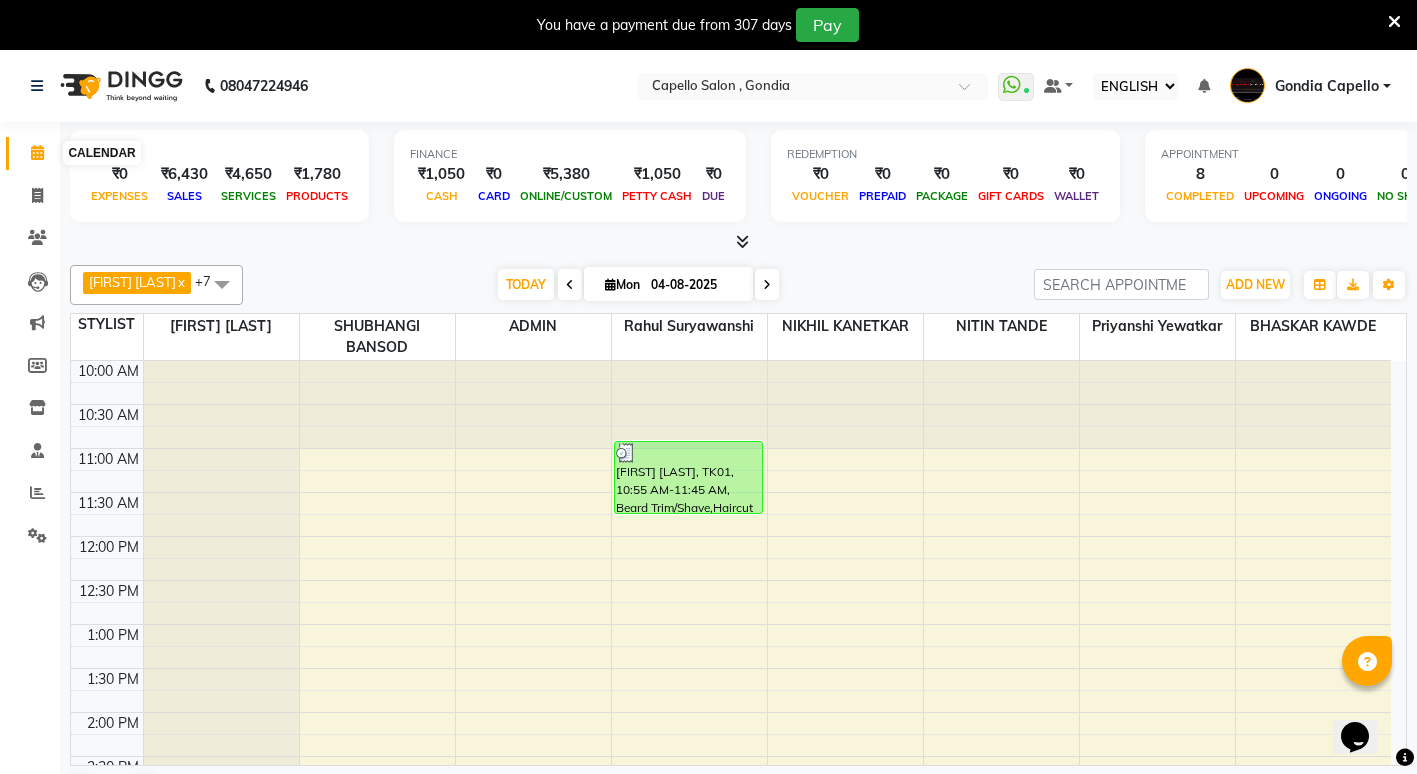 click 